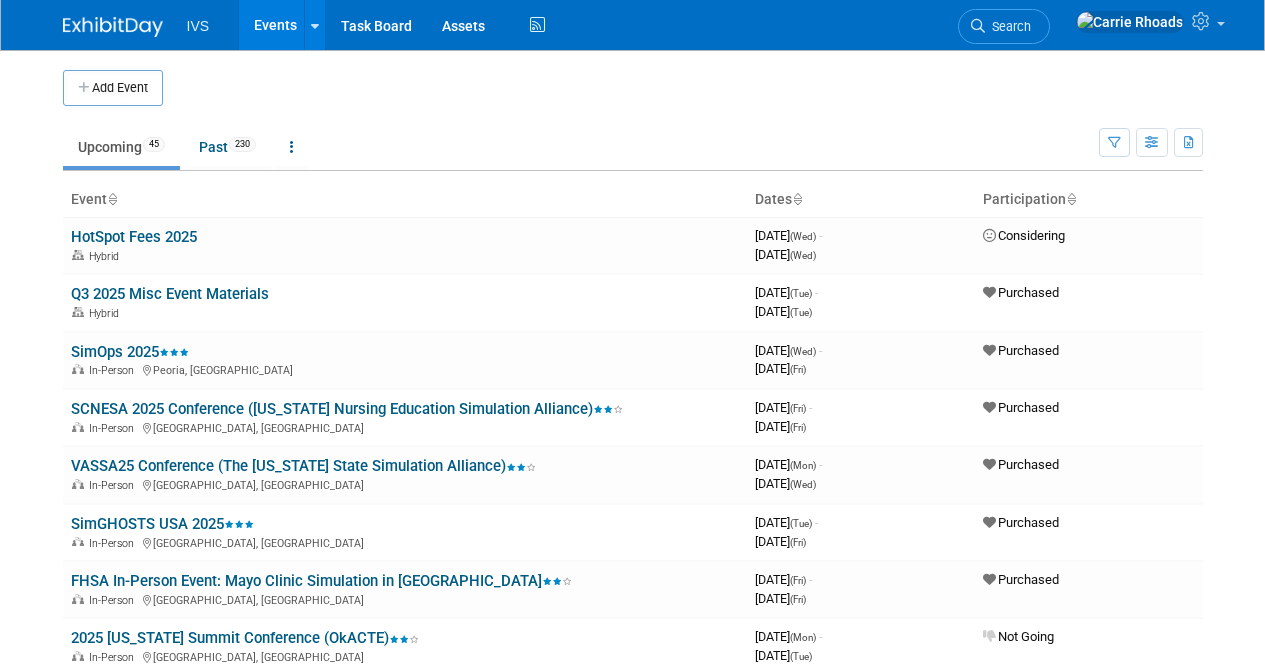 scroll, scrollTop: 0, scrollLeft: 0, axis: both 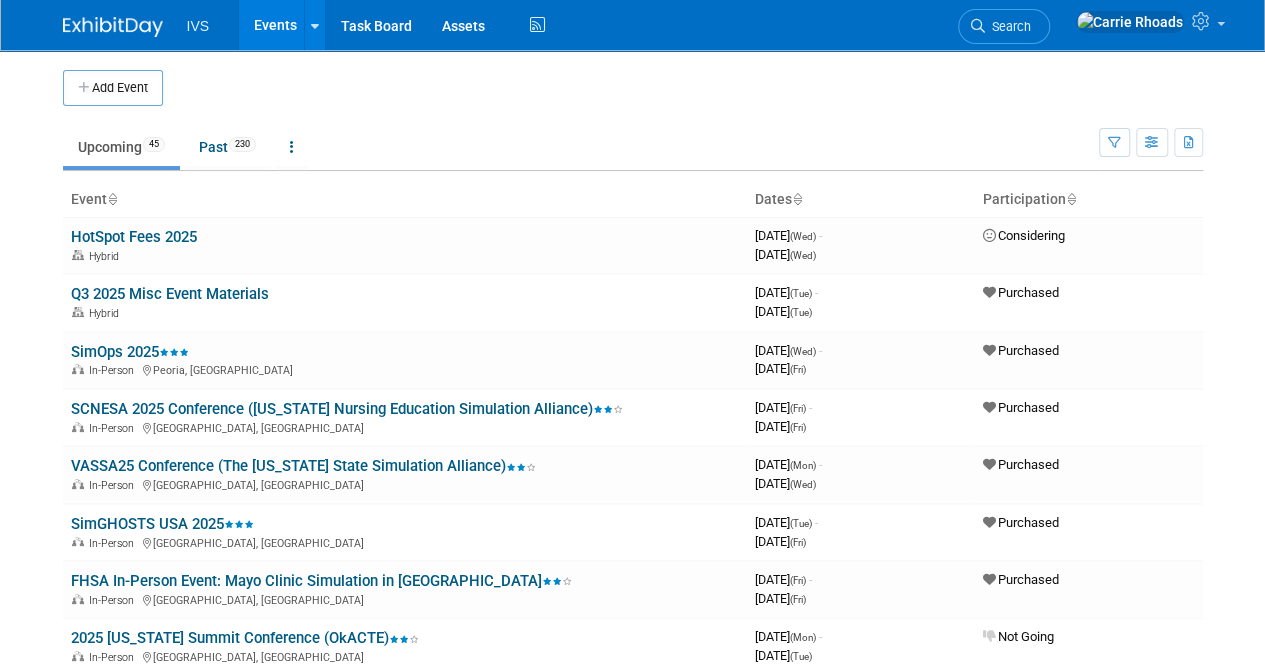 click on "IVS
Events
Add Event
Bulk Upload Events
Shareable Event Boards
Recently Viewed Events:
SimGHOSTS USA 2025
Nashville, TN
Jul 29, 2025  to  Aug 1, 2025
SimOps 2025
Peoria, IL
Jul 16, 2025  to  Jul 18, 2025
ASPE 2025
Montréal, Canada
Jun 1, 2025  to  Jun 3, 2025
Task Board
Assets
Activity Feed
My Account
My Profile & Preferences
Sync to External Calendar...
Team Workspace
Users and Permissions
Workspace Settings
Metrics & Analytics
Budgeting, ROI & ROO
Annual Budgets (all events)
Refer & Earn
Contact us
Sign out
Search
Recently Viewed Events:
SimGHOSTS USA 2025
In-Person" at bounding box center [632, 332] 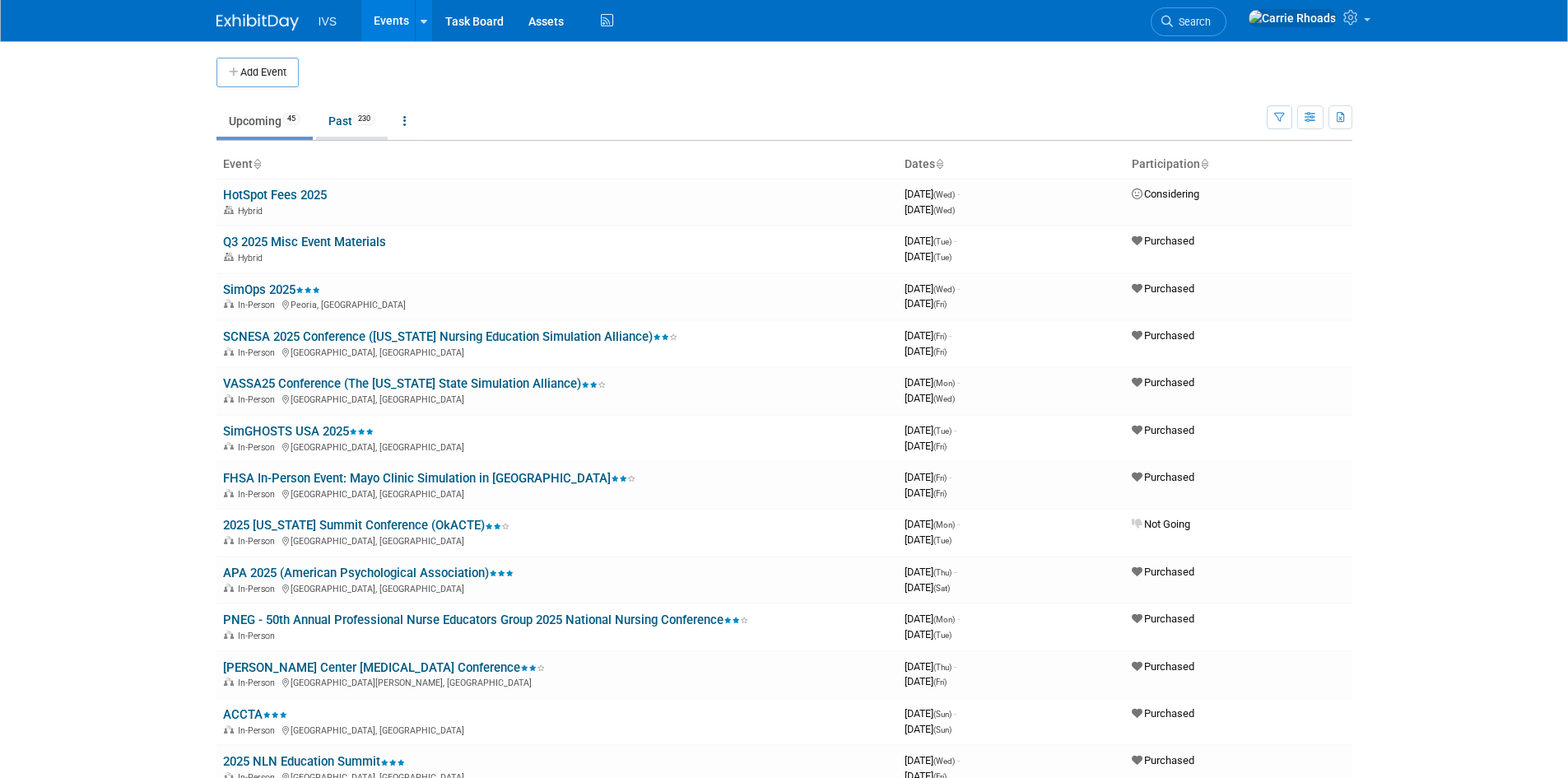 click on "Past
230" at bounding box center (351, 121) 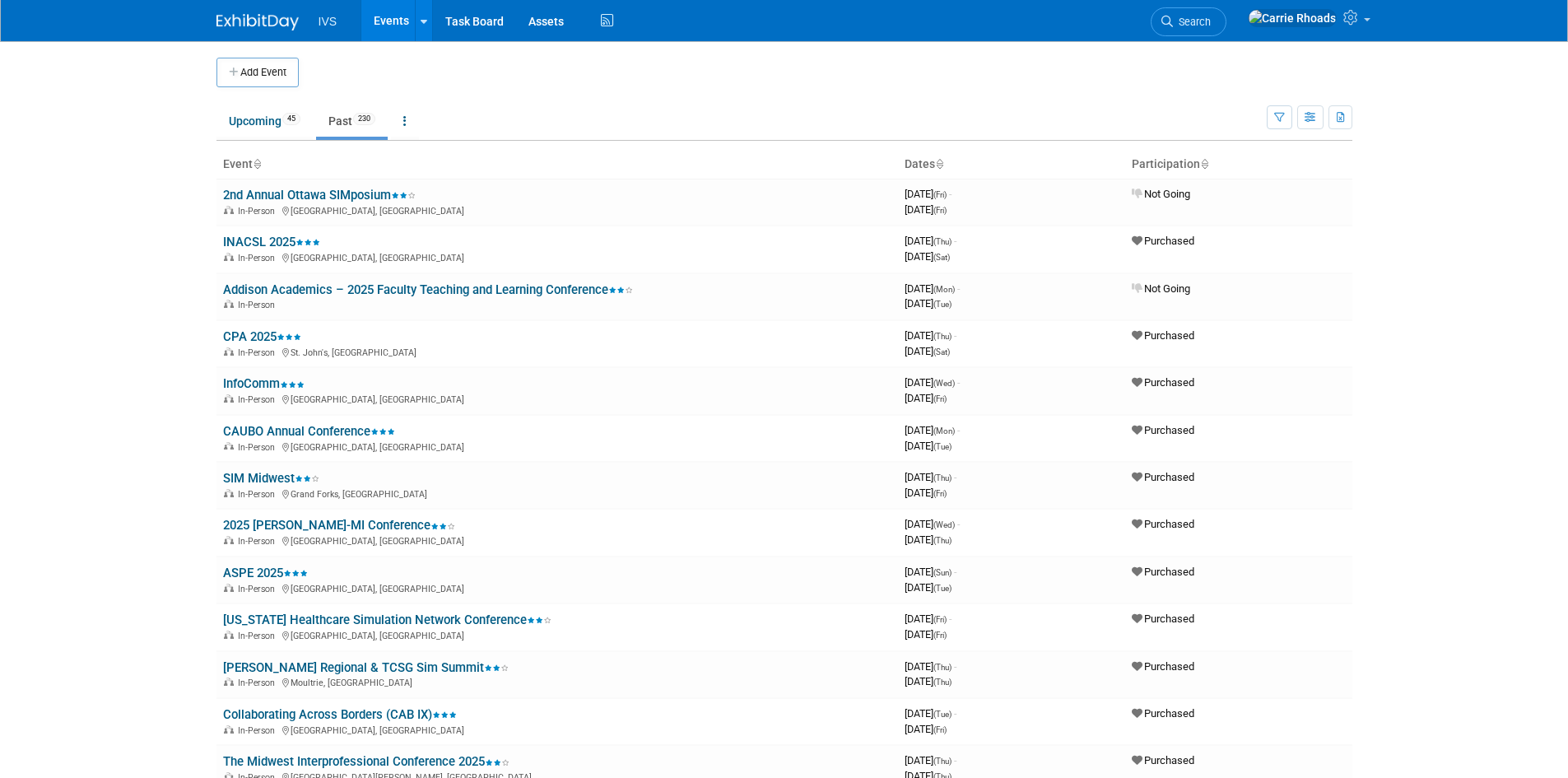 scroll, scrollTop: 0, scrollLeft: 0, axis: both 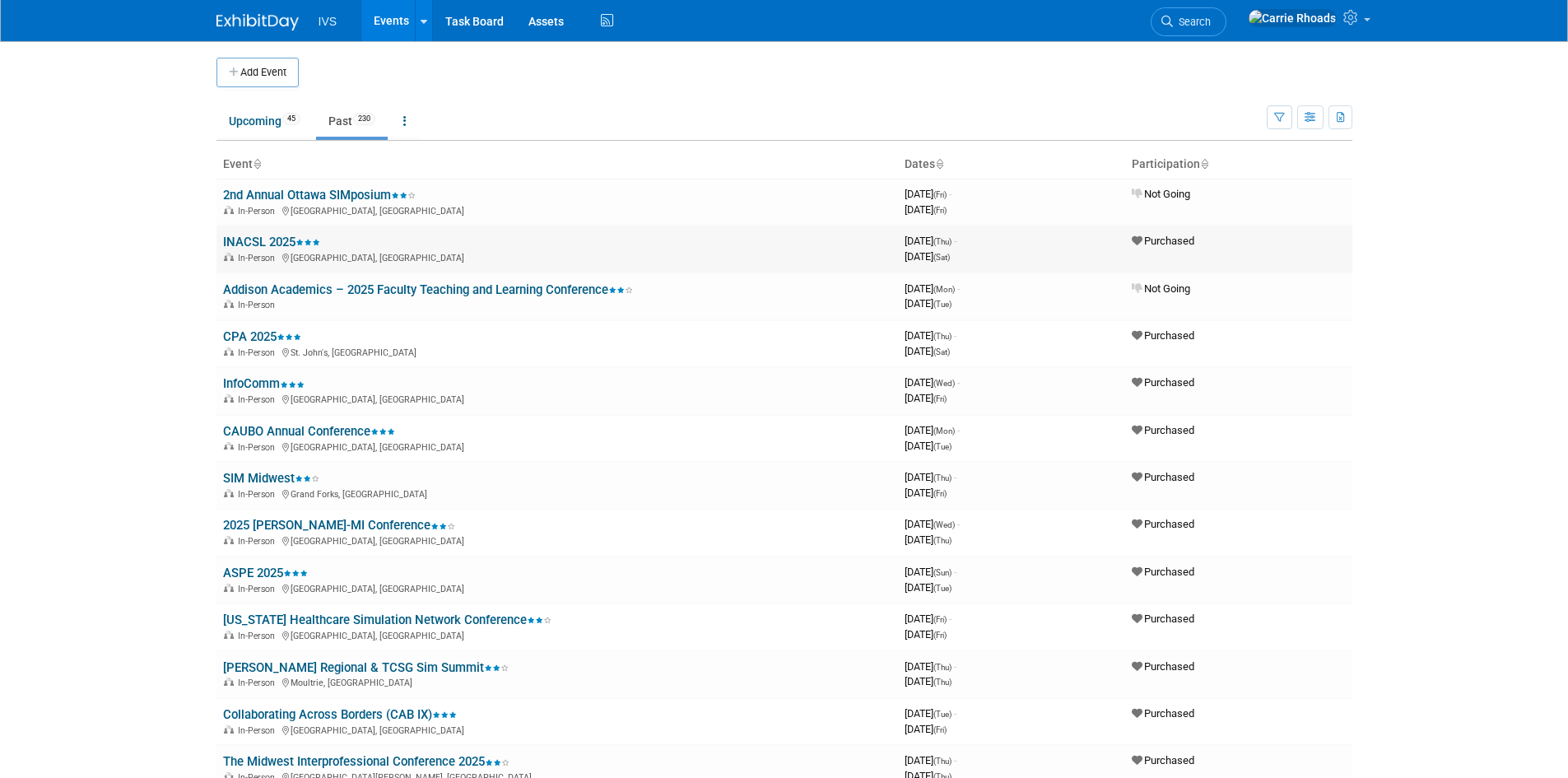 click on "INACSL 2025" at bounding box center (272, 242) 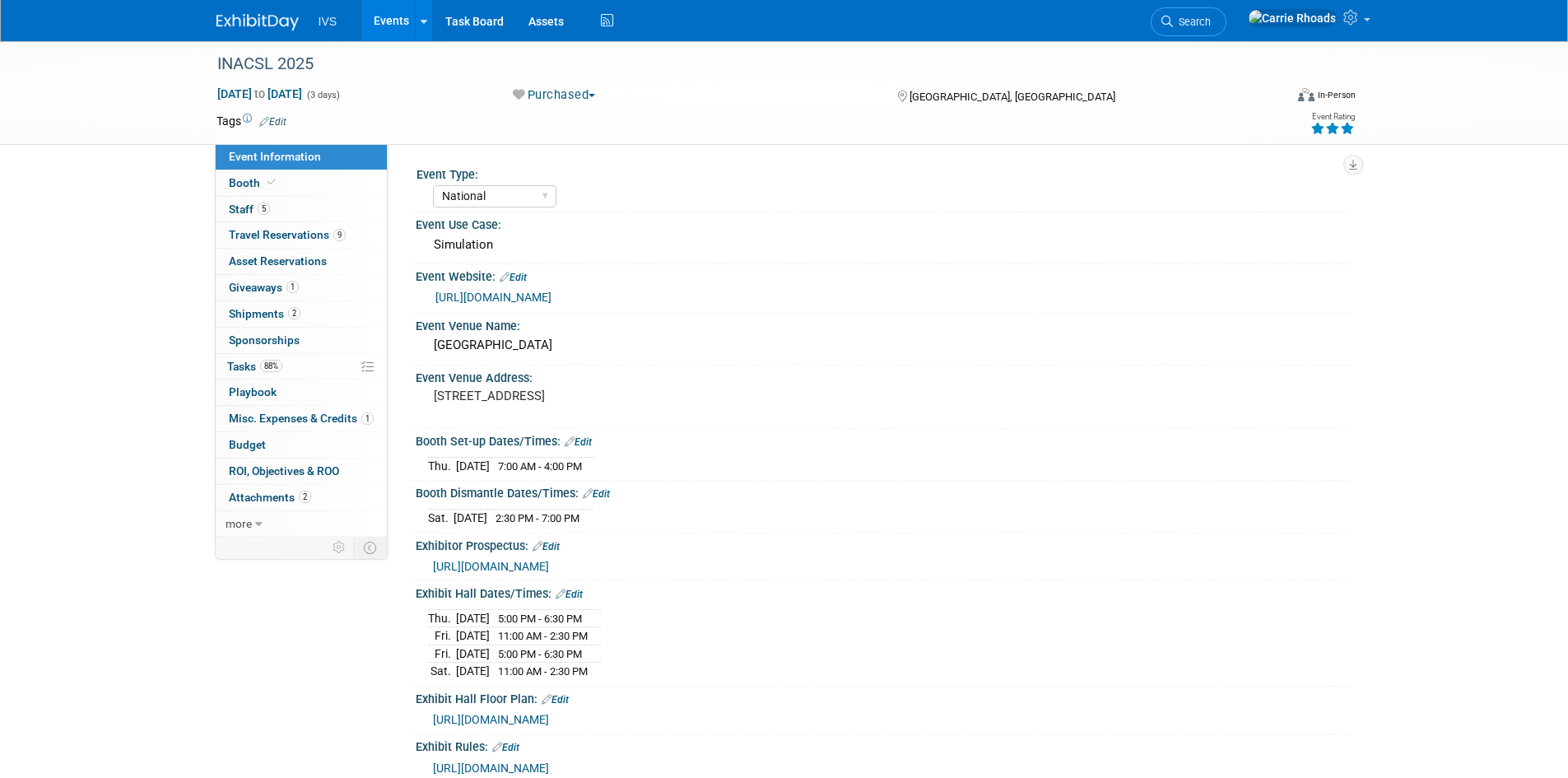 select on "National" 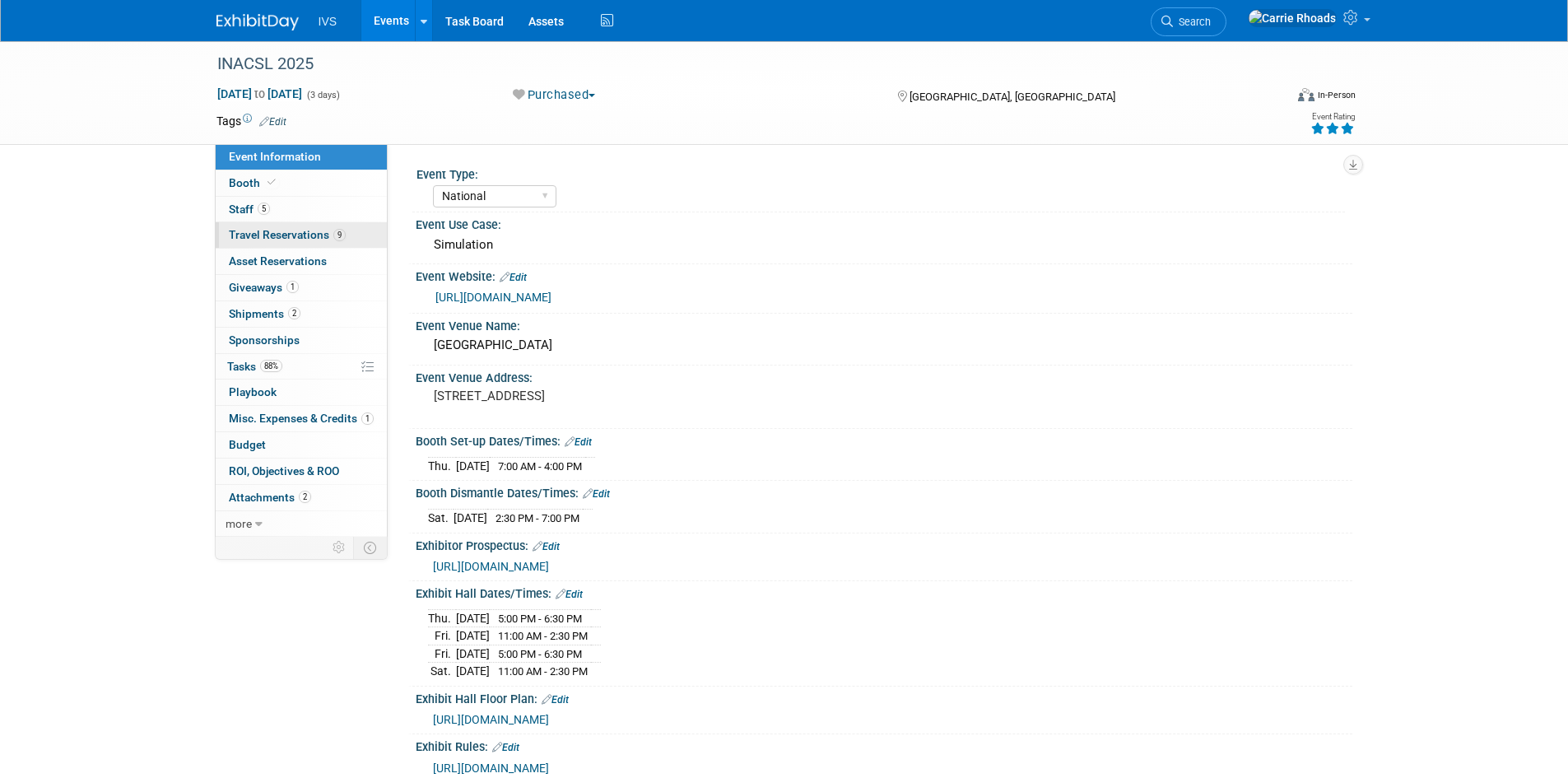 click on "9
Travel Reservations 9" at bounding box center [301, 235] 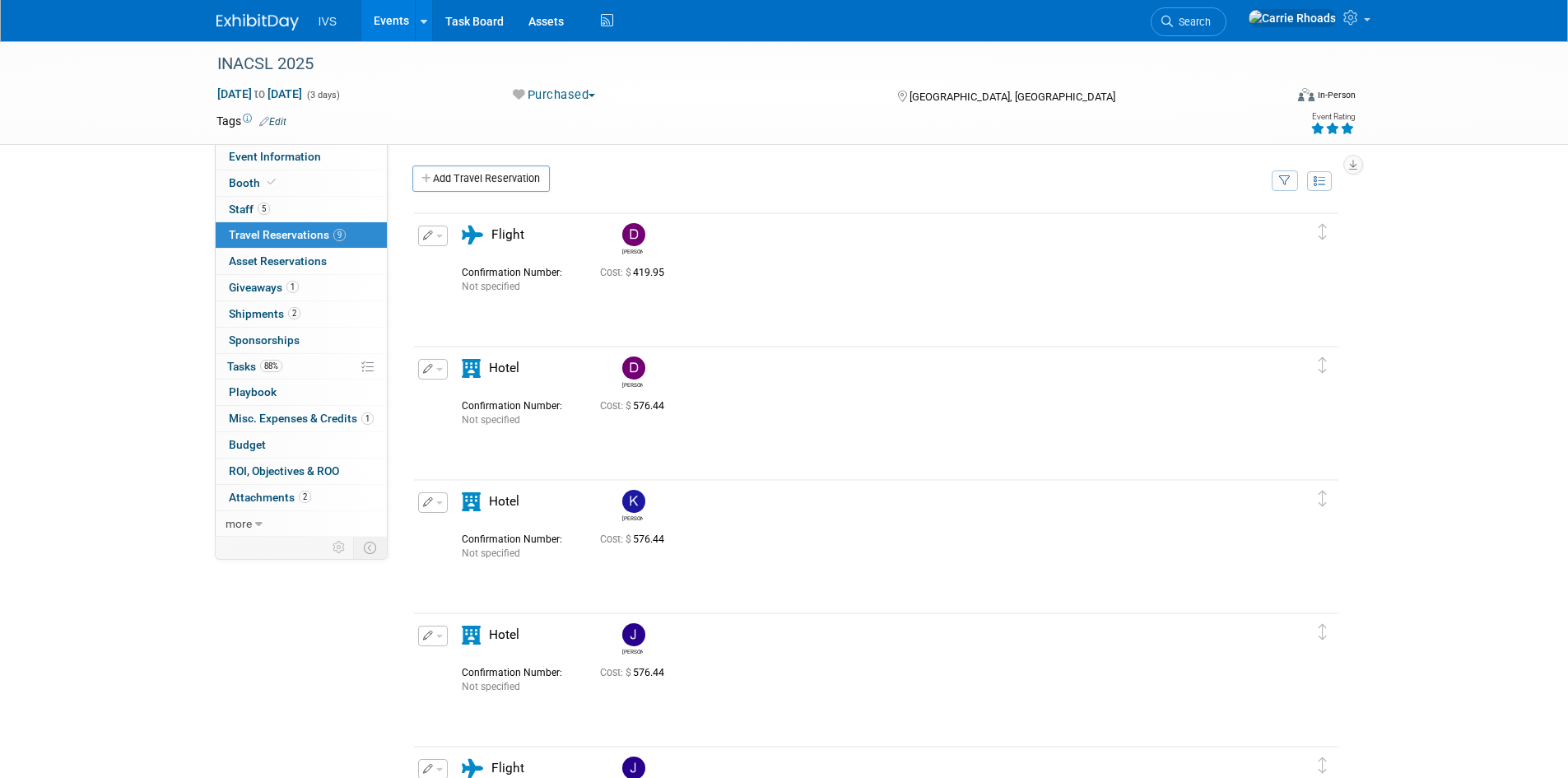 scroll, scrollTop: 0, scrollLeft: 0, axis: both 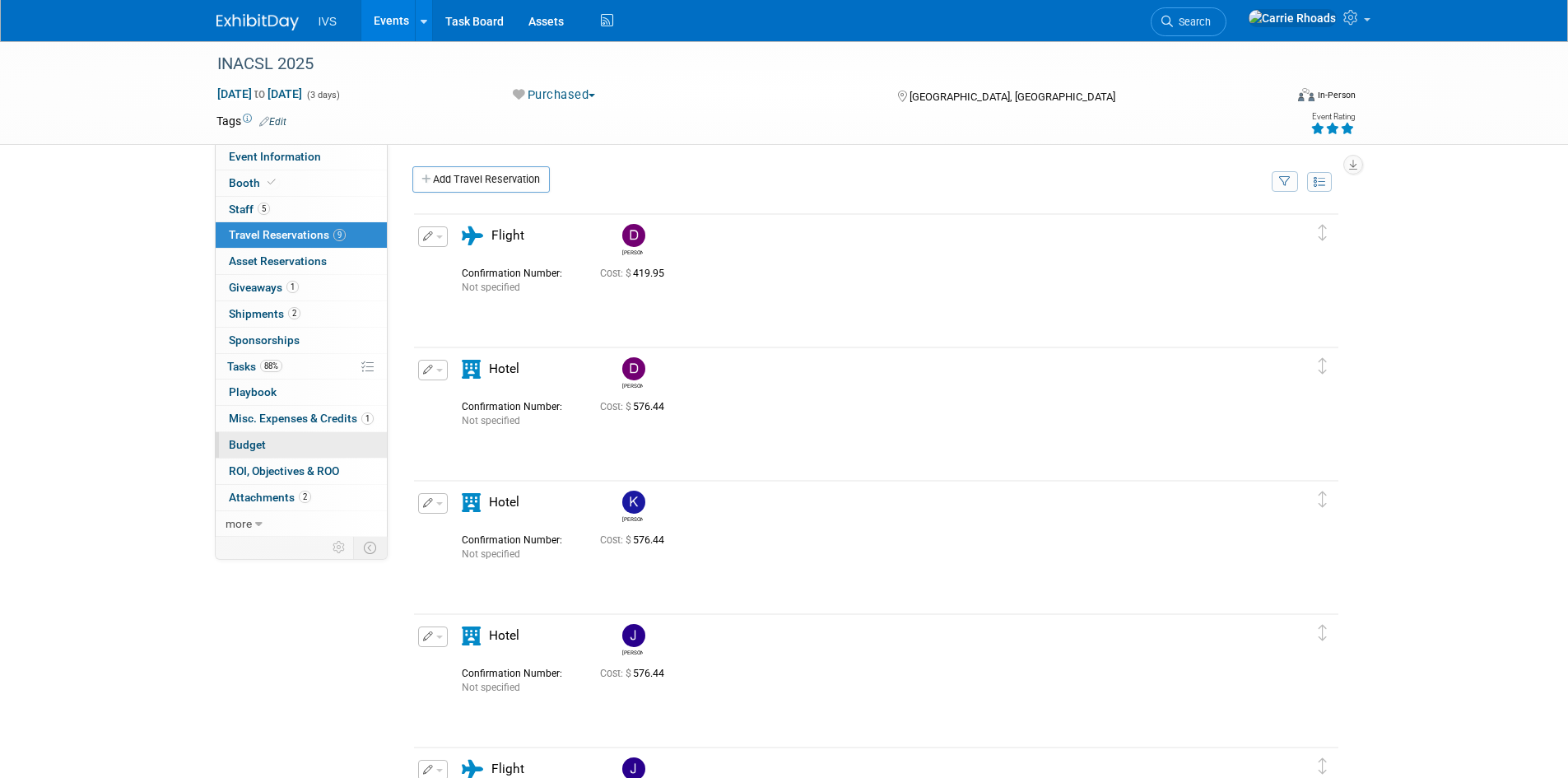 click on "Budget" at bounding box center (301, 445) 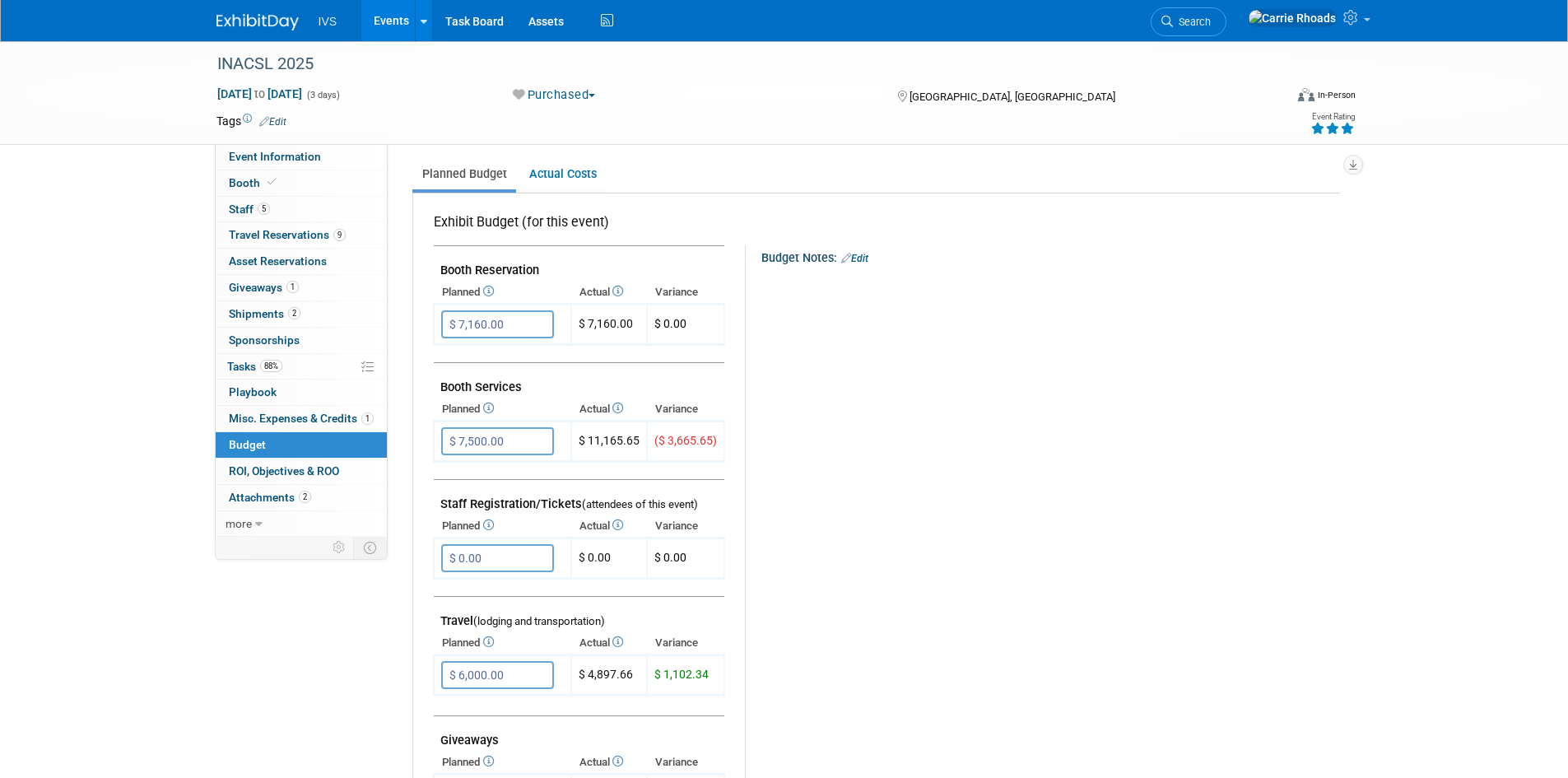 scroll, scrollTop: 247, scrollLeft: 0, axis: vertical 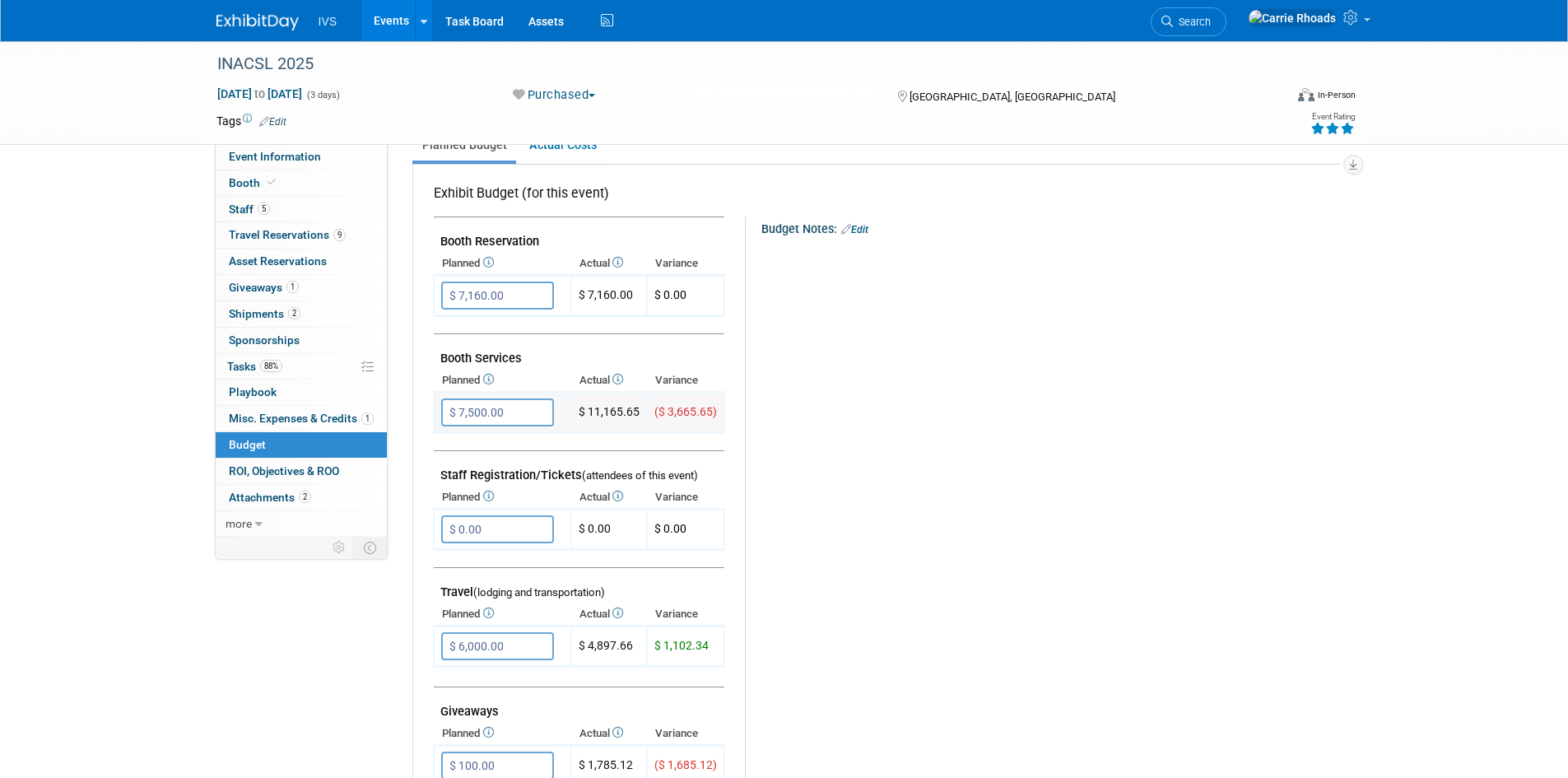 click on "$ 7,500.00" at bounding box center [497, 412] 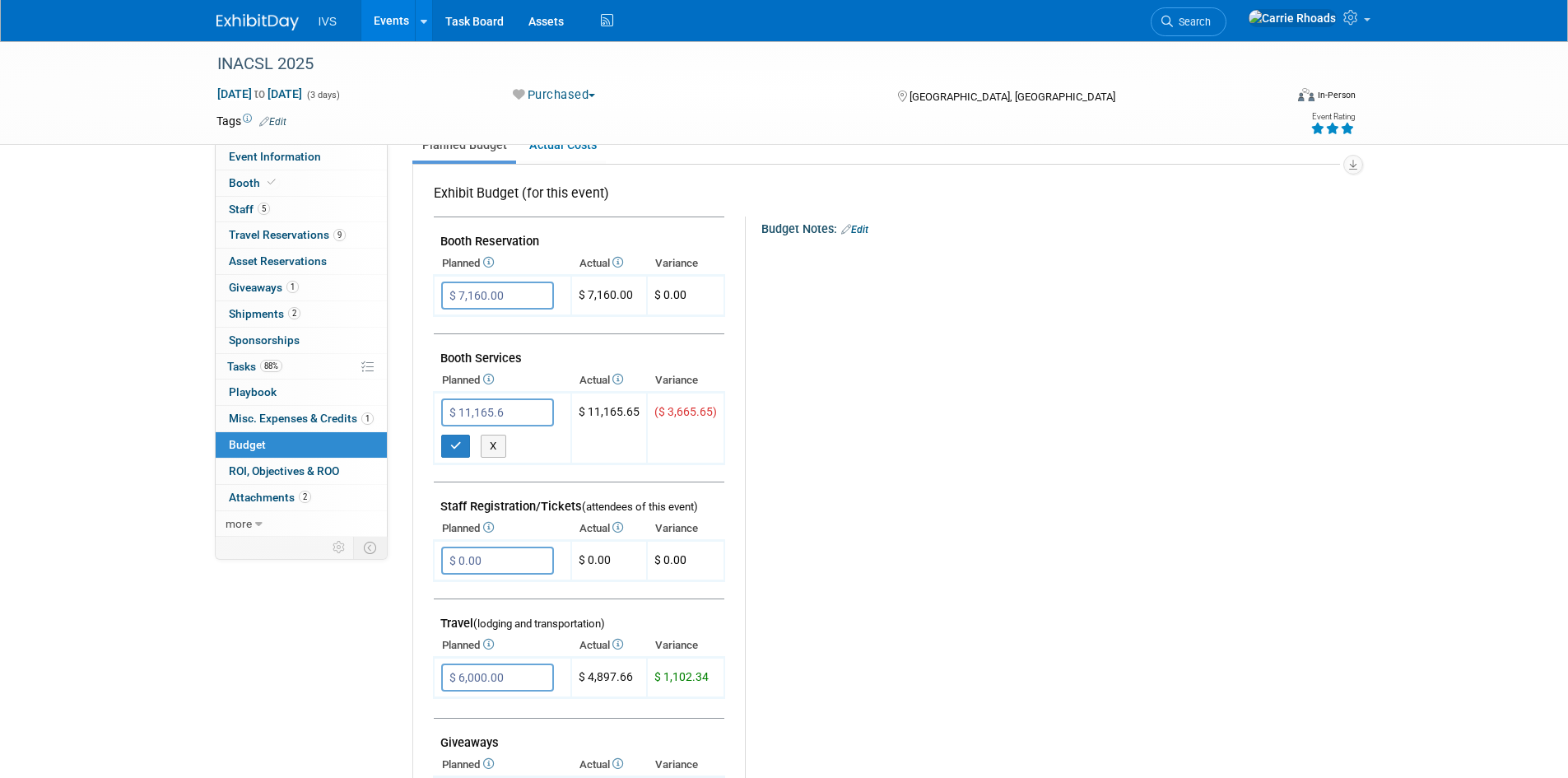 type on "$ 11,165.65" 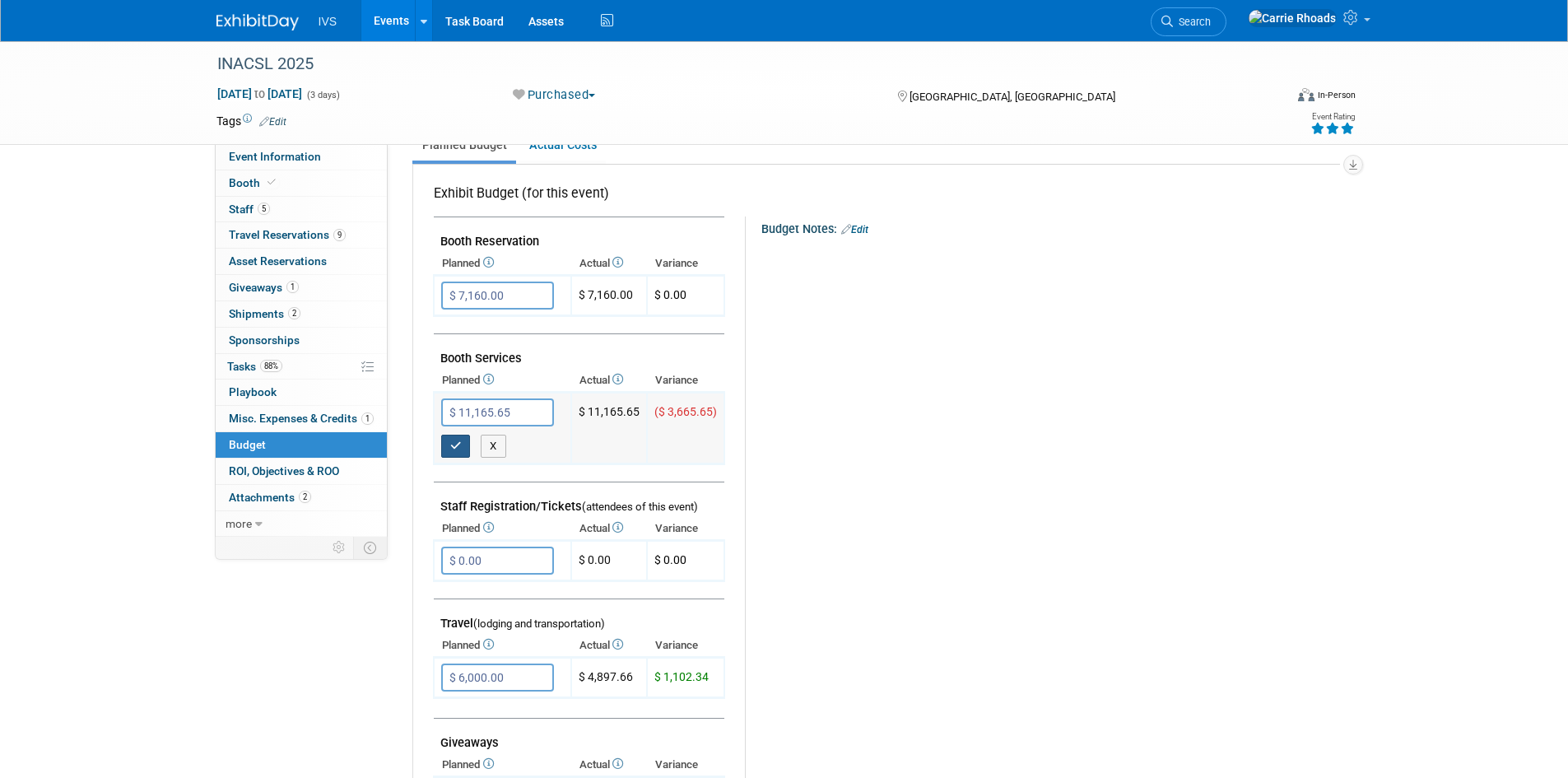 click at bounding box center [456, 446] 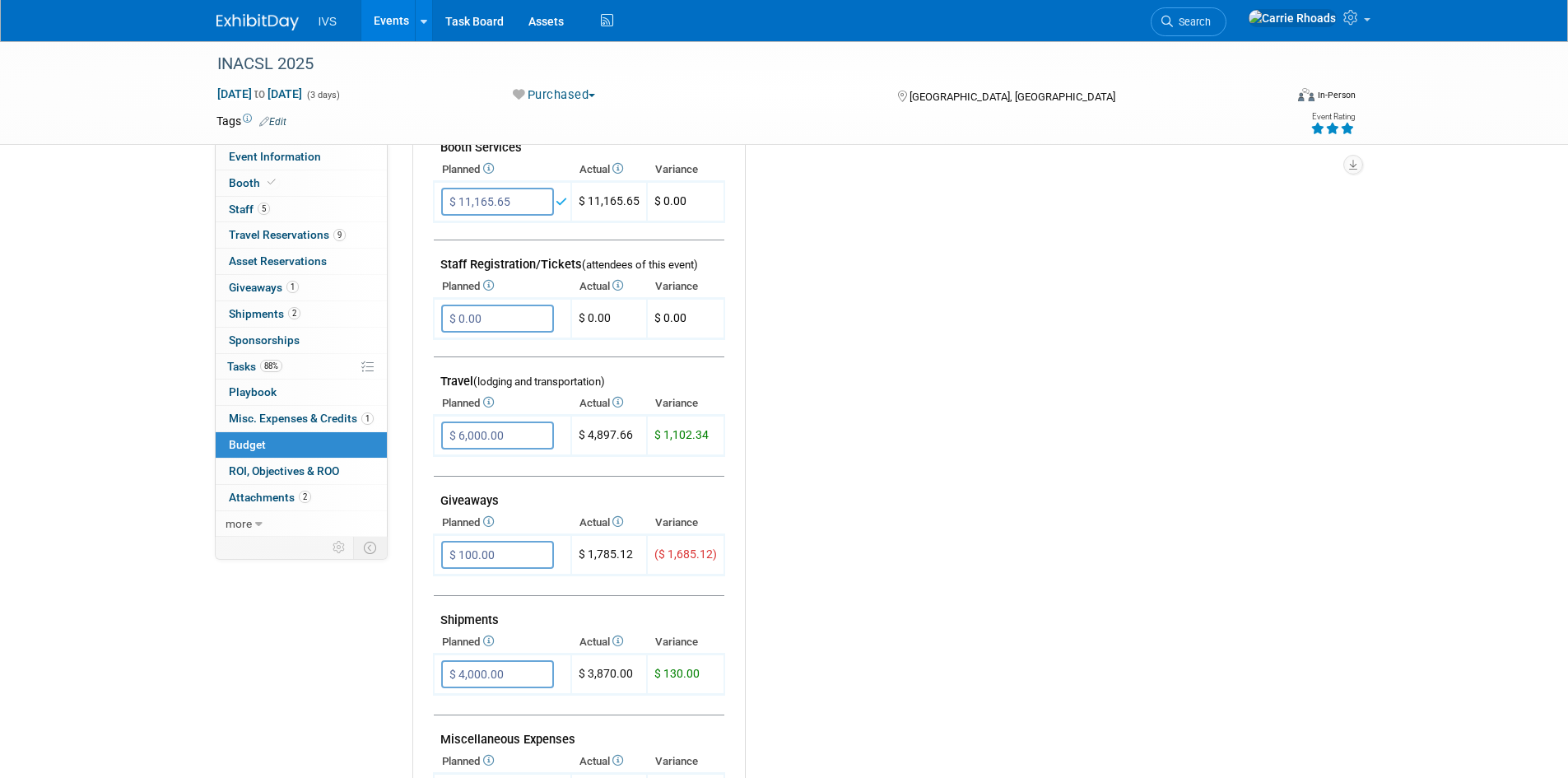 scroll, scrollTop: 494, scrollLeft: 0, axis: vertical 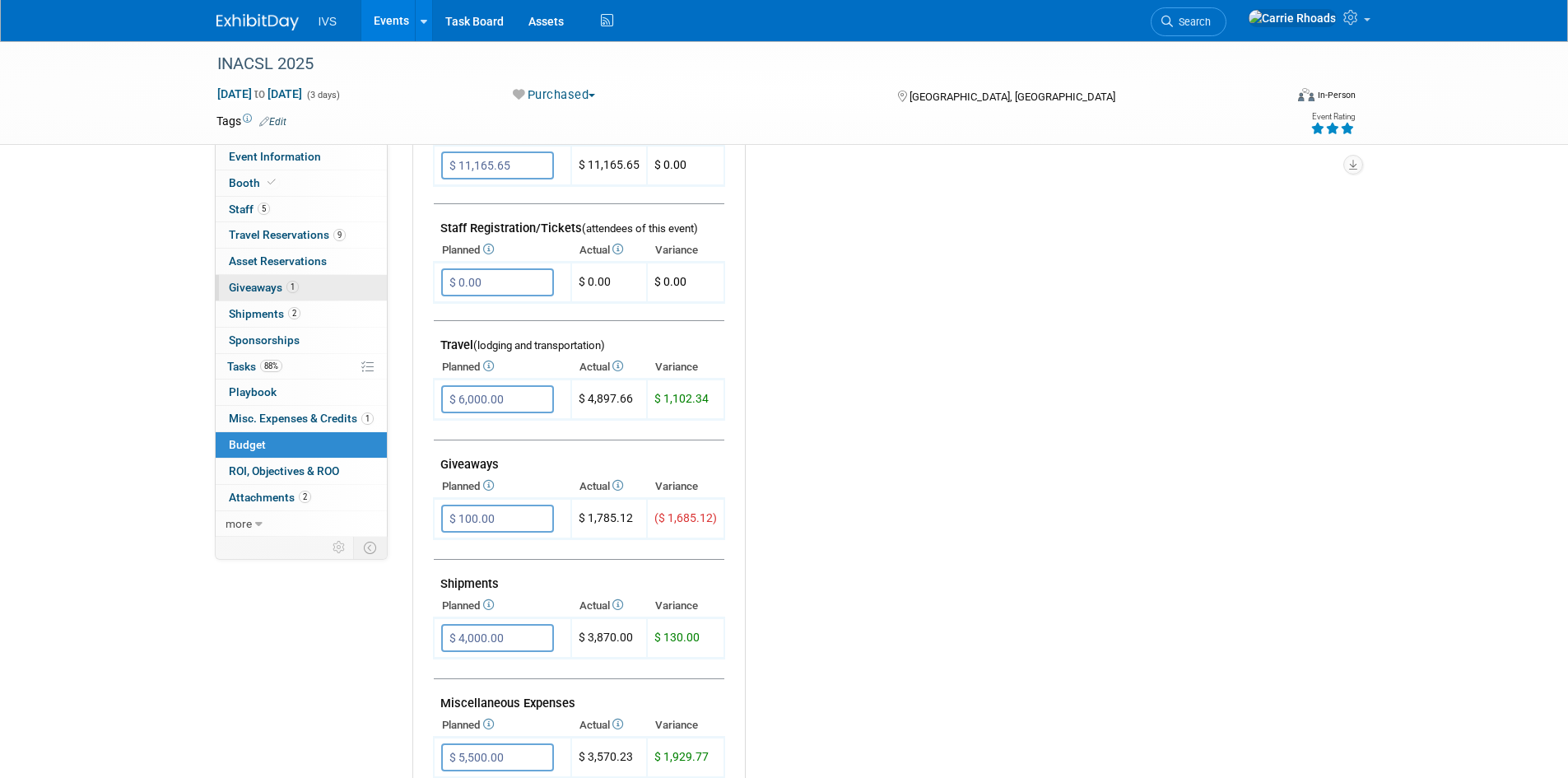 click on "1
Giveaways 1" at bounding box center (301, 287) 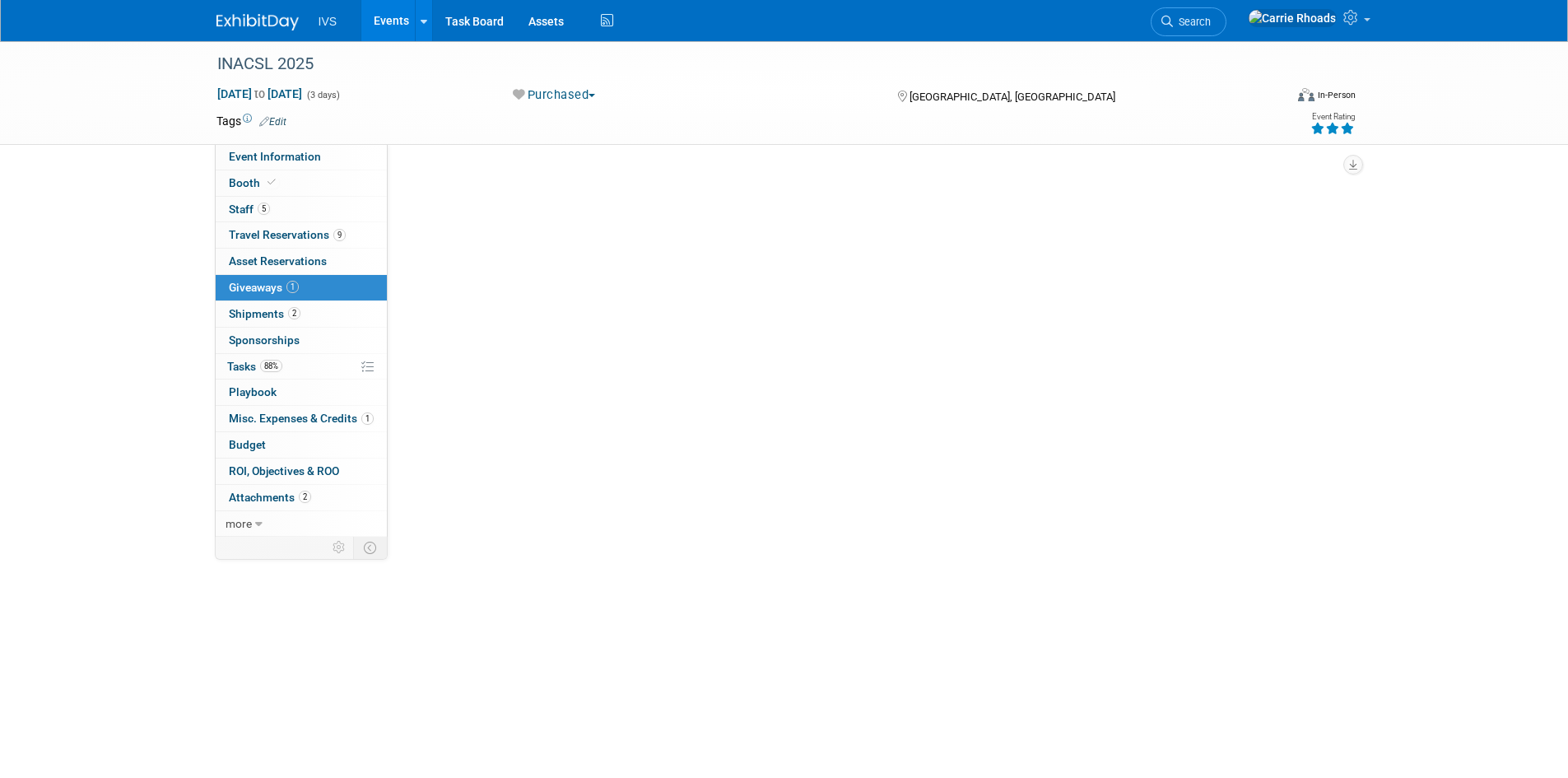 scroll, scrollTop: 0, scrollLeft: 0, axis: both 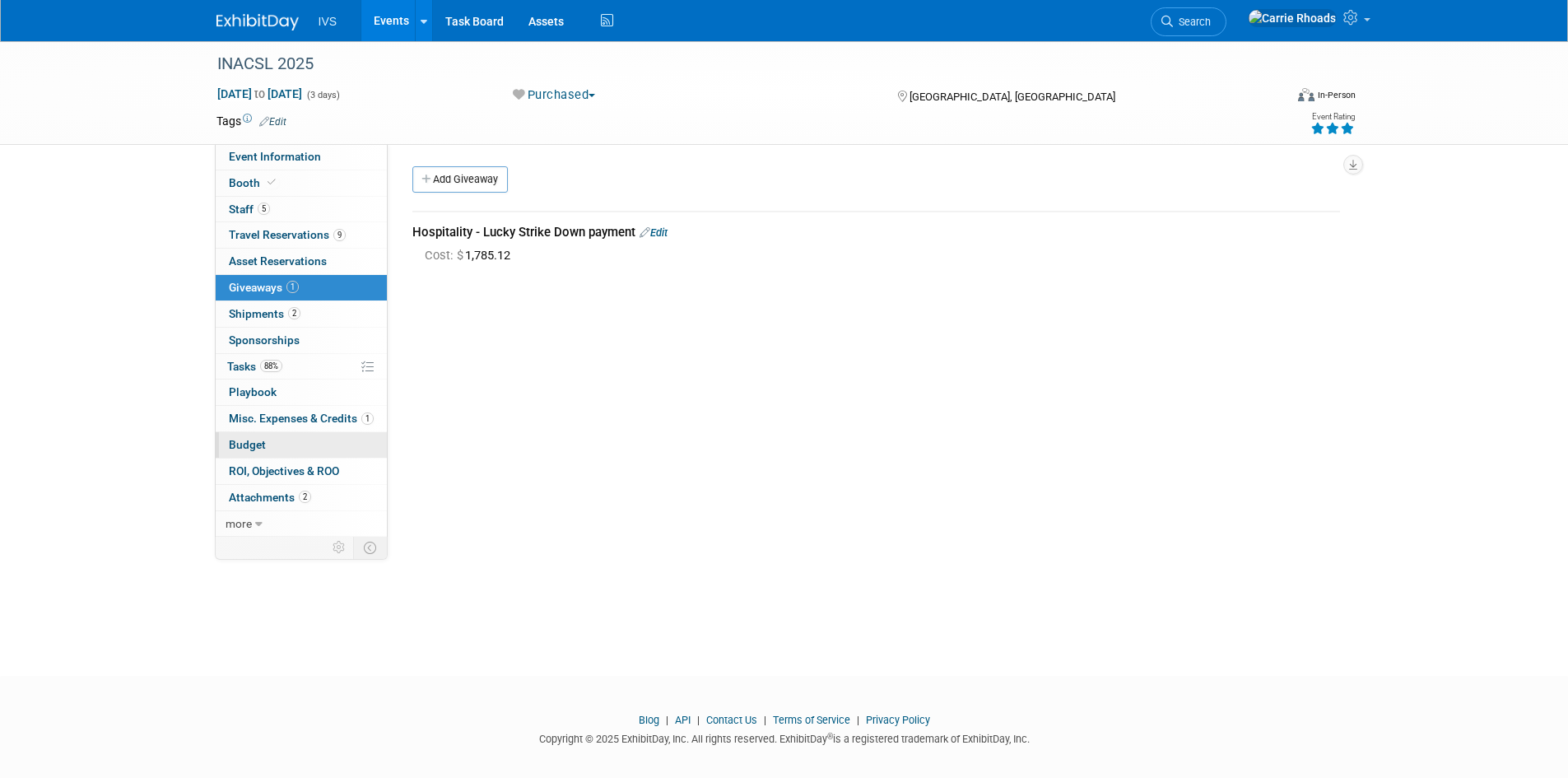 click on "Budget" at bounding box center (247, 445) 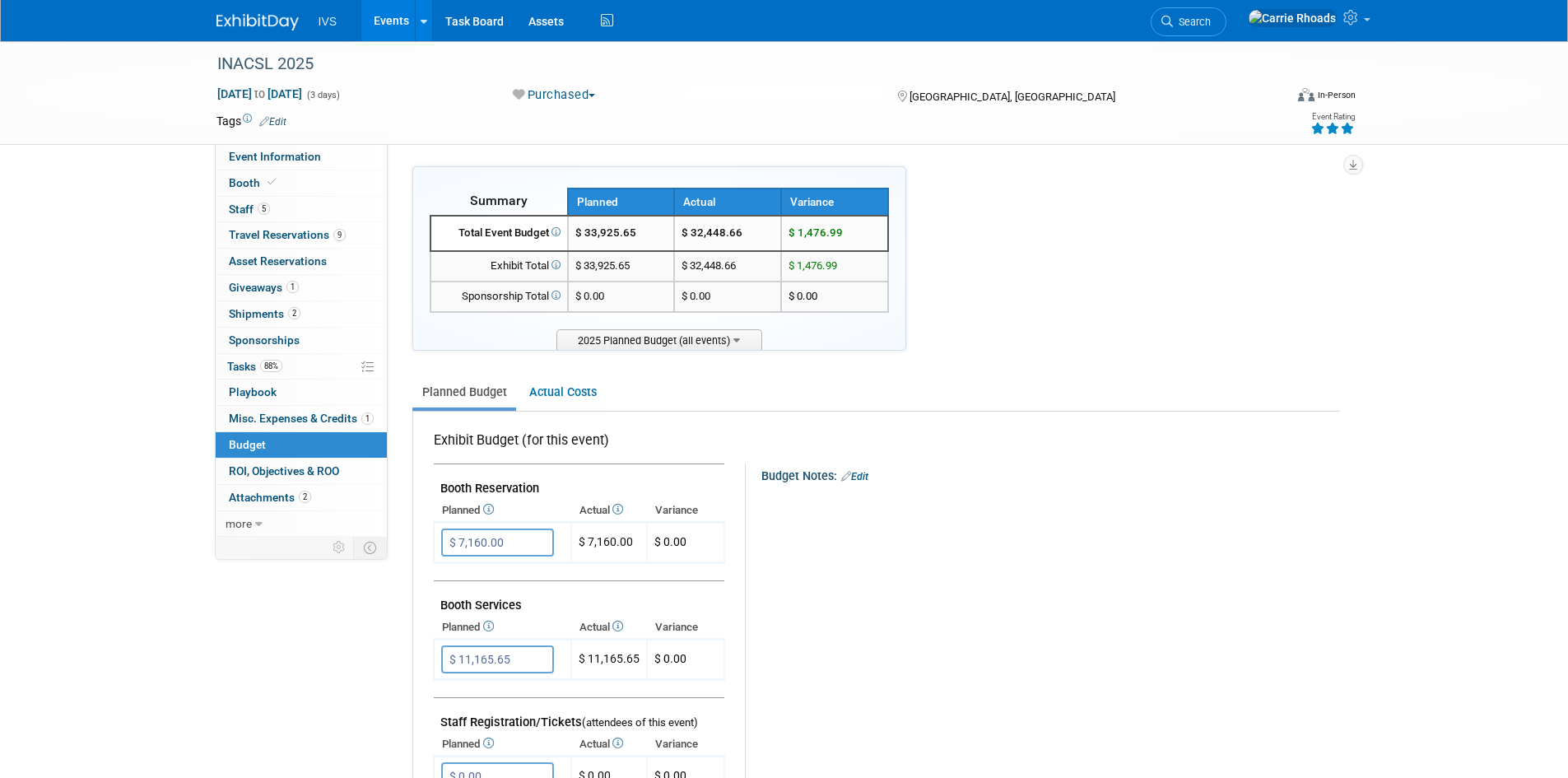 click at bounding box center (258, 22) 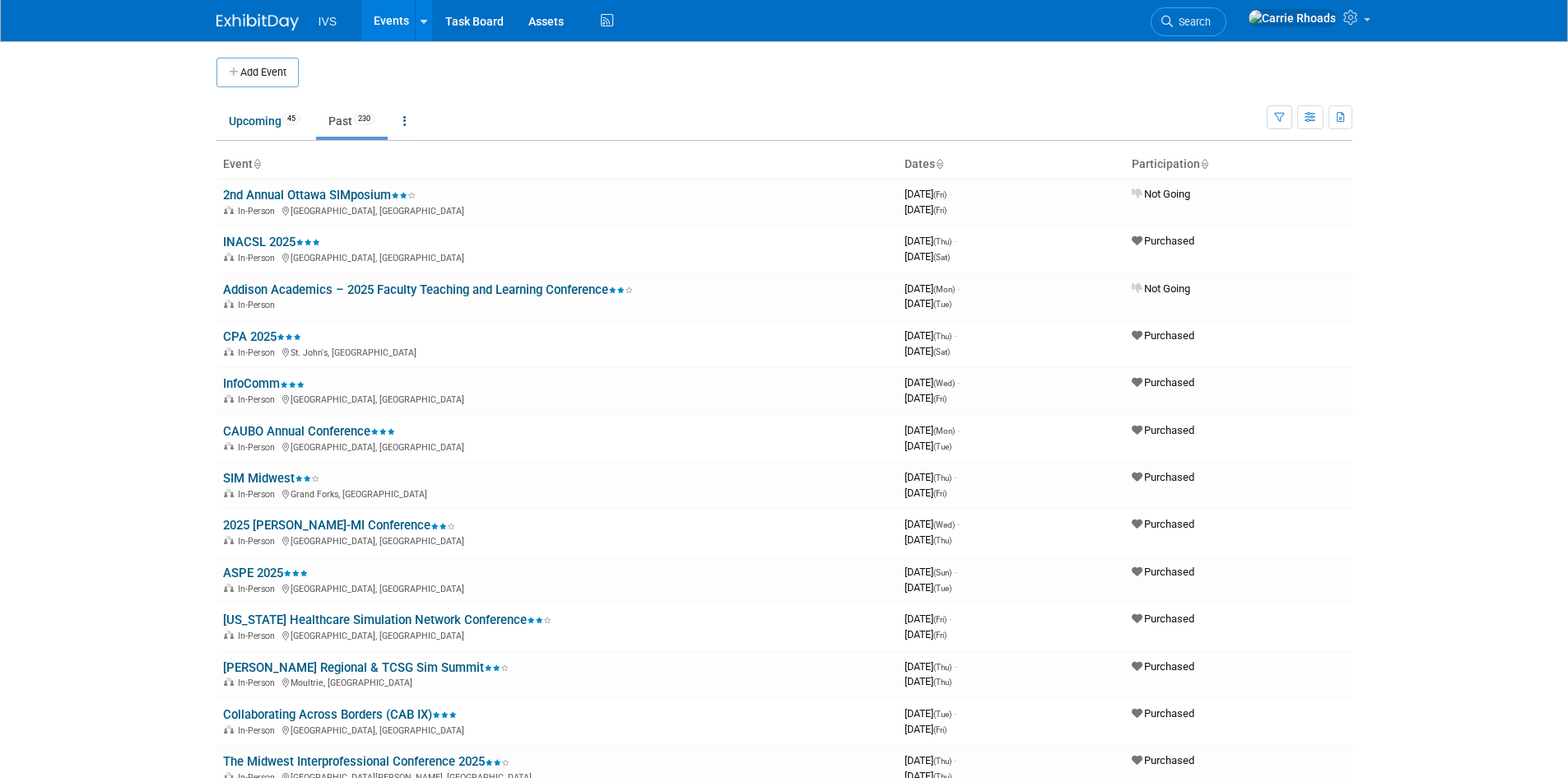 scroll, scrollTop: 0, scrollLeft: 0, axis: both 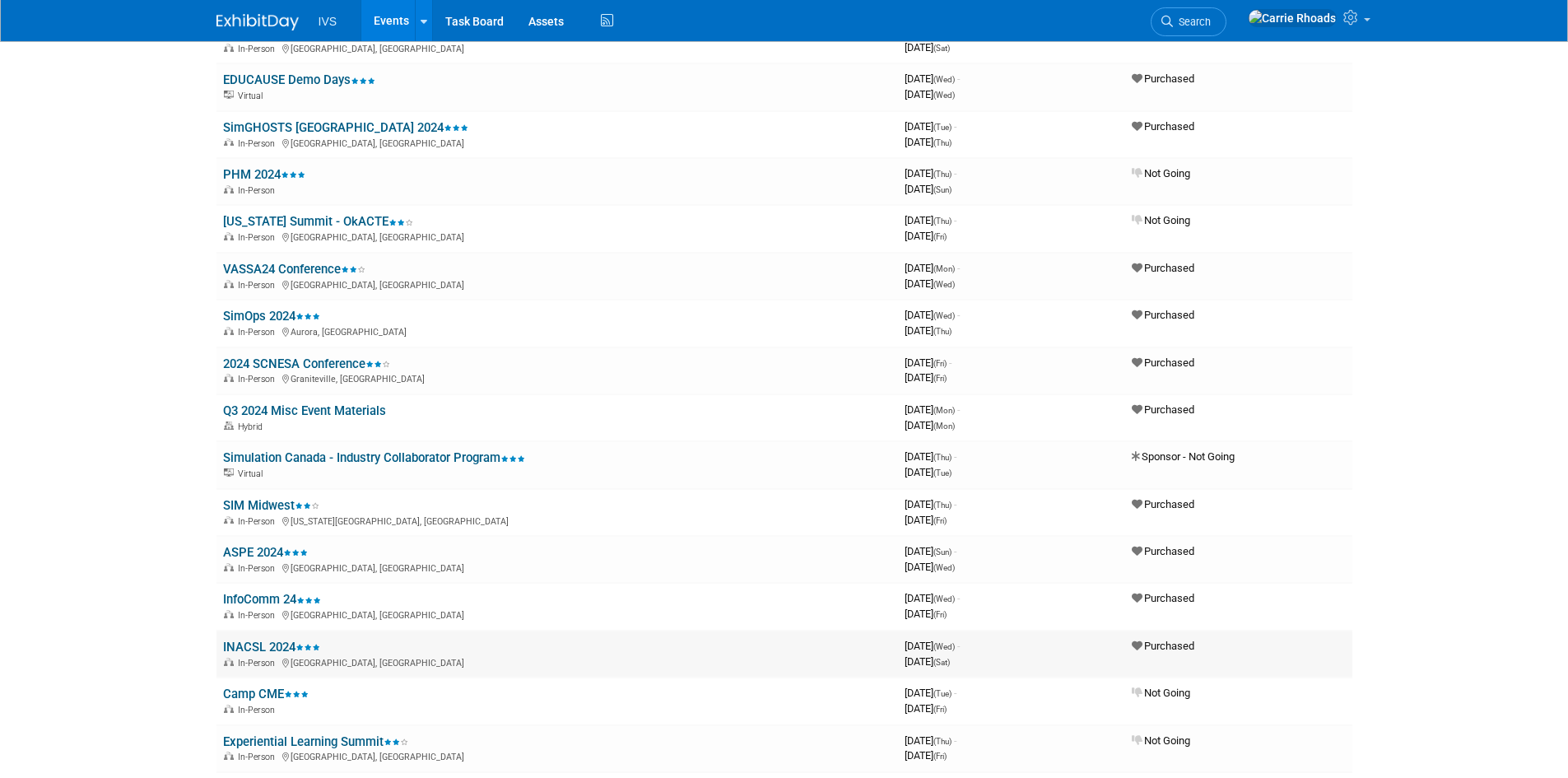 click on "INACSL 2024" at bounding box center (272, 647) 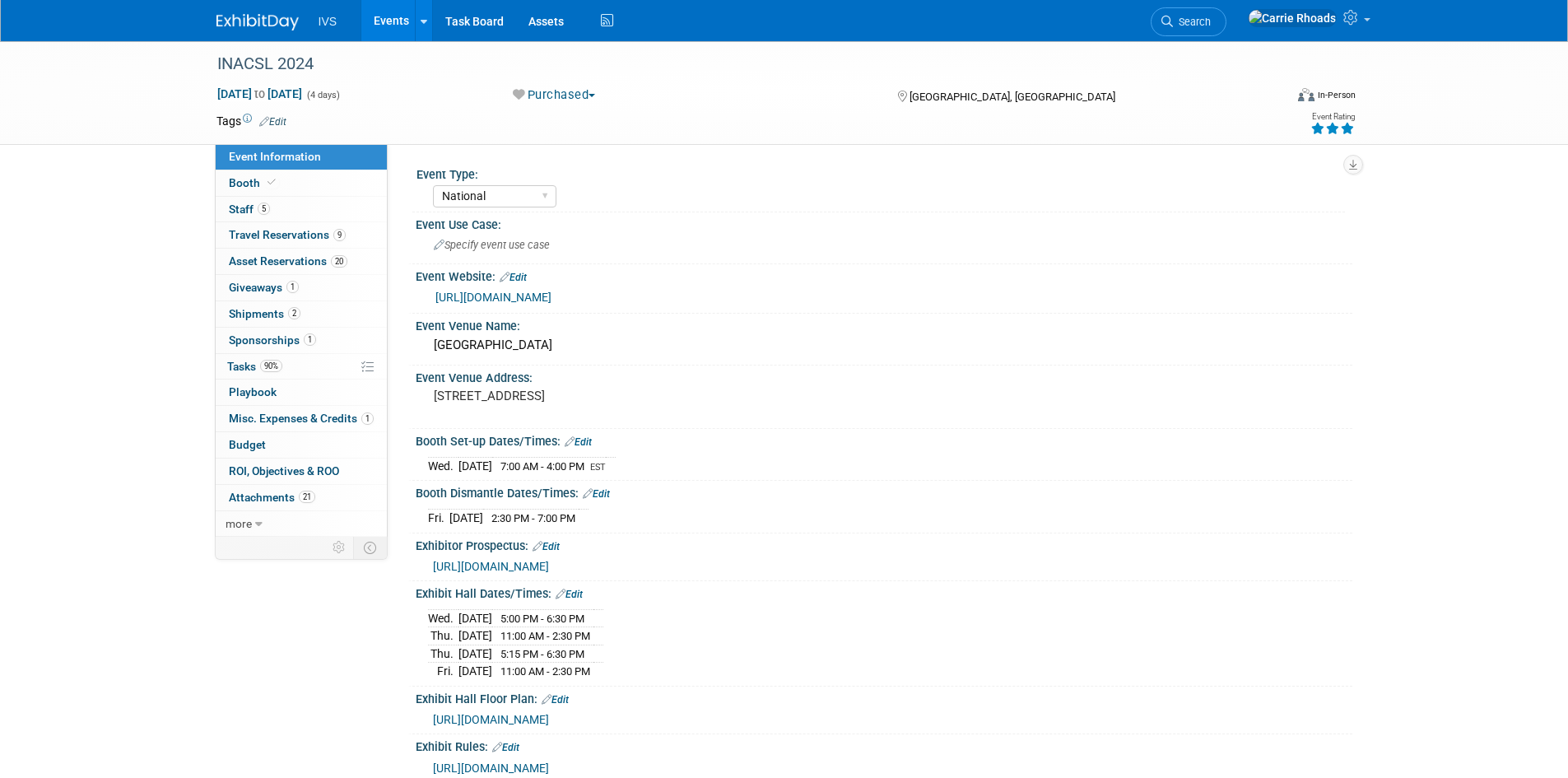 select on "National" 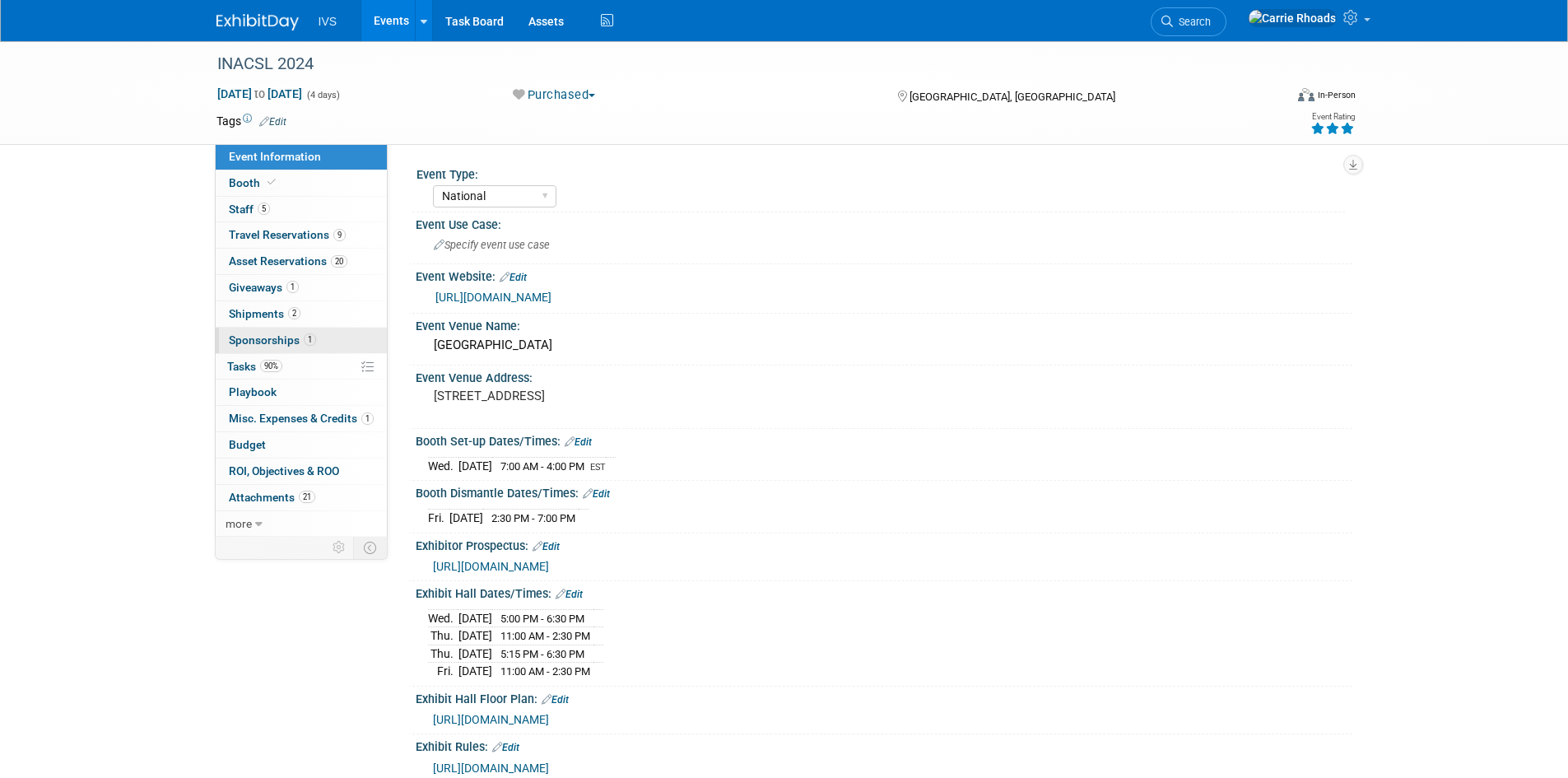 click on "1
Sponsorships 1" at bounding box center [301, 340] 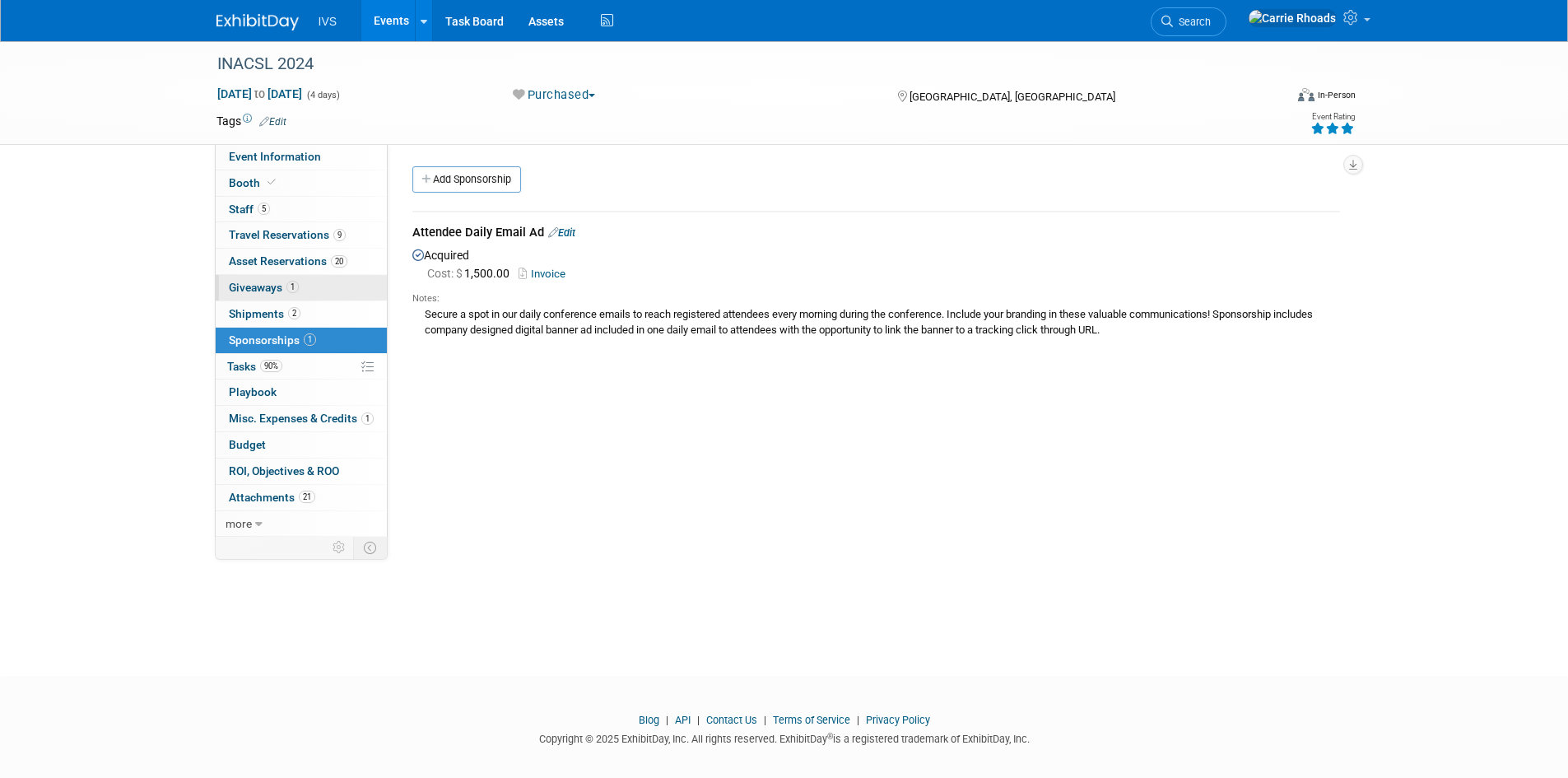 click on "Giveaways 1" at bounding box center (263, 287) 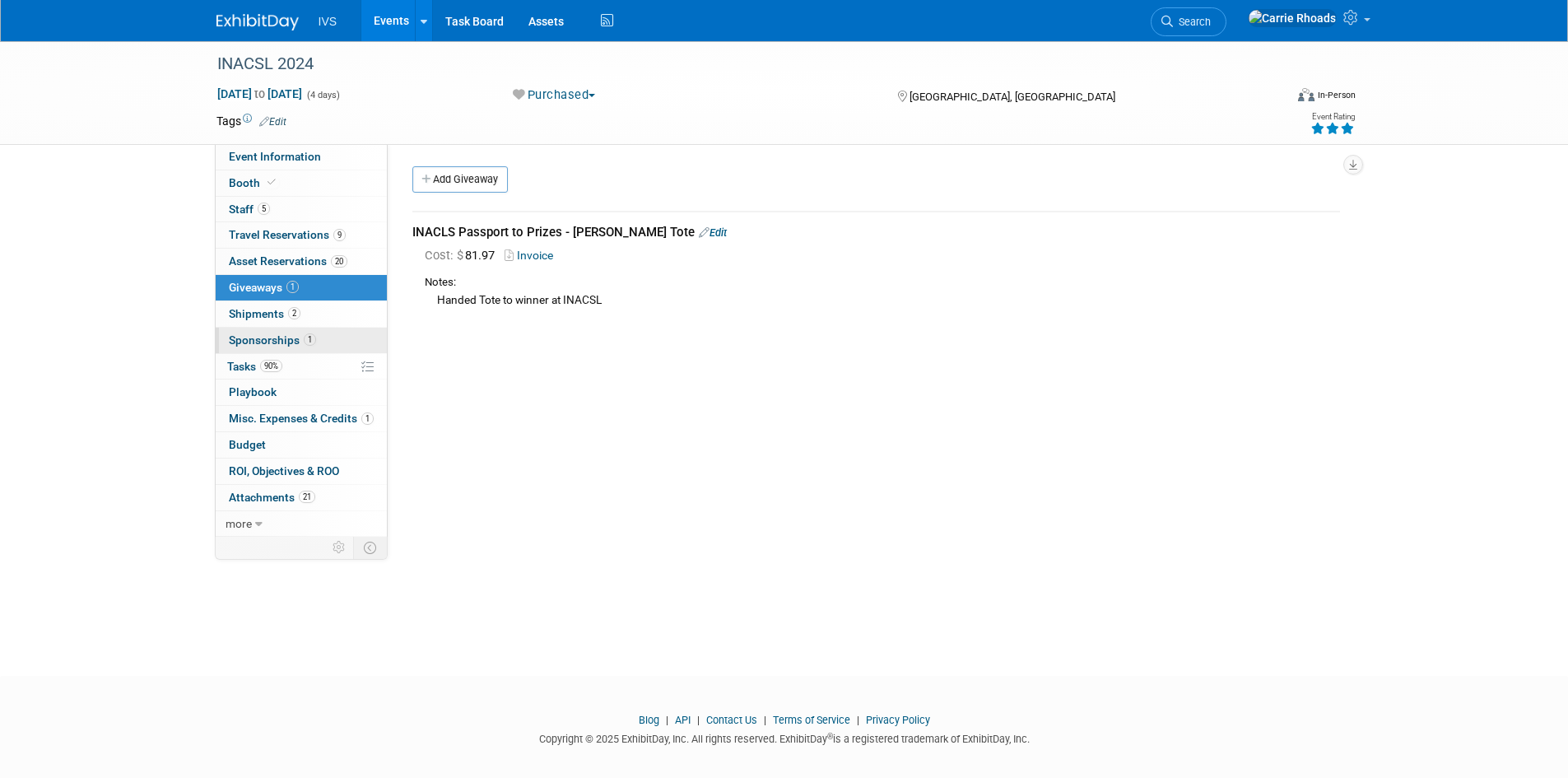 click on "Sponsorships 1" at bounding box center [272, 340] 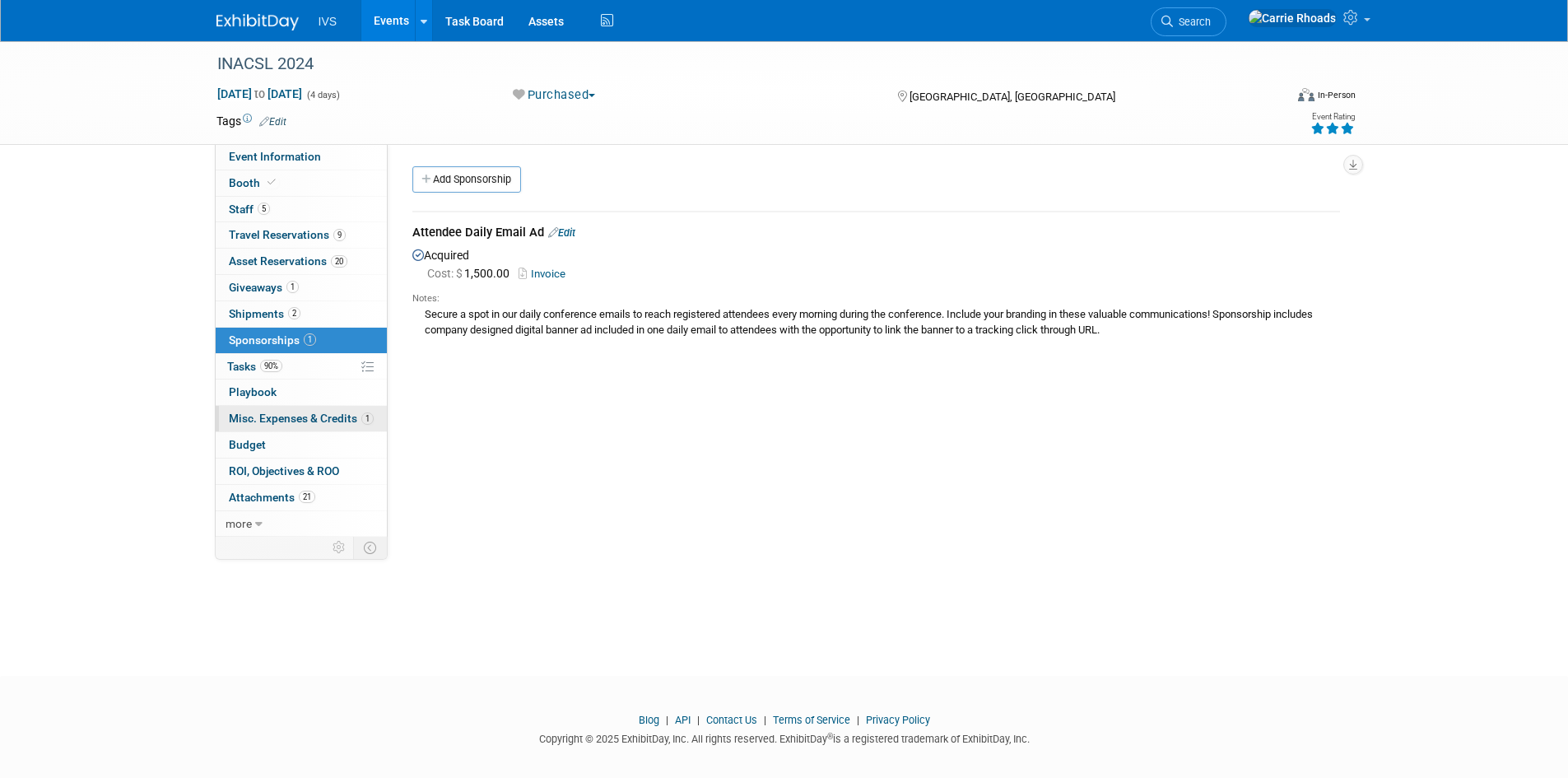 click on "Misc. Expenses & Credits 1" at bounding box center (301, 418) 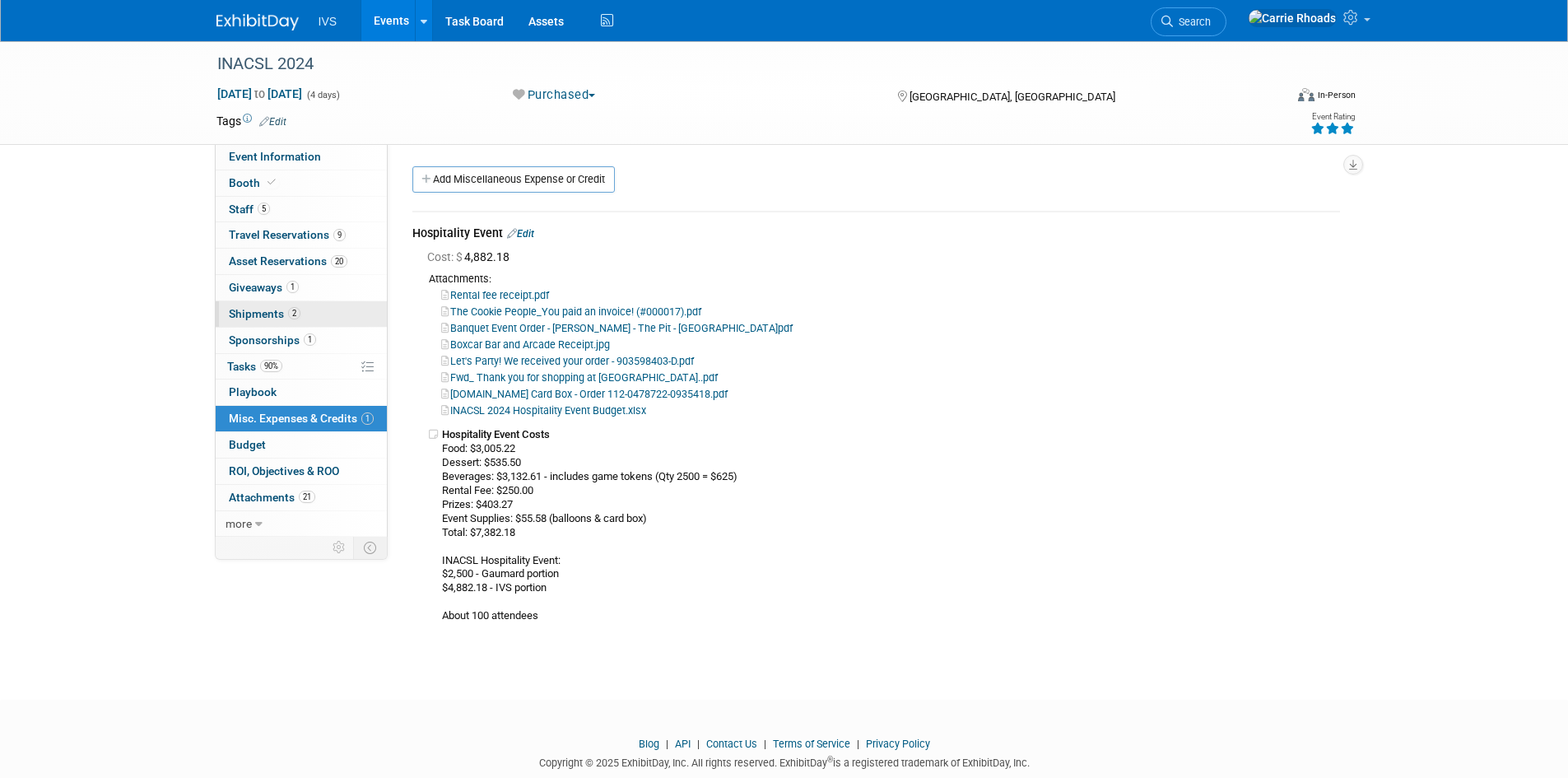 click on "Shipments 2" at bounding box center [264, 314] 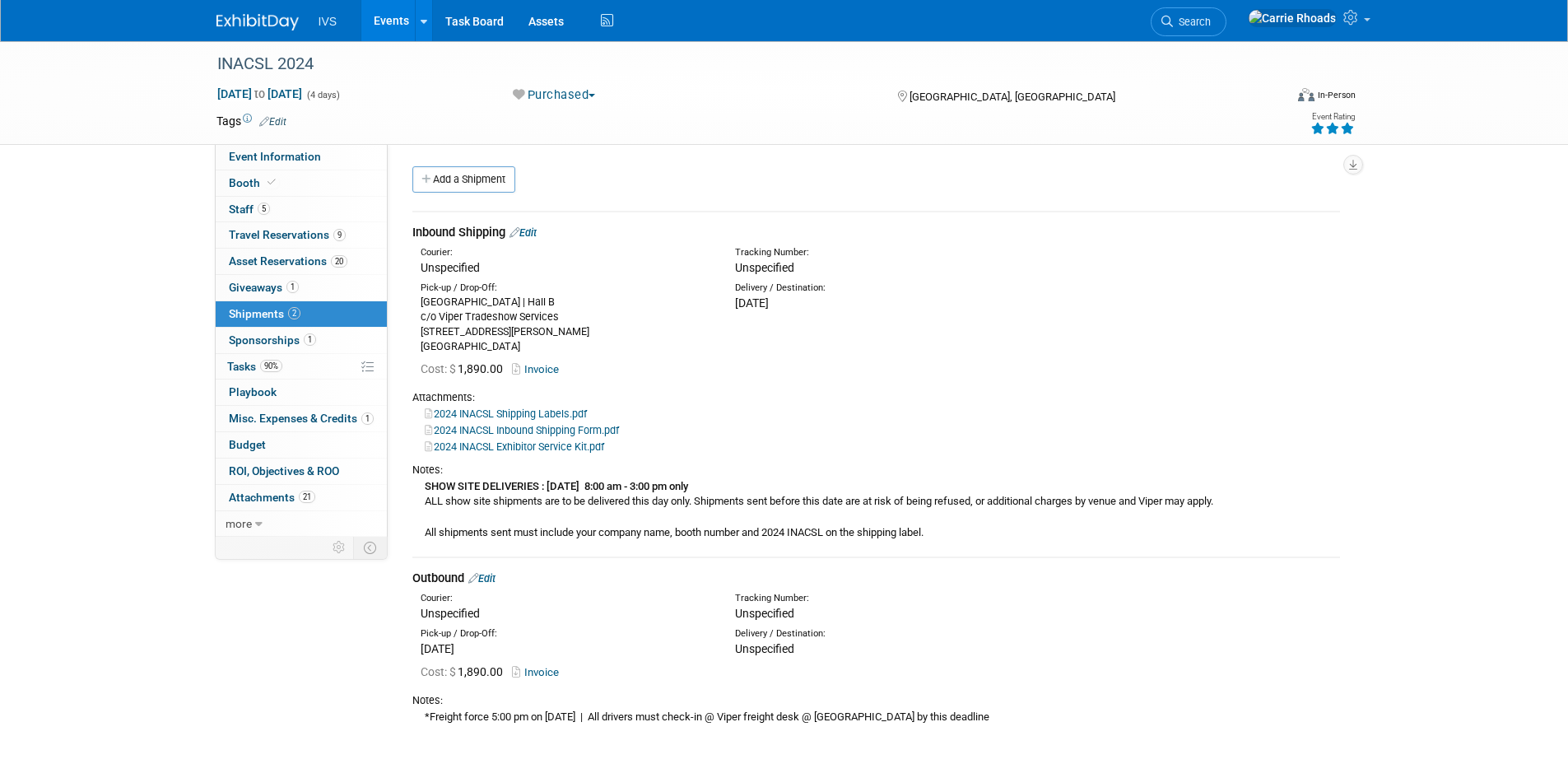 click at bounding box center (258, 22) 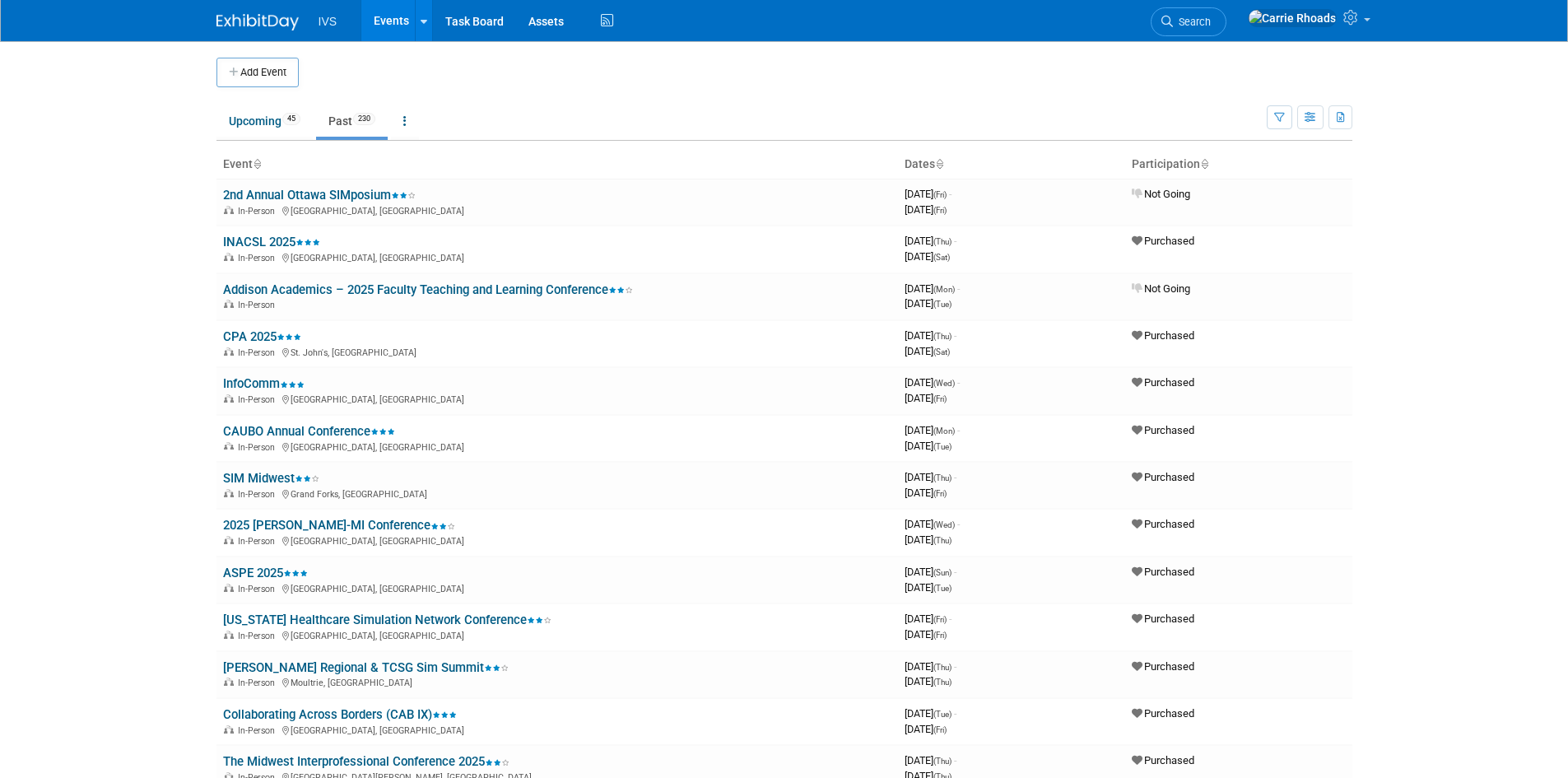 scroll, scrollTop: 0, scrollLeft: 0, axis: both 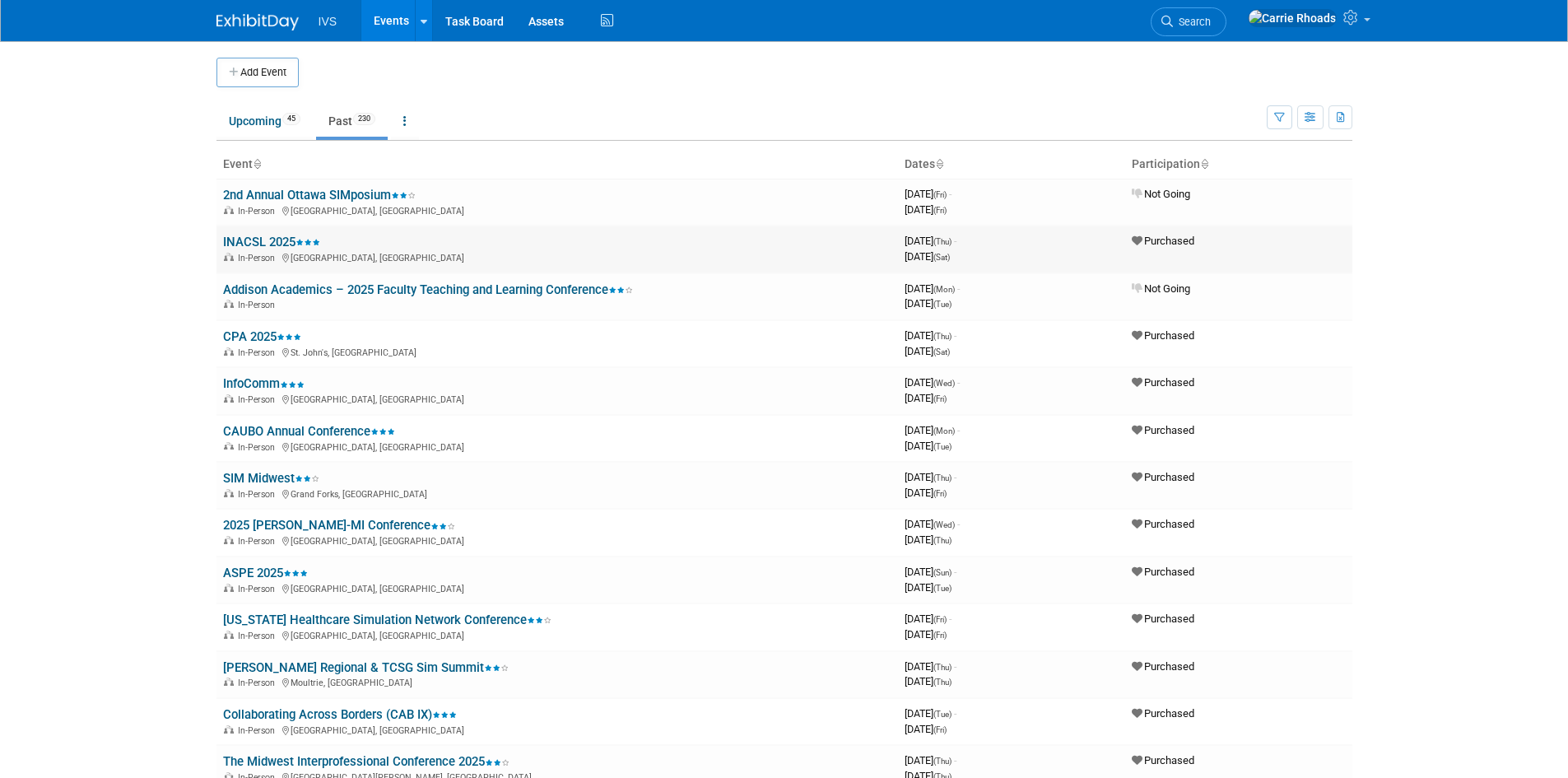 click on "INACSL 2025" at bounding box center [272, 242] 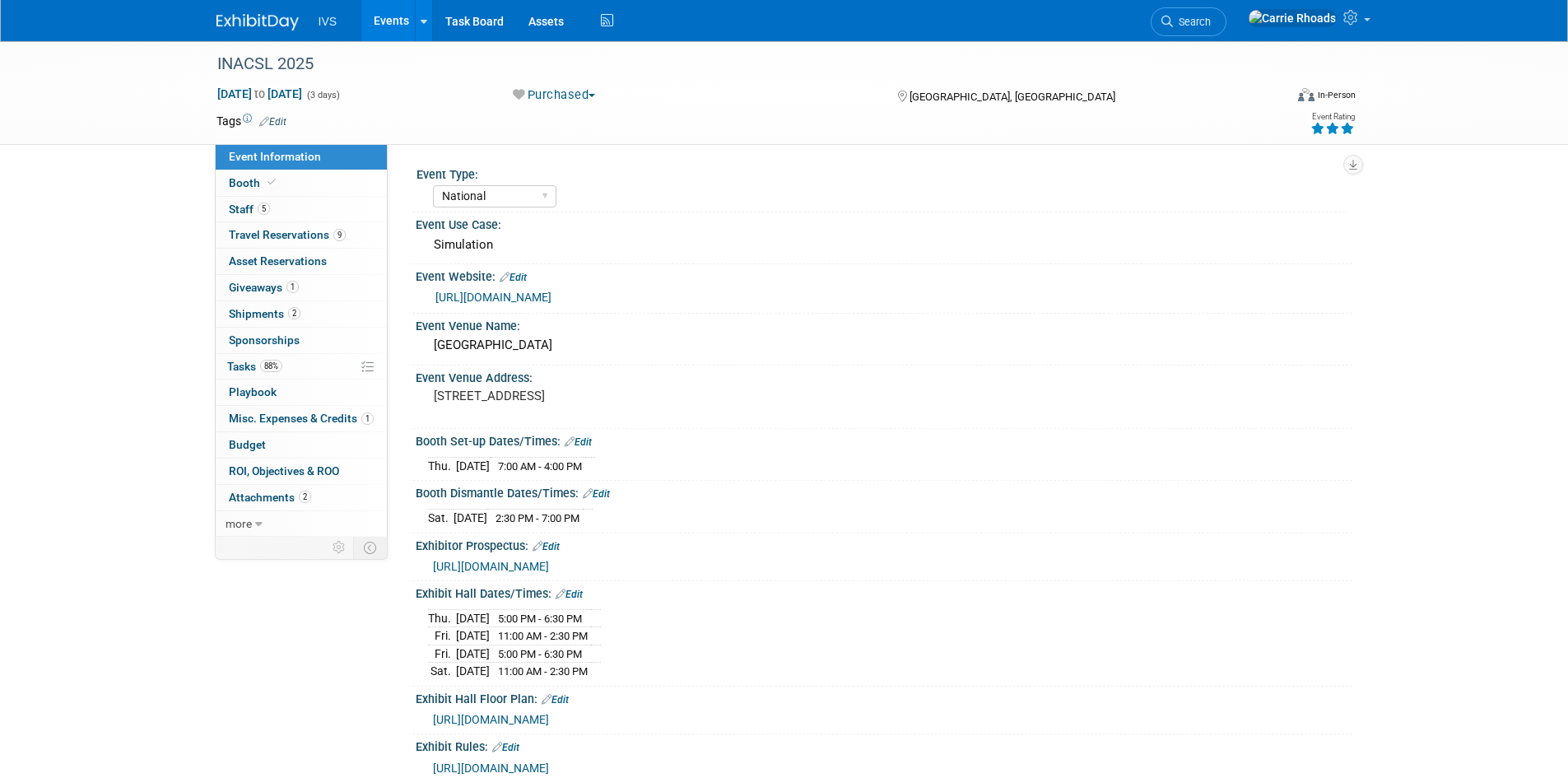 select on "National" 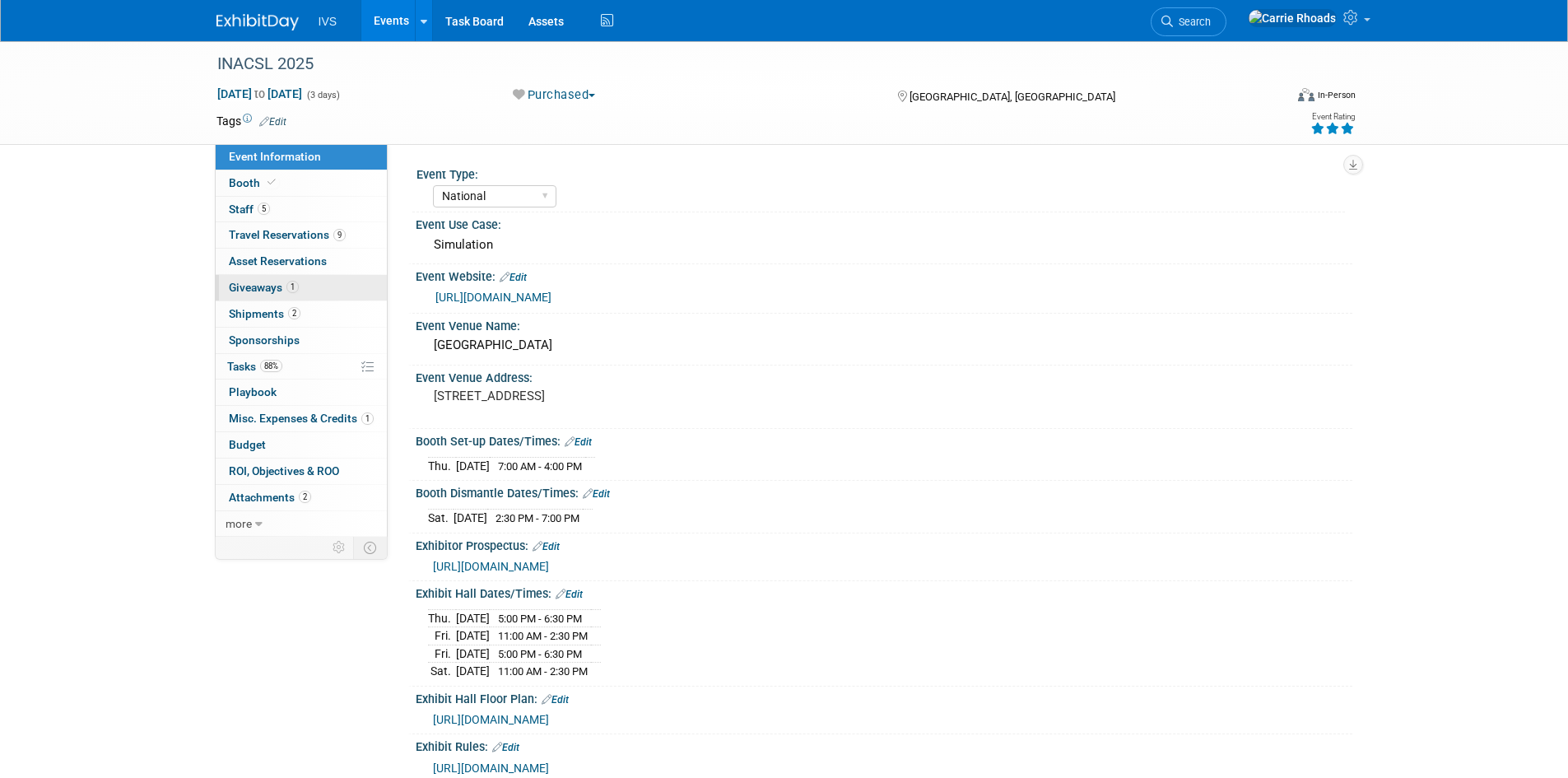 click on "Giveaways 1" at bounding box center [263, 287] 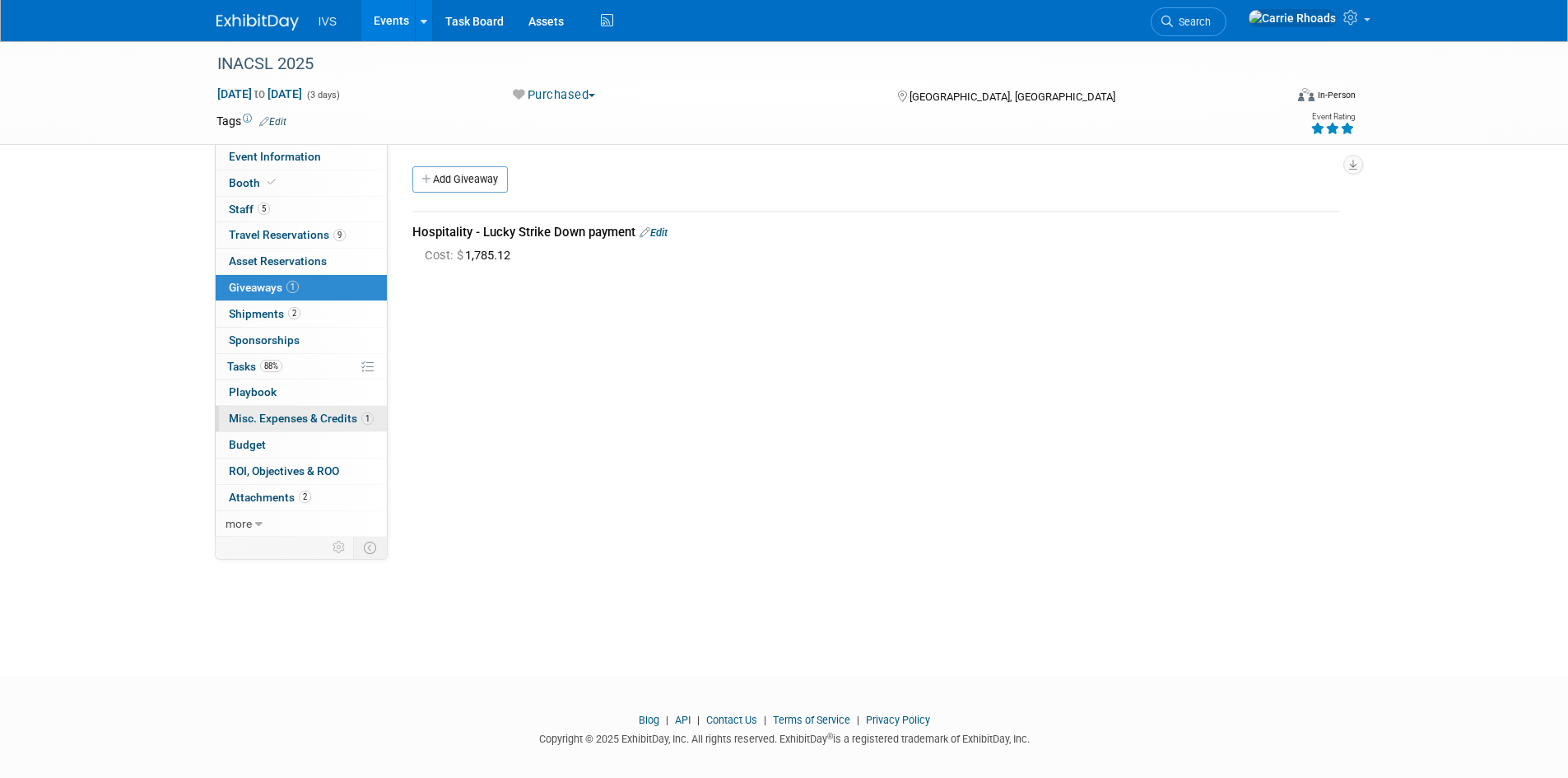 click on "1
Misc. Expenses & Credits 1" at bounding box center [301, 418] 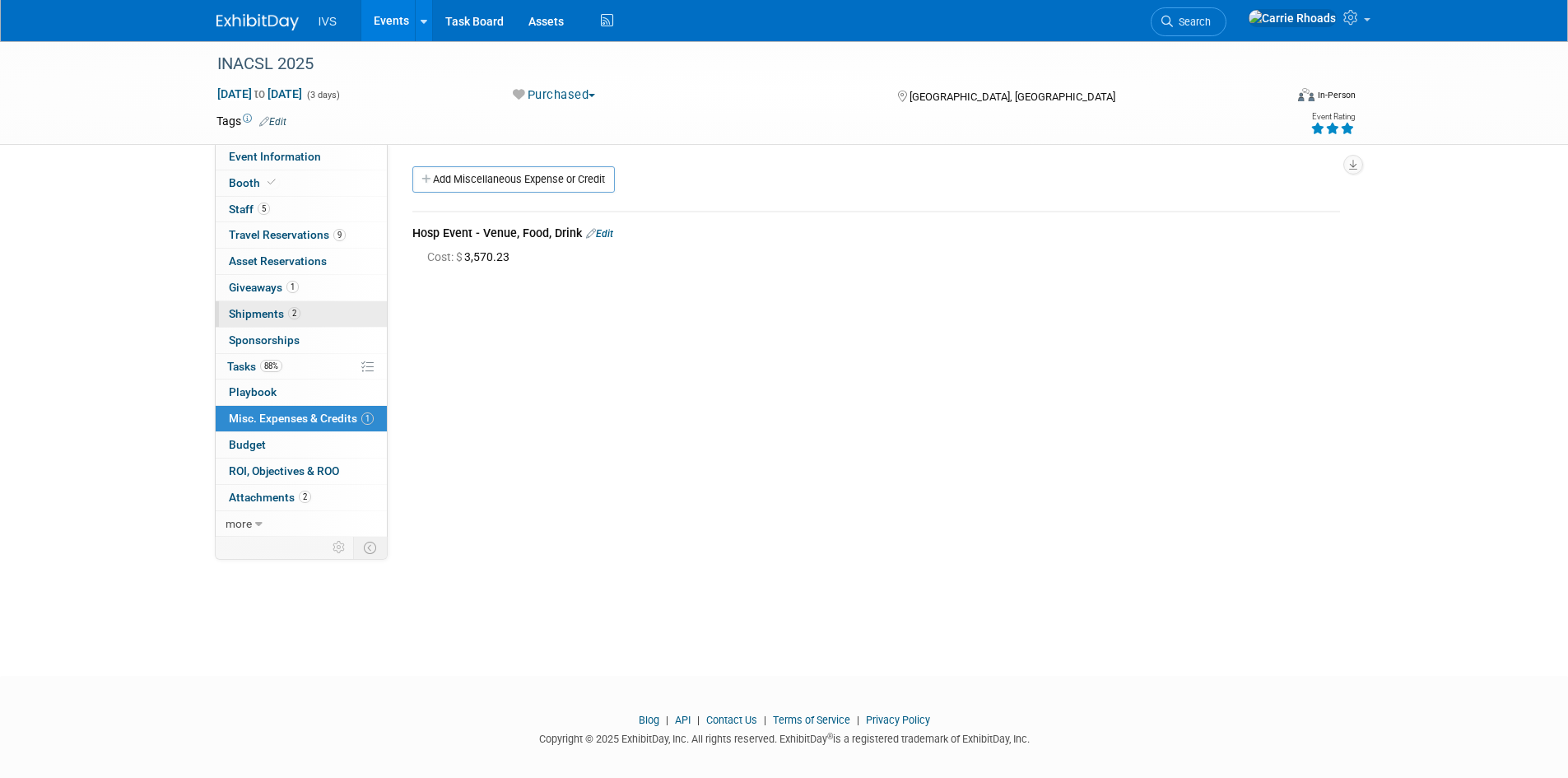 click on "Shipments 2" at bounding box center (264, 314) 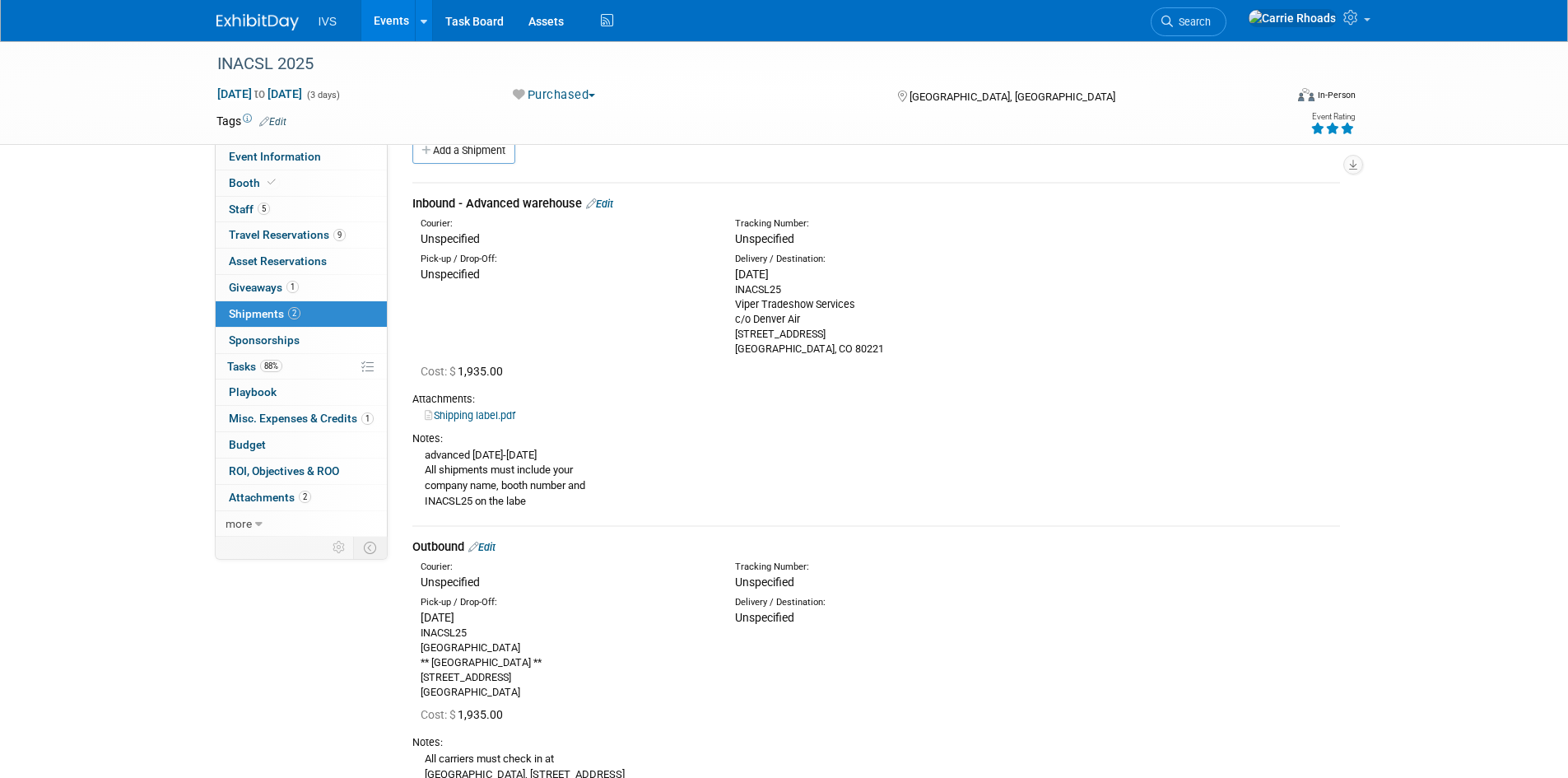 scroll, scrollTop: 0, scrollLeft: 0, axis: both 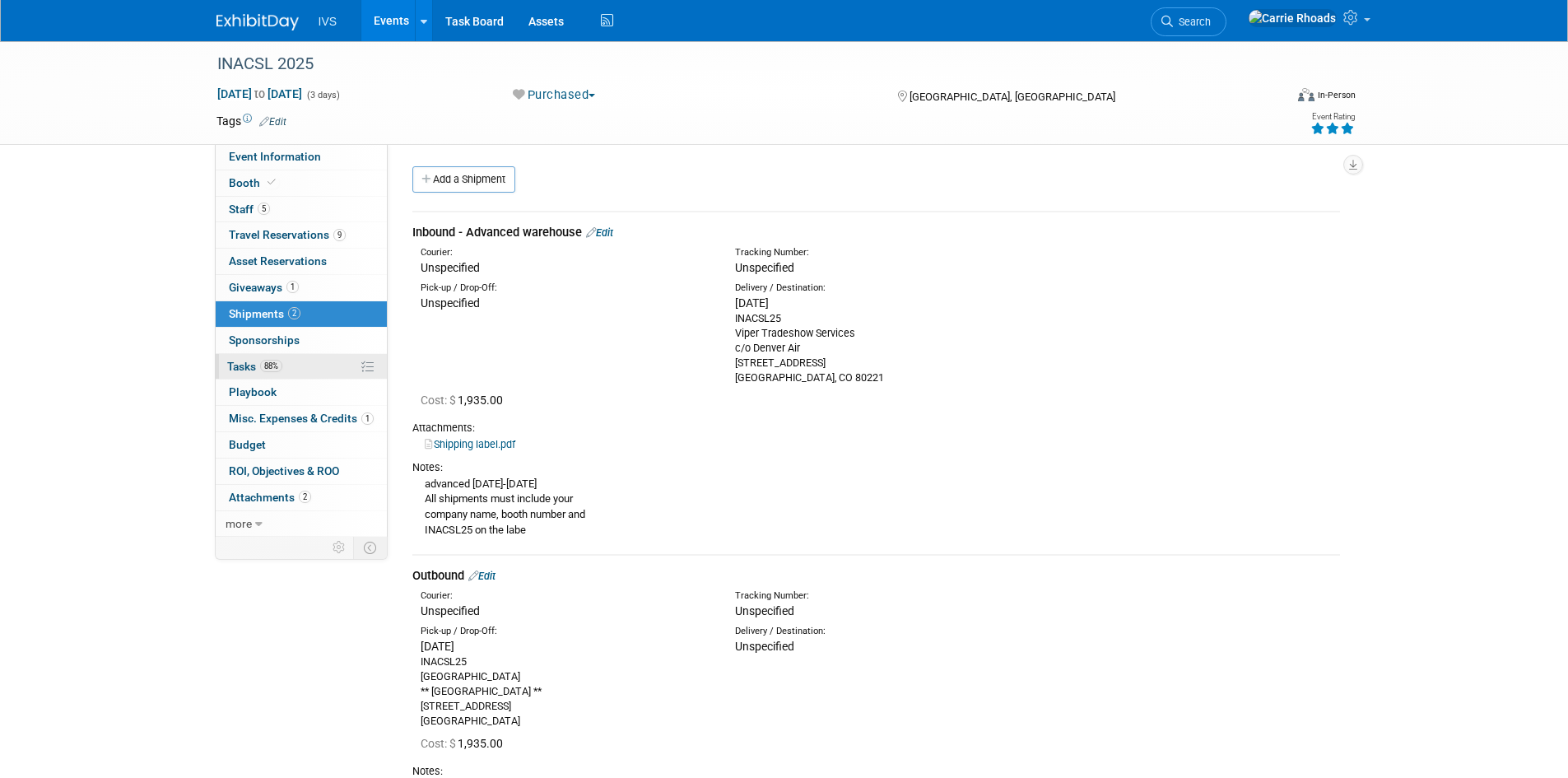 click on "Tasks 88%" at bounding box center [254, 366] 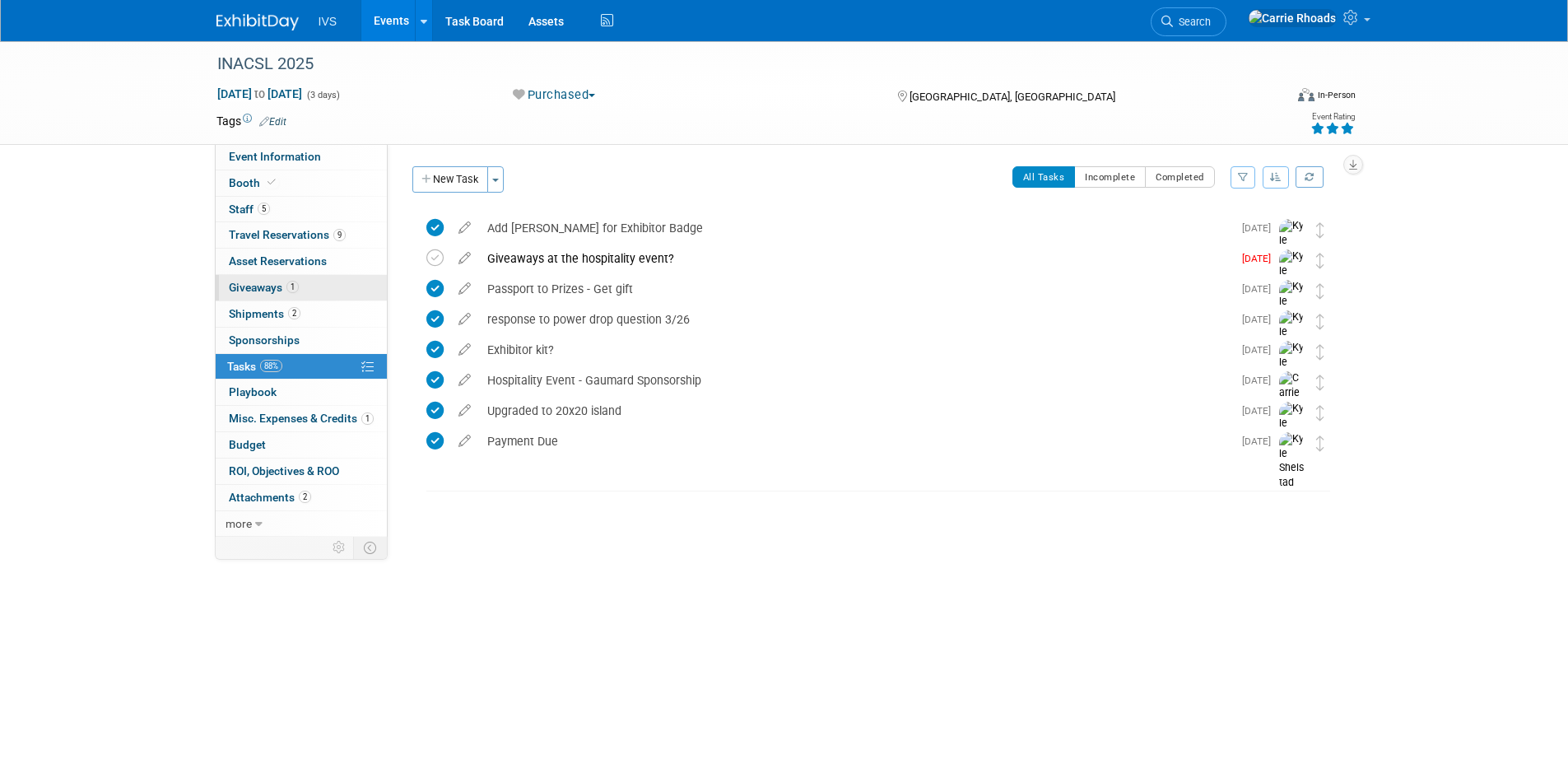 click on "Giveaways 1" at bounding box center (263, 287) 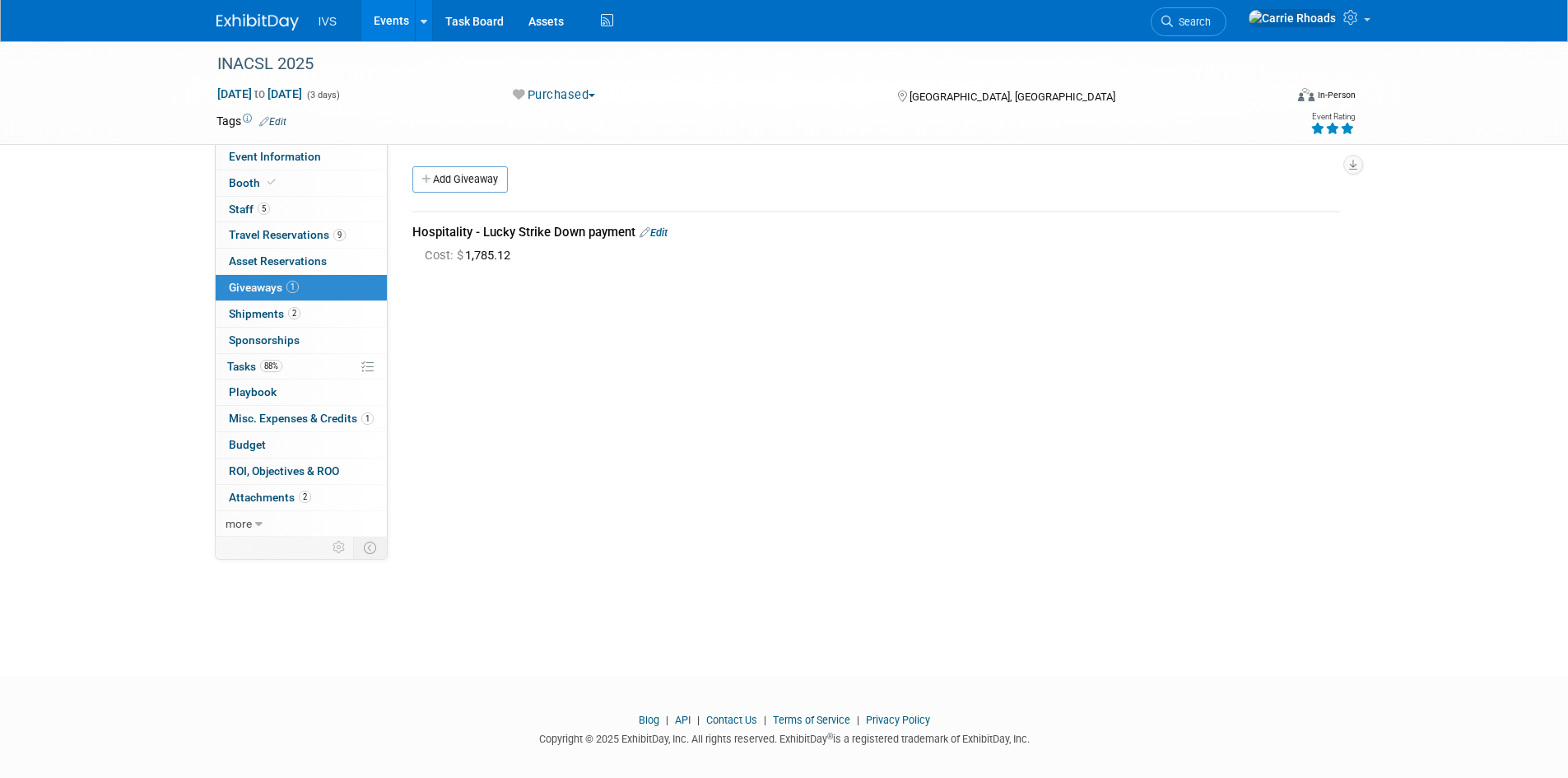 click on "Hospitality - Lucky Strike Down payment
Edit" at bounding box center (876, 232) 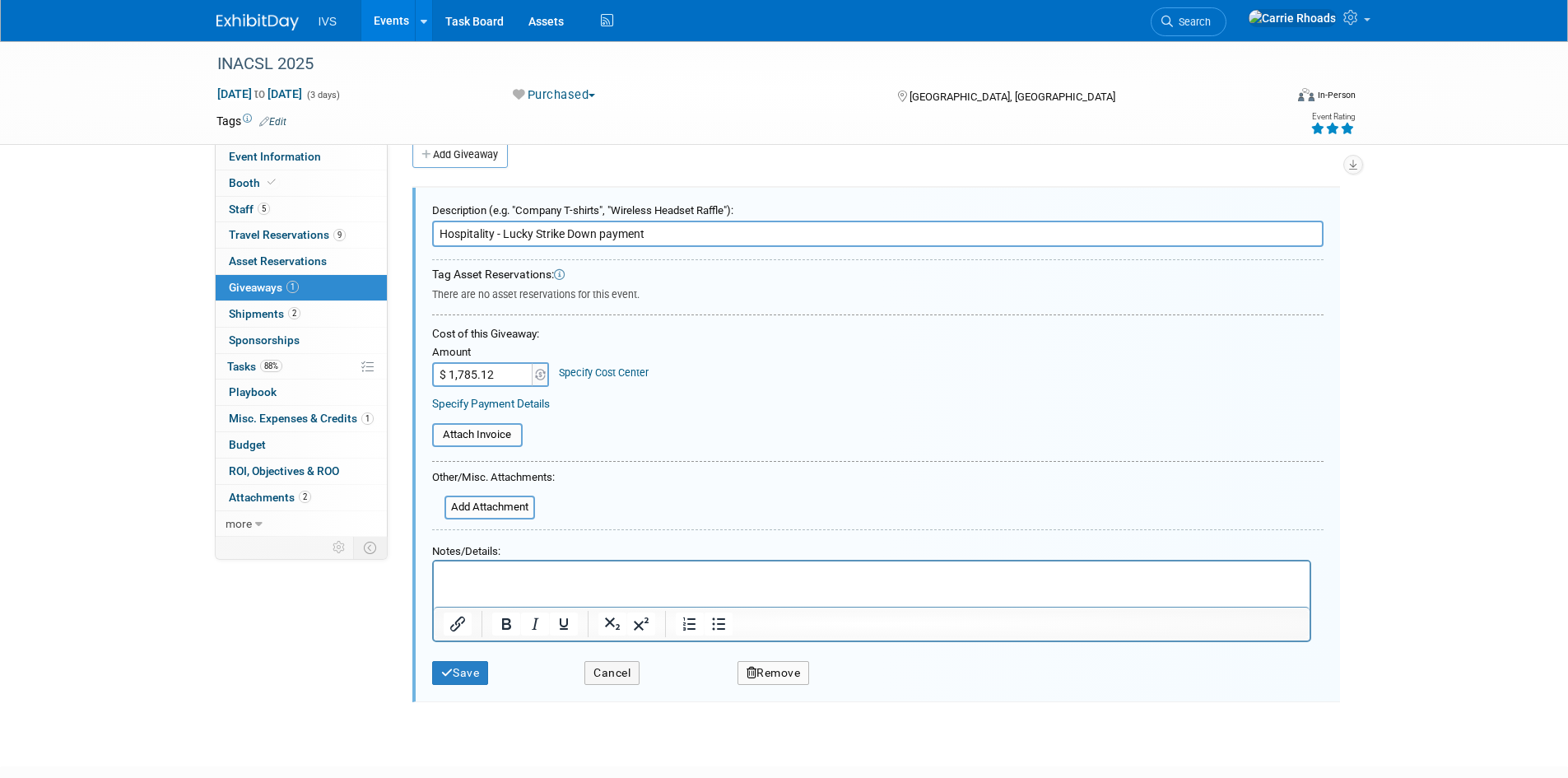 scroll, scrollTop: 0, scrollLeft: 0, axis: both 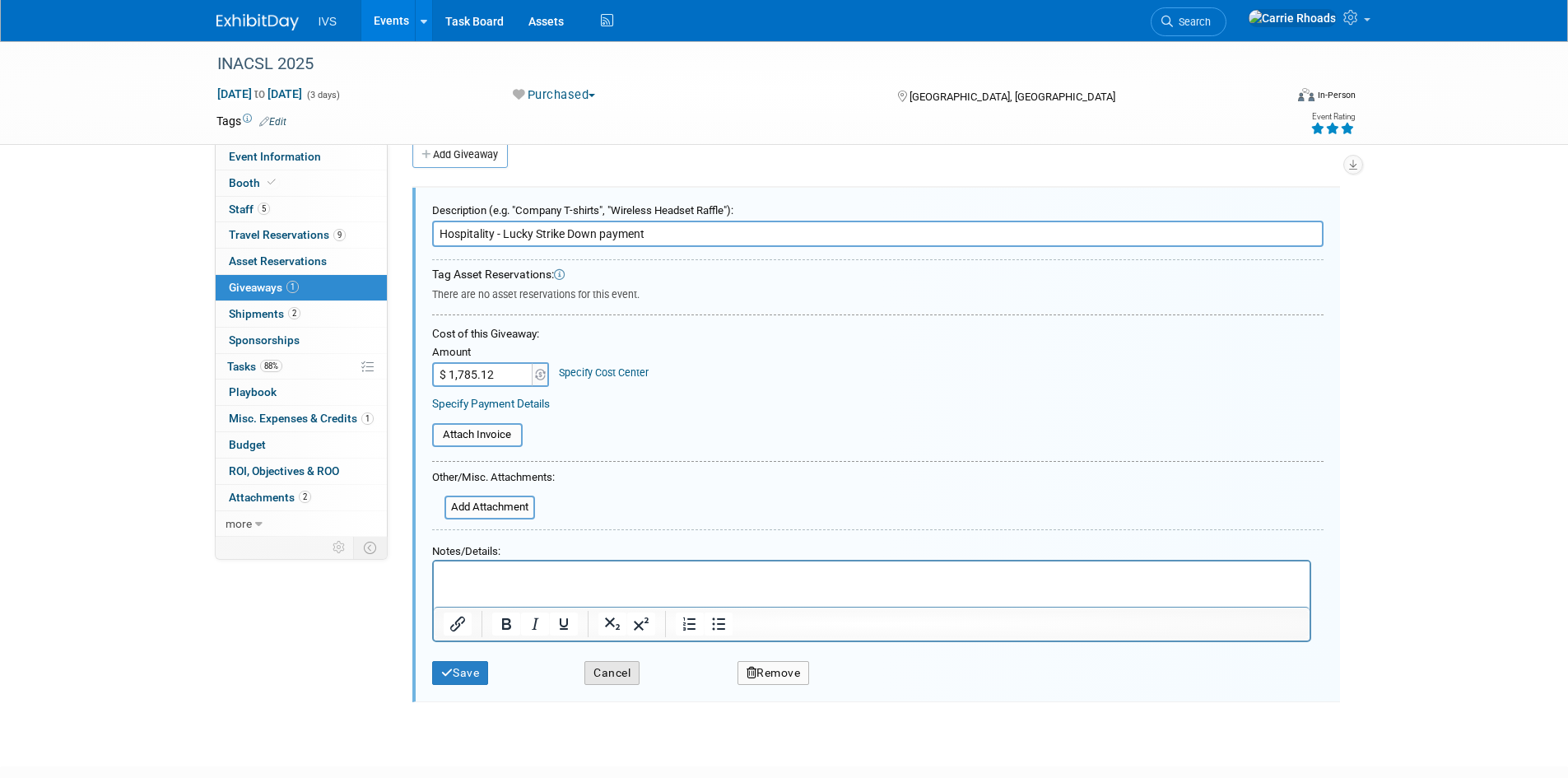 click on "Cancel" at bounding box center [612, 673] 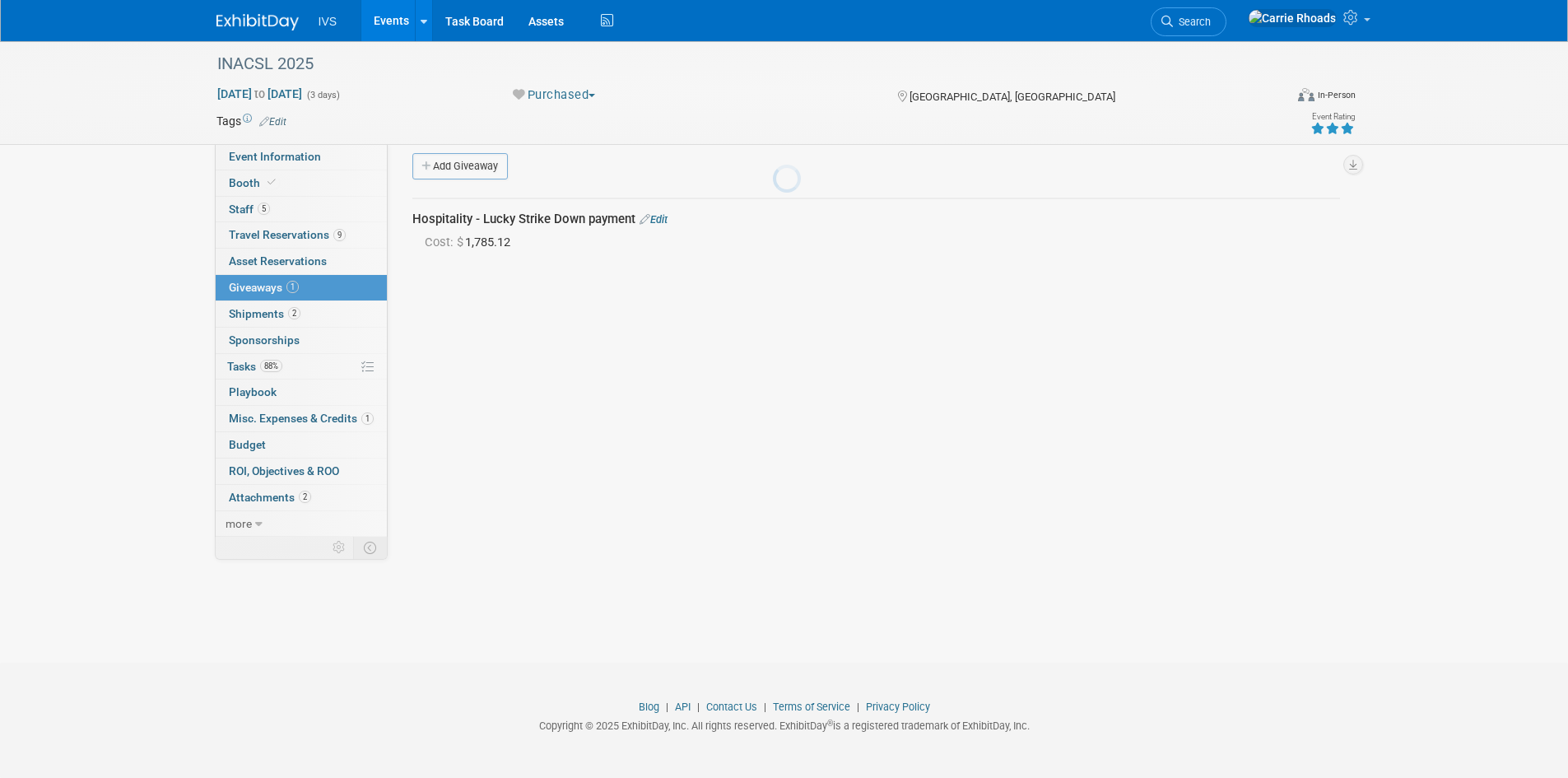 scroll, scrollTop: 13, scrollLeft: 0, axis: vertical 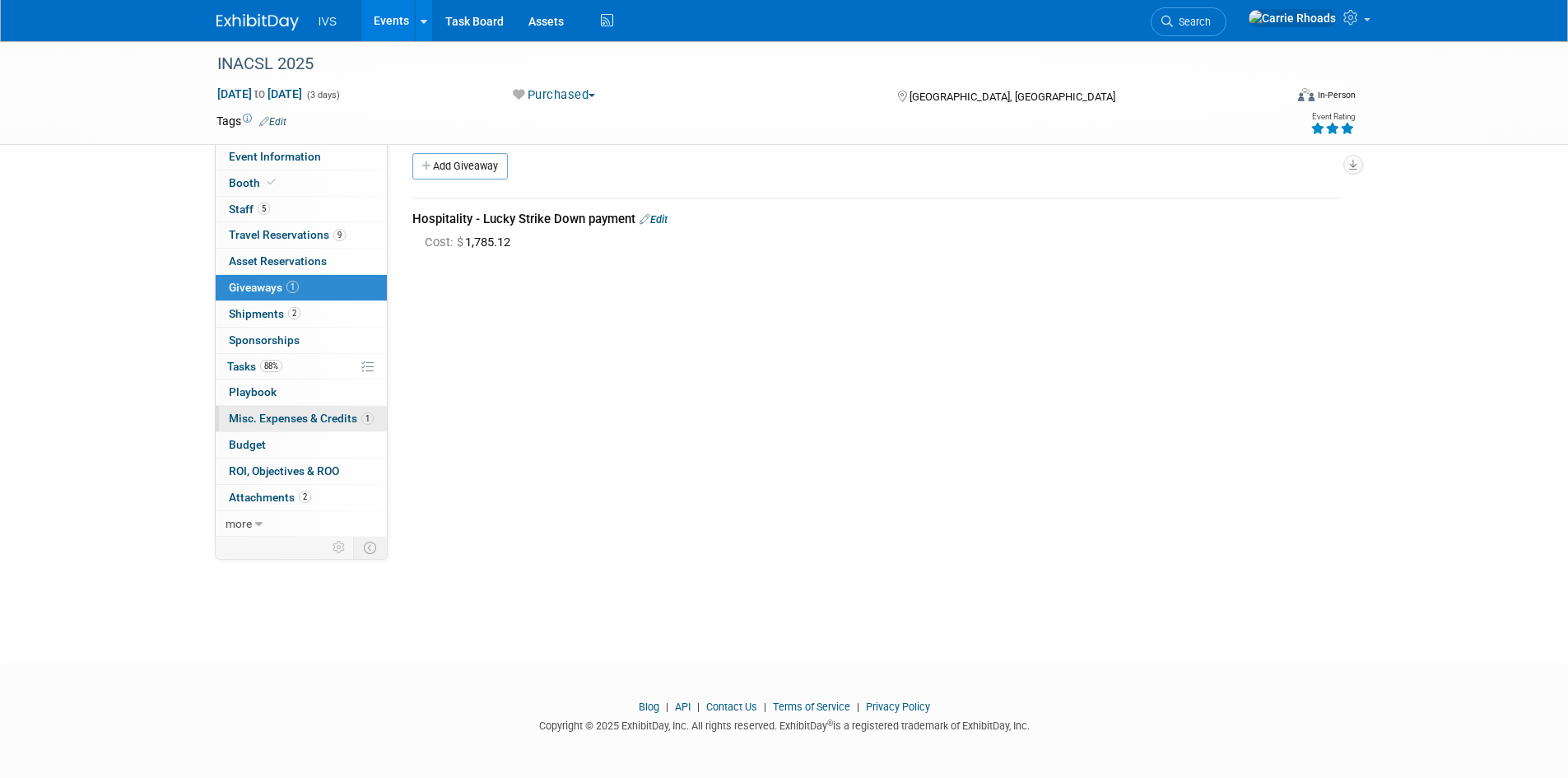click on "Misc. Expenses & Credits 1" at bounding box center (301, 418) 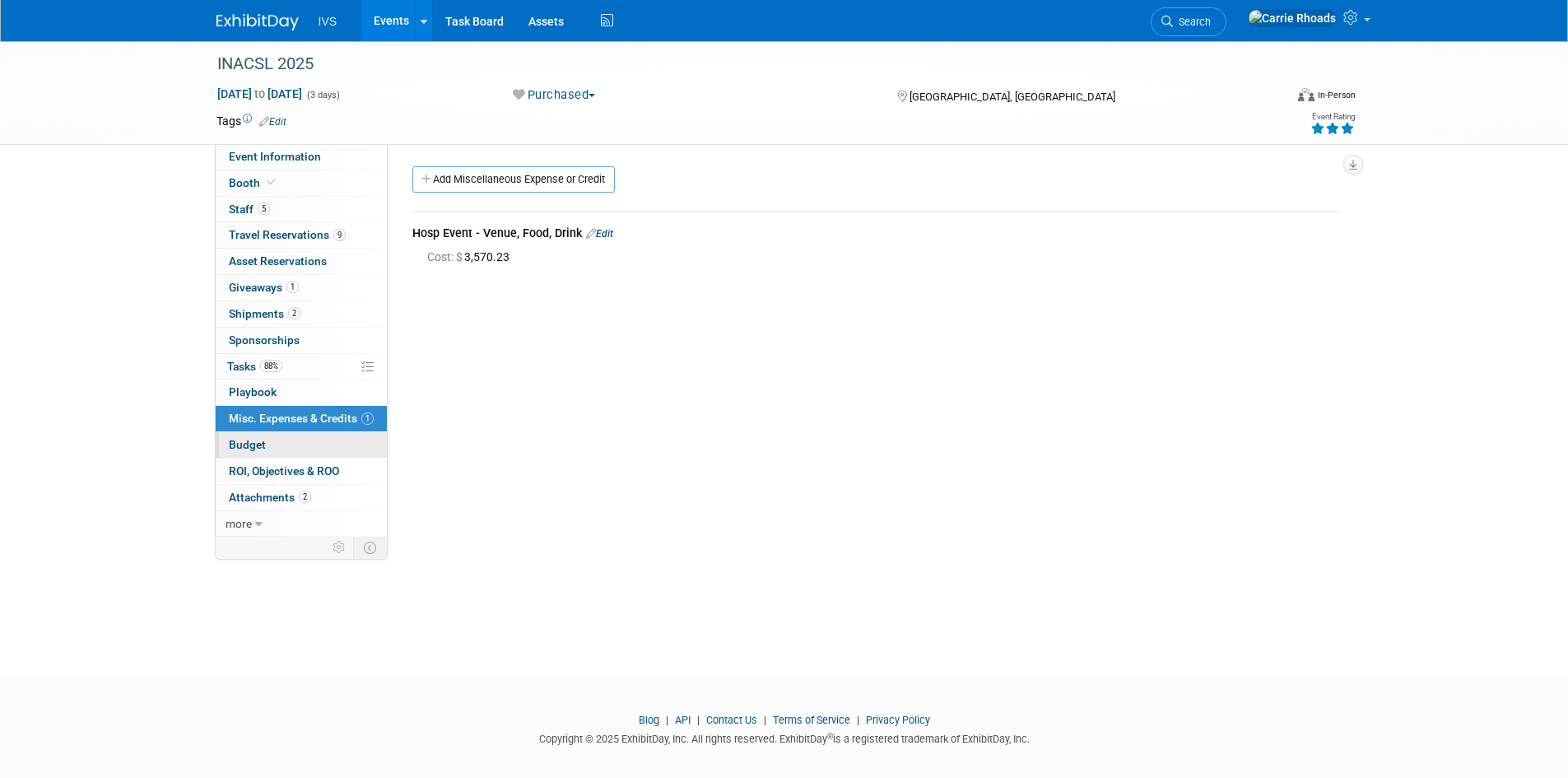 click on "Budget" at bounding box center (247, 445) 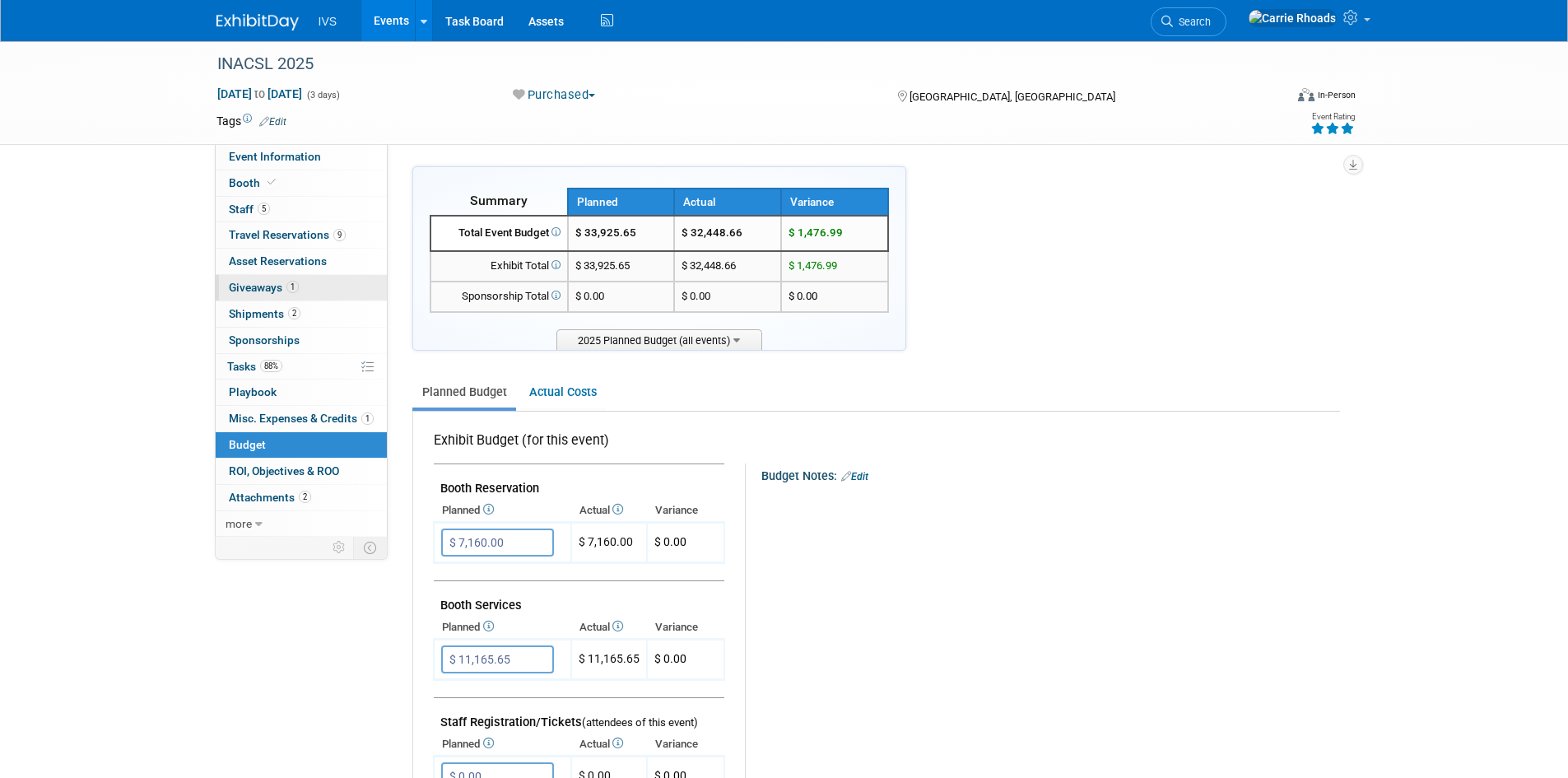 click on "Giveaways 1" at bounding box center (263, 287) 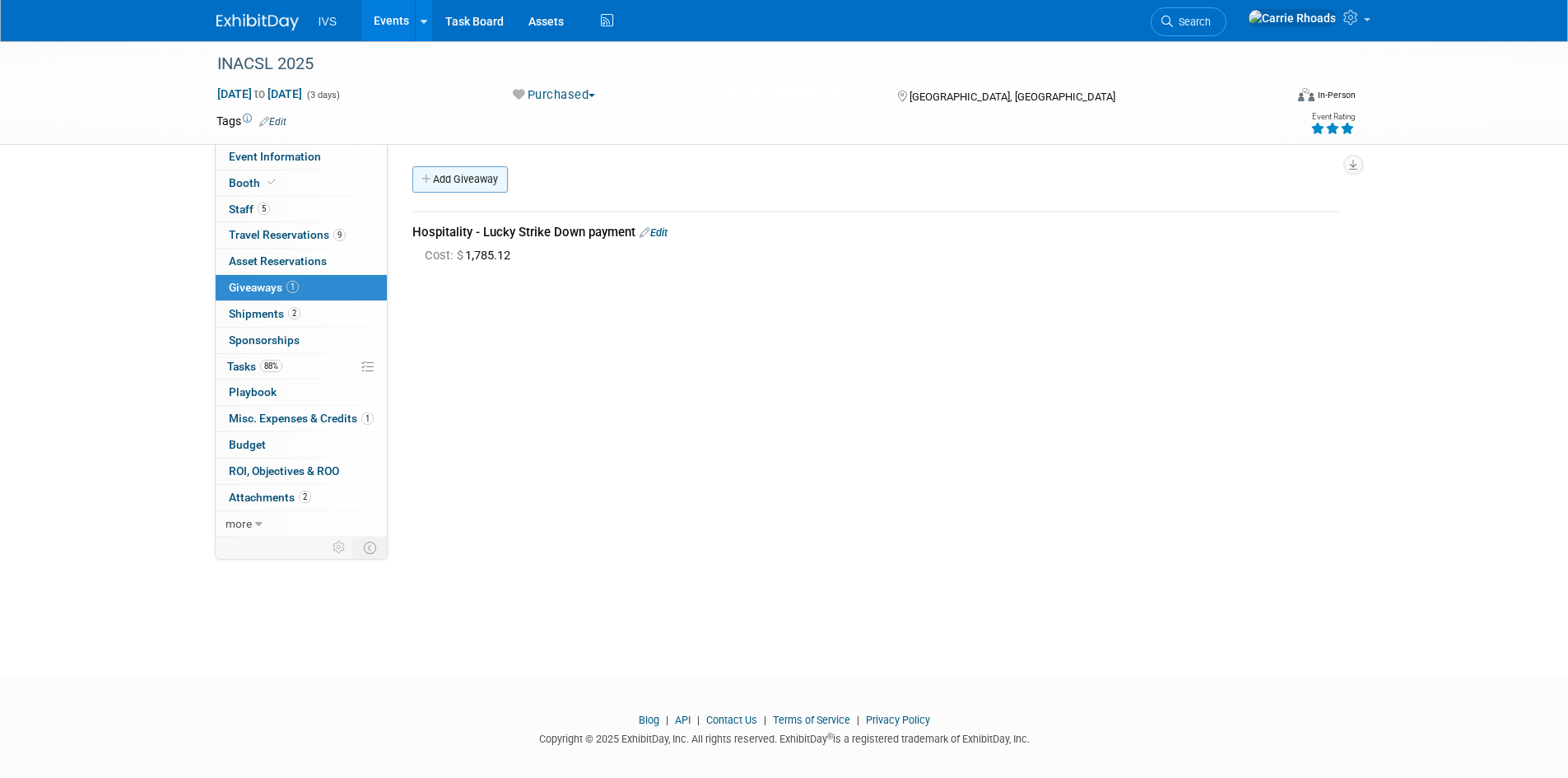 click on "Add Giveaway" at bounding box center [460, 179] 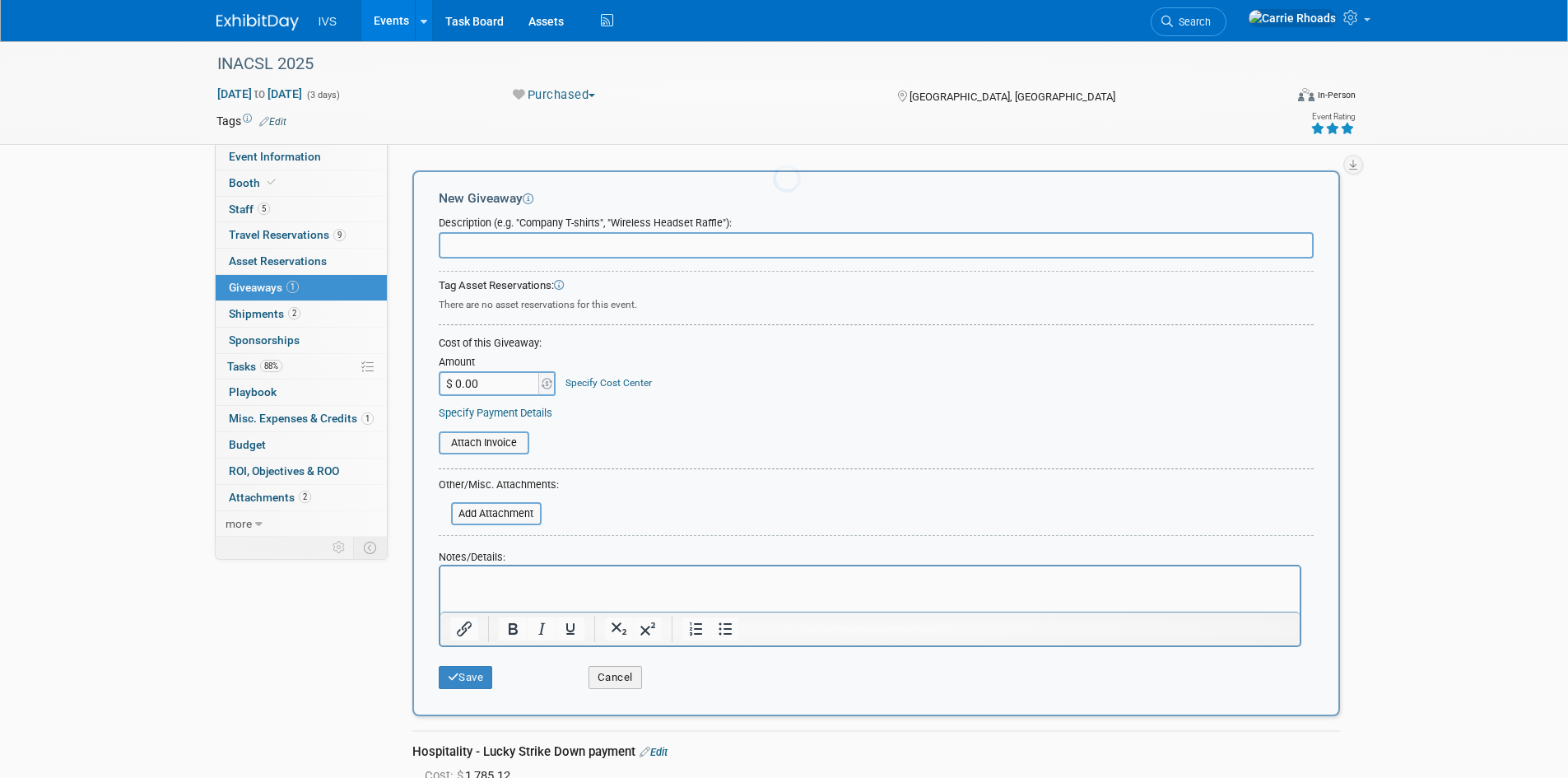 scroll, scrollTop: 0, scrollLeft: 0, axis: both 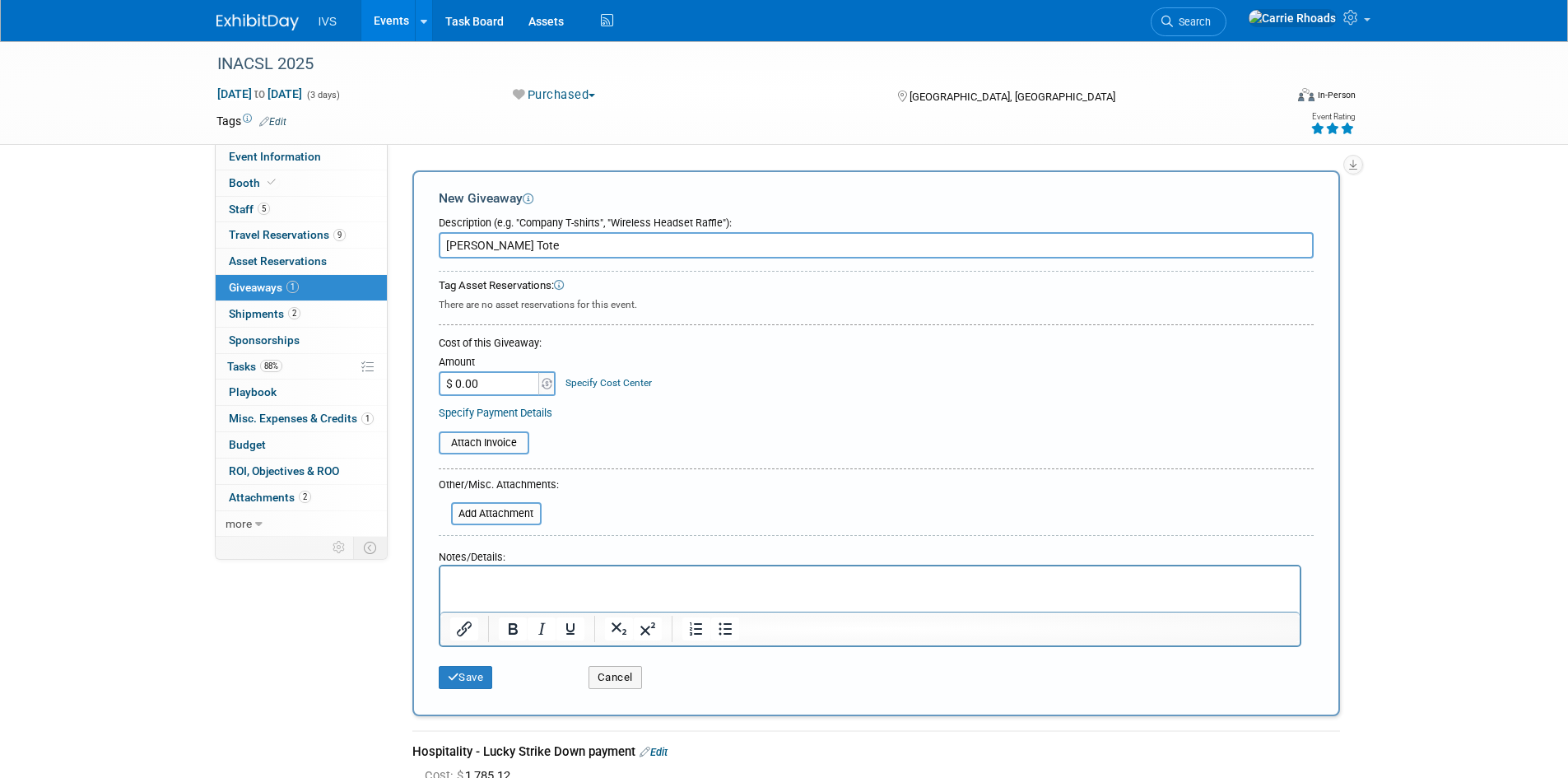 type on "Michael Kors Tote" 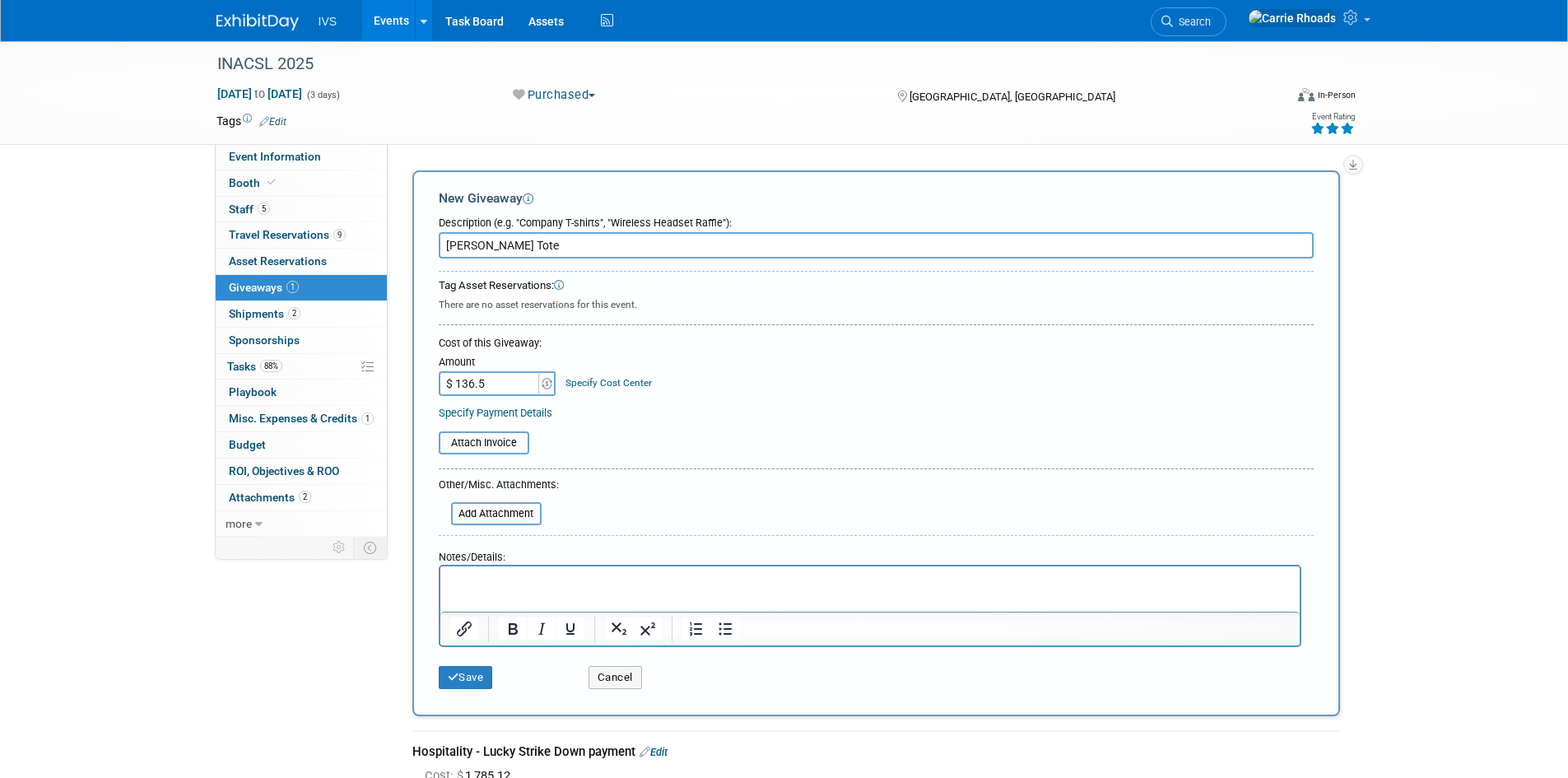 type on "$ 136.52" 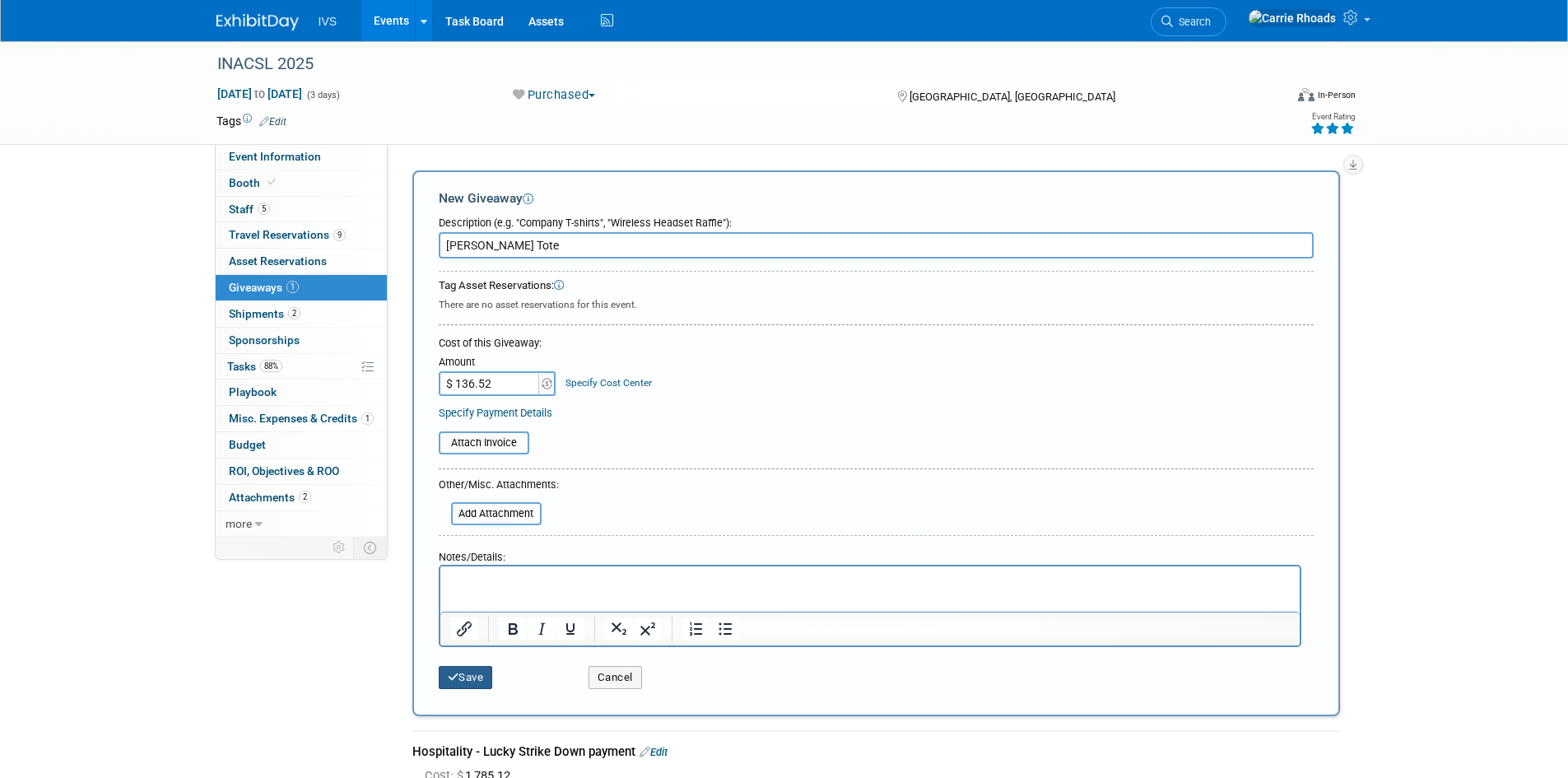 click on "Save" at bounding box center (466, 678) 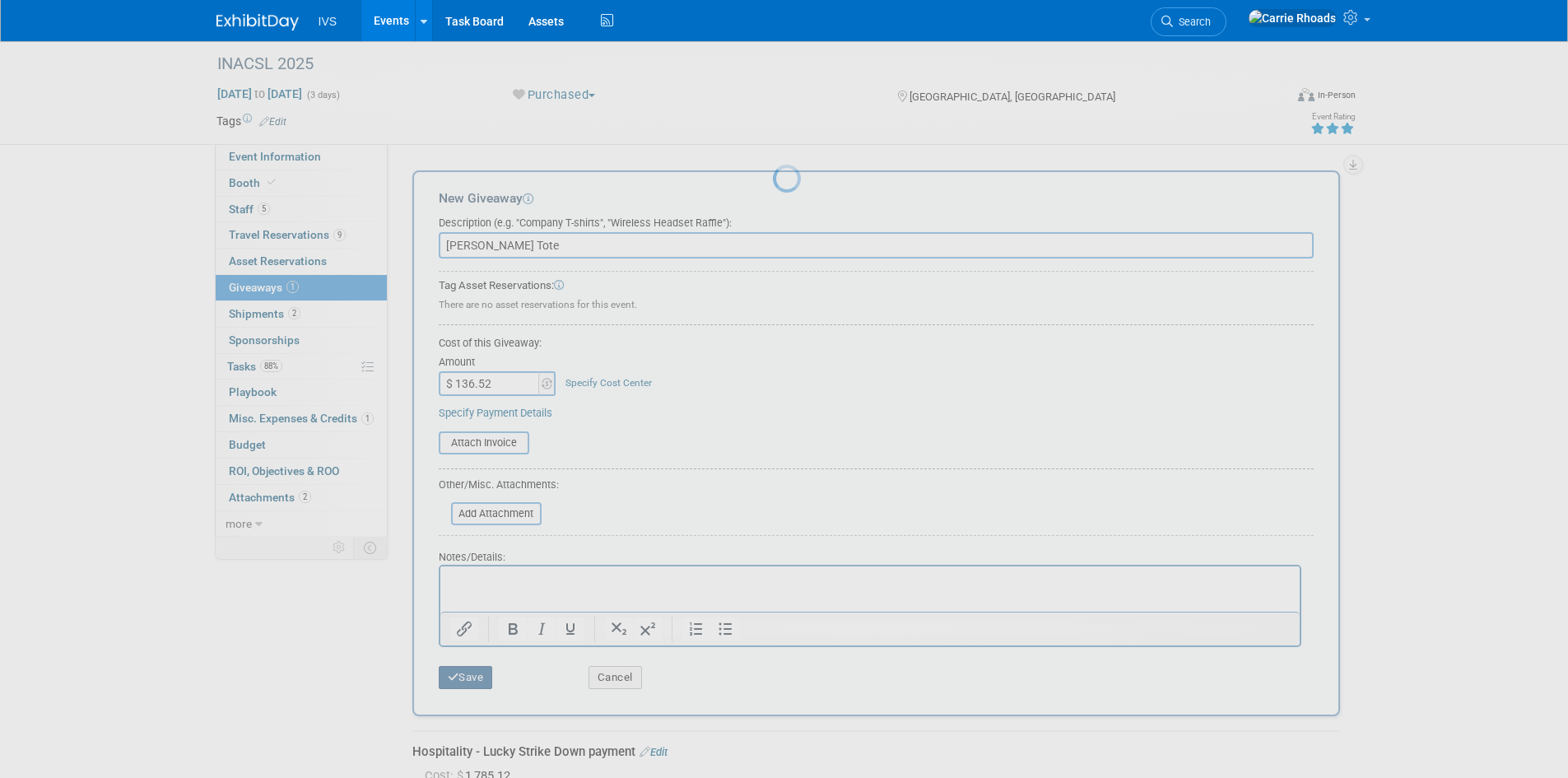 scroll, scrollTop: 13, scrollLeft: 0, axis: vertical 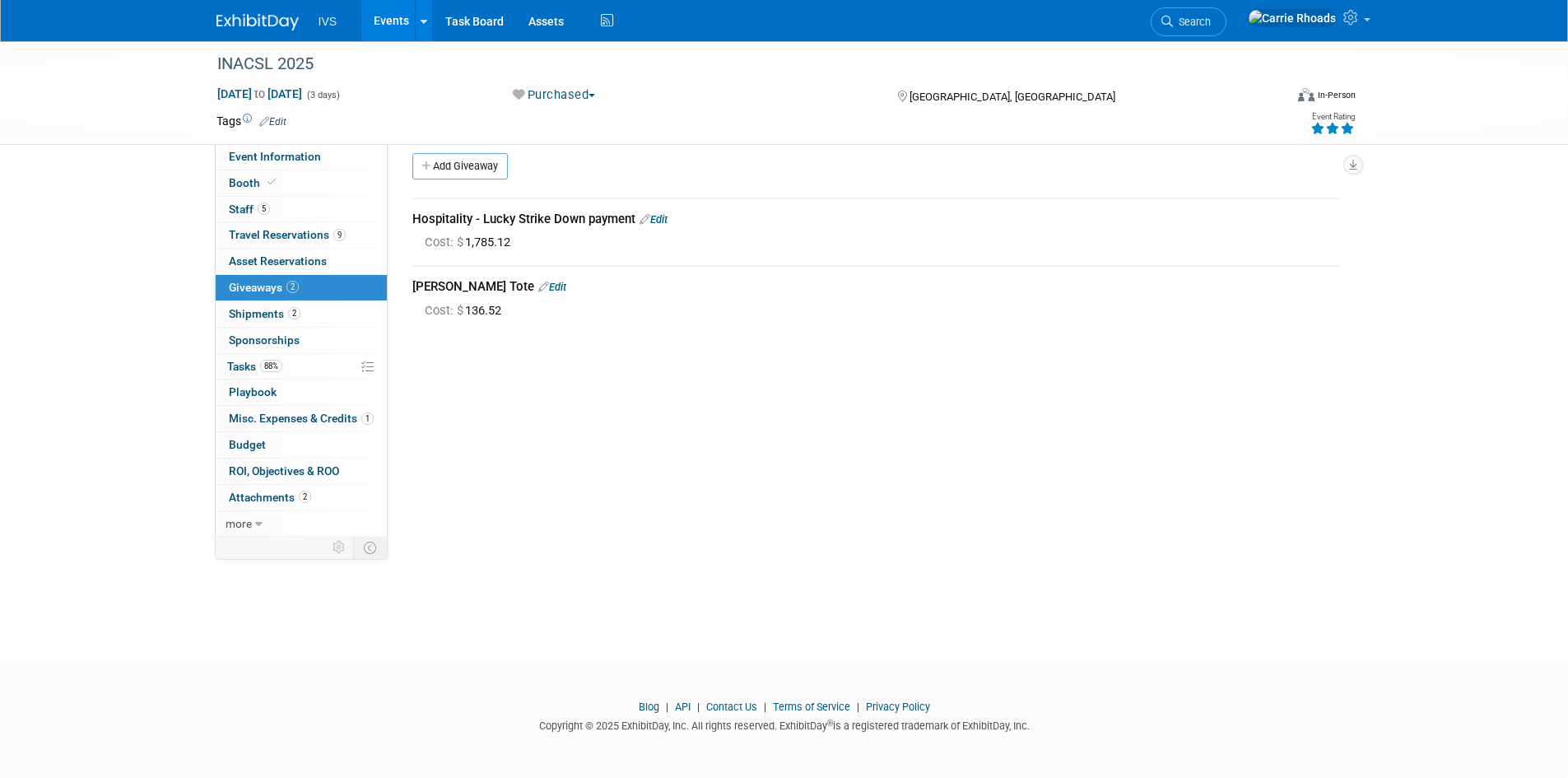 click at bounding box center [258, 22] 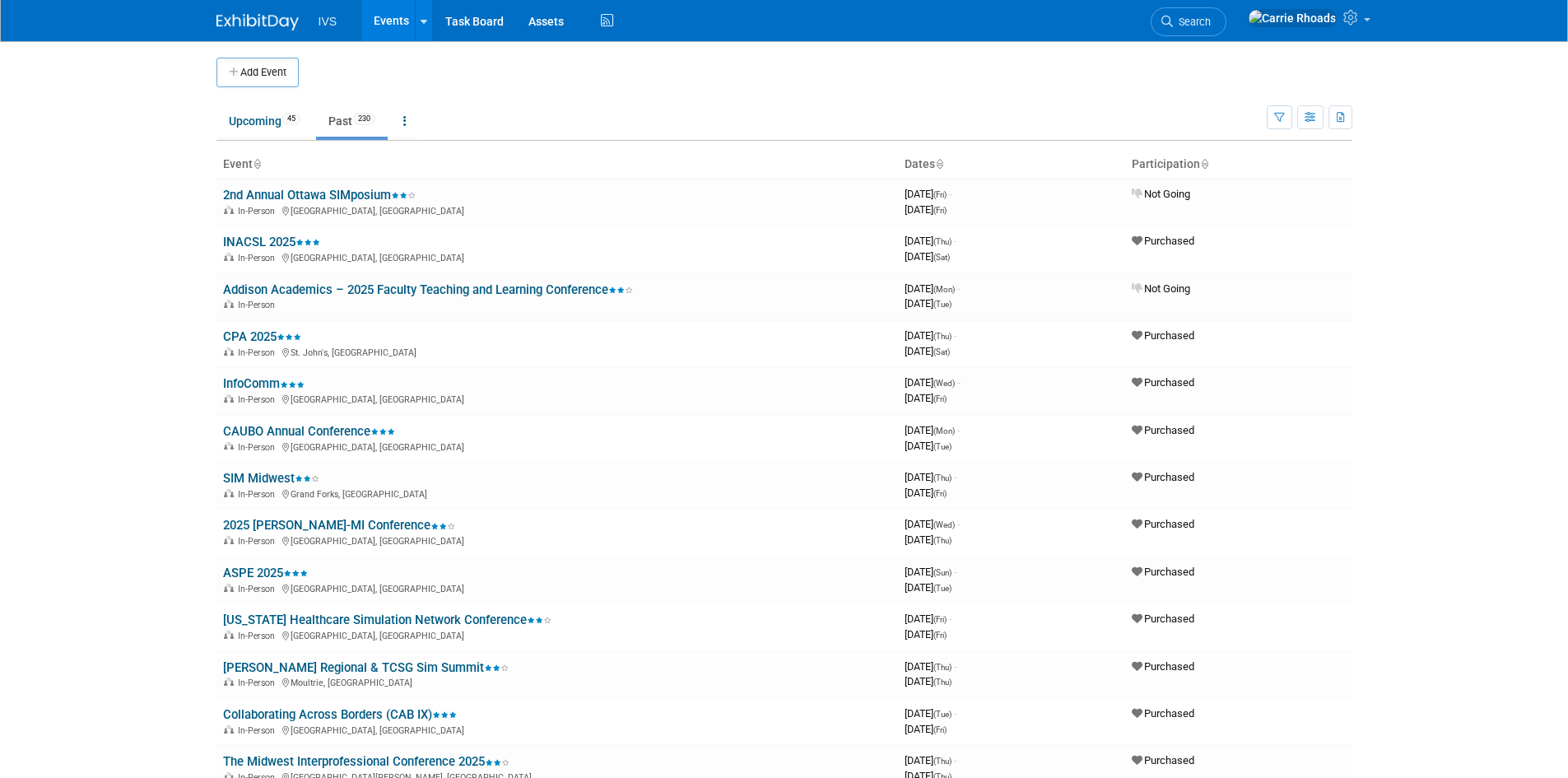 scroll, scrollTop: 0, scrollLeft: 0, axis: both 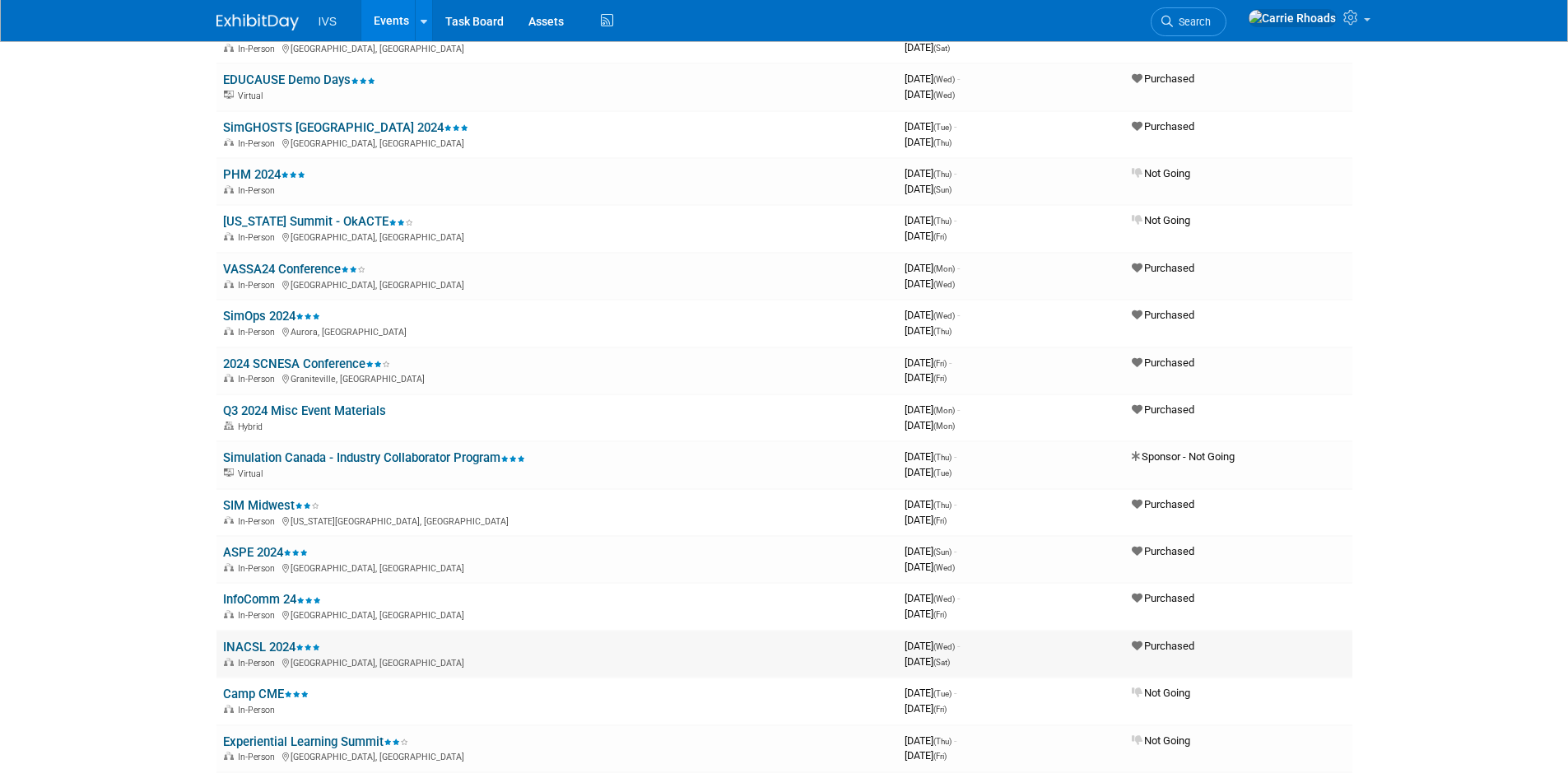 click on "INACSL 2024" at bounding box center (272, 647) 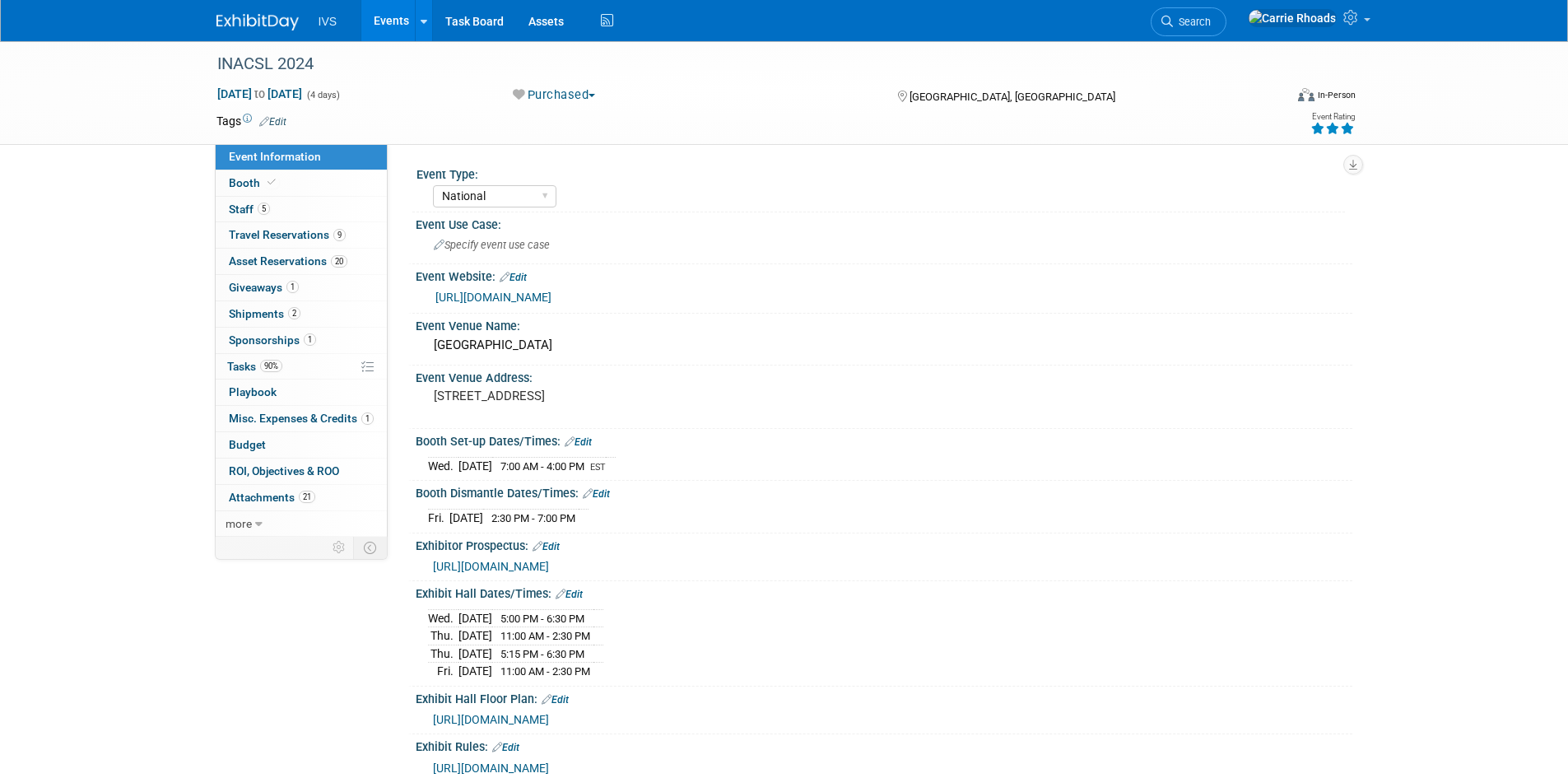 select on "National" 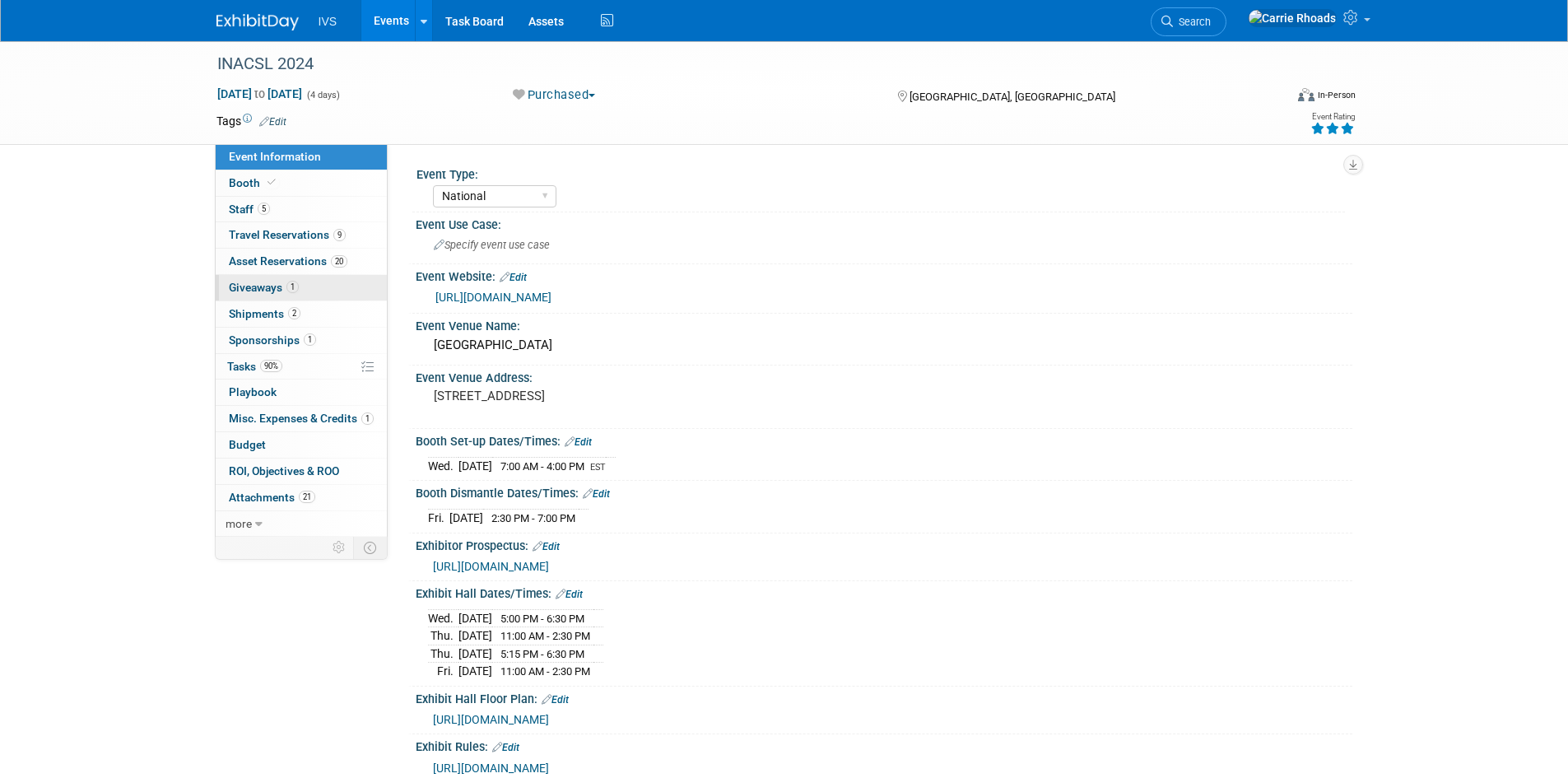 click on "Giveaways 1" at bounding box center (263, 287) 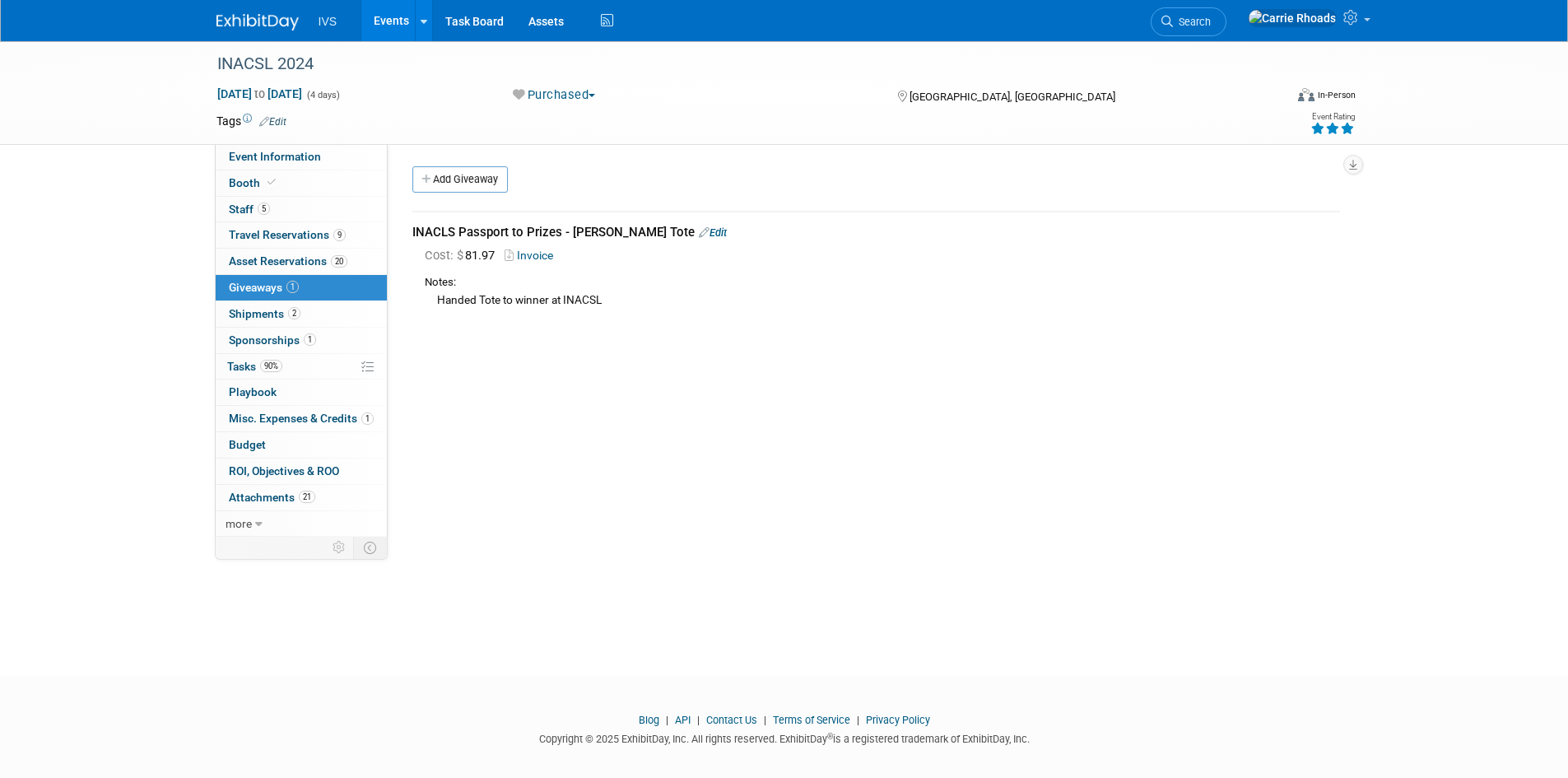 click on "Invoice" at bounding box center (532, 255) 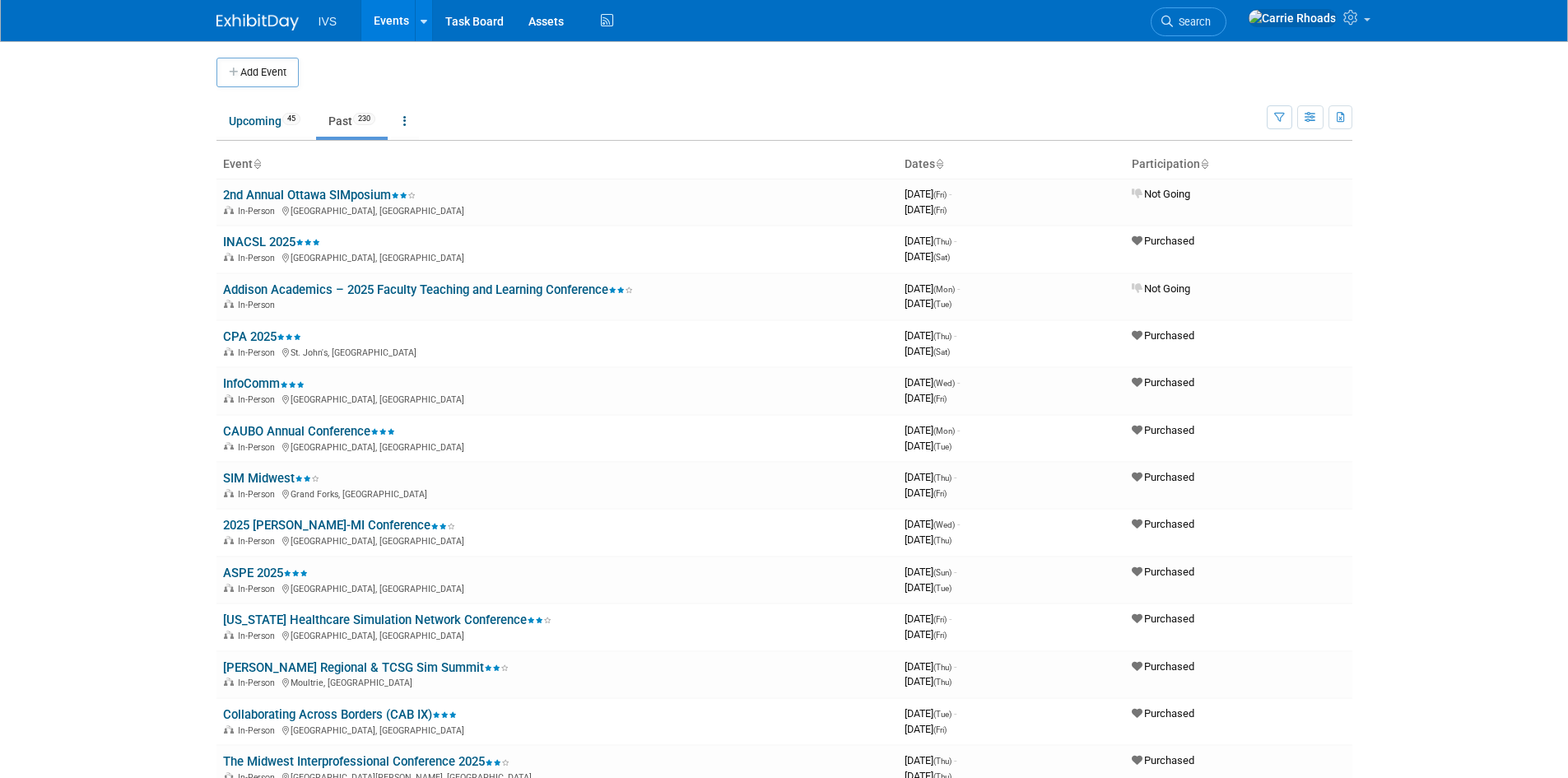 scroll, scrollTop: 0, scrollLeft: 0, axis: both 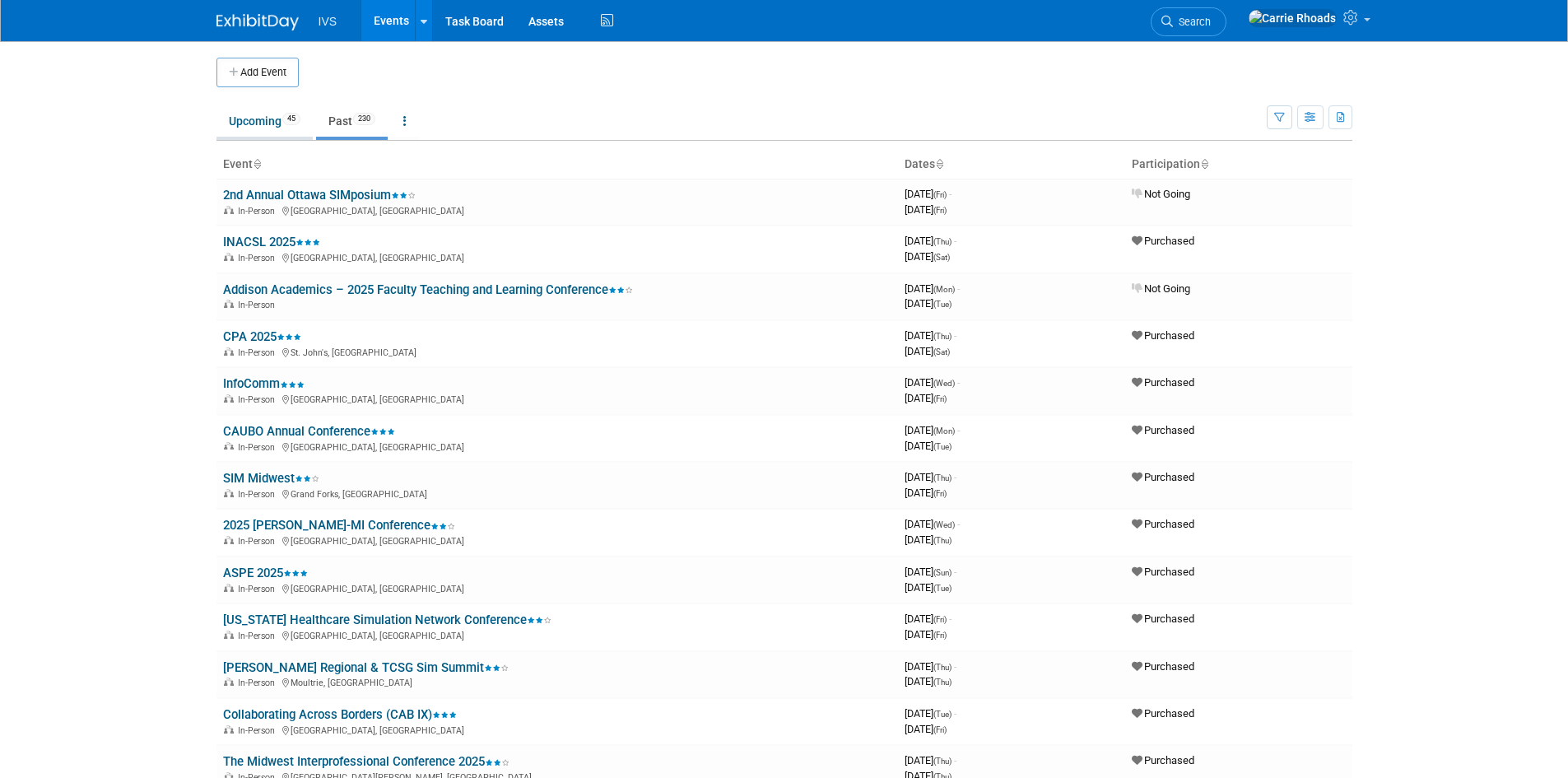 click on "Upcoming
45" at bounding box center (264, 121) 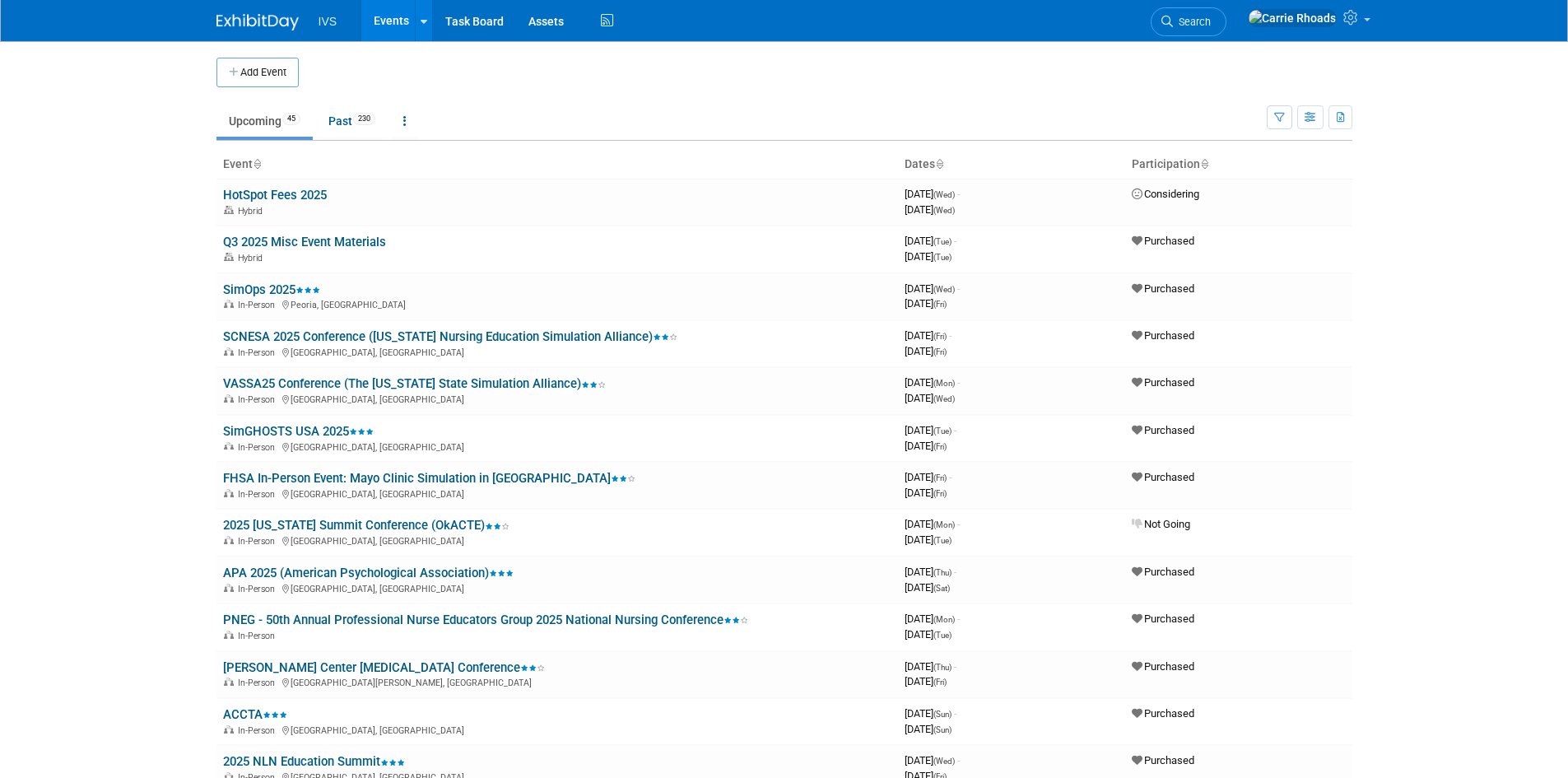 scroll, scrollTop: 0, scrollLeft: 0, axis: both 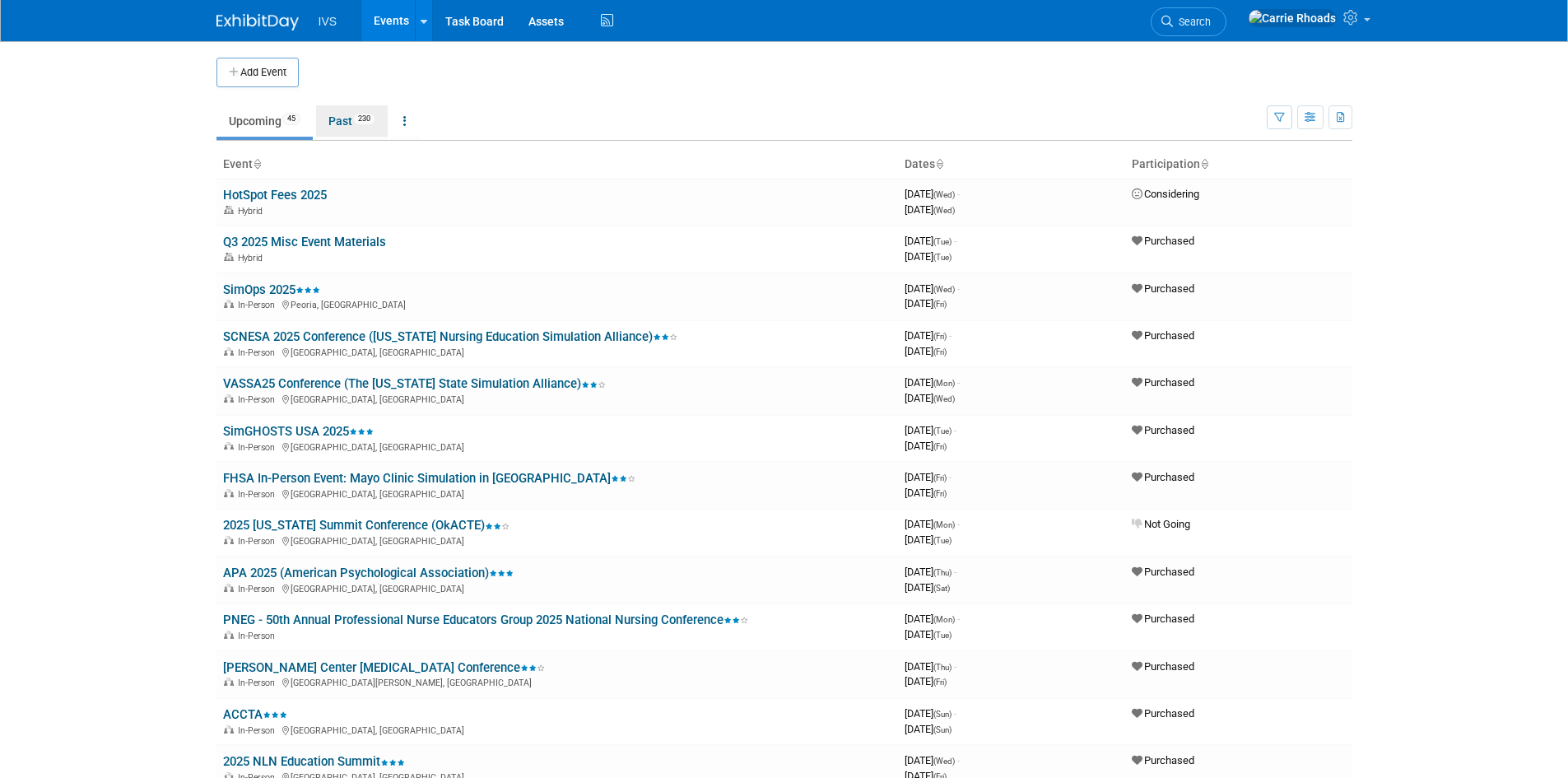 click on "Past
230" at bounding box center (351, 121) 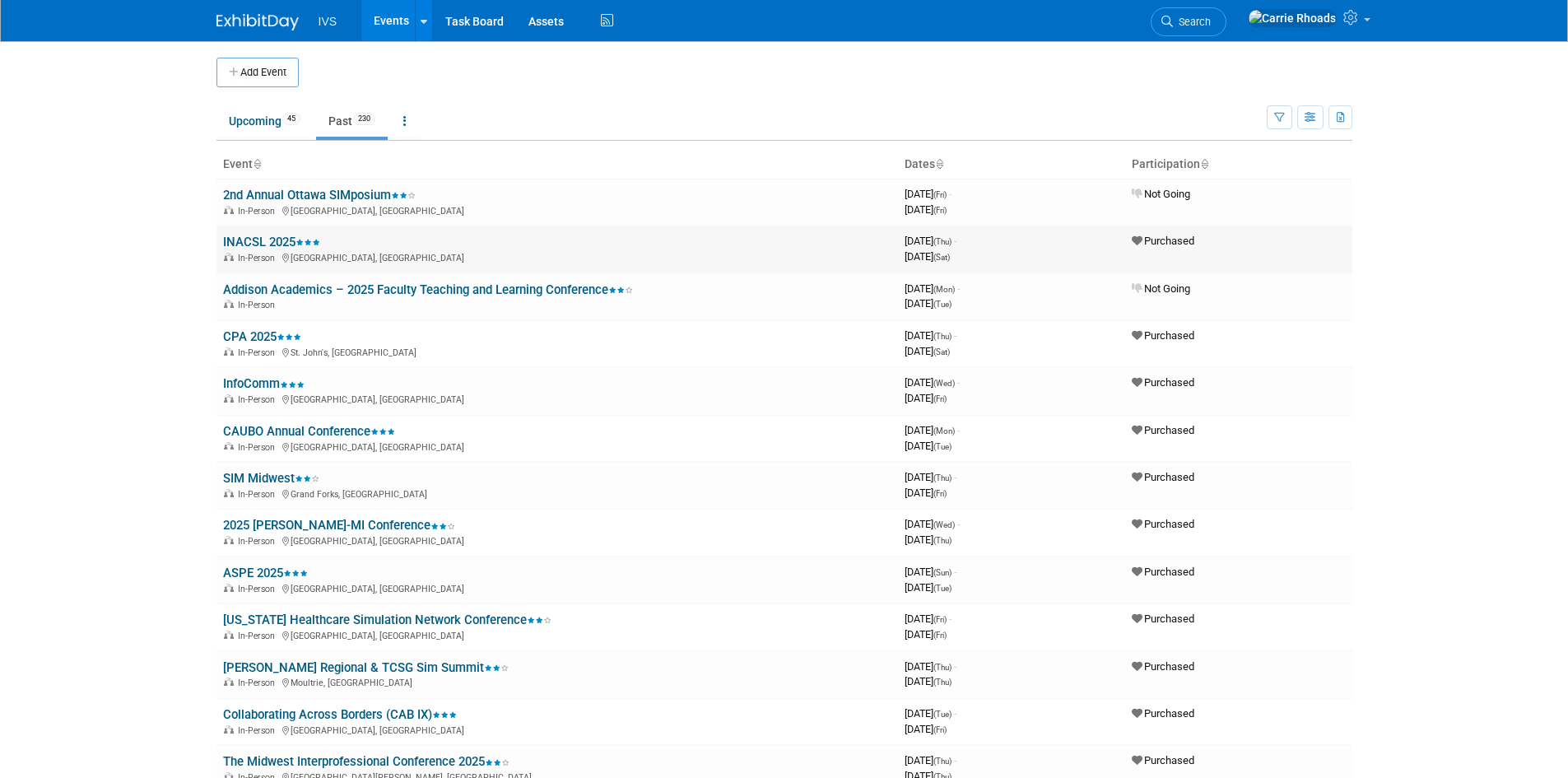 scroll, scrollTop: 0, scrollLeft: 0, axis: both 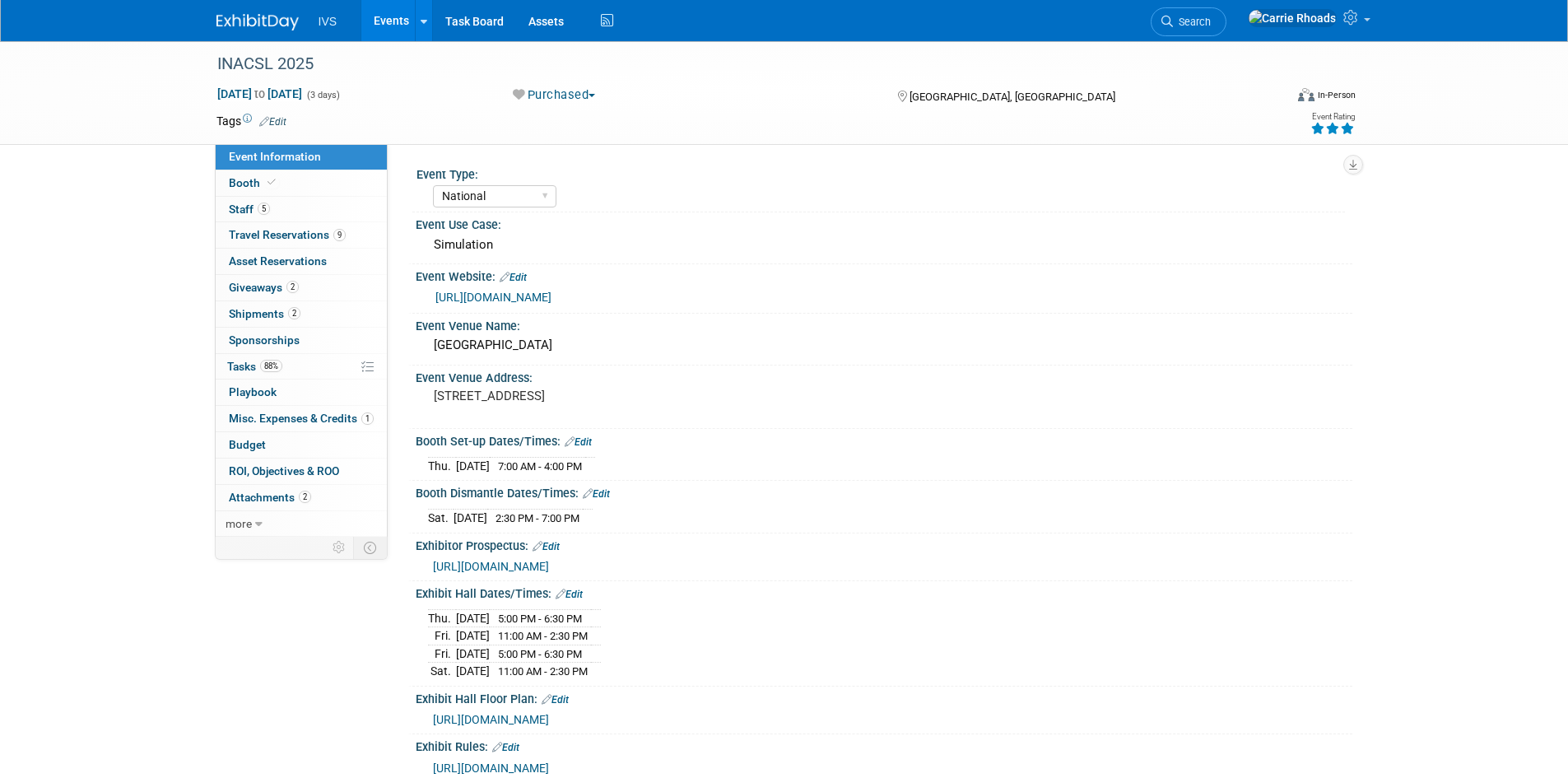 select on "National" 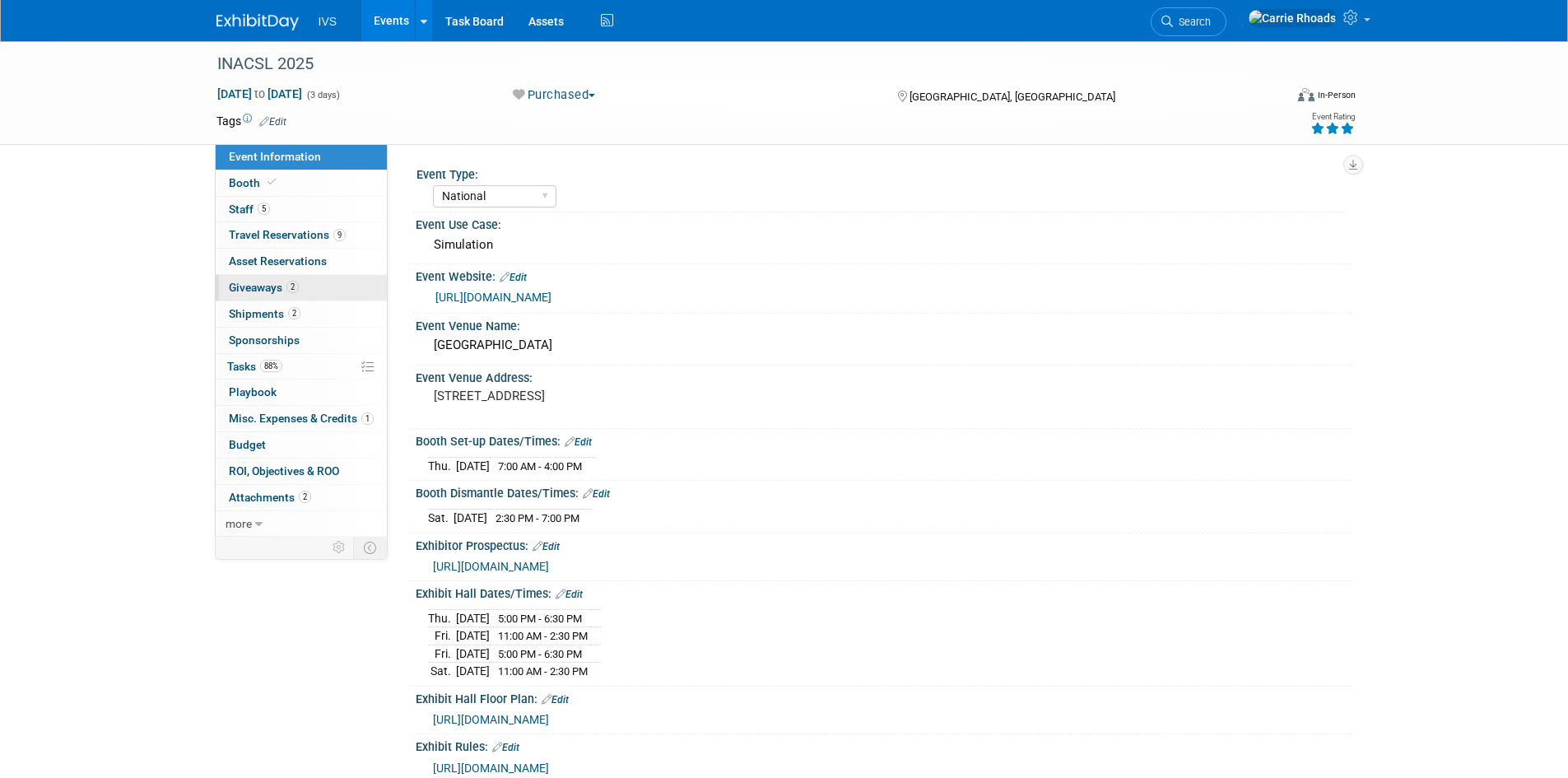 click on "Giveaways 2" at bounding box center [263, 287] 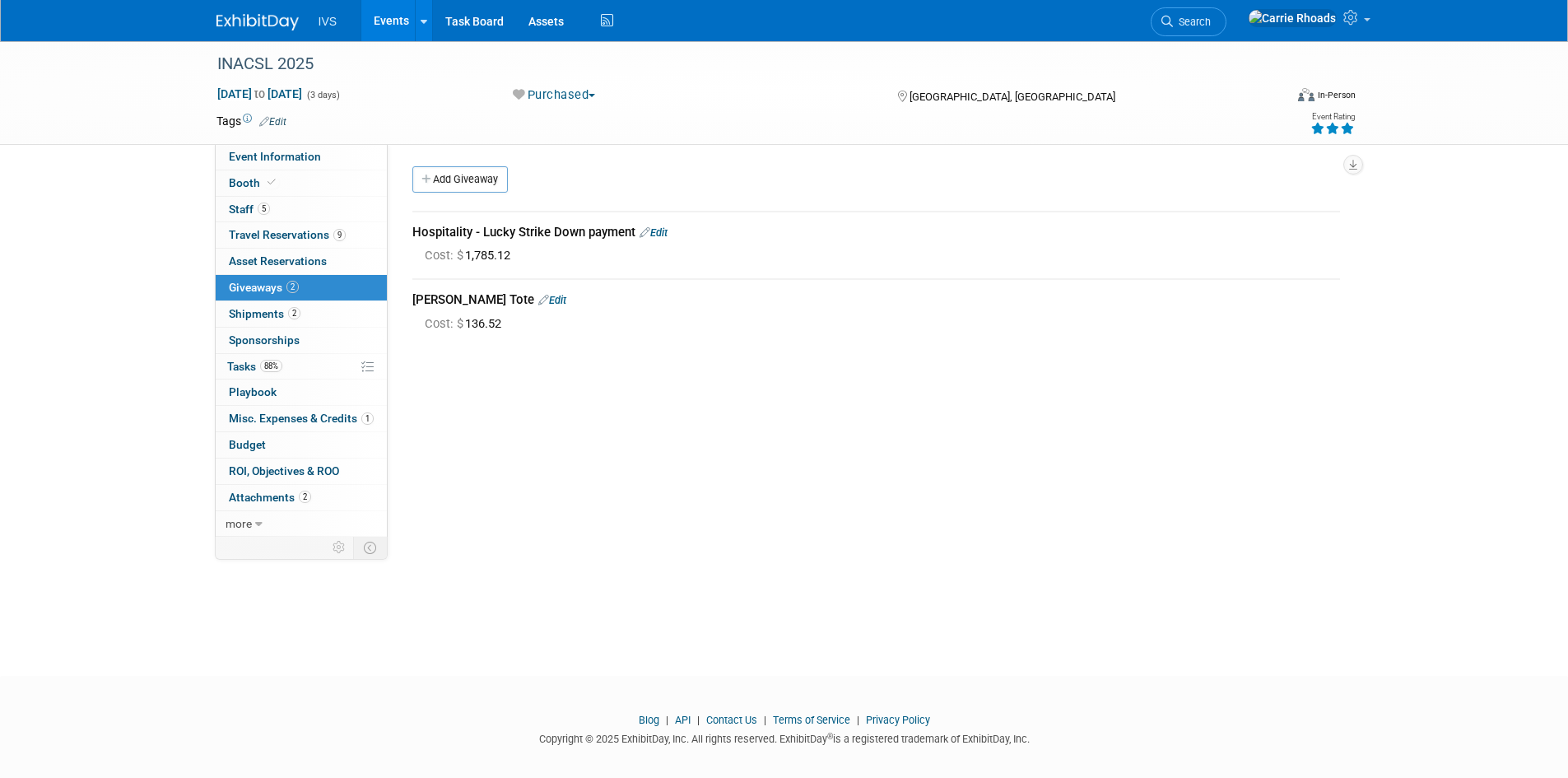click on "Edit" at bounding box center [552, 300] 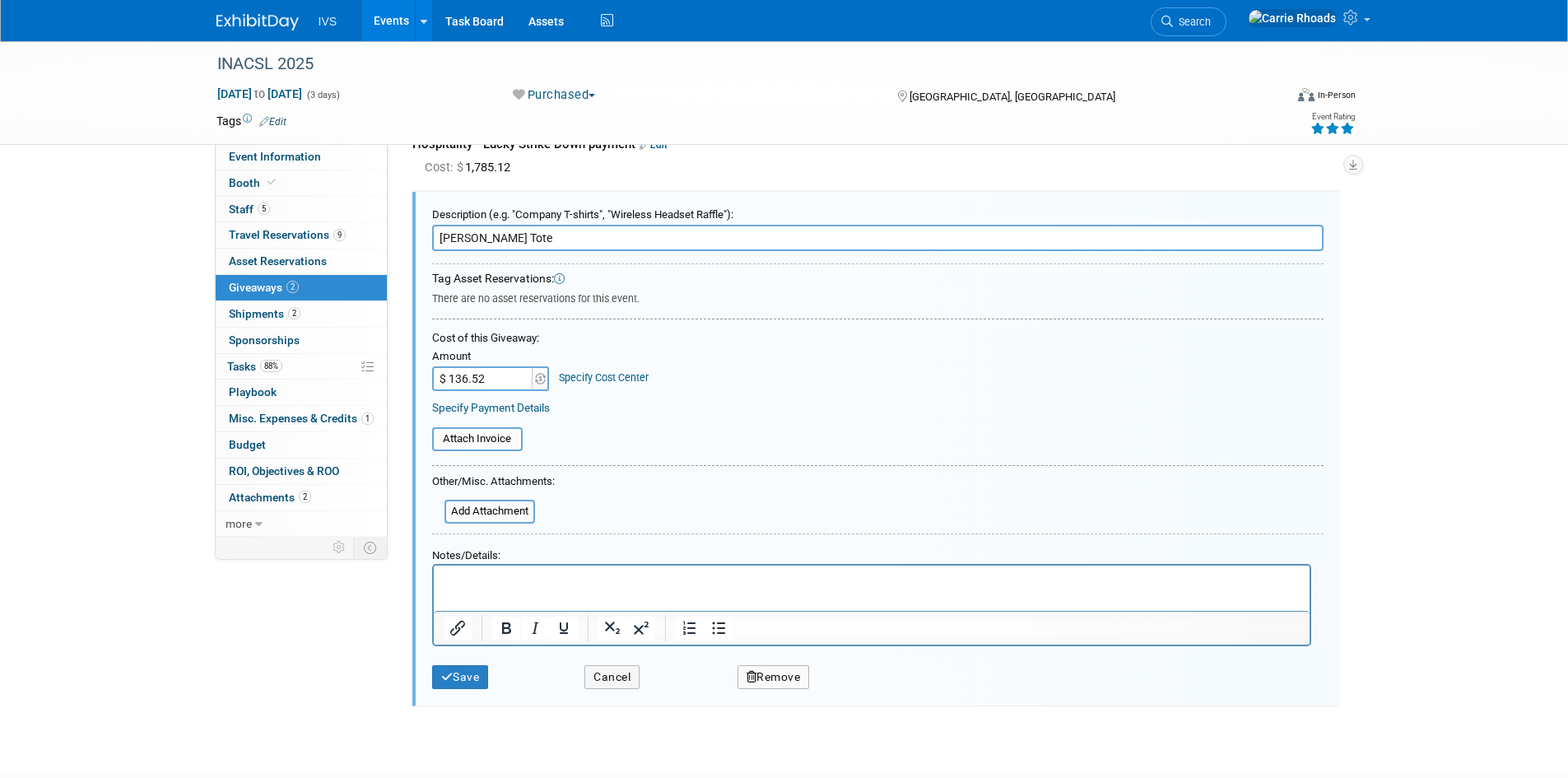 scroll, scrollTop: 92, scrollLeft: 0, axis: vertical 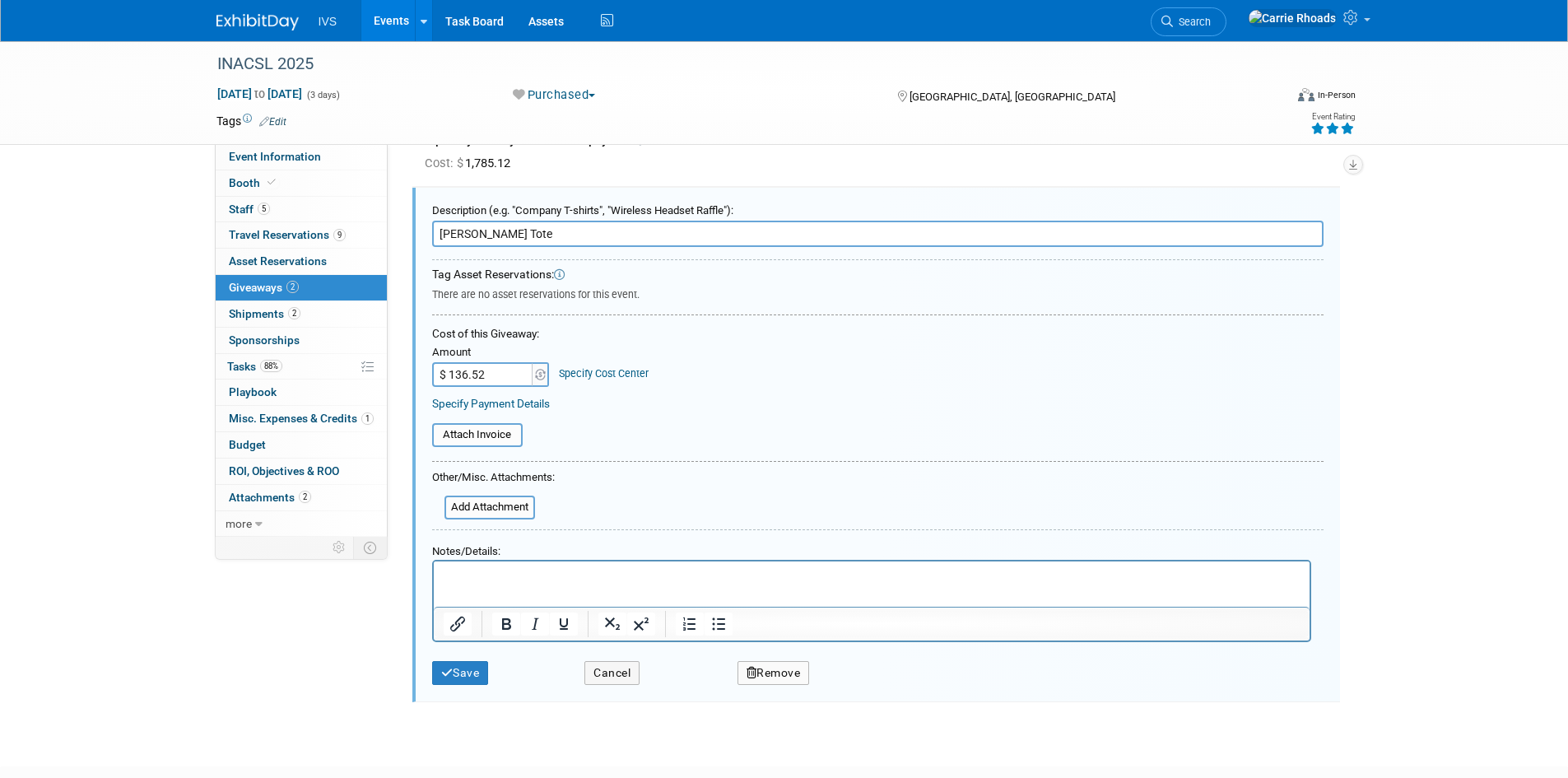 drag, startPoint x: 574, startPoint y: 231, endPoint x: 415, endPoint y: 223, distance: 159.2011 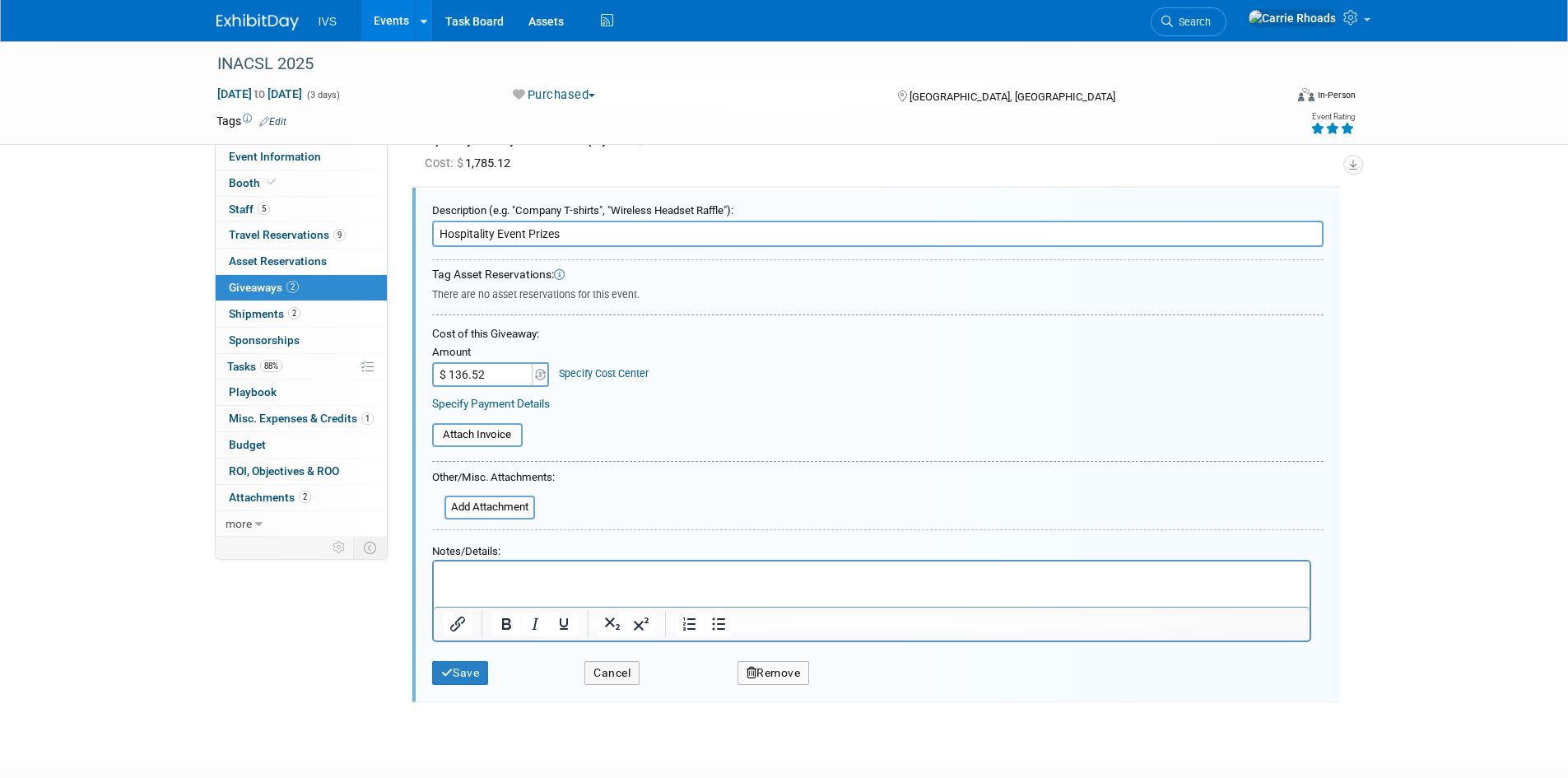 type on "Hospitality Event Prizes" 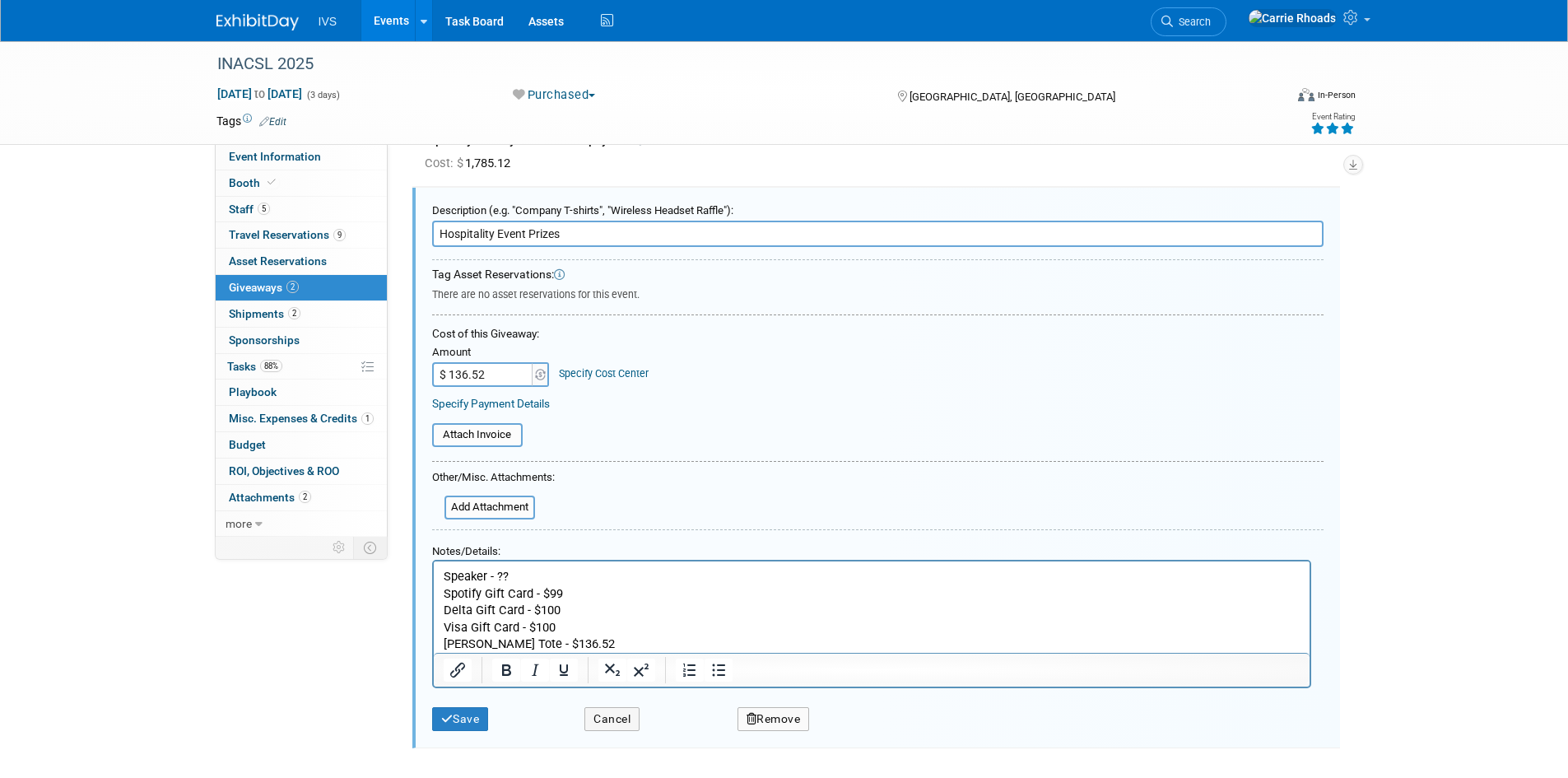 drag, startPoint x: 468, startPoint y: 370, endPoint x: 1128, endPoint y: 323, distance: 661.6714 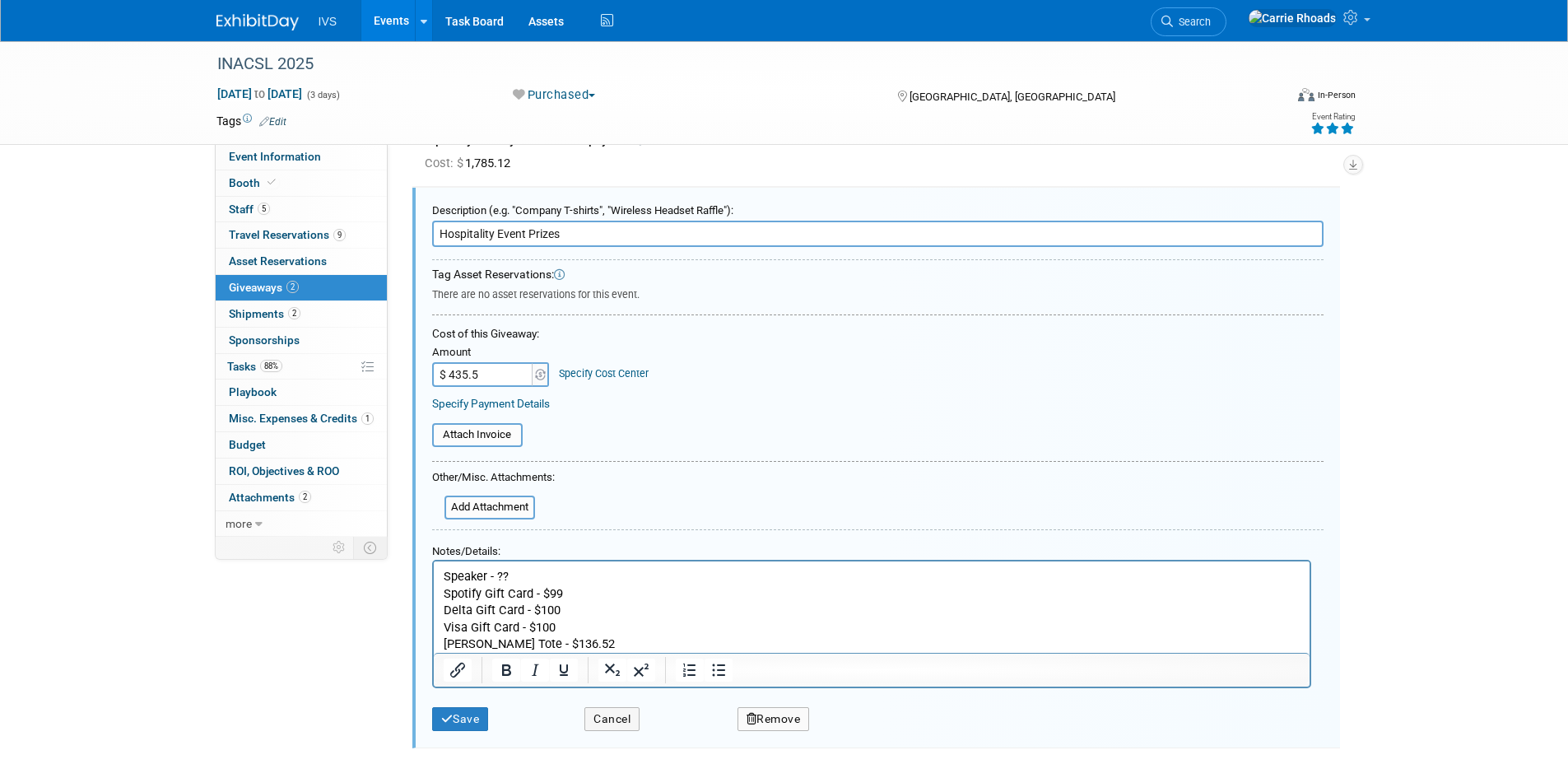 type on "$ 435.52" 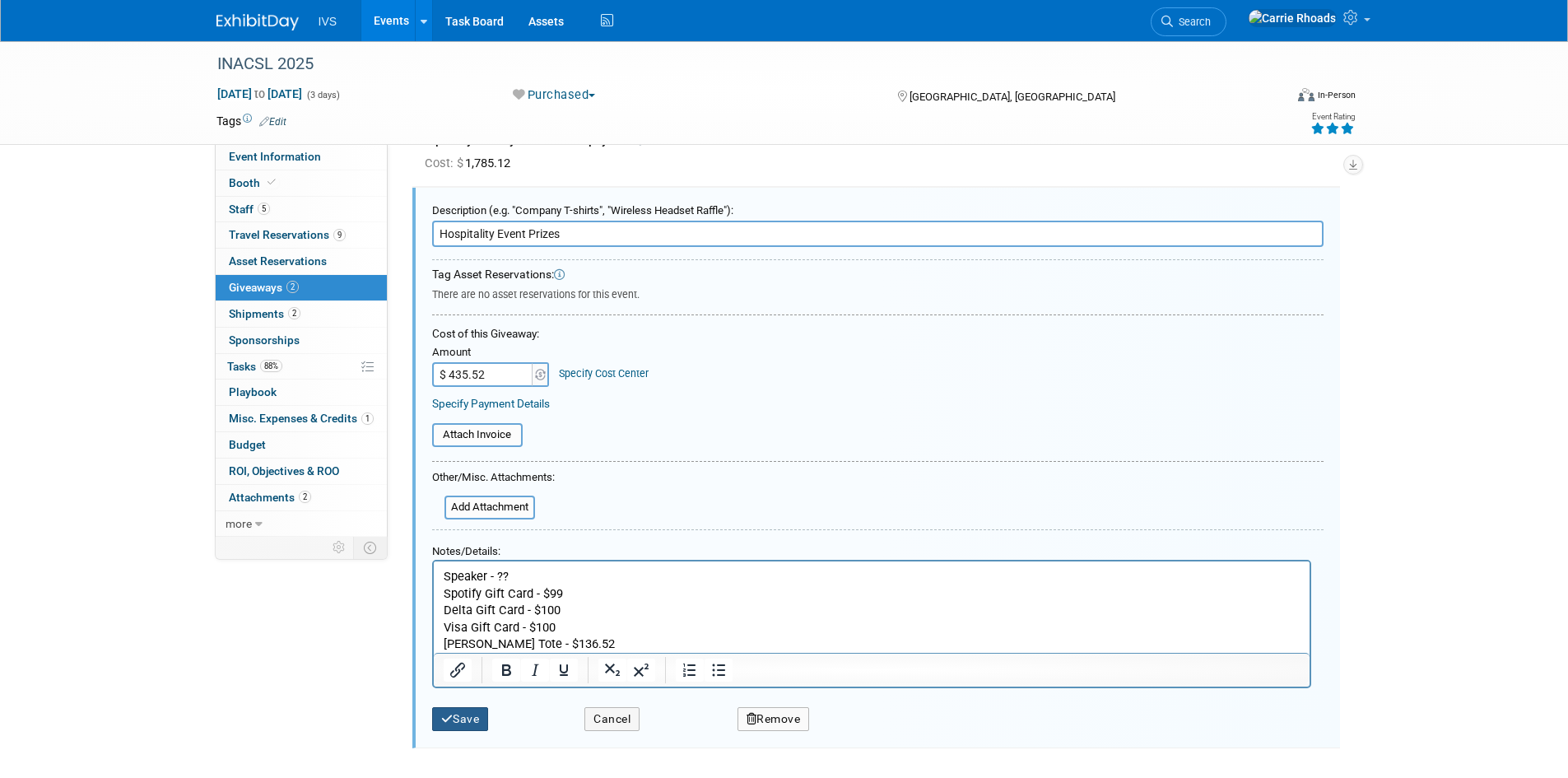 click on "Save" at bounding box center [460, 719] 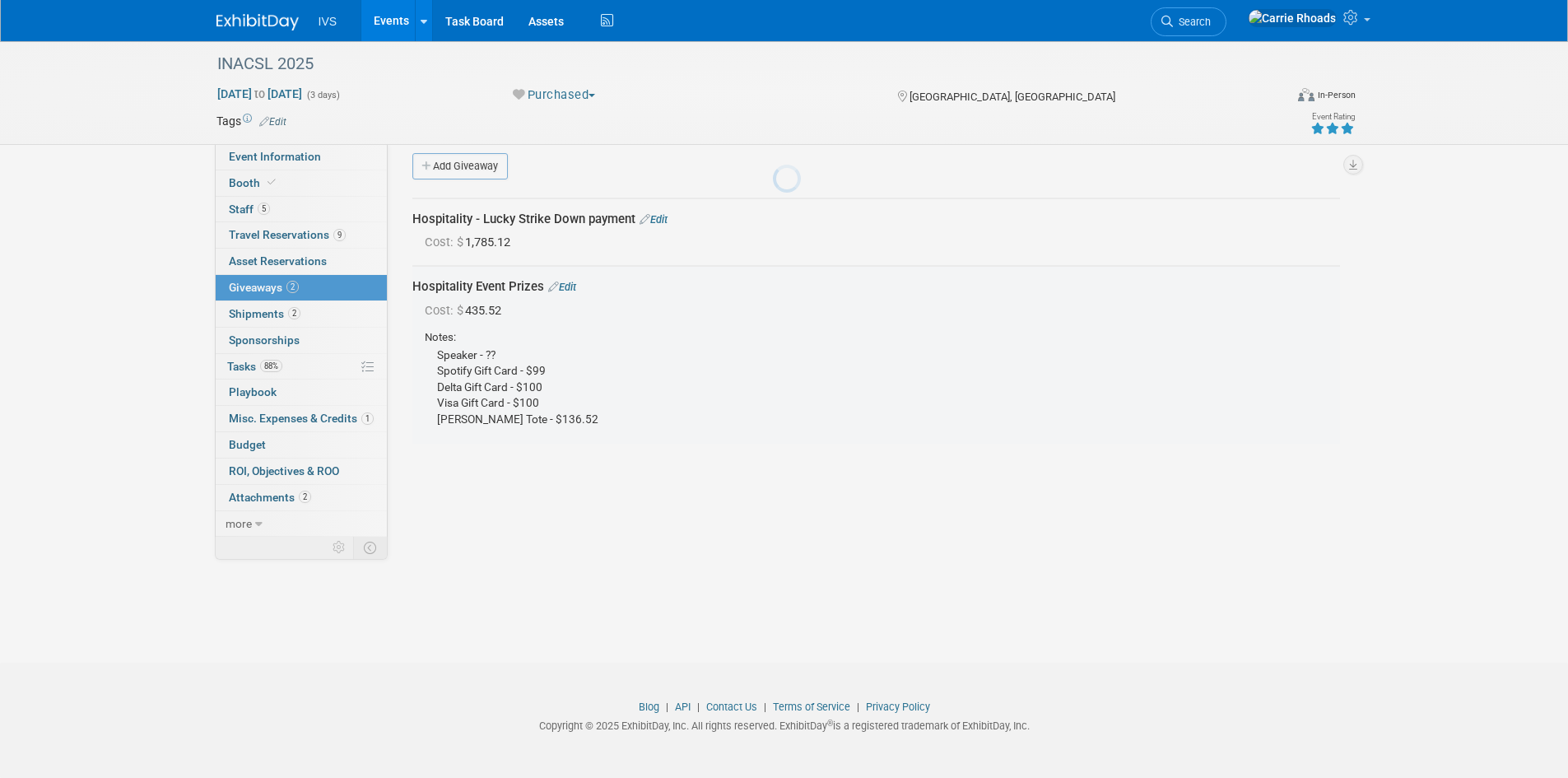 scroll, scrollTop: 13, scrollLeft: 0, axis: vertical 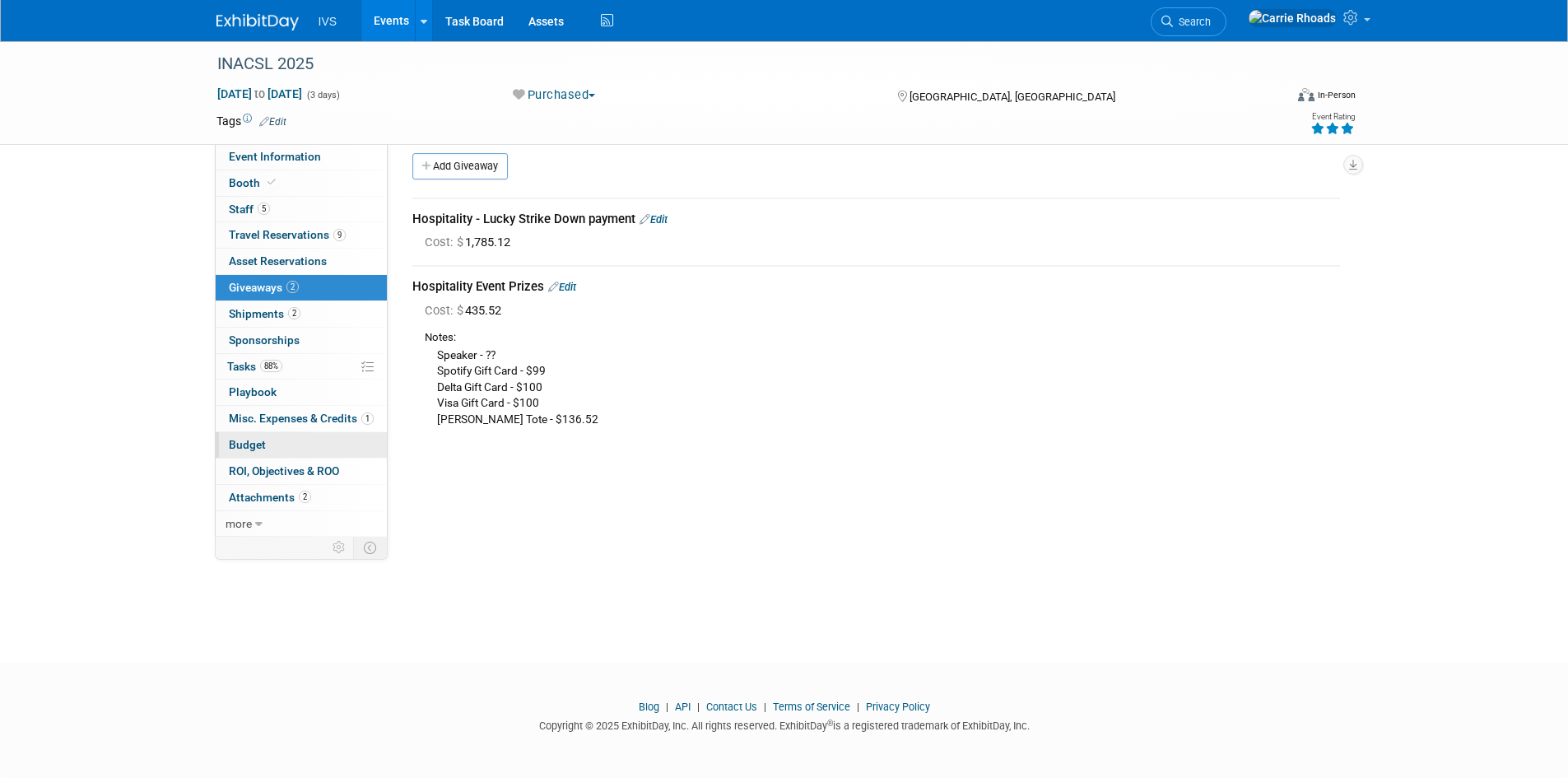 click on "Budget" at bounding box center (301, 445) 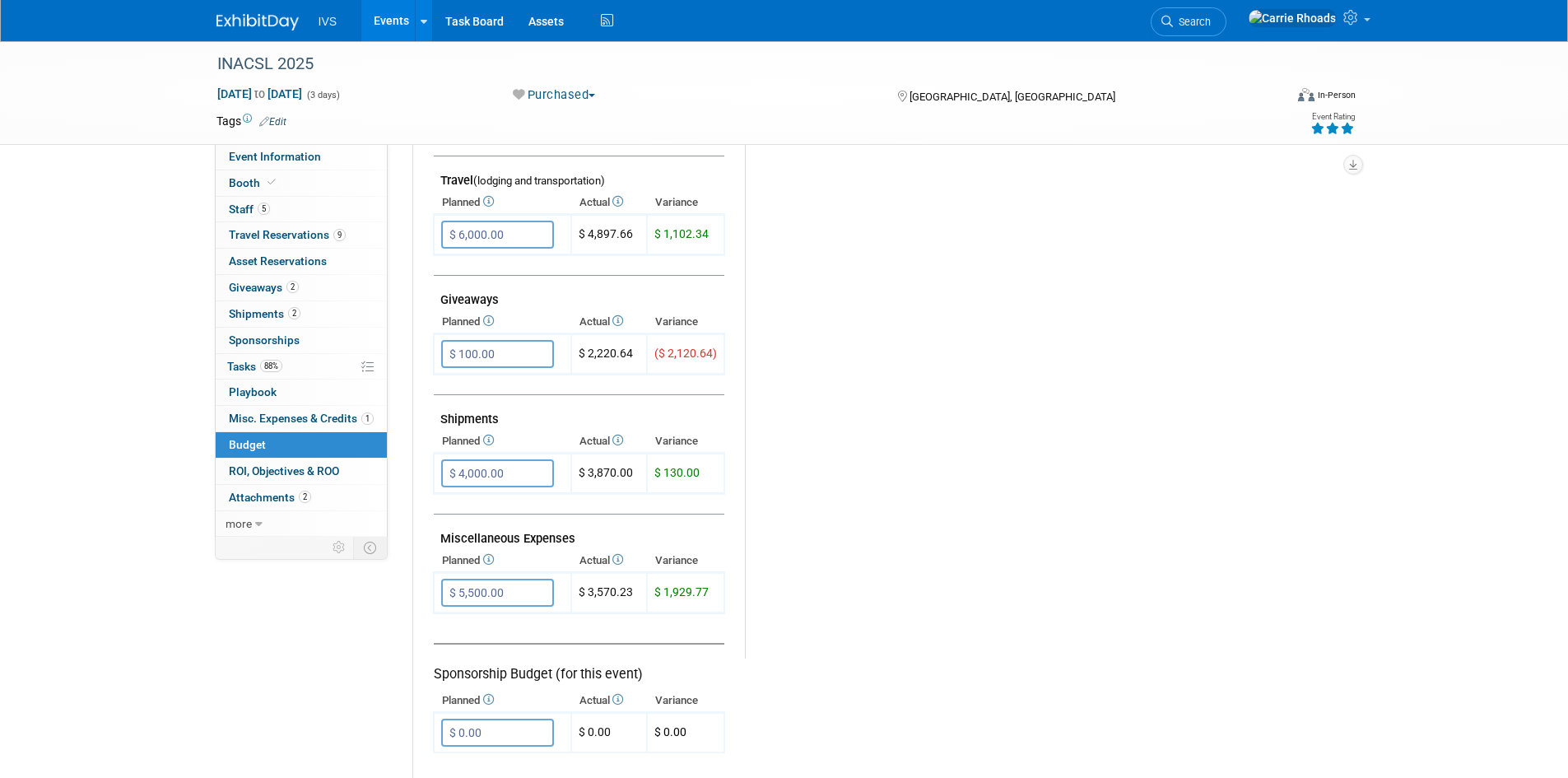 scroll, scrollTop: 576, scrollLeft: 0, axis: vertical 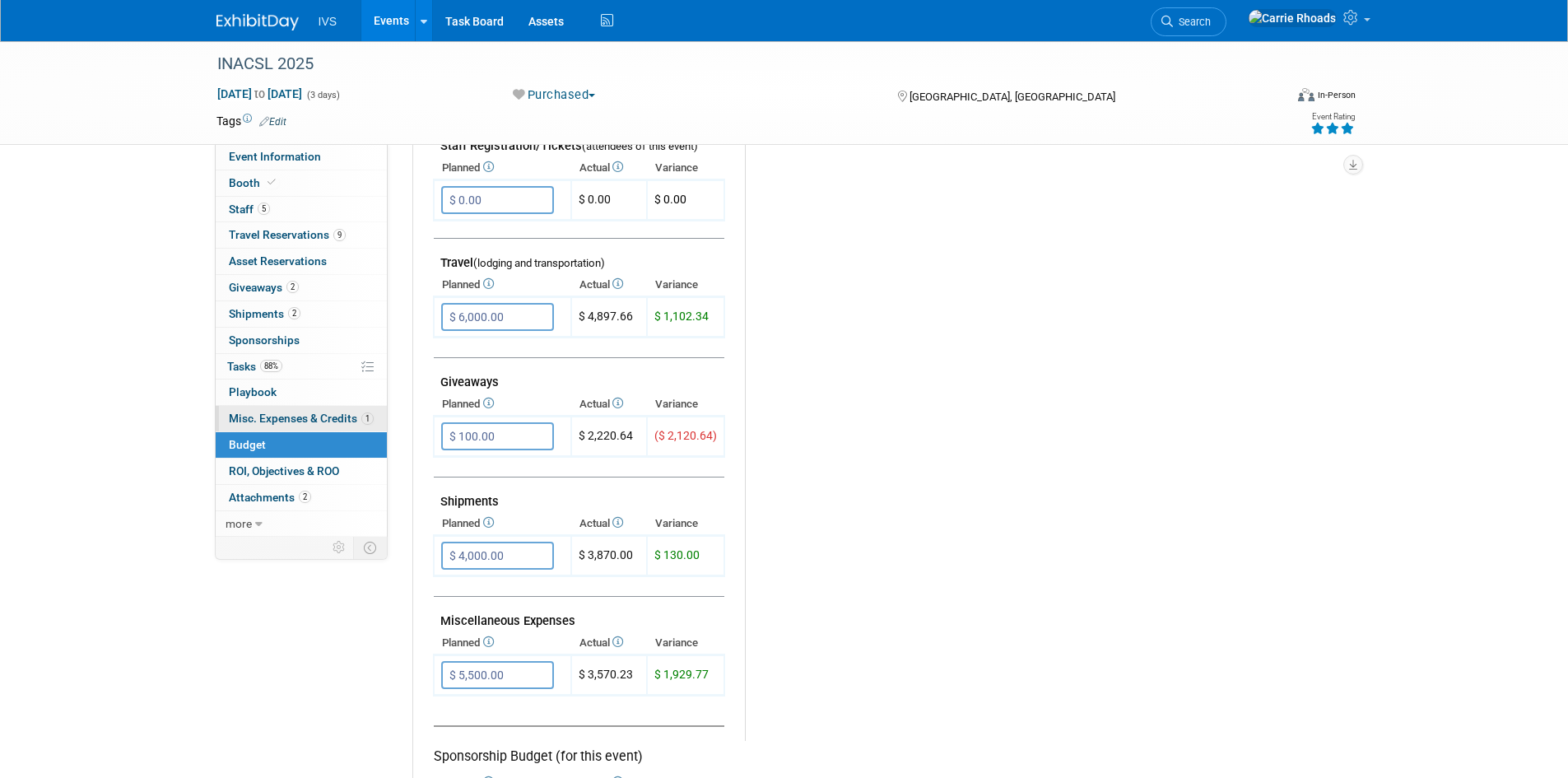 click on "Misc. Expenses & Credits 1" at bounding box center [301, 418] 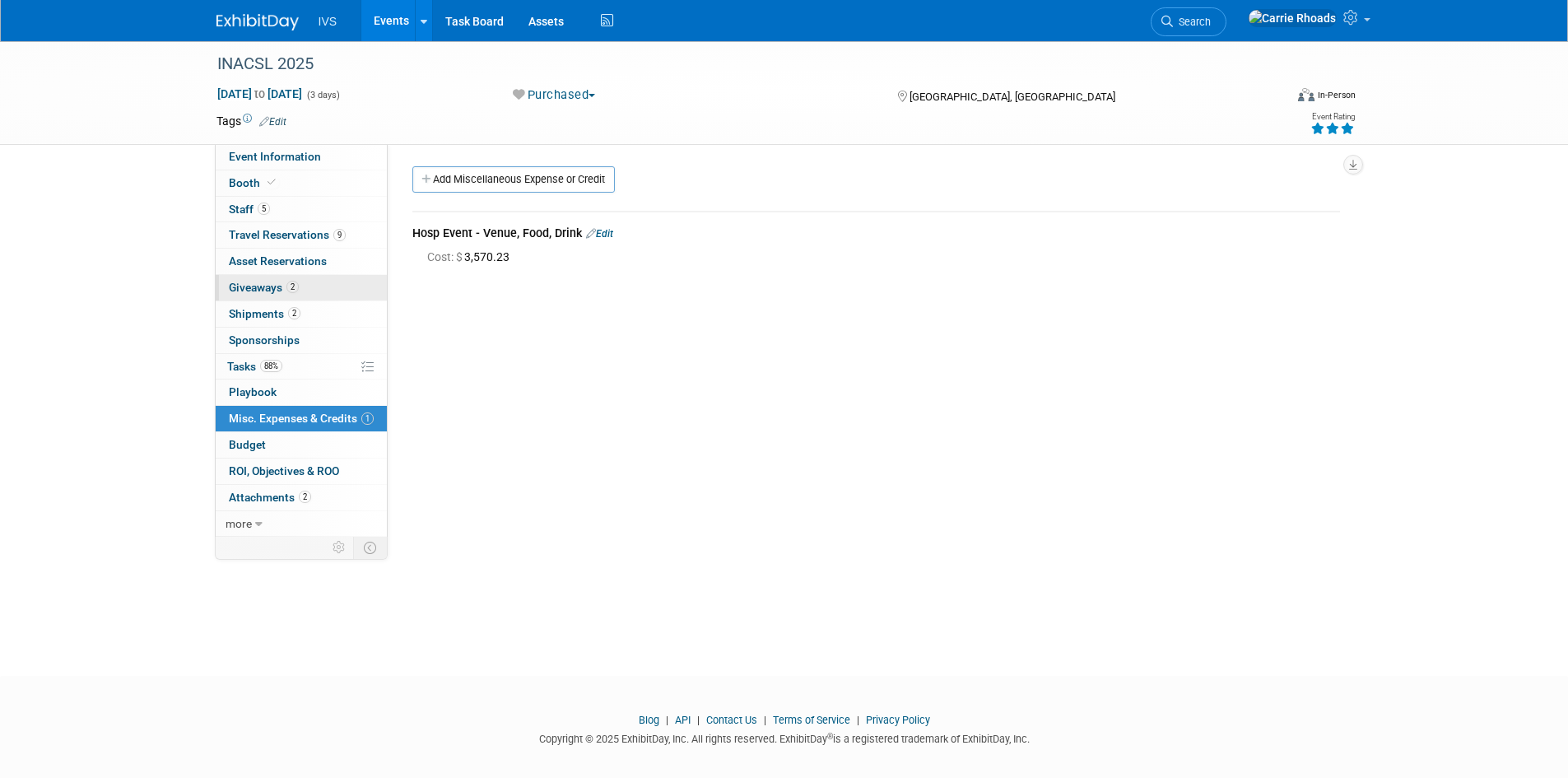 click on "Giveaways 2" at bounding box center (263, 287) 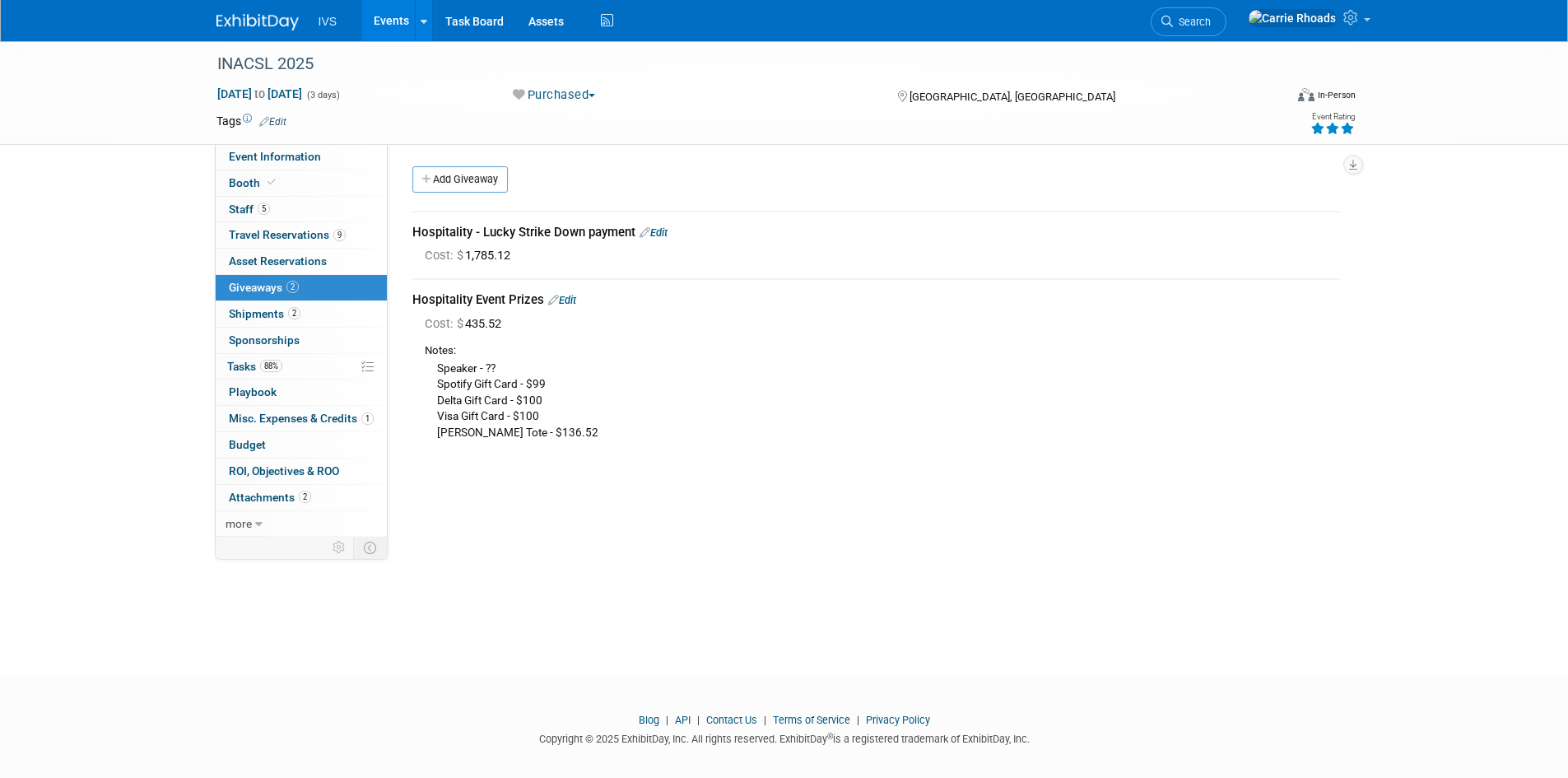 click on "Edit" at bounding box center (562, 300) 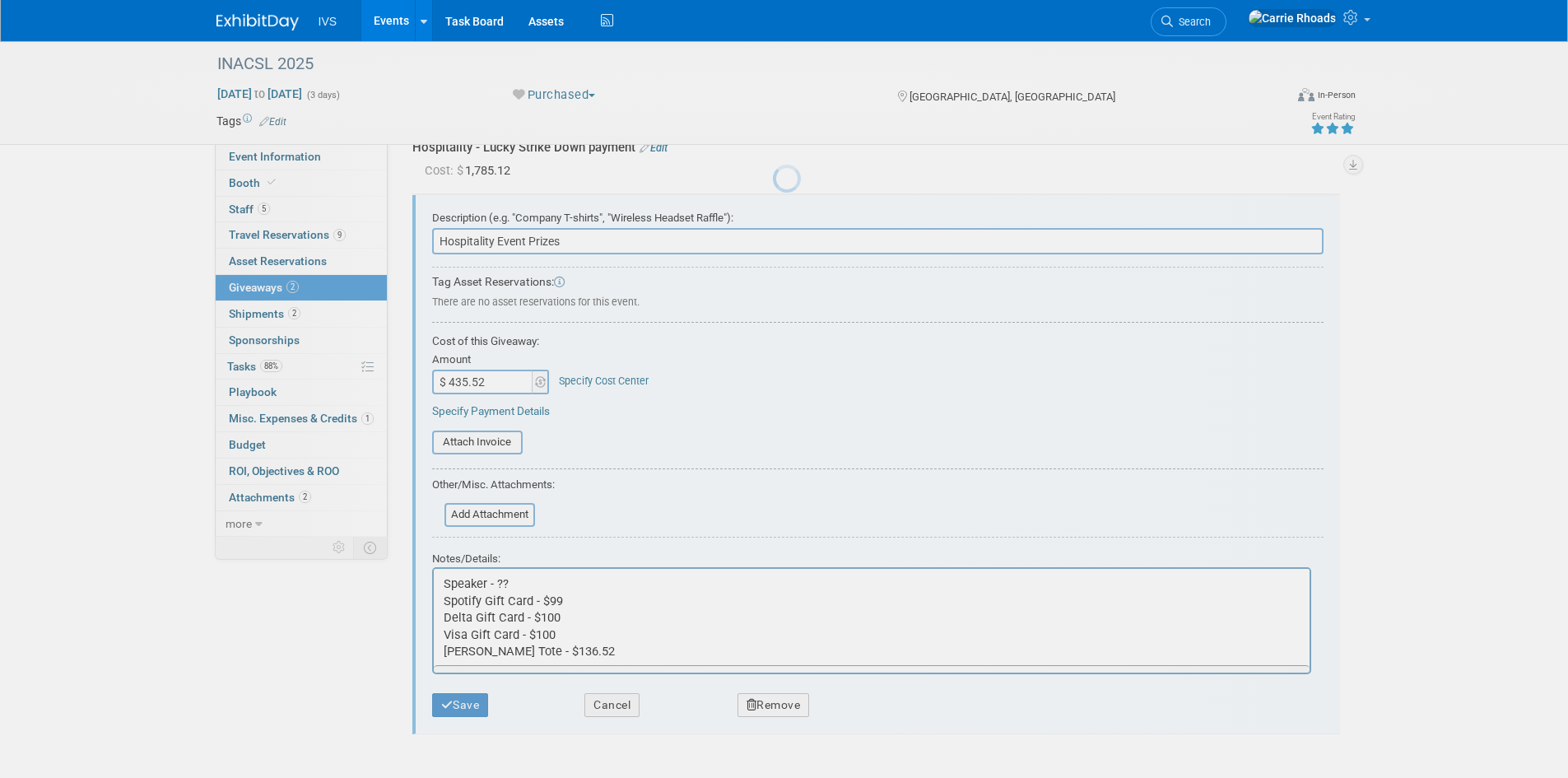 scroll, scrollTop: 92, scrollLeft: 0, axis: vertical 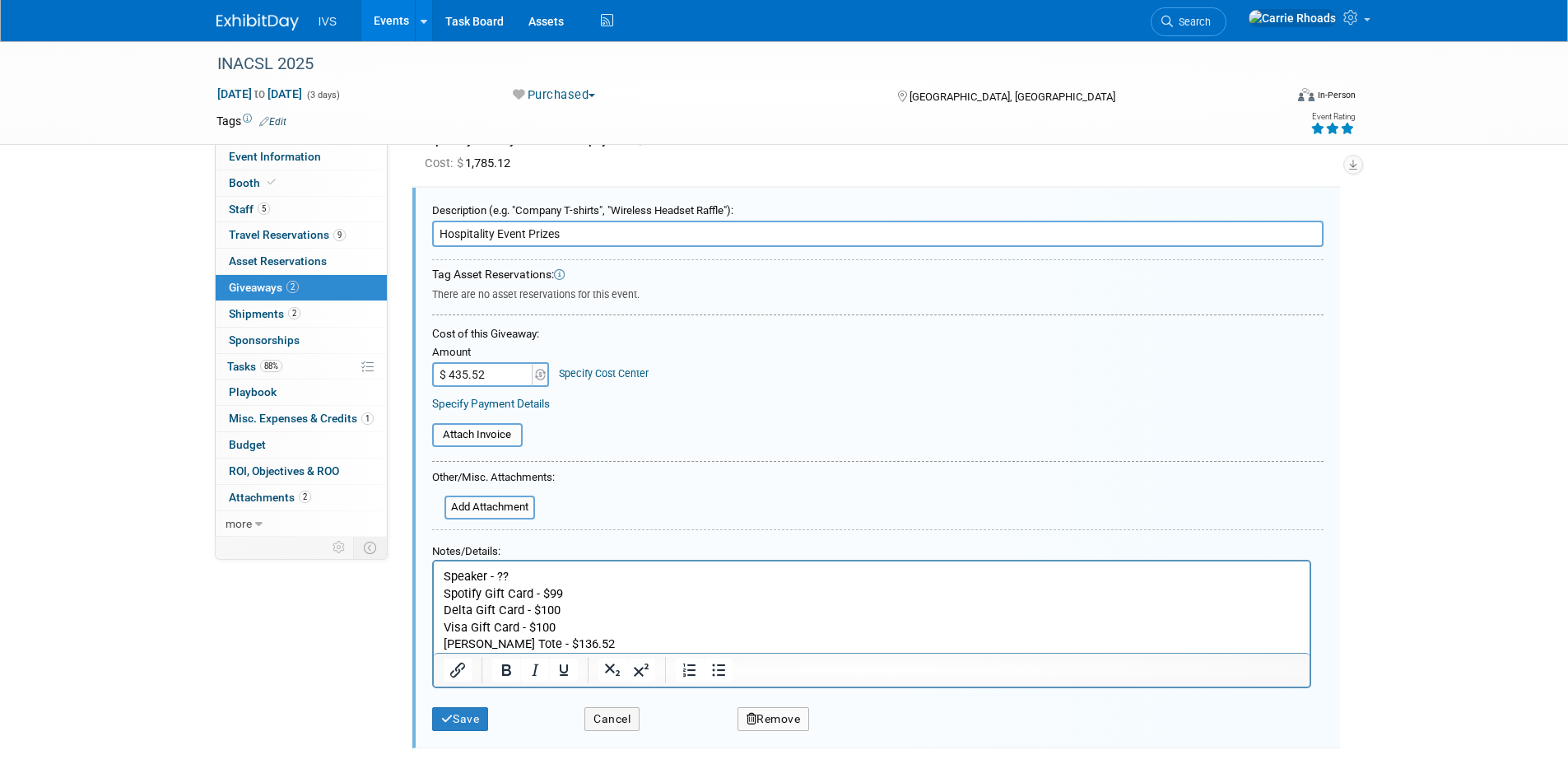 drag, startPoint x: 589, startPoint y: 231, endPoint x: 398, endPoint y: 235, distance: 191.04188 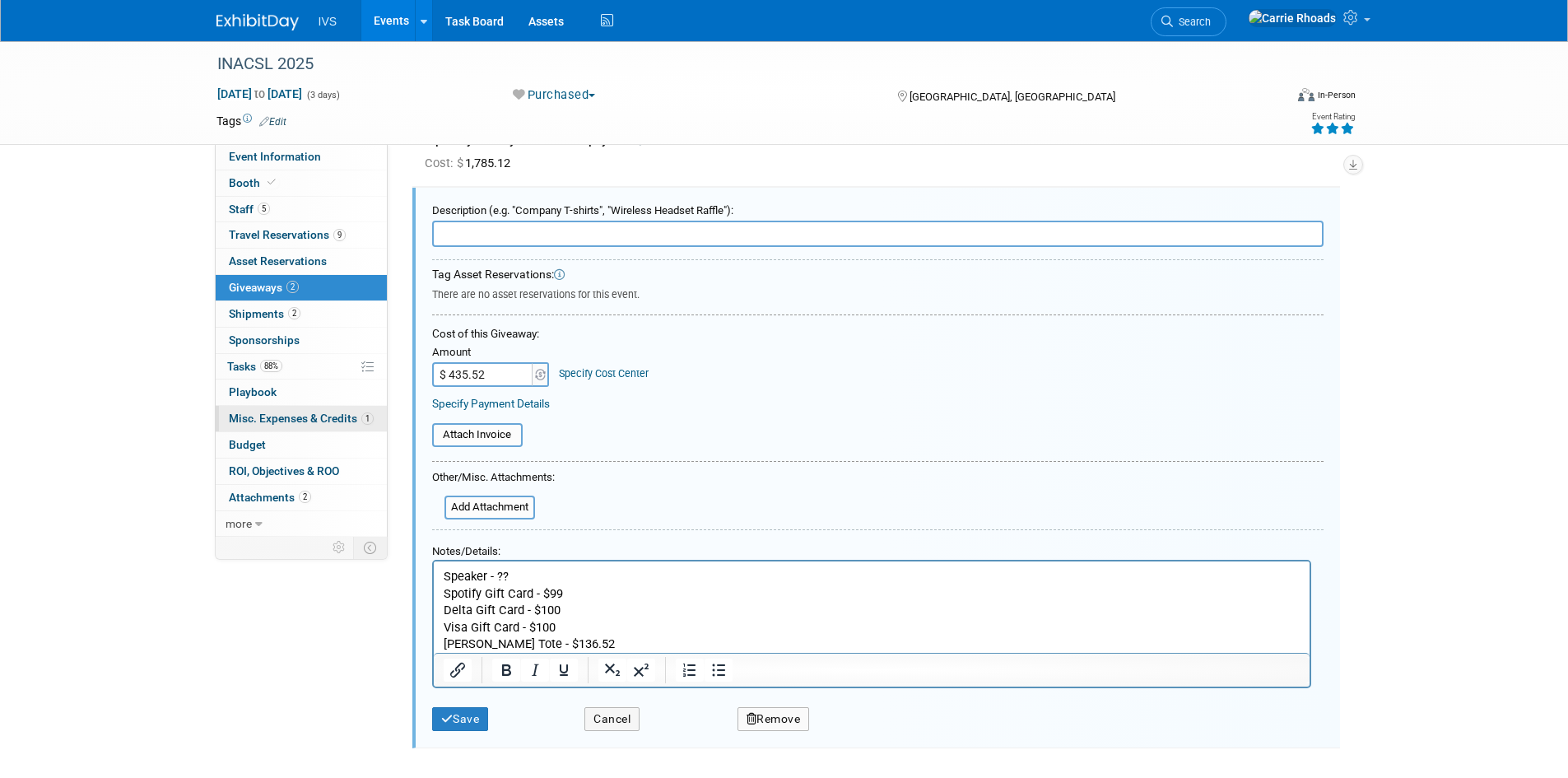 type 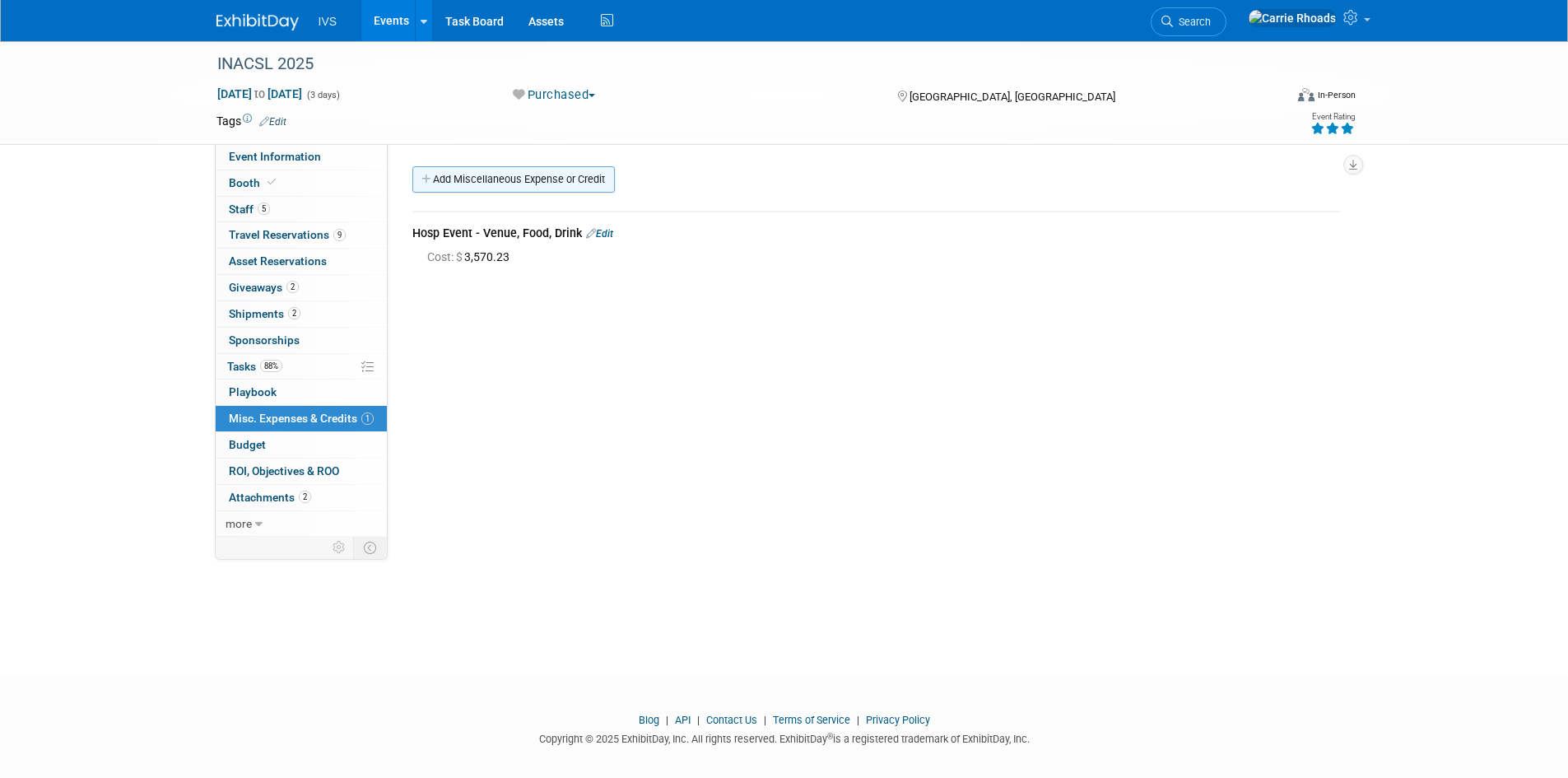 click on "Add Miscellaneous Expense or Credit" at bounding box center [514, 179] 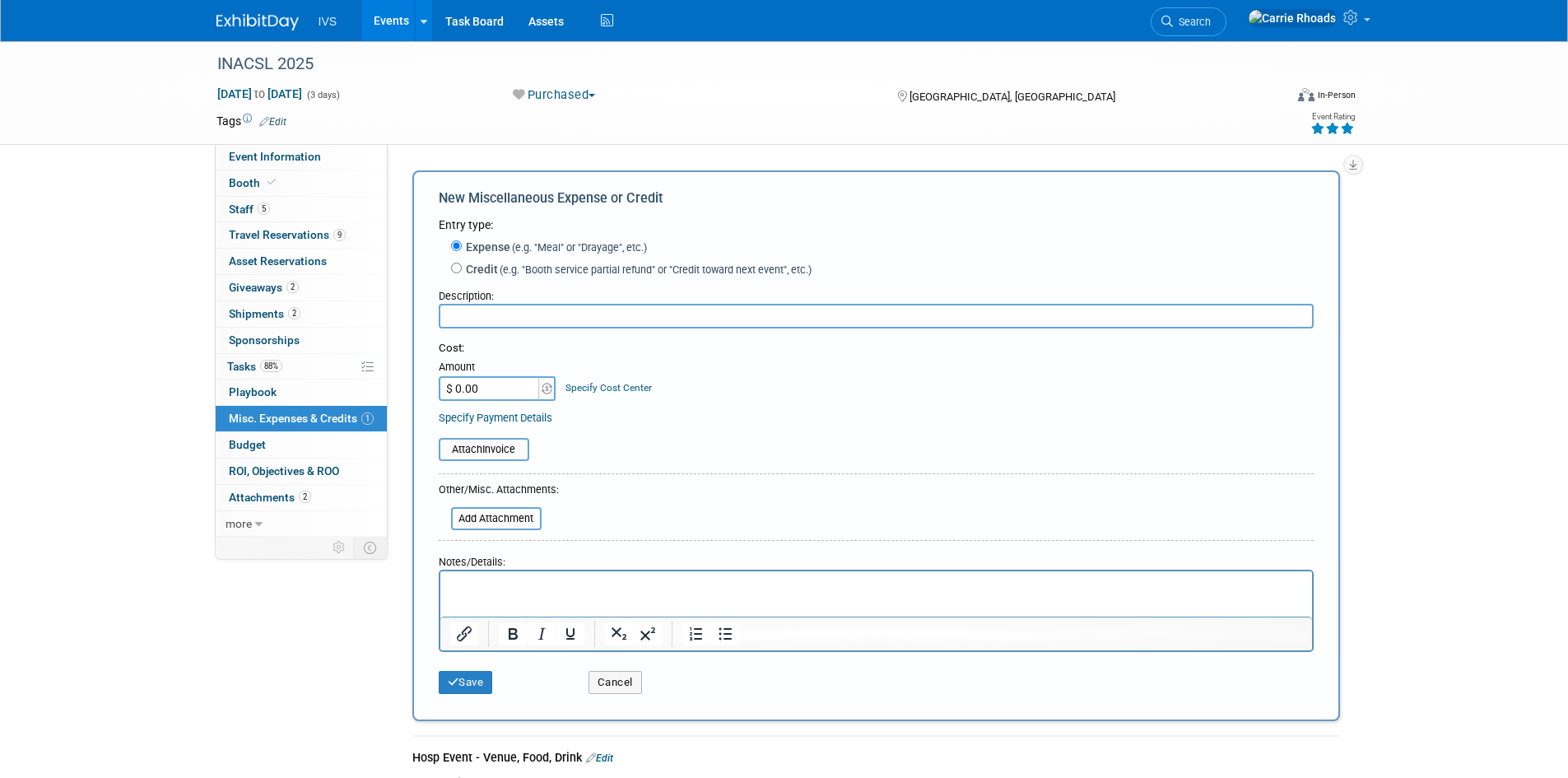 scroll, scrollTop: 0, scrollLeft: 0, axis: both 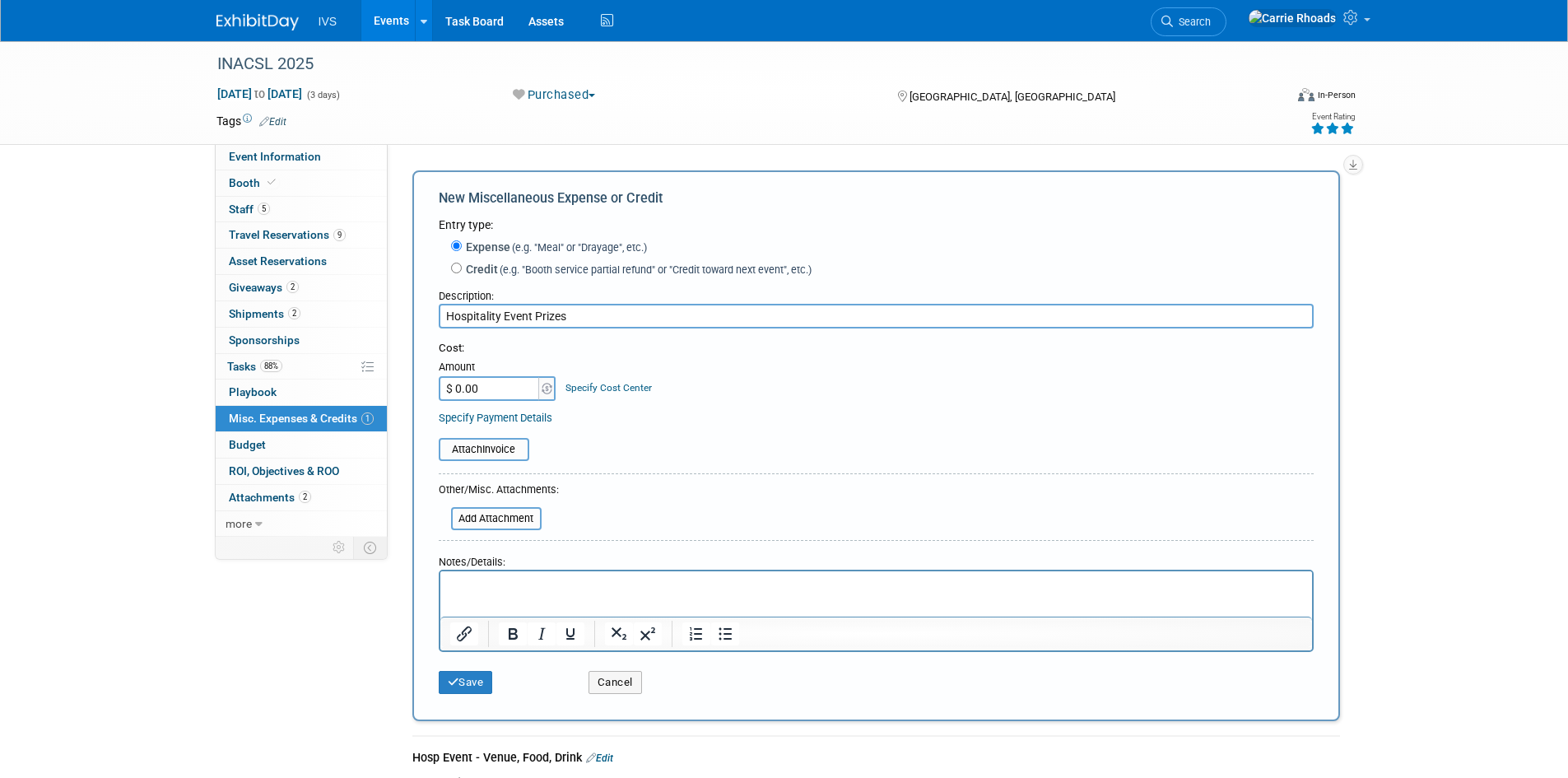 type on "Hospitality Event Prizes" 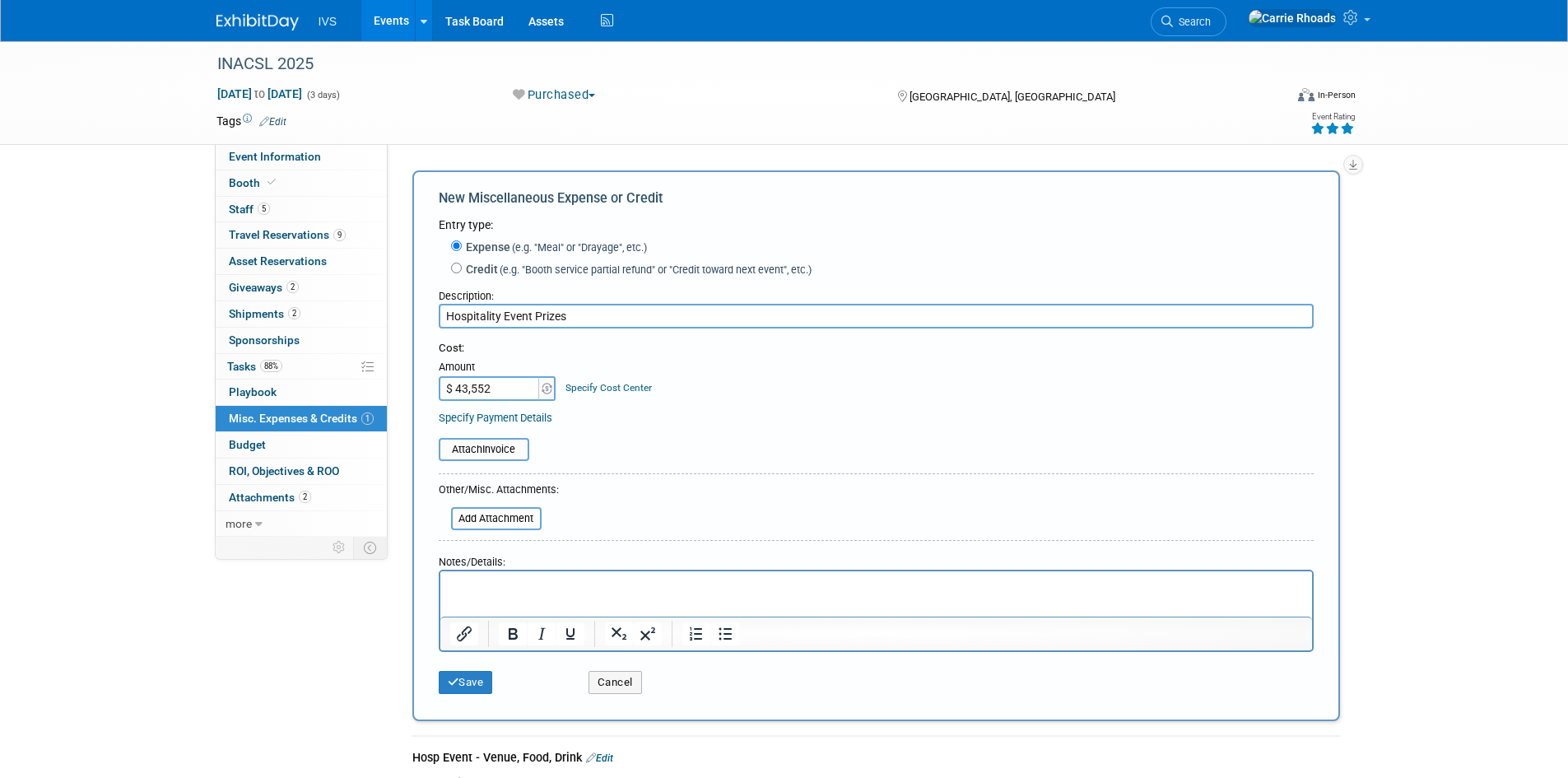 click on "$ 43,552" at bounding box center [490, 389] 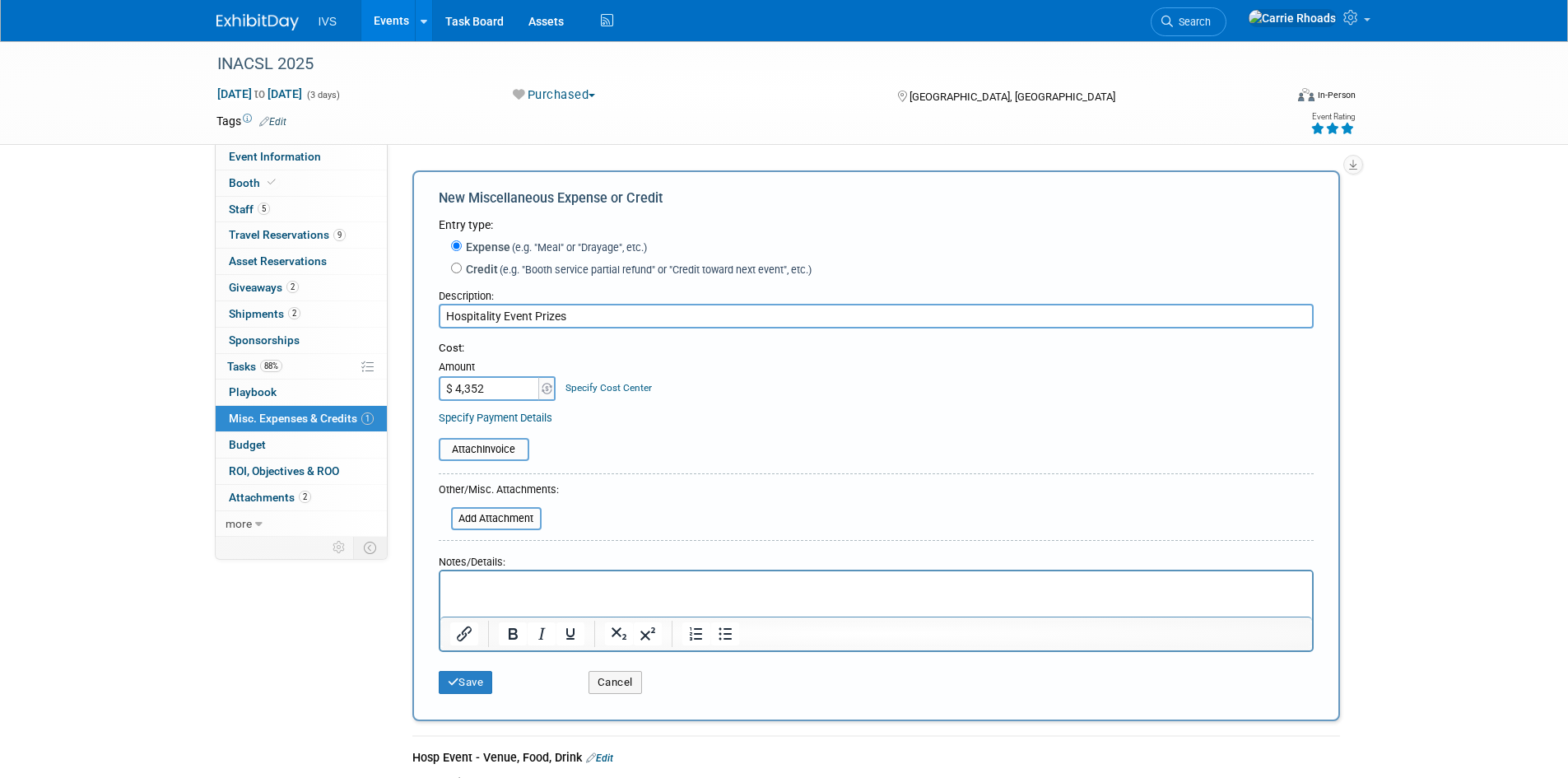 click on "$ 4,352" at bounding box center [490, 389] 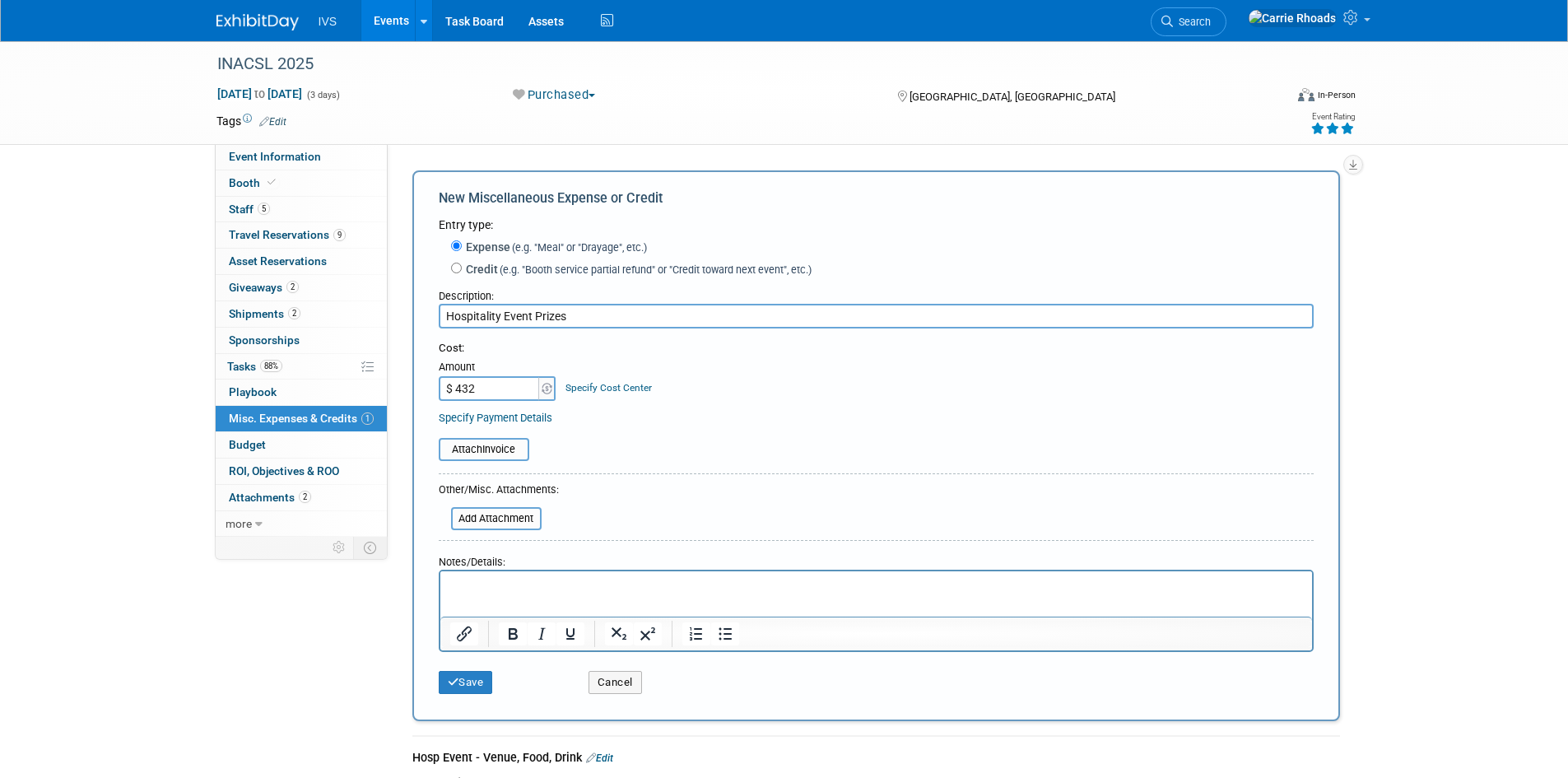 click on "$ 432" at bounding box center (490, 389) 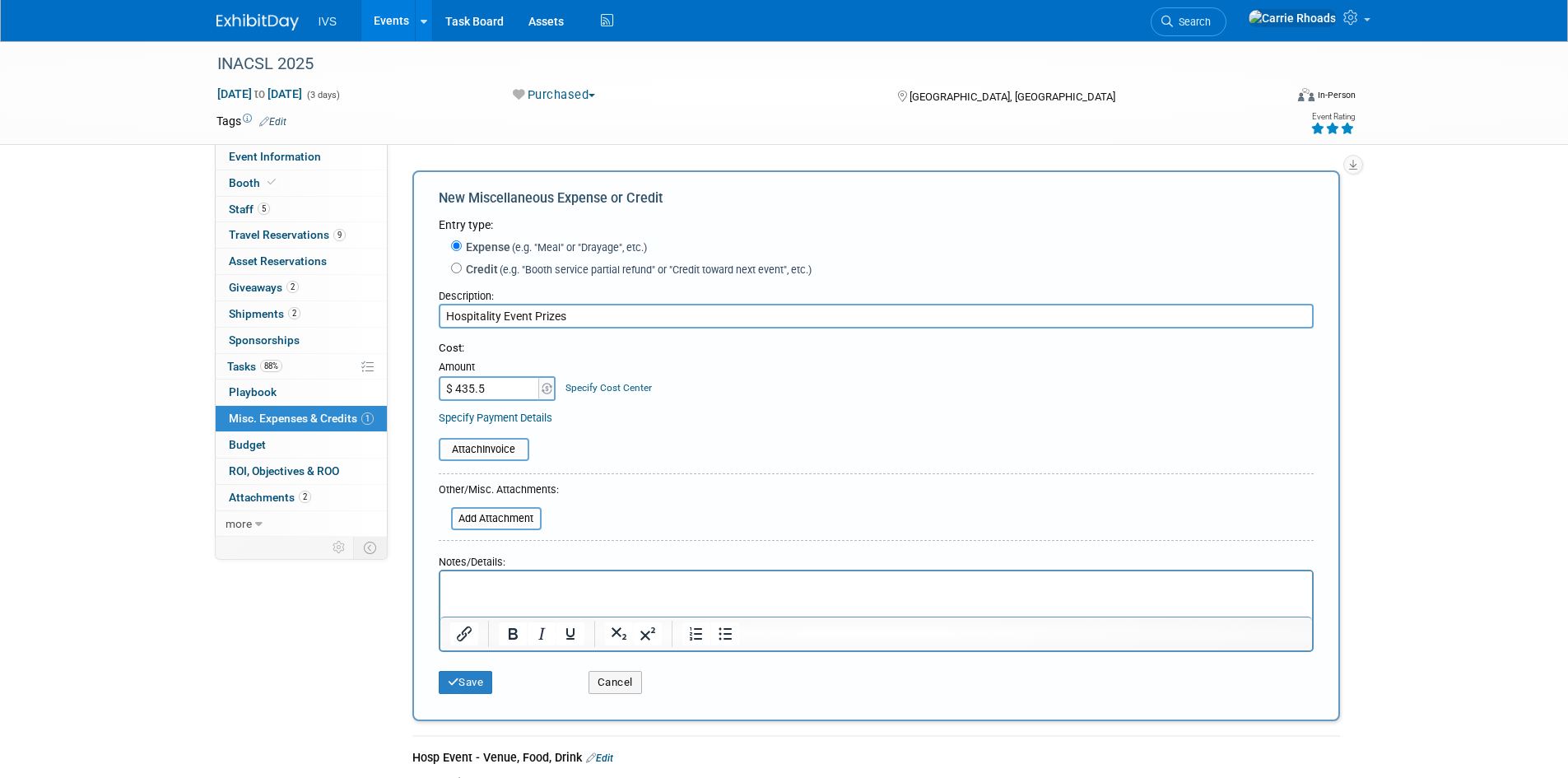 type on "$ 435.52" 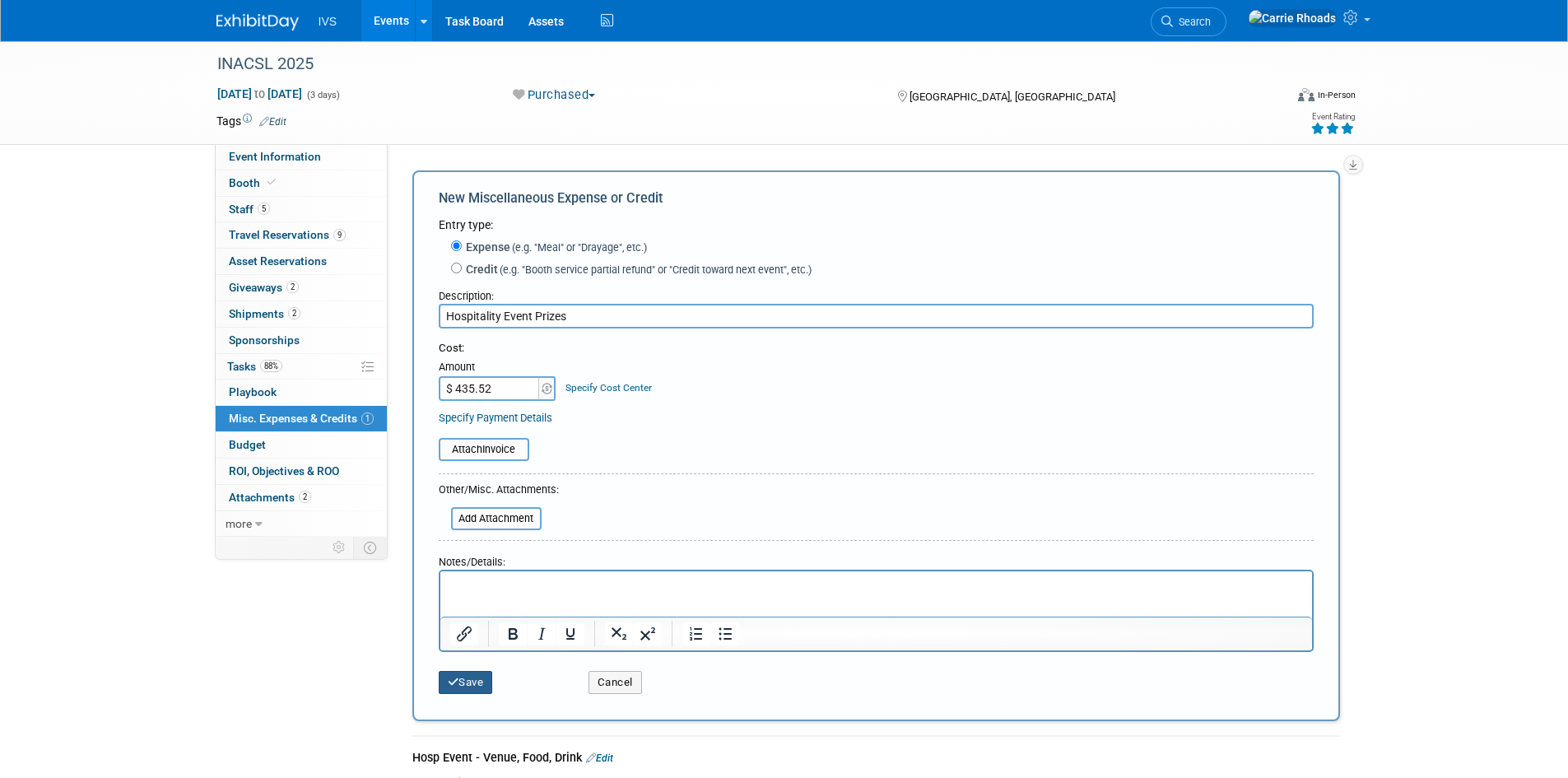 click on "Save" at bounding box center [466, 682] 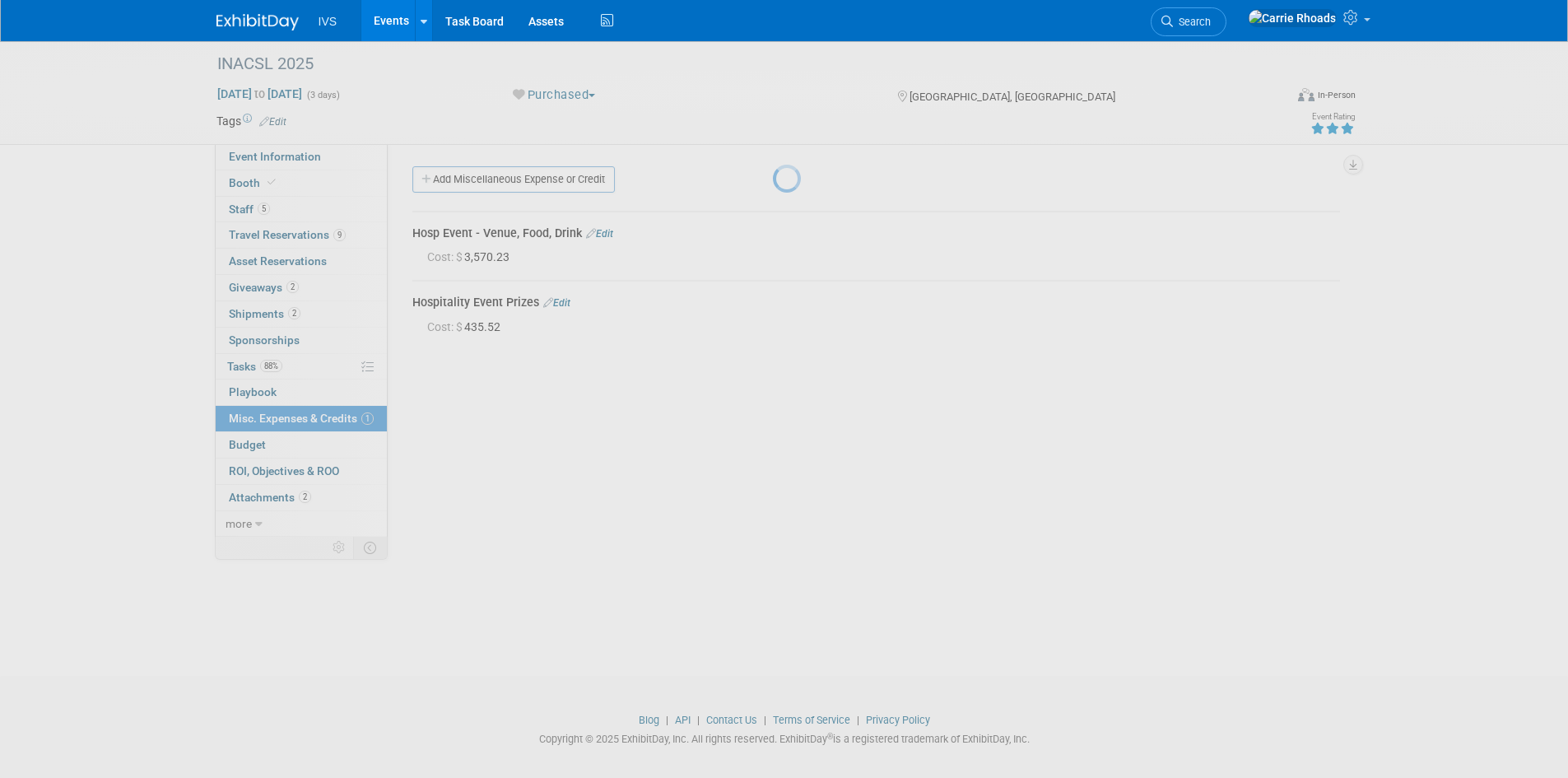scroll, scrollTop: 13, scrollLeft: 0, axis: vertical 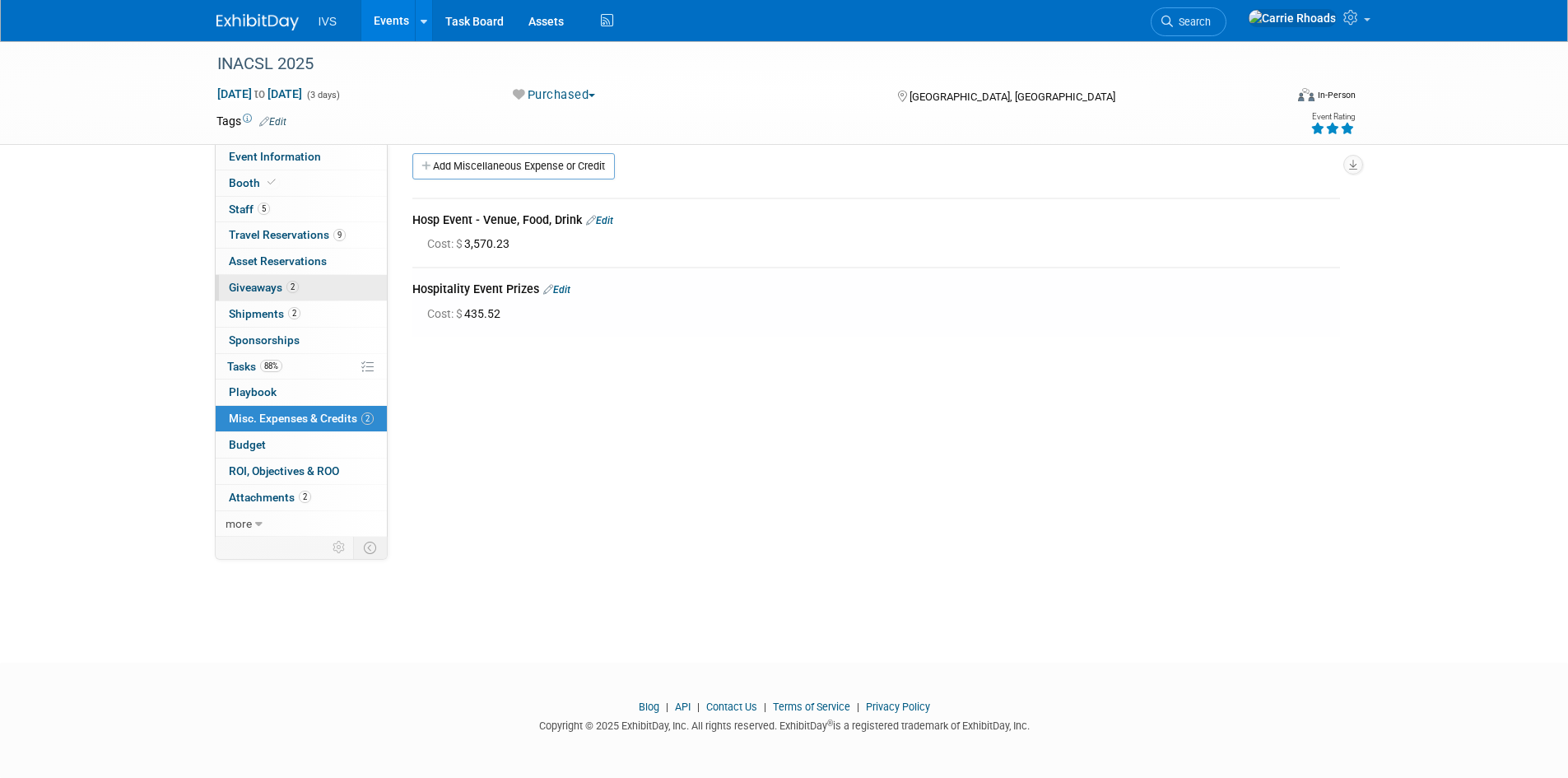 click on "Giveaways 2" at bounding box center (263, 287) 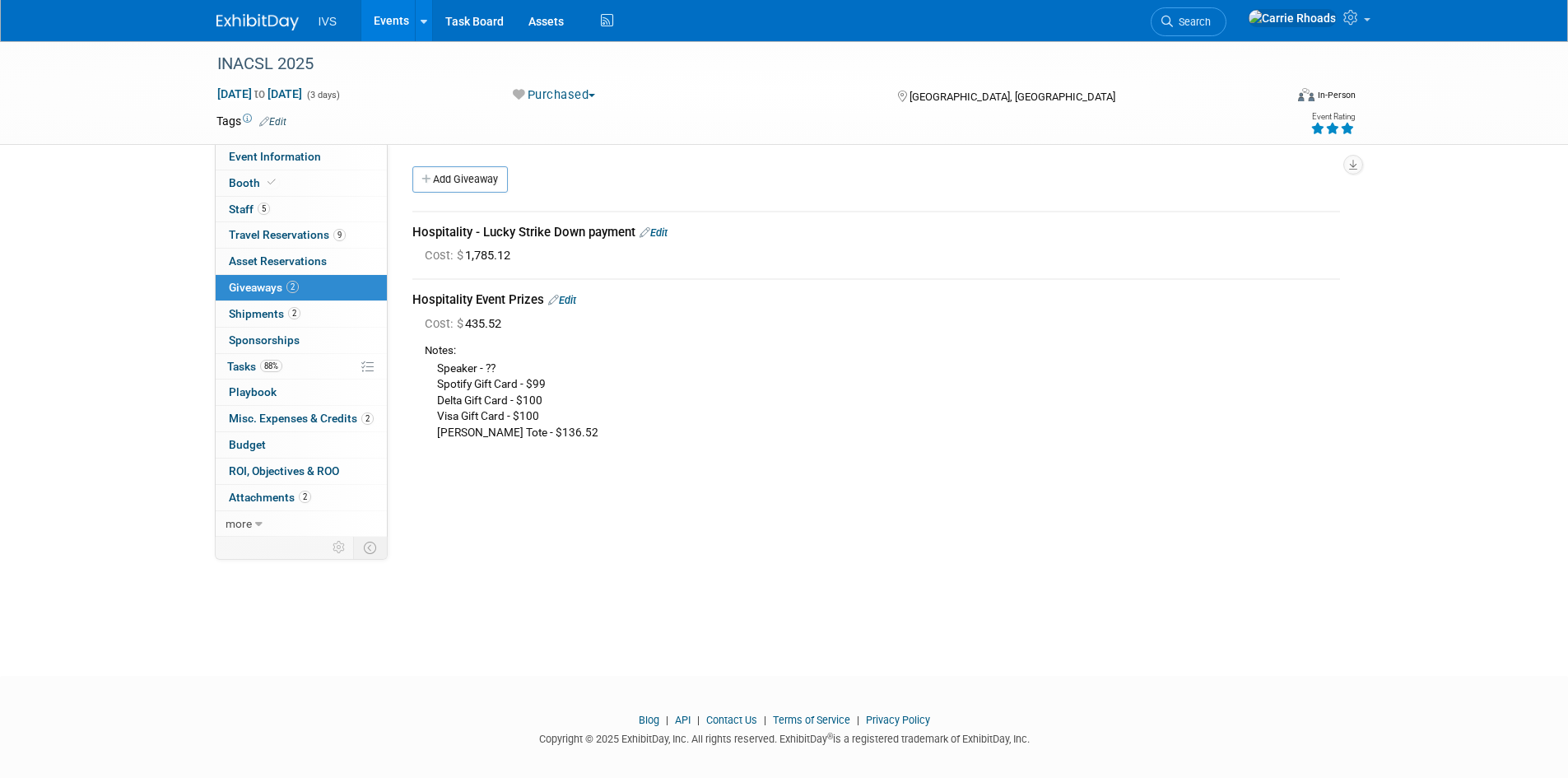click on "Hospitality Event Prizes
Edit" at bounding box center [876, 300] 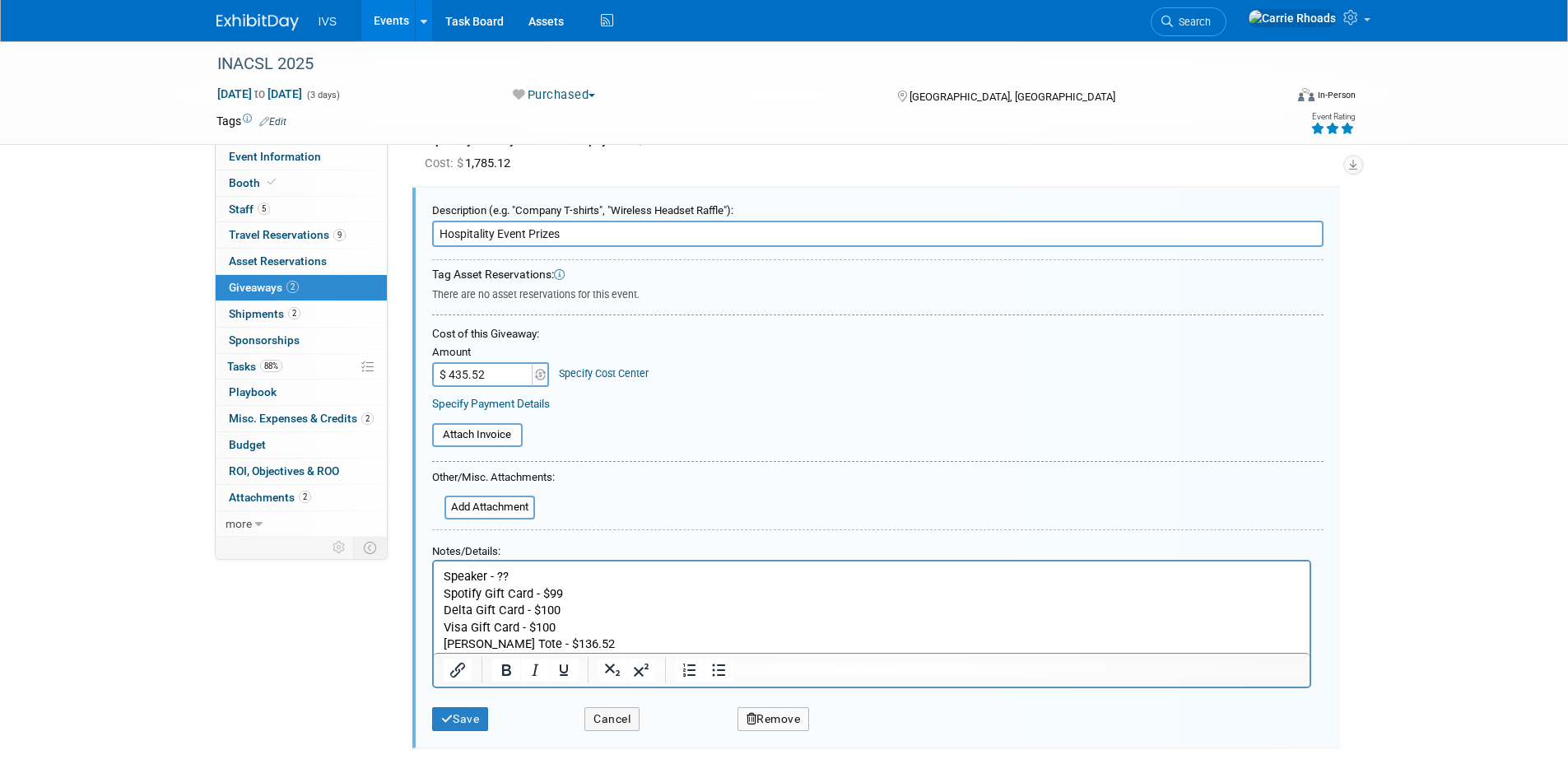 scroll, scrollTop: 0, scrollLeft: 0, axis: both 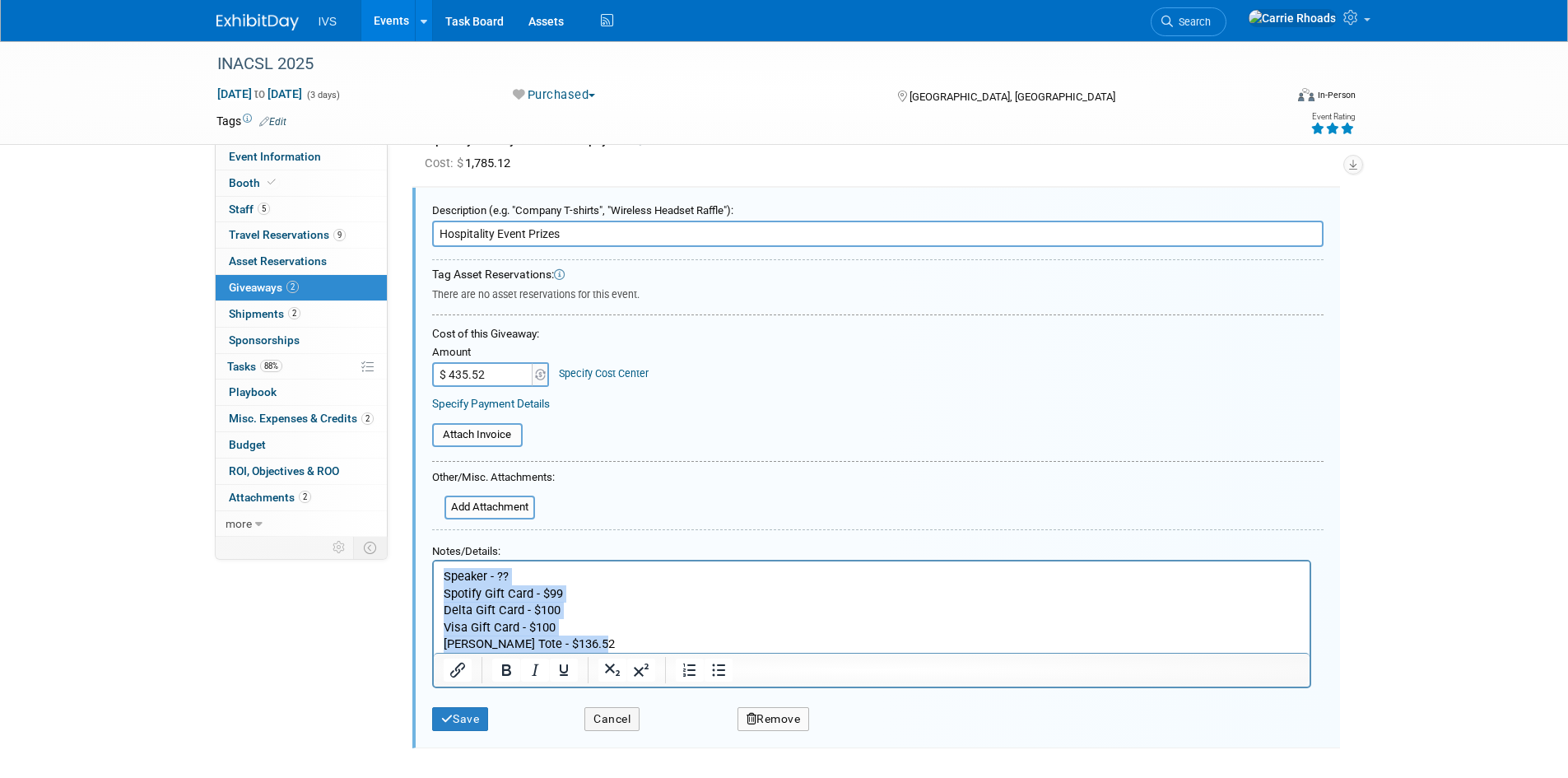 drag, startPoint x: 599, startPoint y: 637, endPoint x: 866, endPoint y: 1130, distance: 560.6585 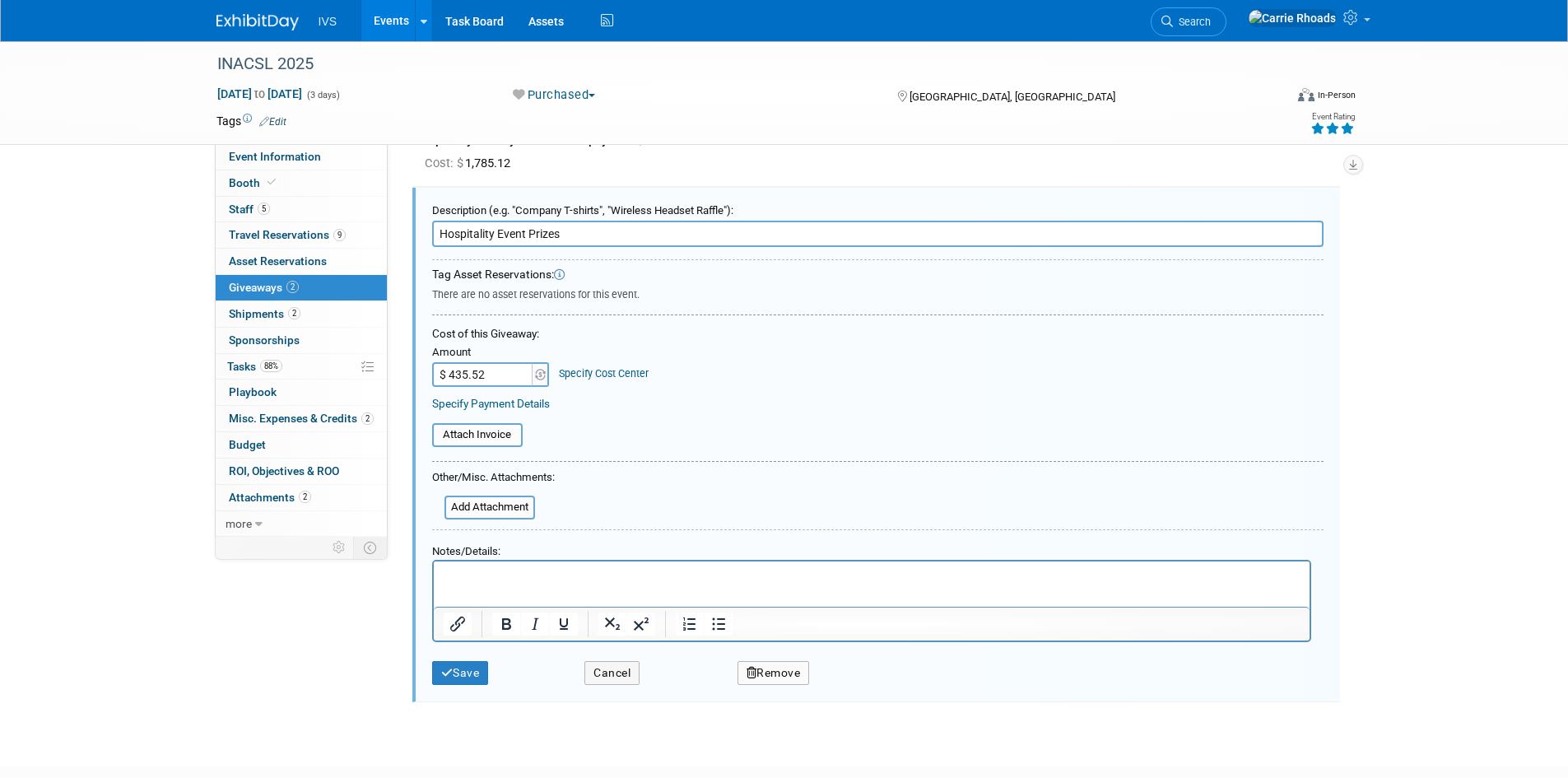 click on "Remove" at bounding box center (774, 673) 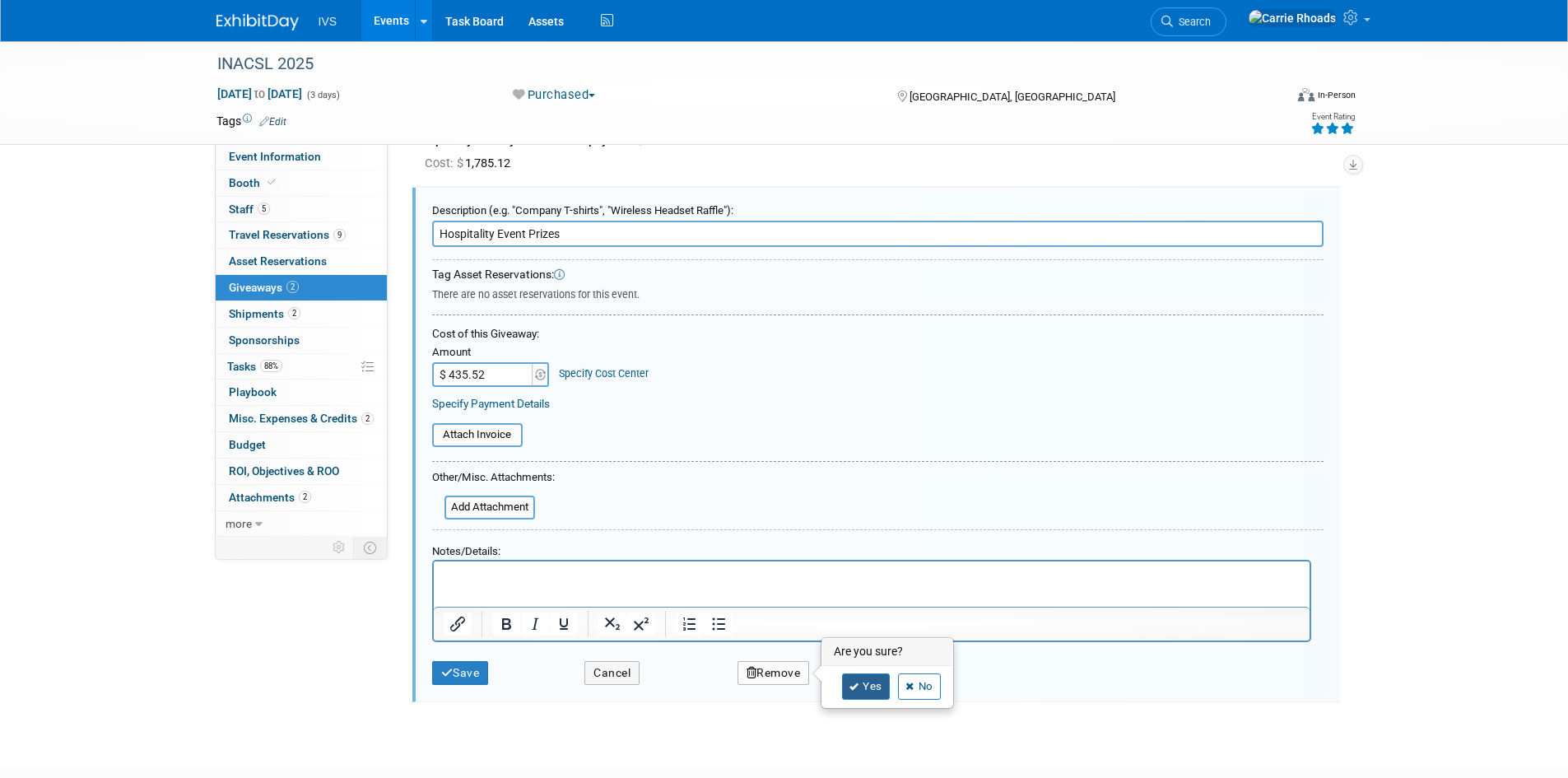 click on "Yes" at bounding box center [866, 687] 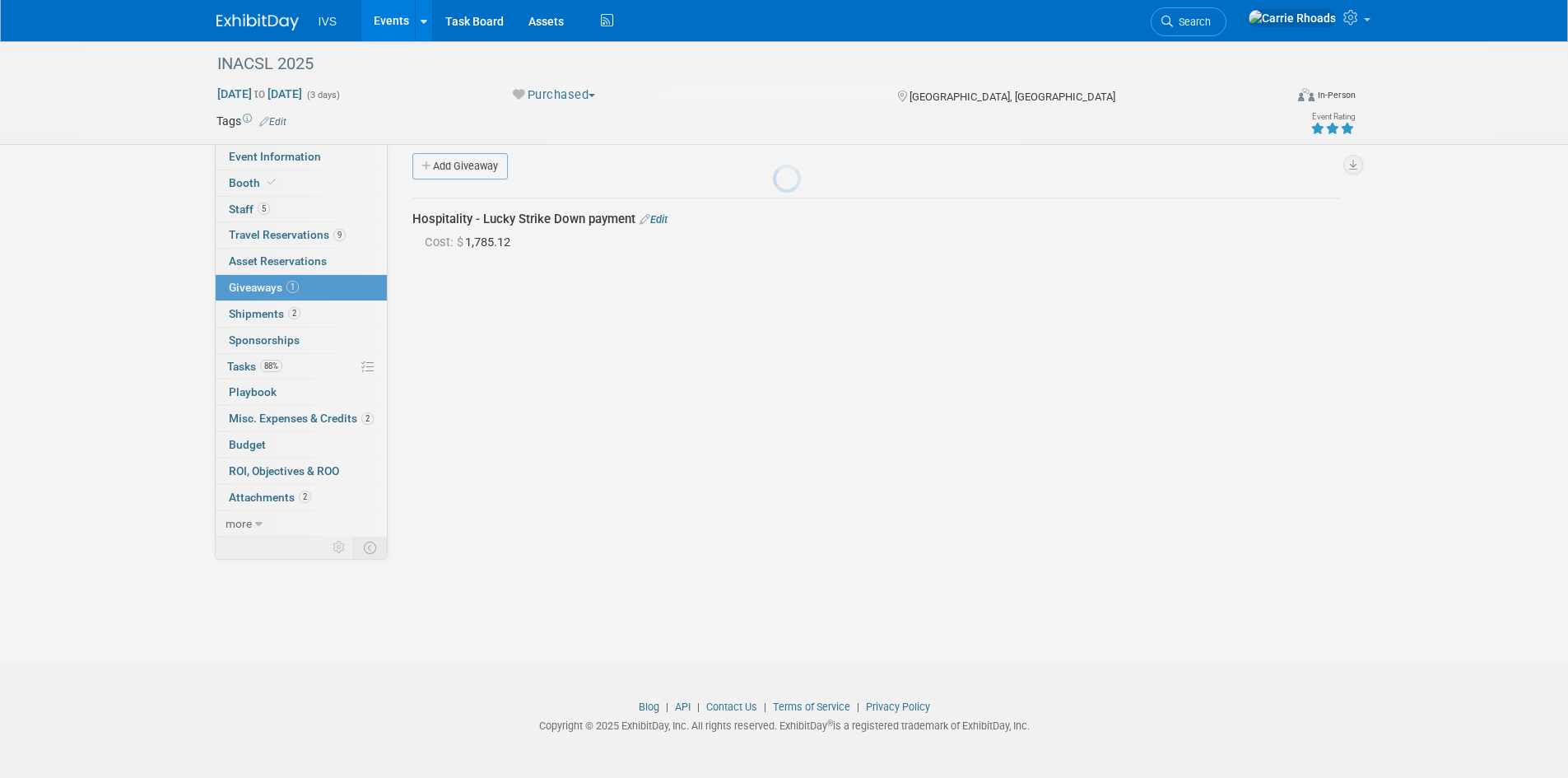 scroll, scrollTop: 13, scrollLeft: 0, axis: vertical 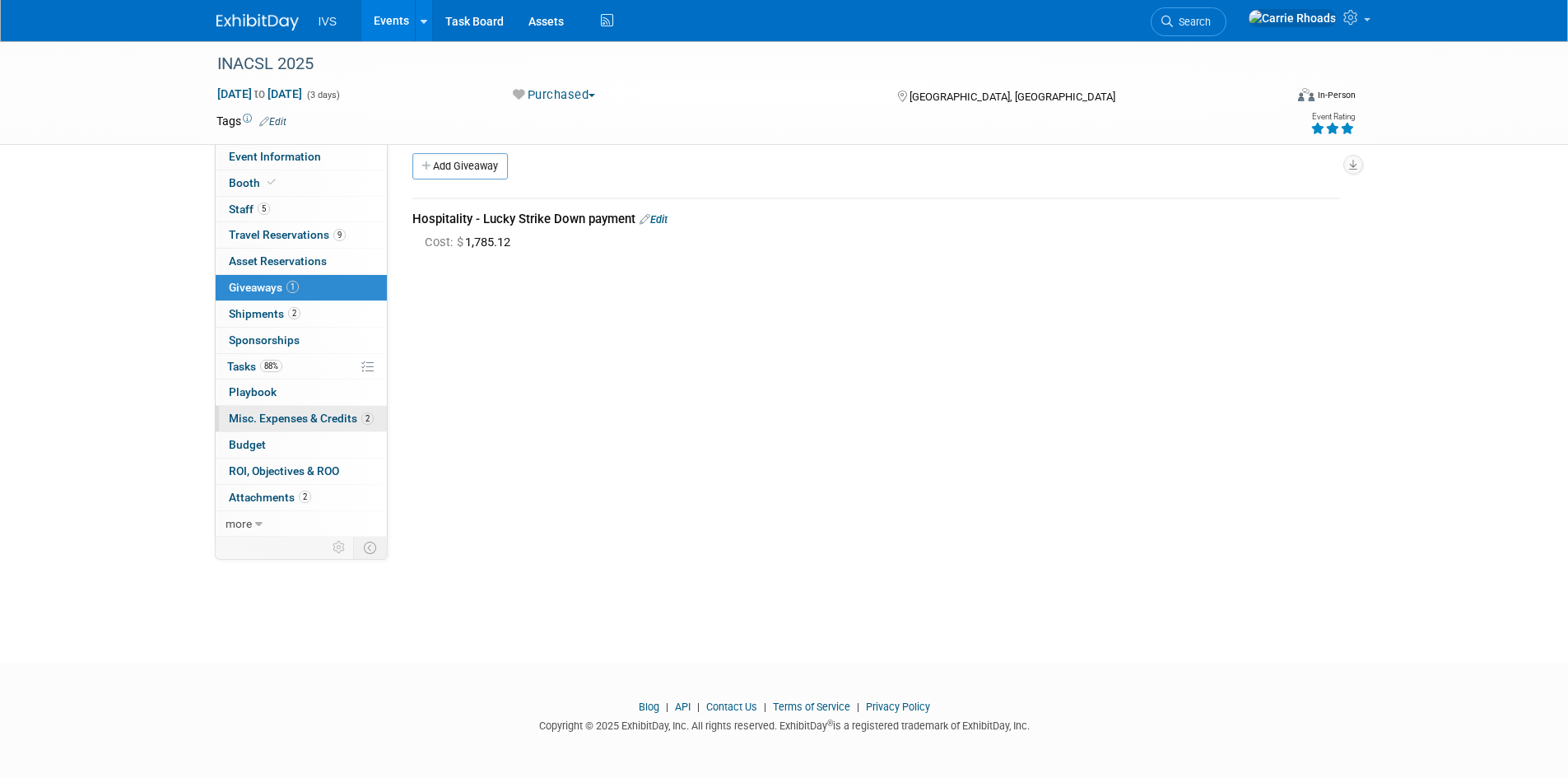 click on "Misc. Expenses & Credits 2" at bounding box center [301, 418] 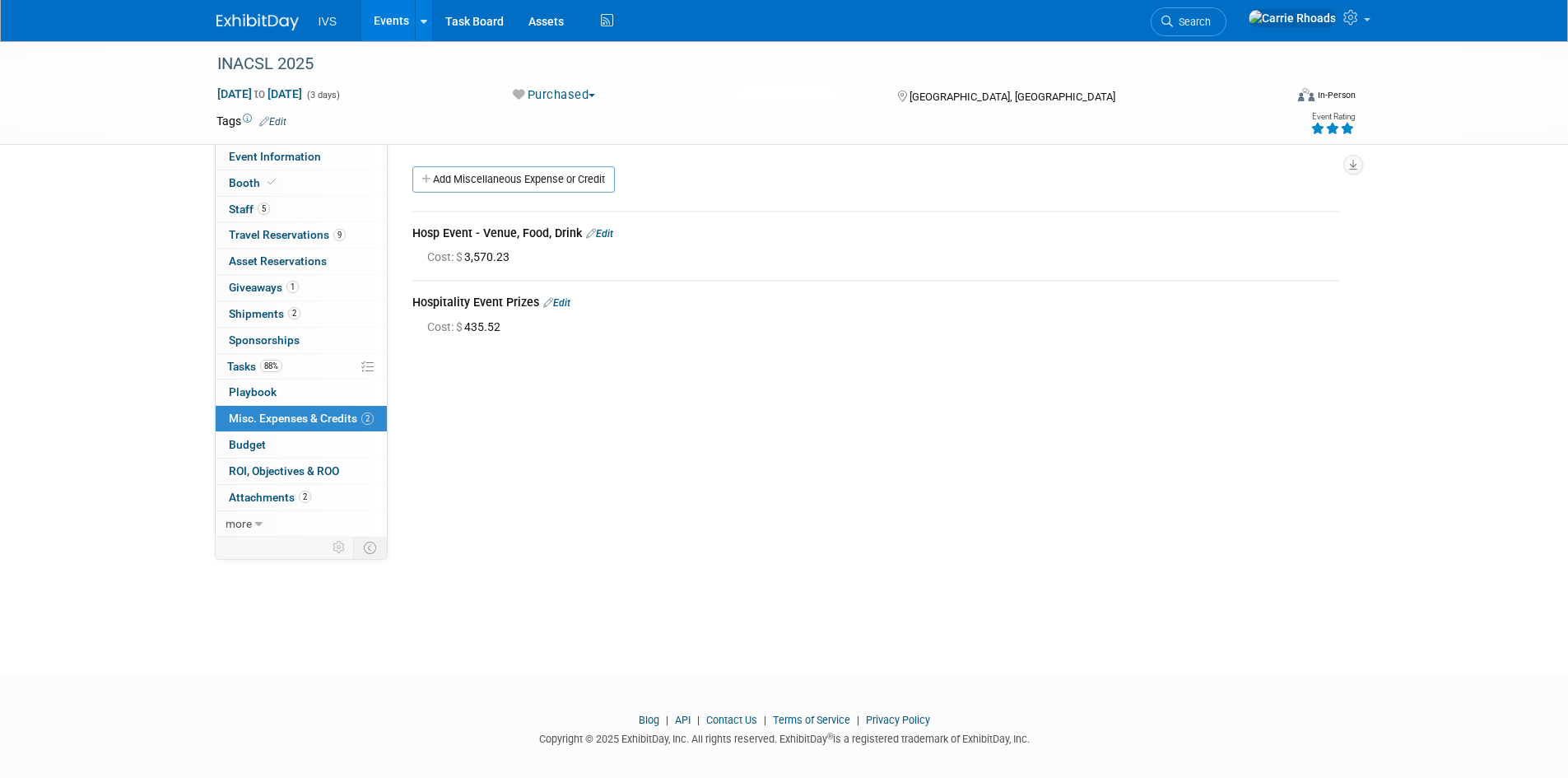 click on "Edit" at bounding box center (556, 303) 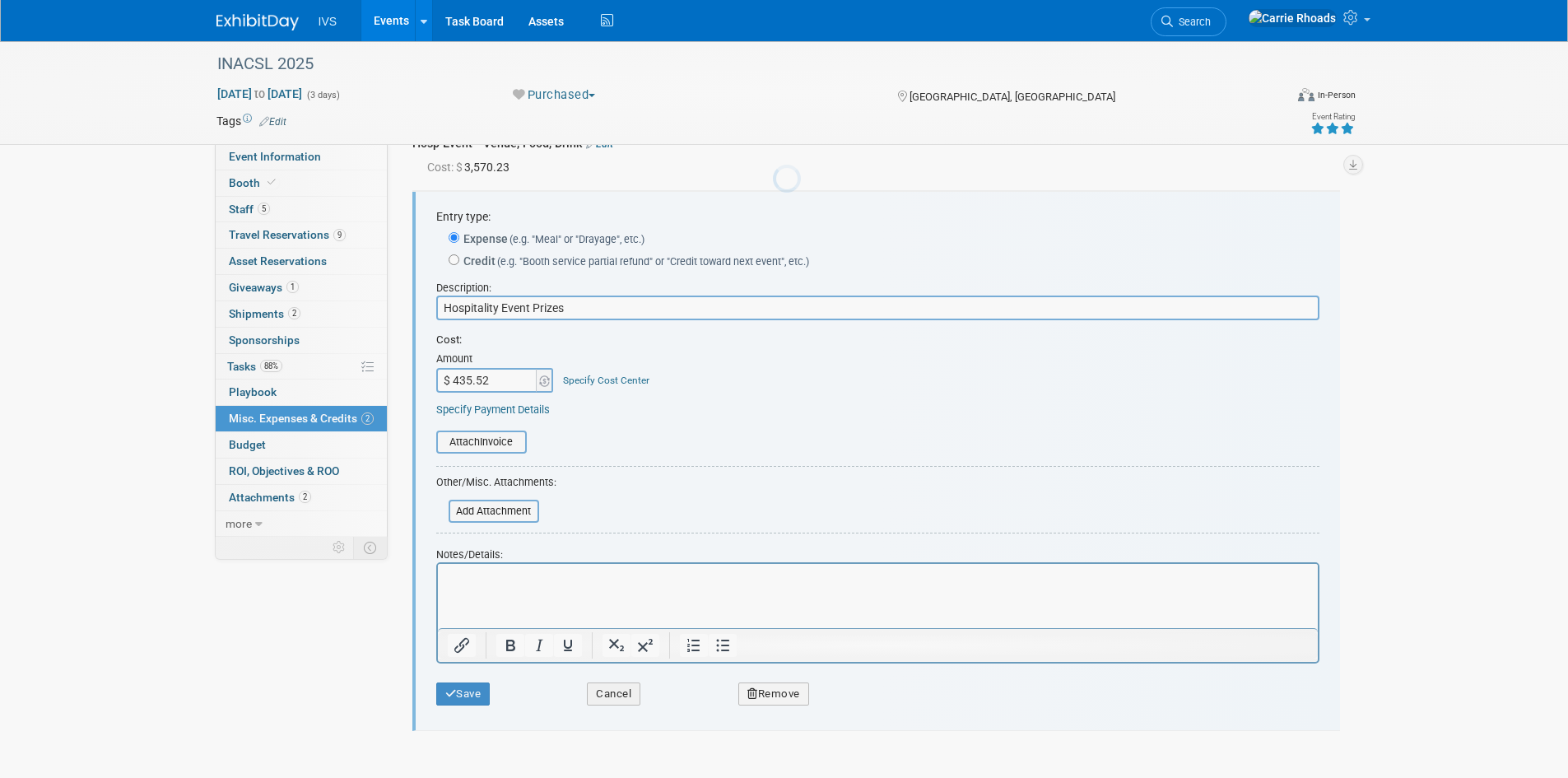 scroll, scrollTop: 94, scrollLeft: 0, axis: vertical 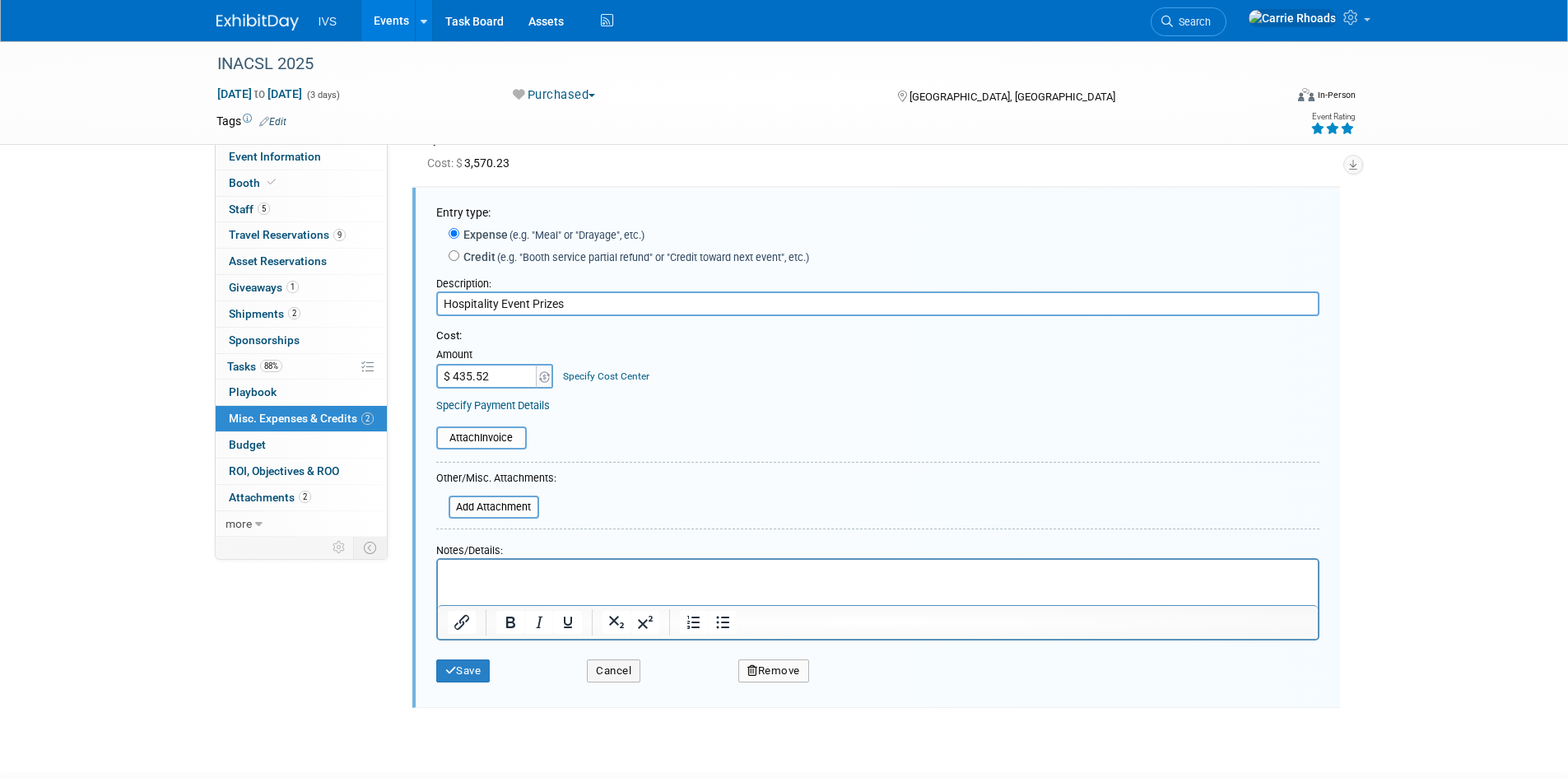 click at bounding box center [877, 582] 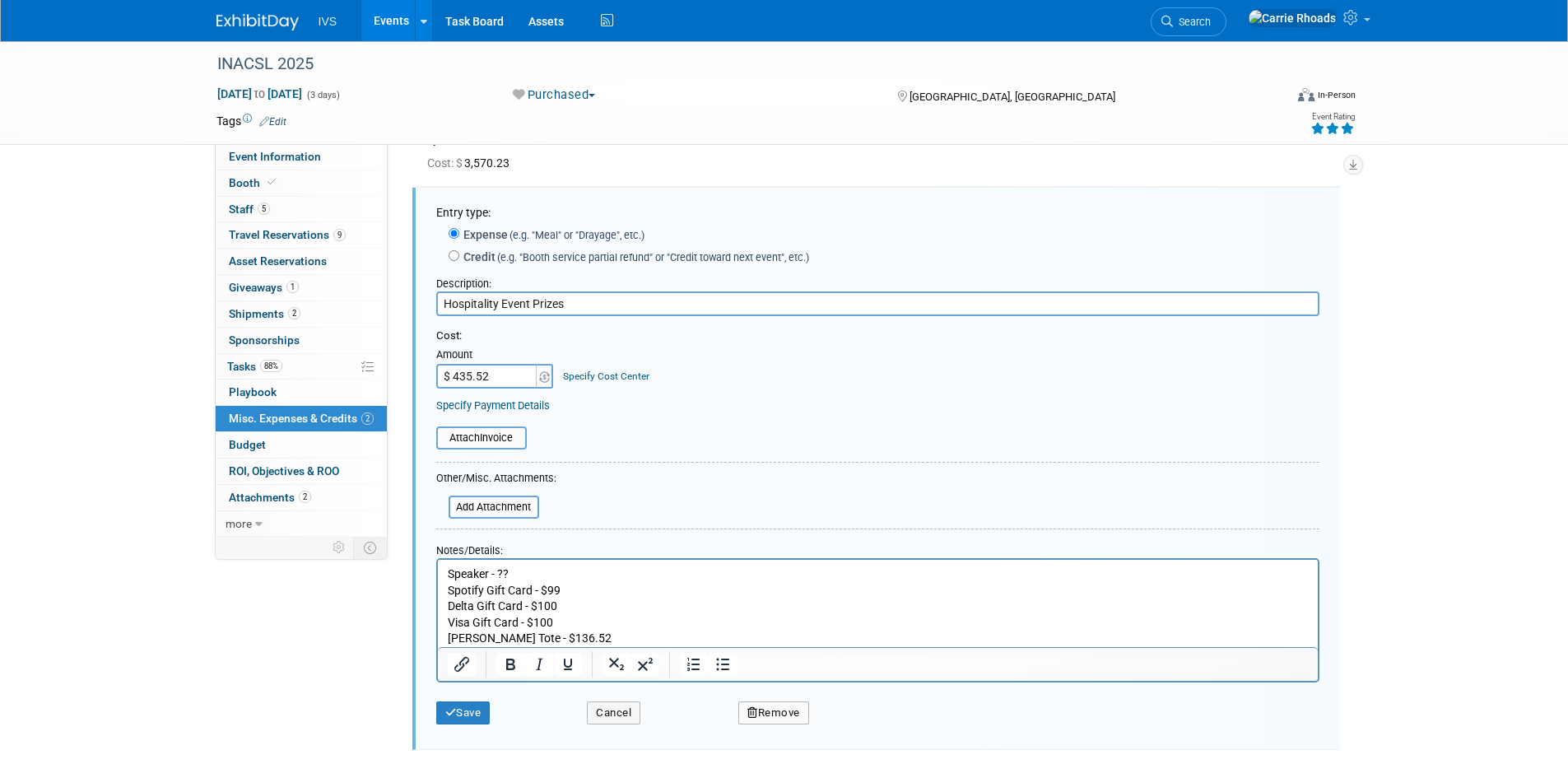 click on "Speaker - ?? Spotify Gift Card - $99 Delta Gift Card - $100 Visa Gift Card - $100 Michael Kors Tote - $136.52" at bounding box center [877, 606] 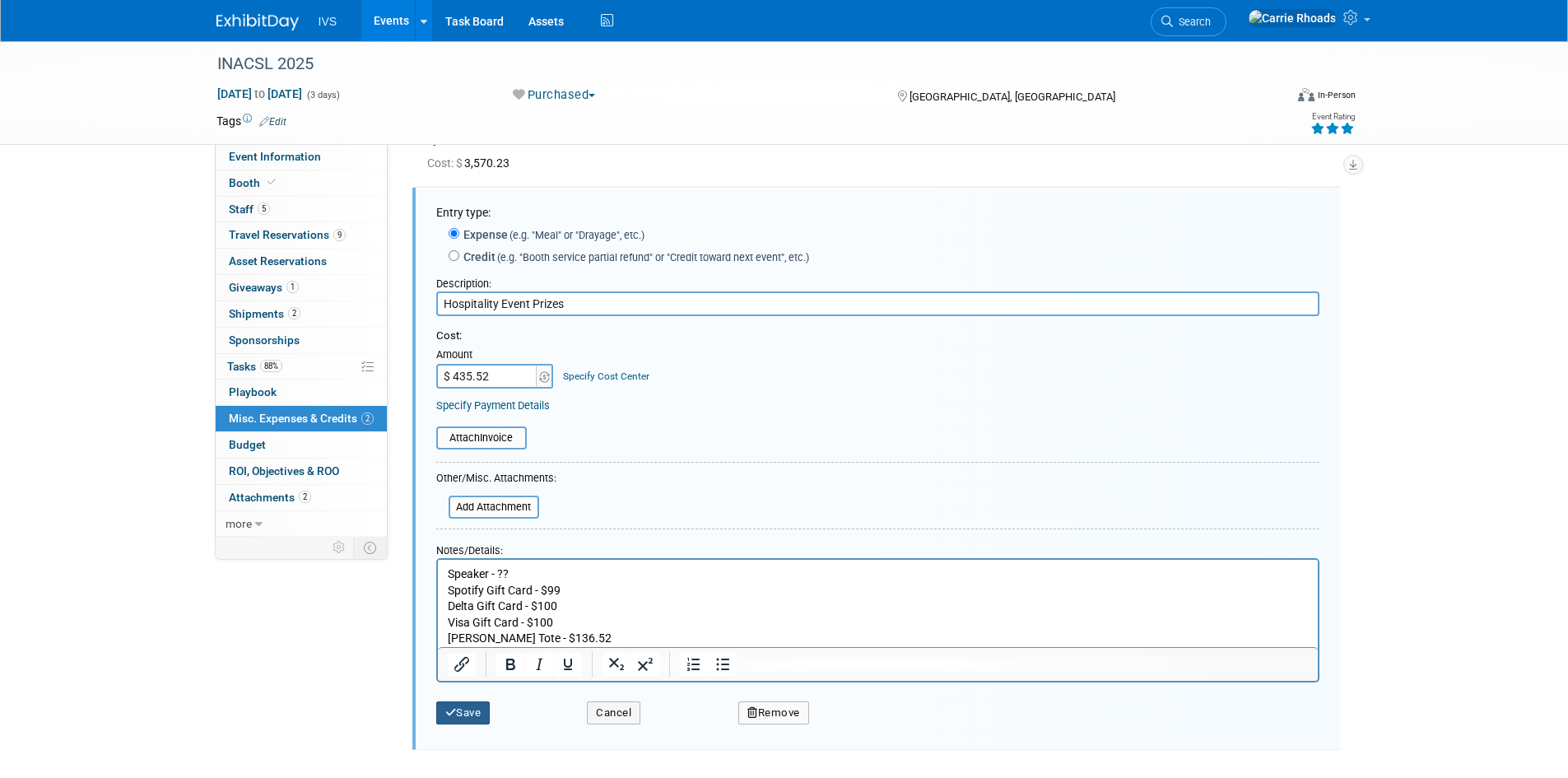 click on "Save" at bounding box center [463, 713] 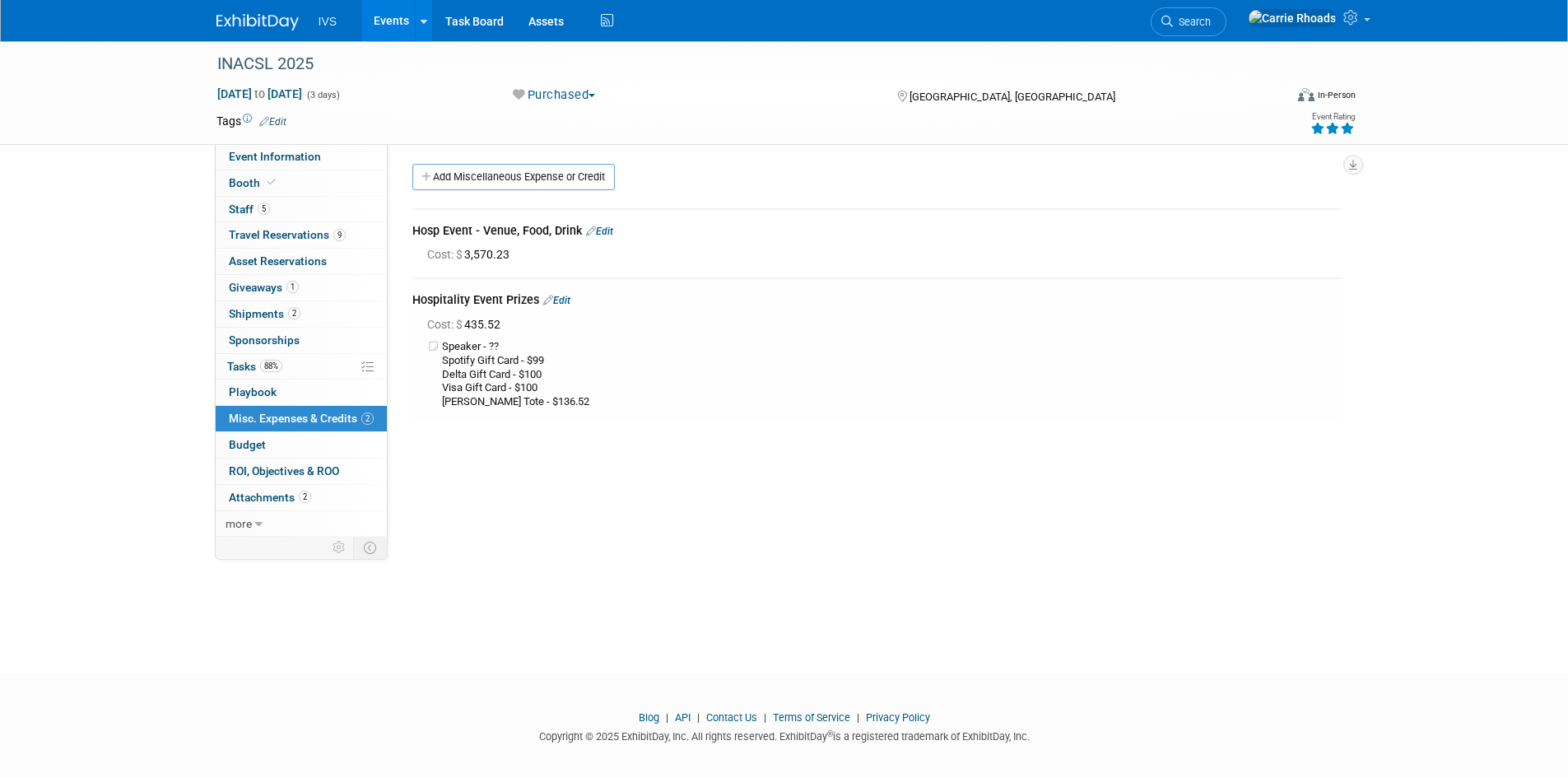 scroll, scrollTop: 0, scrollLeft: 0, axis: both 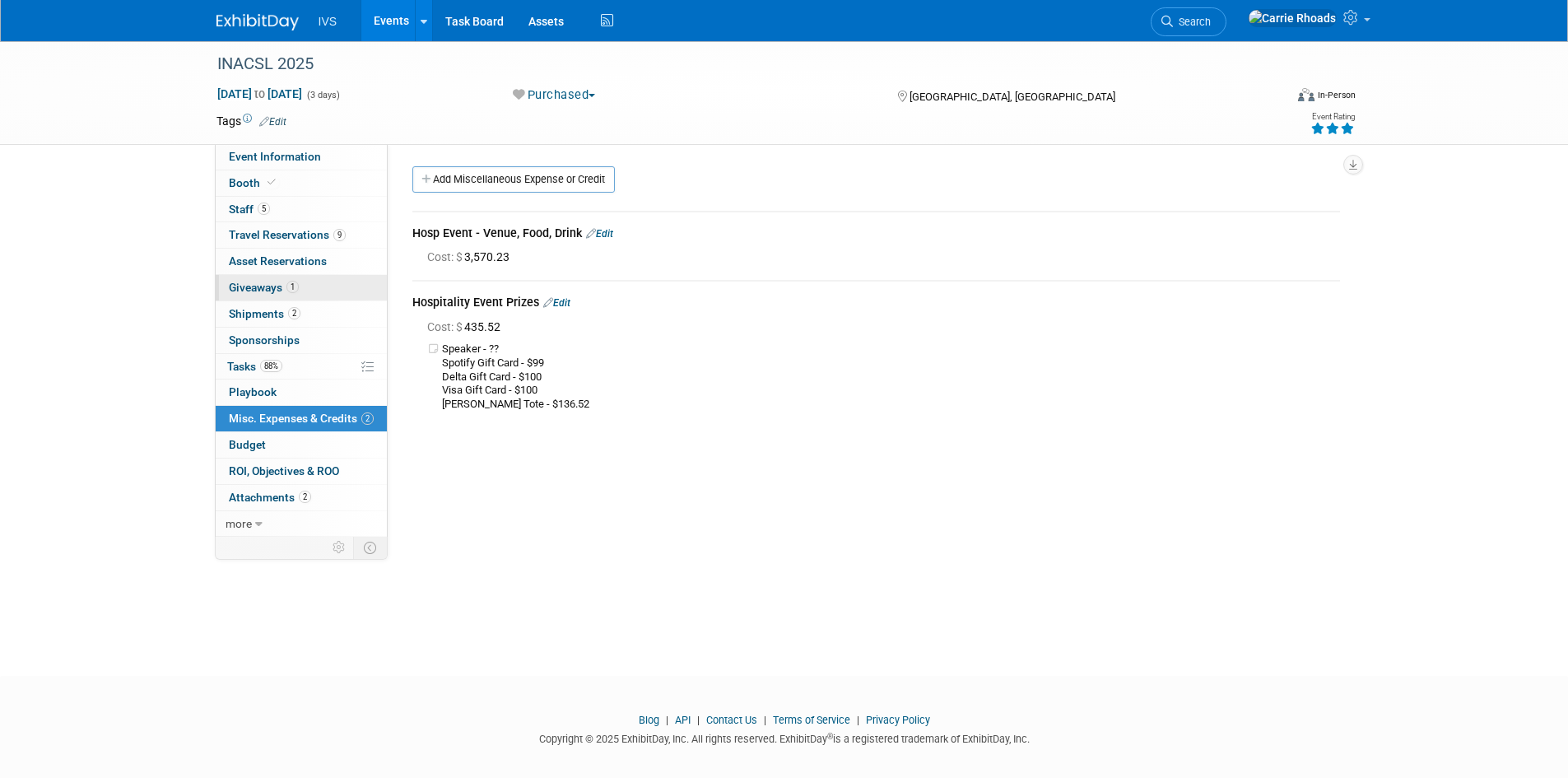click on "Giveaways 1" at bounding box center (263, 287) 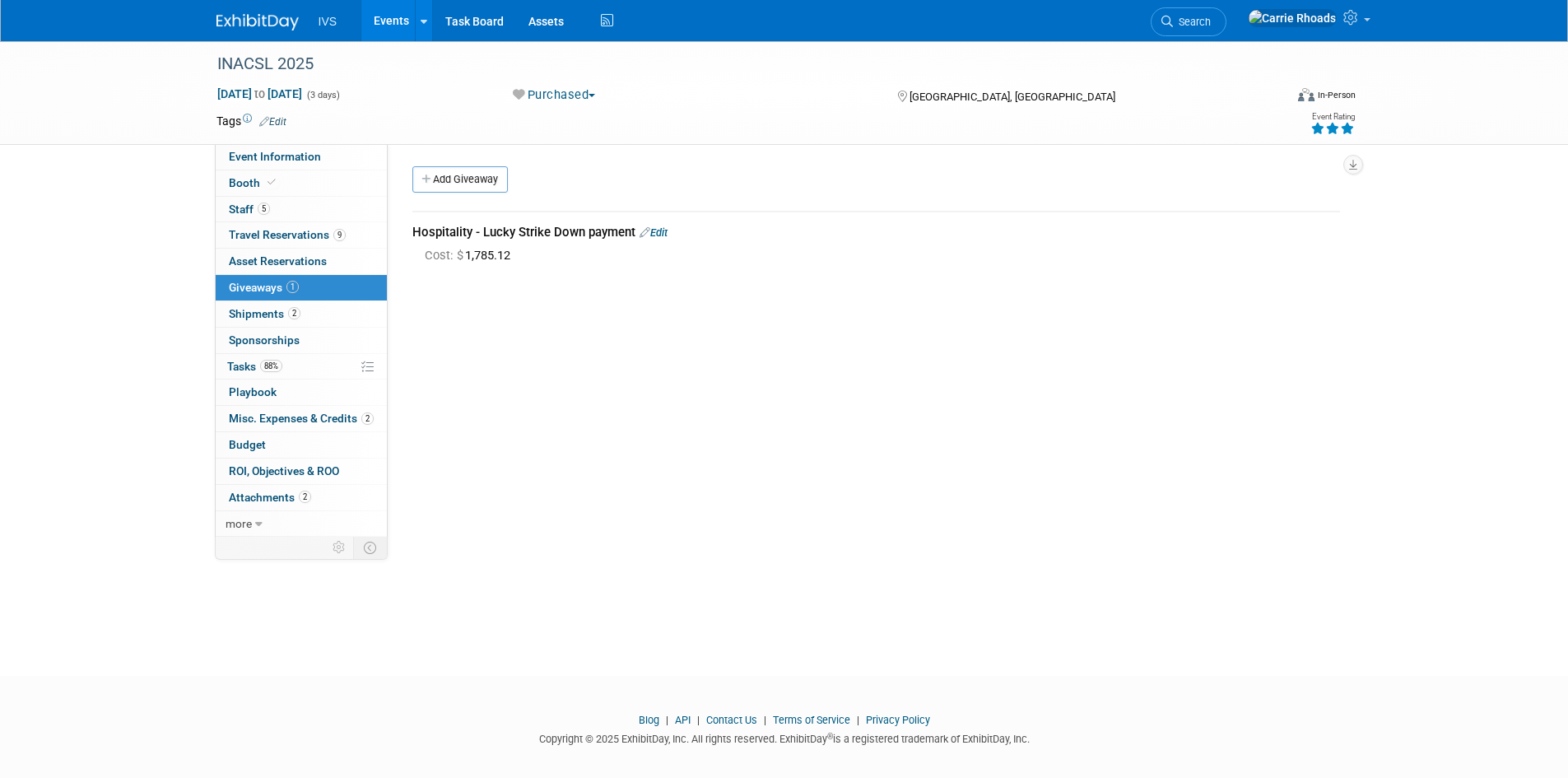 click on "Edit" at bounding box center (654, 232) 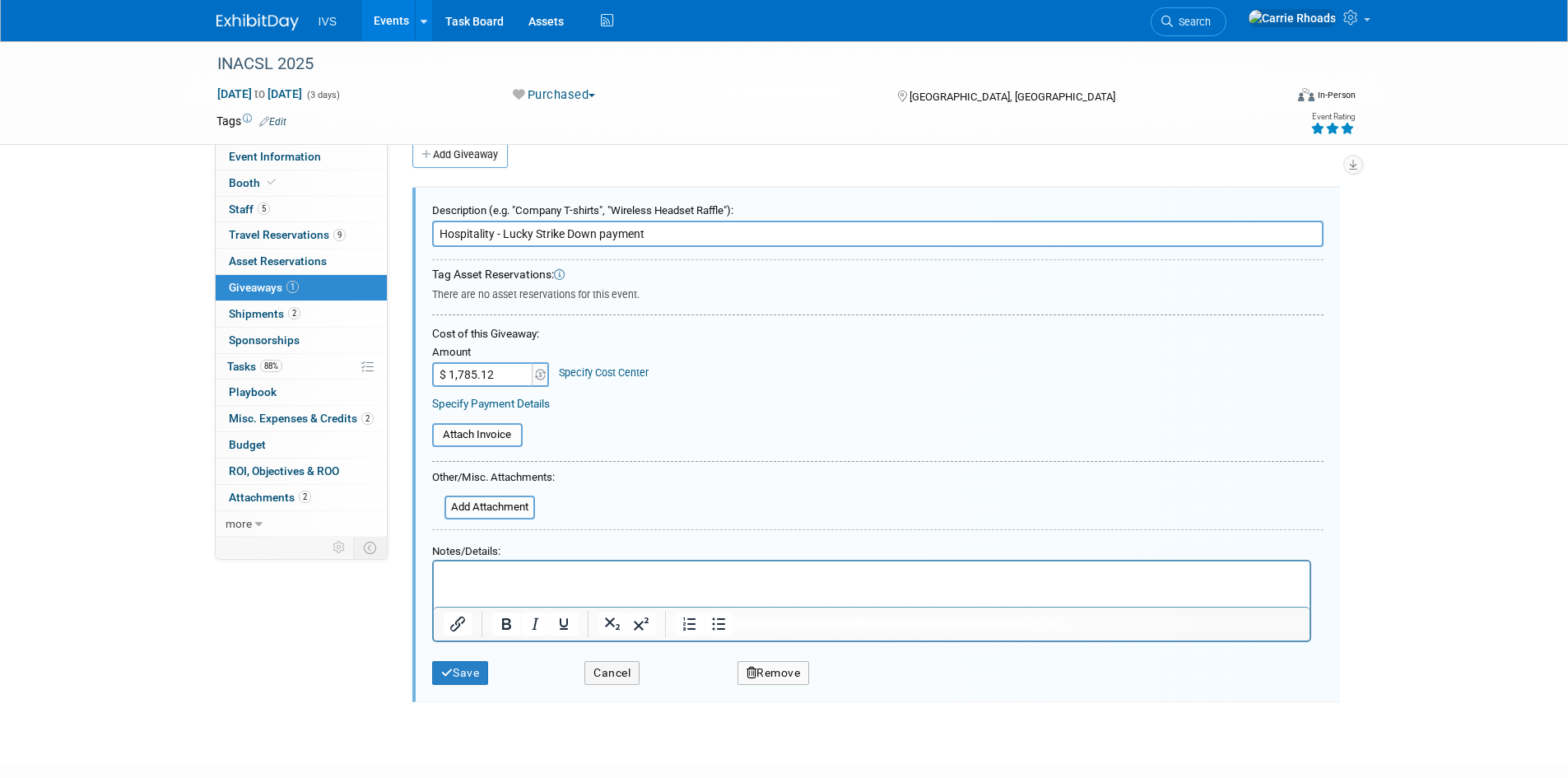 scroll, scrollTop: 0, scrollLeft: 0, axis: both 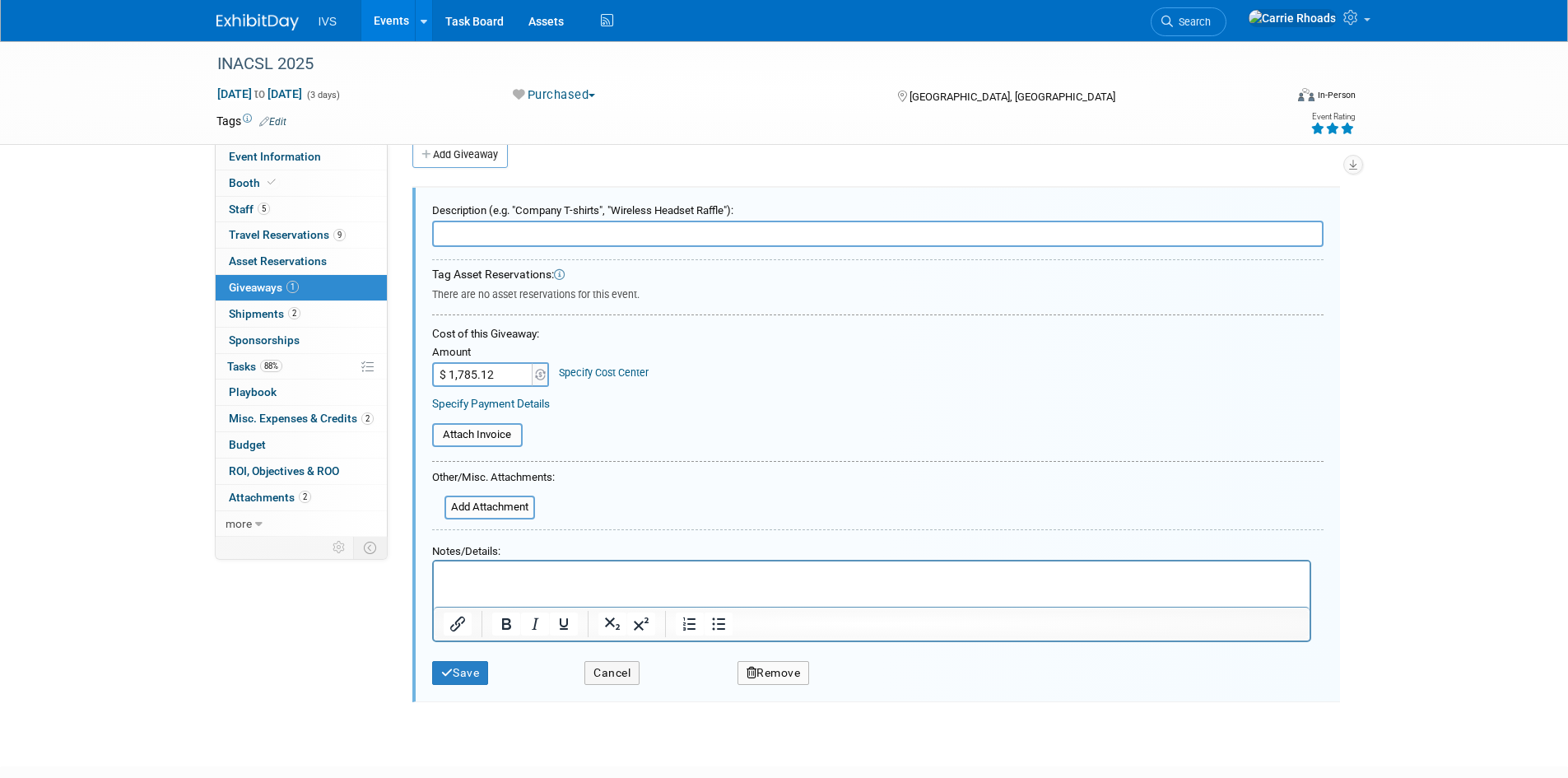 type 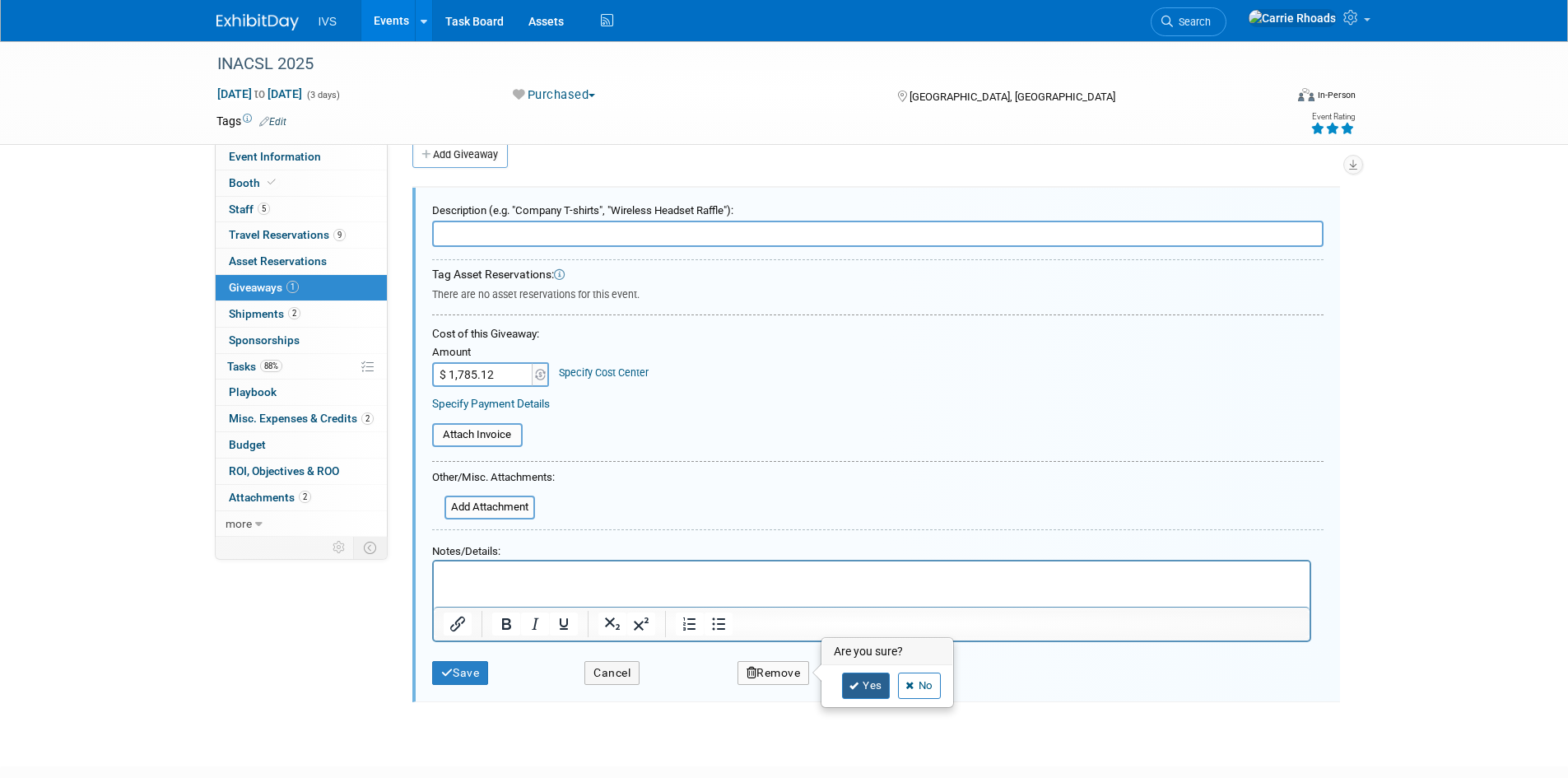 click at bounding box center [854, 686] 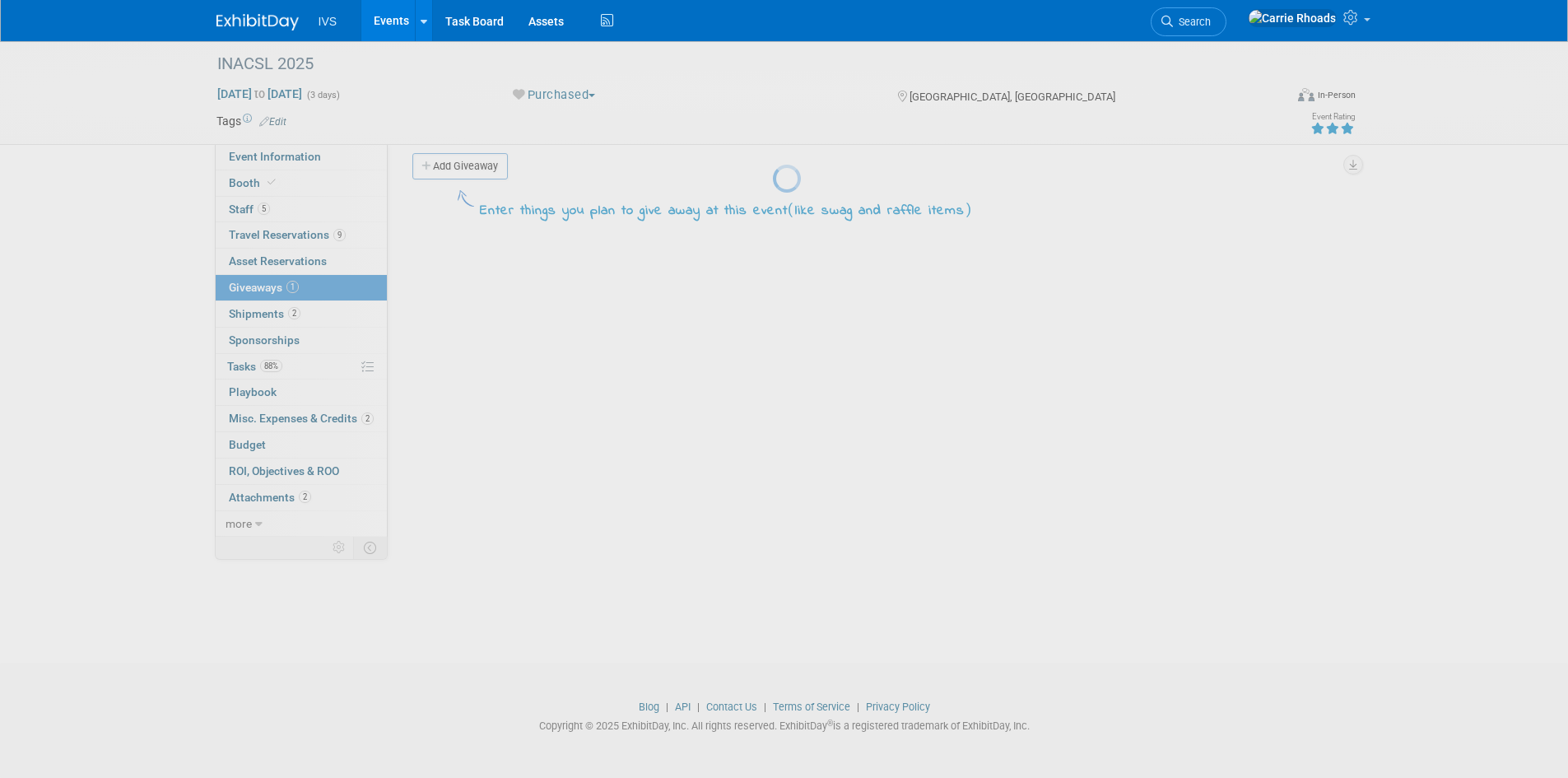 scroll, scrollTop: 13, scrollLeft: 0, axis: vertical 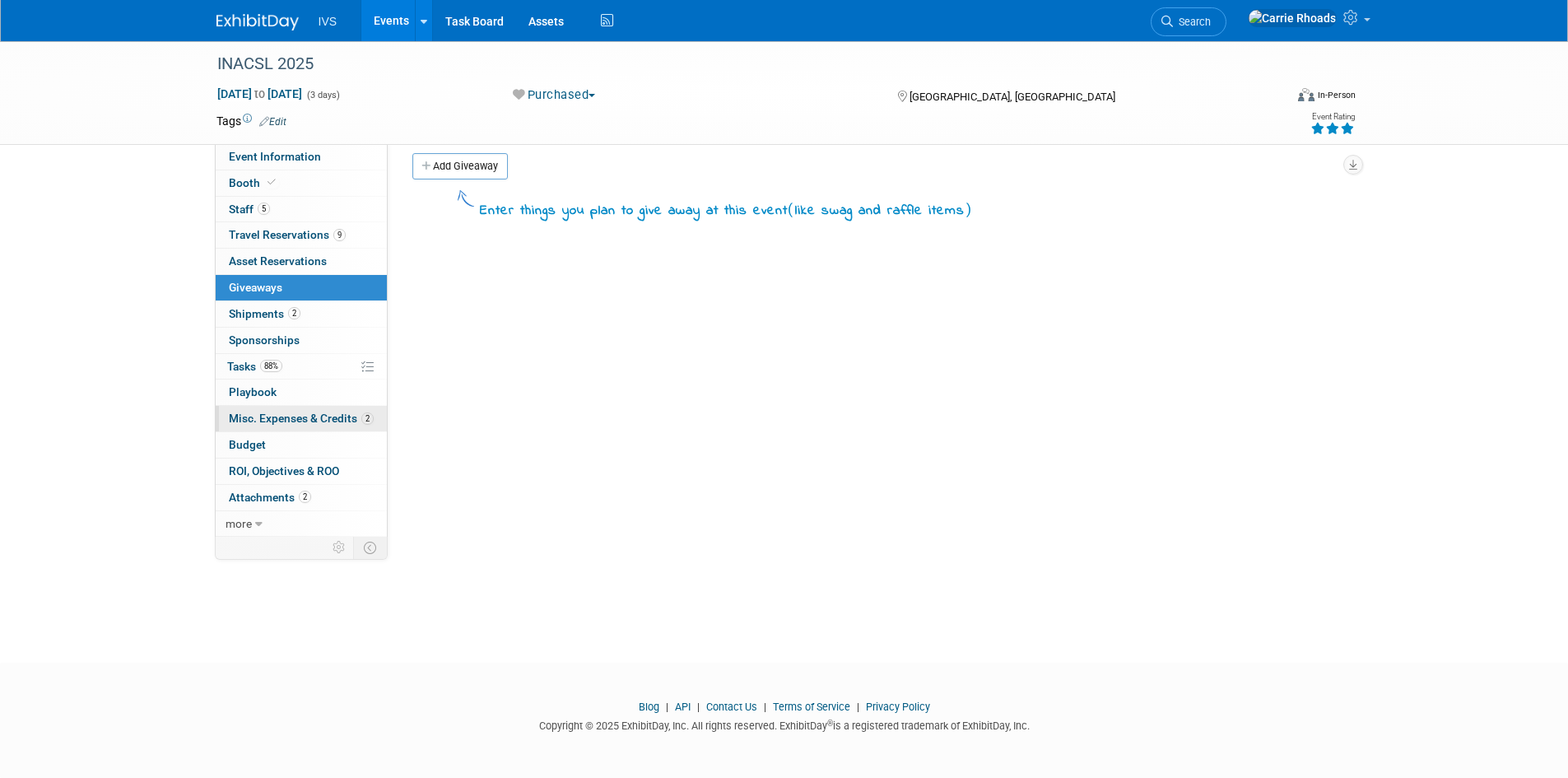 click on "Misc. Expenses & Credits 2" at bounding box center (301, 418) 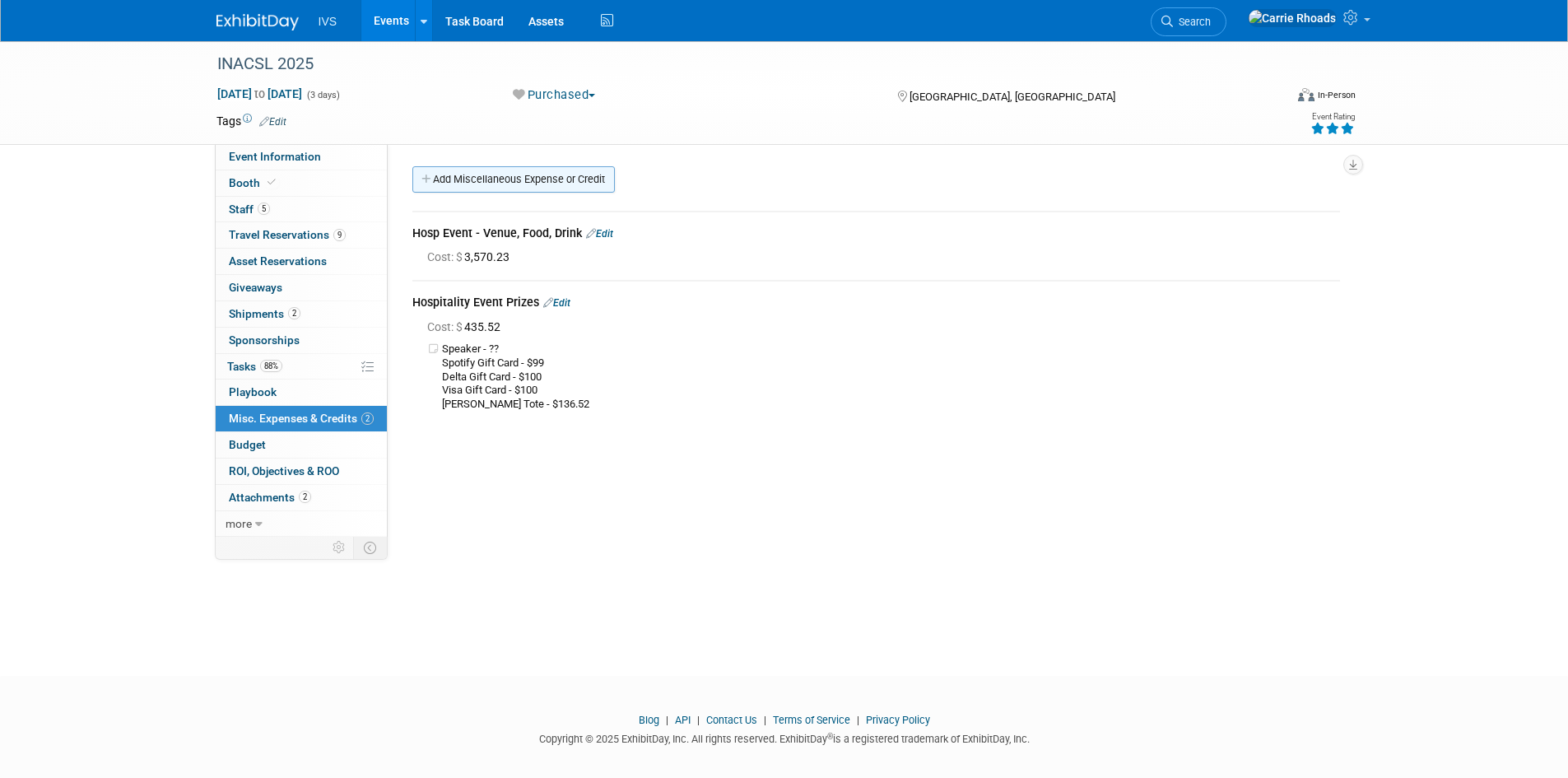 click on "Add Miscellaneous Expense or Credit" at bounding box center (514, 179) 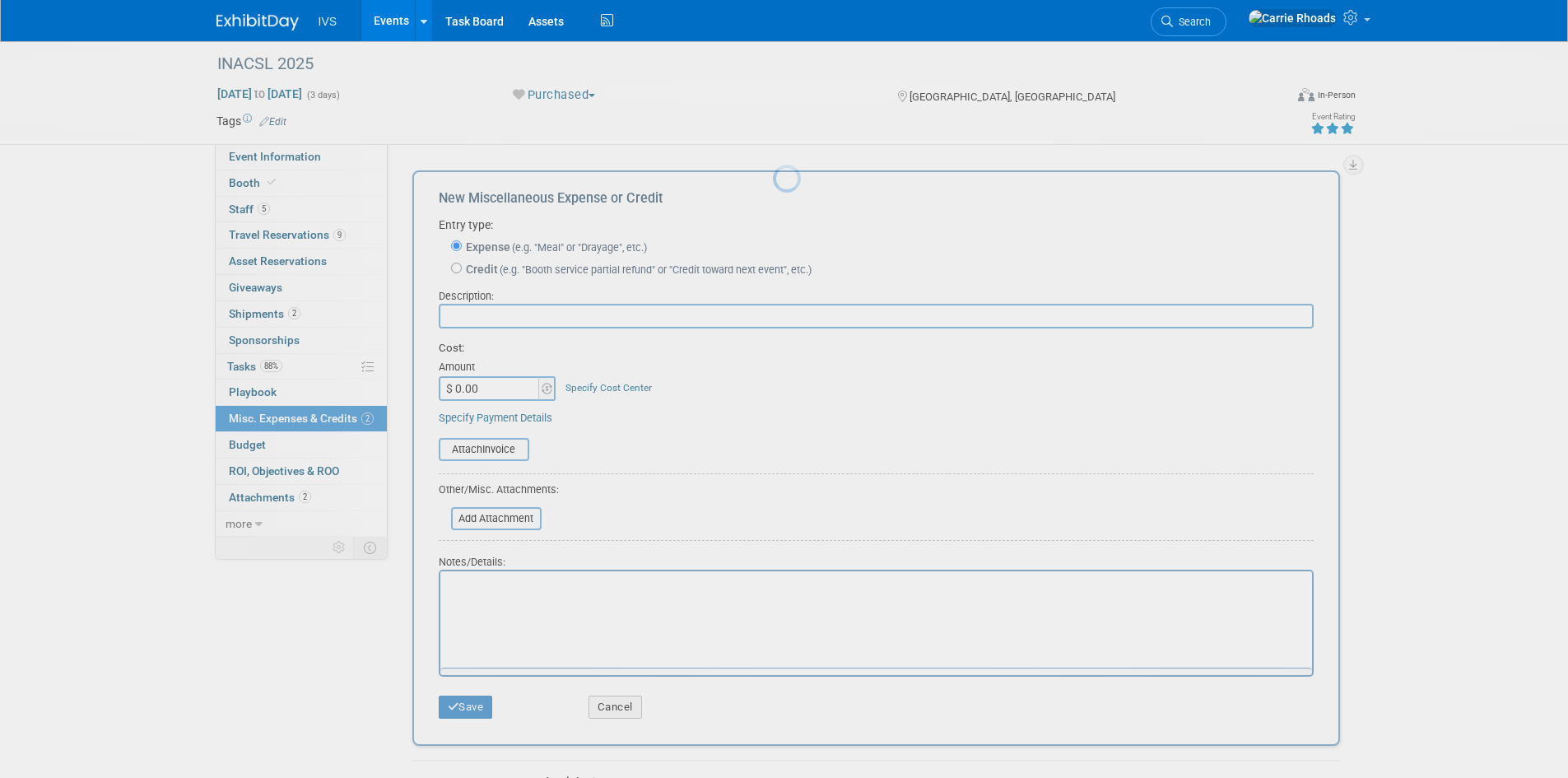 scroll, scrollTop: 0, scrollLeft: 0, axis: both 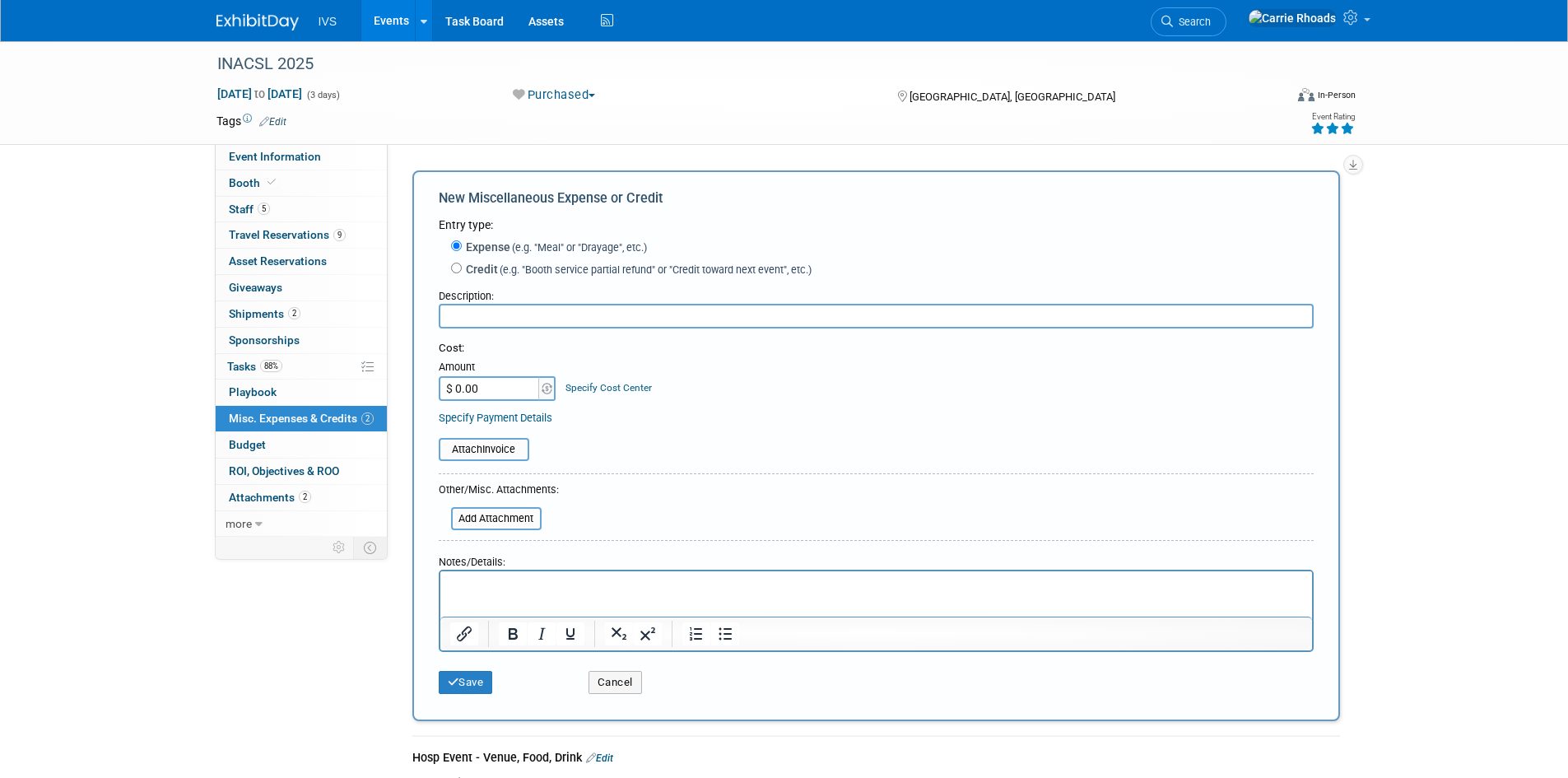 paste on "Hospitality - Lucky Strike Down payment" 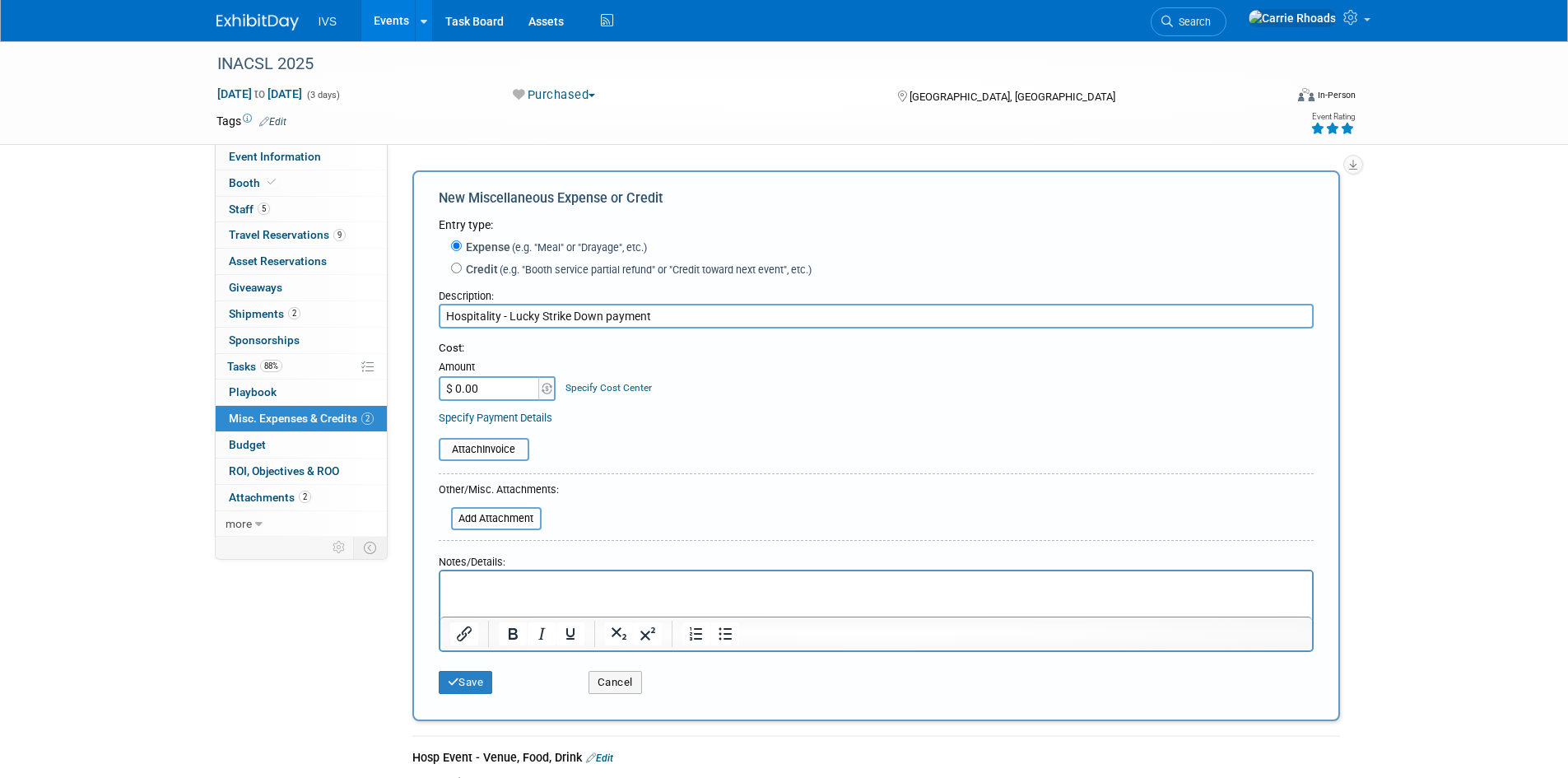 type on "Hospitality - Lucky Strike Down payment" 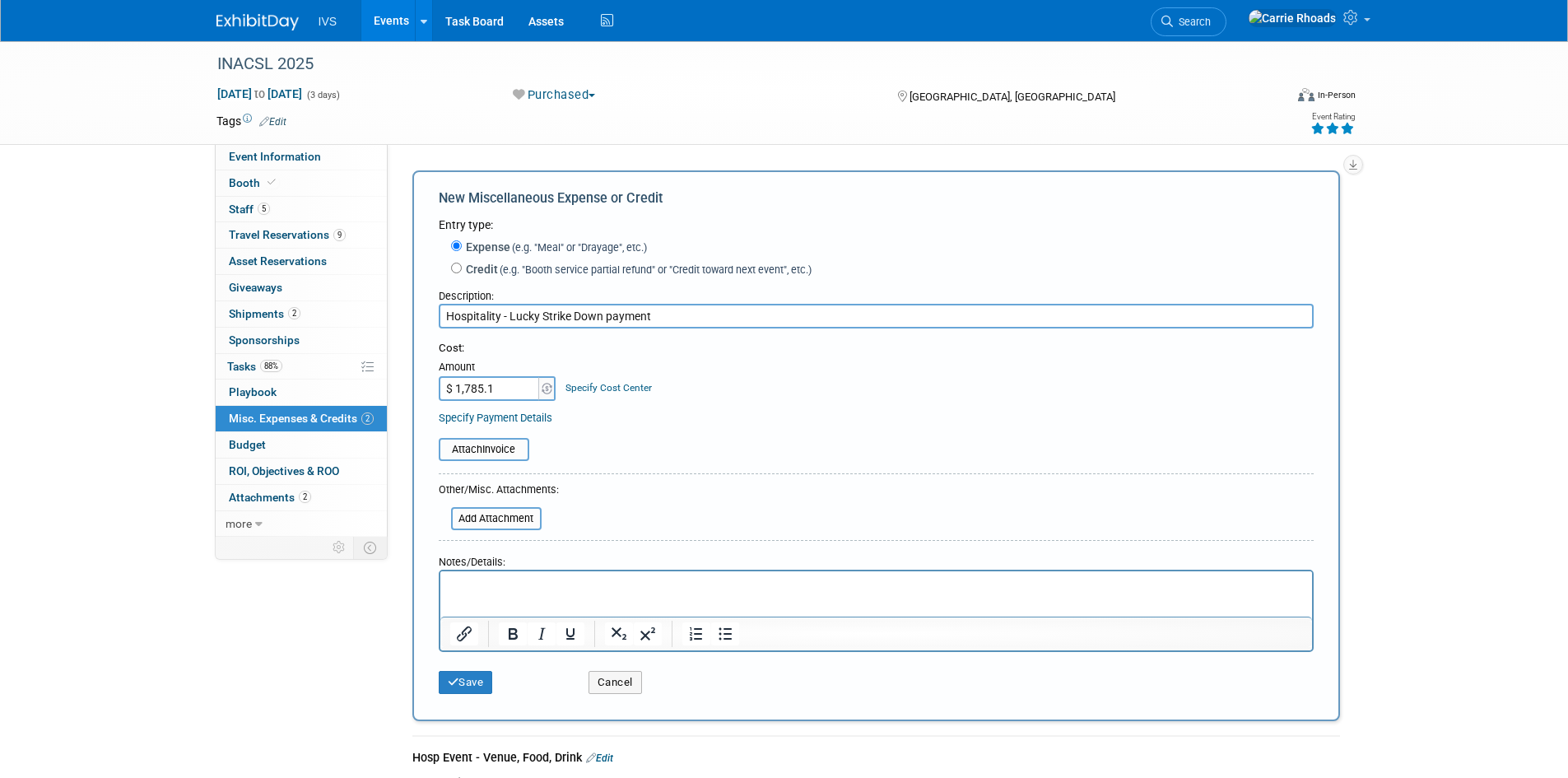 type on "$ 1,785.12" 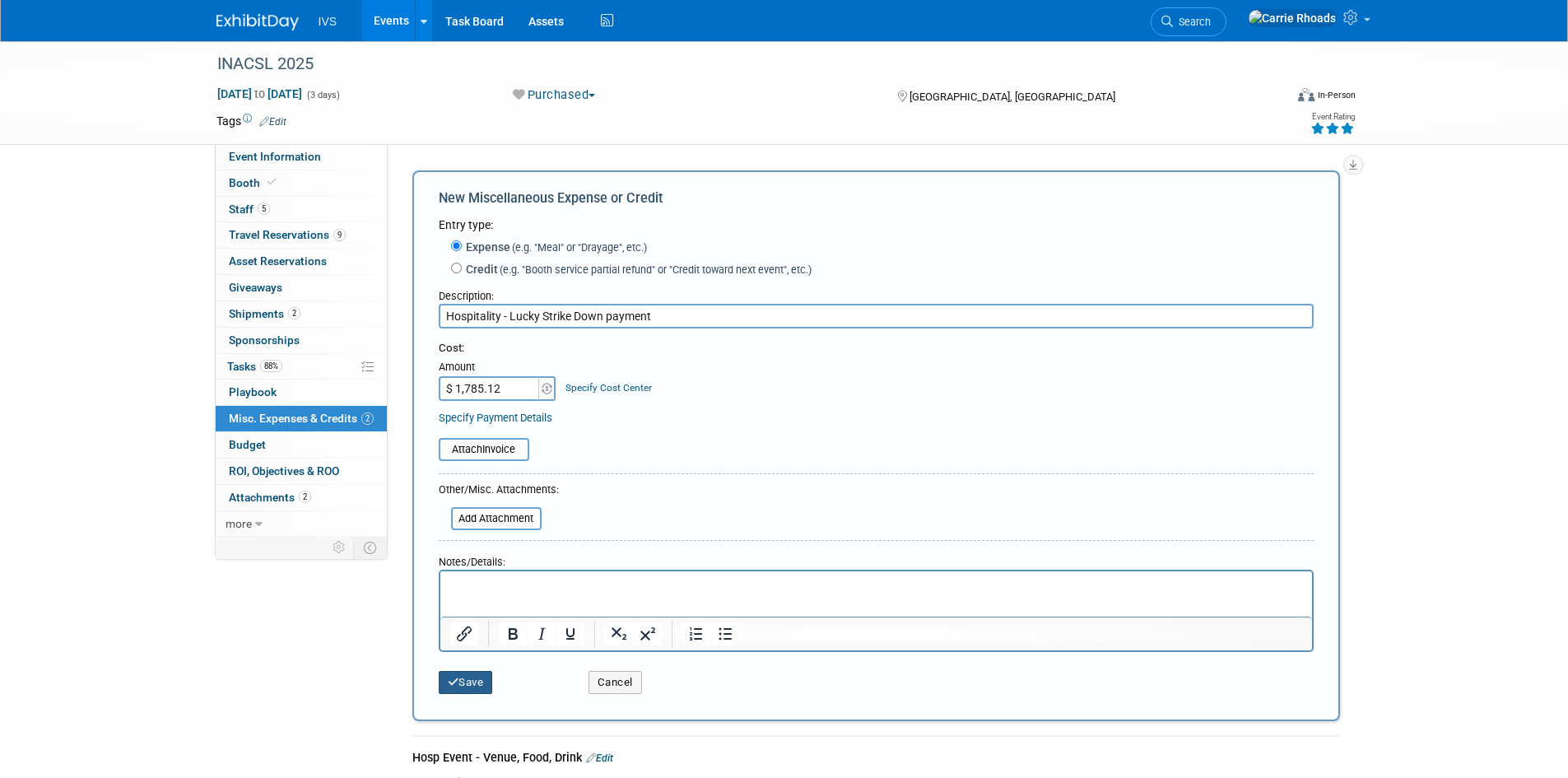 click on "Save" at bounding box center (466, 682) 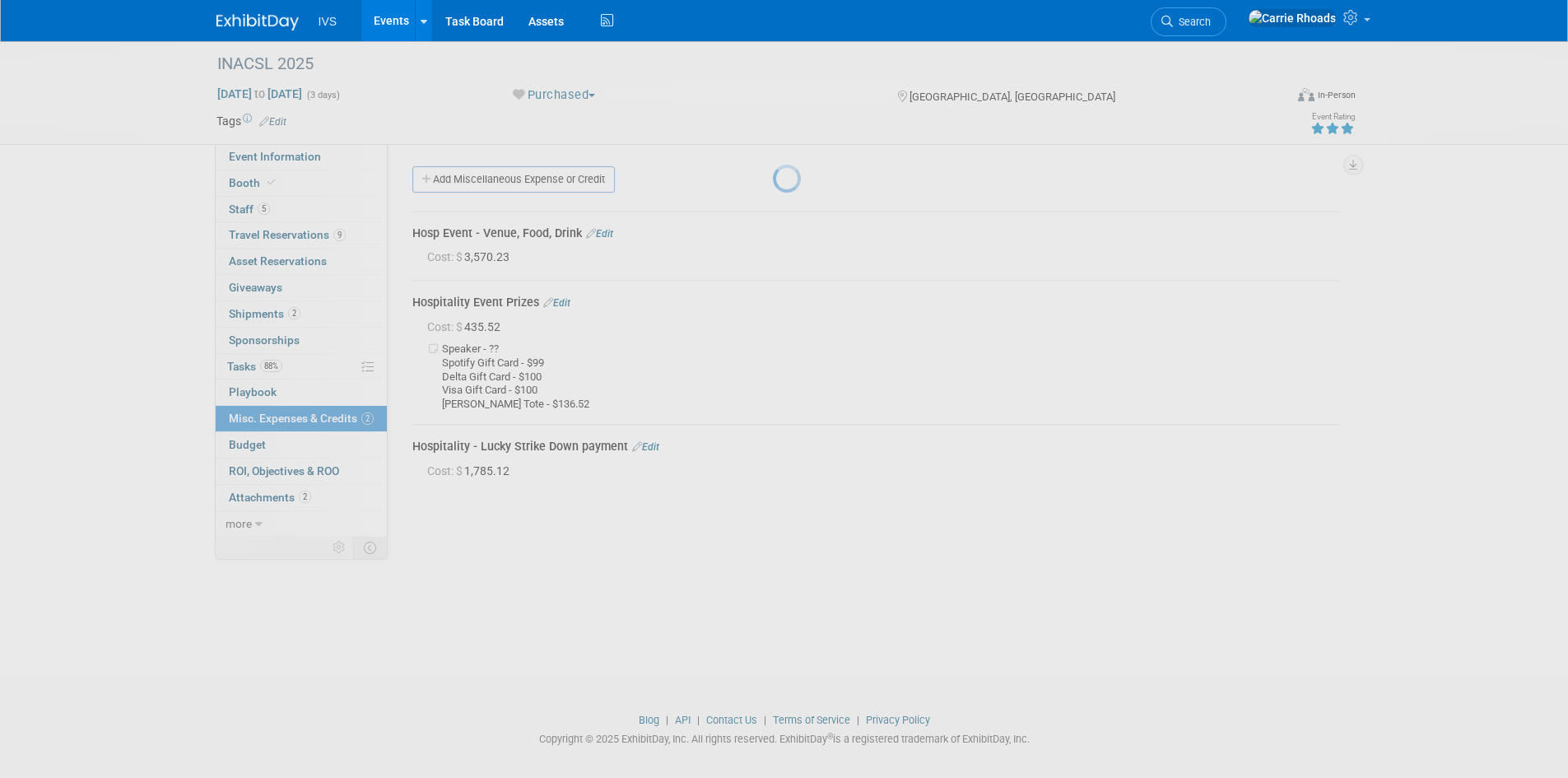 scroll, scrollTop: 13, scrollLeft: 0, axis: vertical 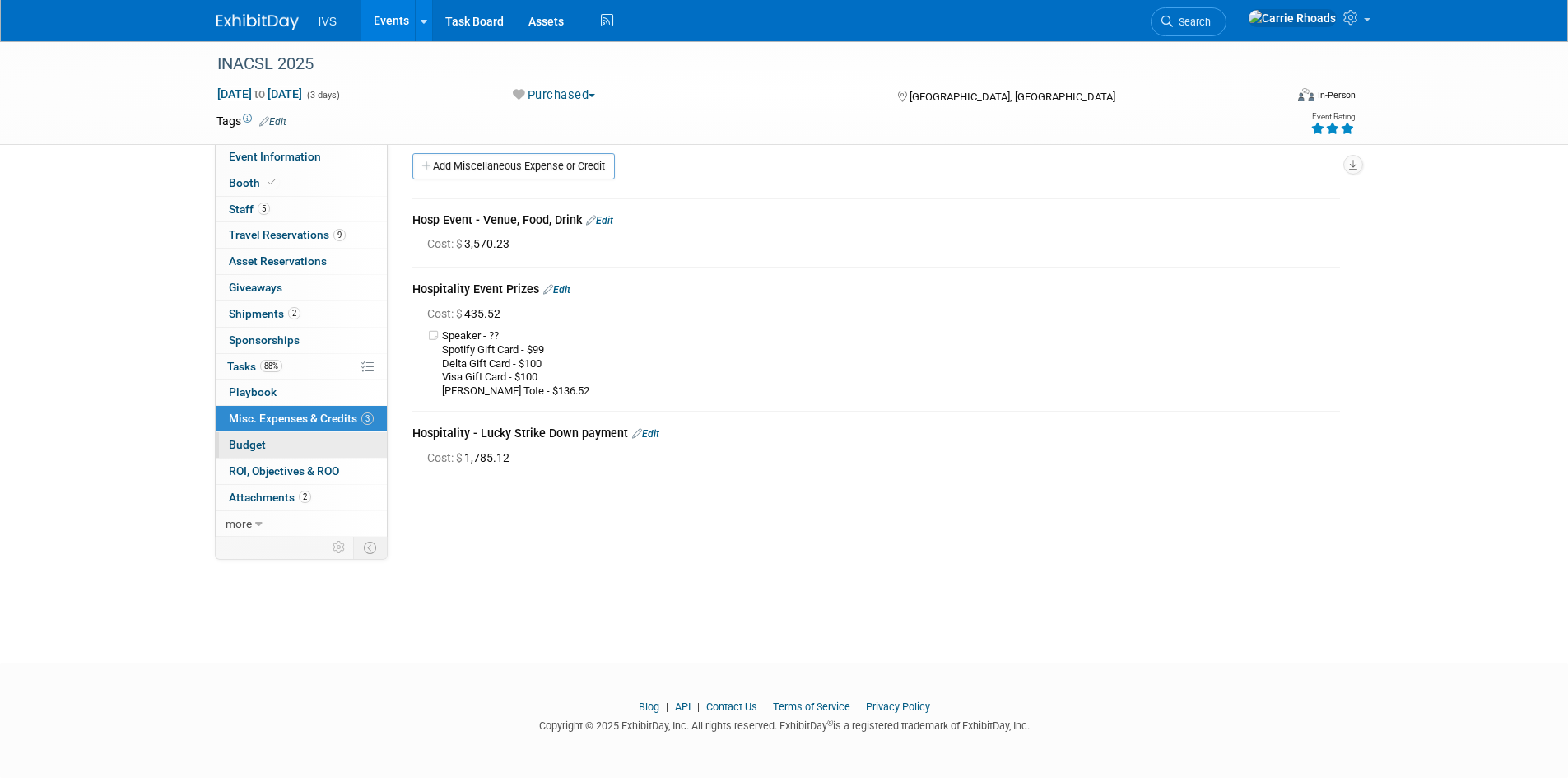 click on "Budget" at bounding box center [247, 445] 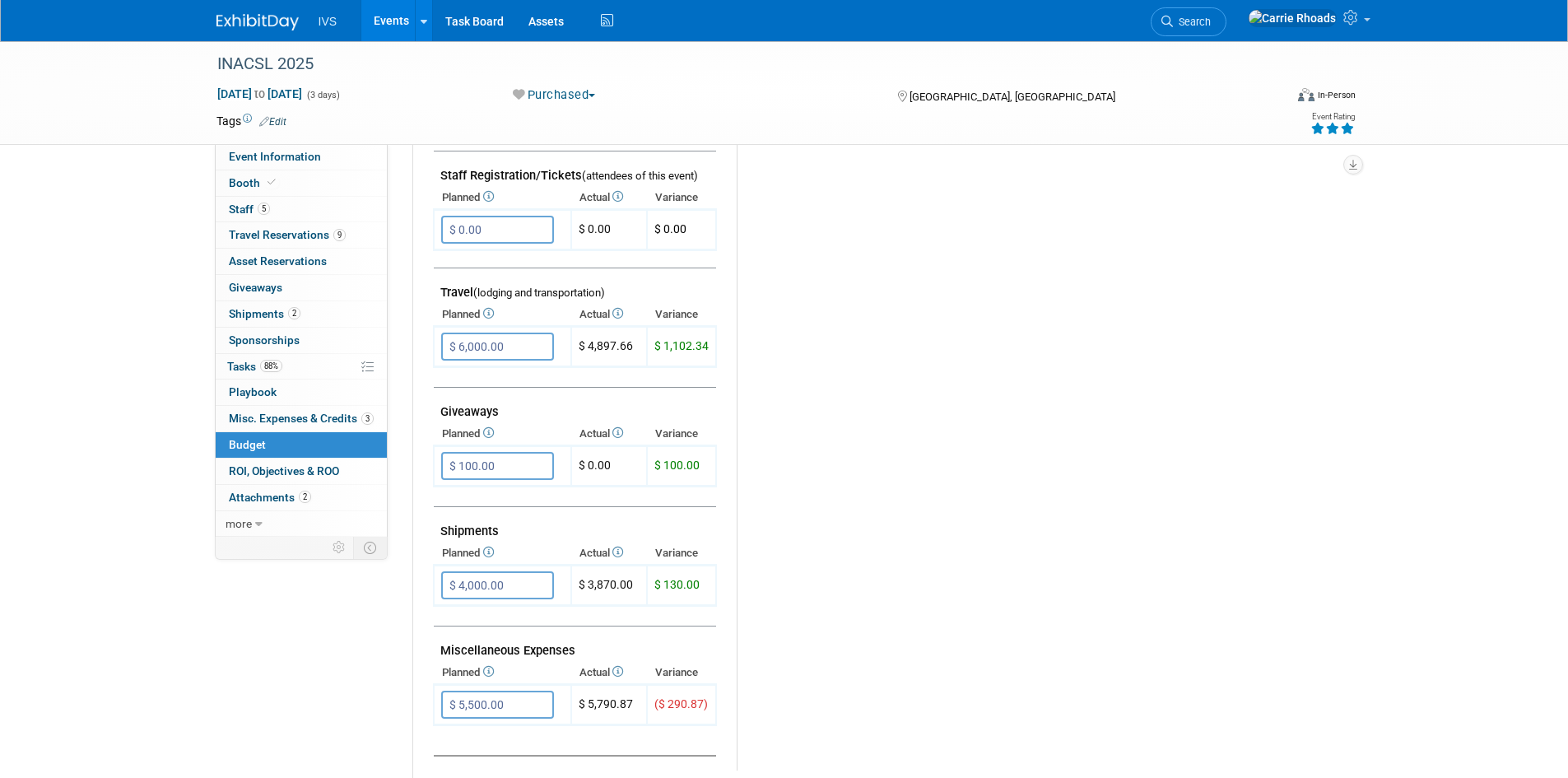 scroll, scrollTop: 659, scrollLeft: 0, axis: vertical 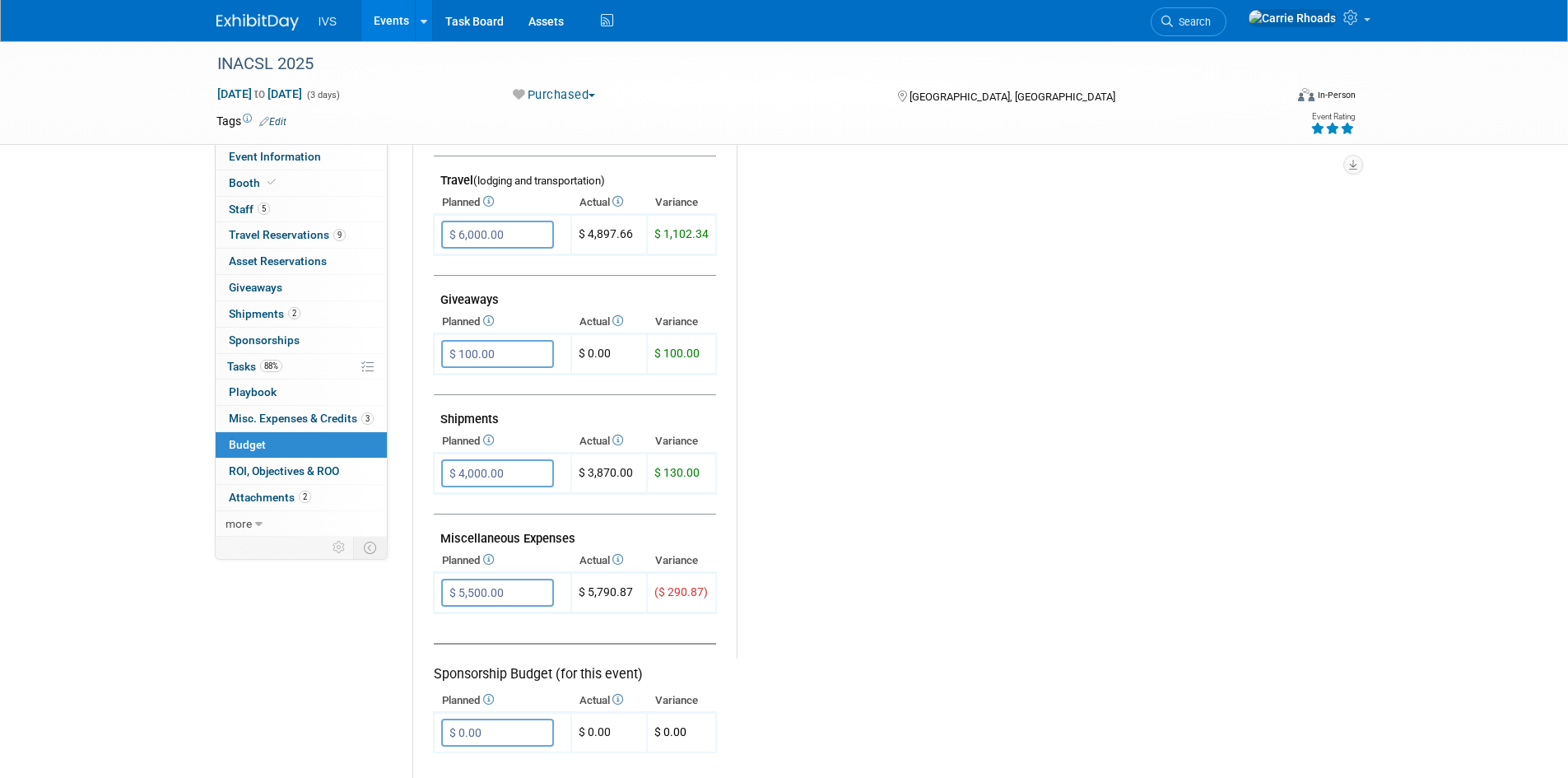 drag, startPoint x: 517, startPoint y: 470, endPoint x: 686, endPoint y: 503, distance: 172.19175 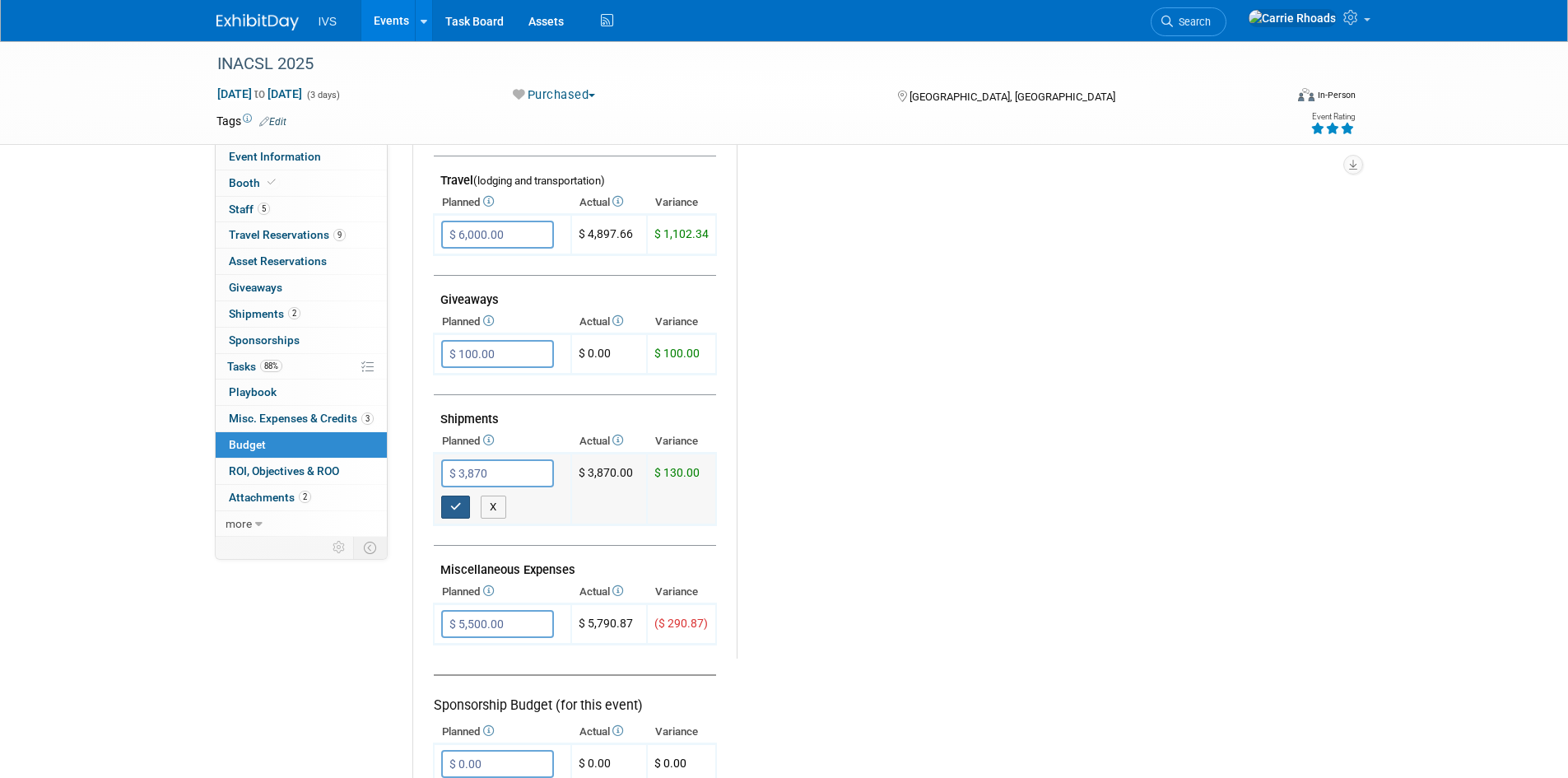 type on "$ 3,870.00" 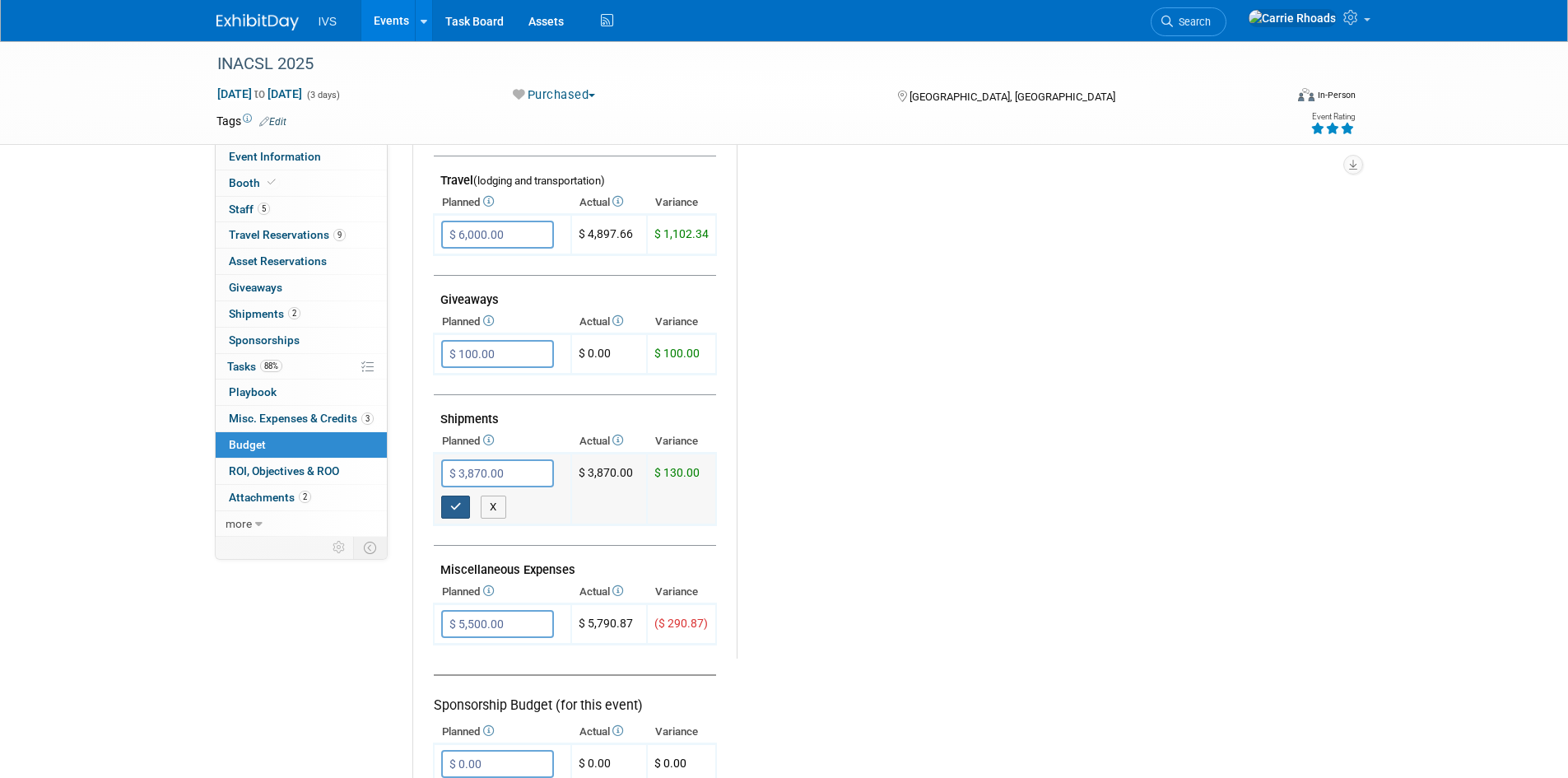 click at bounding box center [456, 507] 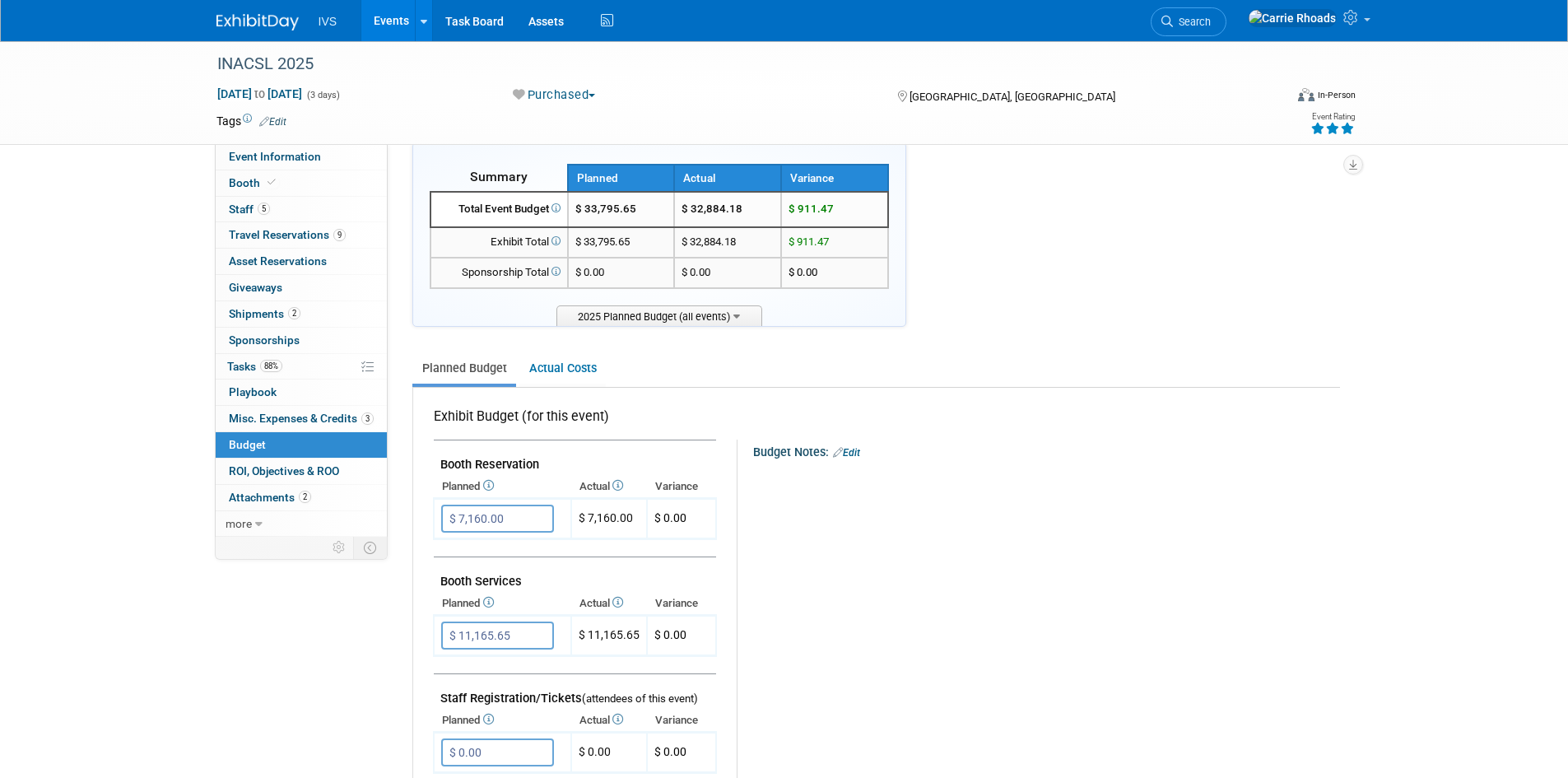 scroll, scrollTop: 0, scrollLeft: 0, axis: both 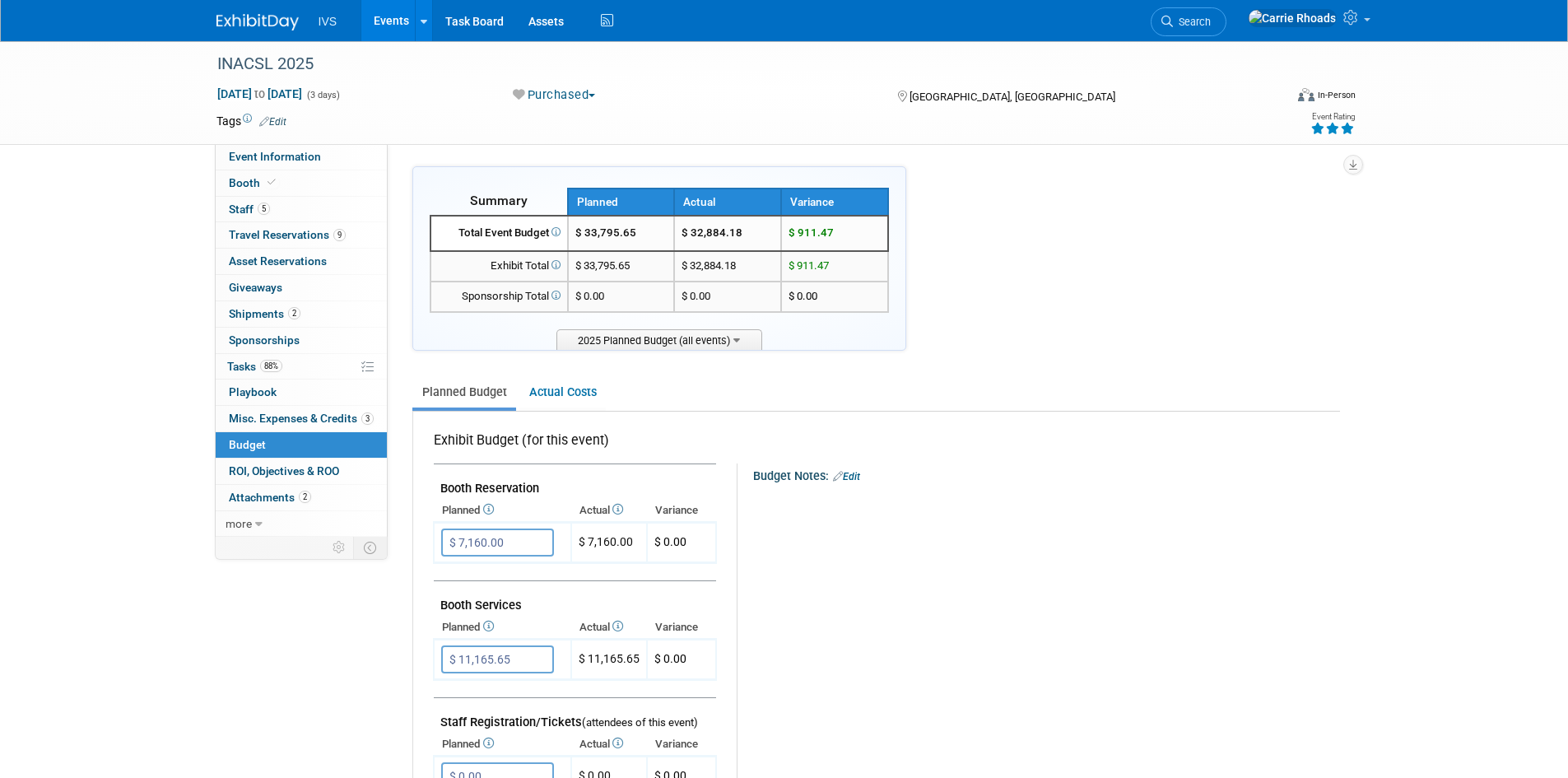 click at bounding box center [258, 22] 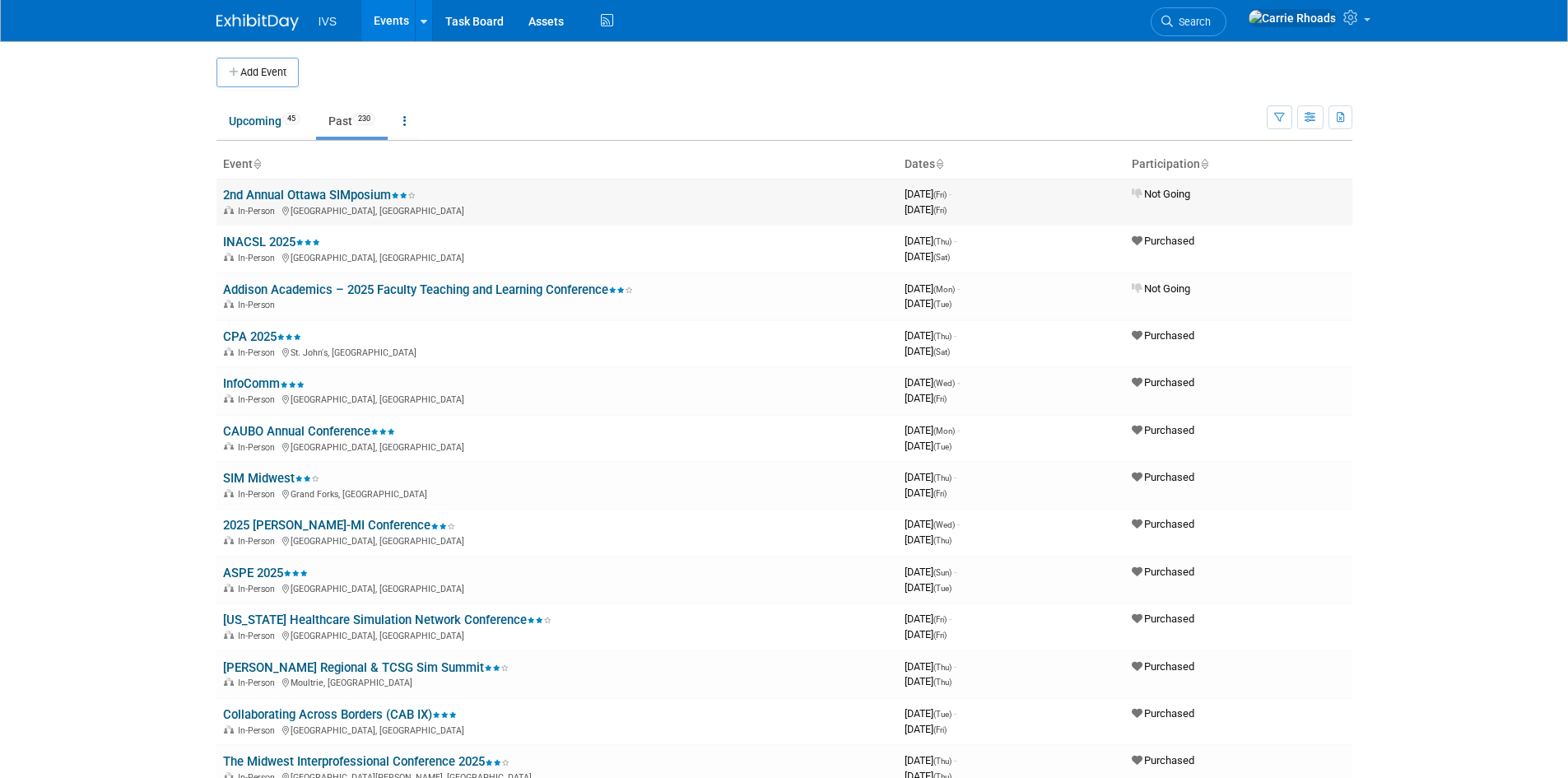 scroll, scrollTop: 0, scrollLeft: 0, axis: both 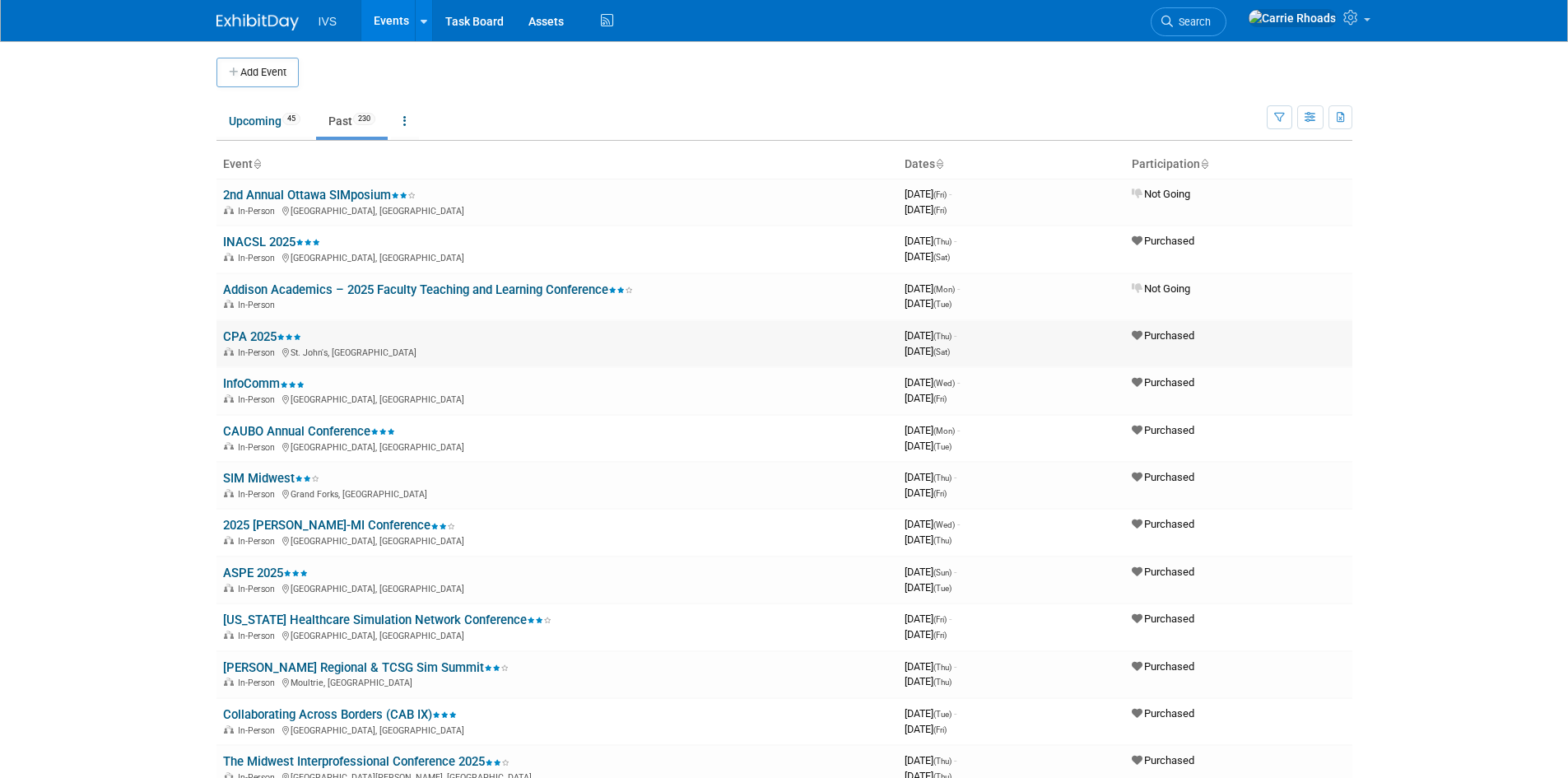click on "CPA 2025" at bounding box center (262, 337) 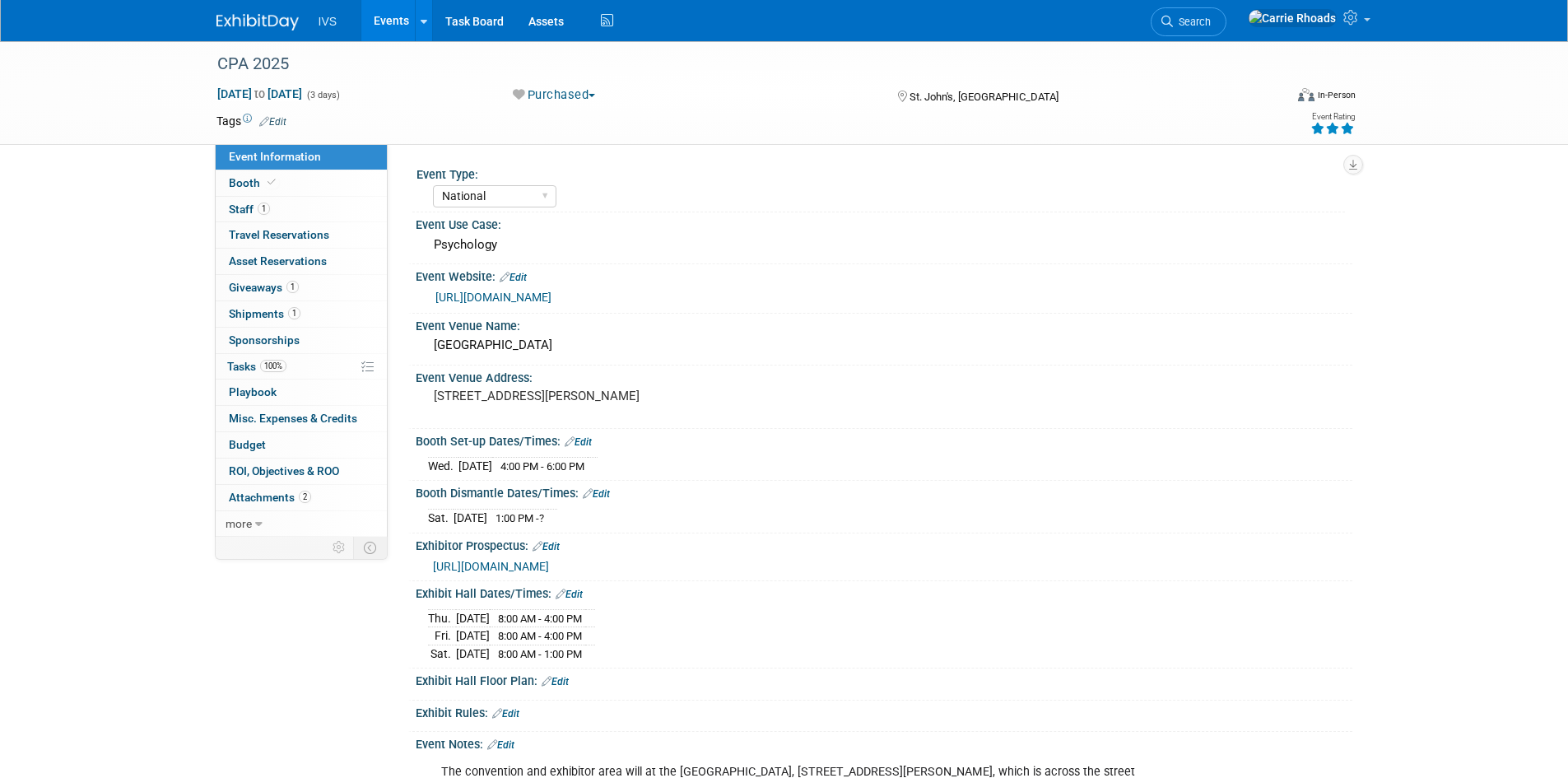 select on "National" 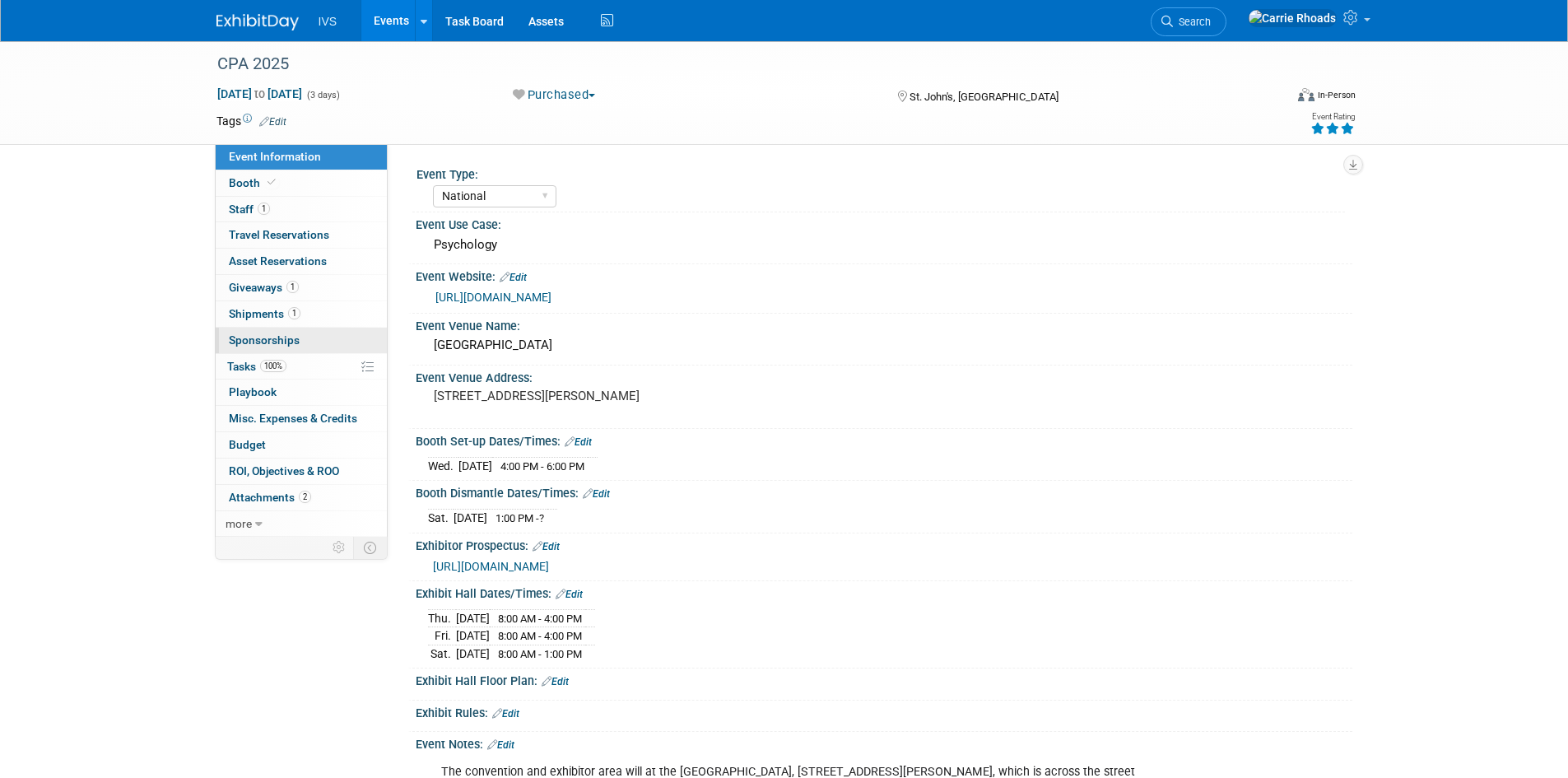 scroll, scrollTop: 0, scrollLeft: 0, axis: both 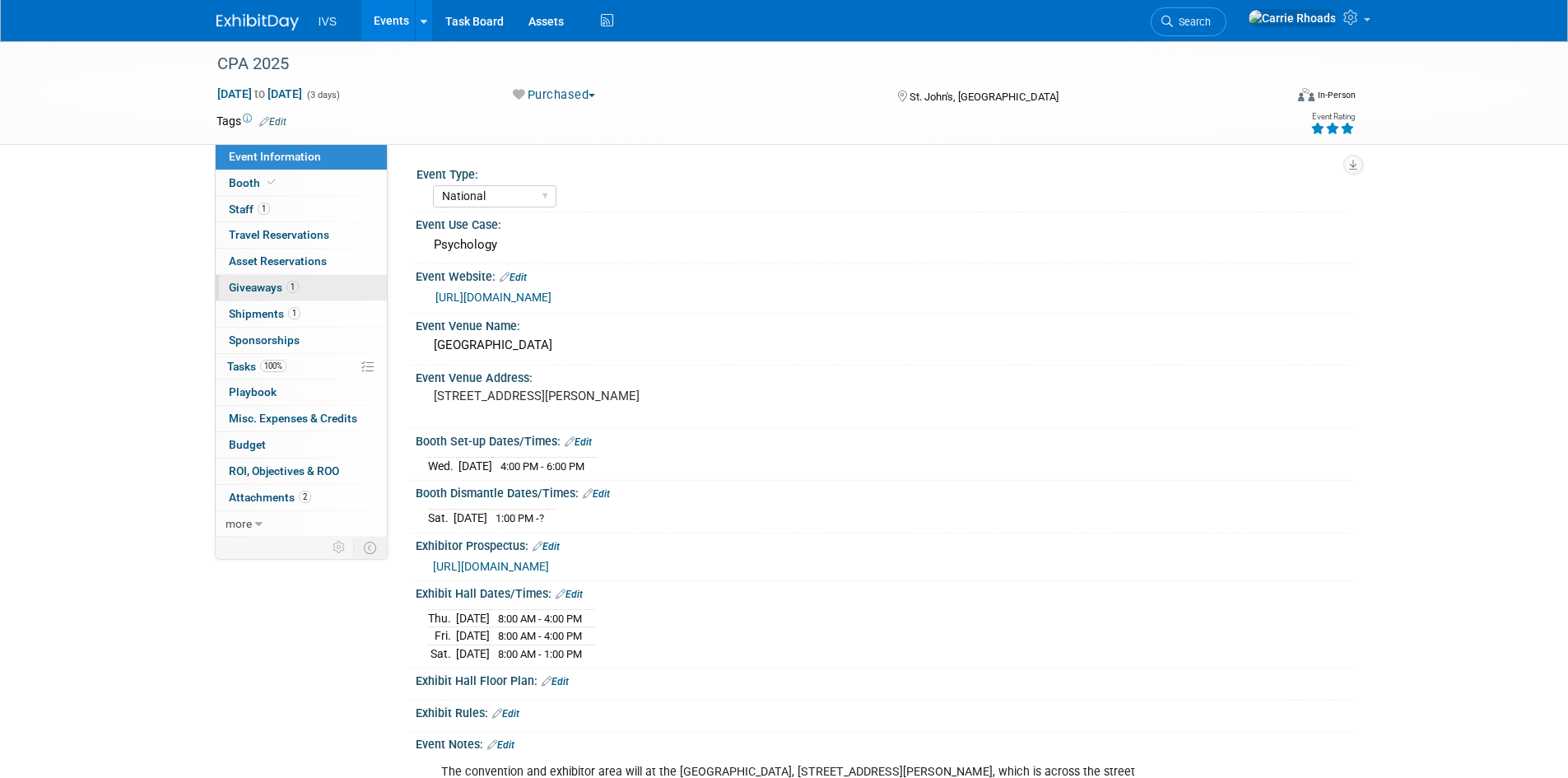click on "Giveaways 1" at bounding box center (263, 287) 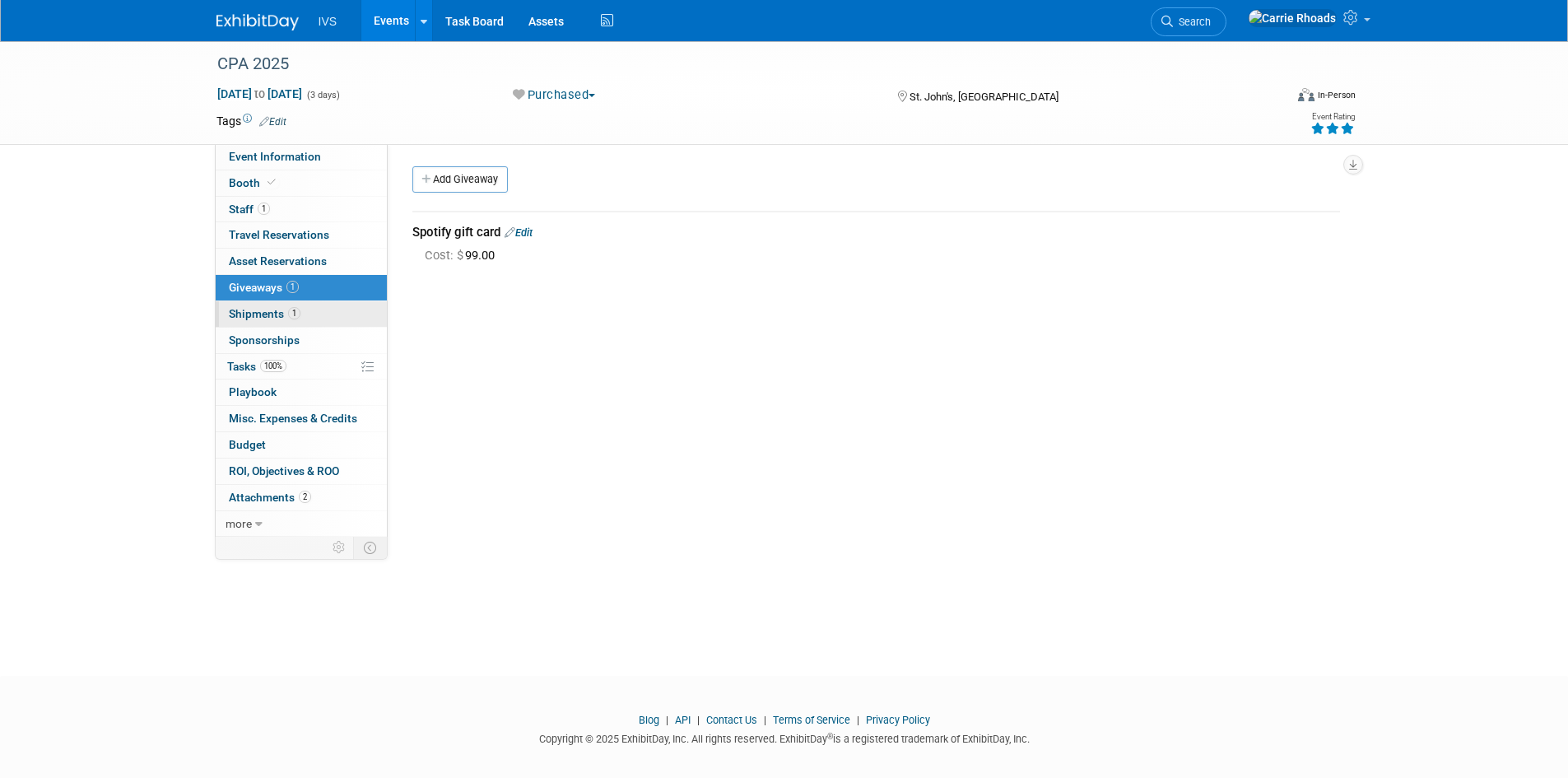 click on "Shipments 1" at bounding box center [264, 314] 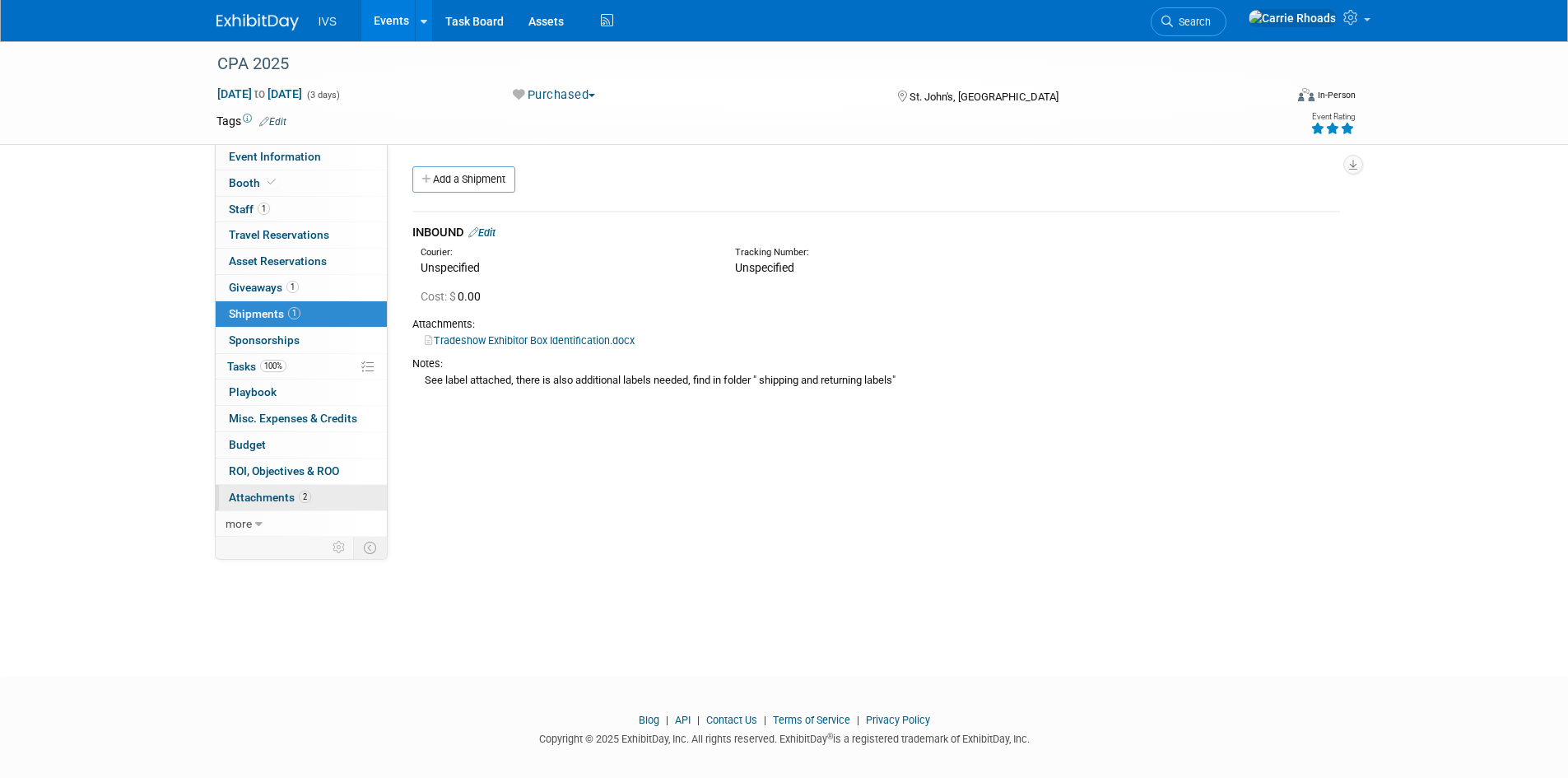 click on "Attachments 2" at bounding box center [270, 497] 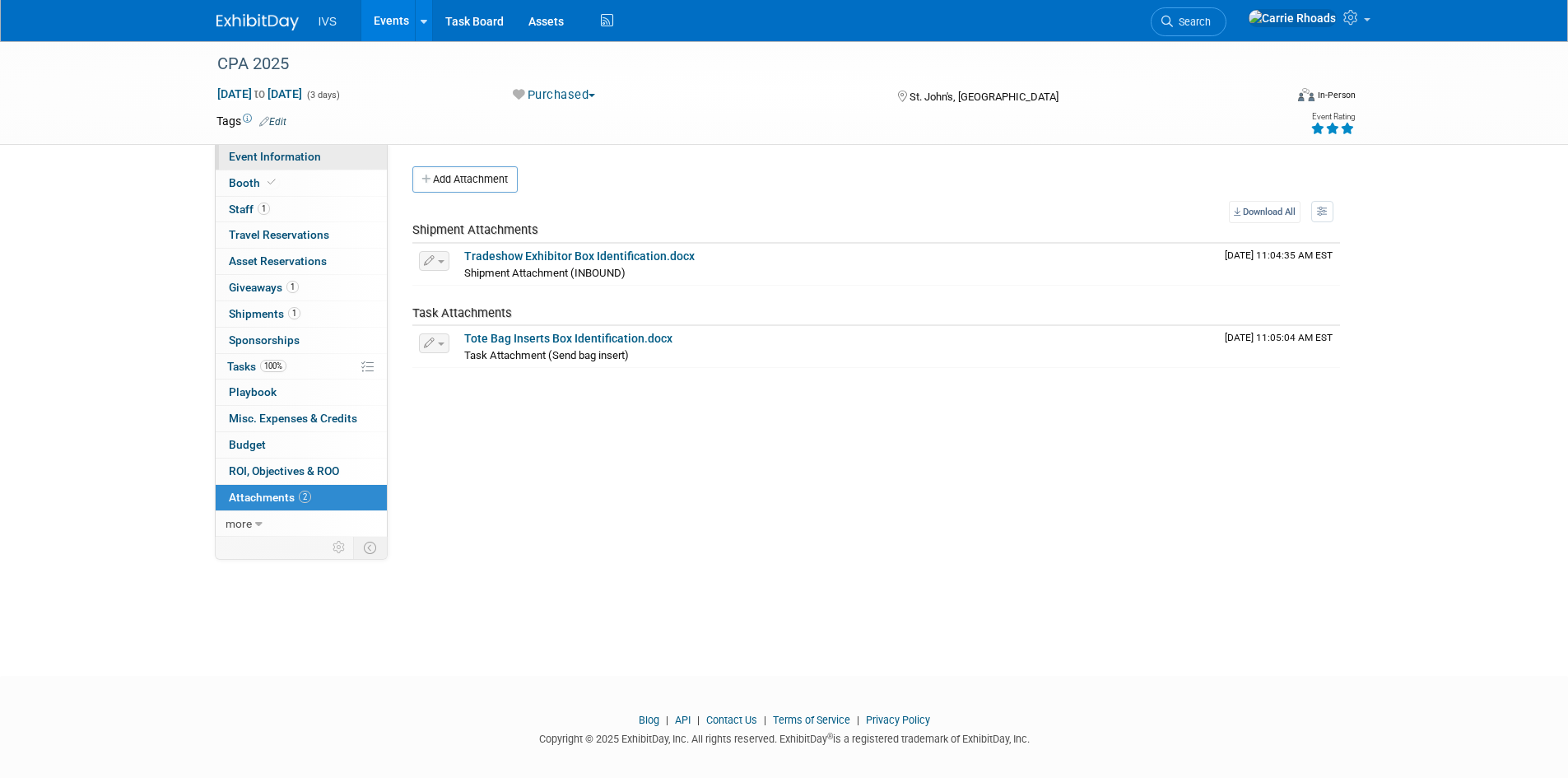 click on "Event Information" at bounding box center [275, 156] 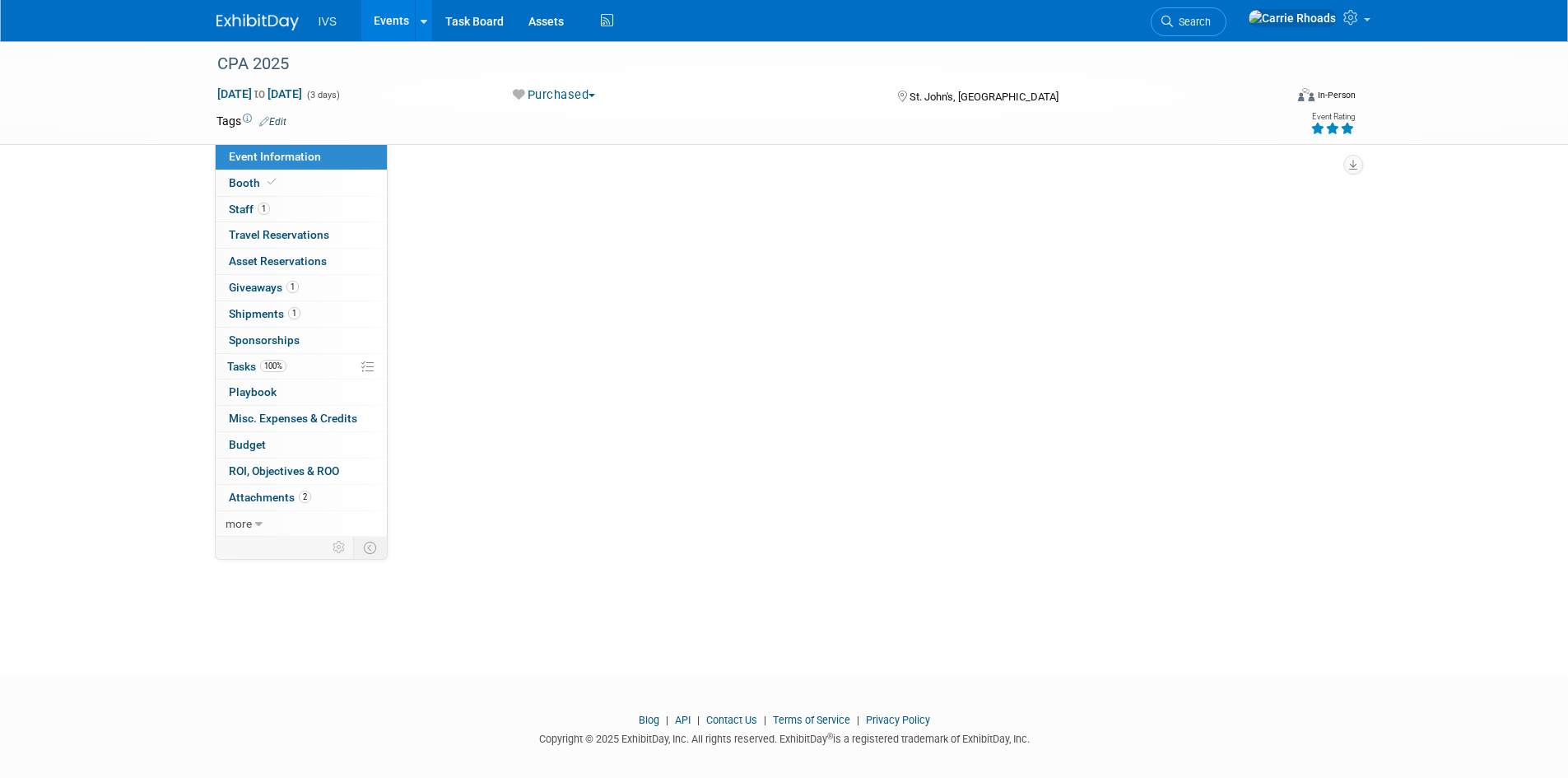 select on "National" 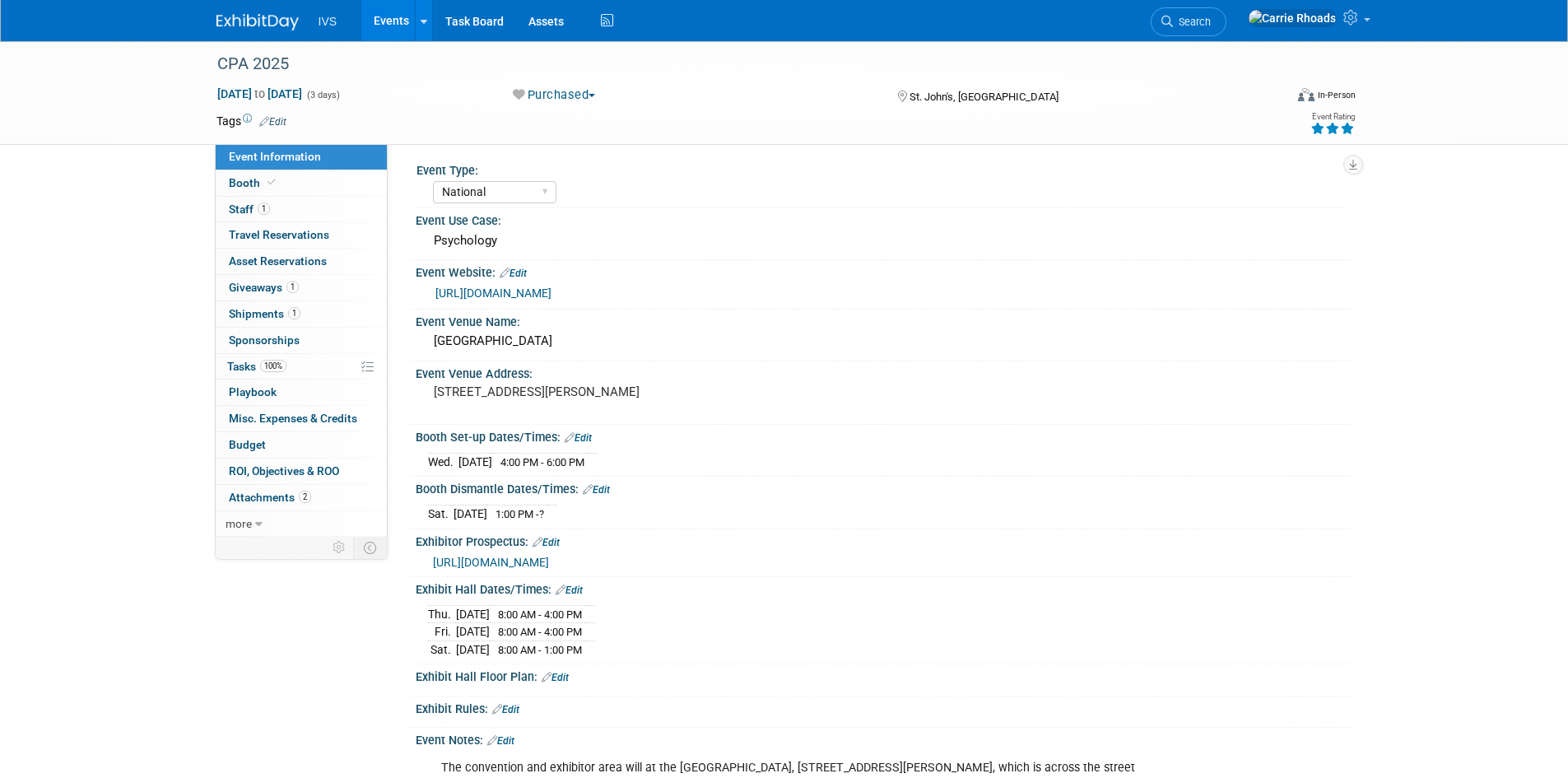 scroll, scrollTop: 0, scrollLeft: 0, axis: both 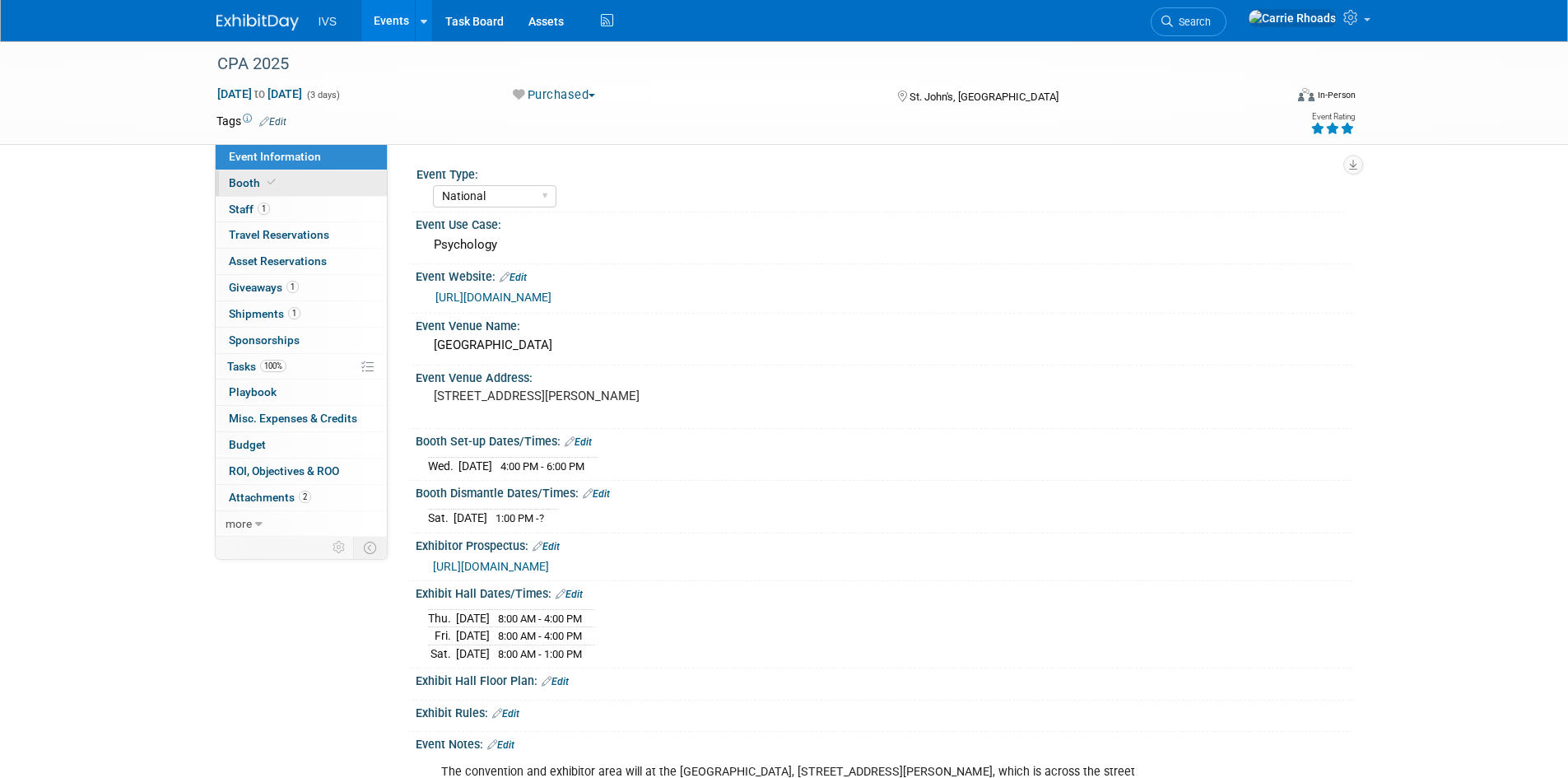 click on "Booth" at bounding box center [254, 183] 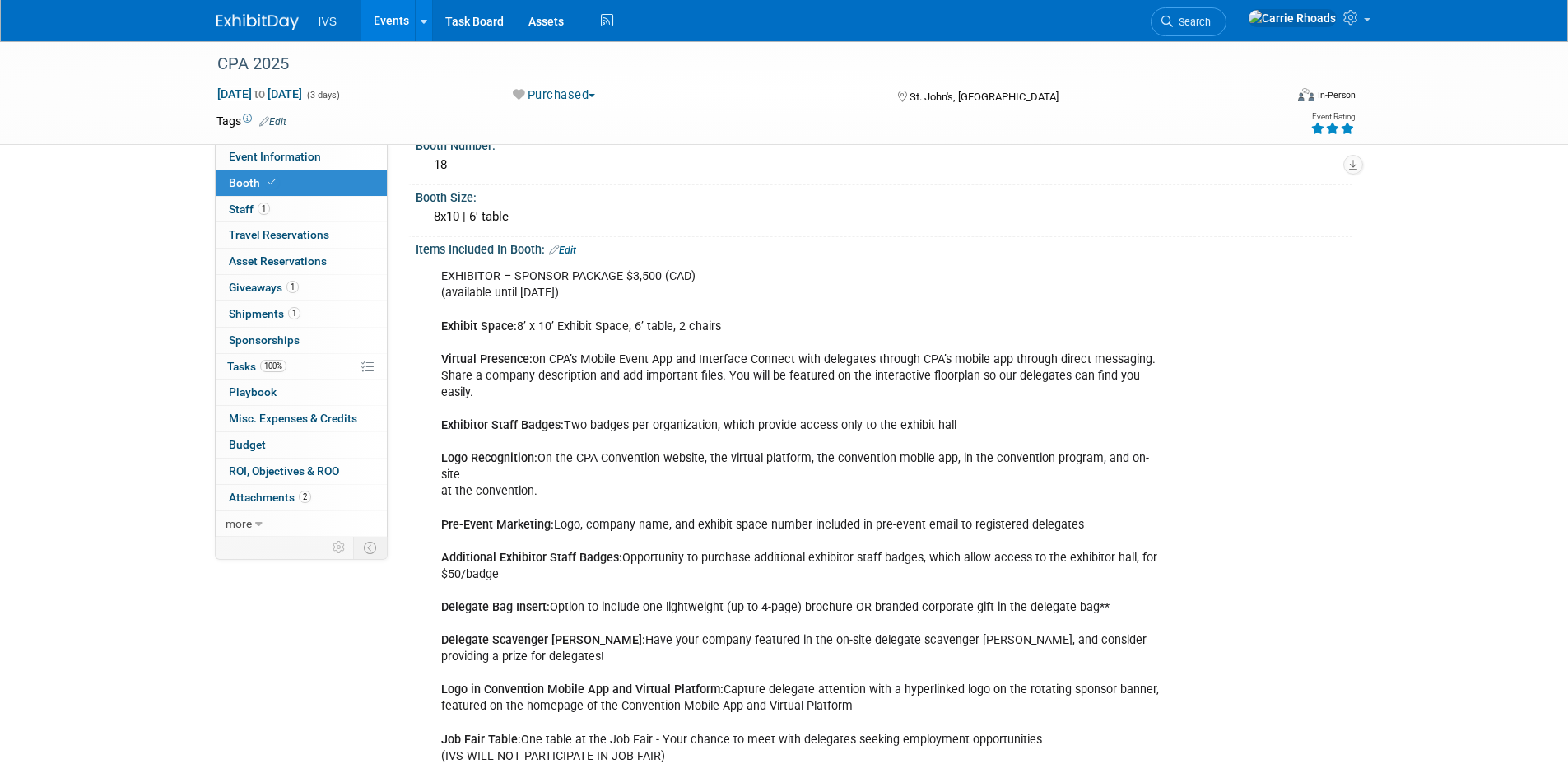 scroll, scrollTop: 0, scrollLeft: 0, axis: both 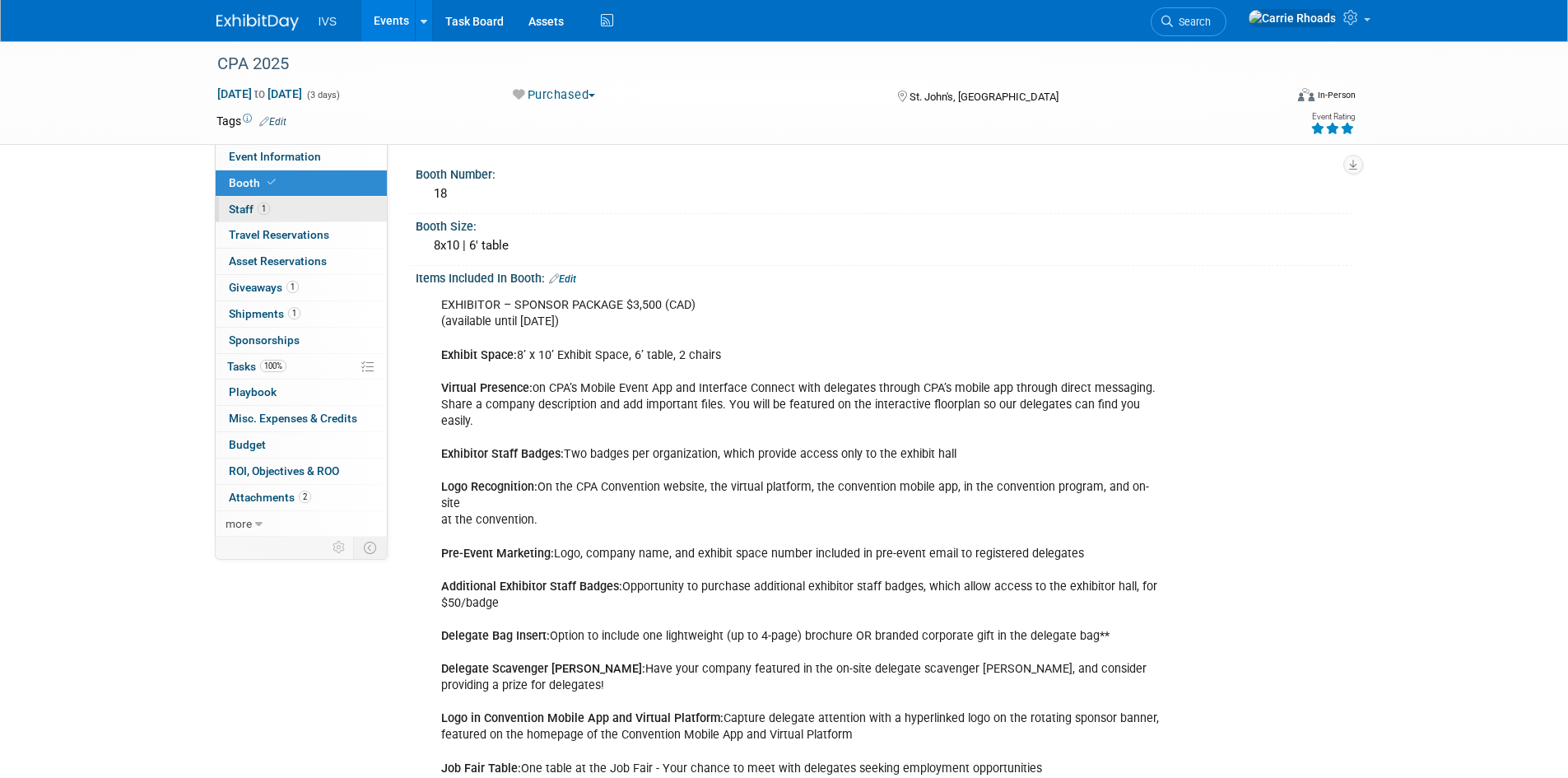 click on "Staff 1" at bounding box center (249, 209) 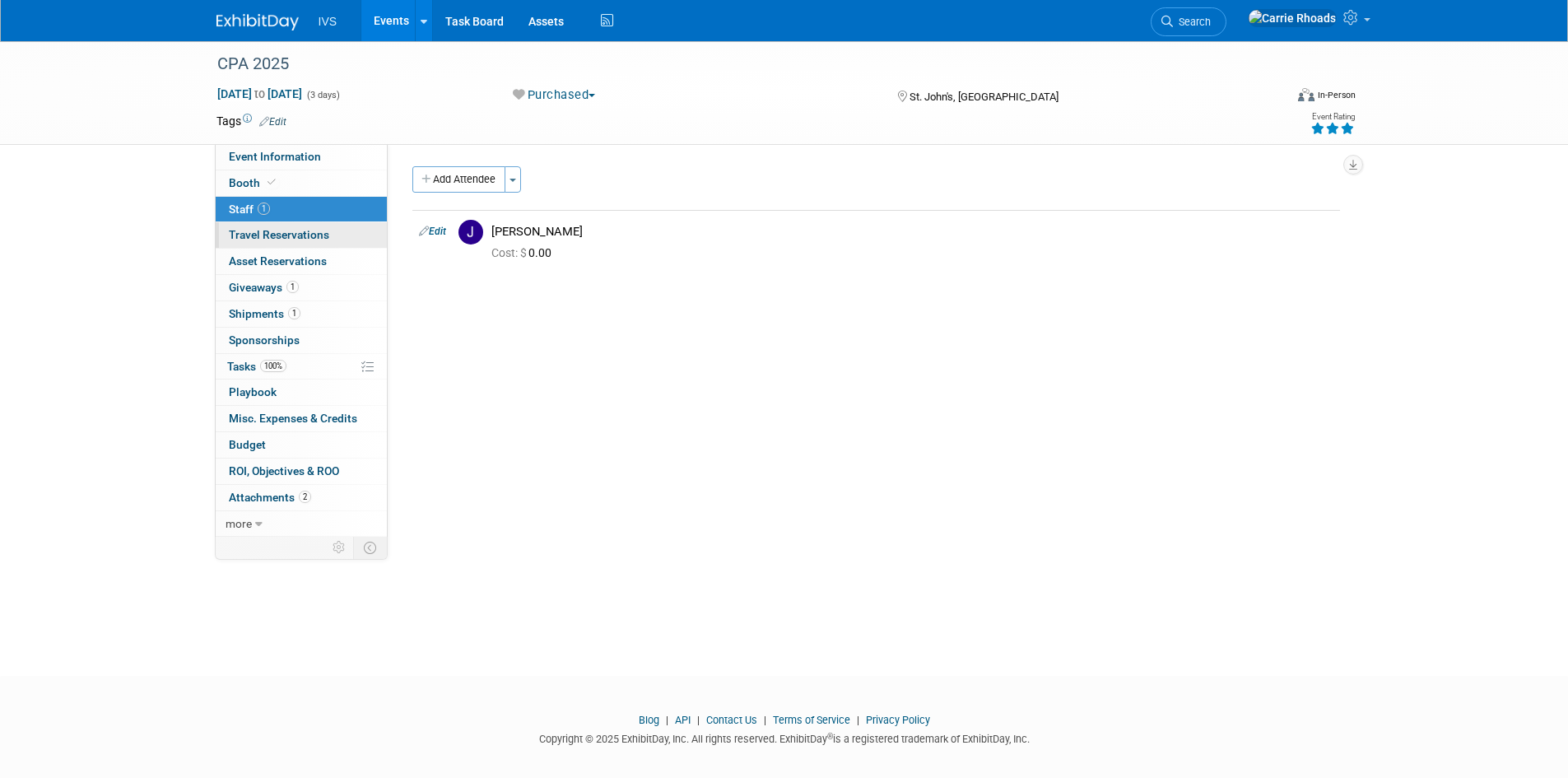 click on "Travel Reservations 0" at bounding box center [279, 235] 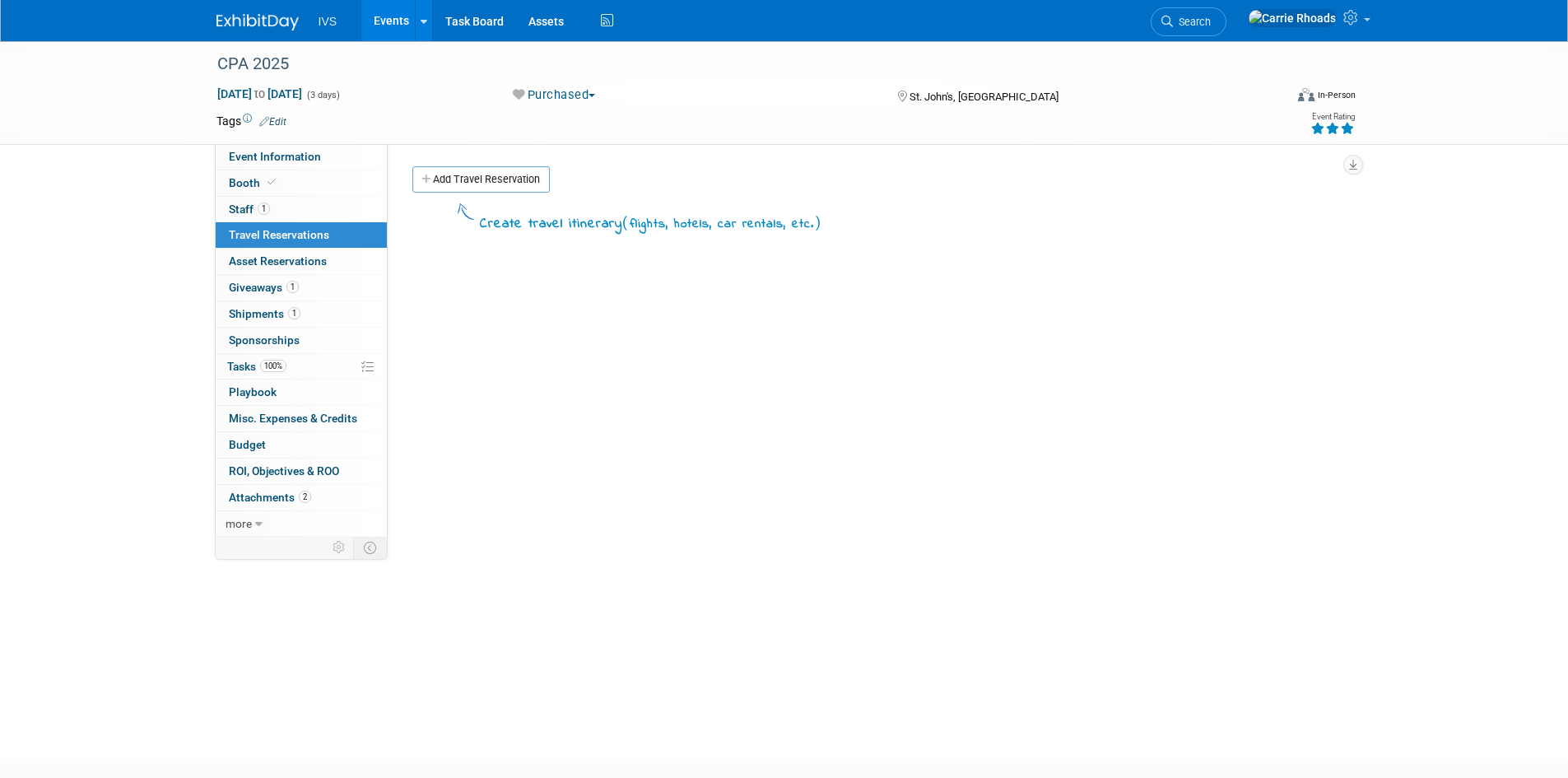 click at bounding box center (258, 22) 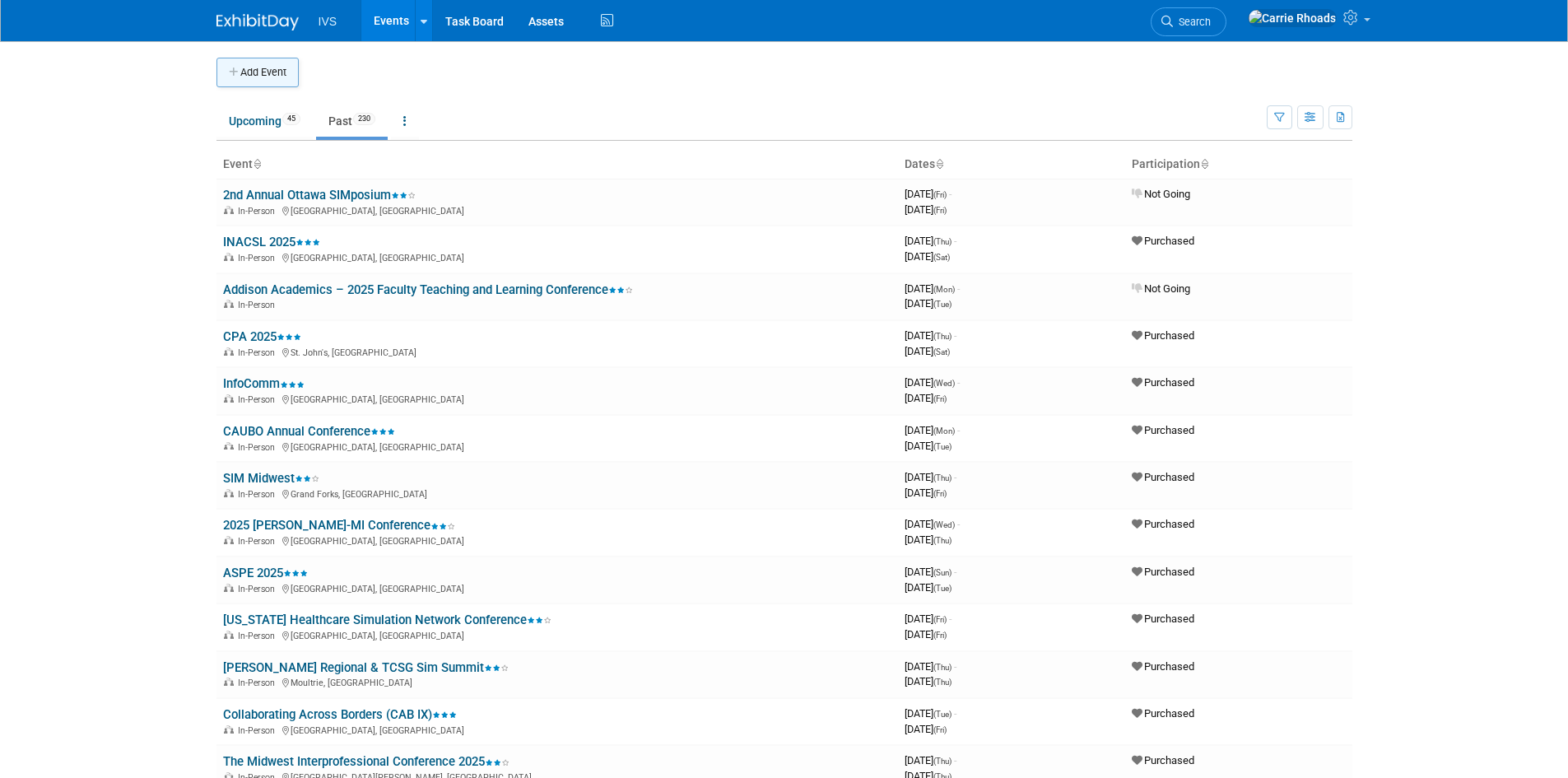 scroll, scrollTop: 0, scrollLeft: 0, axis: both 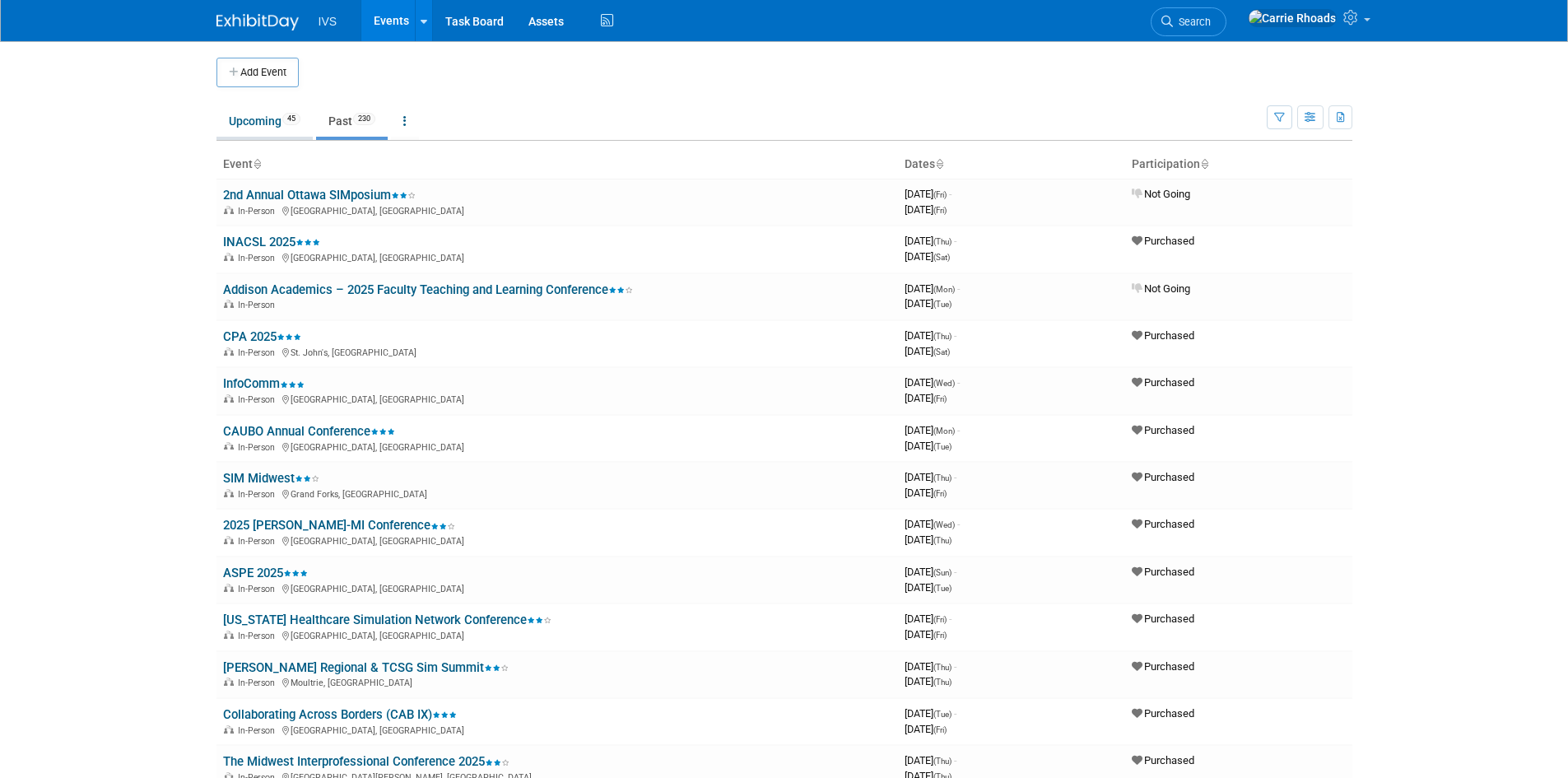 click on "Upcoming
45" at bounding box center (264, 121) 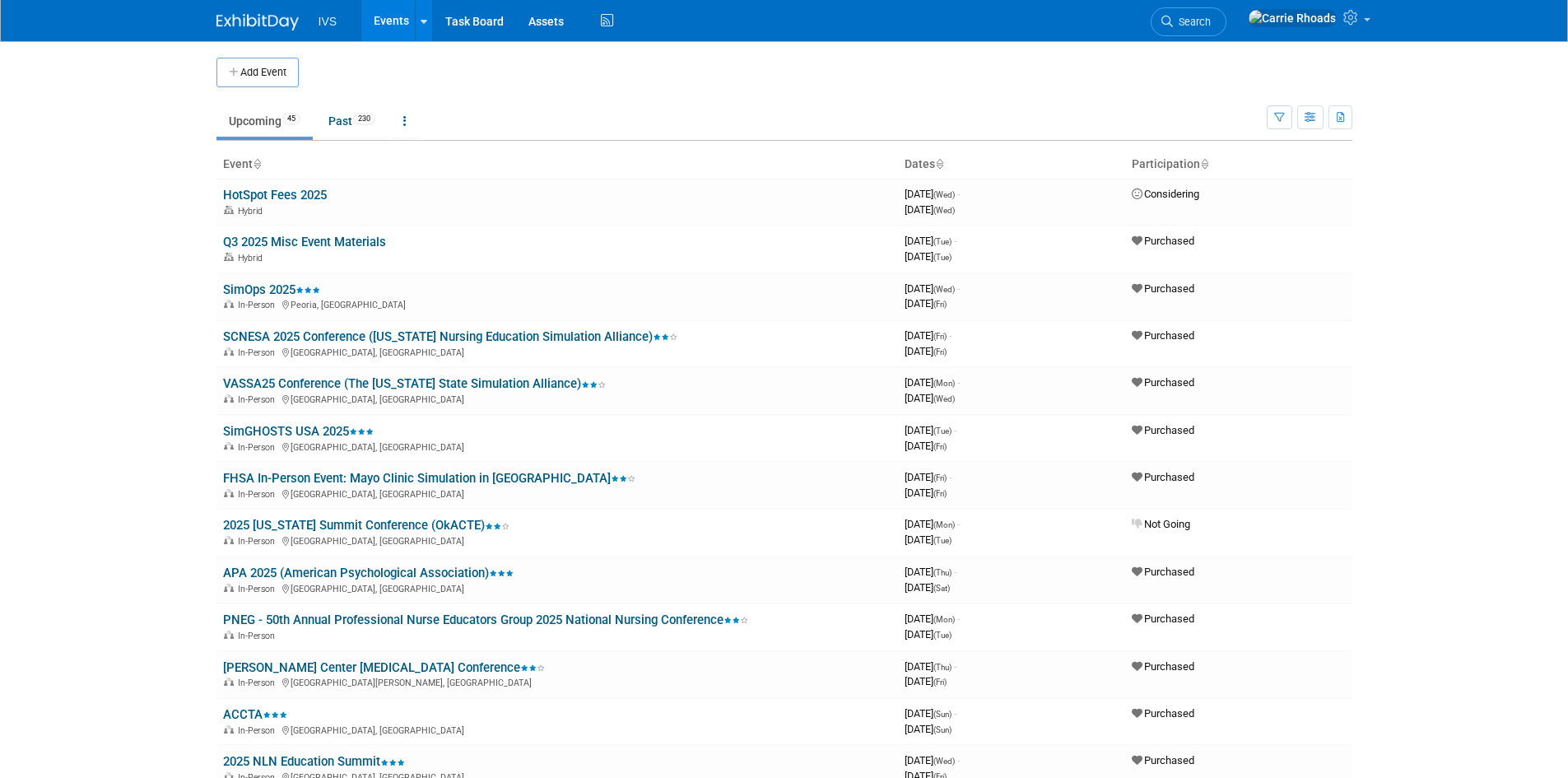 scroll, scrollTop: 0, scrollLeft: 0, axis: both 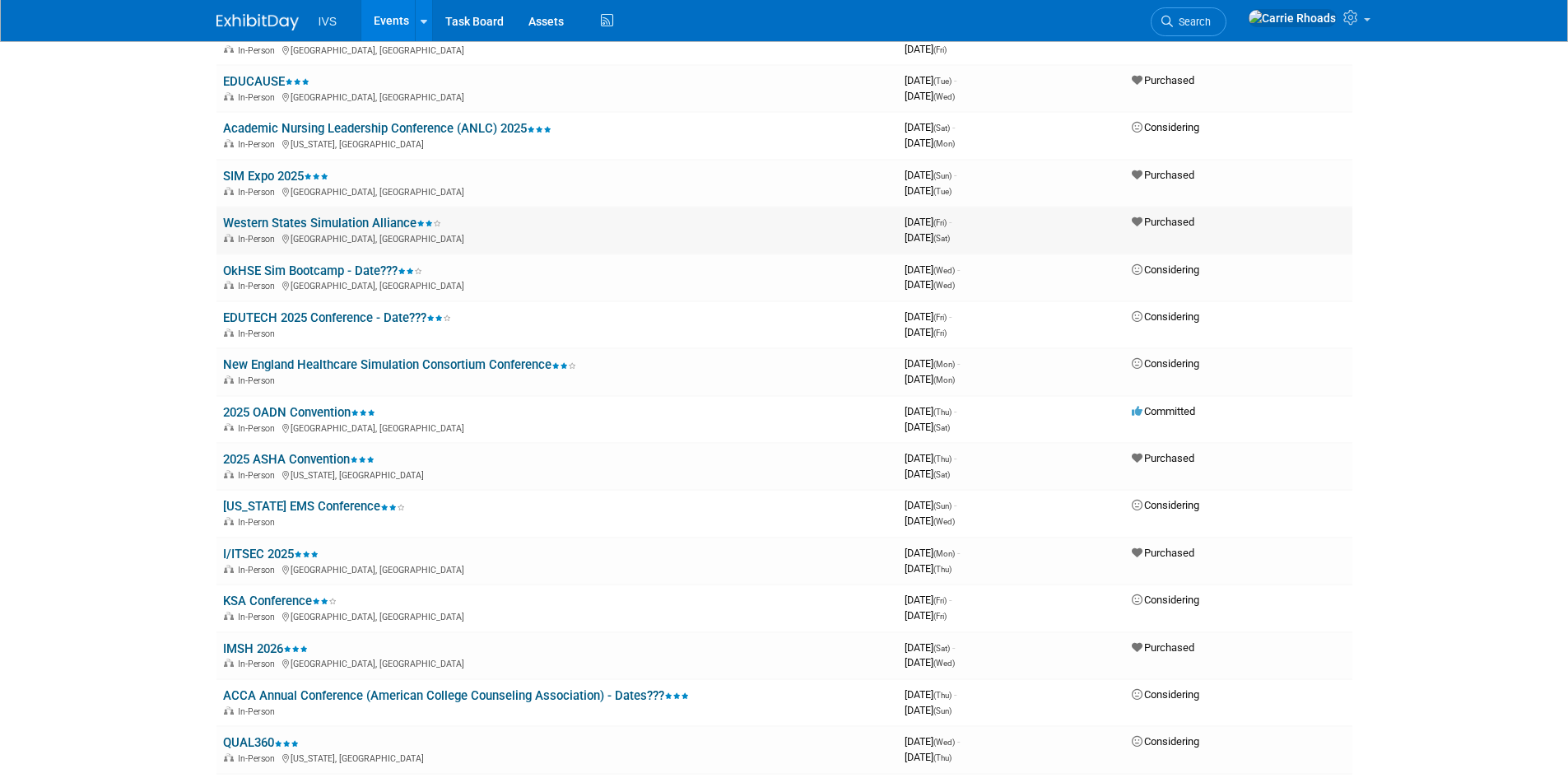 click on "Western States Simulation Alliance" at bounding box center (332, 223) 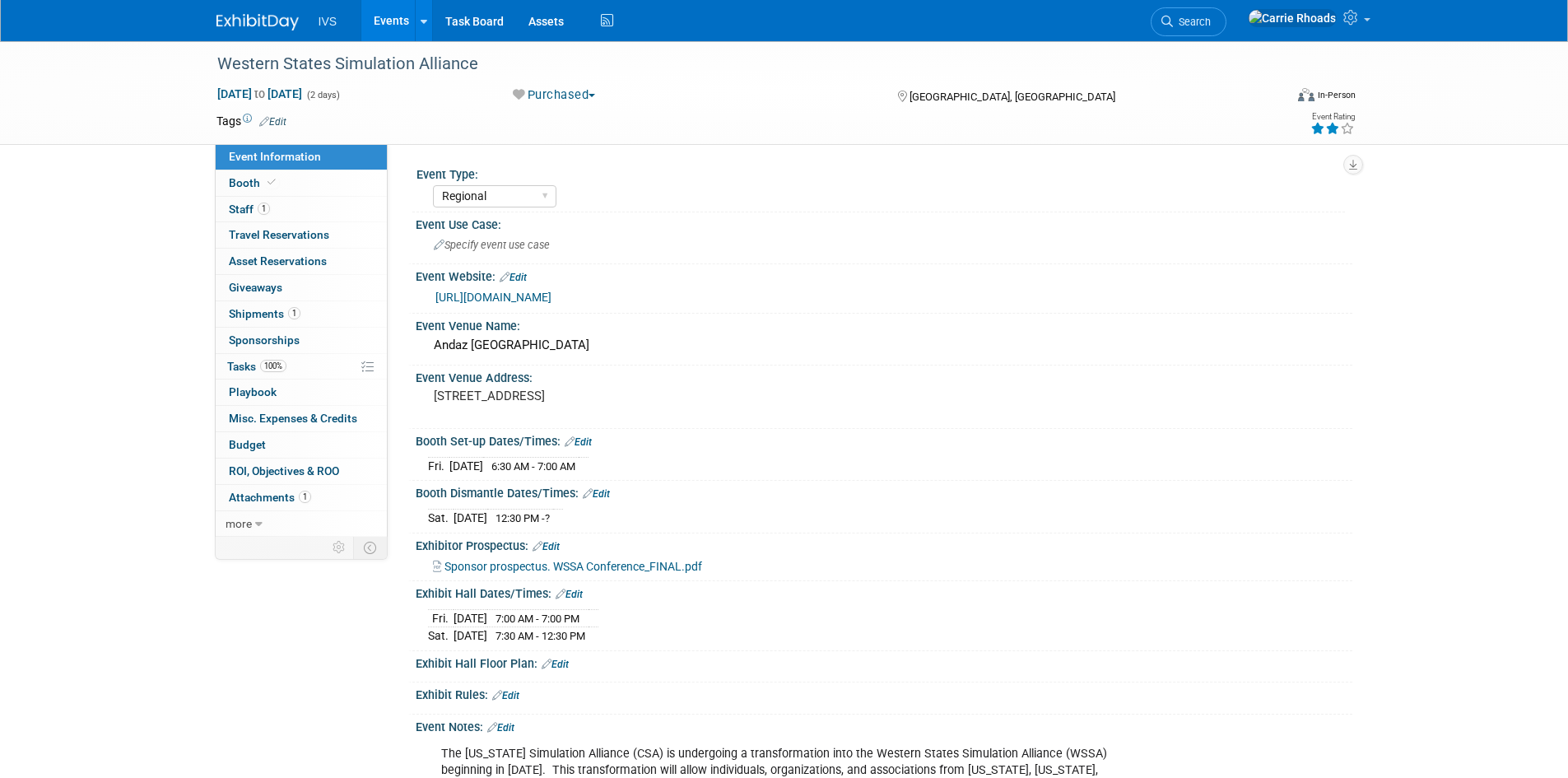 select on "Regional" 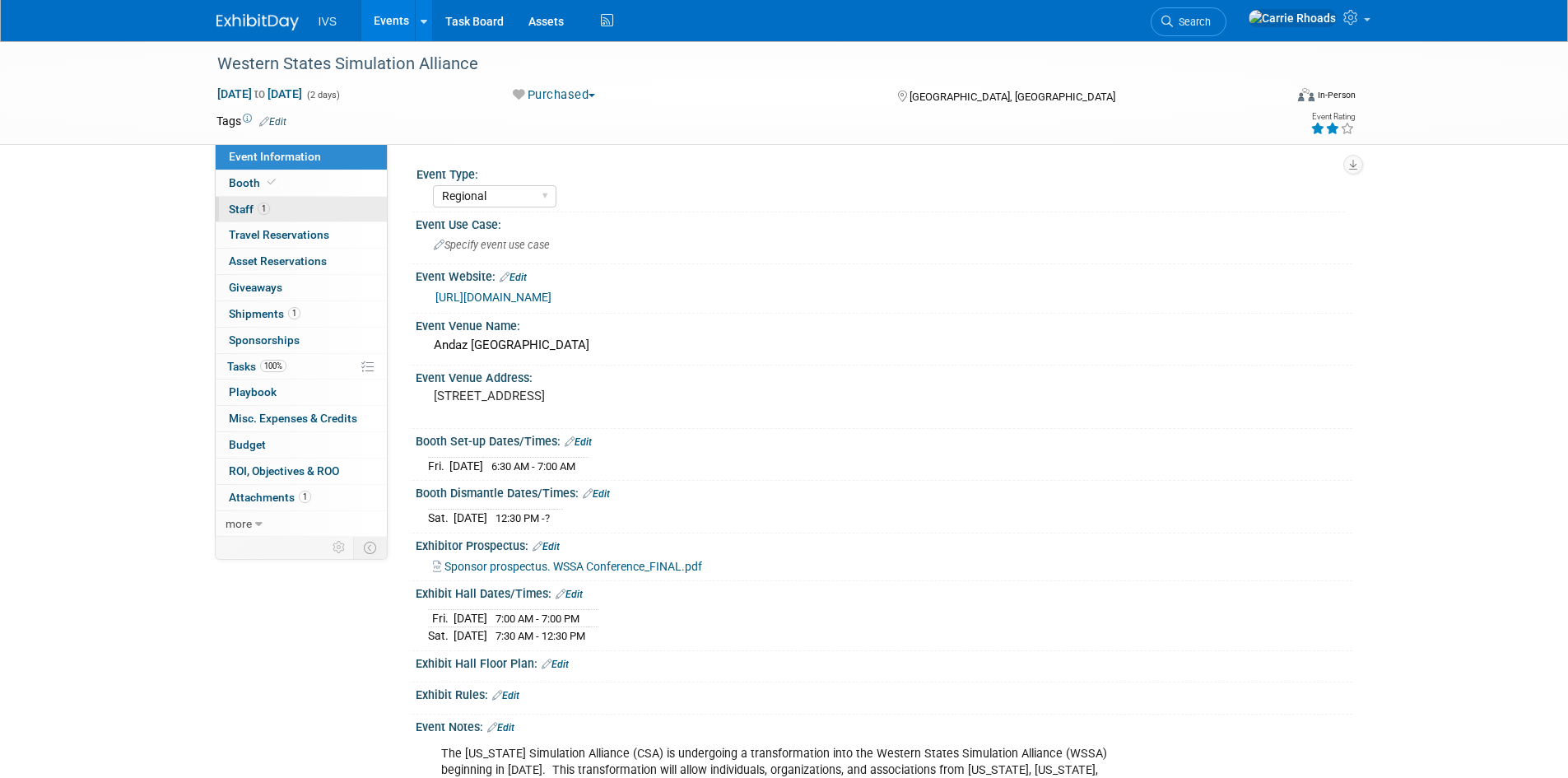 click on "Staff 1" at bounding box center [249, 209] 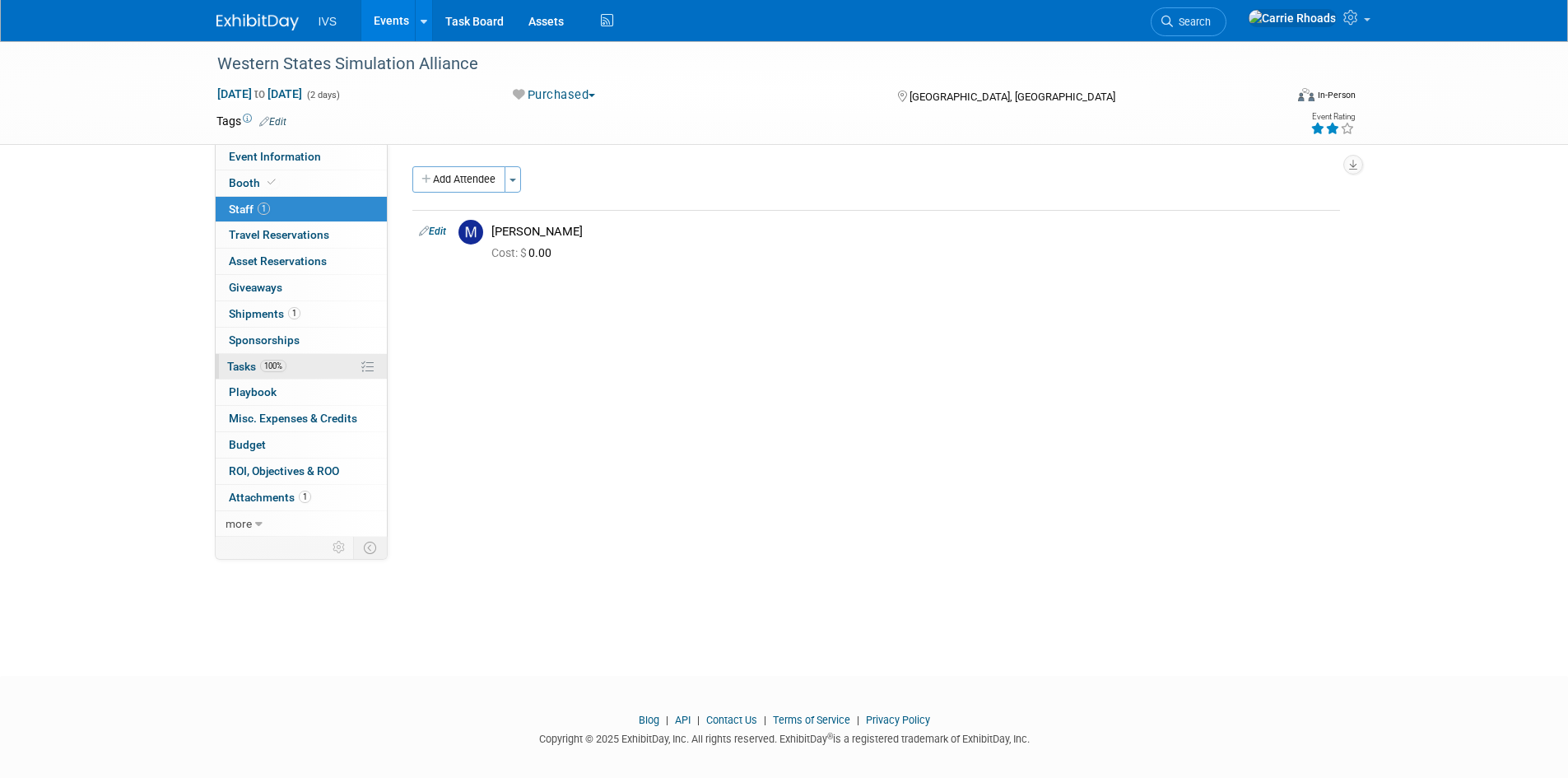 click on "Tasks 100%" at bounding box center (257, 366) 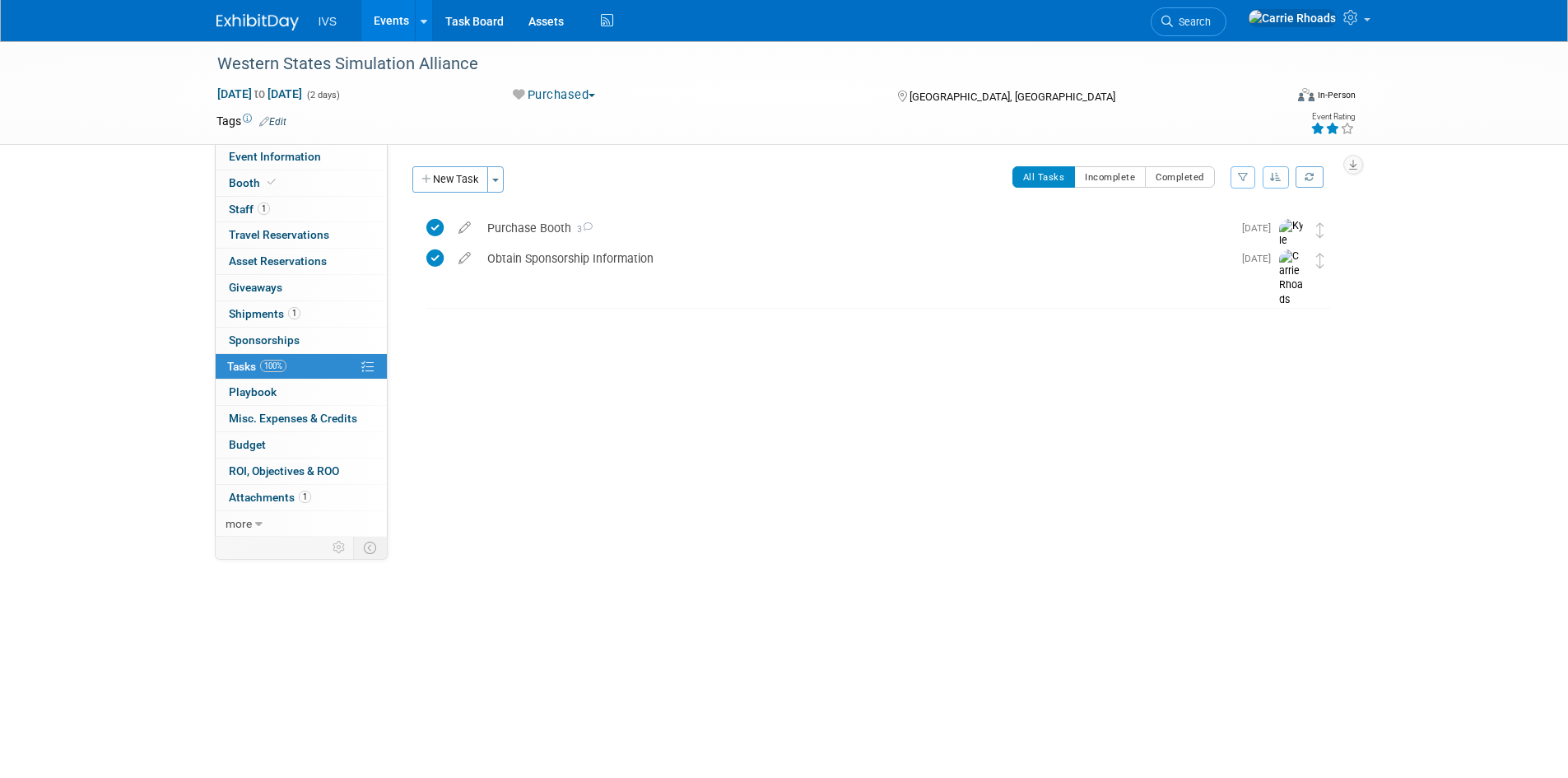 click at bounding box center [258, 22] 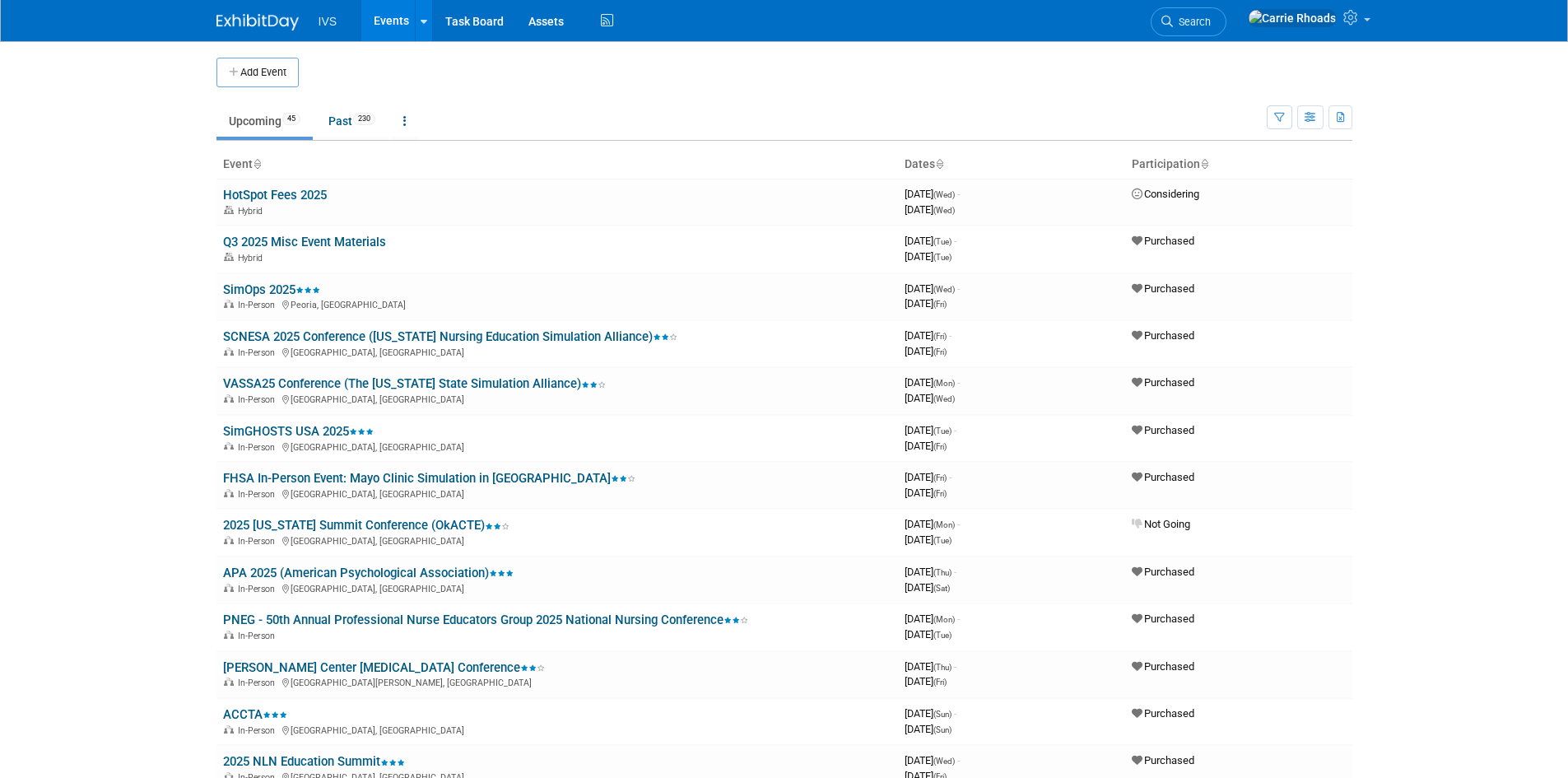 scroll, scrollTop: 0, scrollLeft: 0, axis: both 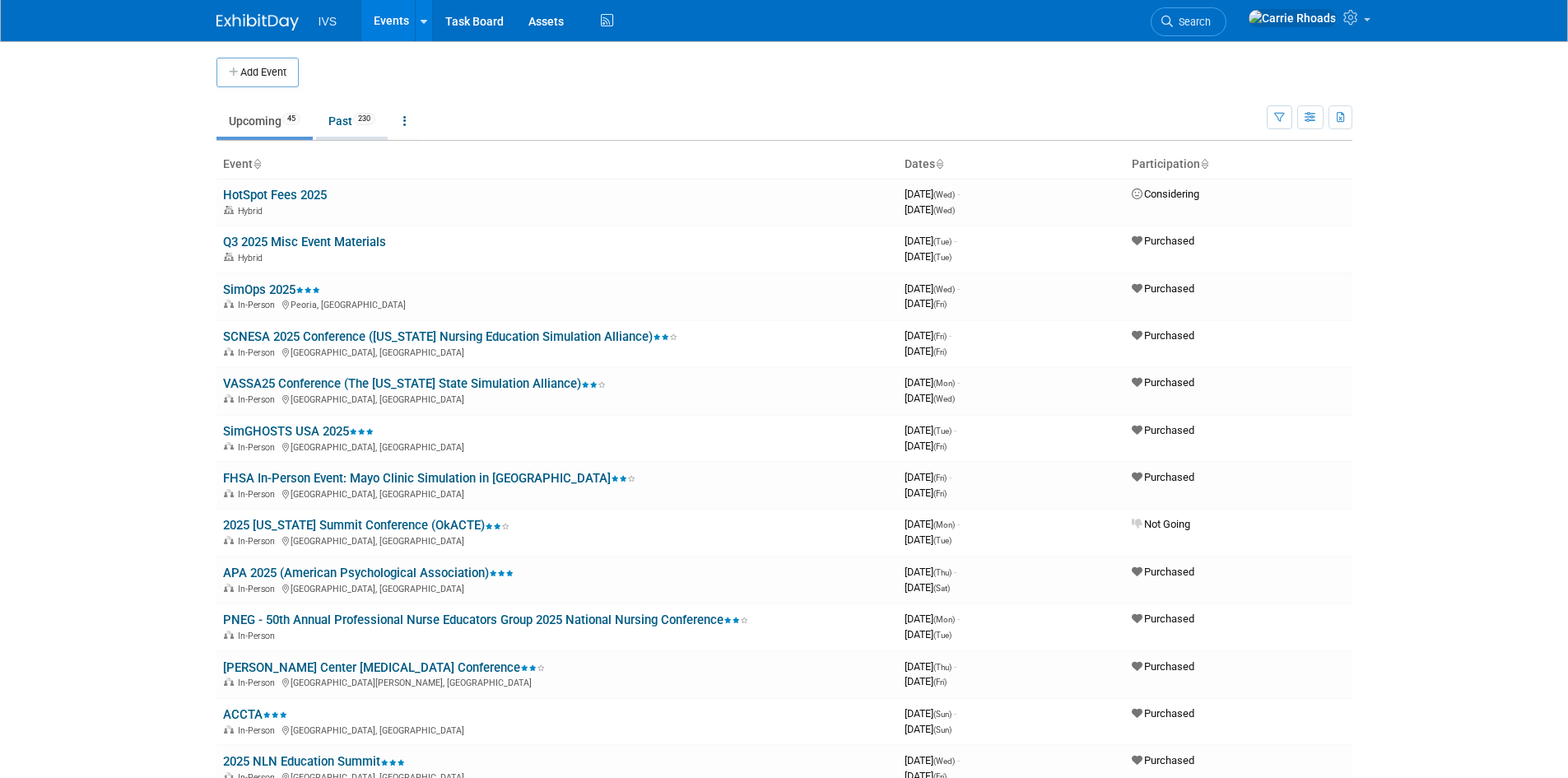 click on "Past
230" at bounding box center [351, 121] 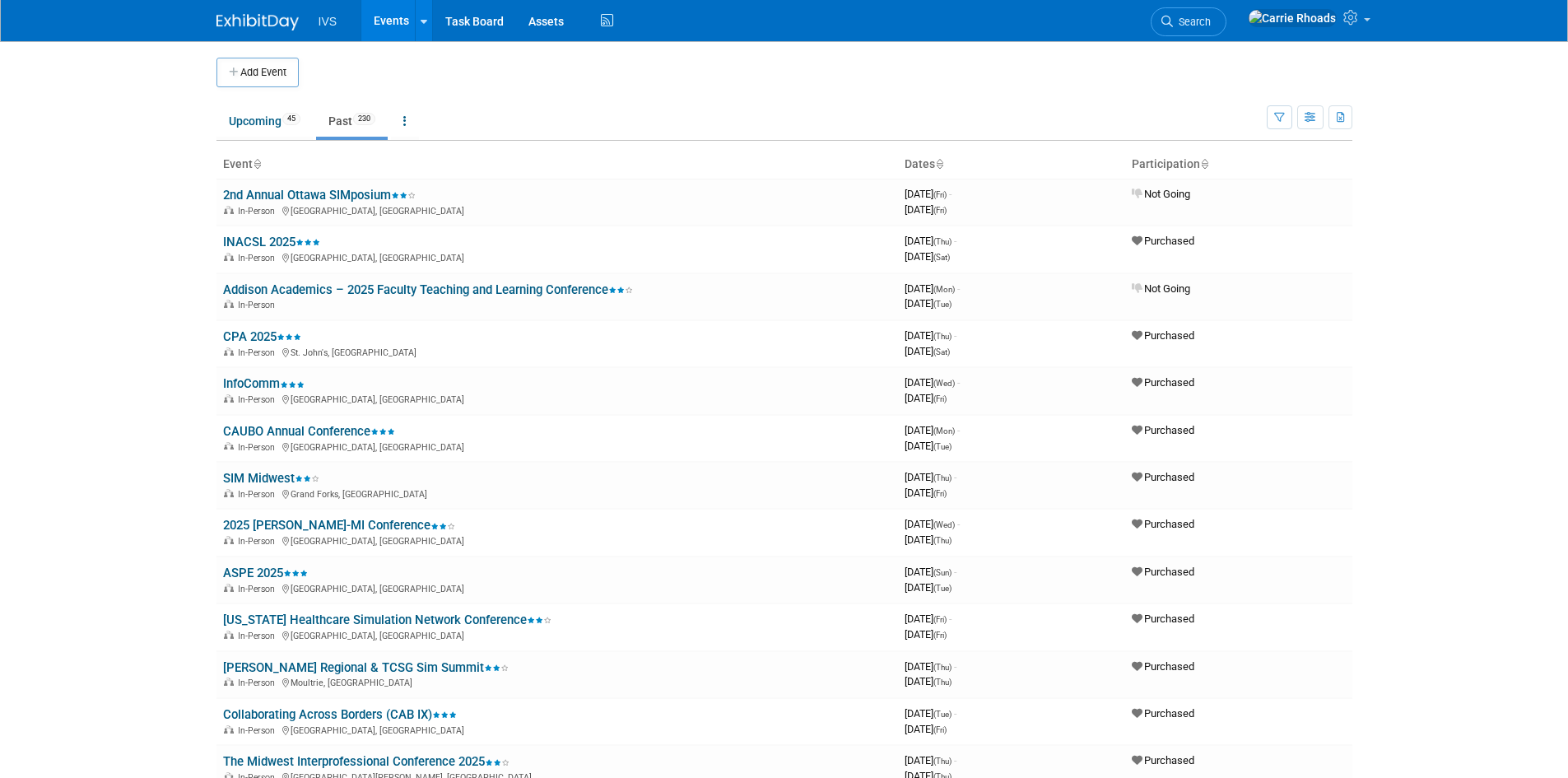 scroll, scrollTop: 0, scrollLeft: 0, axis: both 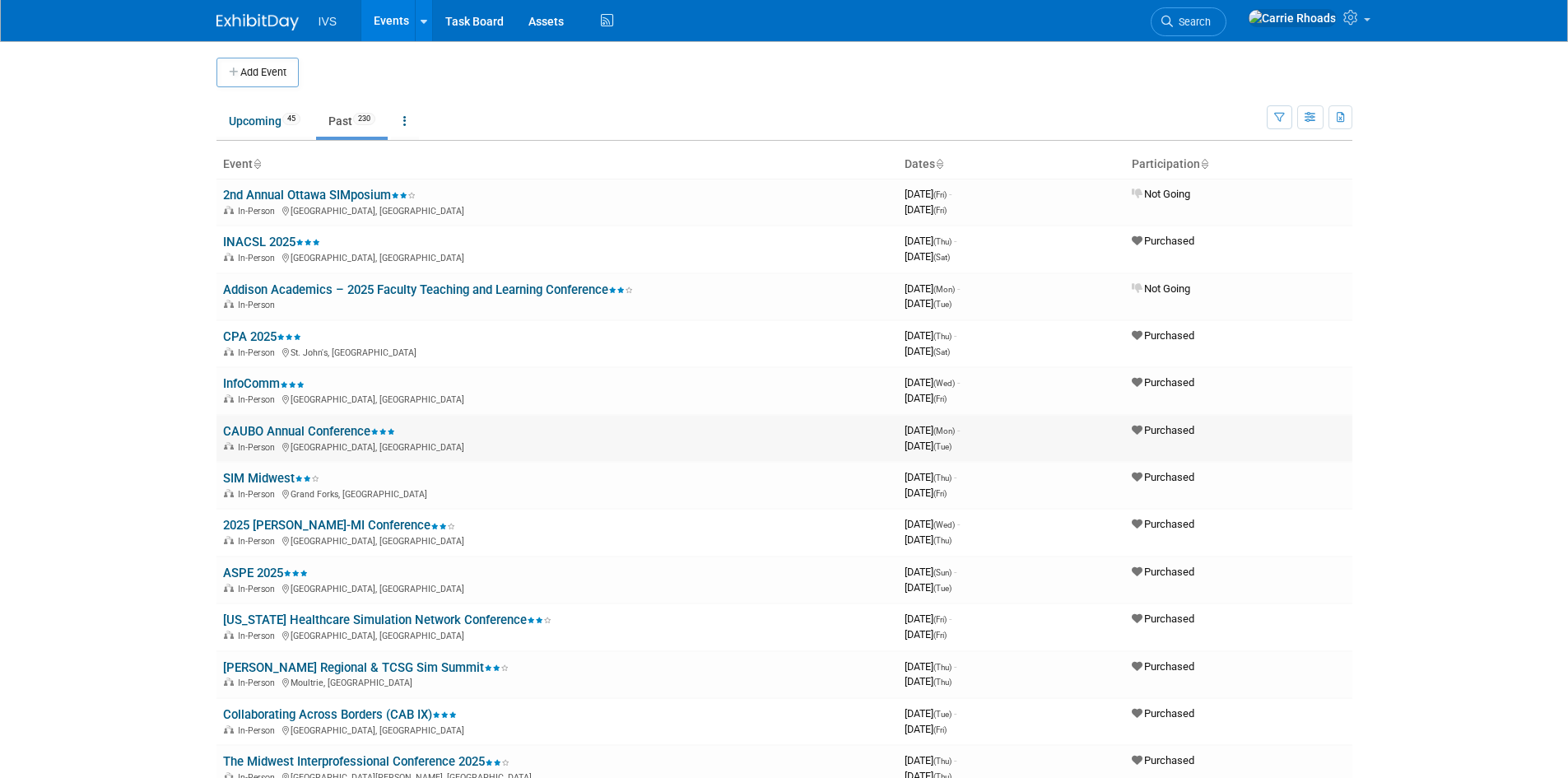click on "CAUBO Annual Conference" at bounding box center (309, 431) 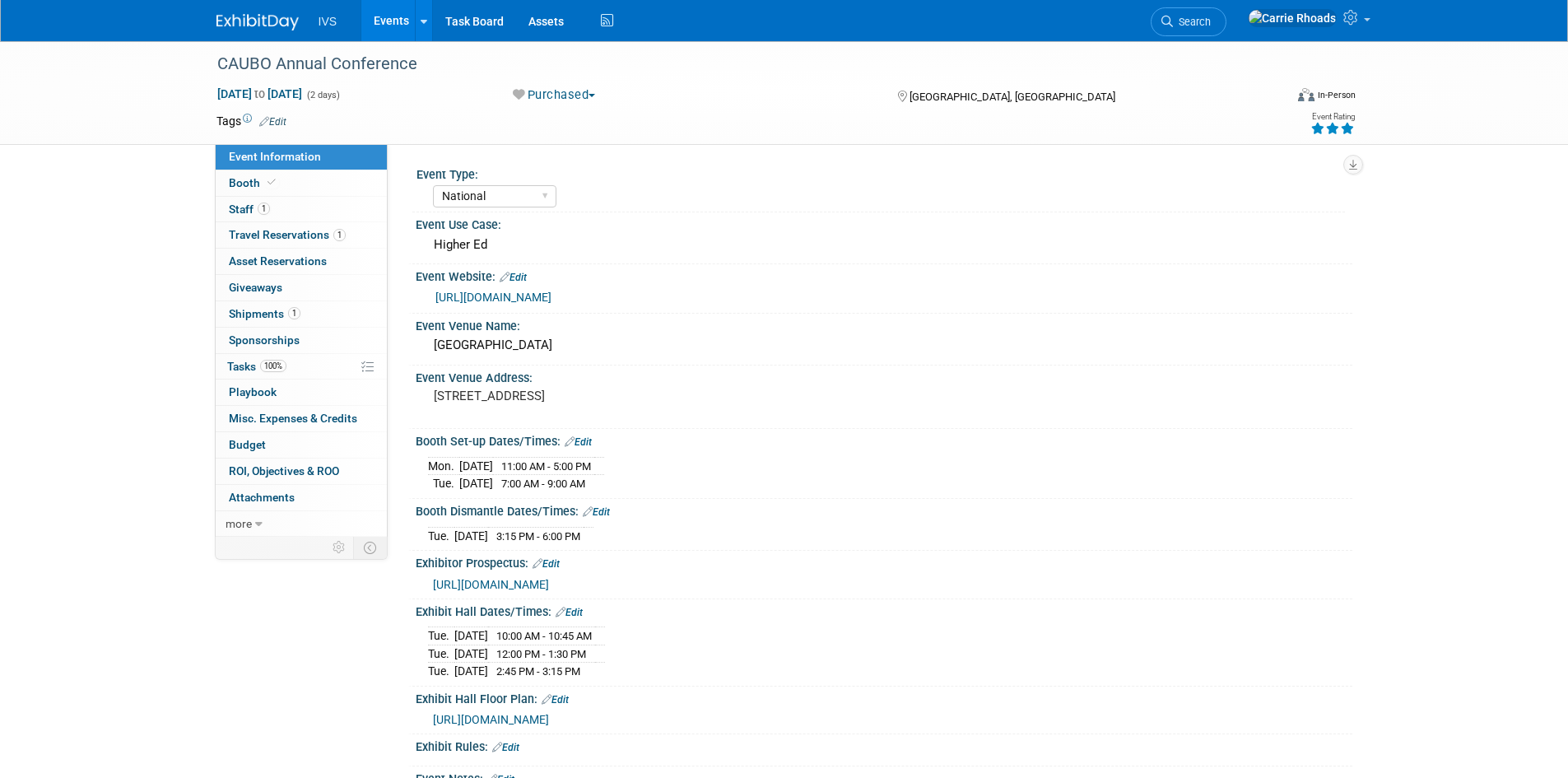 select on "National" 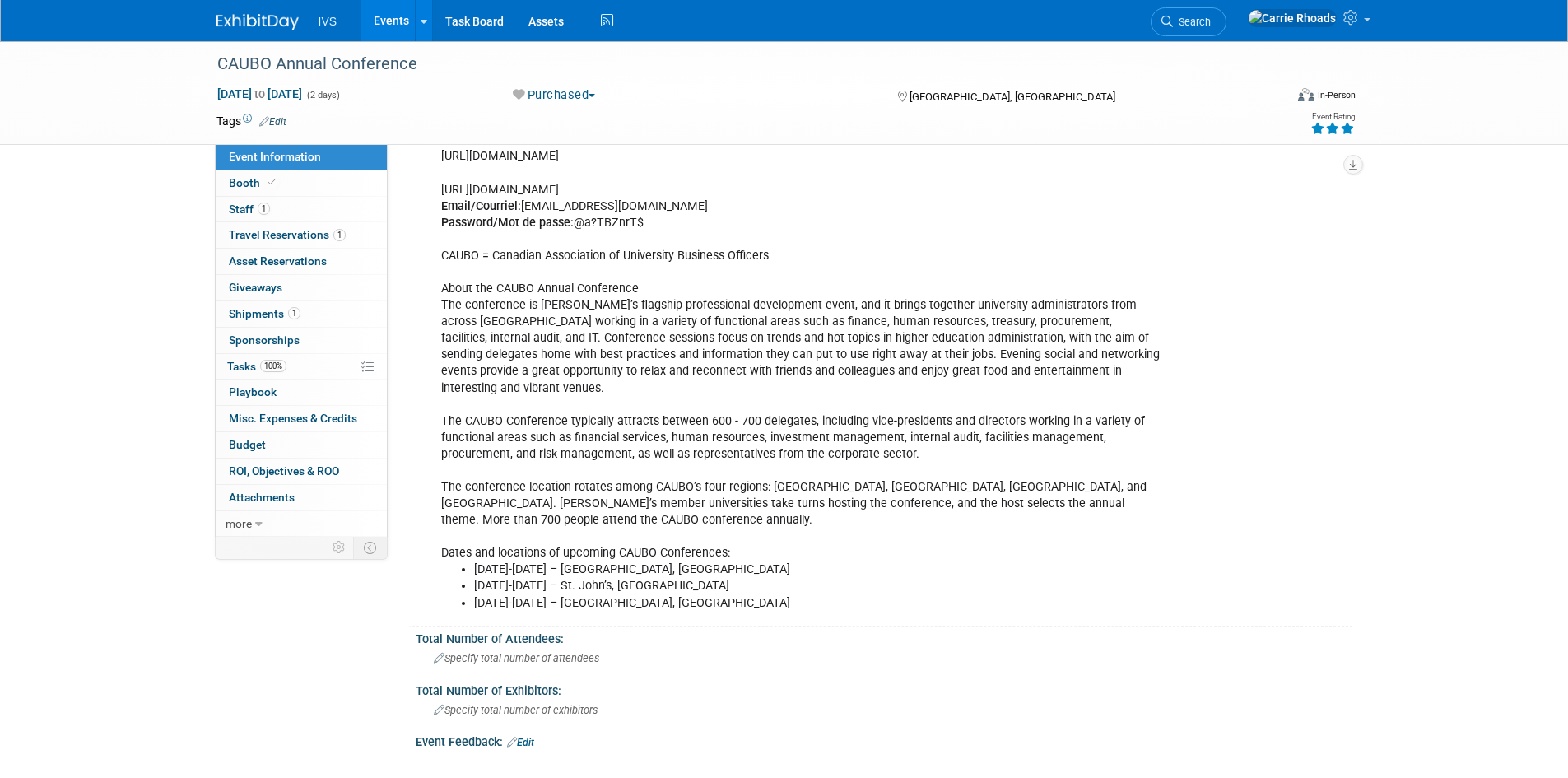 scroll, scrollTop: 659, scrollLeft: 0, axis: vertical 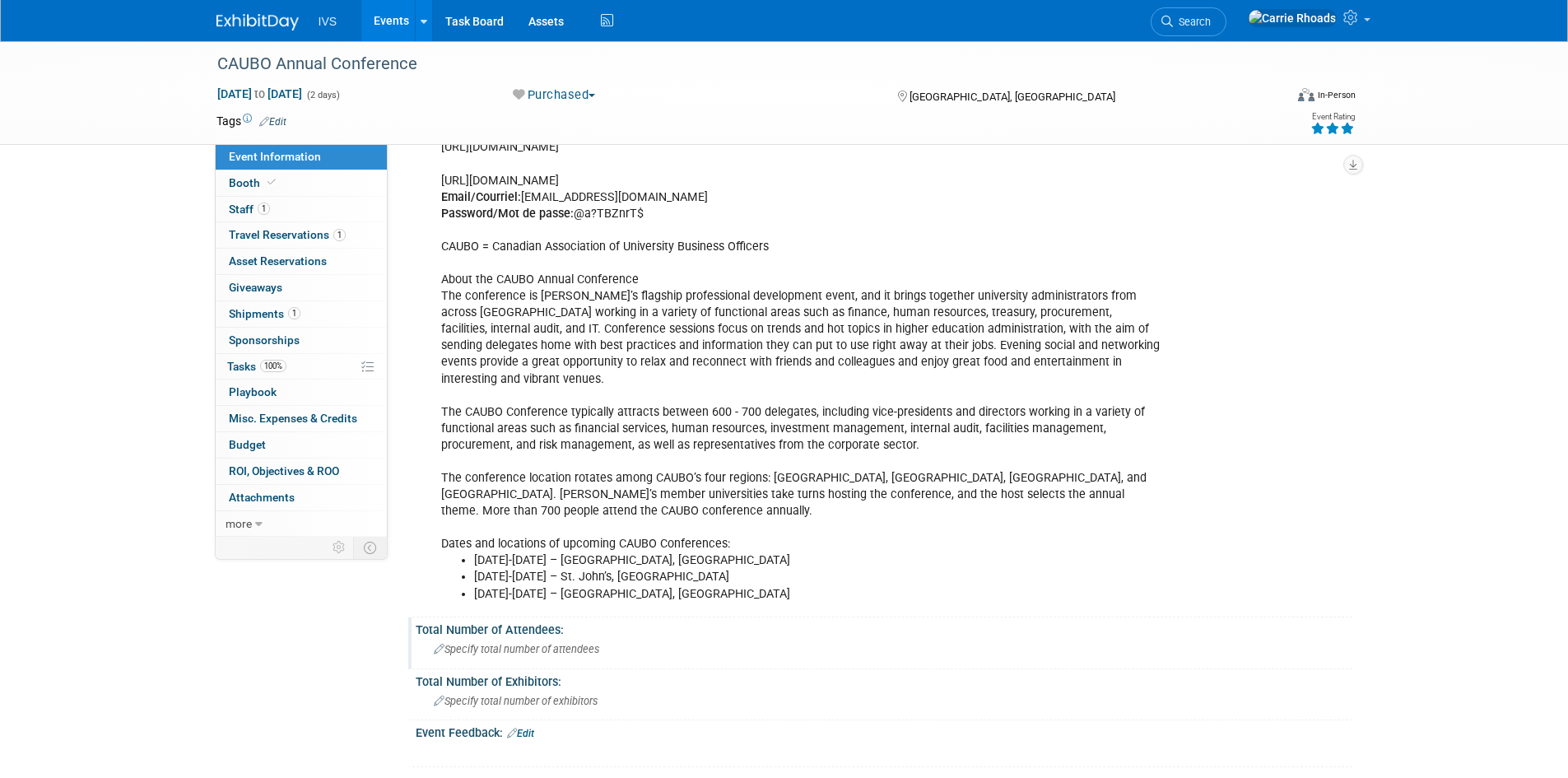 click on "Specify total number of attendees" at bounding box center (516, 649) 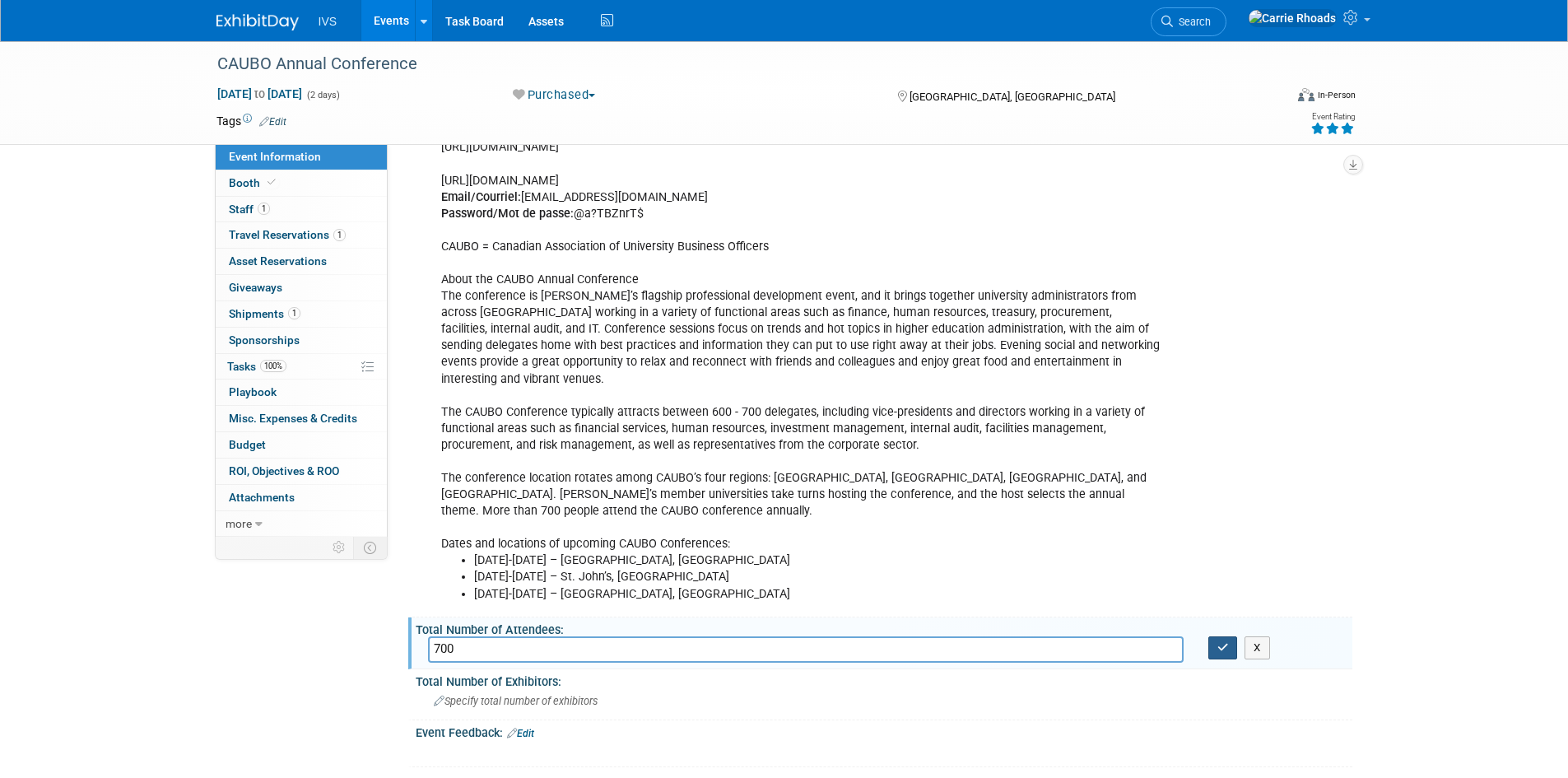 type on "700" 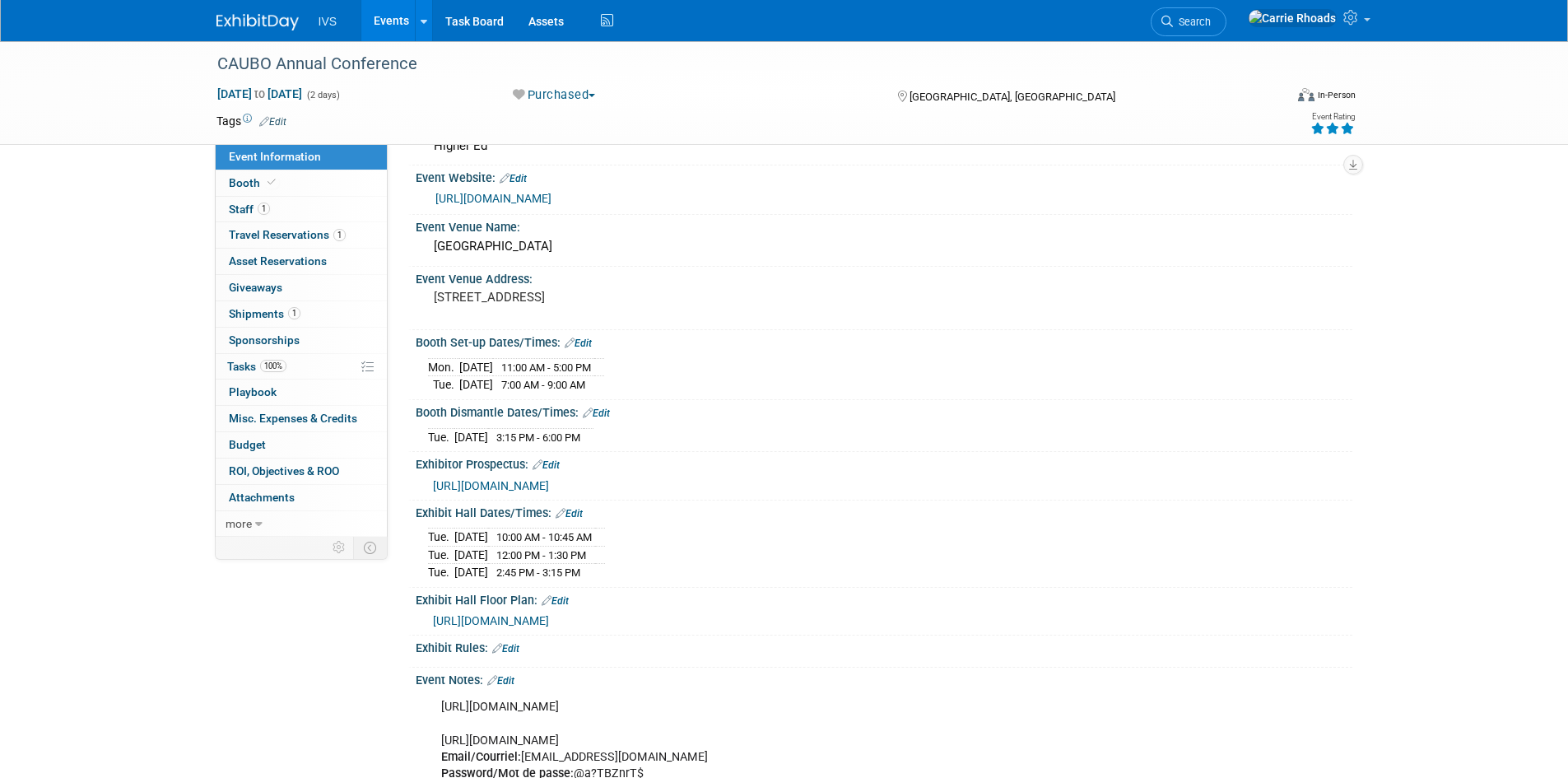 scroll, scrollTop: 0, scrollLeft: 0, axis: both 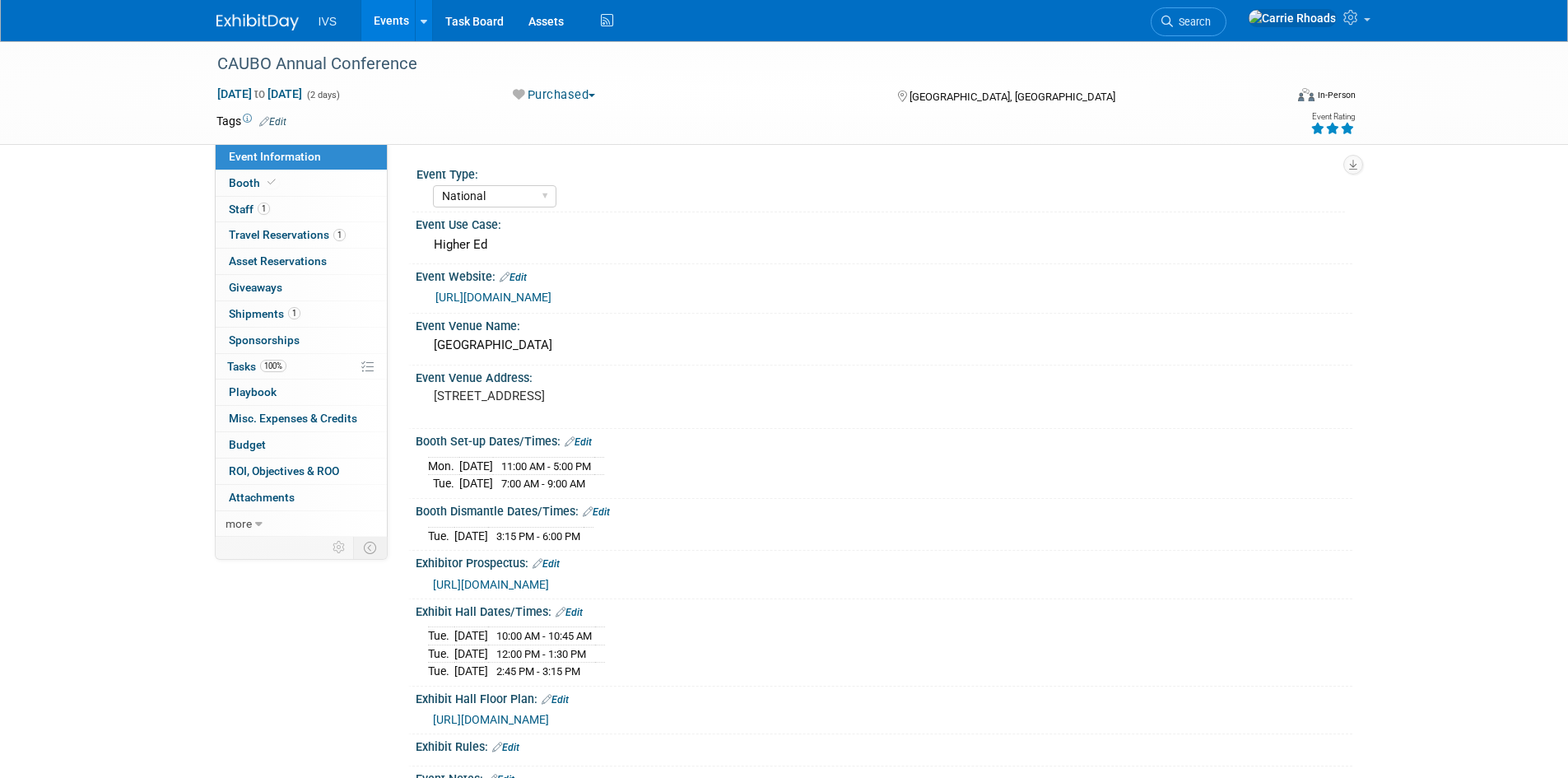 click at bounding box center (258, 22) 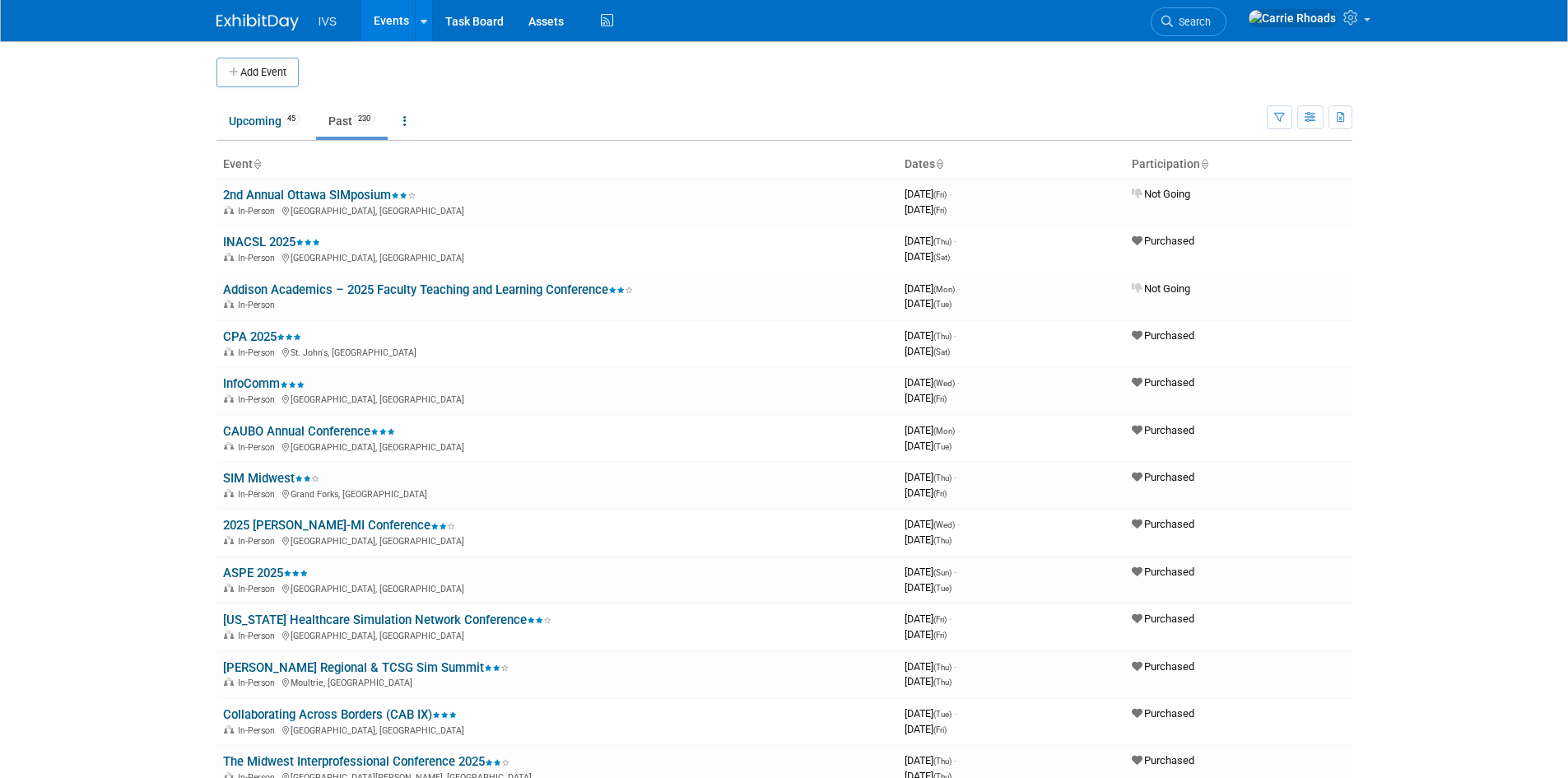 scroll, scrollTop: 0, scrollLeft: 0, axis: both 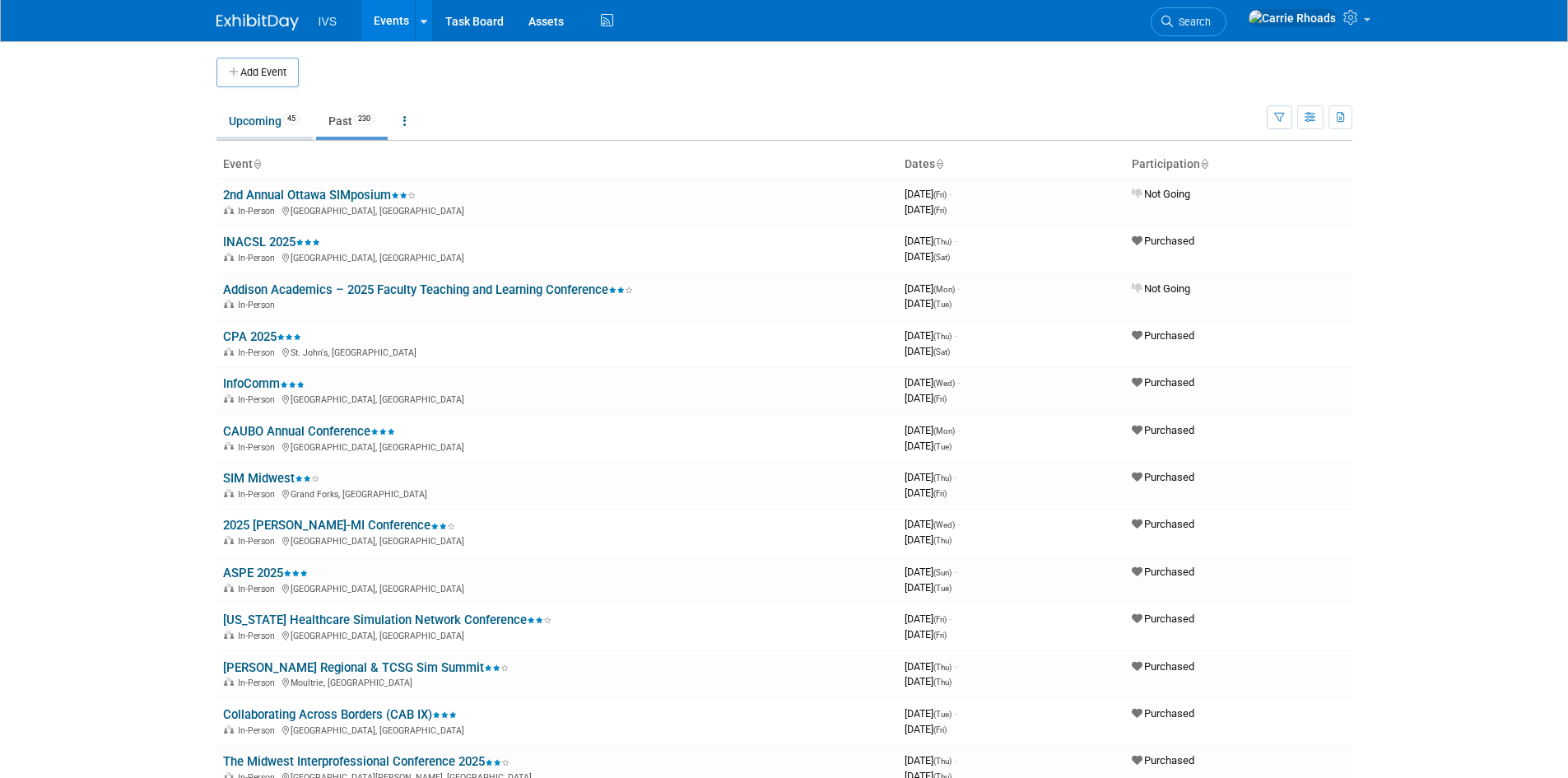 click on "Upcoming
45" at bounding box center [264, 121] 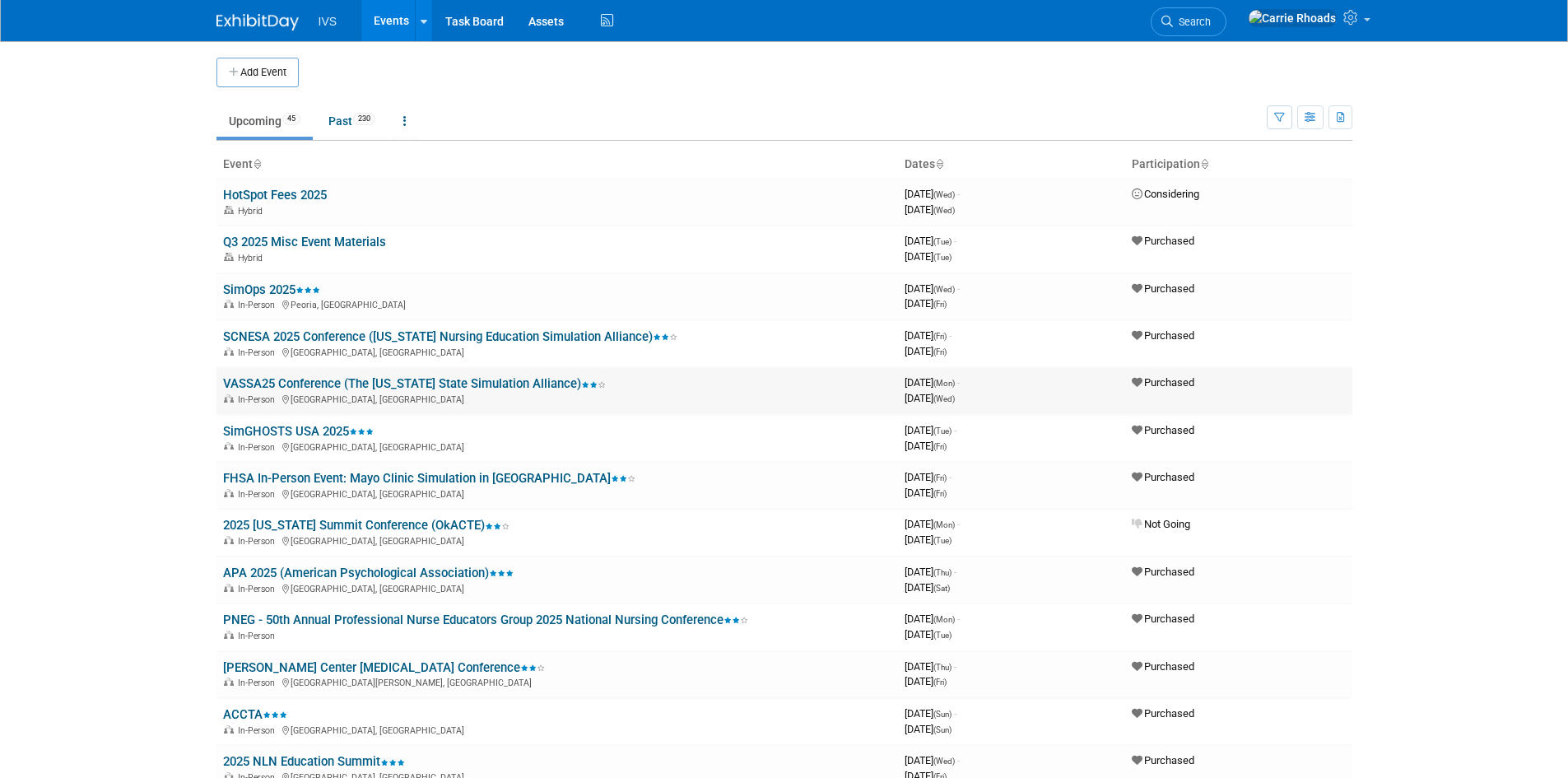 scroll, scrollTop: 0, scrollLeft: 0, axis: both 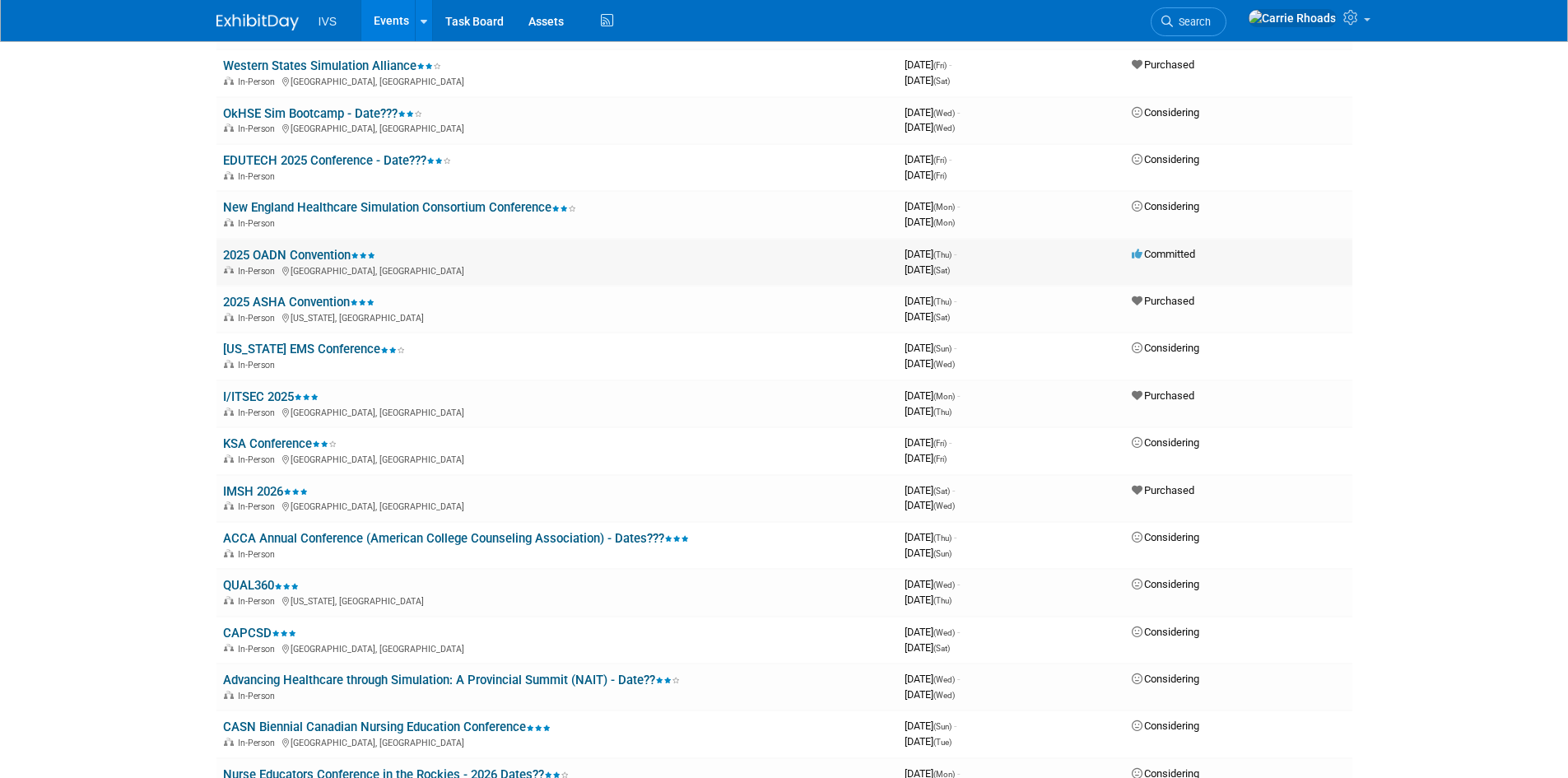 click on "2025 OADN Convention" at bounding box center [299, 255] 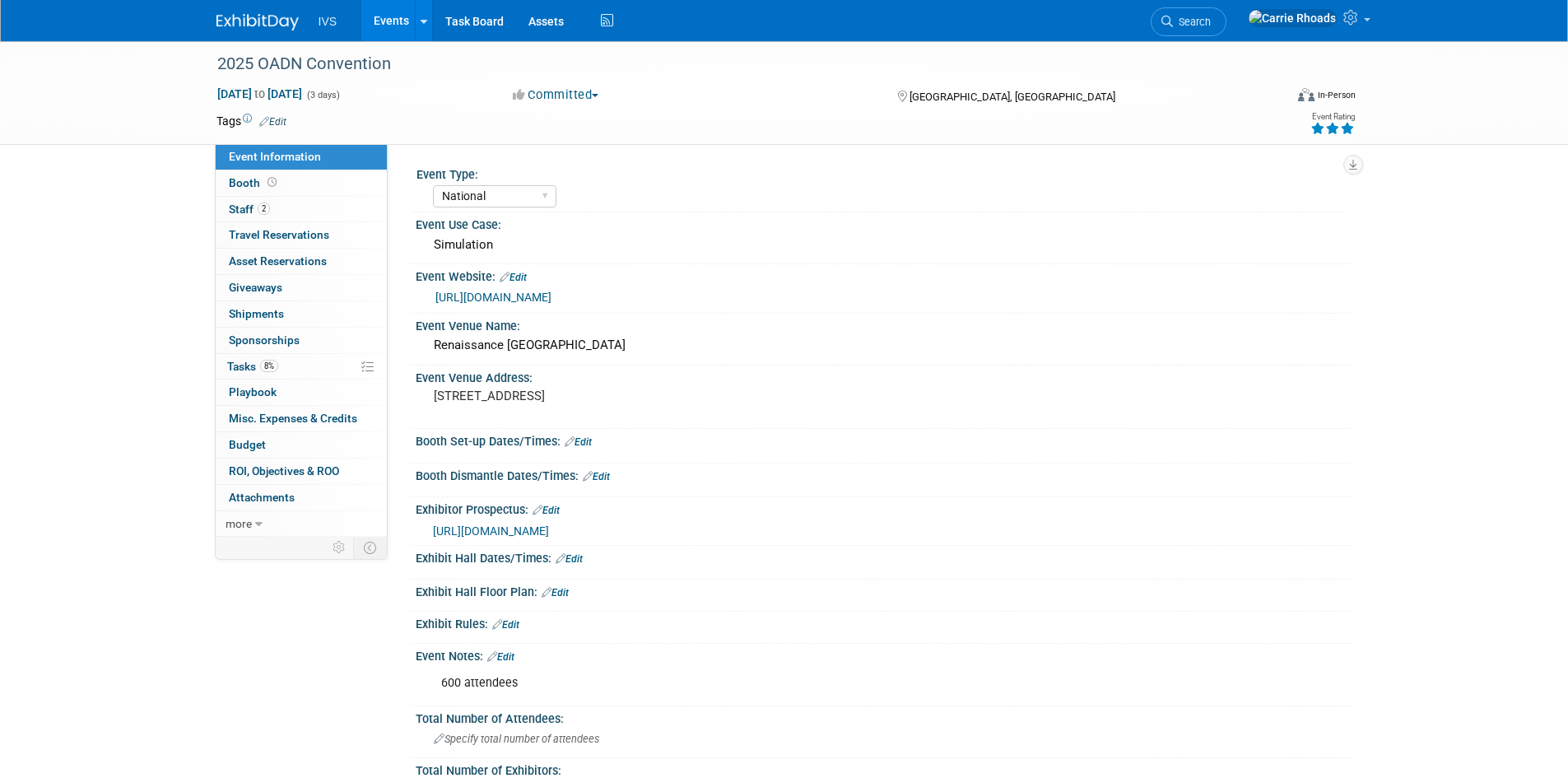 select on "National" 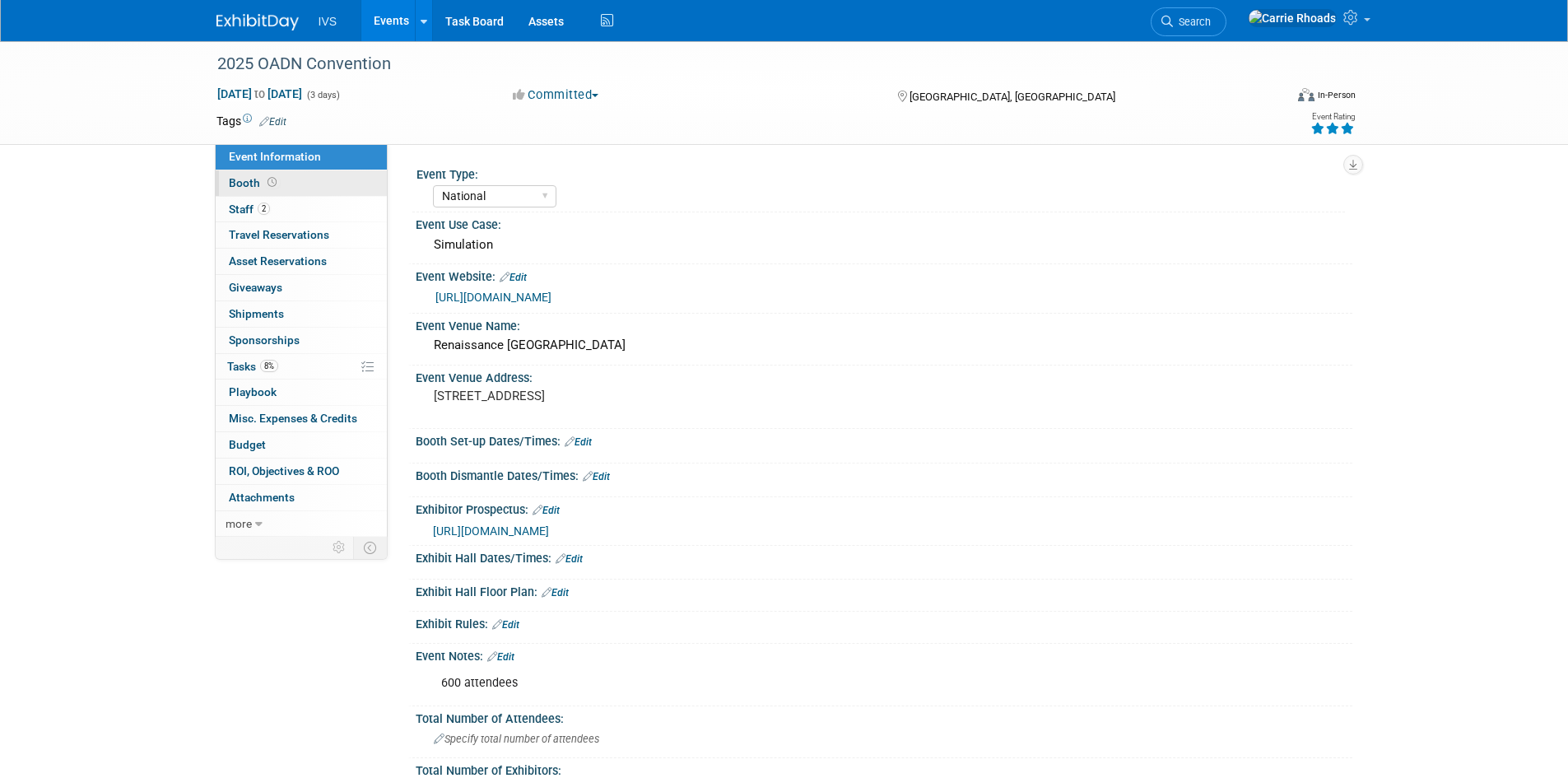 click on "Booth" at bounding box center [254, 183] 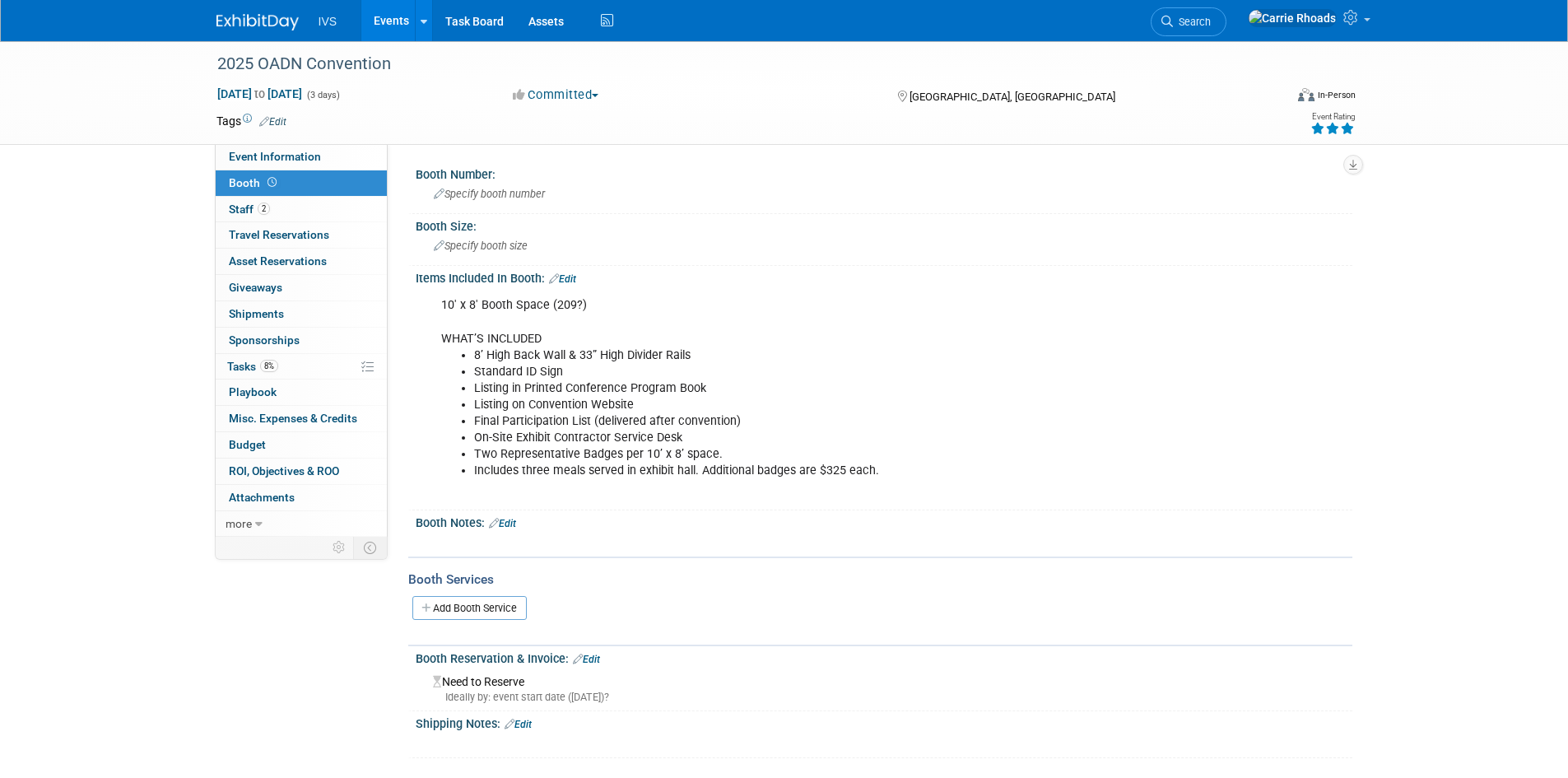 click at bounding box center [258, 22] 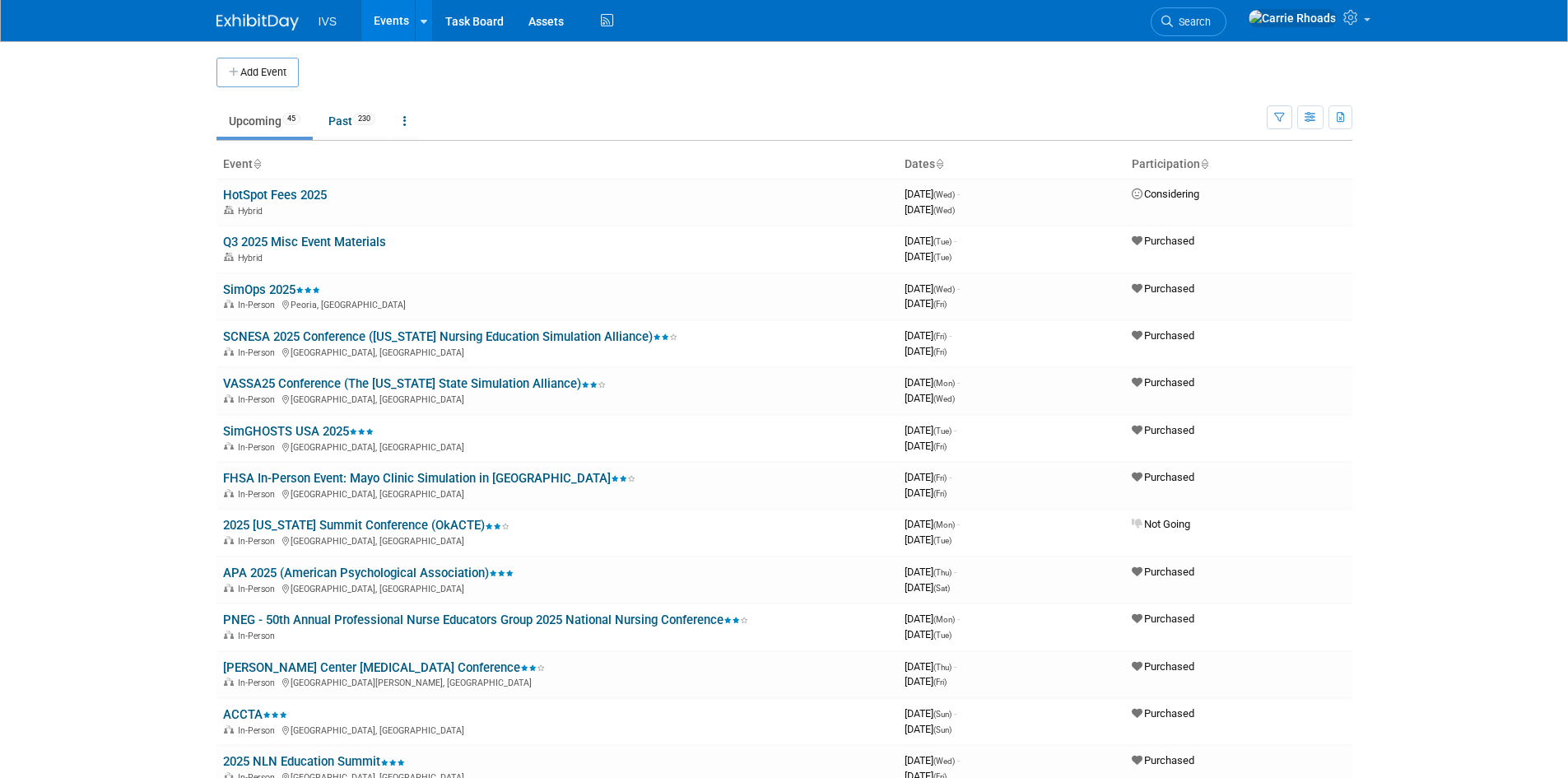 scroll, scrollTop: 0, scrollLeft: 0, axis: both 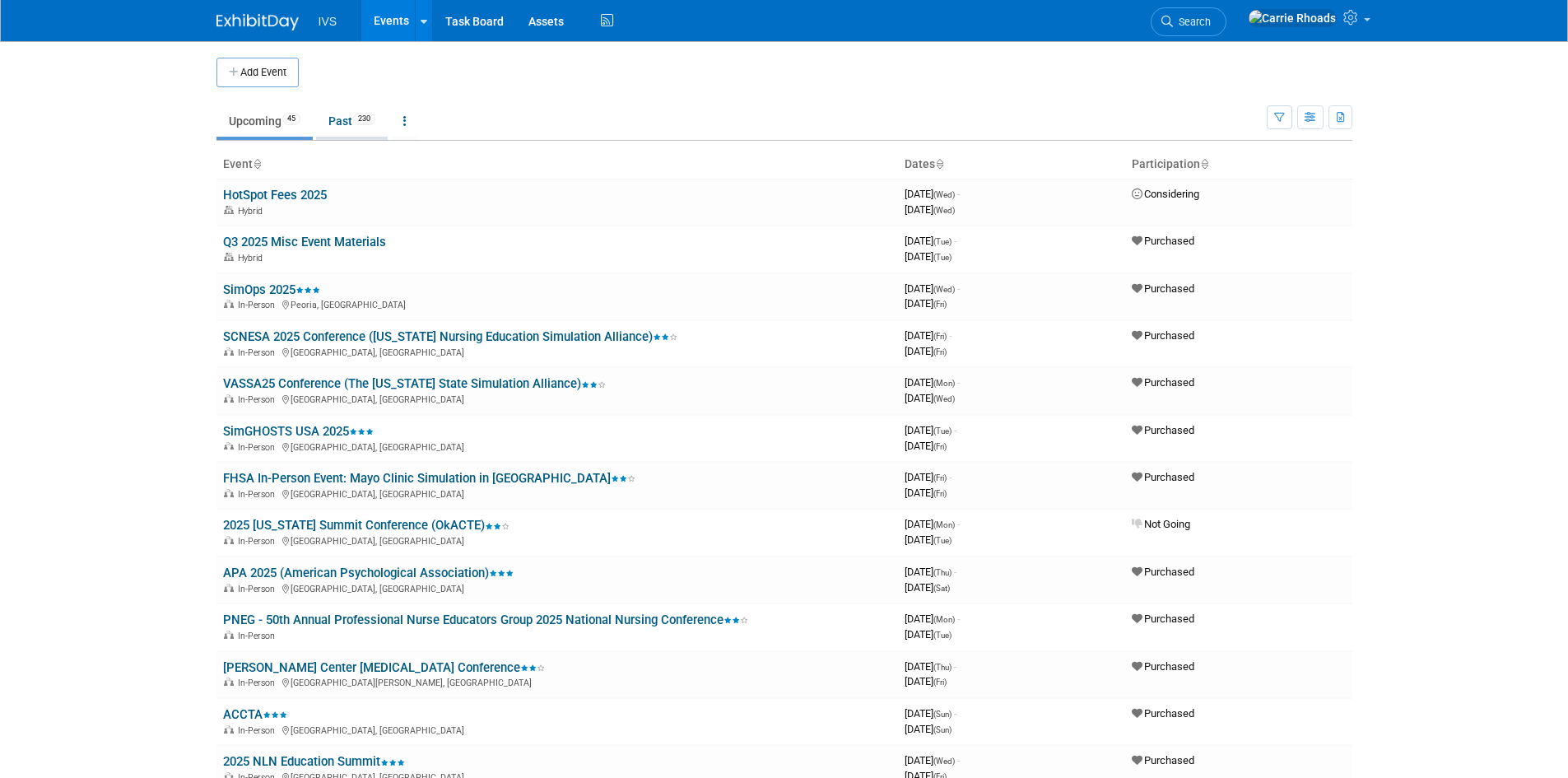 click on "Past
230" at bounding box center (351, 121) 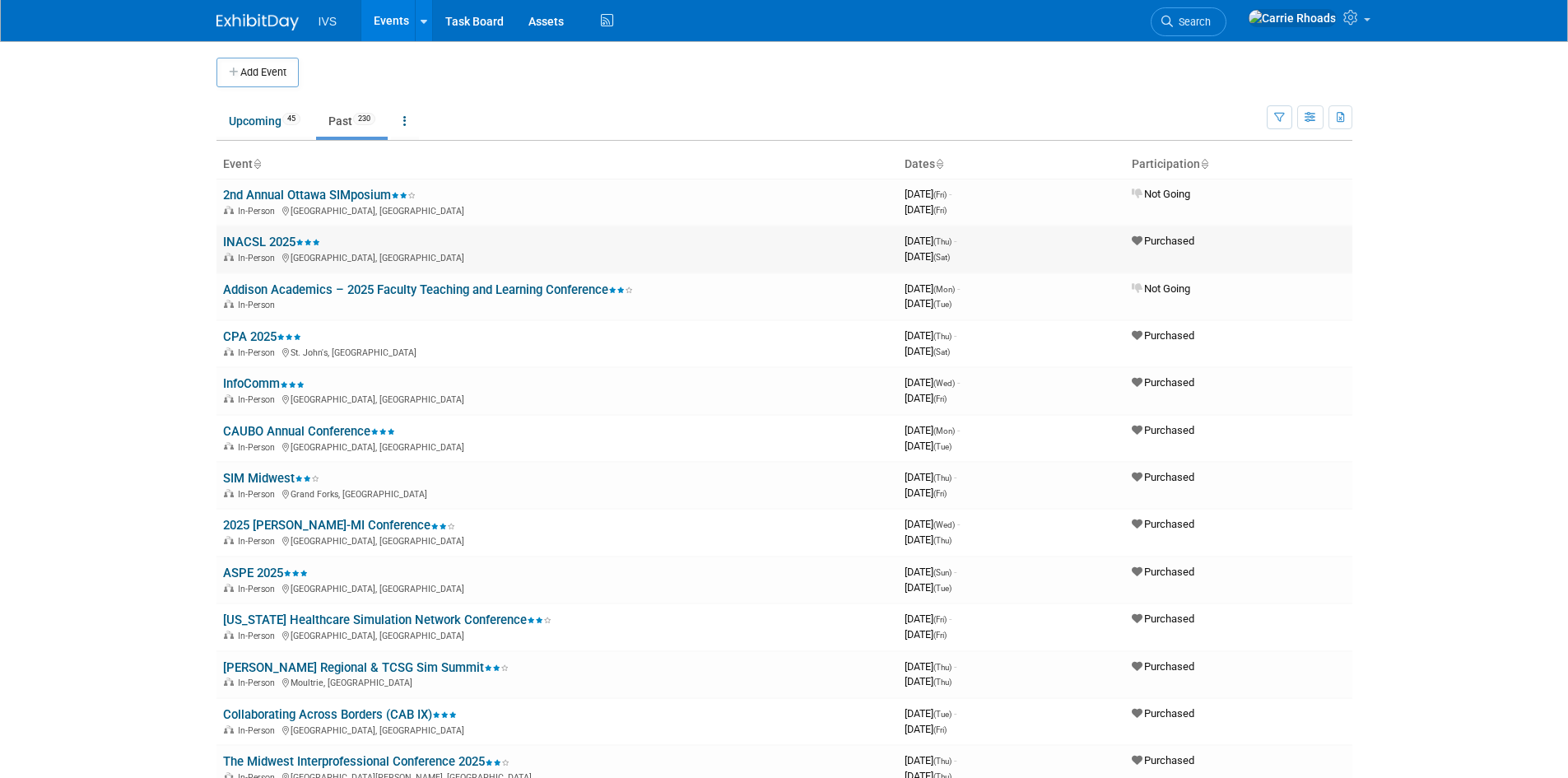 scroll, scrollTop: 0, scrollLeft: 0, axis: both 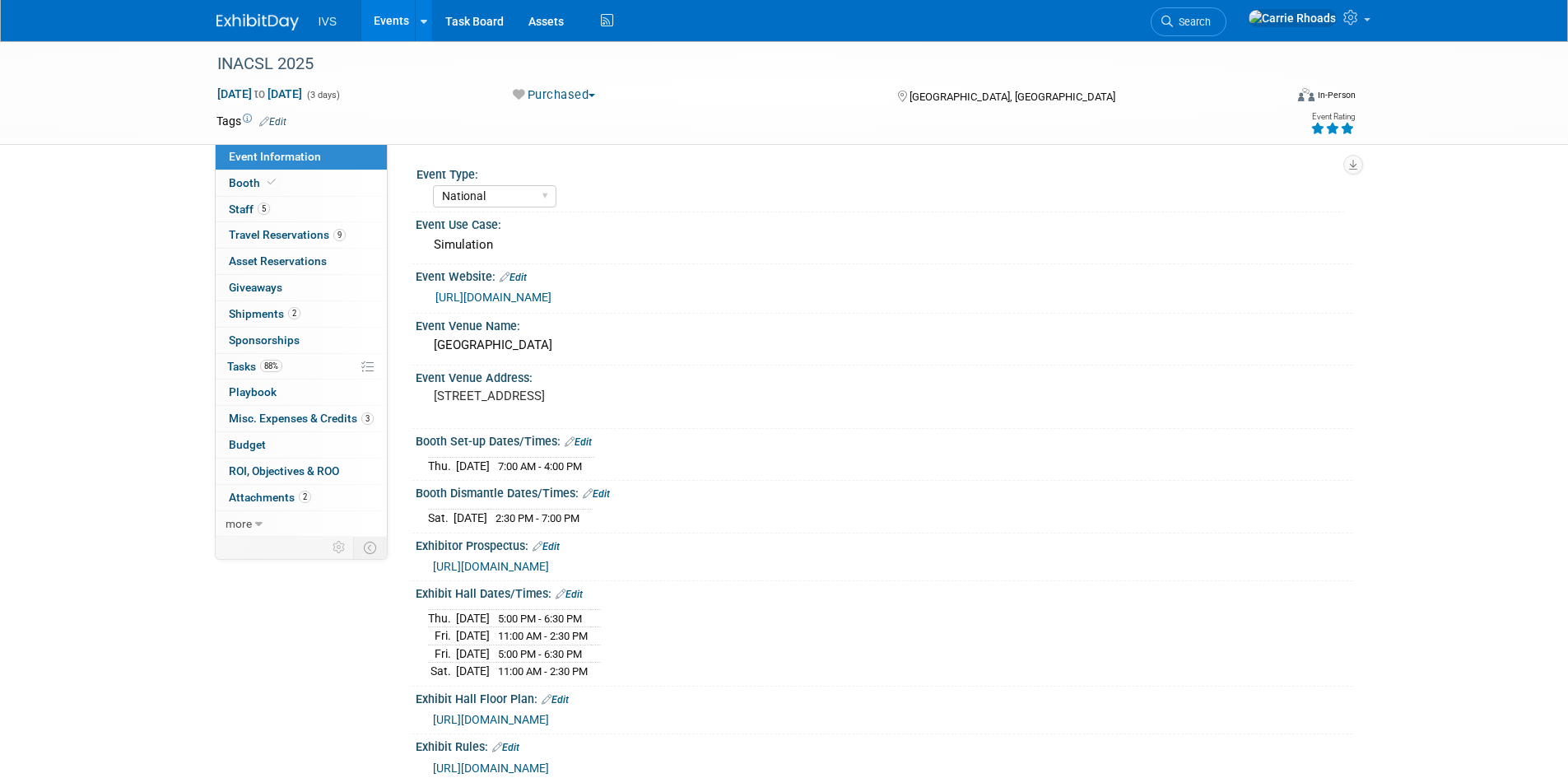 select on "National" 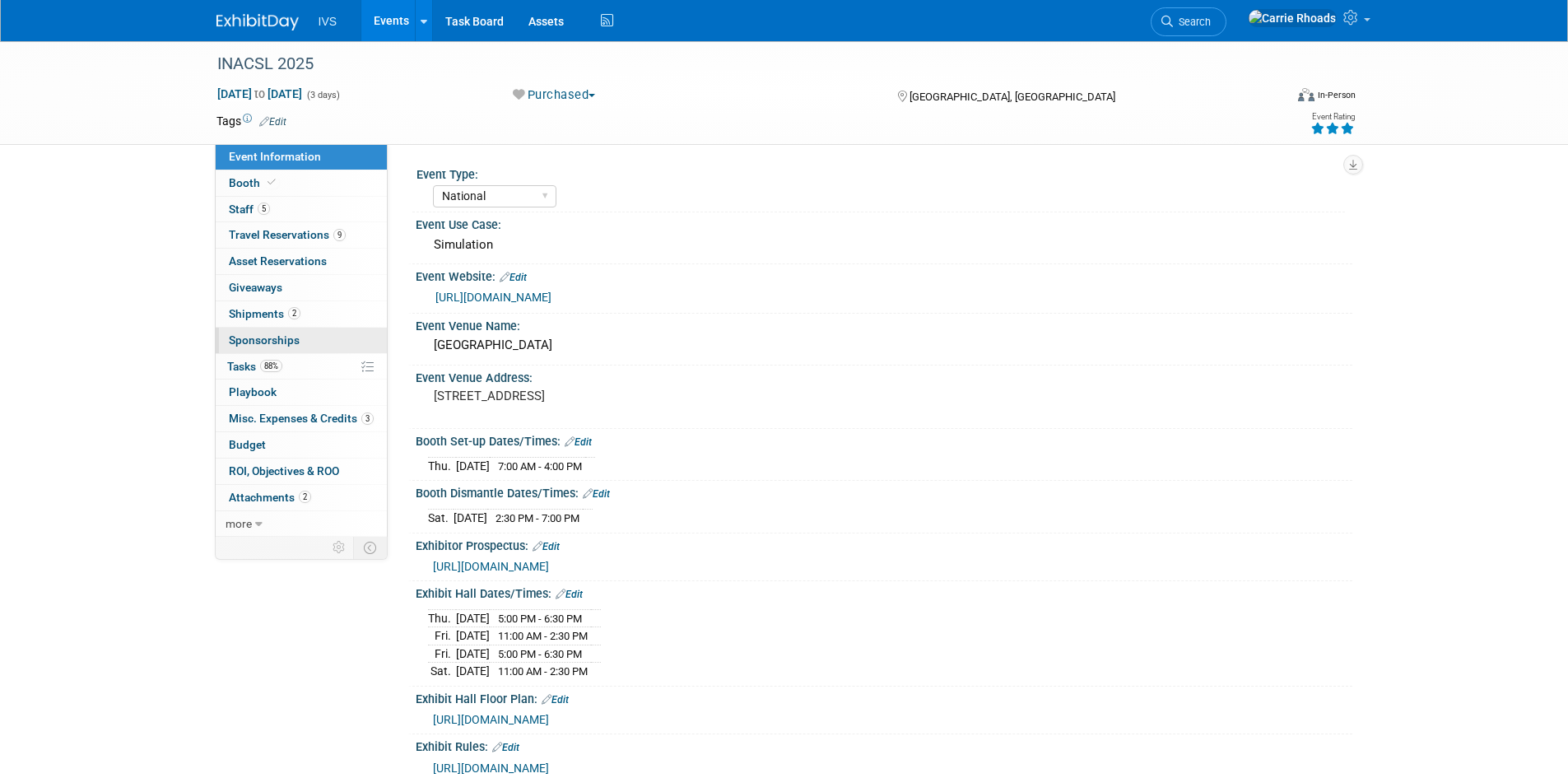 scroll, scrollTop: 0, scrollLeft: 0, axis: both 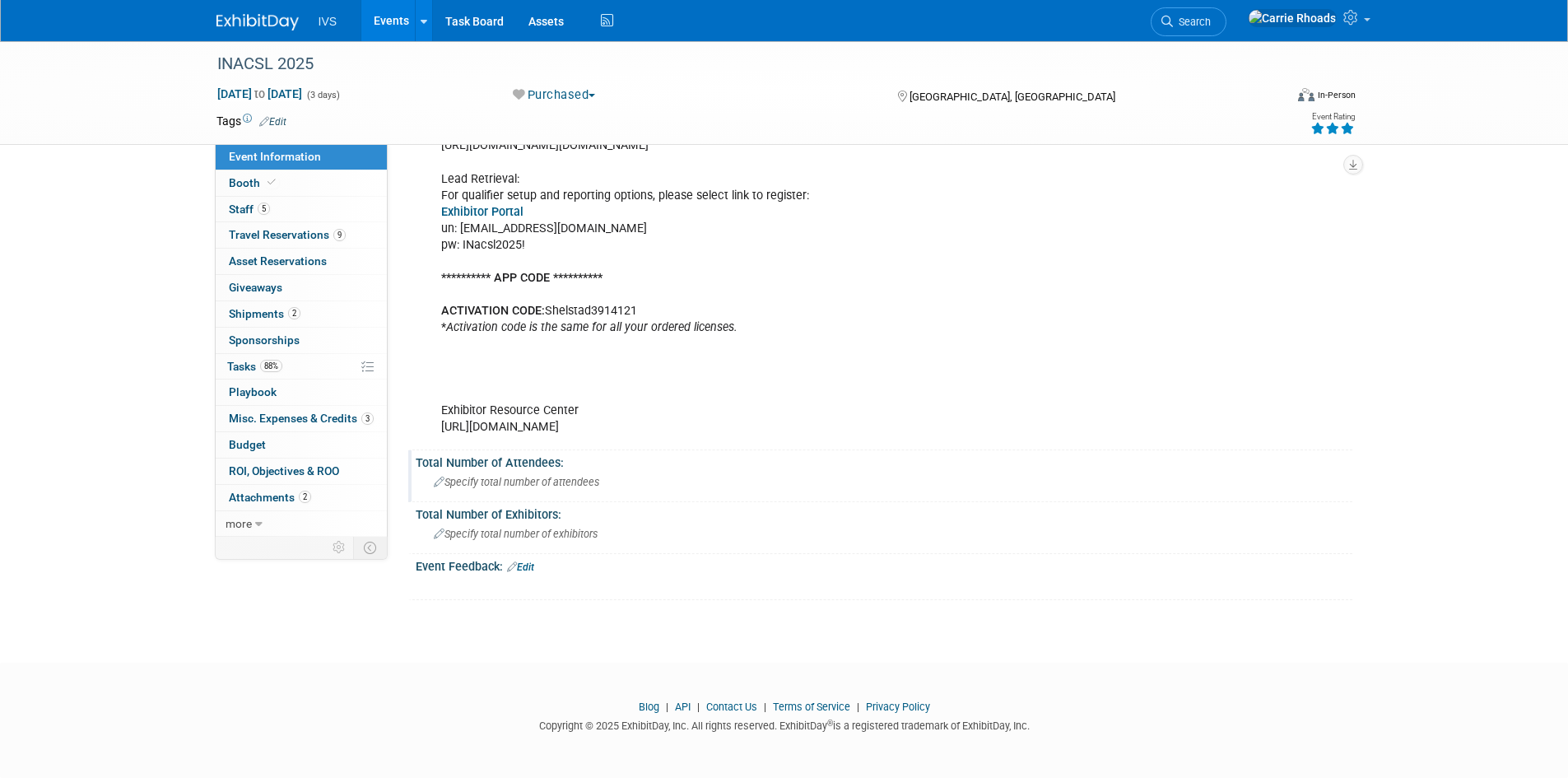 click on "Specify total number of attendees" at bounding box center [516, 482] 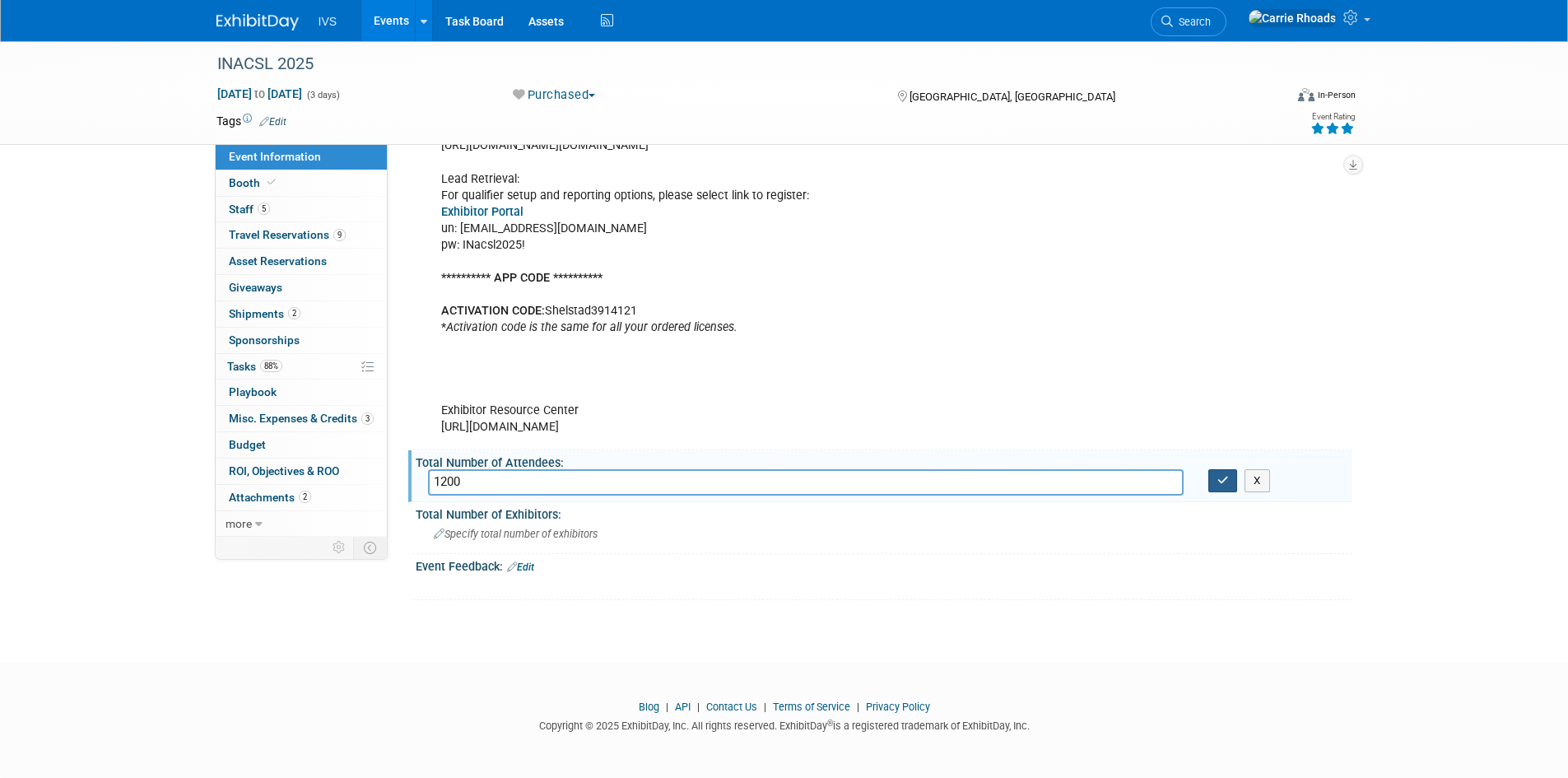 type on "1200" 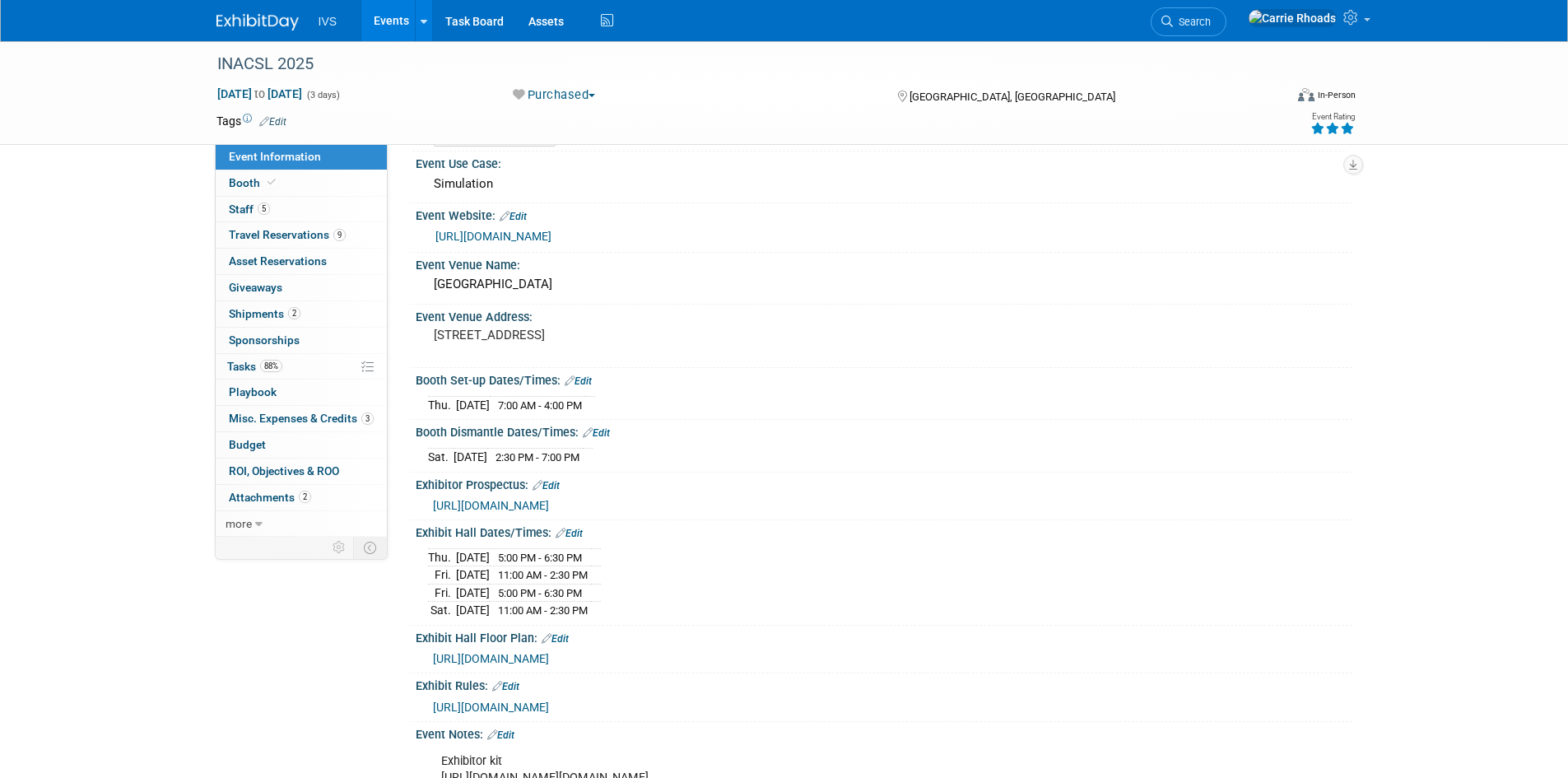 scroll, scrollTop: 0, scrollLeft: 0, axis: both 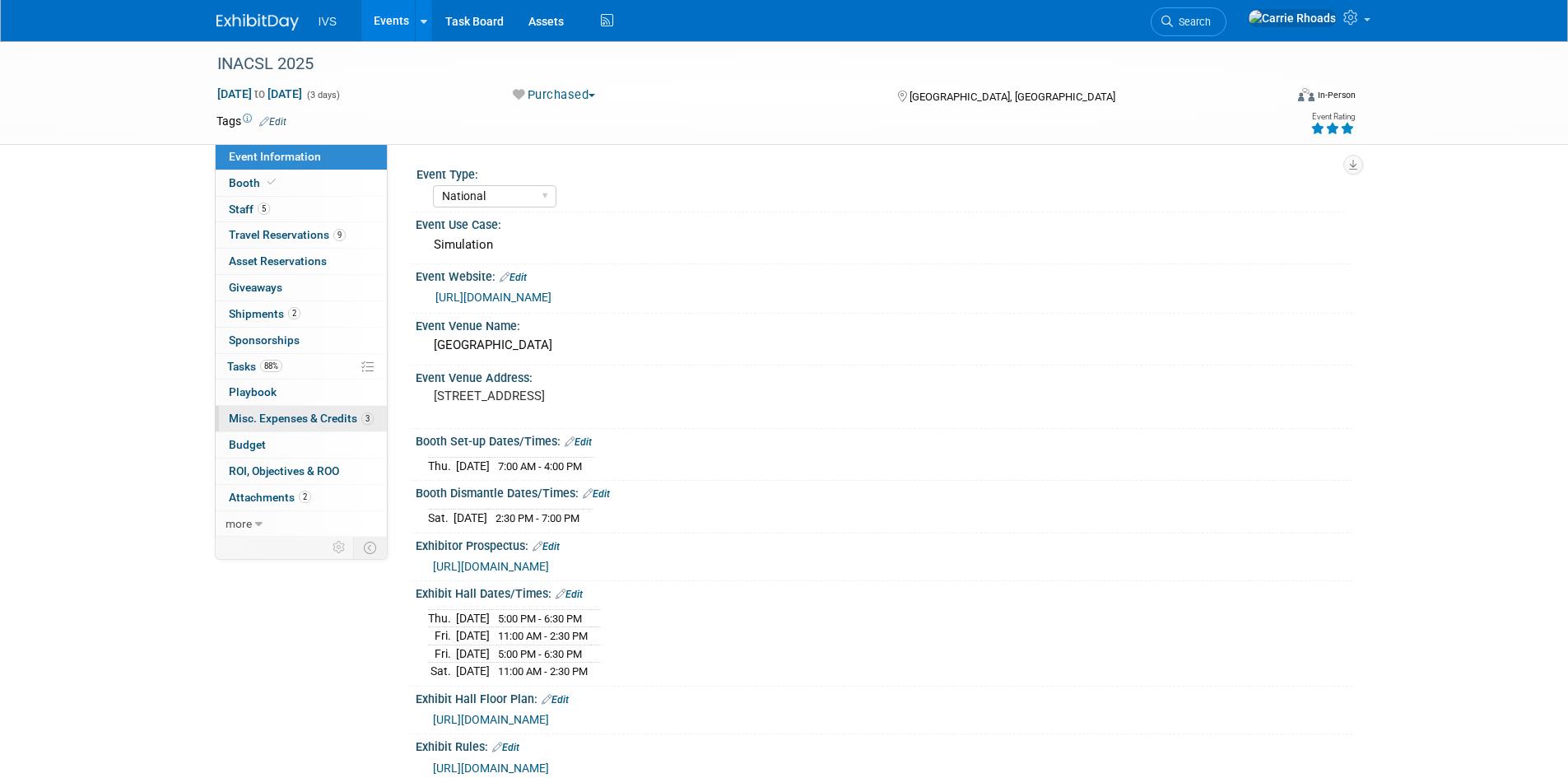 click on "Misc. Expenses & Credits 3" at bounding box center (301, 418) 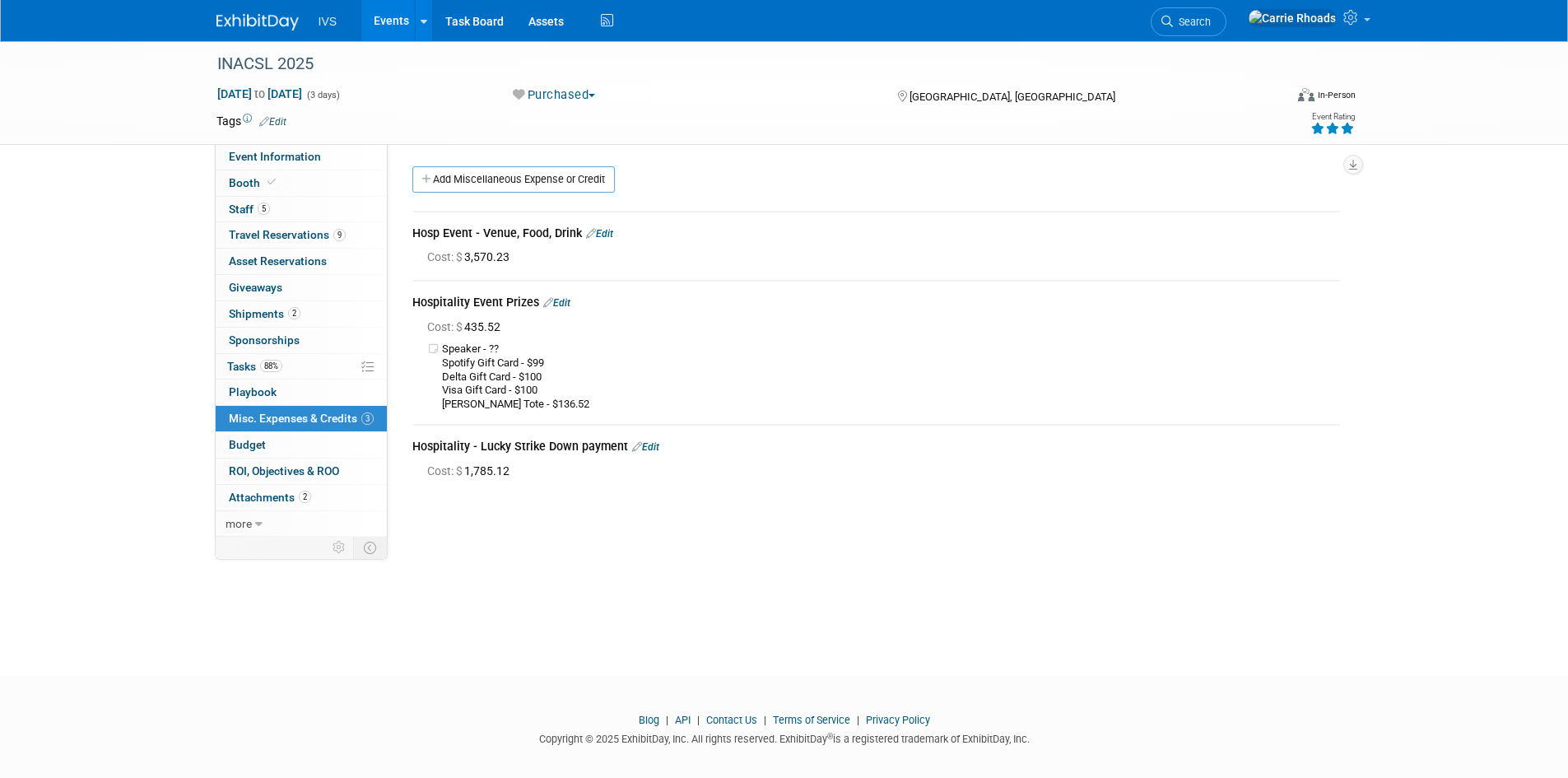 click on "Edit" at bounding box center [556, 303] 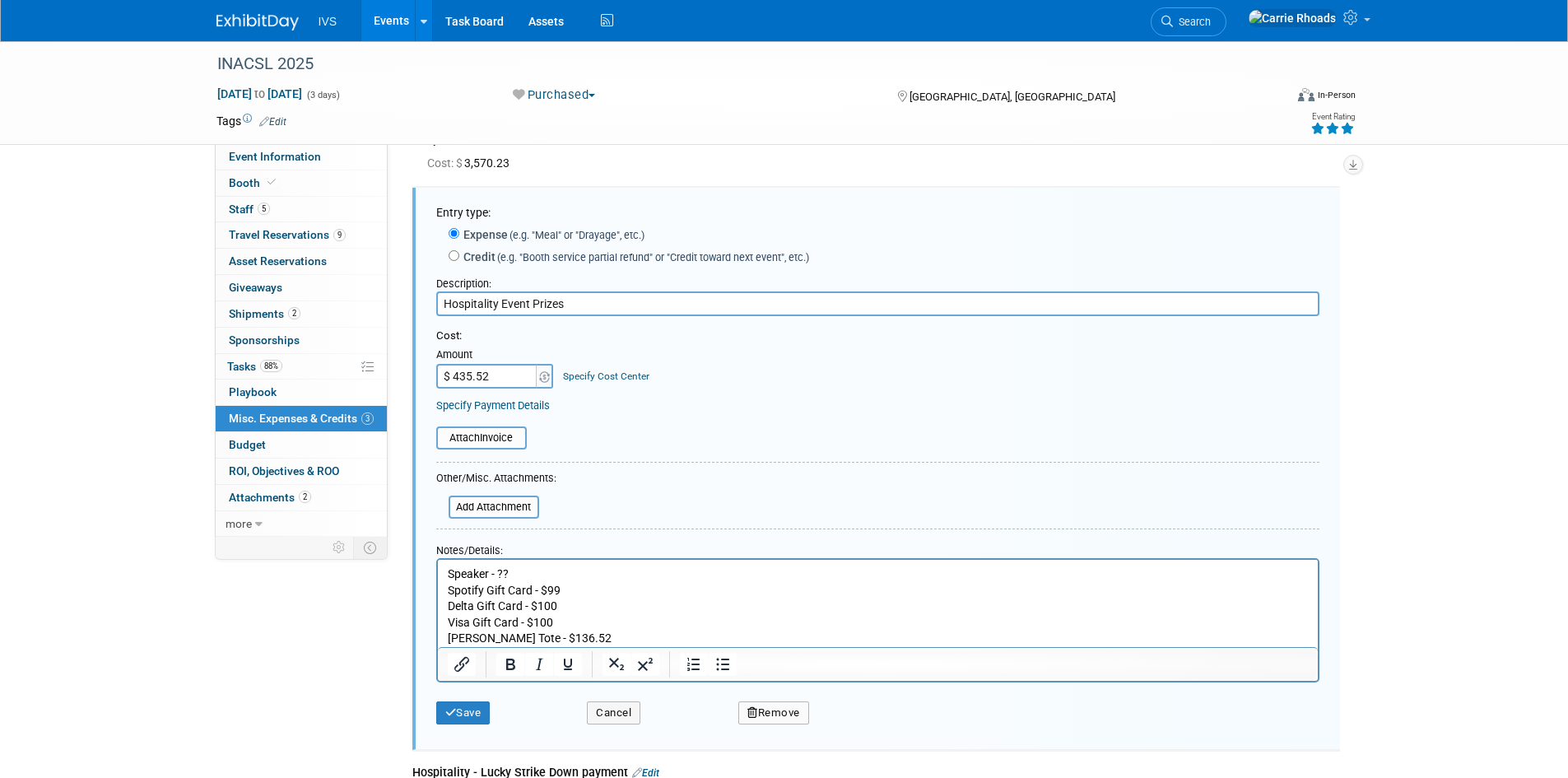 scroll, scrollTop: 0, scrollLeft: 0, axis: both 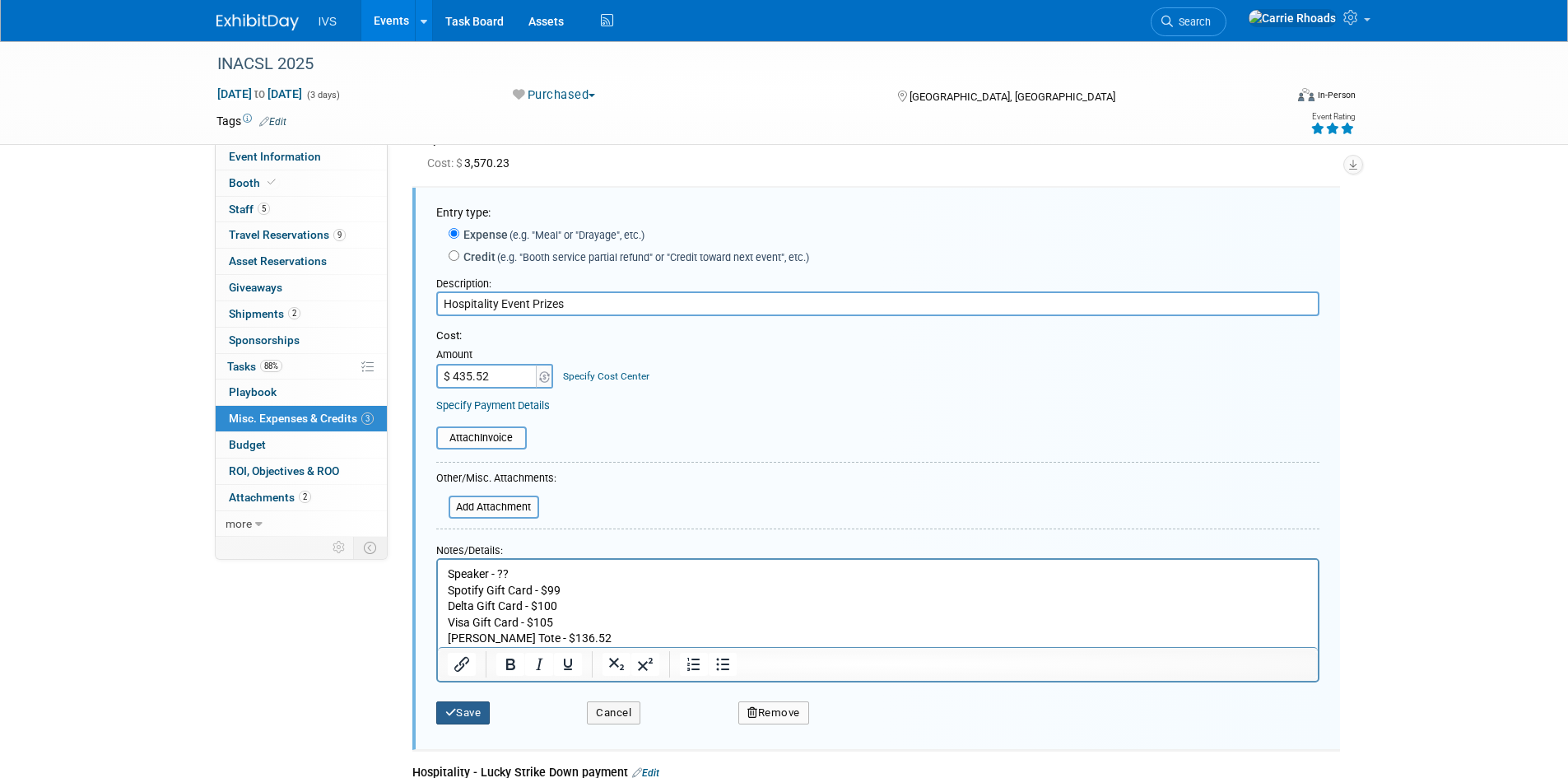 click on "Save" at bounding box center [463, 713] 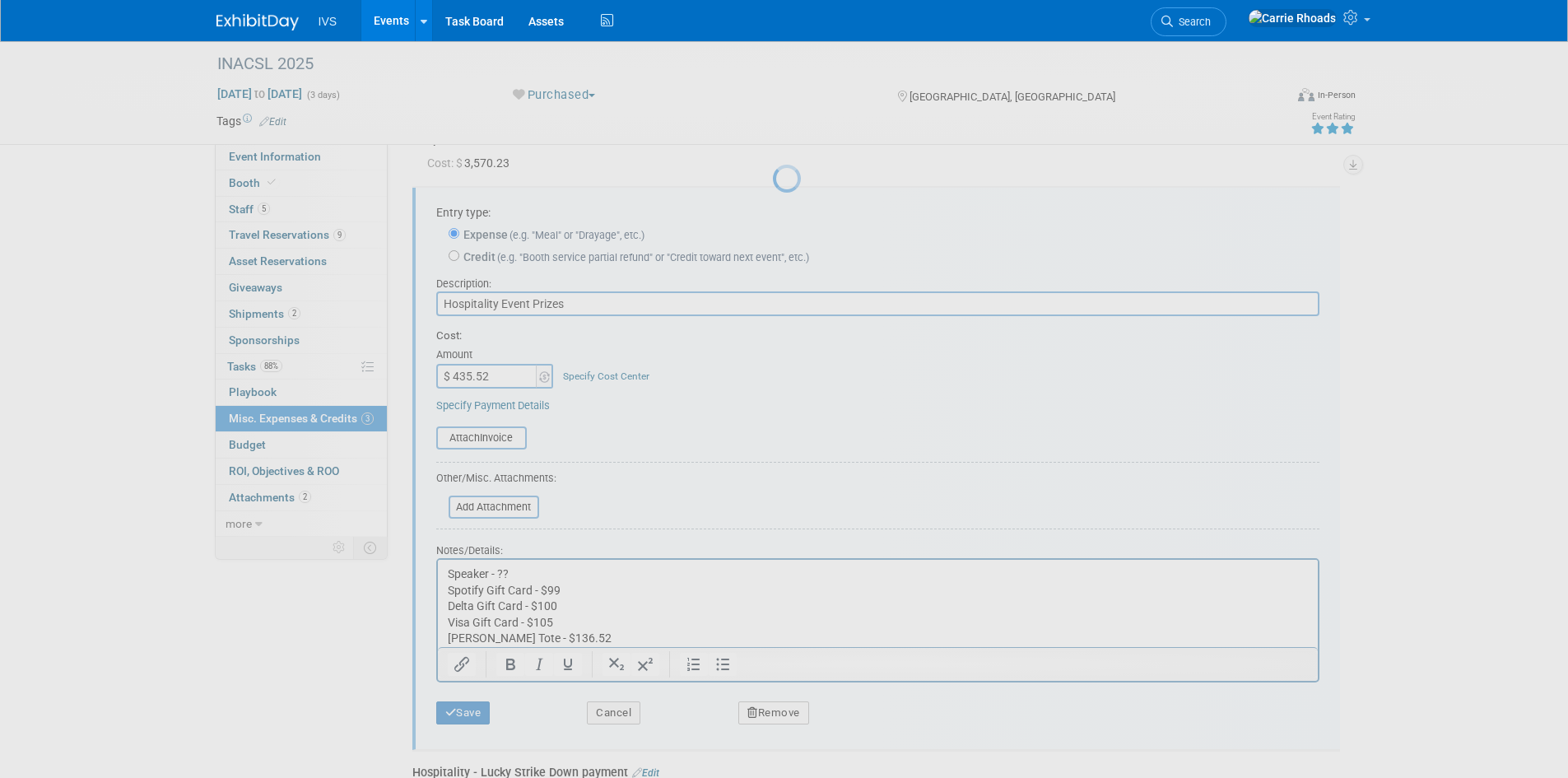 scroll, scrollTop: 13, scrollLeft: 0, axis: vertical 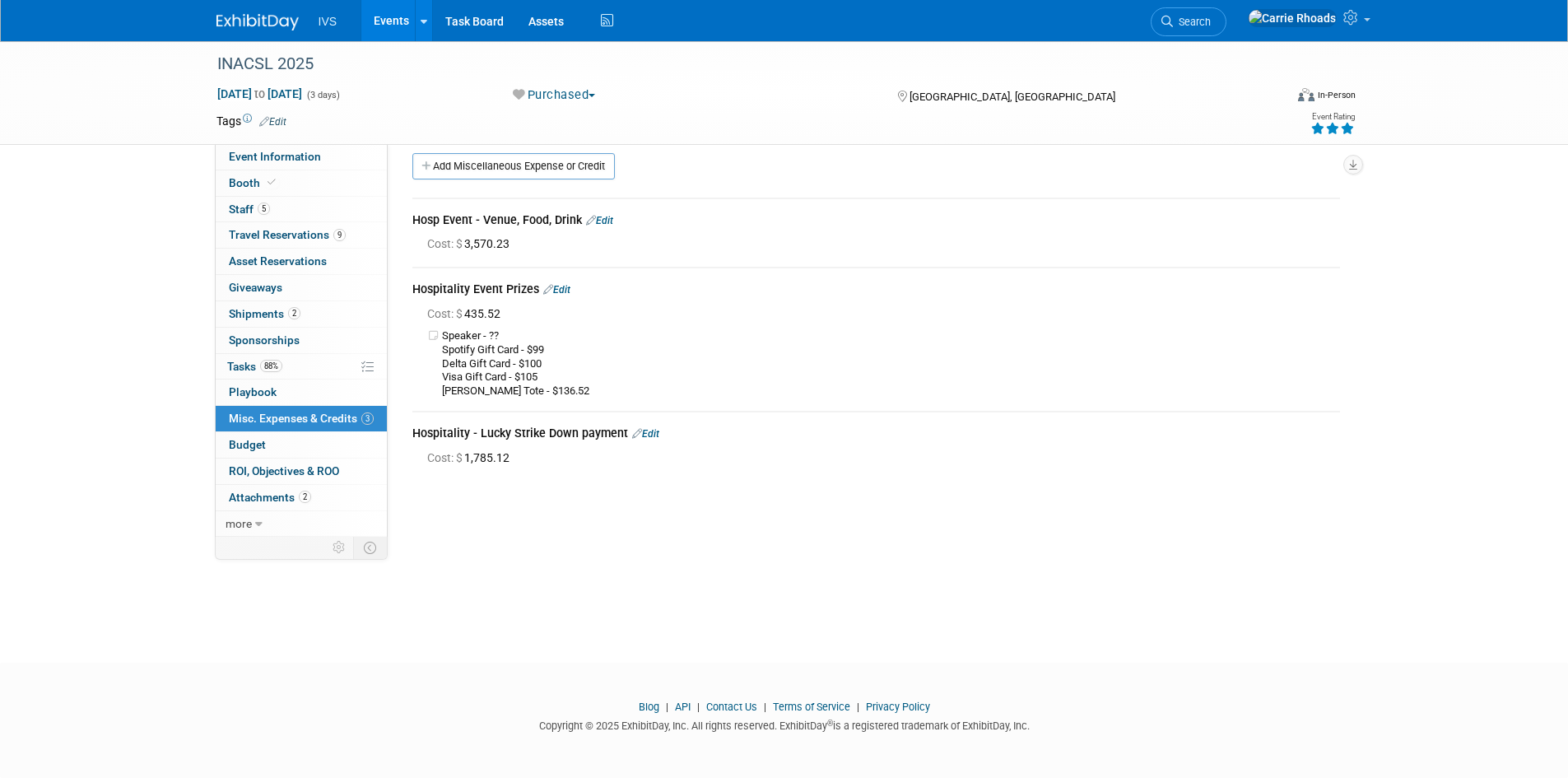 click on "Edit" at bounding box center (645, 434) 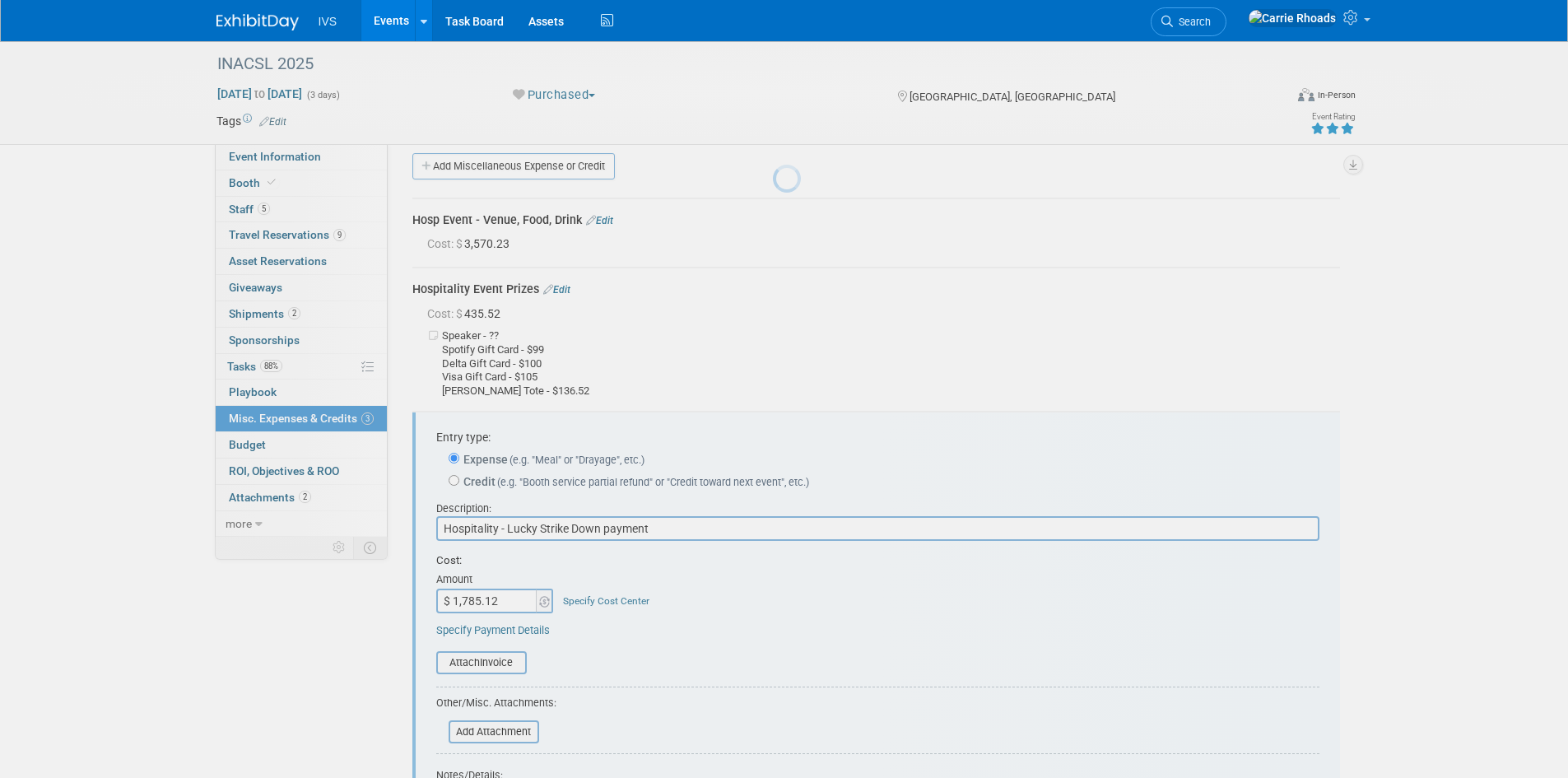 scroll, scrollTop: 238, scrollLeft: 0, axis: vertical 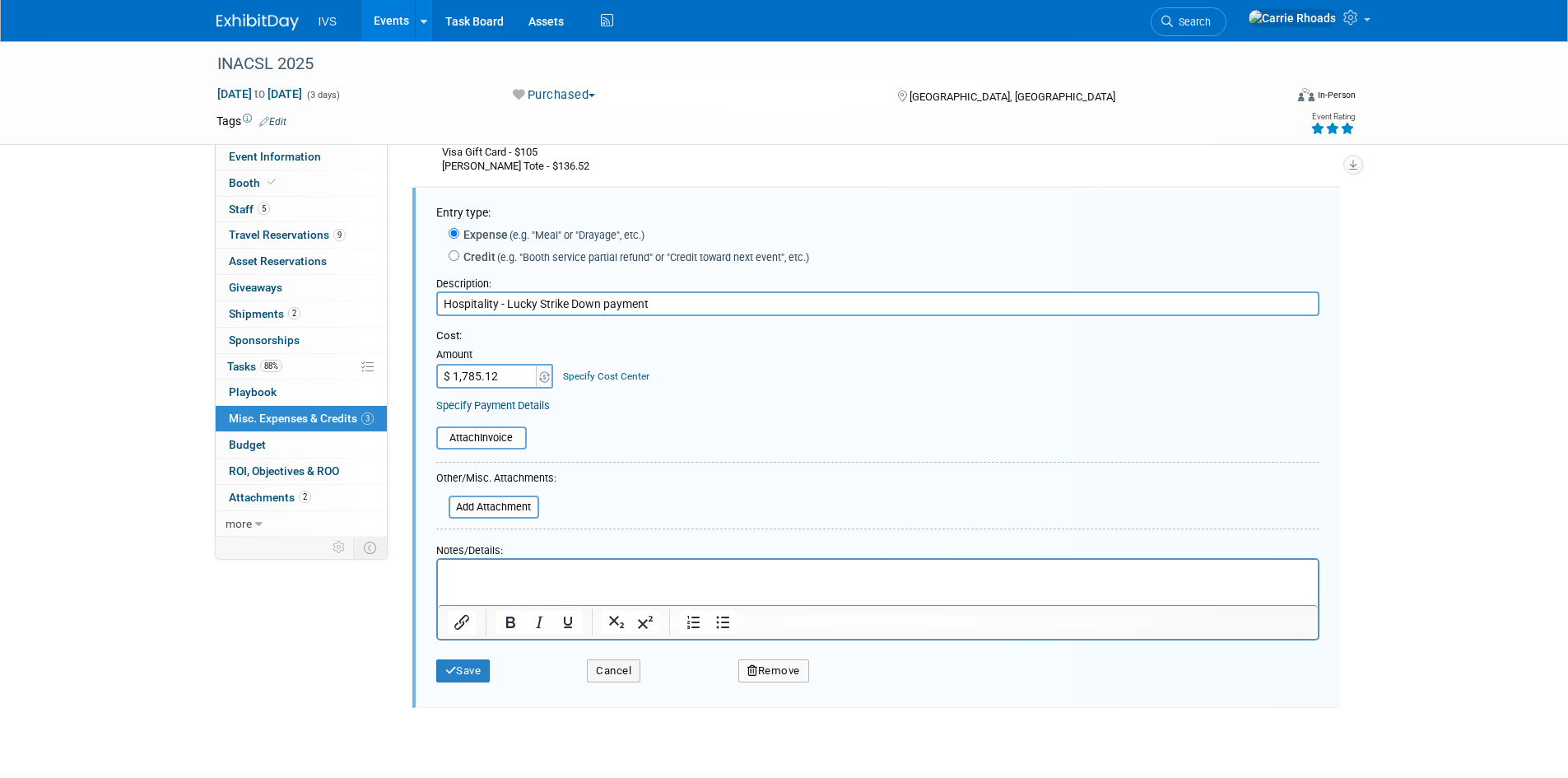 drag, startPoint x: 674, startPoint y: 303, endPoint x: 508, endPoint y: 309, distance: 166.1084 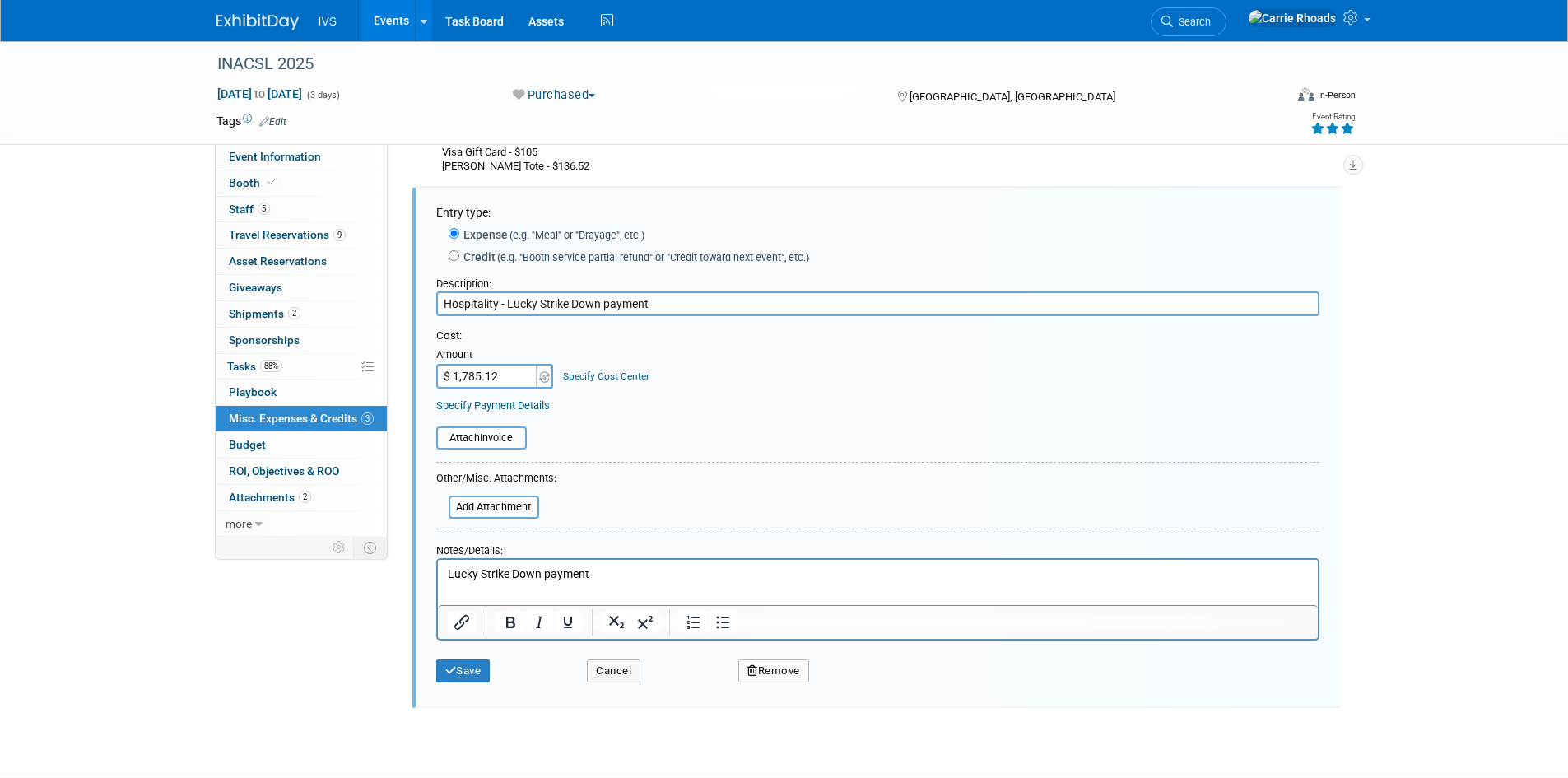 click on "Lucky Strike Down payment" at bounding box center (877, 574) 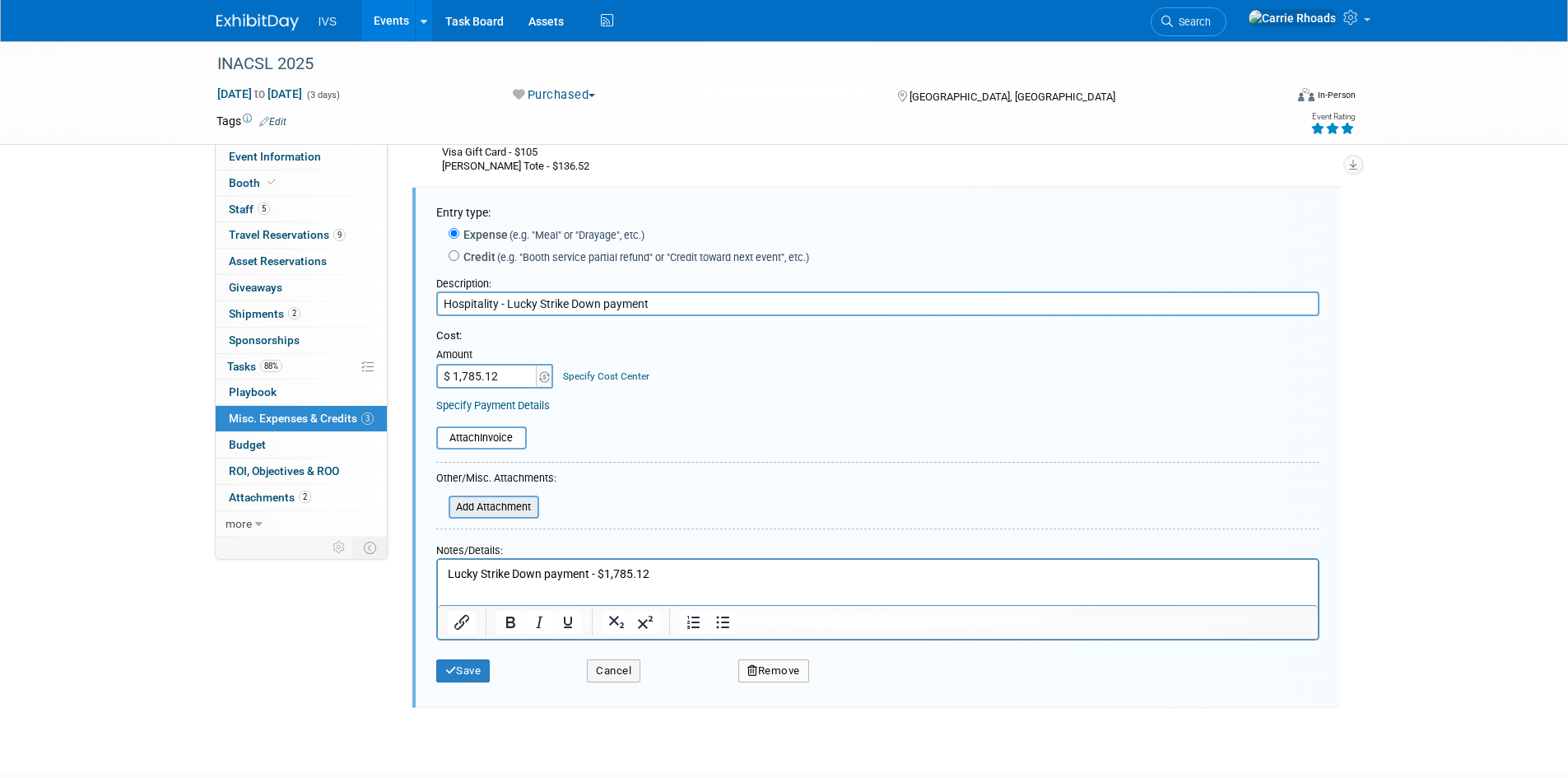 click at bounding box center (440, 507) 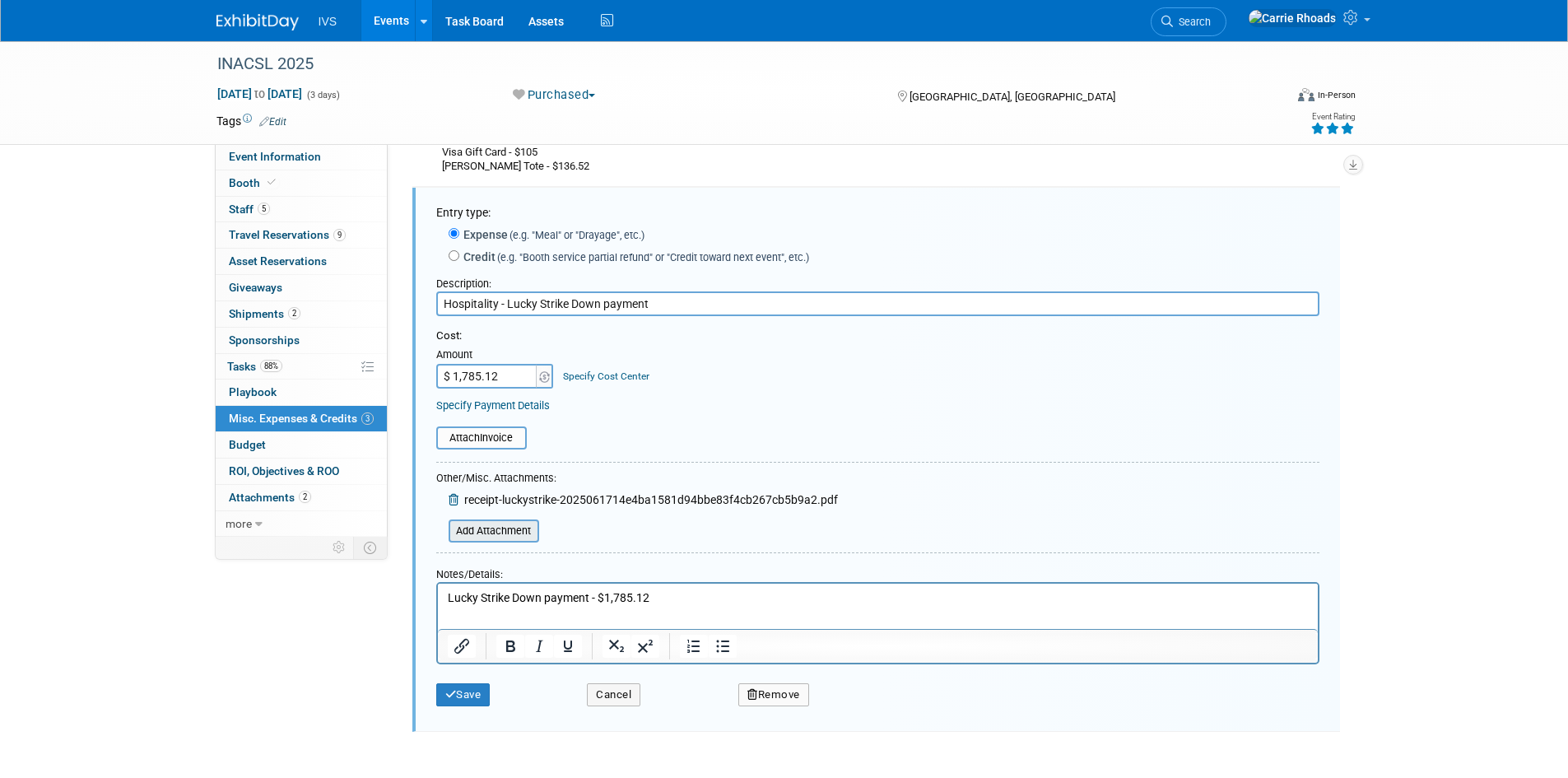 click at bounding box center (440, 531) 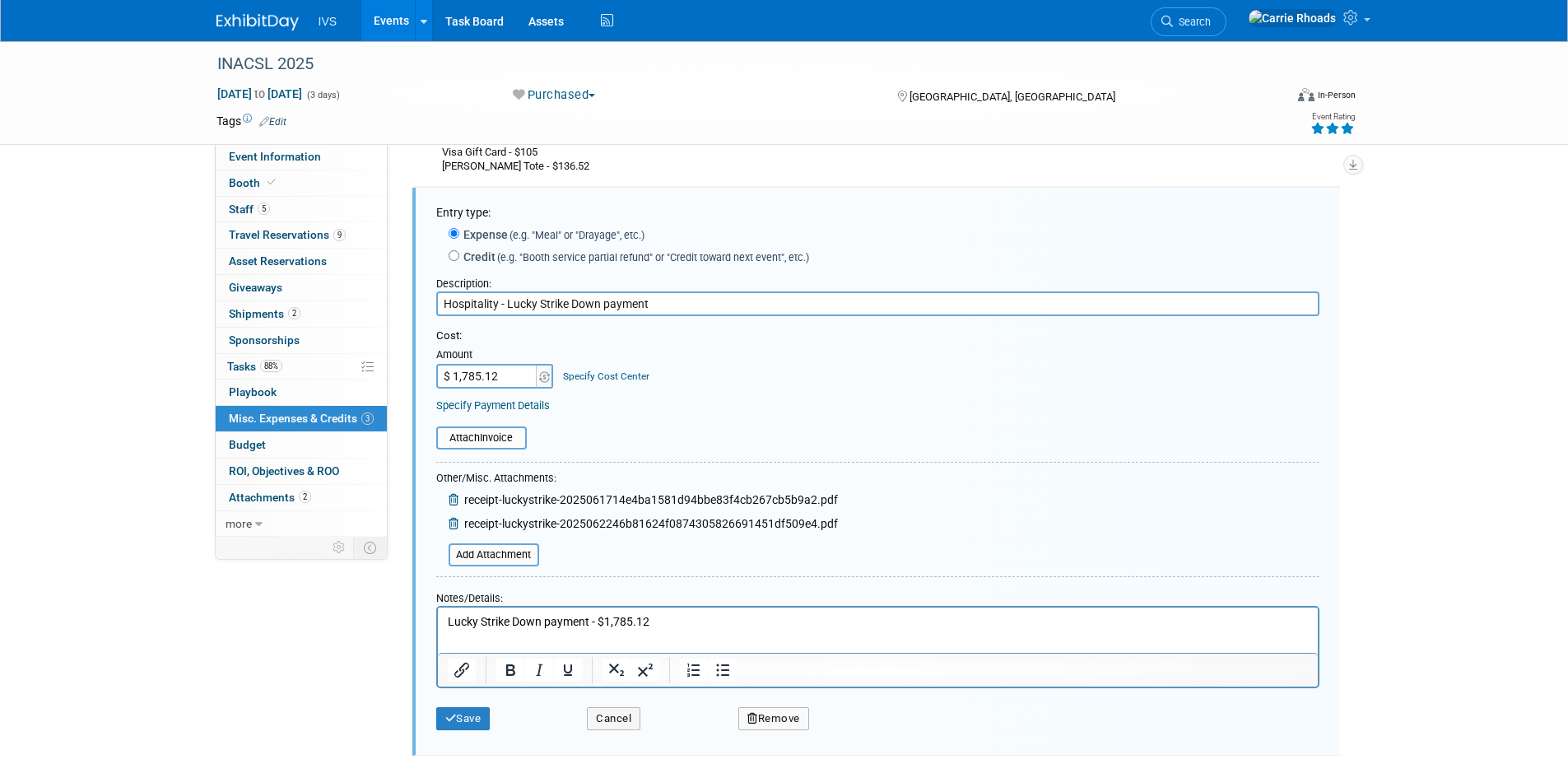 click on "Lucky Strike Down payment - $1,785.12" at bounding box center (877, 622) 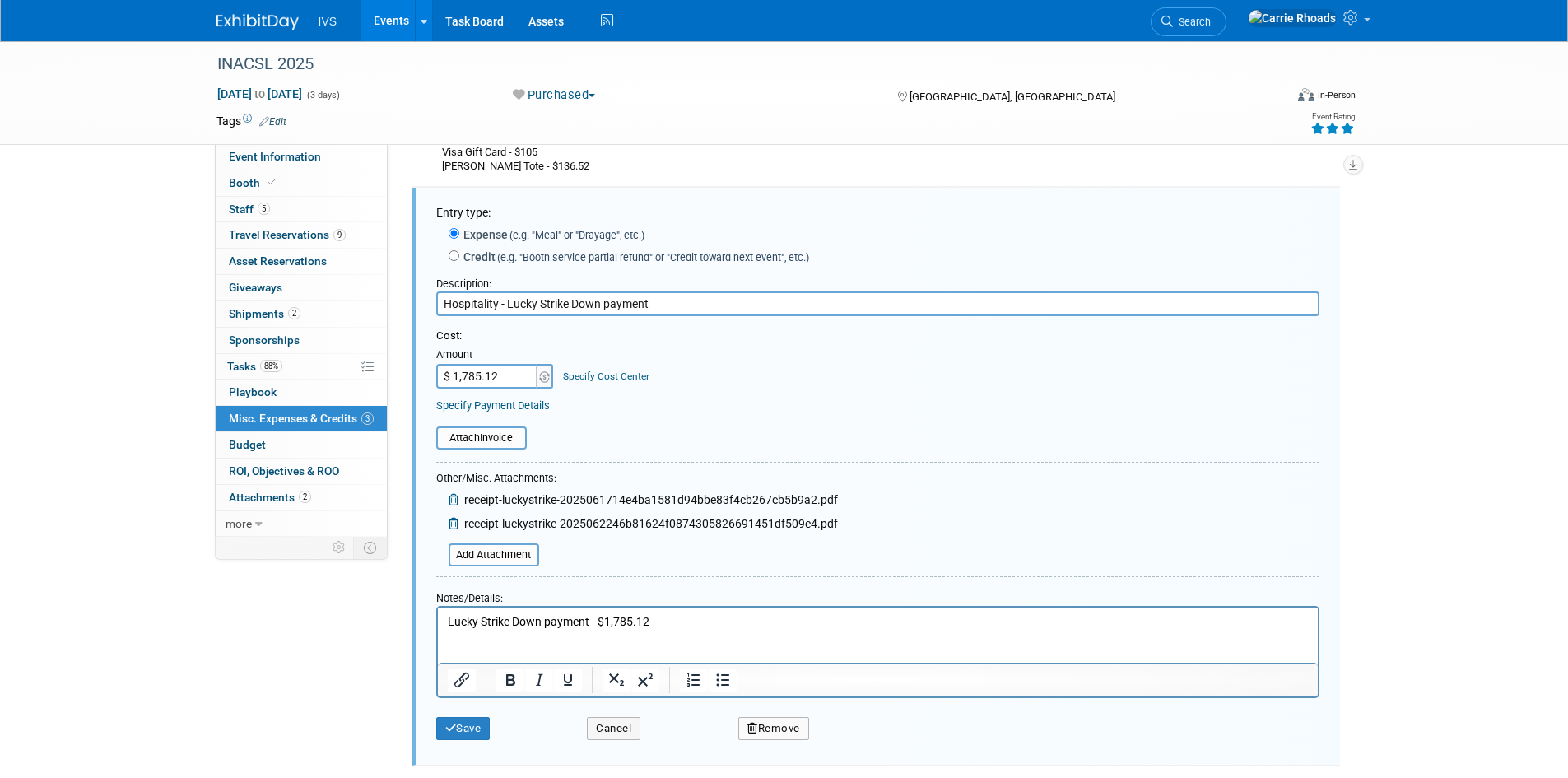 click on "Lucky Strike Down payment - $1,785.12" at bounding box center (877, 622) 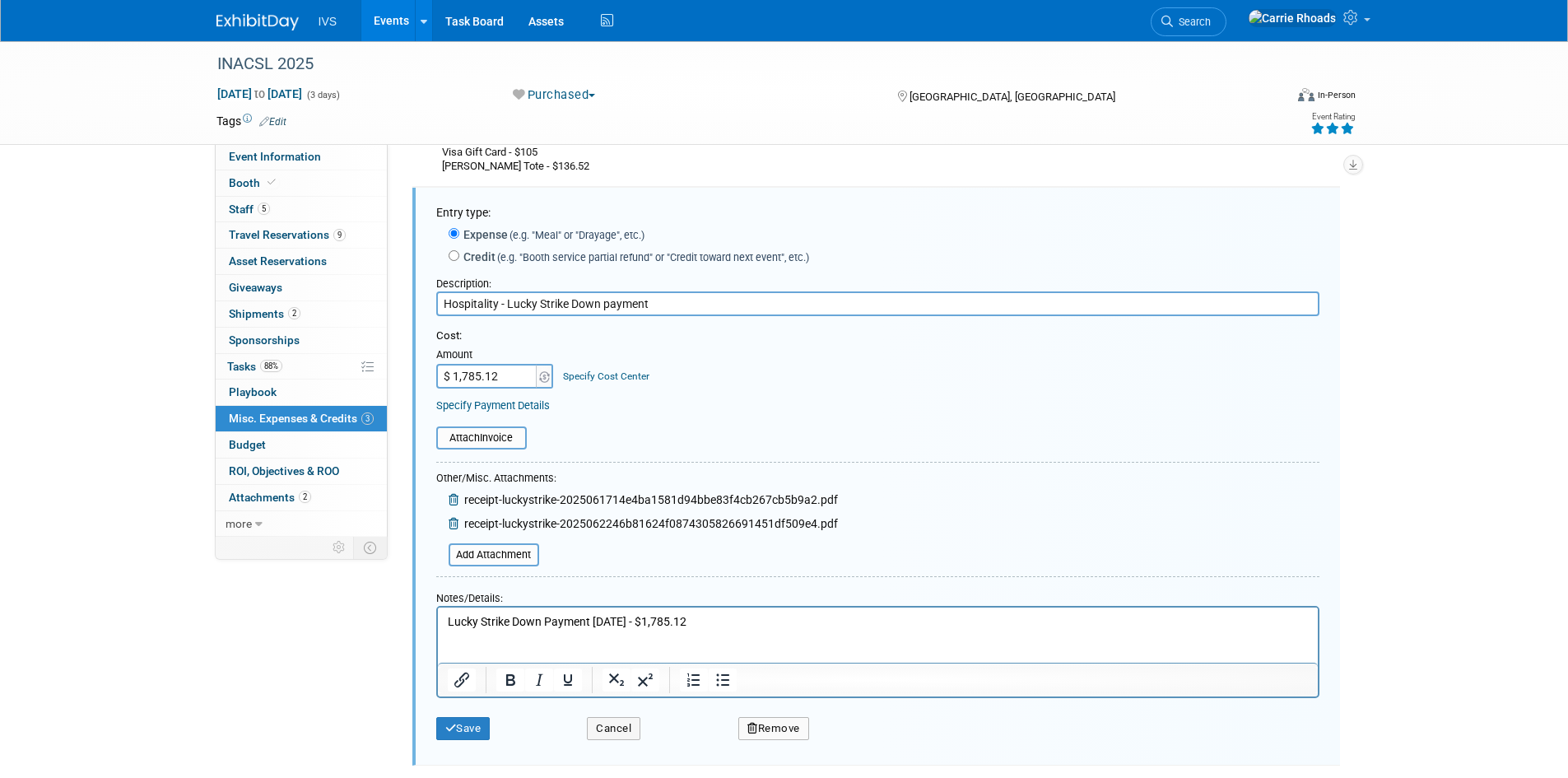 click on "Lucky Strike Down Payment 2/17/25 - $1,785.12" at bounding box center (877, 622) 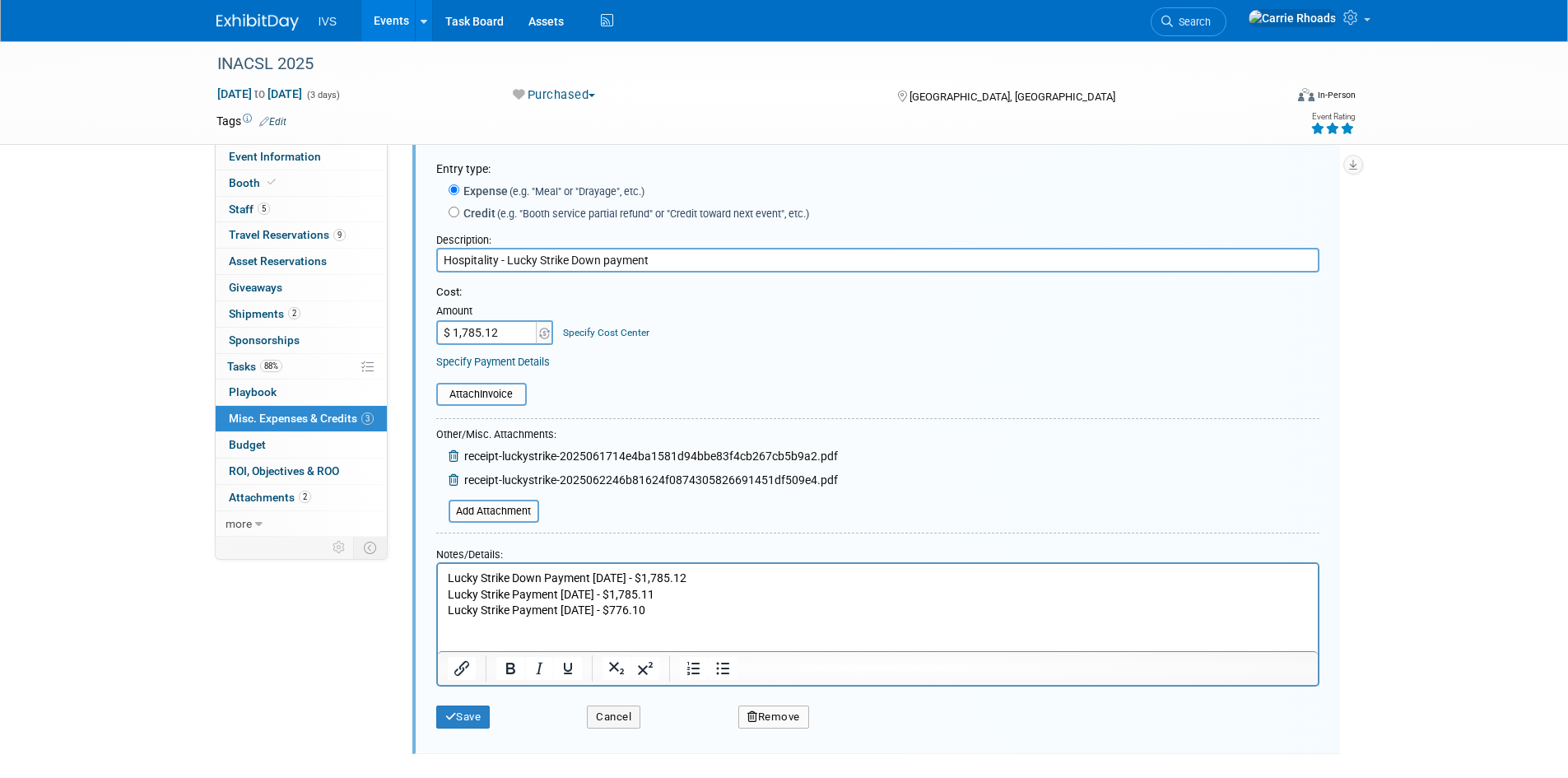 scroll, scrollTop: 320, scrollLeft: 0, axis: vertical 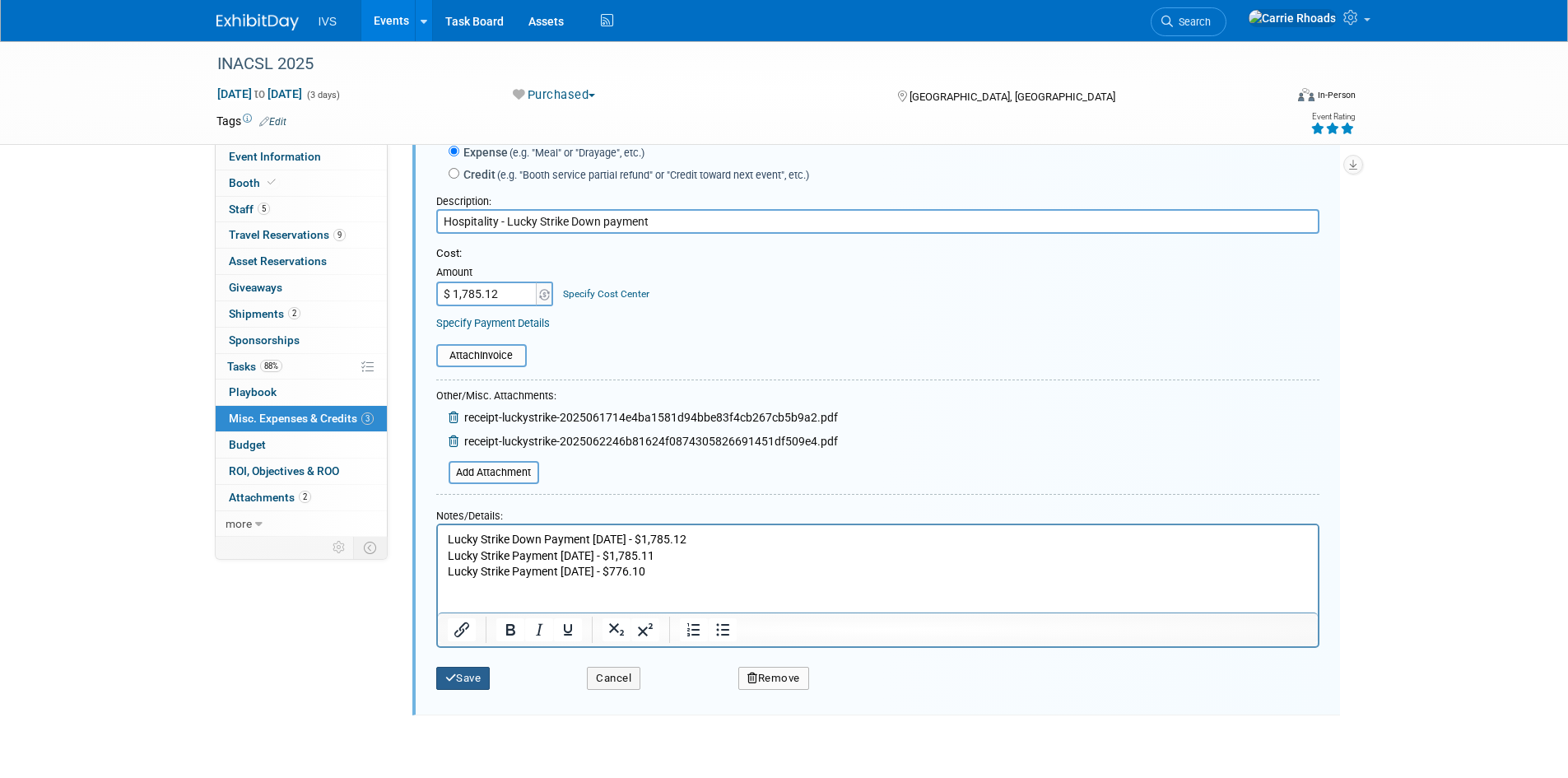 click on "Save" at bounding box center (463, 678) 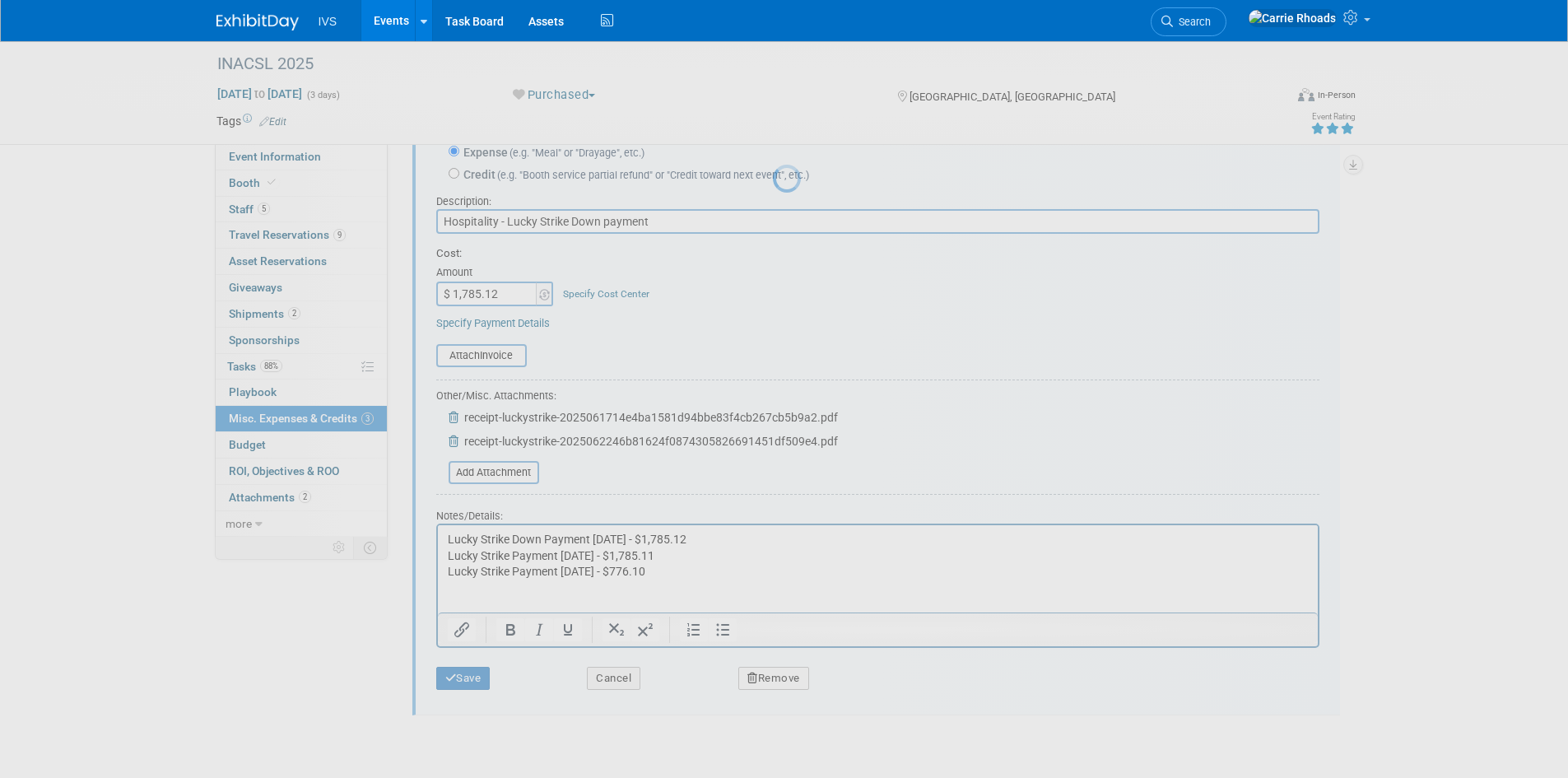 scroll, scrollTop: 13, scrollLeft: 0, axis: vertical 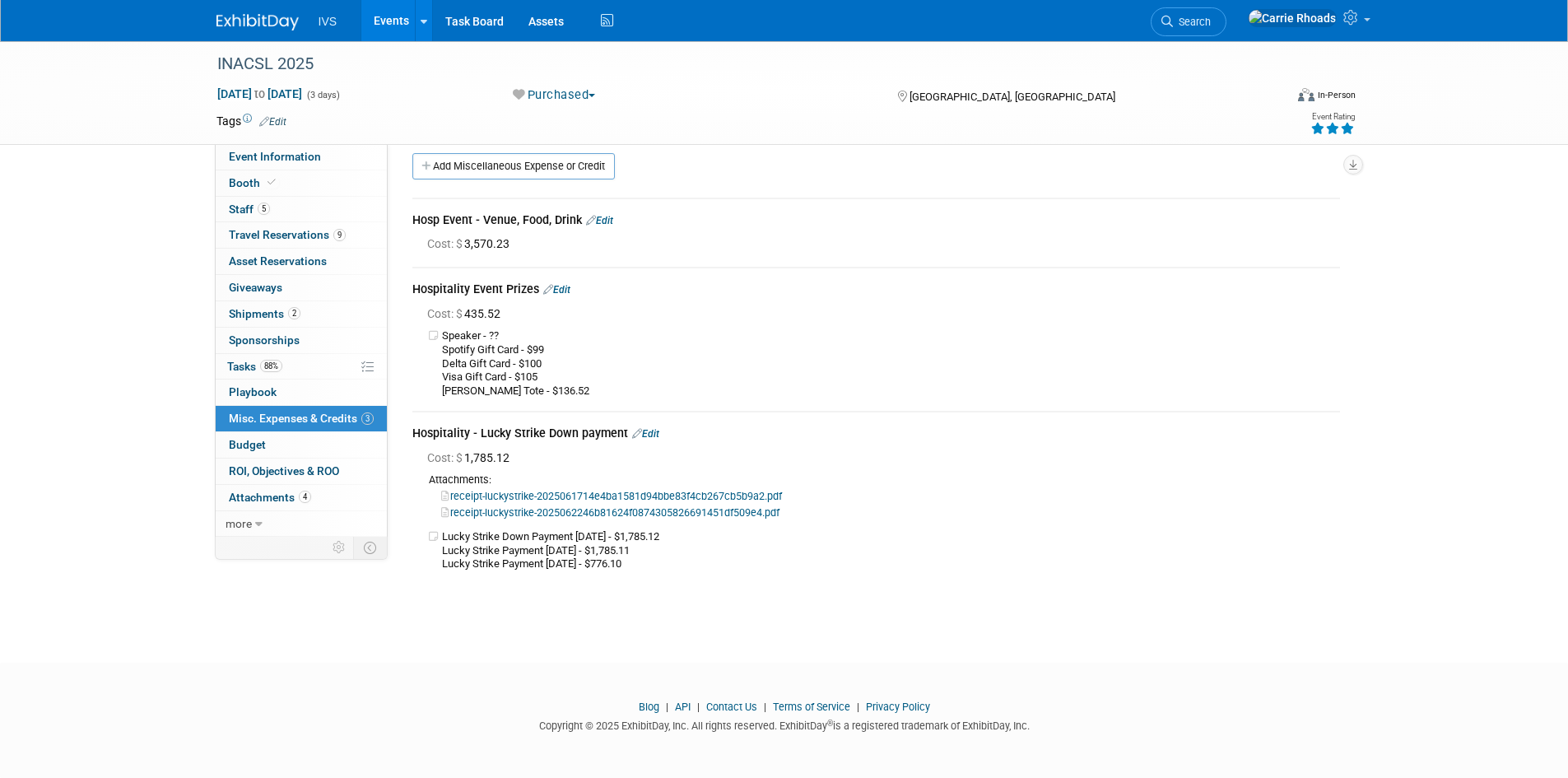 click on "Edit" at bounding box center (645, 434) 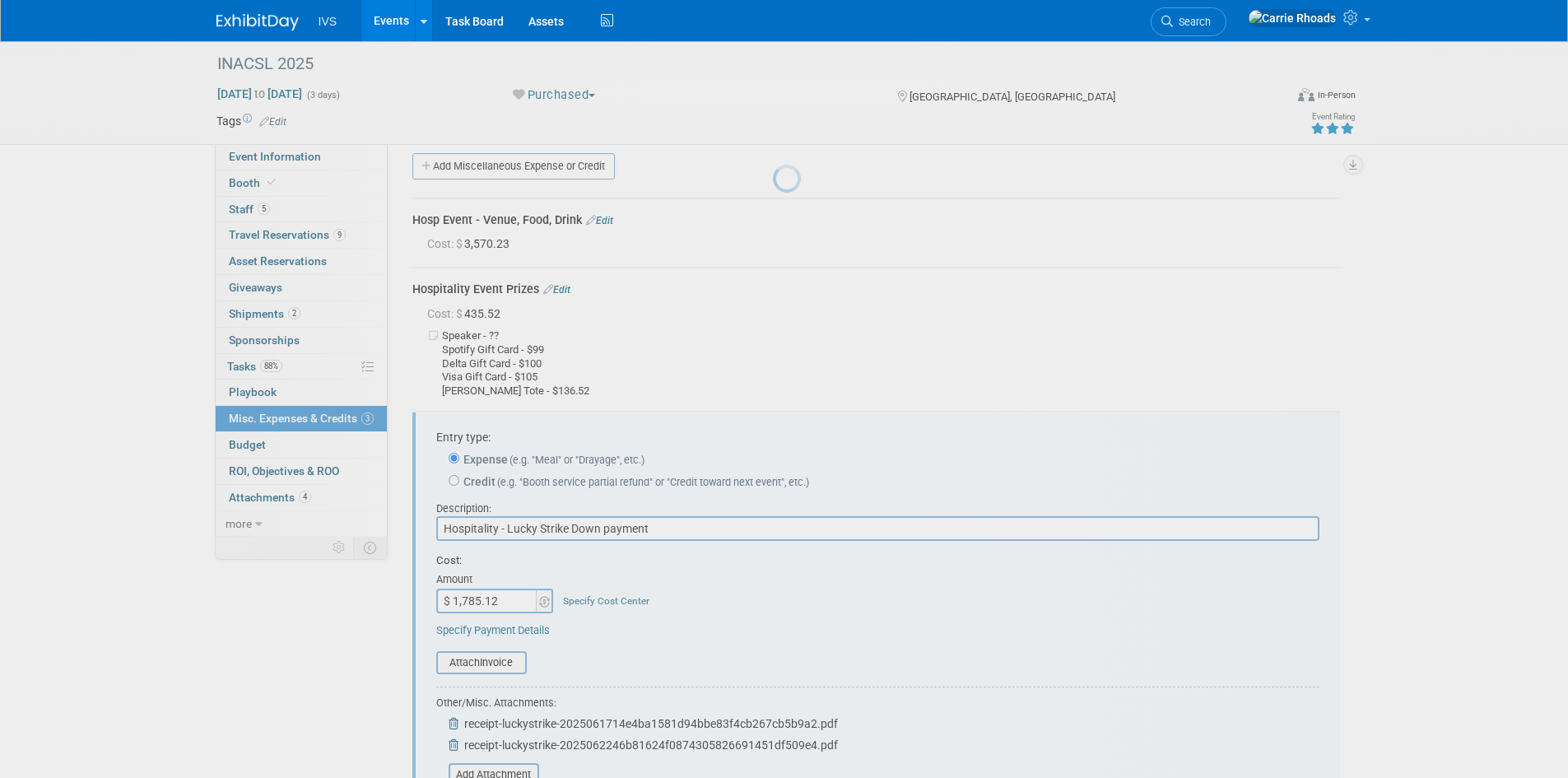 scroll, scrollTop: 236, scrollLeft: 0, axis: vertical 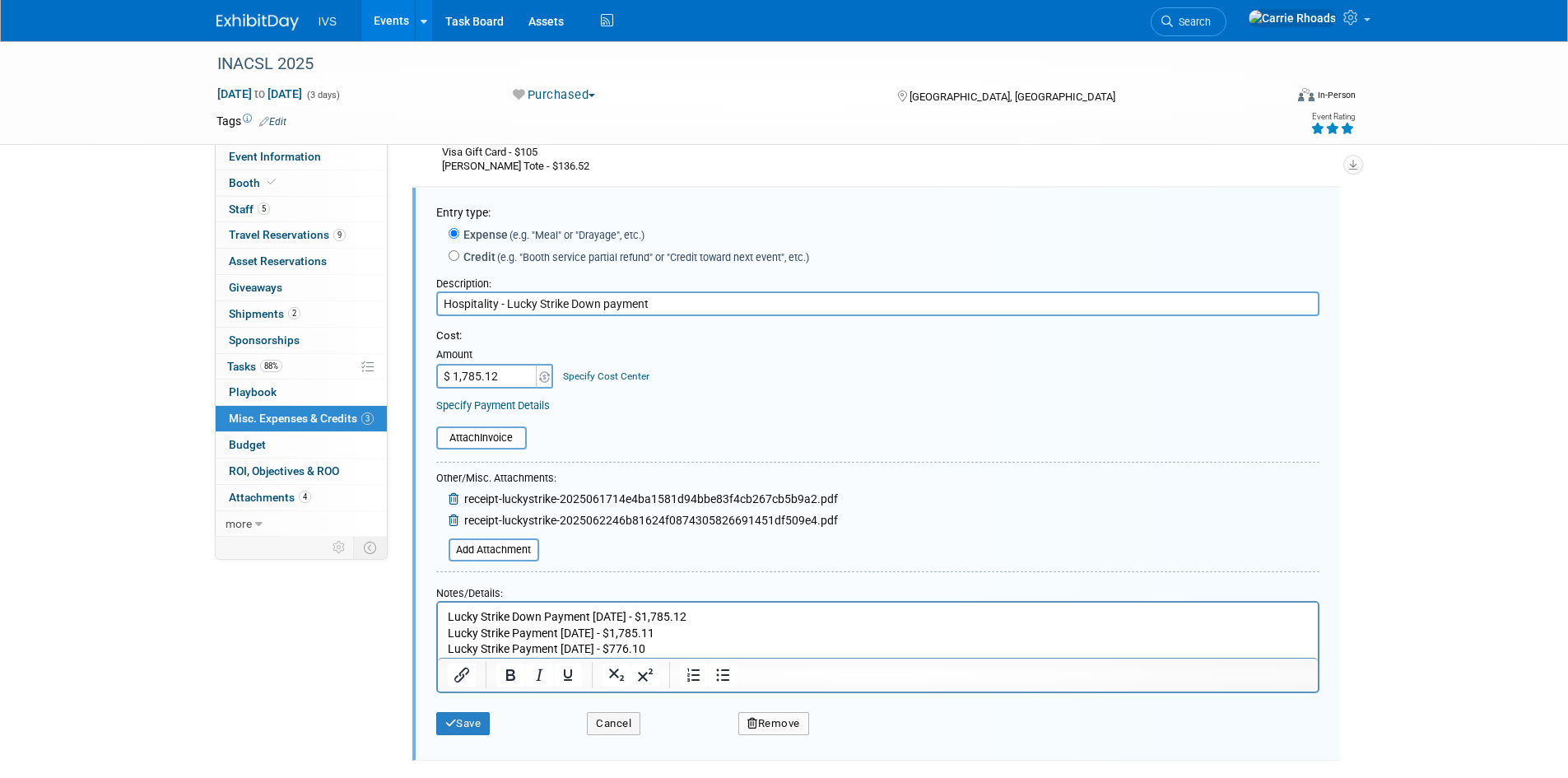 click on "Lucky Strike Down Payment 2/17/25 - $1,785.12 Lucky Strike Payment 6/17/25 - $1,785.11 Lucky Strike Payment 6/21/25 - $776.10" at bounding box center (877, 632) 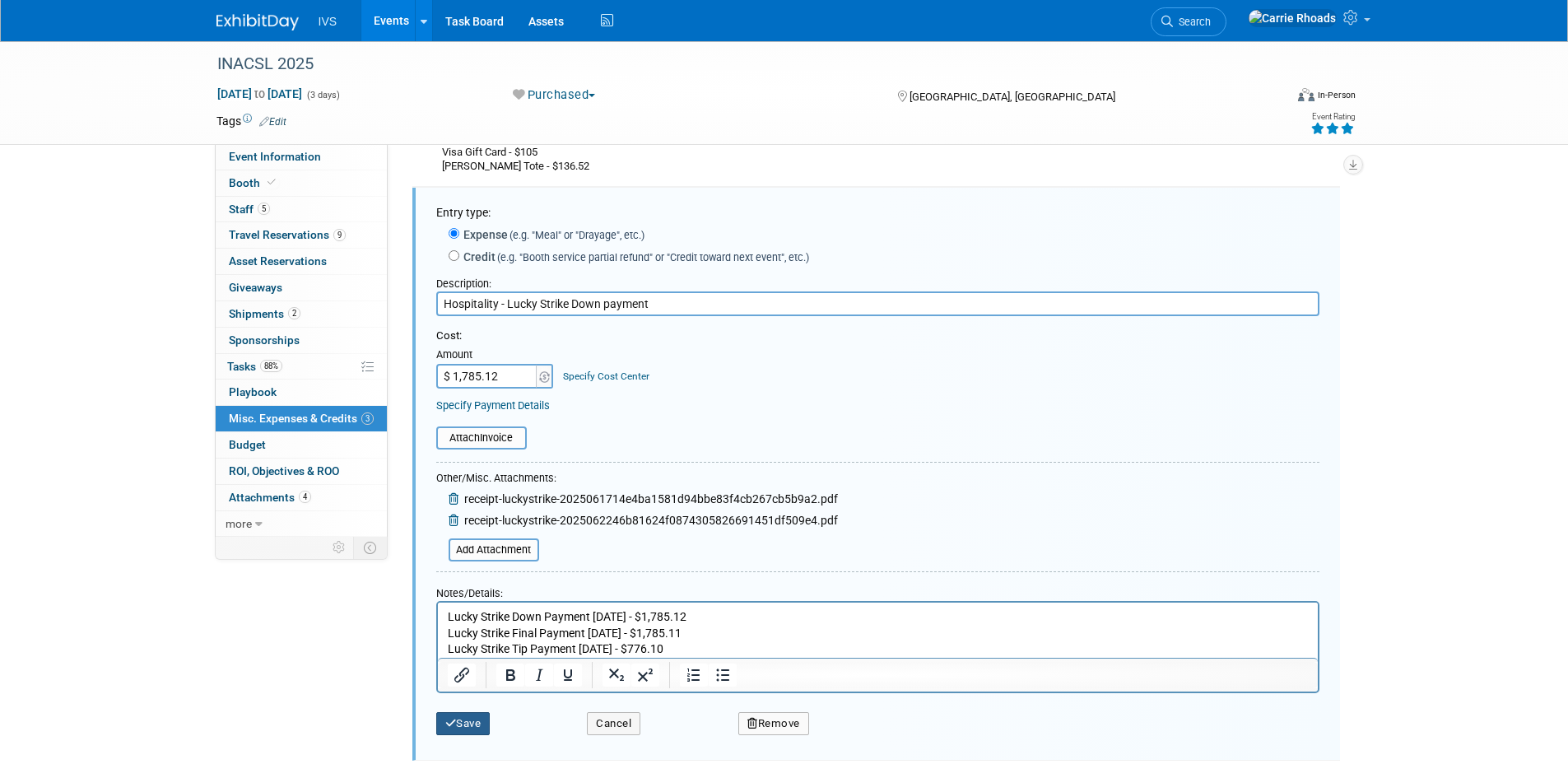 click on "Save" at bounding box center [463, 724] 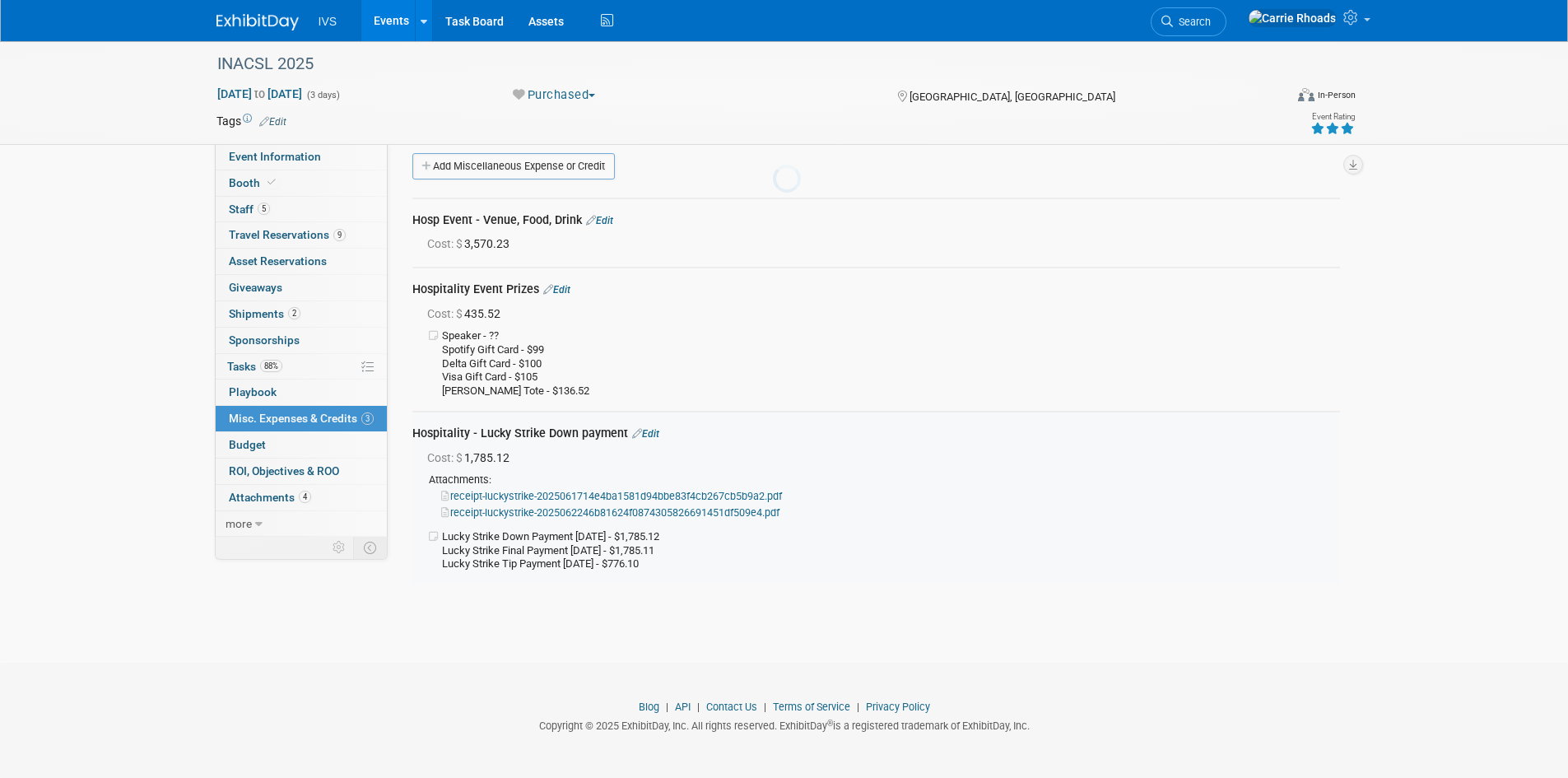 scroll, scrollTop: 13, scrollLeft: 0, axis: vertical 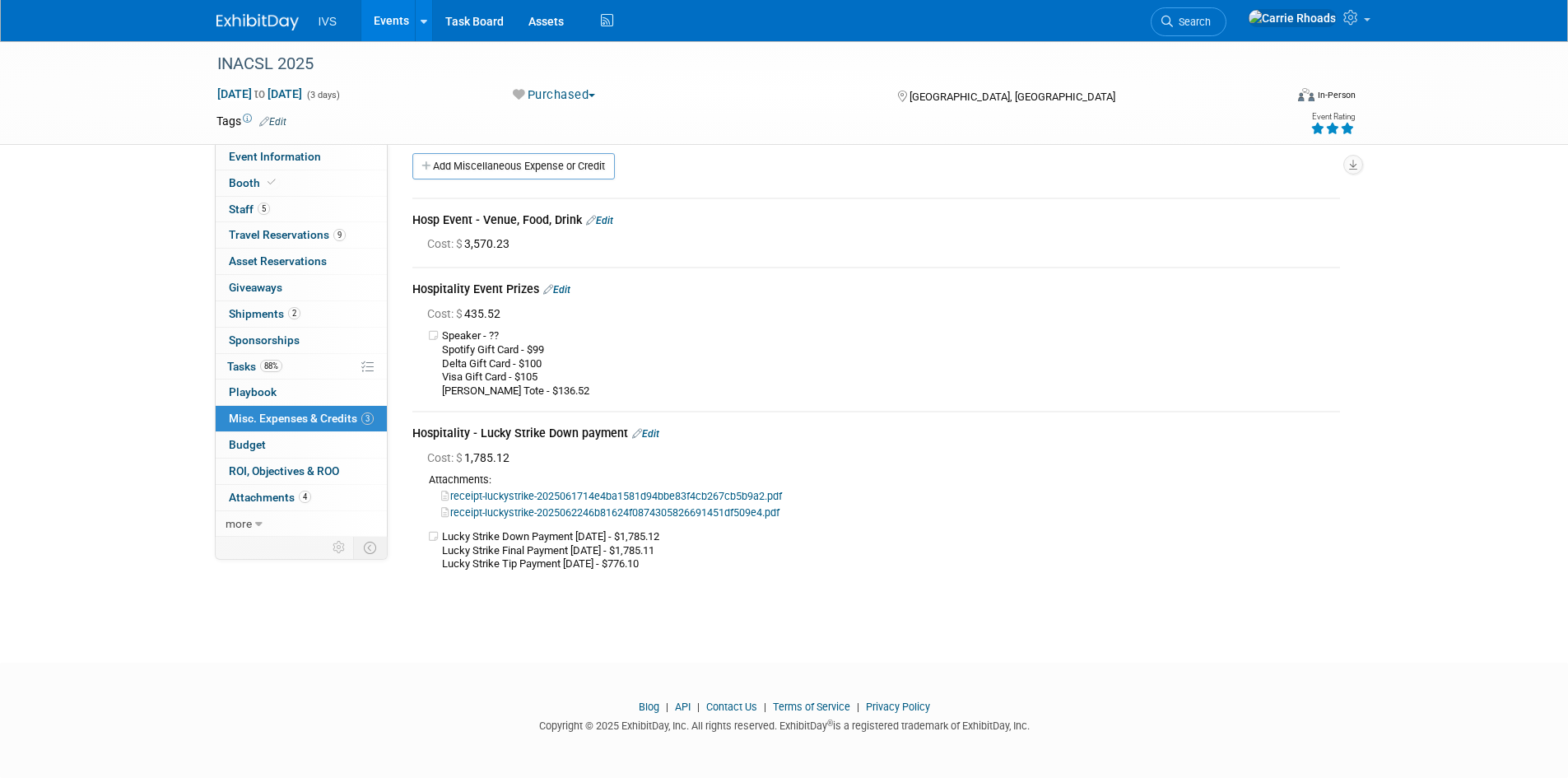 click on "Edit" at bounding box center (645, 434) 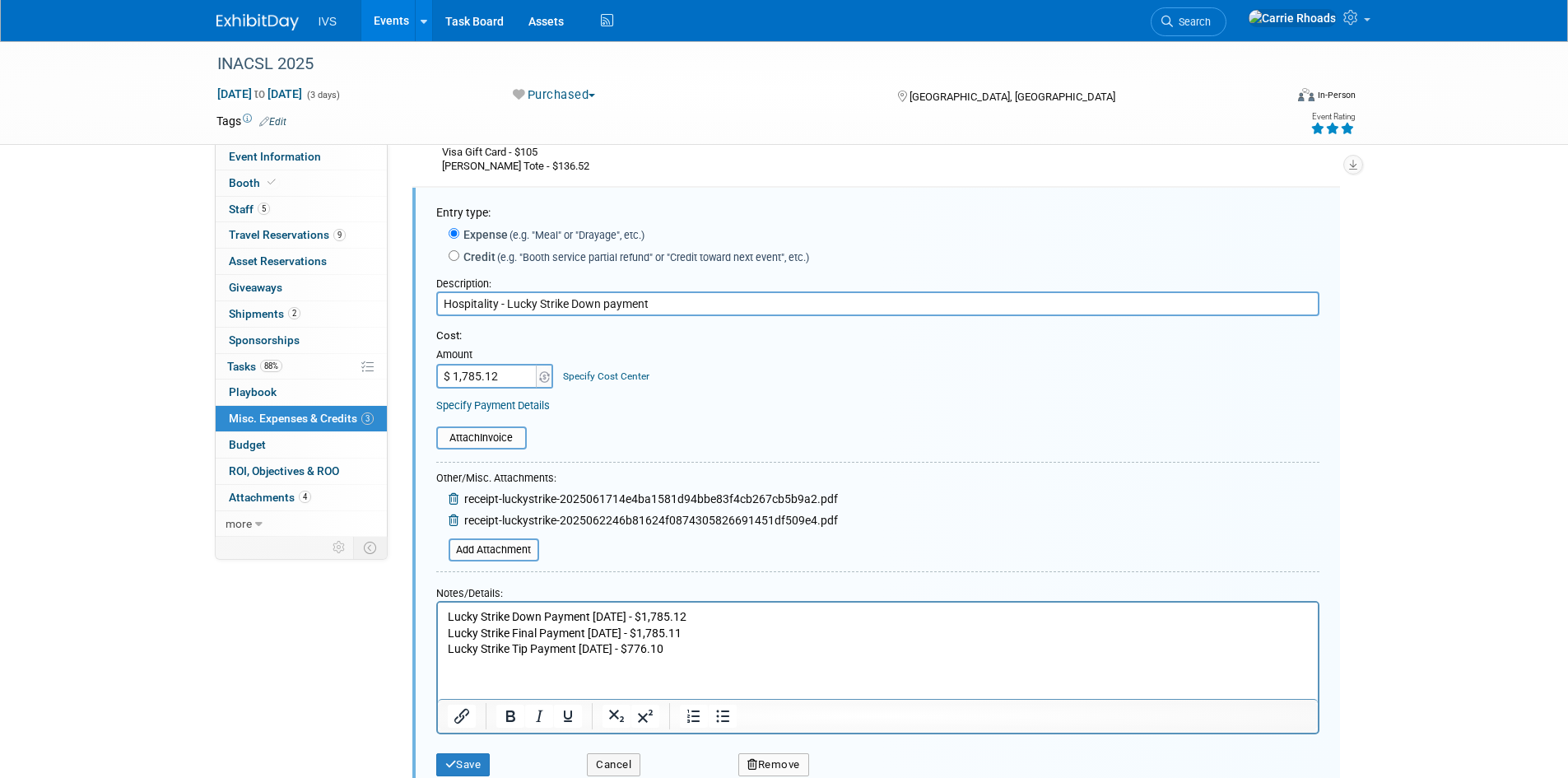 scroll, scrollTop: 0, scrollLeft: 0, axis: both 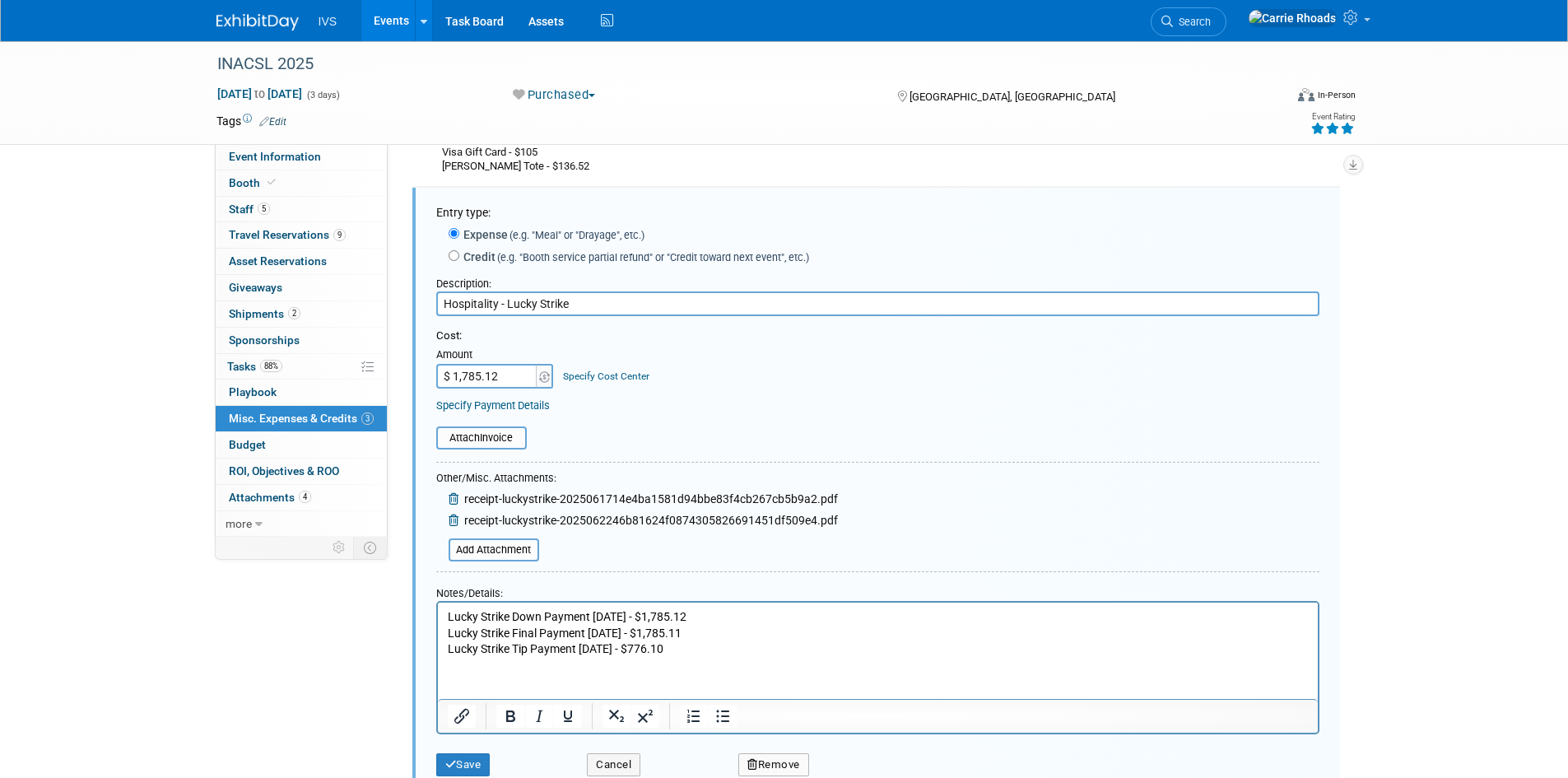 click on "Hospitality - Lucky Strike" at bounding box center [877, 304] 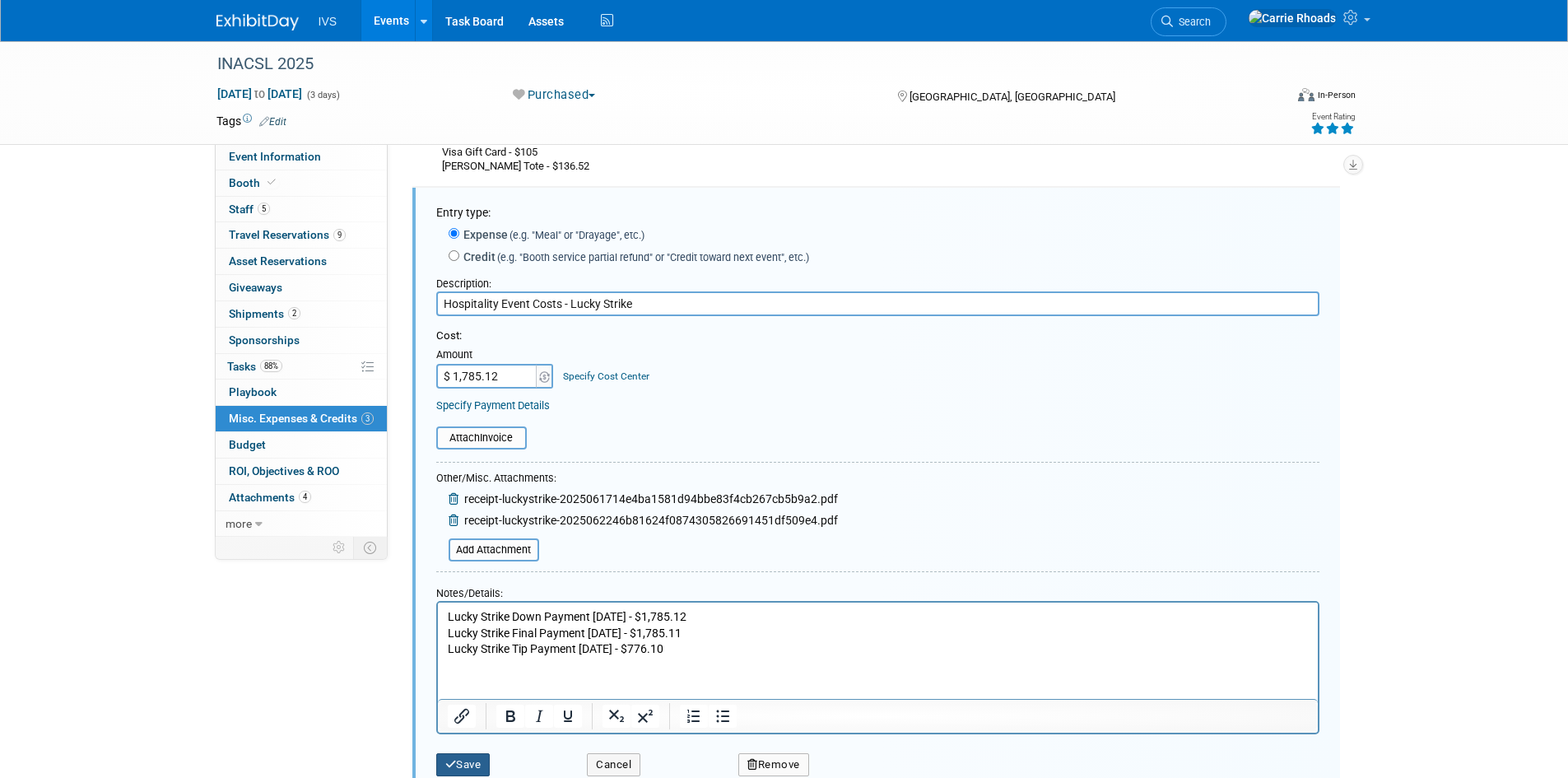 type on "Hospitality Event Costs - Lucky Strike" 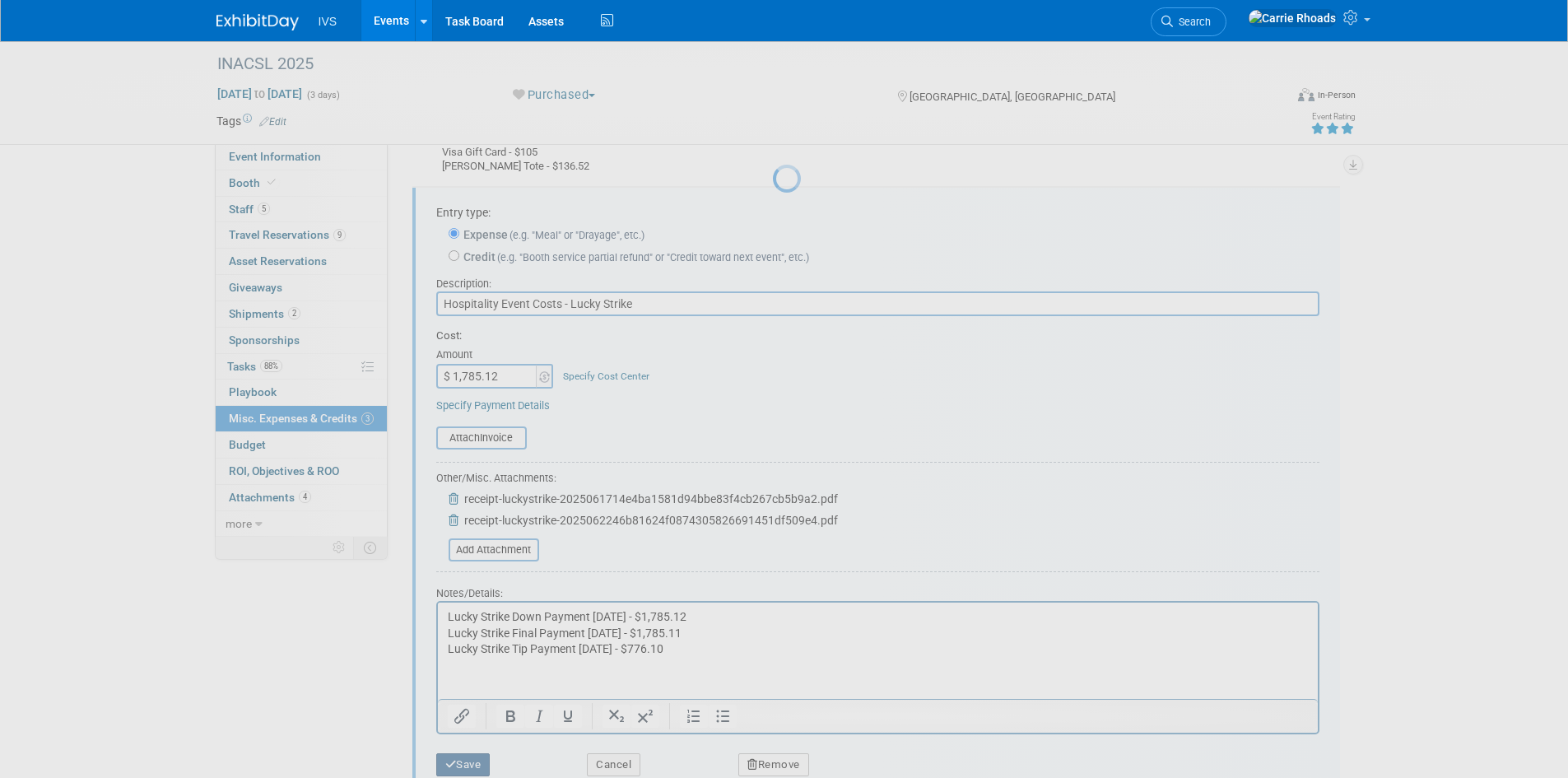 scroll, scrollTop: 13, scrollLeft: 0, axis: vertical 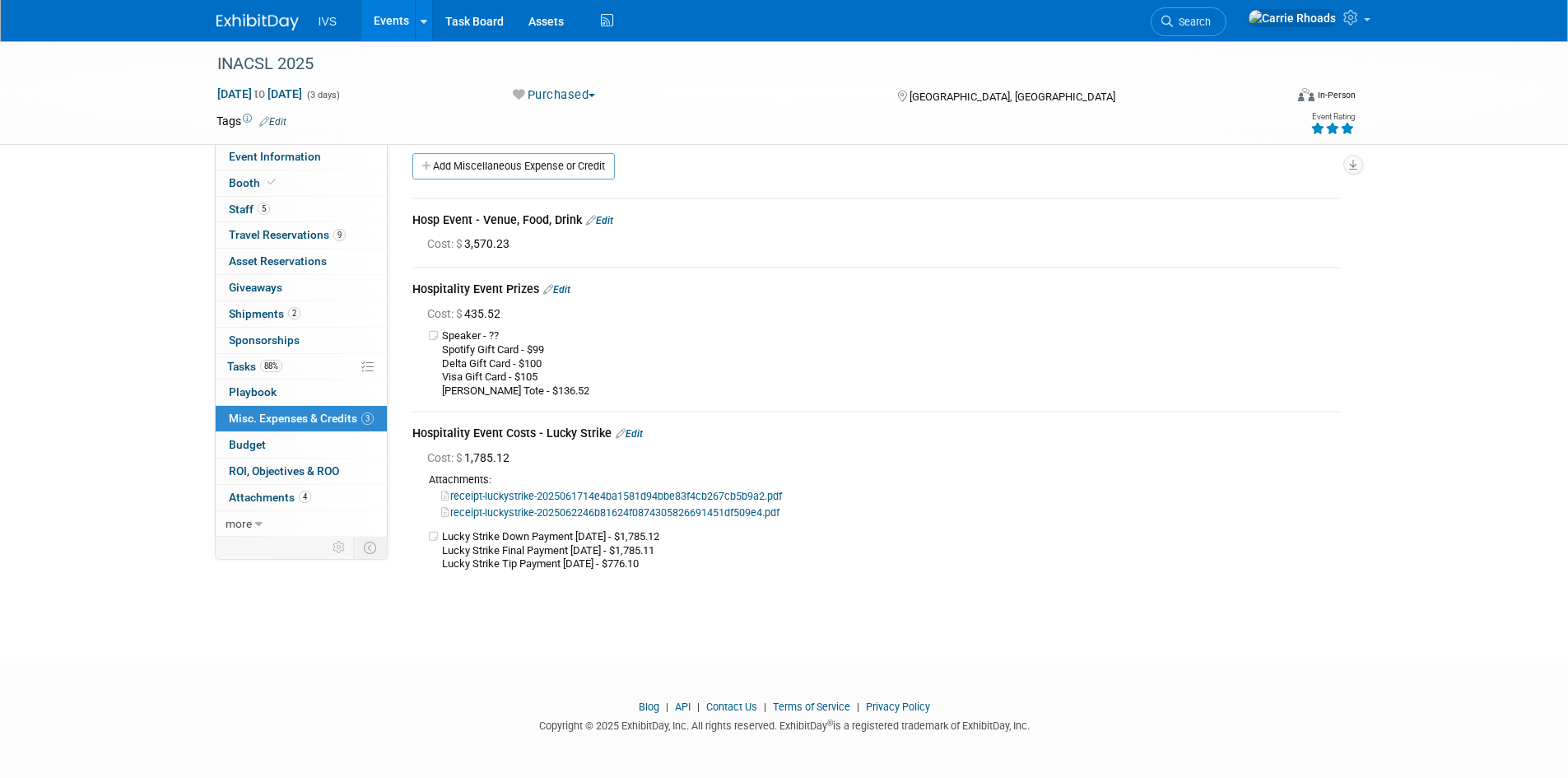 click on "Cost: $  1,785.12
Attachments:
Lucky Strike Final Payment 6/17/25 - $1,785.11" at bounding box center (876, 509) 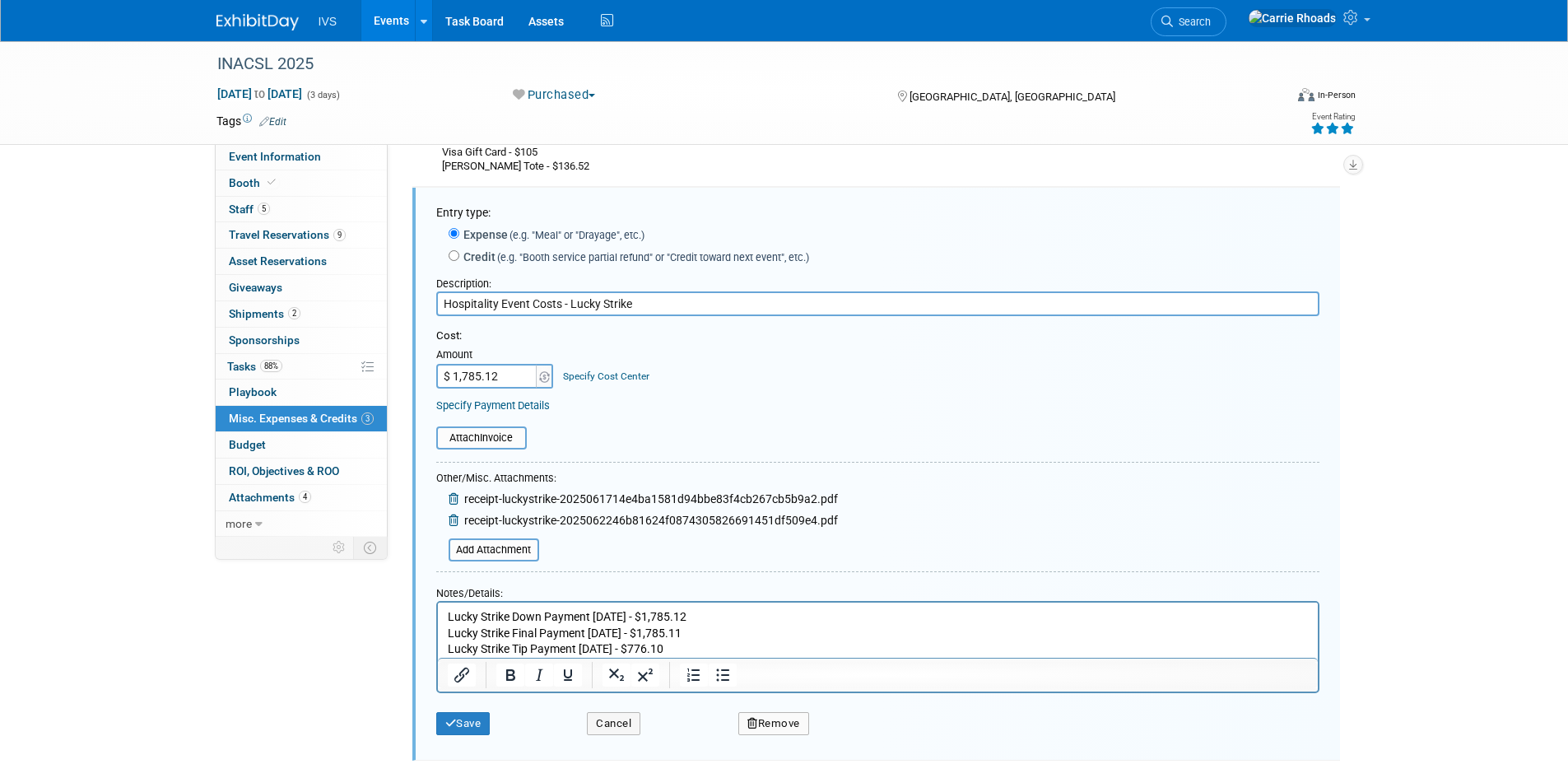 scroll, scrollTop: 0, scrollLeft: 0, axis: both 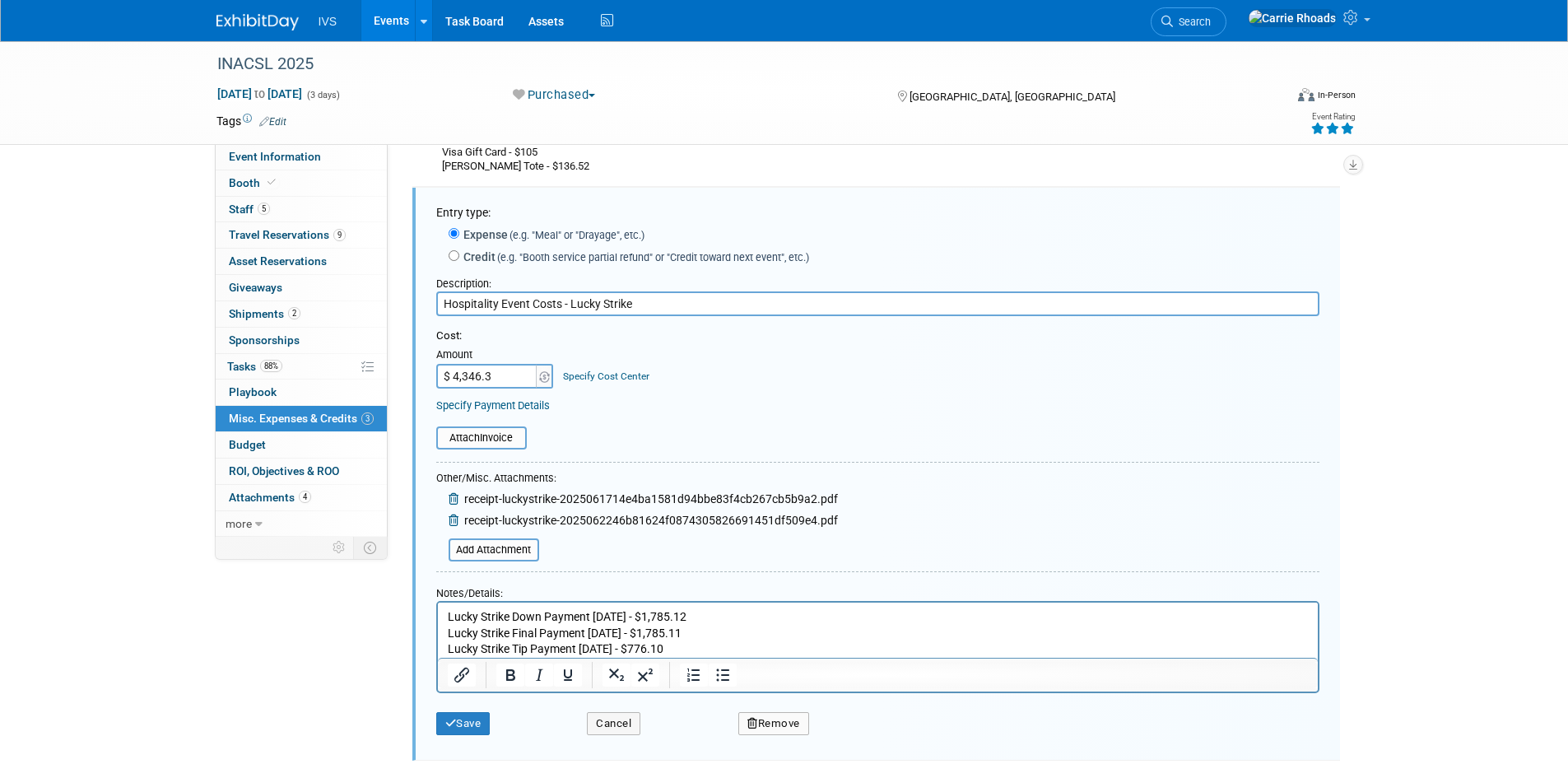 type on "$ 4,346.33" 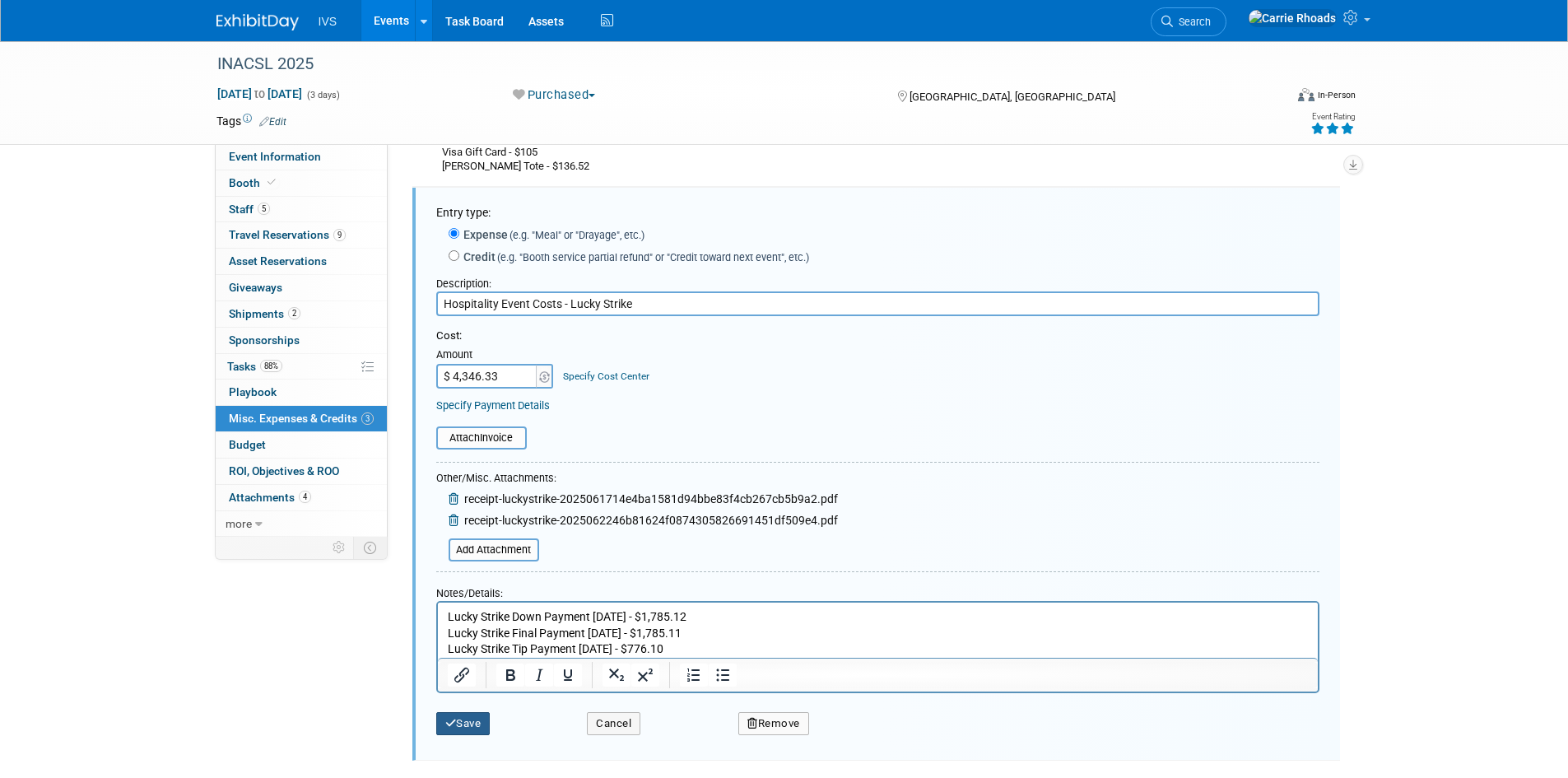 click on "Save" at bounding box center (463, 724) 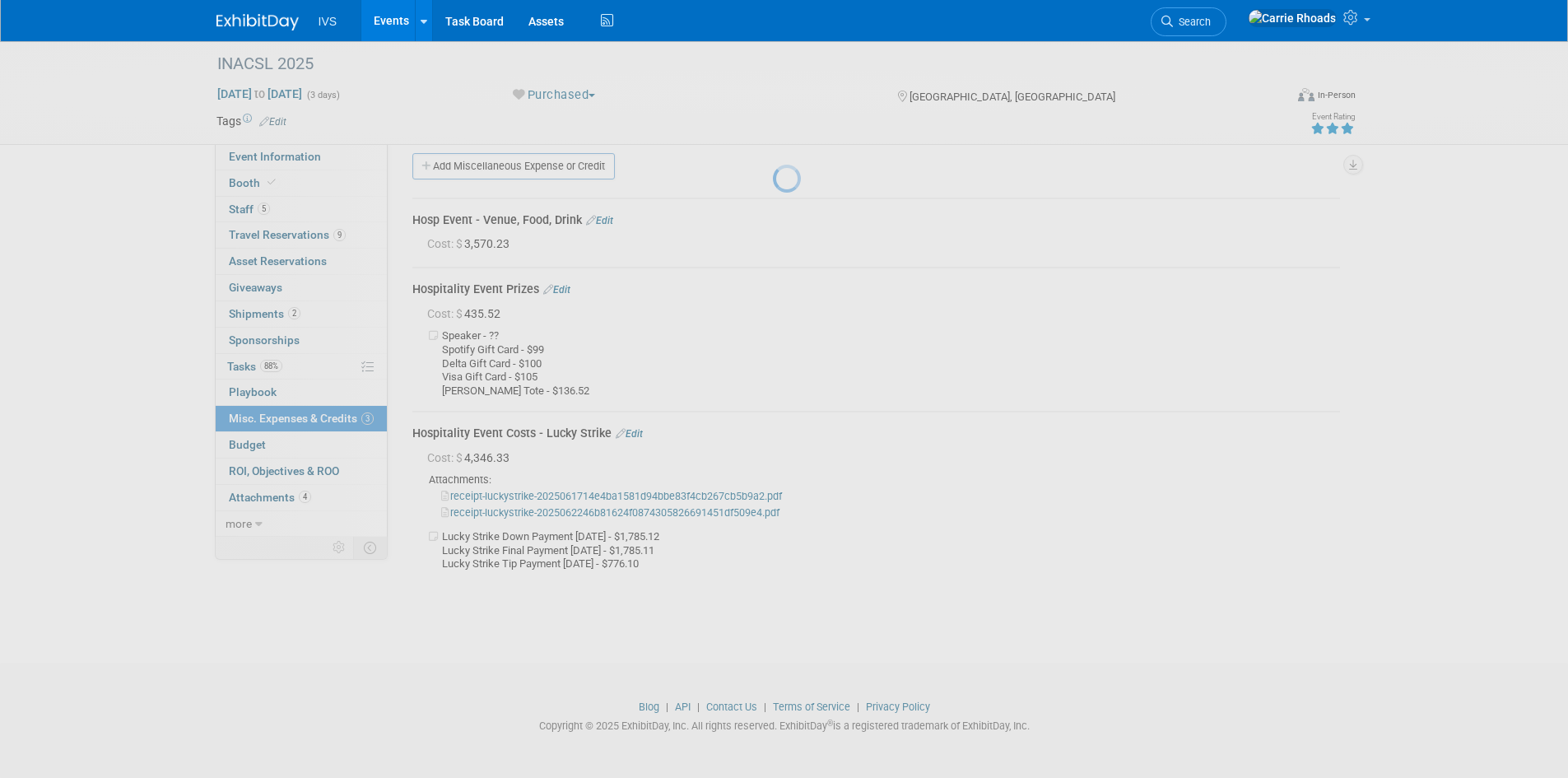scroll, scrollTop: 13, scrollLeft: 0, axis: vertical 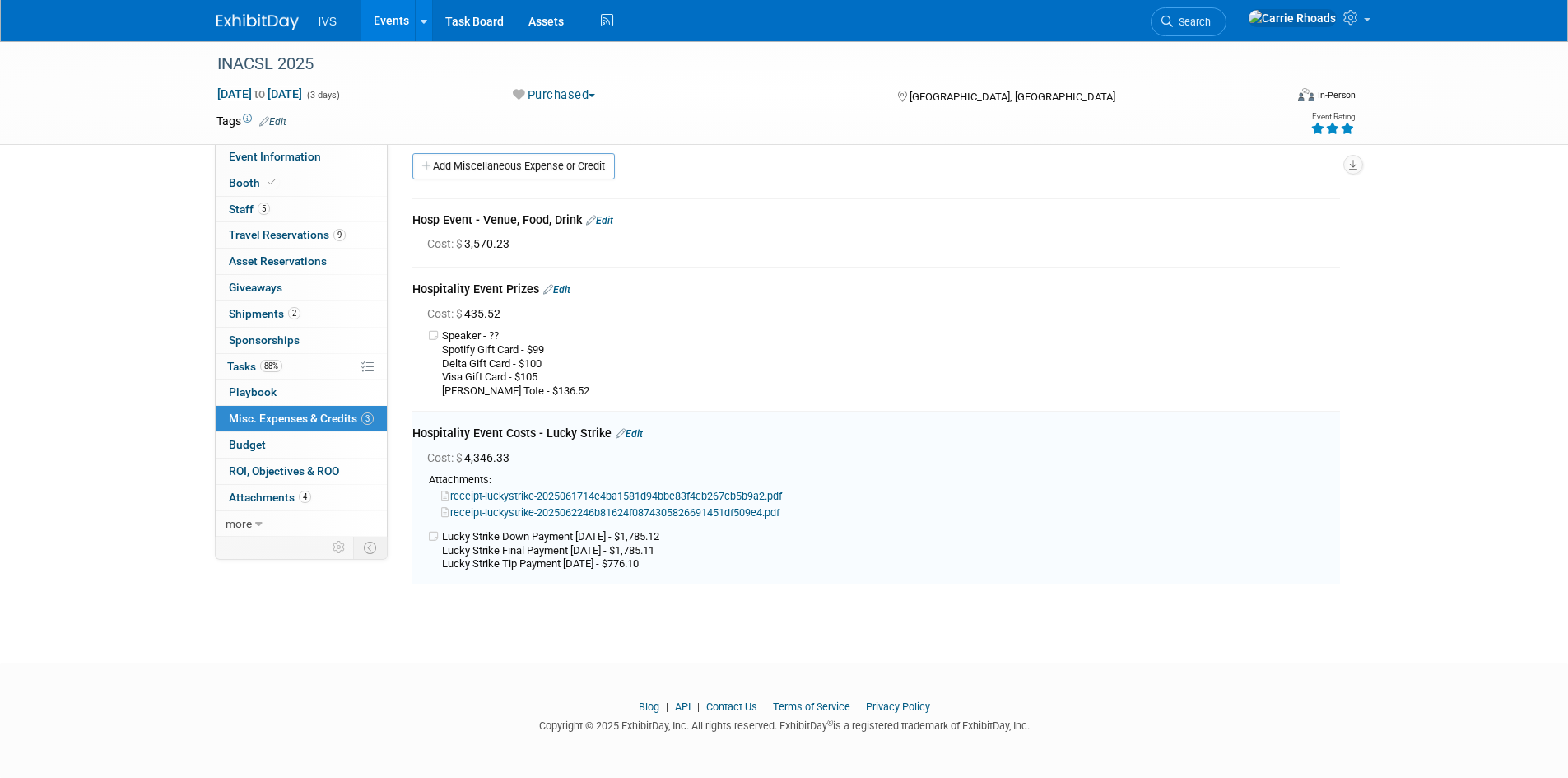 click on "Edit" at bounding box center (599, 221) 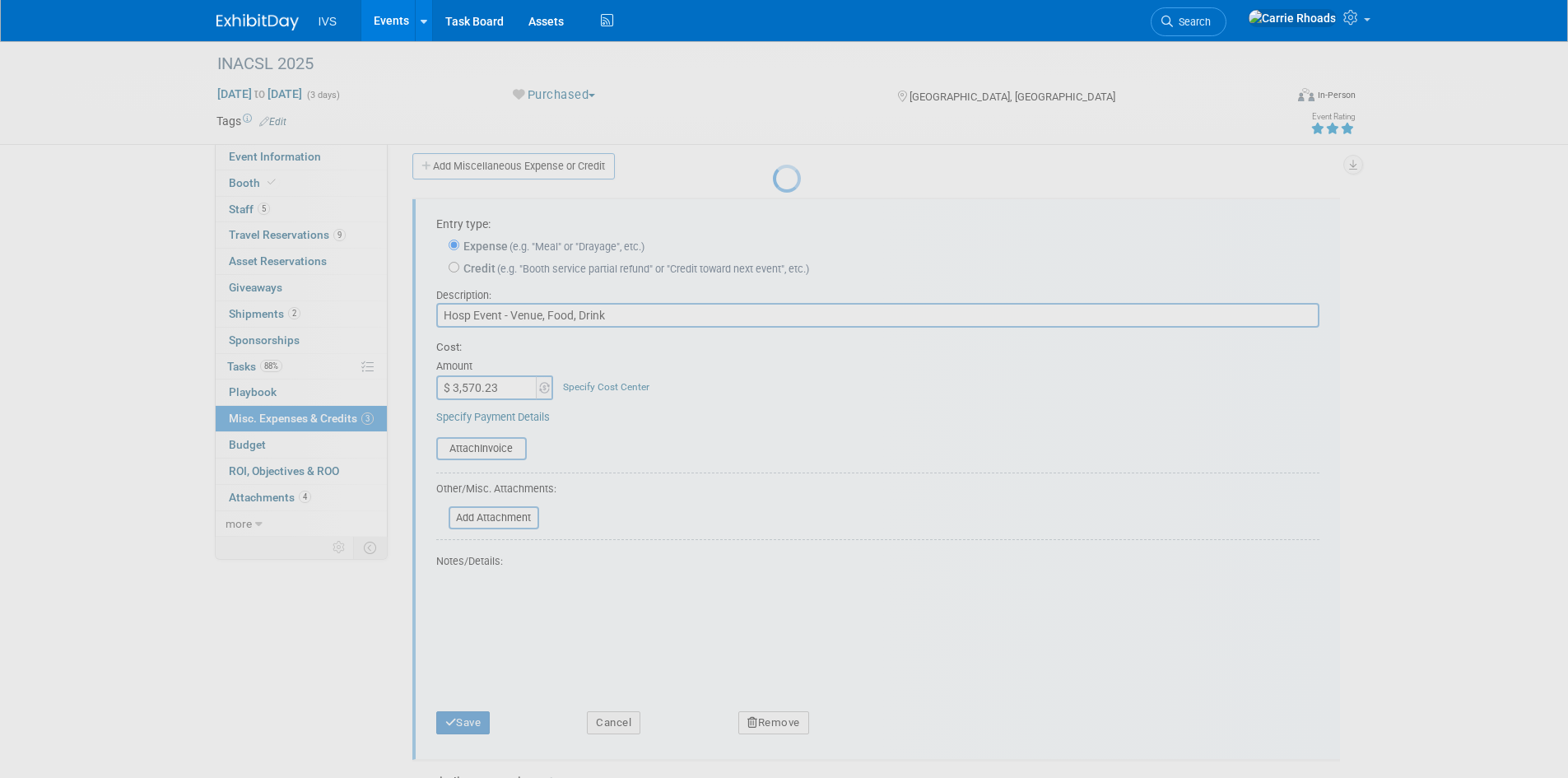 scroll, scrollTop: 25, scrollLeft: 0, axis: vertical 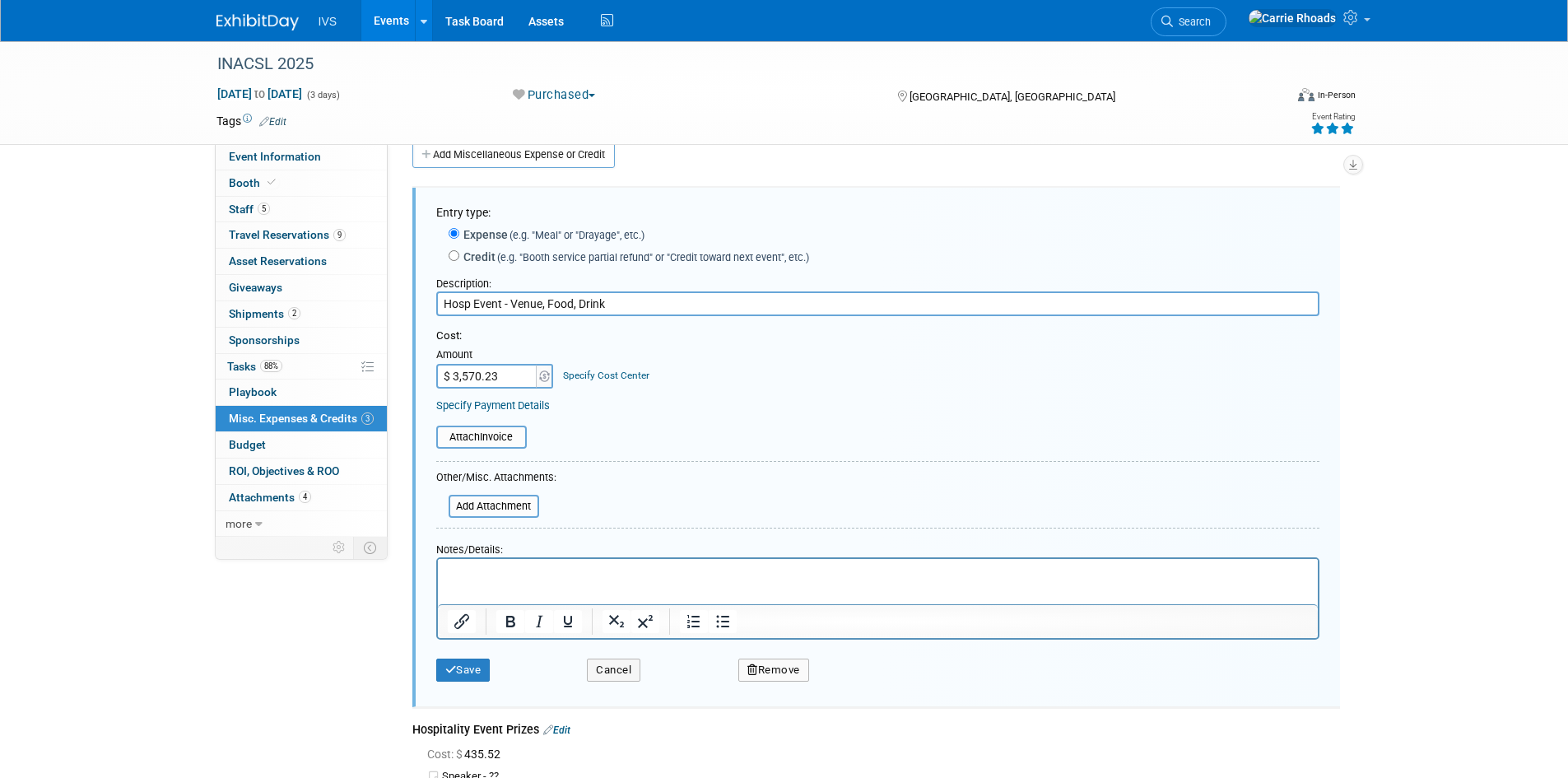 click on "Remove" at bounding box center [774, 670] 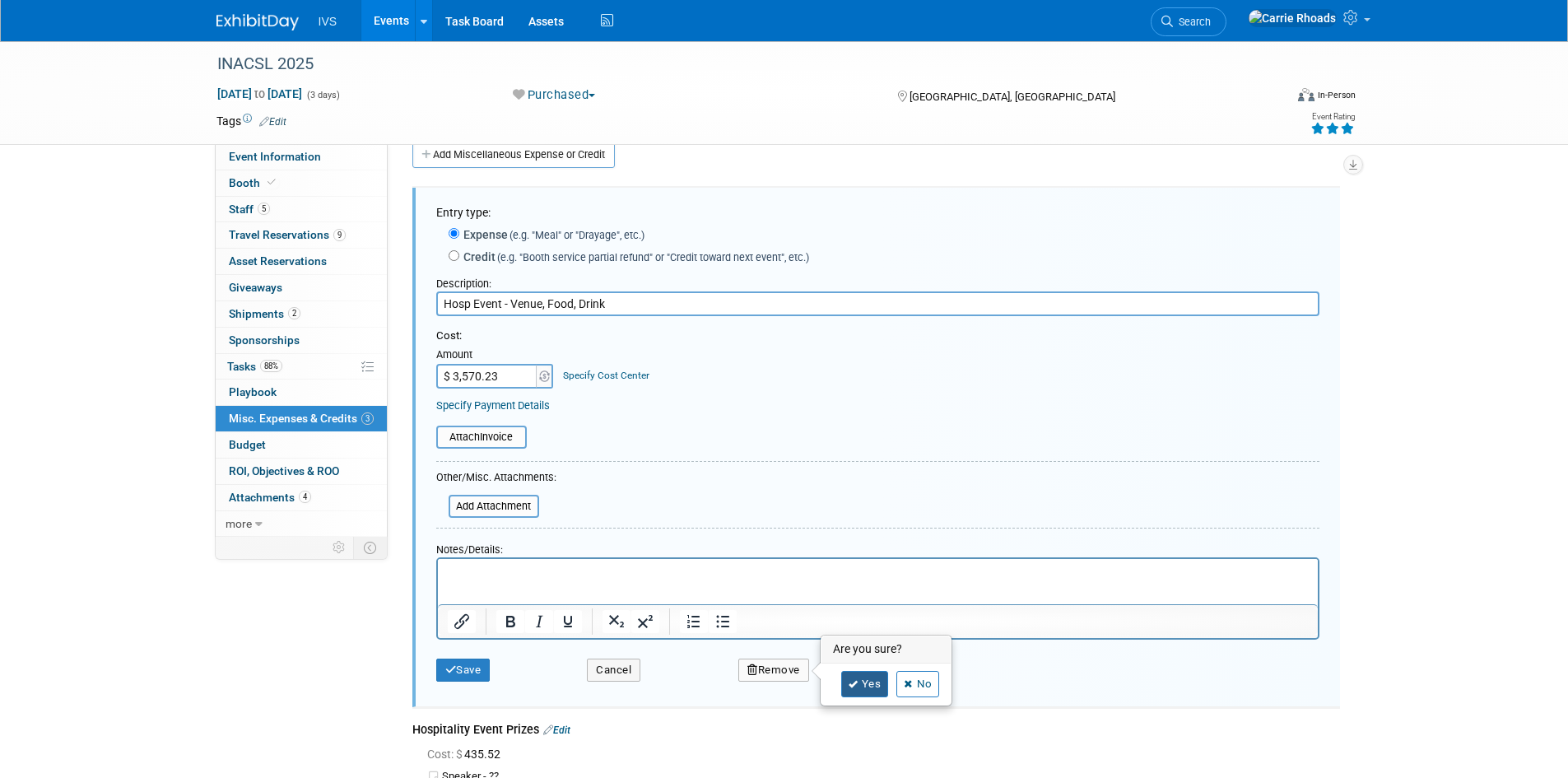 click at bounding box center [854, 684] 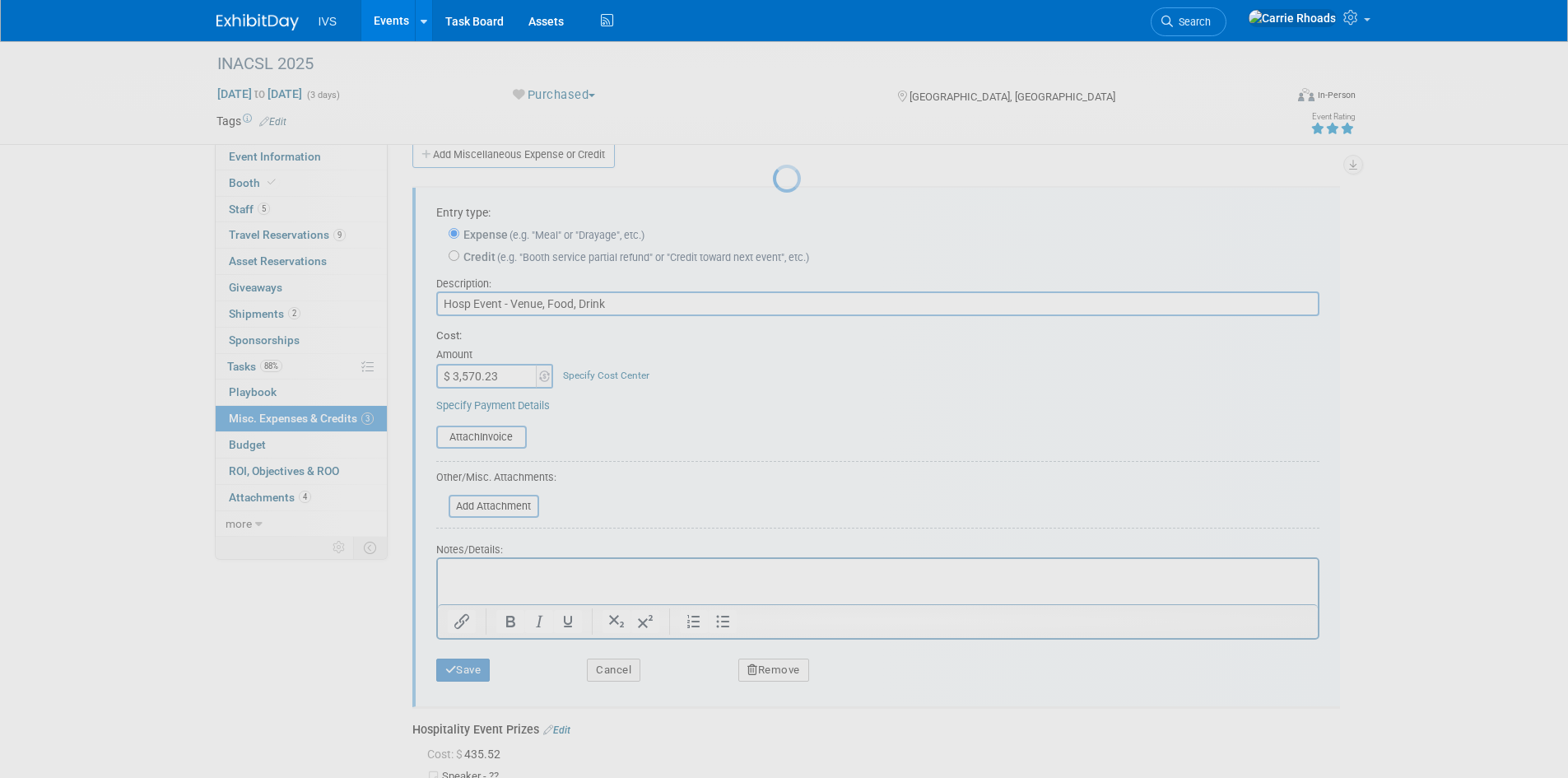 scroll, scrollTop: 13, scrollLeft: 0, axis: vertical 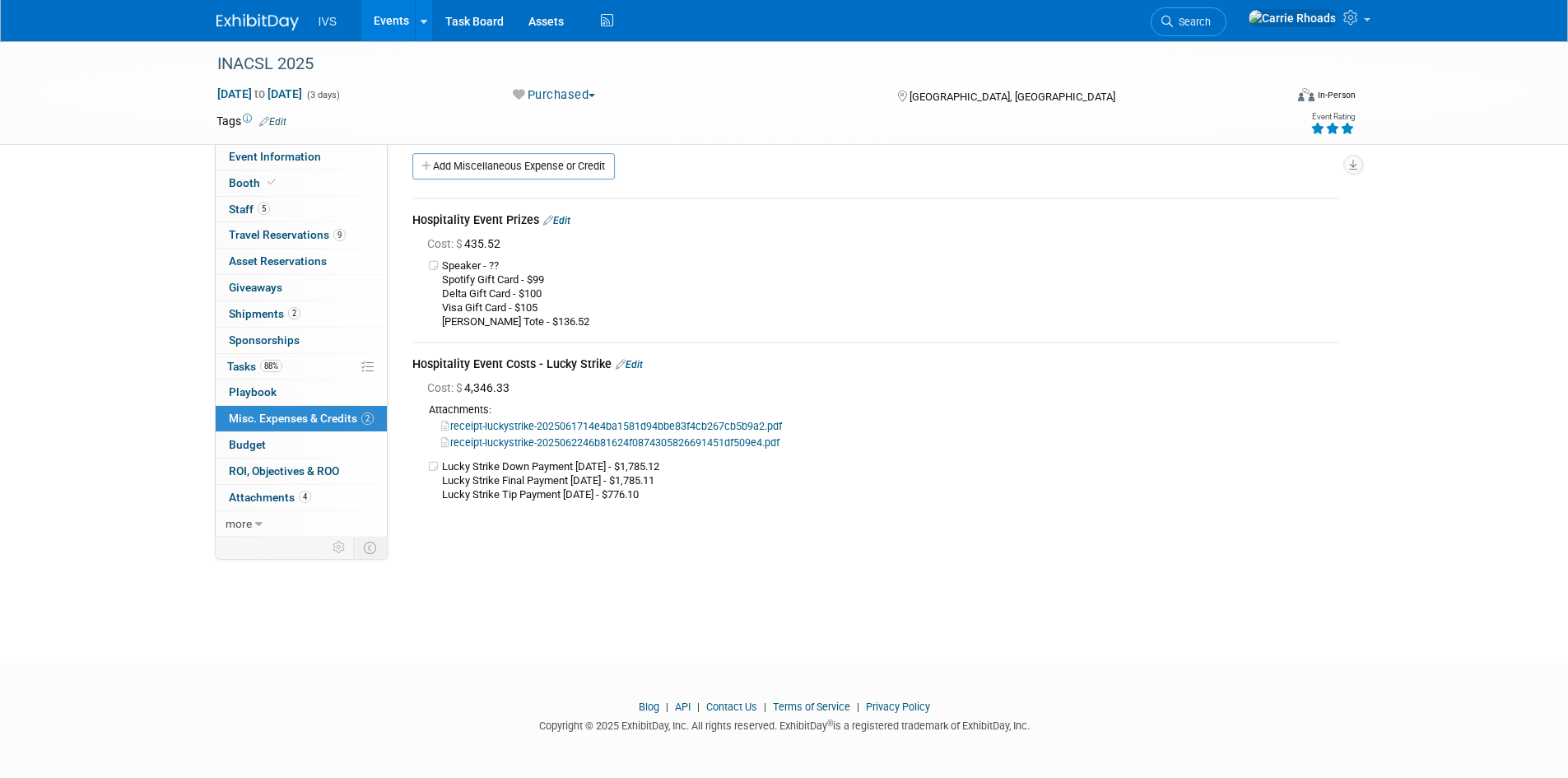 click on "Edit" at bounding box center [556, 221] 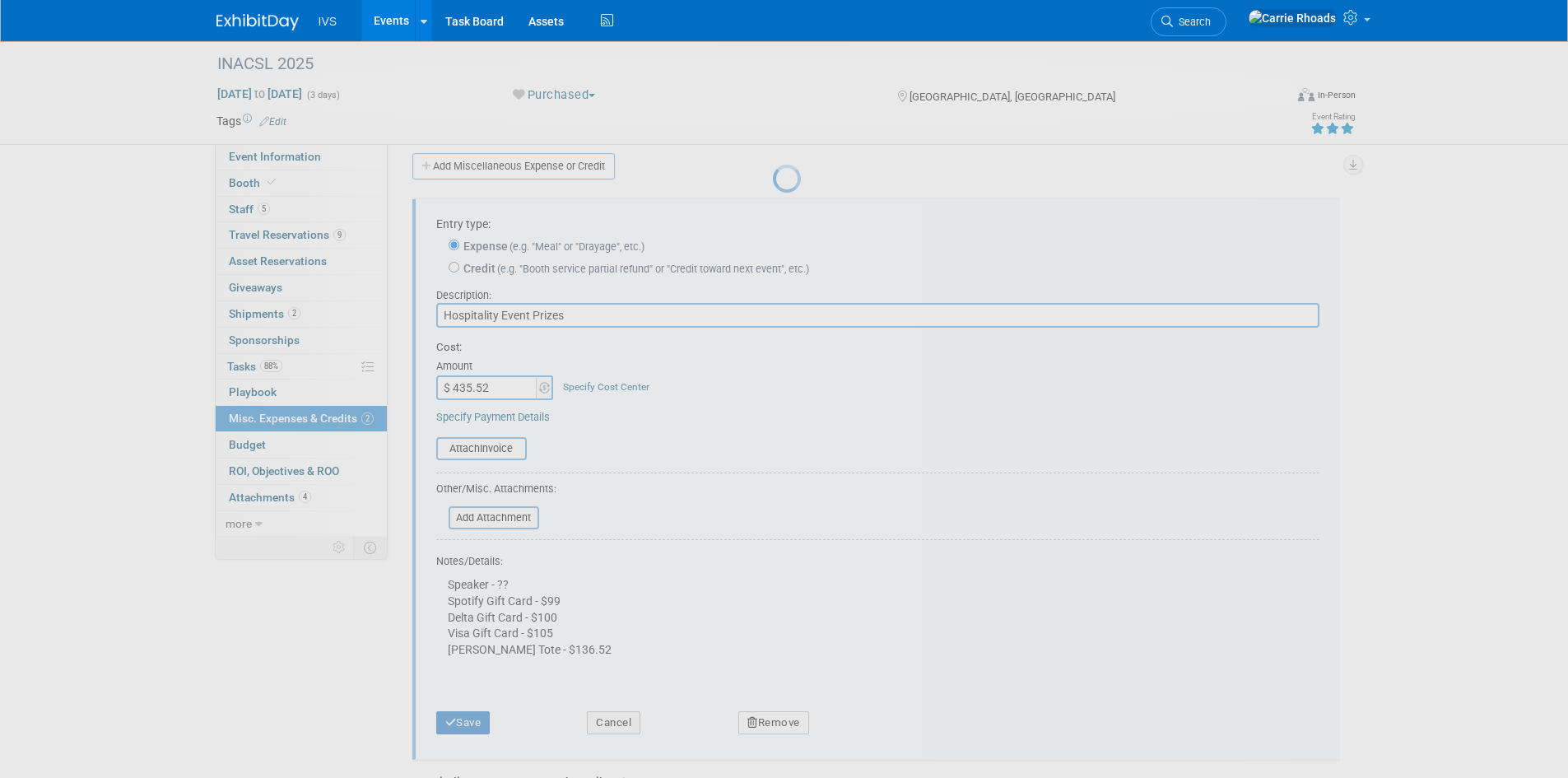 scroll, scrollTop: 25, scrollLeft: 0, axis: vertical 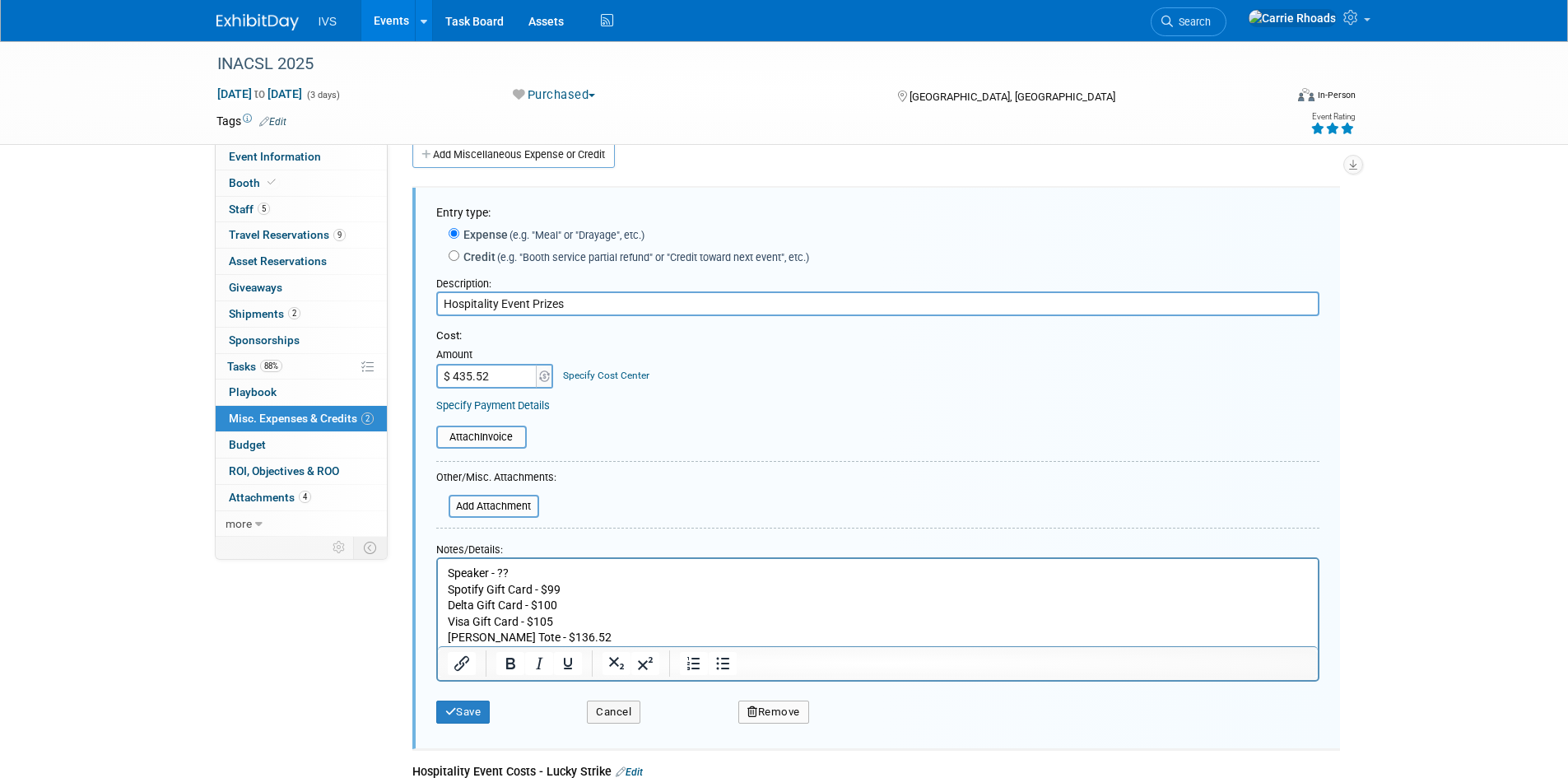 click on "Speaker - ?? Spotify Gift Card - $99 Delta Gift Card - $100 Visa Gift Card - $105 Michael Kors Tote - $136.52" at bounding box center [877, 606] 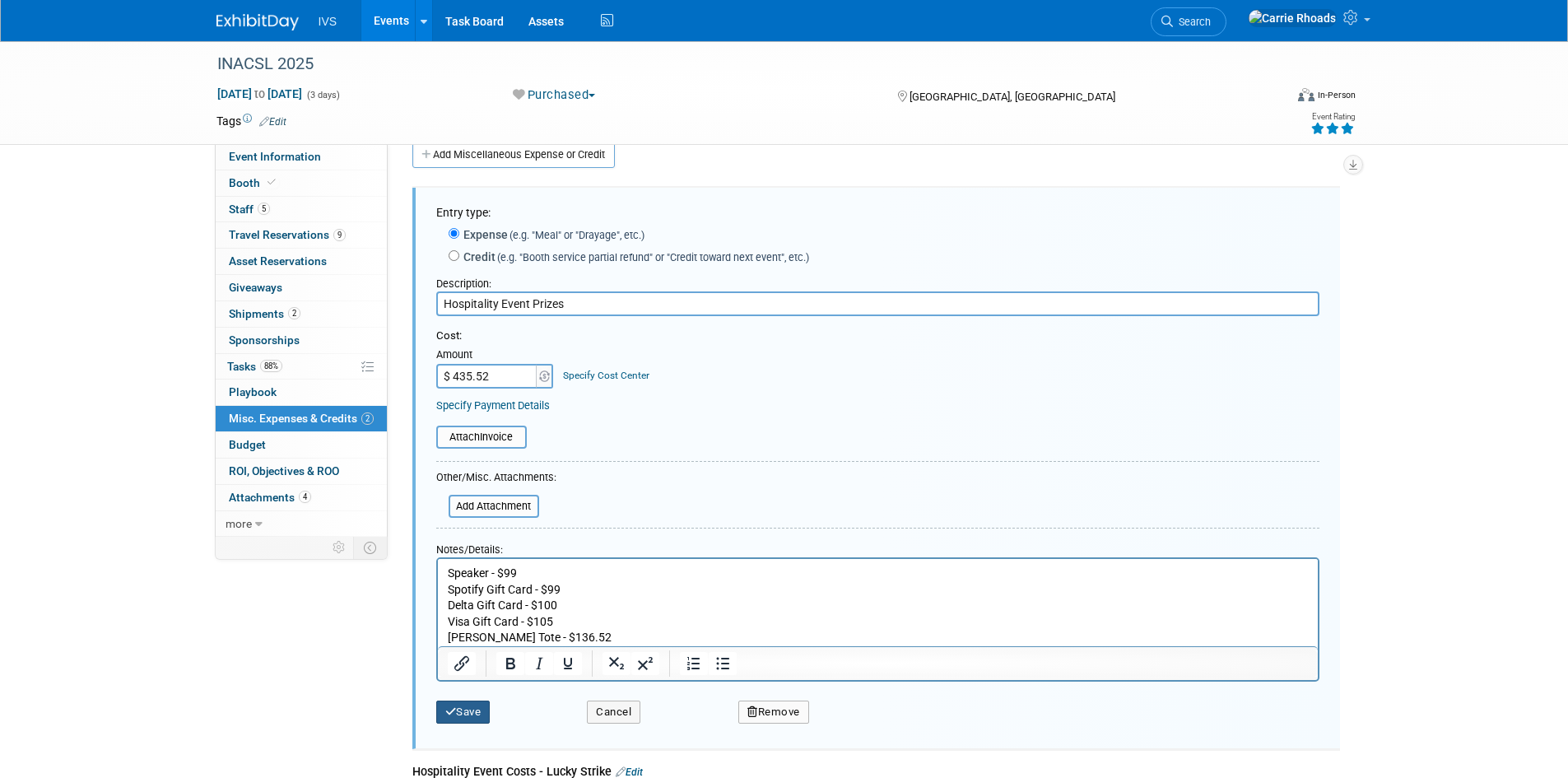 click on "Save" at bounding box center [463, 712] 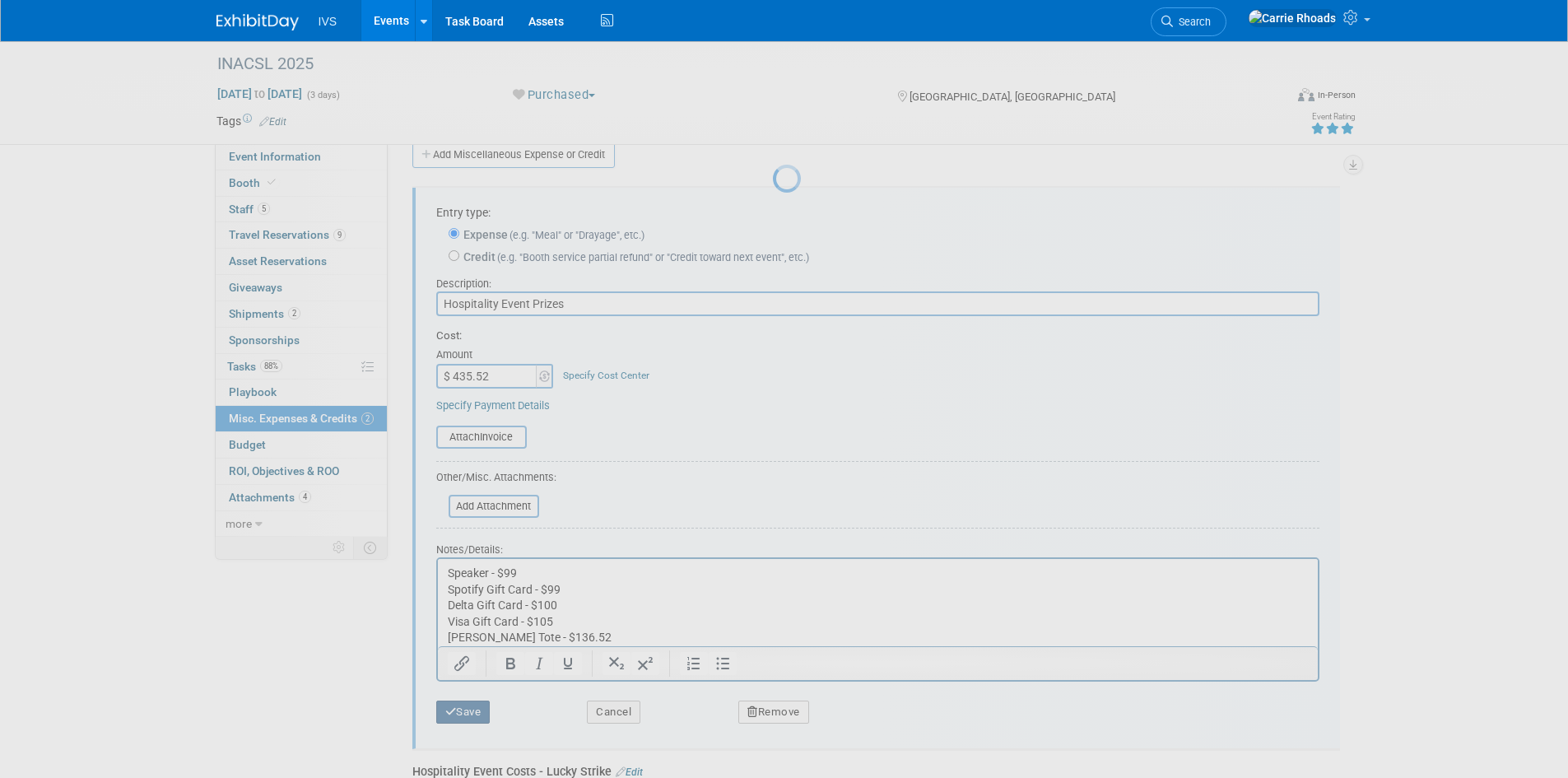 scroll, scrollTop: 13, scrollLeft: 0, axis: vertical 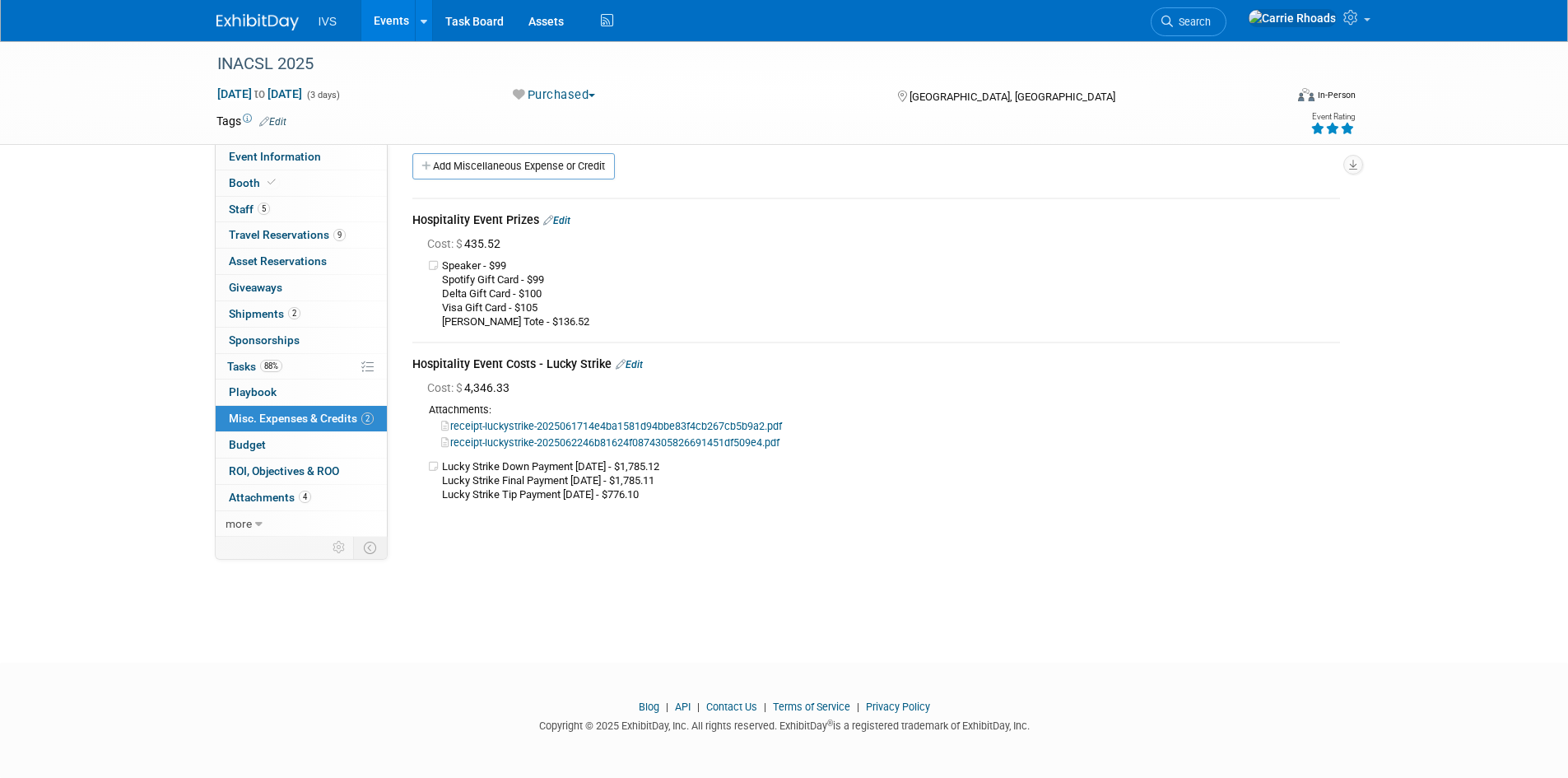 click on "Edit" at bounding box center (556, 221) 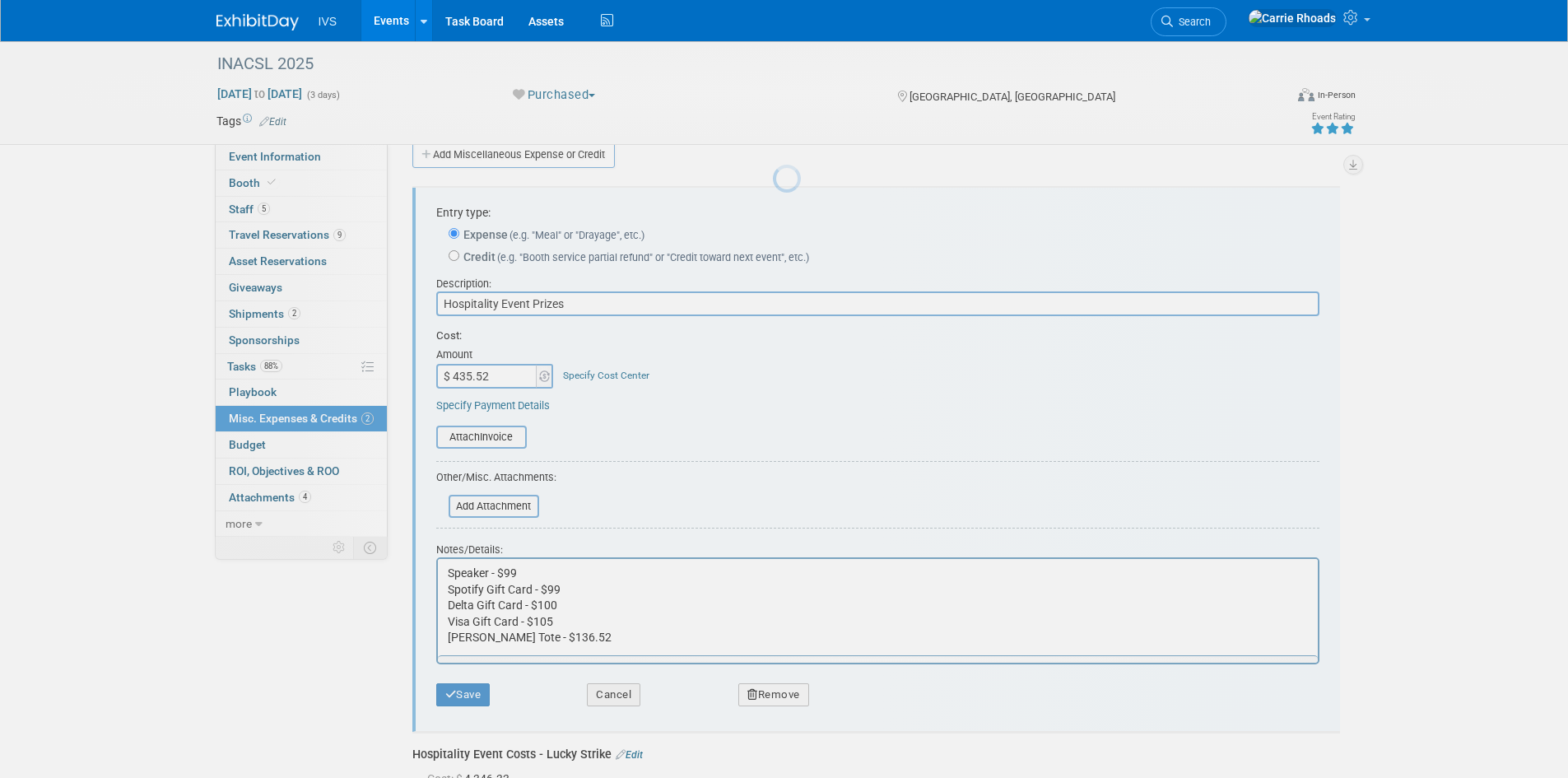 scroll, scrollTop: 0, scrollLeft: 0, axis: both 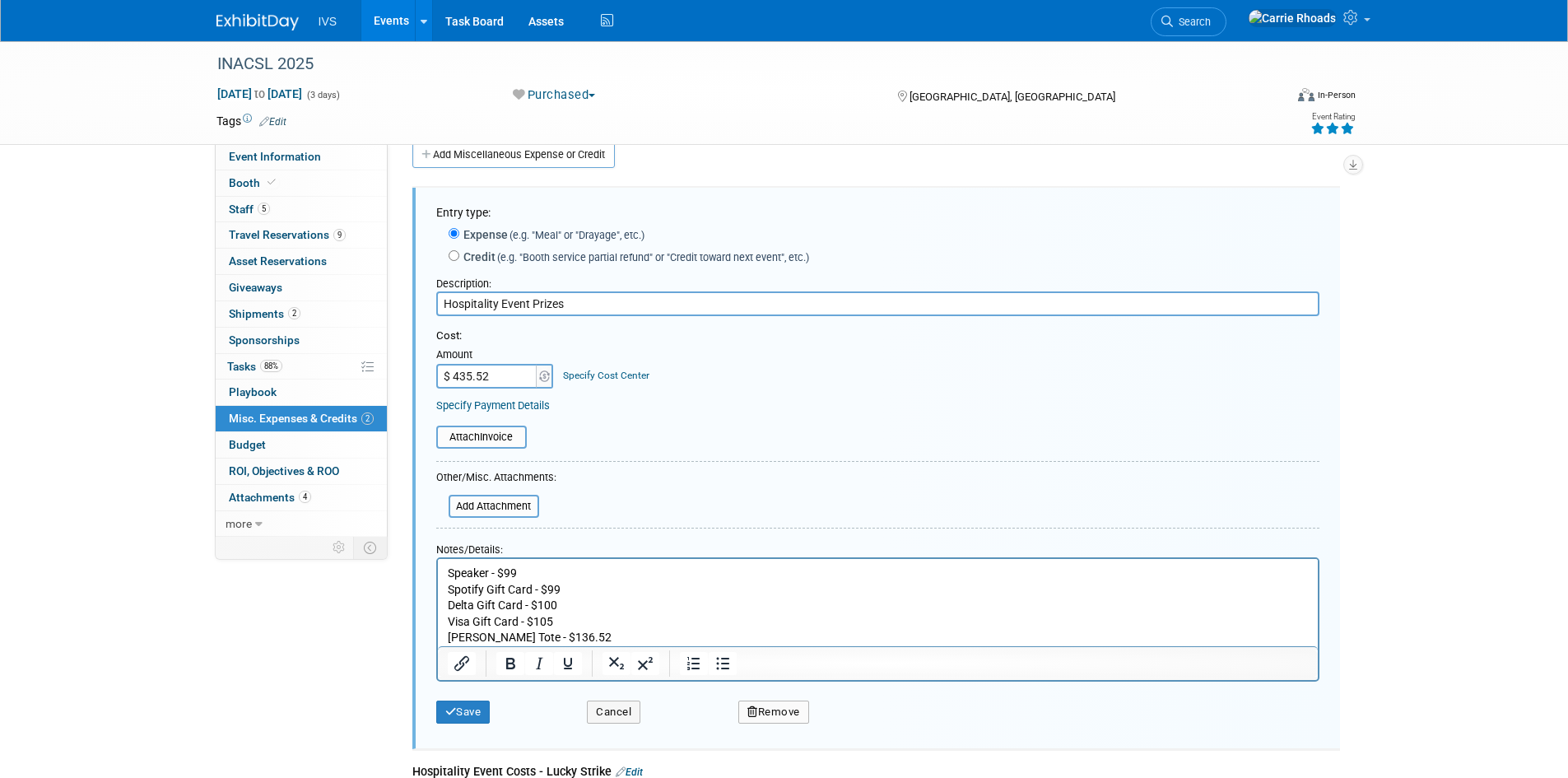 click on "$ 435.52" at bounding box center [487, 376] 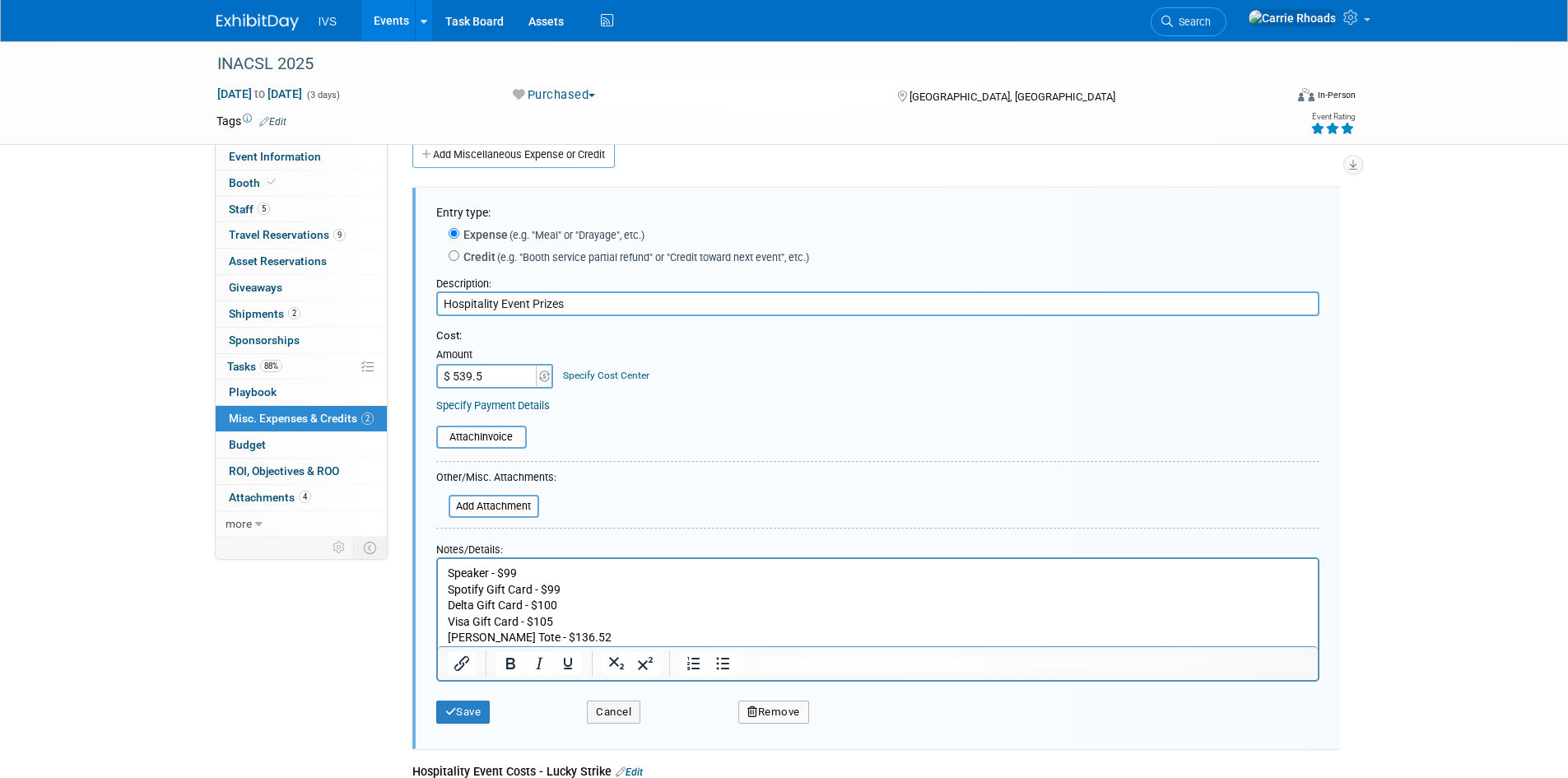type on "$ 539.52" 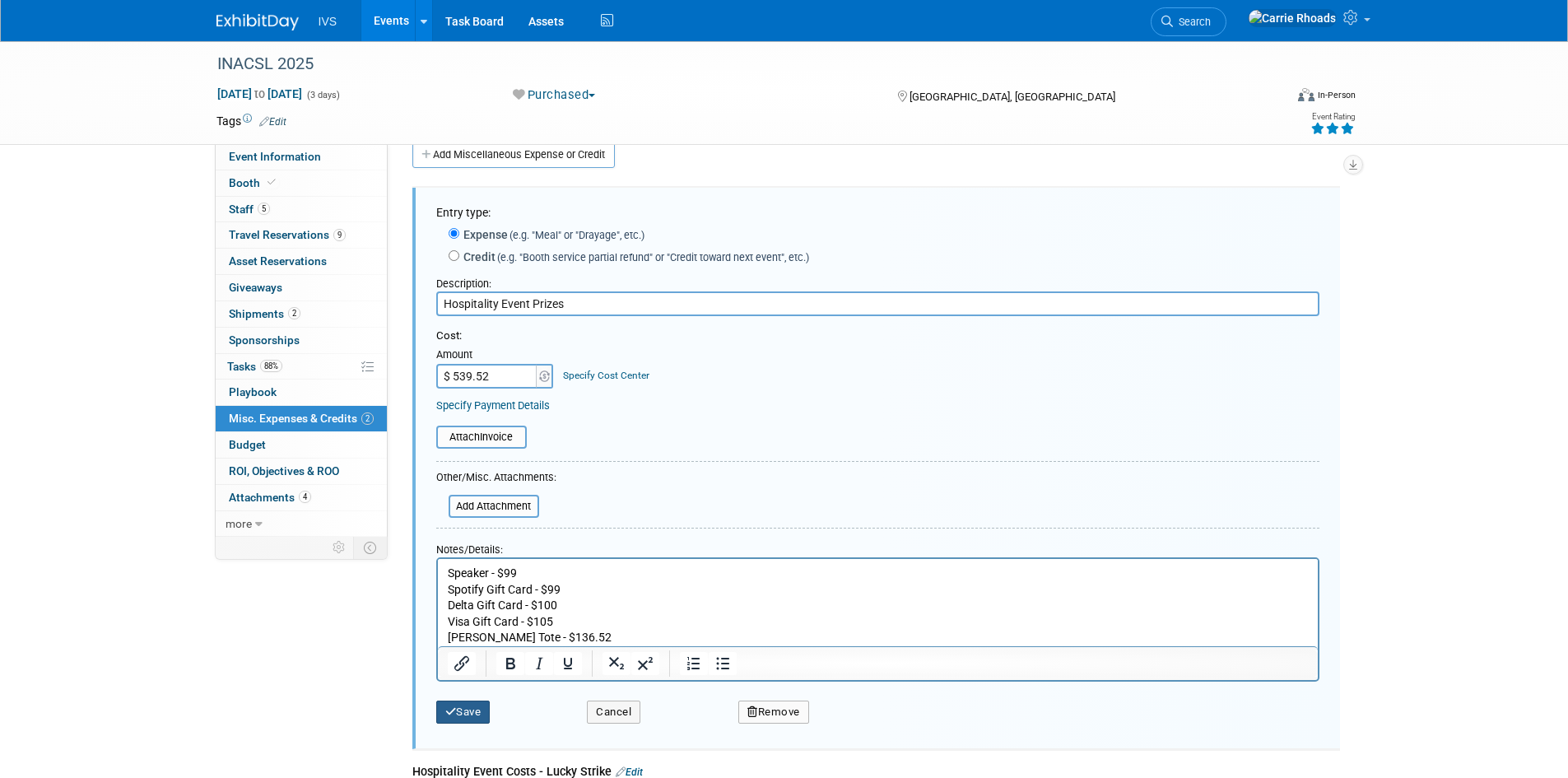 click on "Save" at bounding box center [463, 712] 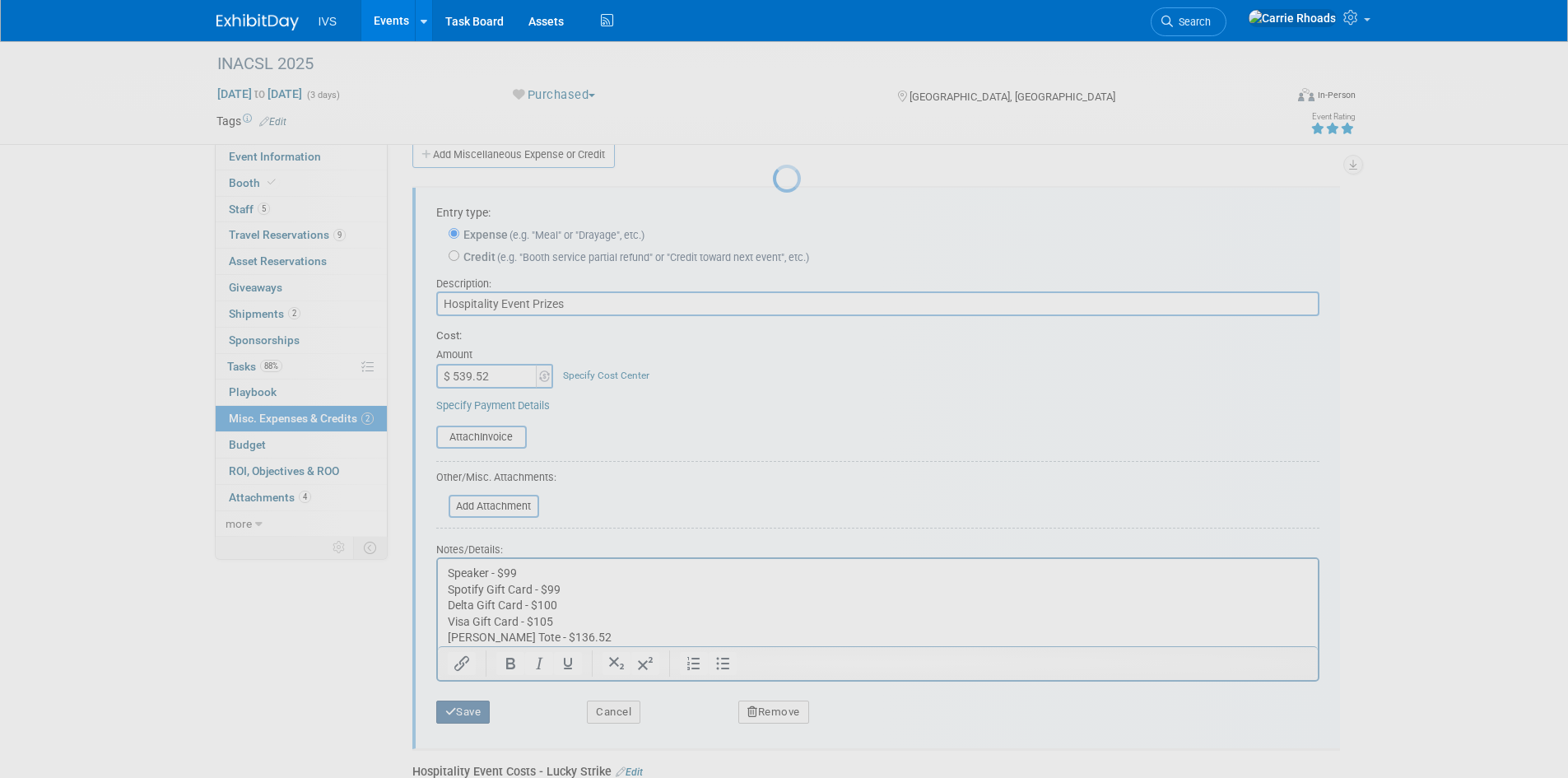 scroll, scrollTop: 13, scrollLeft: 0, axis: vertical 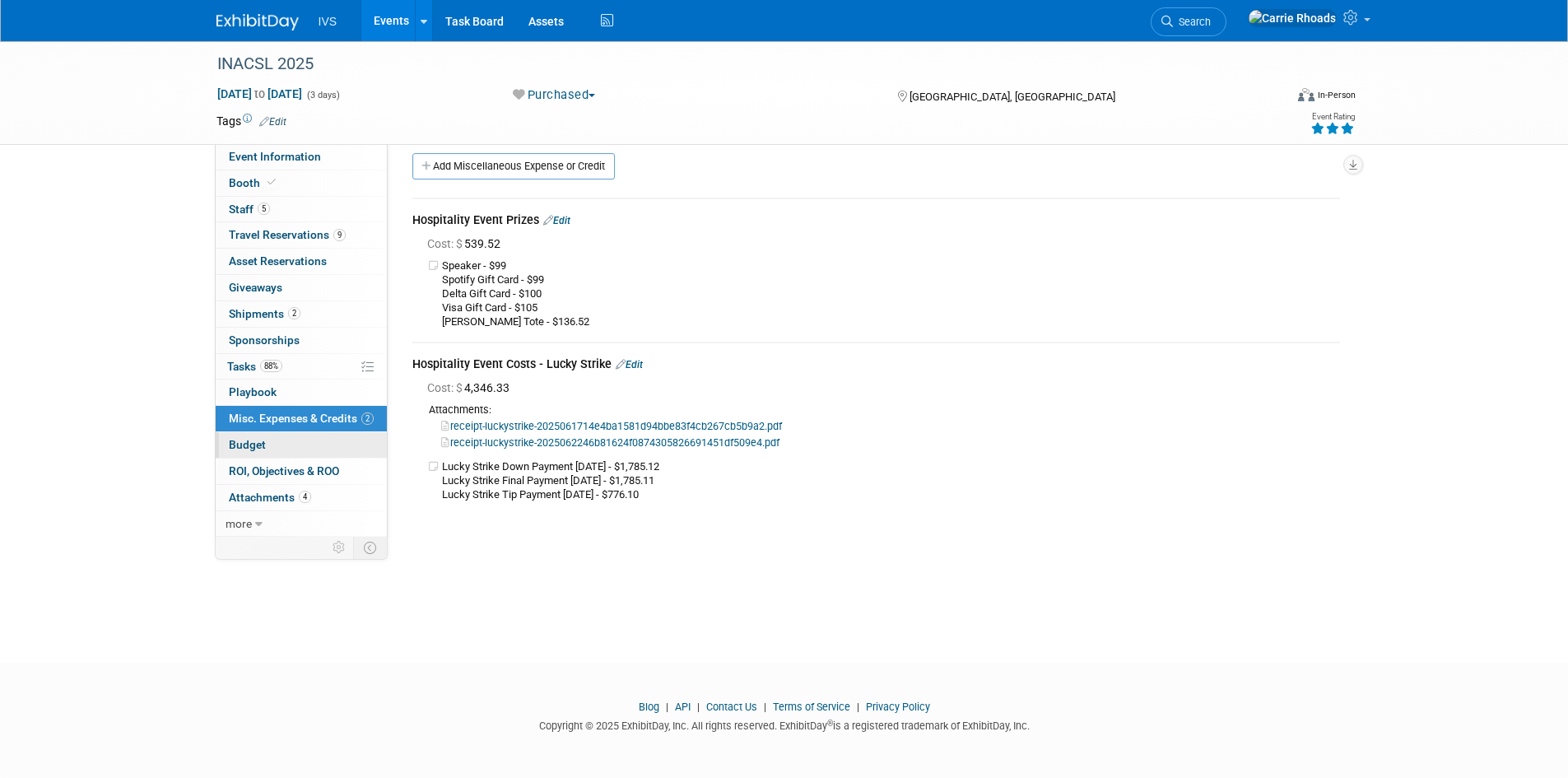 click on "Budget" at bounding box center (247, 445) 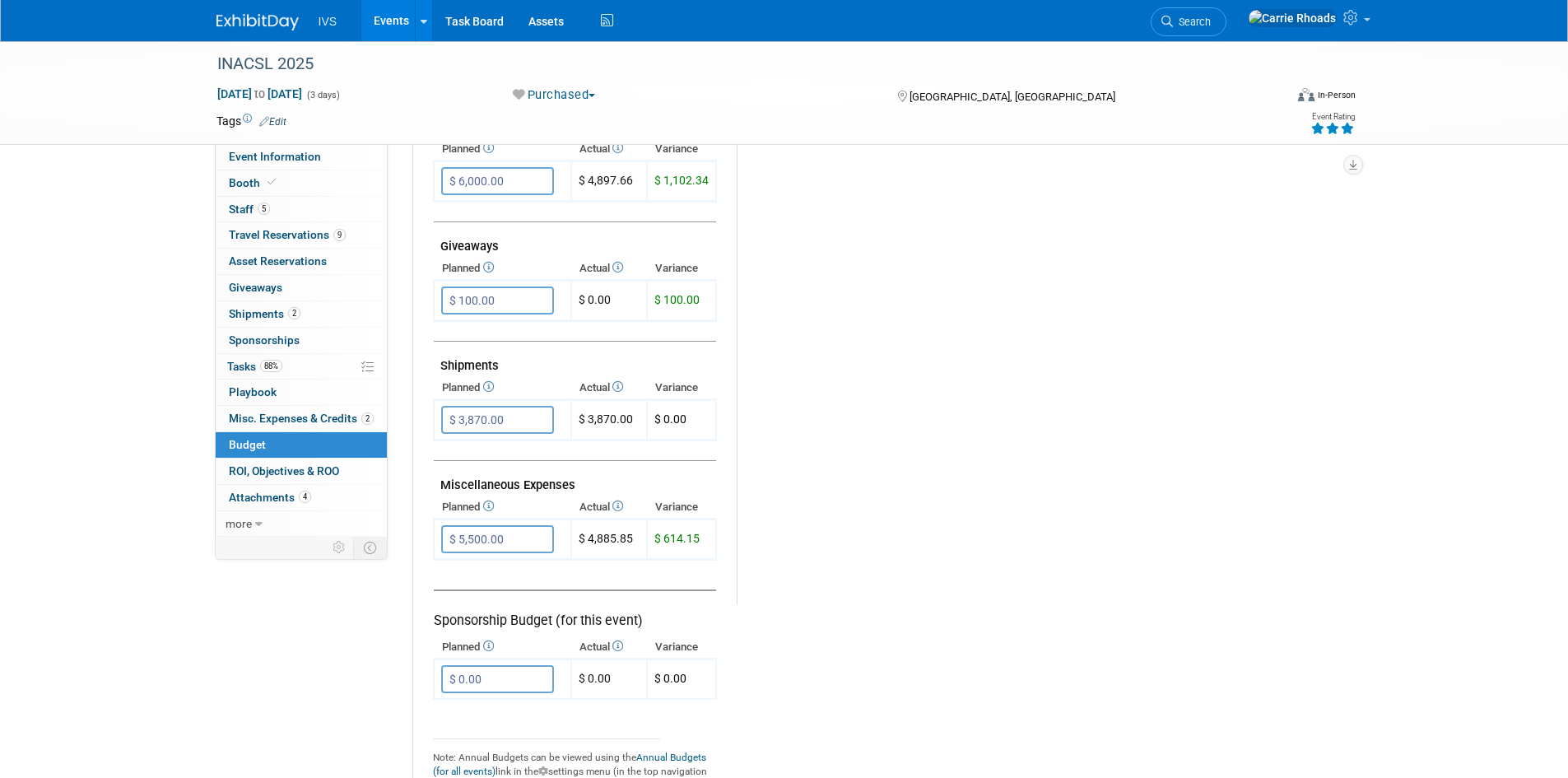 scroll, scrollTop: 741, scrollLeft: 0, axis: vertical 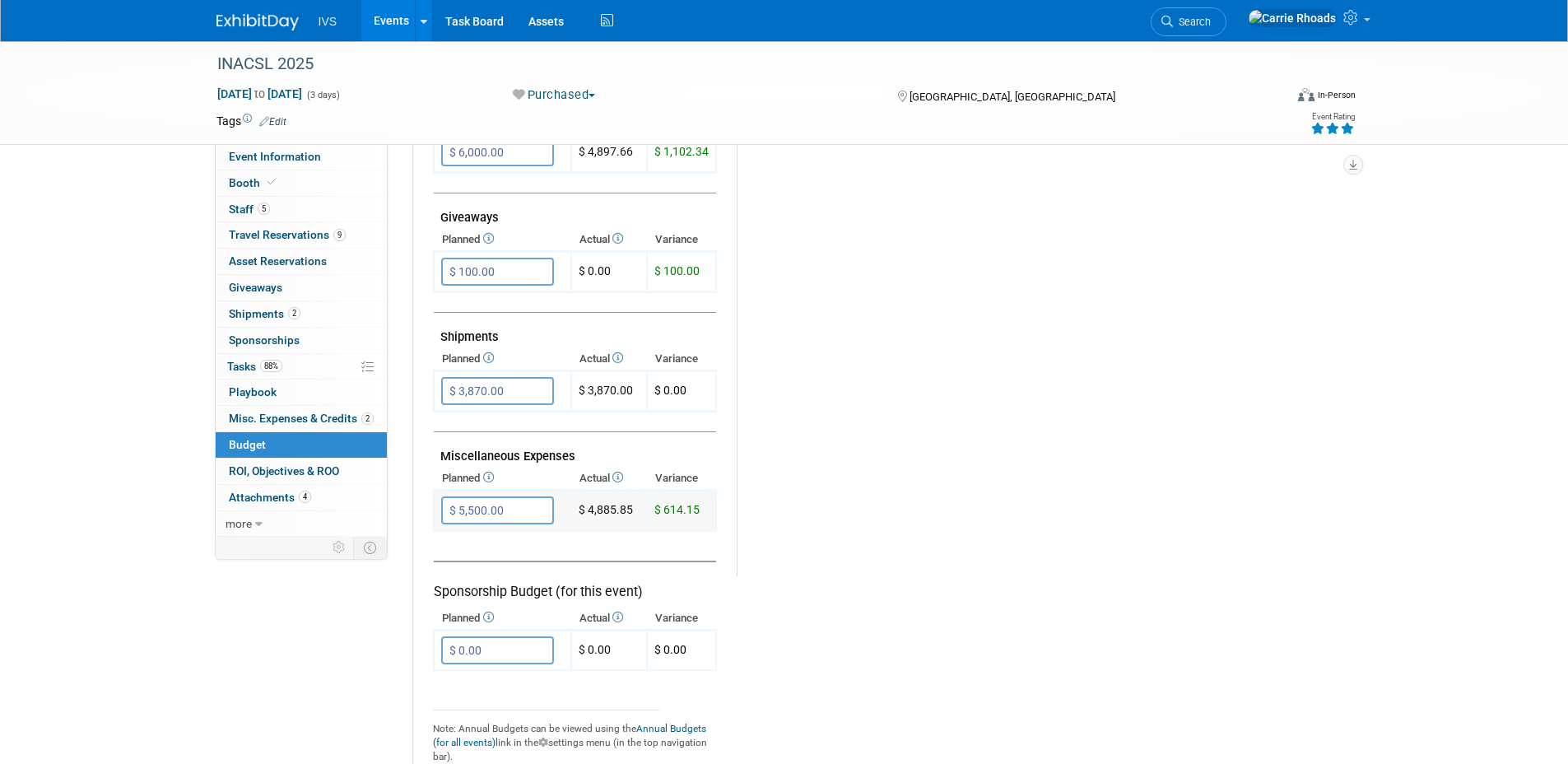 click on "$ 5,500.00" at bounding box center (497, 510) 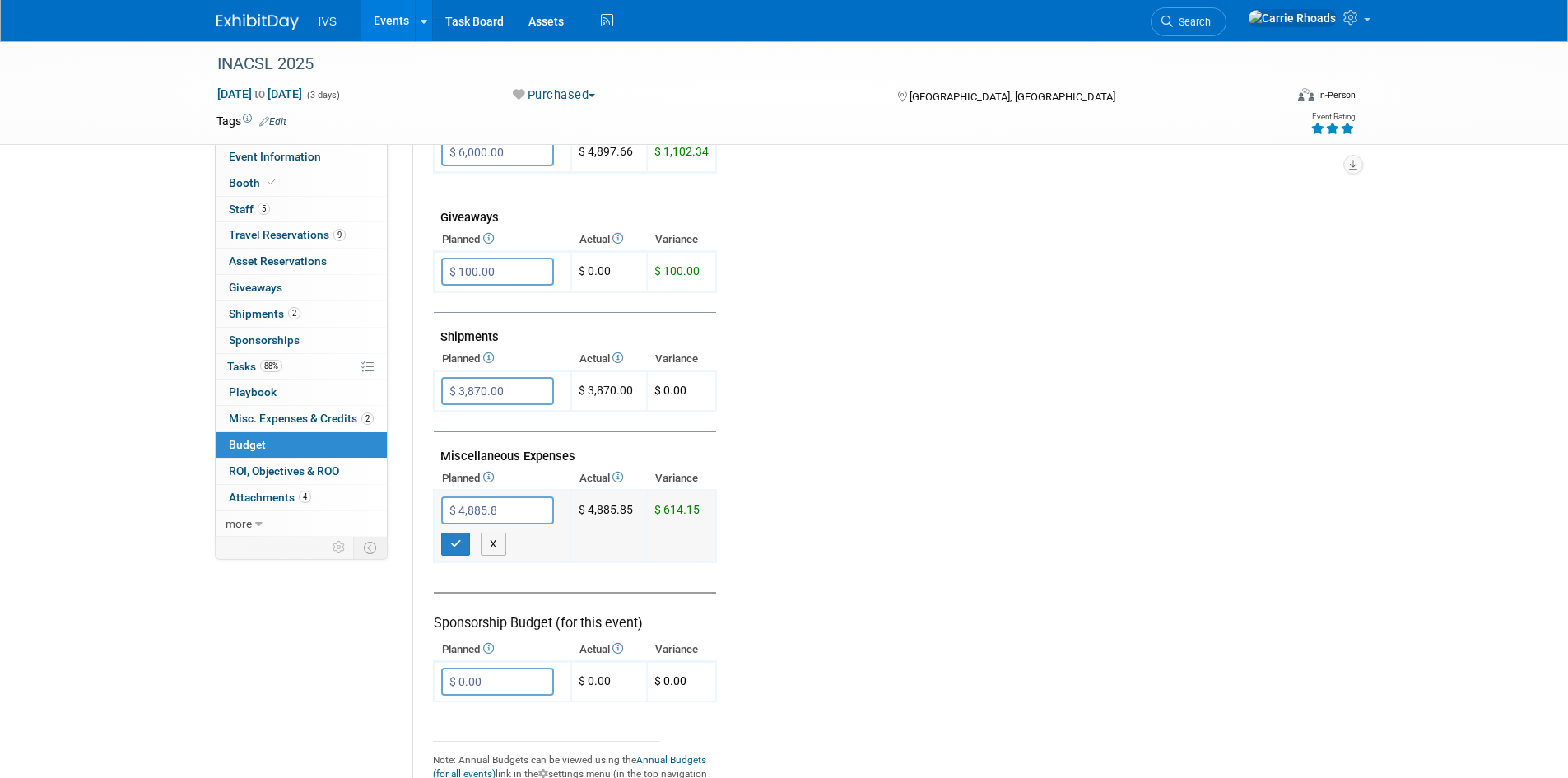 type on "$ 4,885.85" 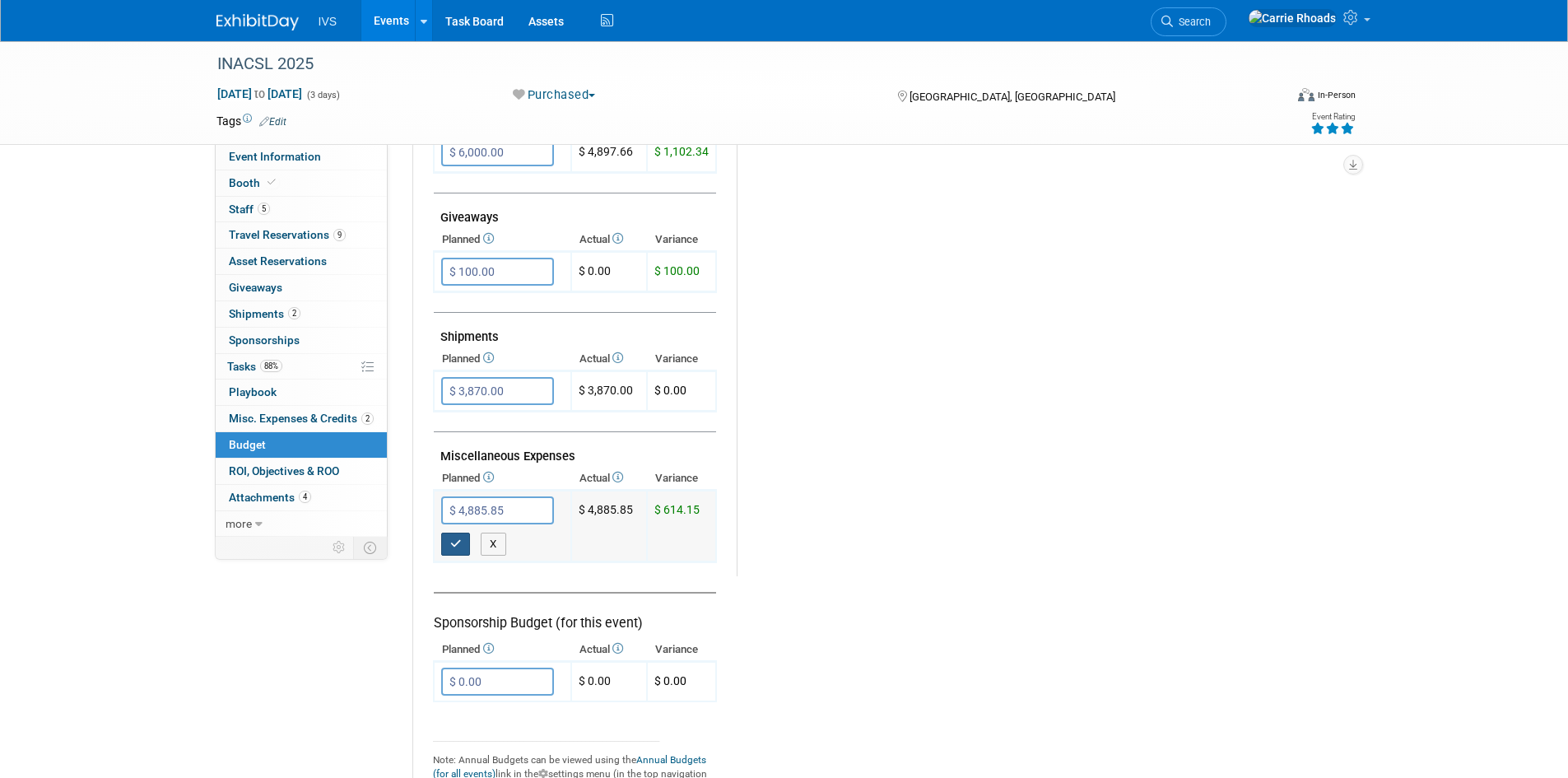 click at bounding box center (456, 543) 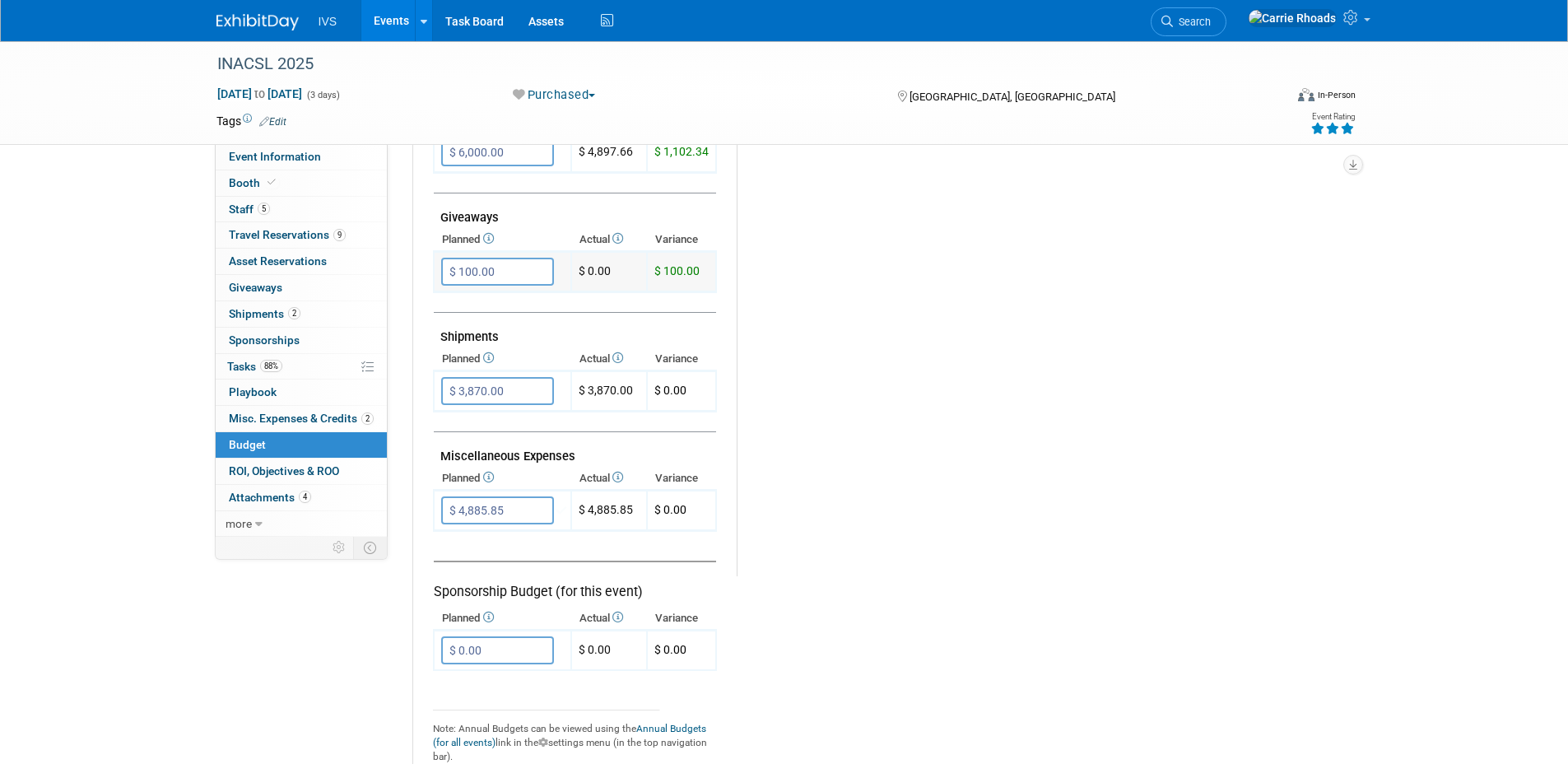 click on "$ 100.00" at bounding box center (497, 272) 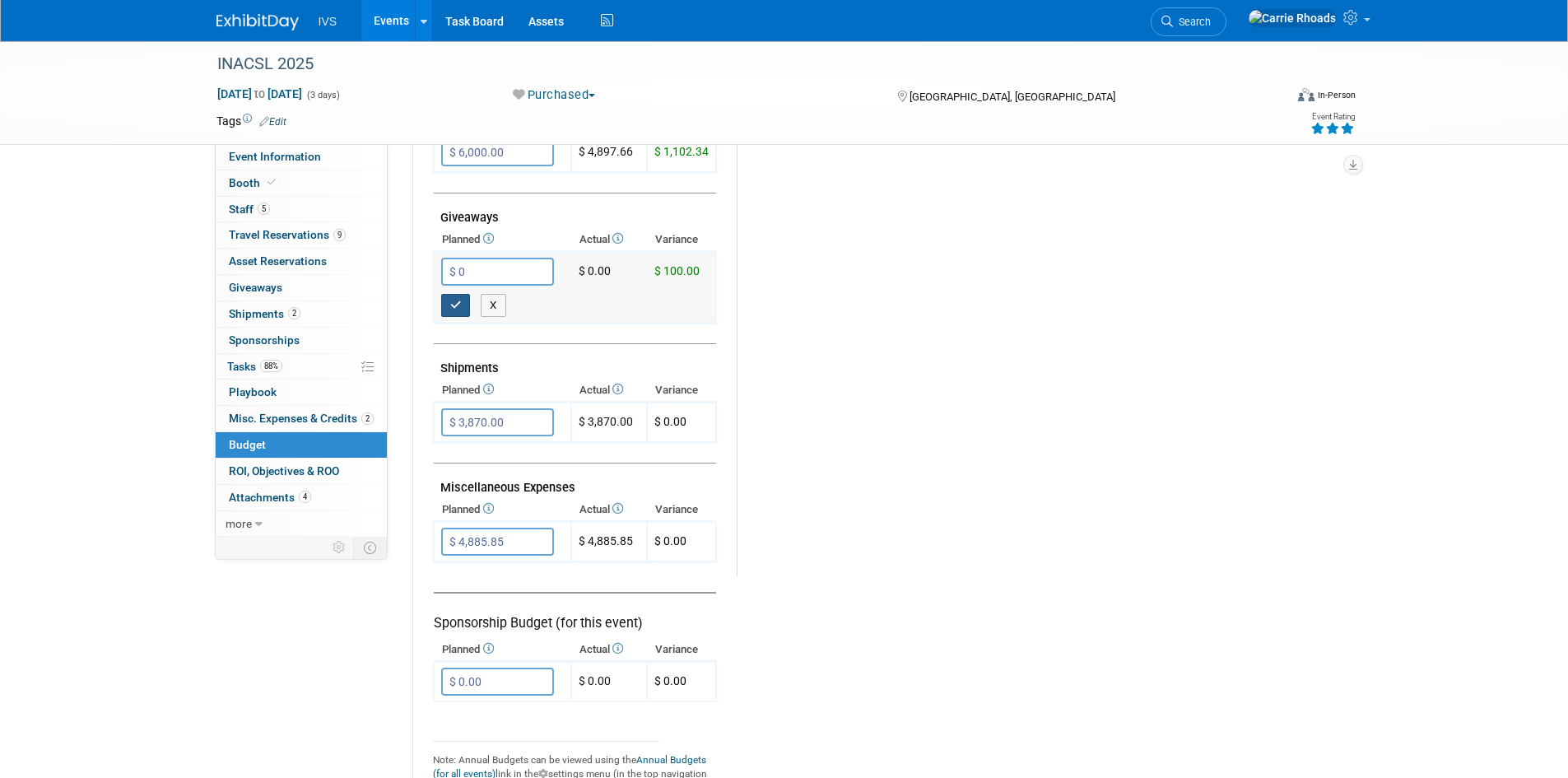type on "$ 0.00" 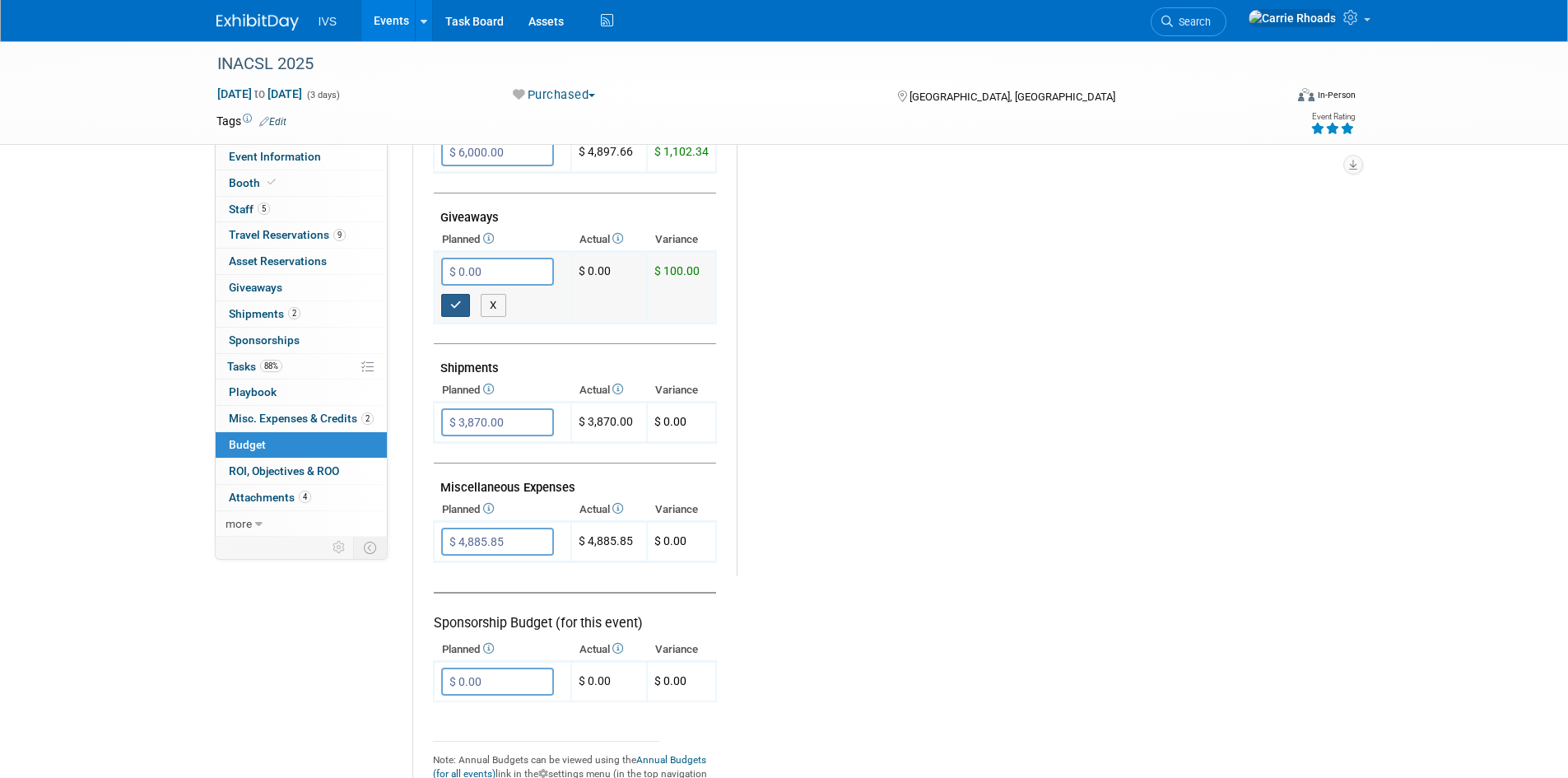 click at bounding box center [456, 305] 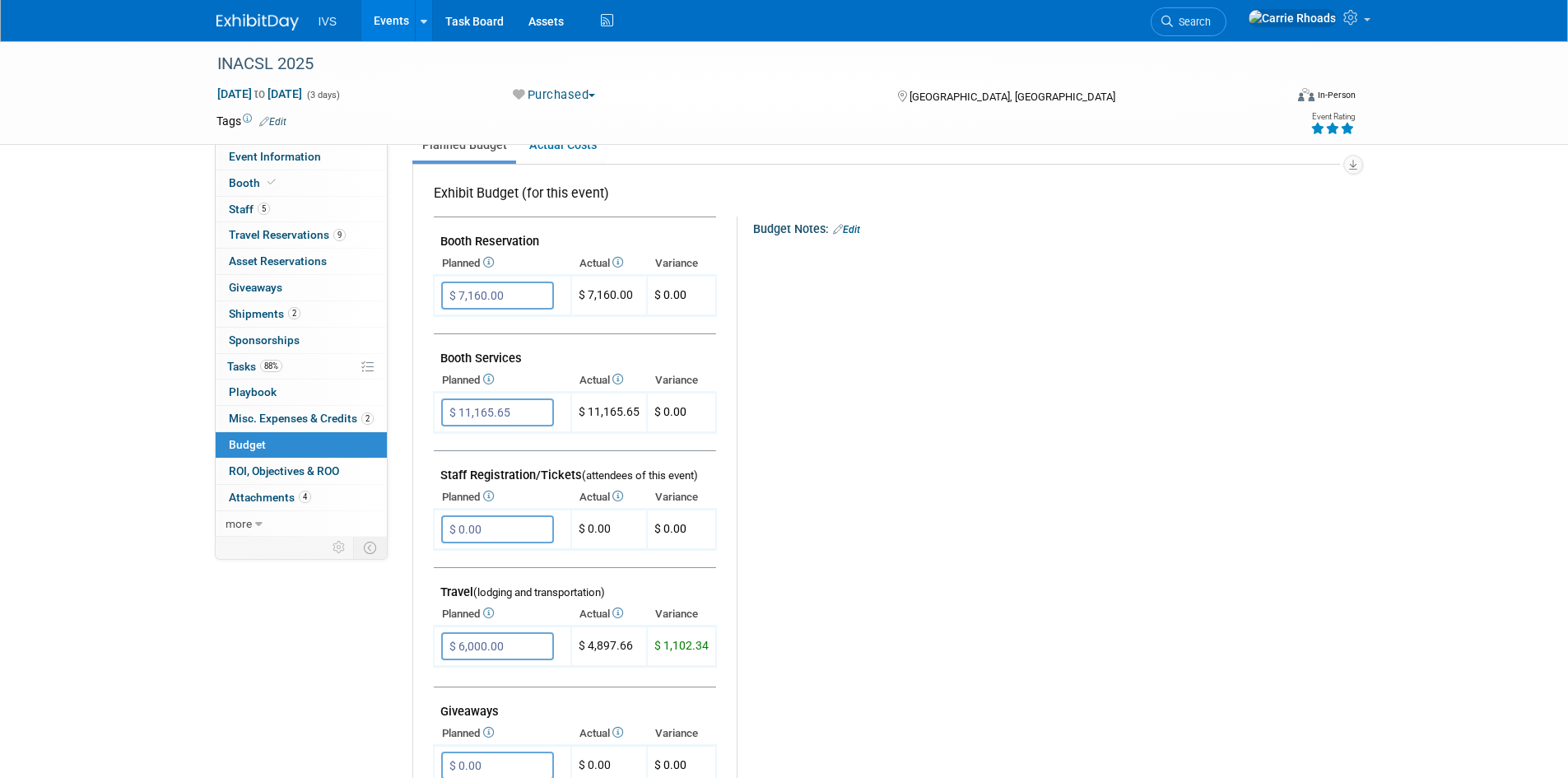 scroll, scrollTop: 412, scrollLeft: 0, axis: vertical 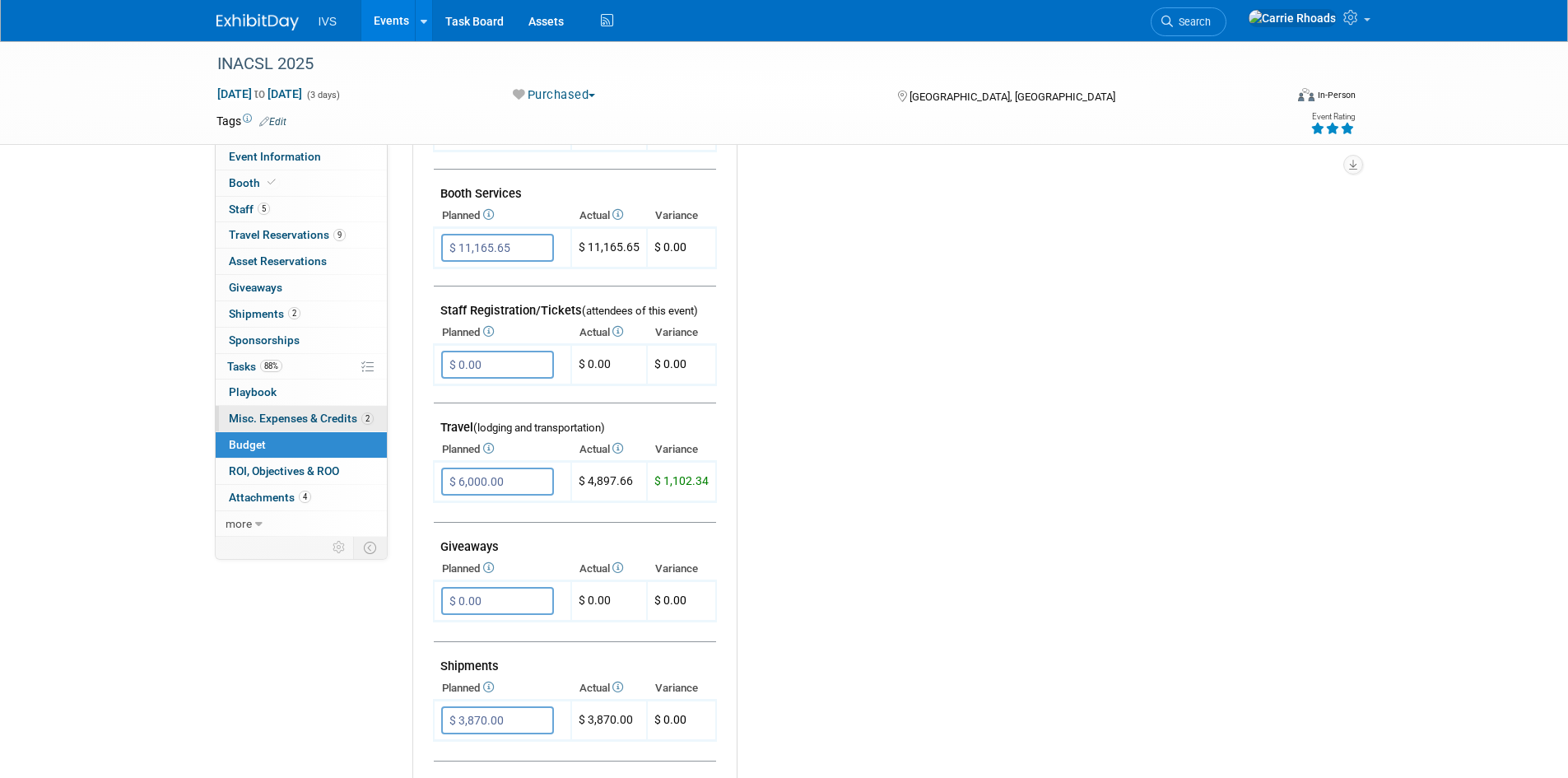 click on "Misc. Expenses & Credits 2" at bounding box center [301, 418] 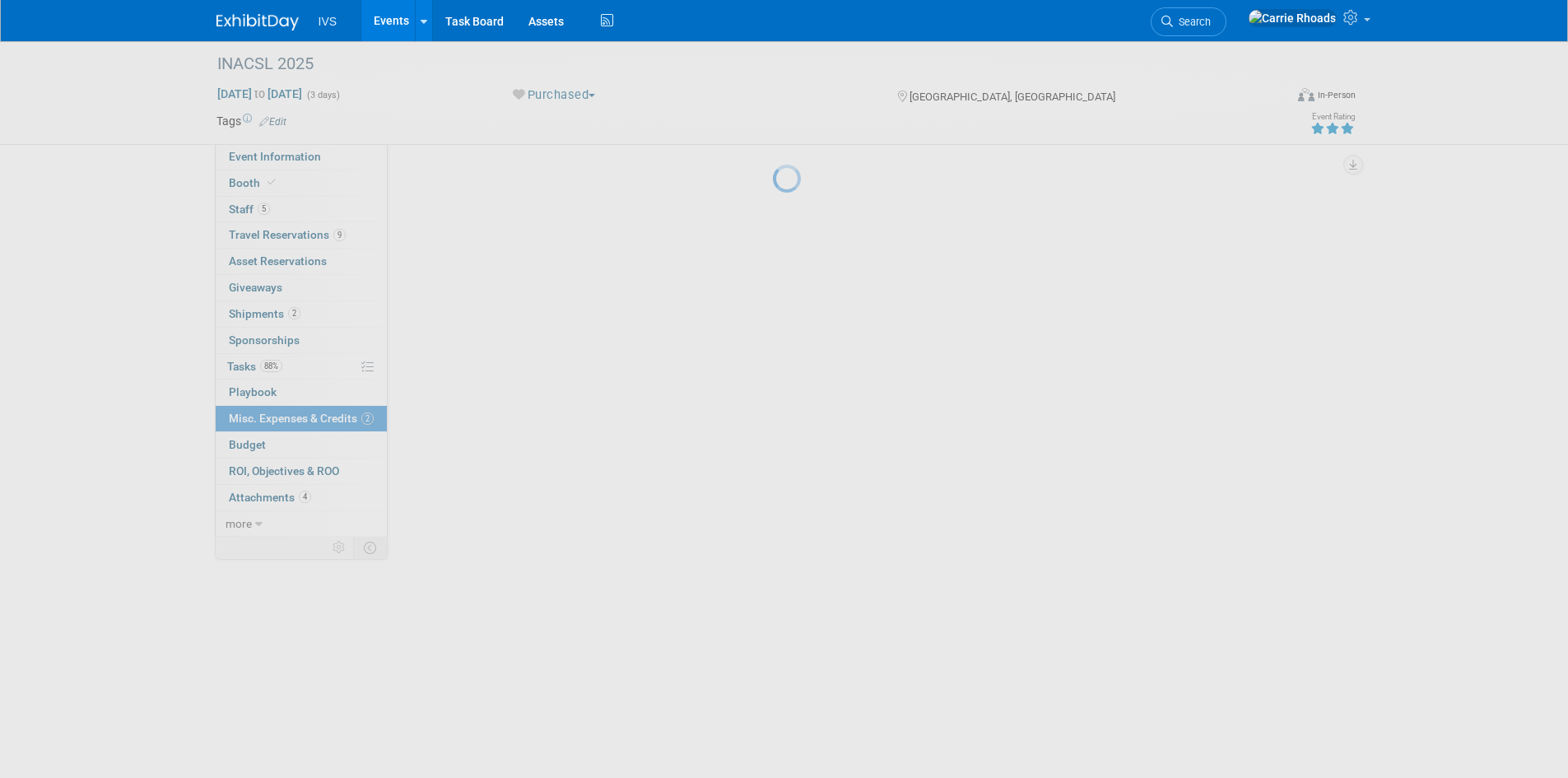 scroll, scrollTop: 0, scrollLeft: 0, axis: both 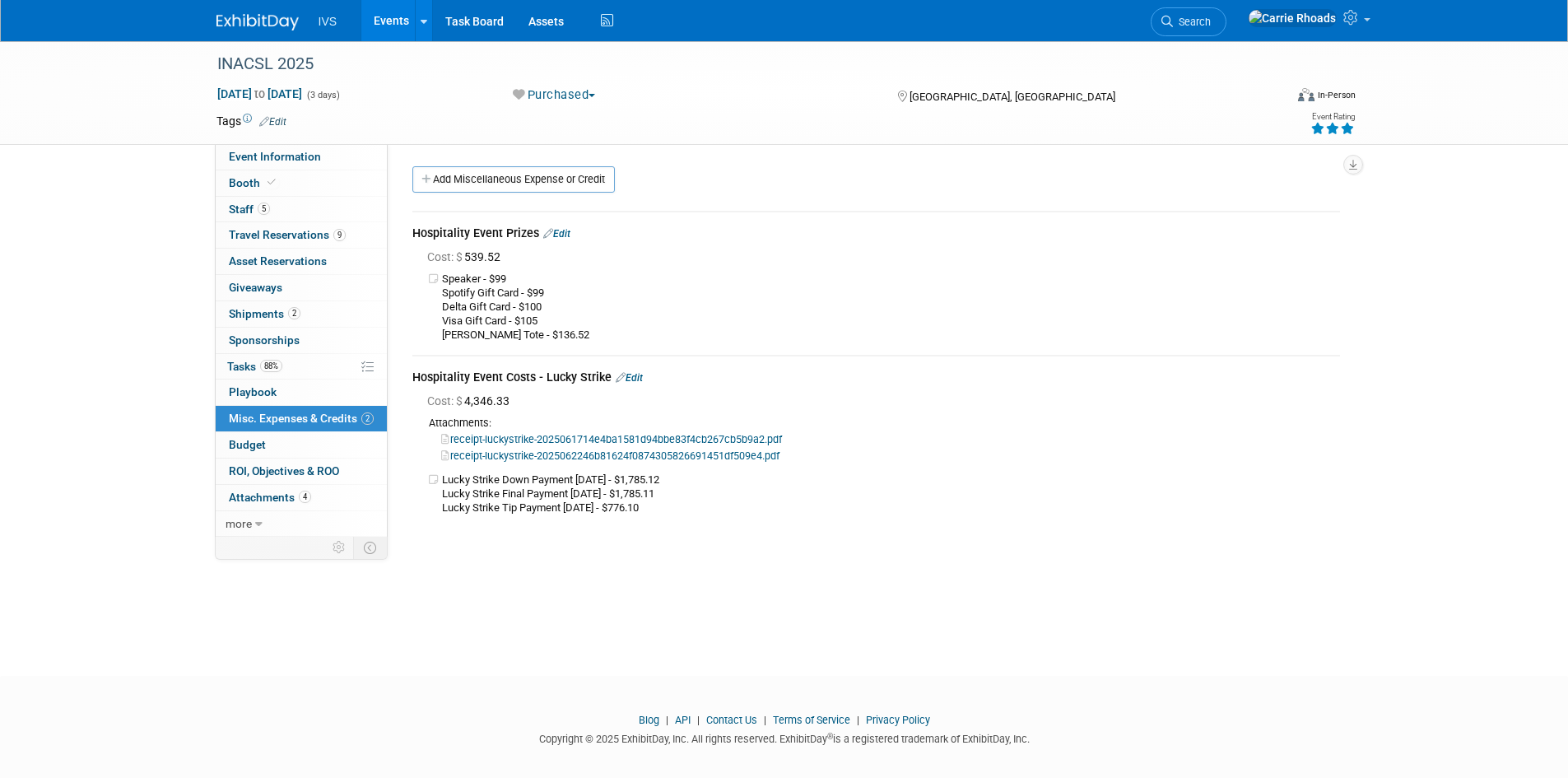 click at bounding box center (258, 22) 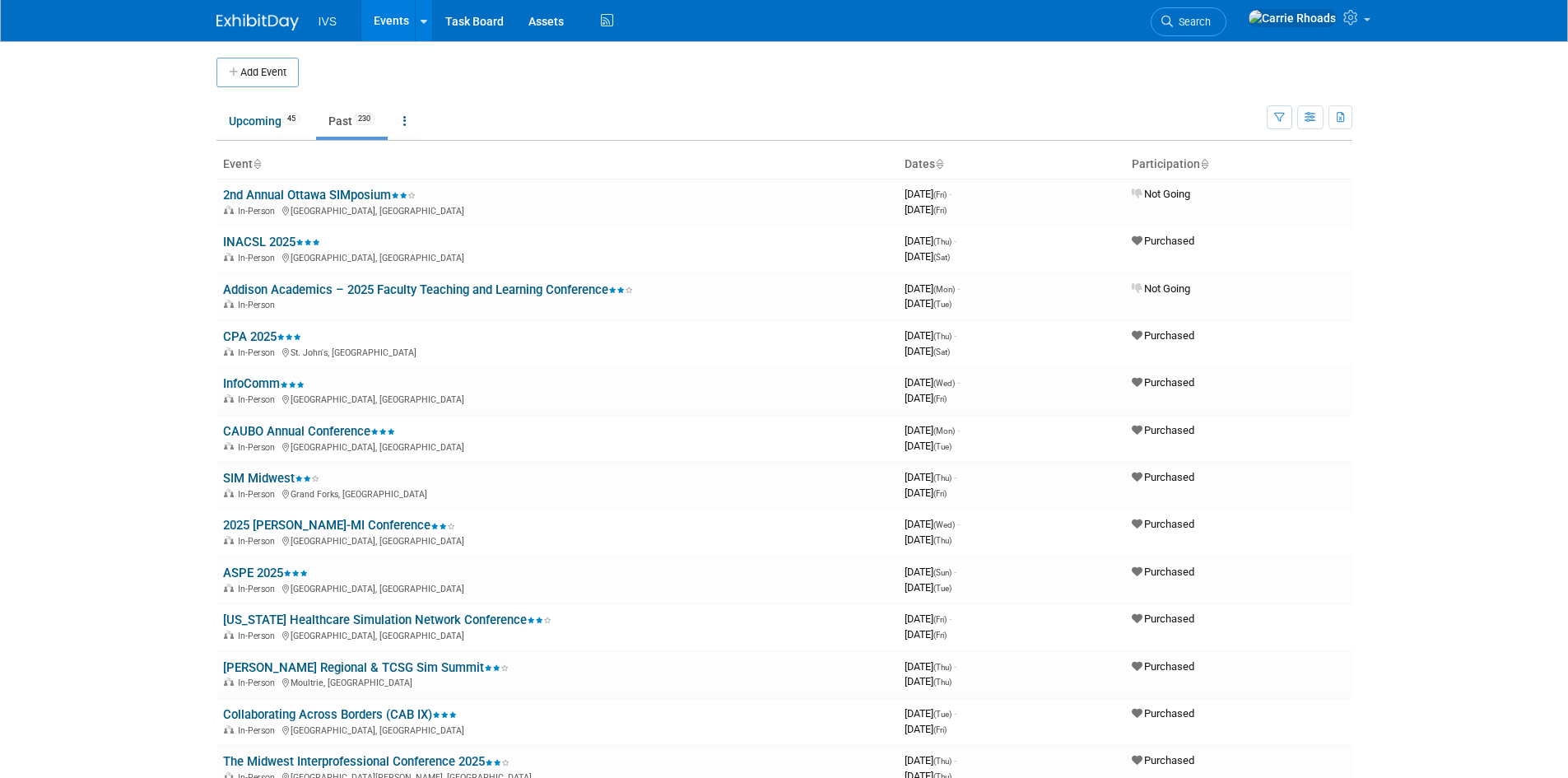 scroll, scrollTop: 0, scrollLeft: 0, axis: both 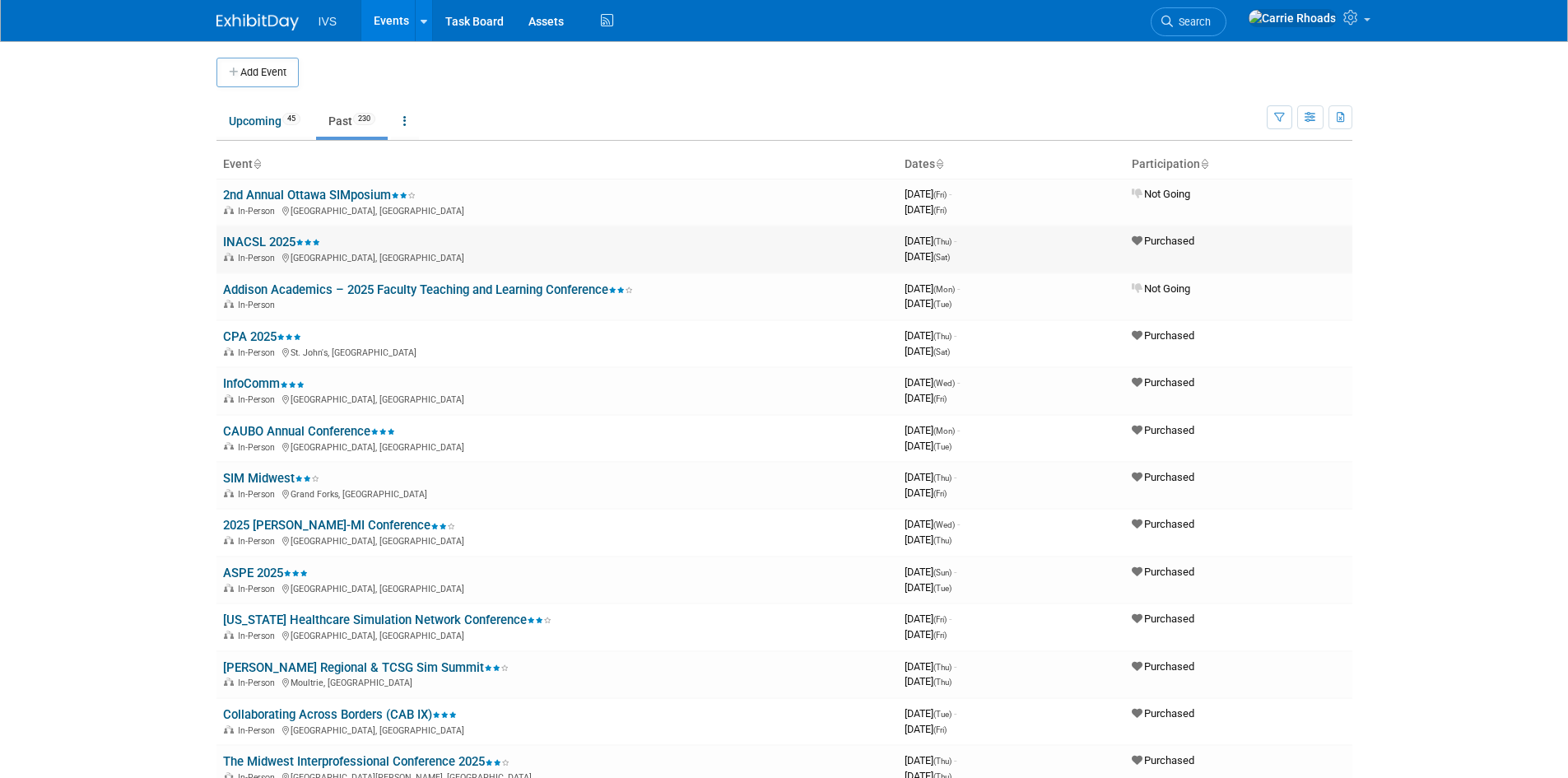 click on "INACSL 2025" at bounding box center [272, 242] 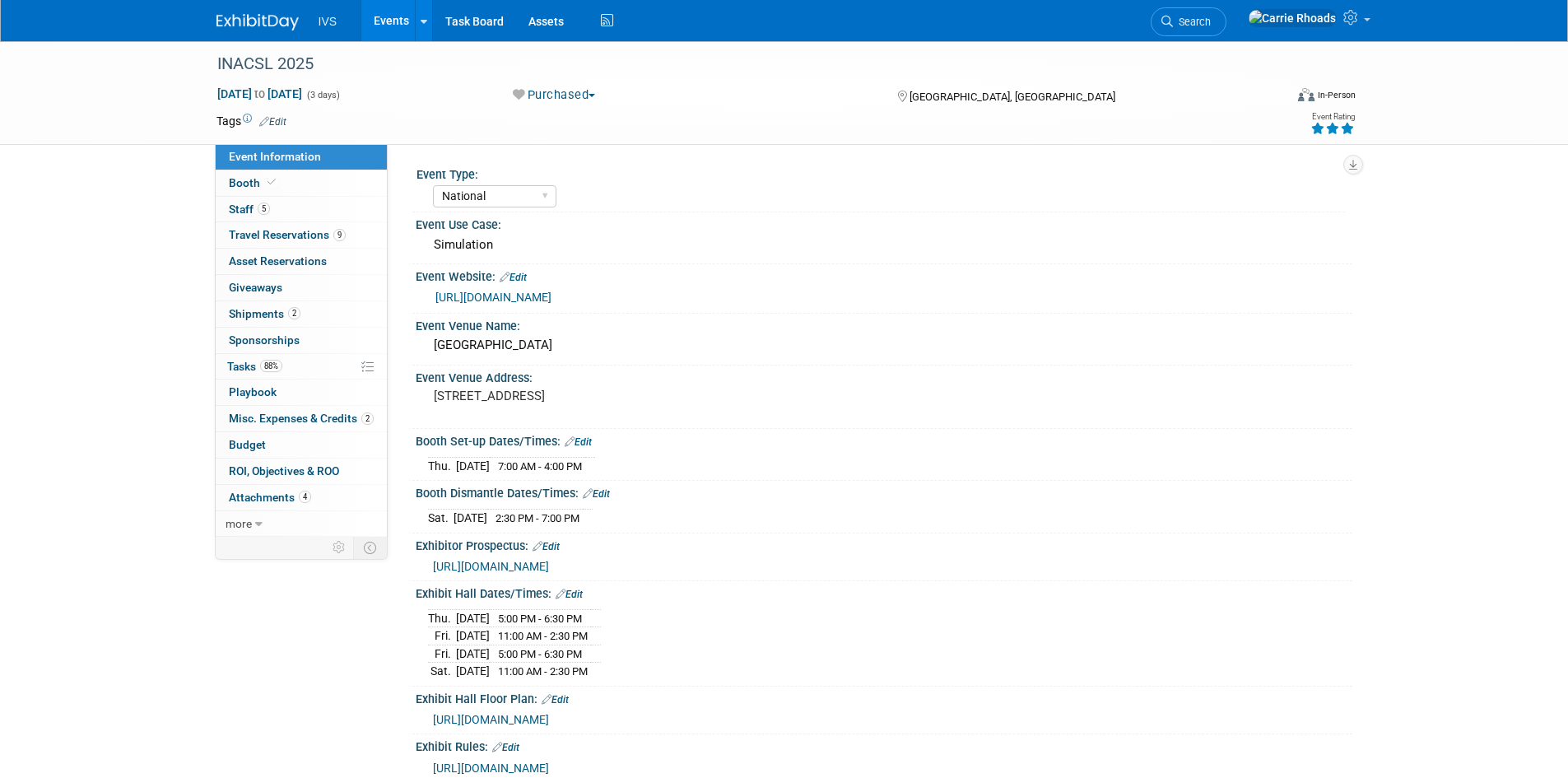 select on "National" 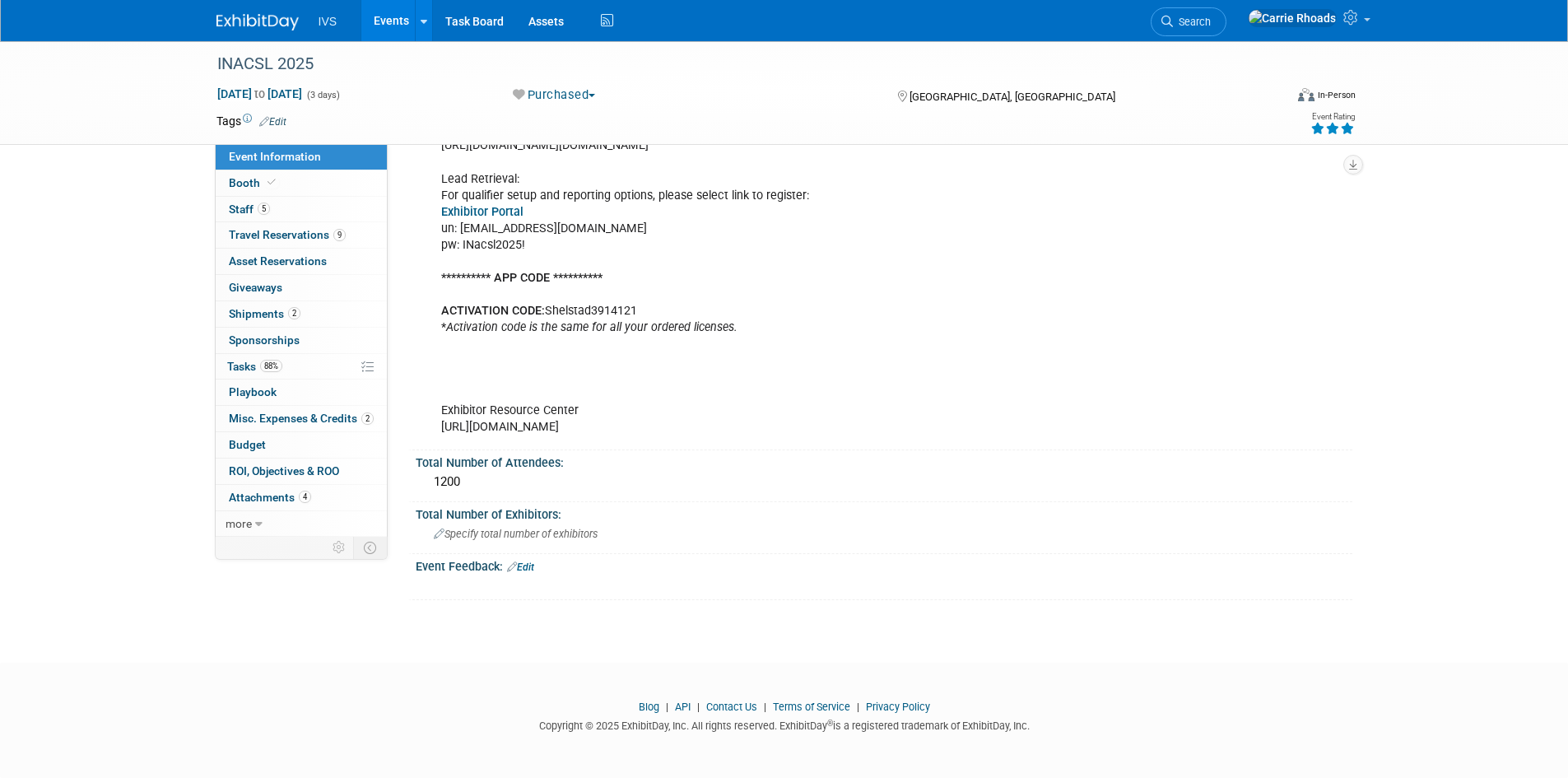 scroll, scrollTop: 707, scrollLeft: 0, axis: vertical 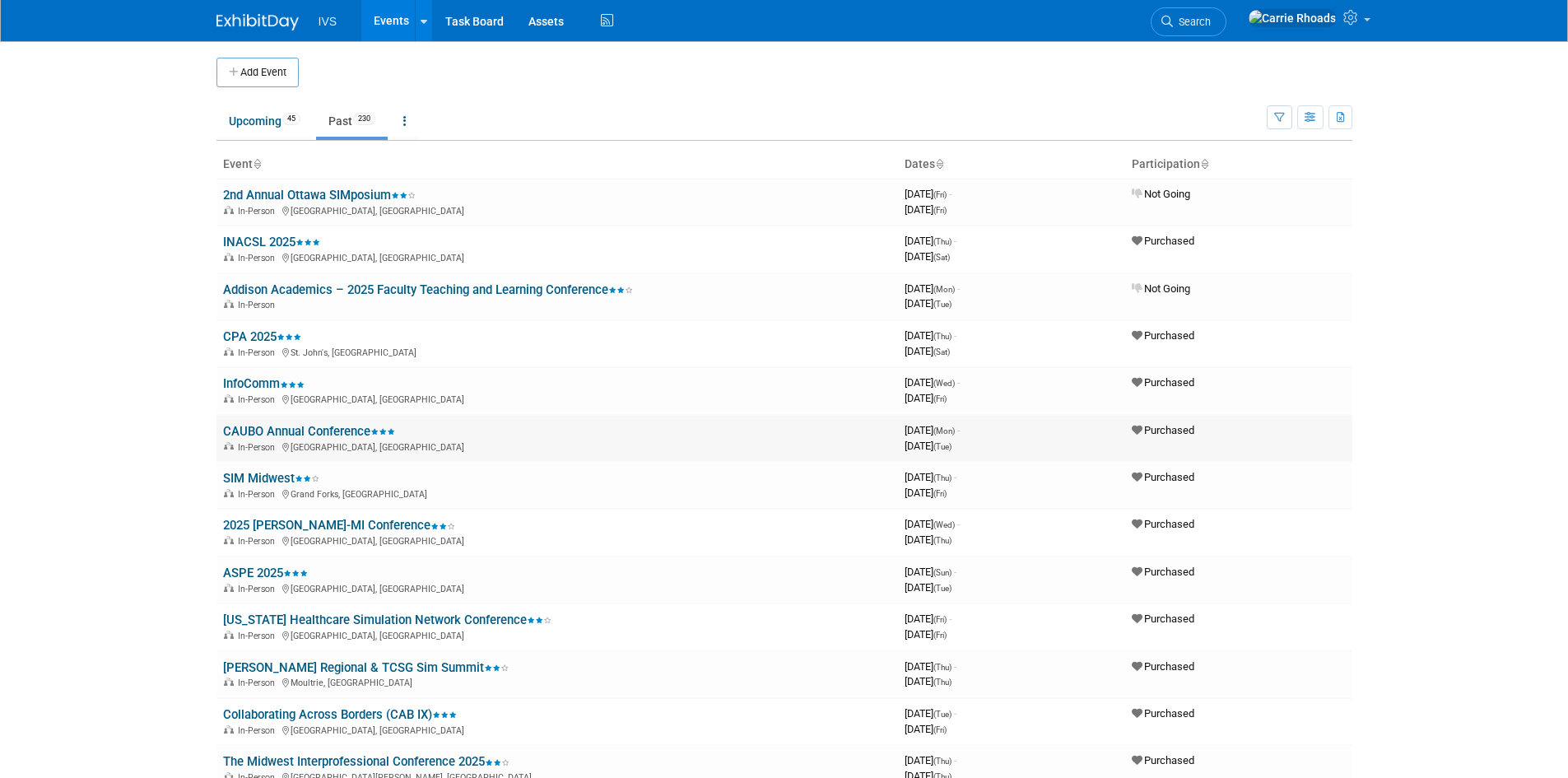 click on "CAUBO Annual Conference" at bounding box center (309, 431) 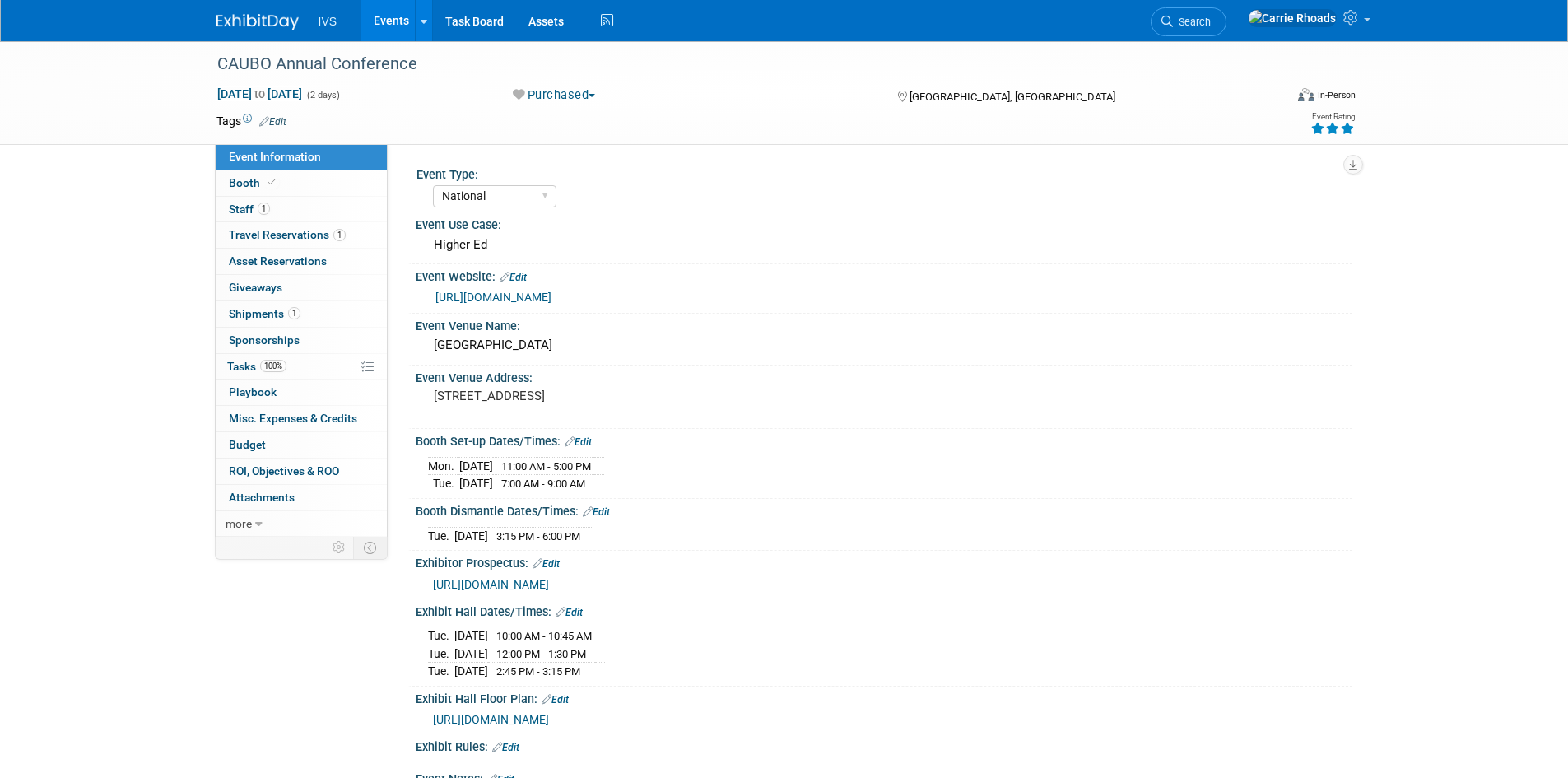 select on "National" 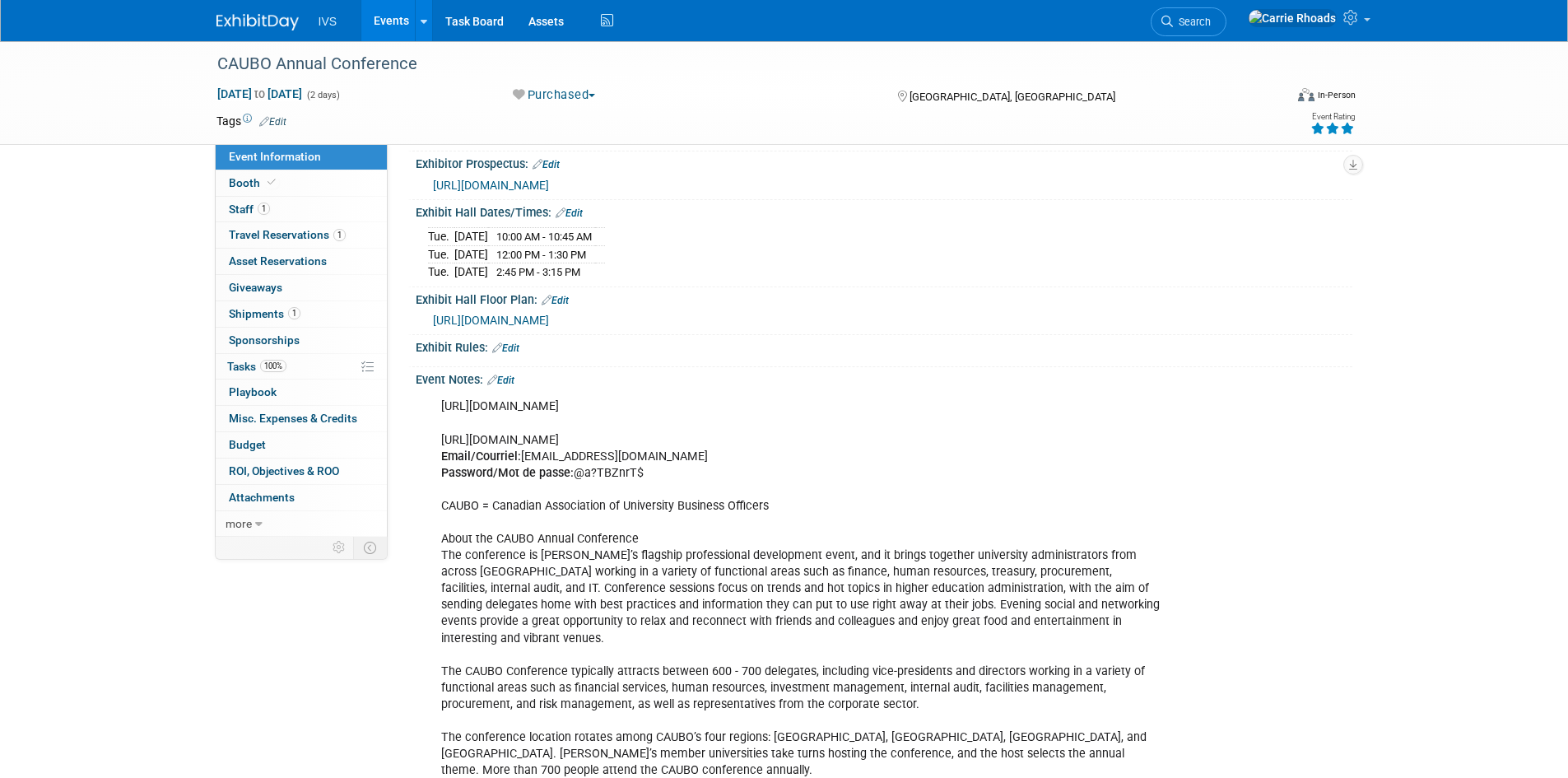 scroll, scrollTop: 659, scrollLeft: 0, axis: vertical 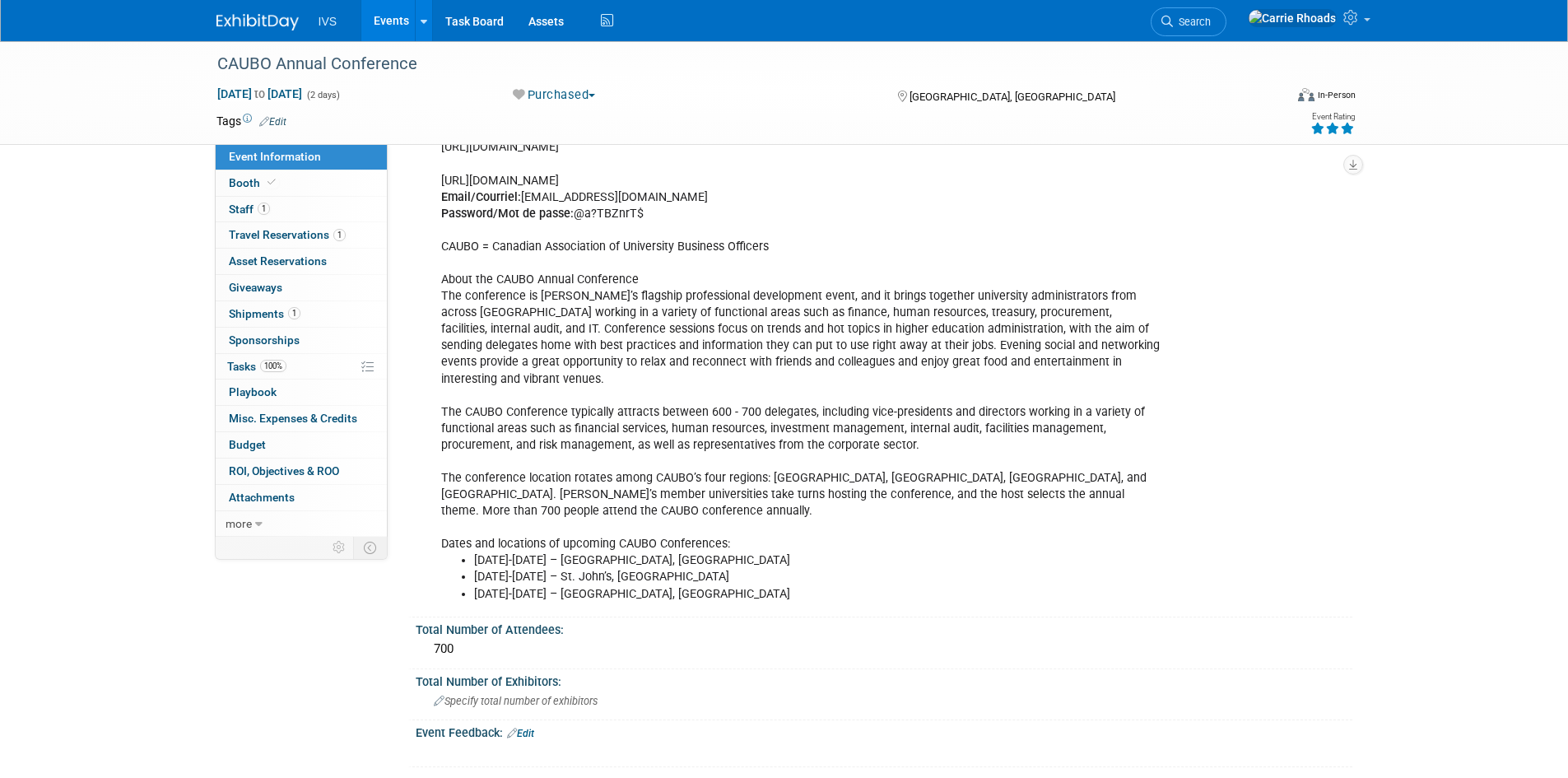 click on "[URL][DOMAIN_NAME] [URL][DOMAIN_NAME] Email/Courriel:  [EMAIL_ADDRESS][DOMAIN_NAME] Password/Mot de passe:  @a?TBZnrT$ CAUBO = Canadian Association of University Business Officers About the CAUBO Annual Conference The conference is CAUBO’s flagship professional development event, and it brings together university administrators from across [GEOGRAPHIC_DATA] working in a variety of functional areas such as finance, human resources, treasury, procurement, facilities, internal audit, and IT. Conference sessions focus on trends and hot topics in higher education administration, with the aim of sending delegates home with best practices and information they can put to use right away at their jobs. Evening social and networking events provide a great opportunity to relax and reconnect with friends and colleagues and enjoy great food and entertainment in interesting and vibrant venues. [DATE]-[DATE] – [GEOGRAPHIC_DATA], [GEOGRAPHIC_DATA]" at bounding box center (800, 370) 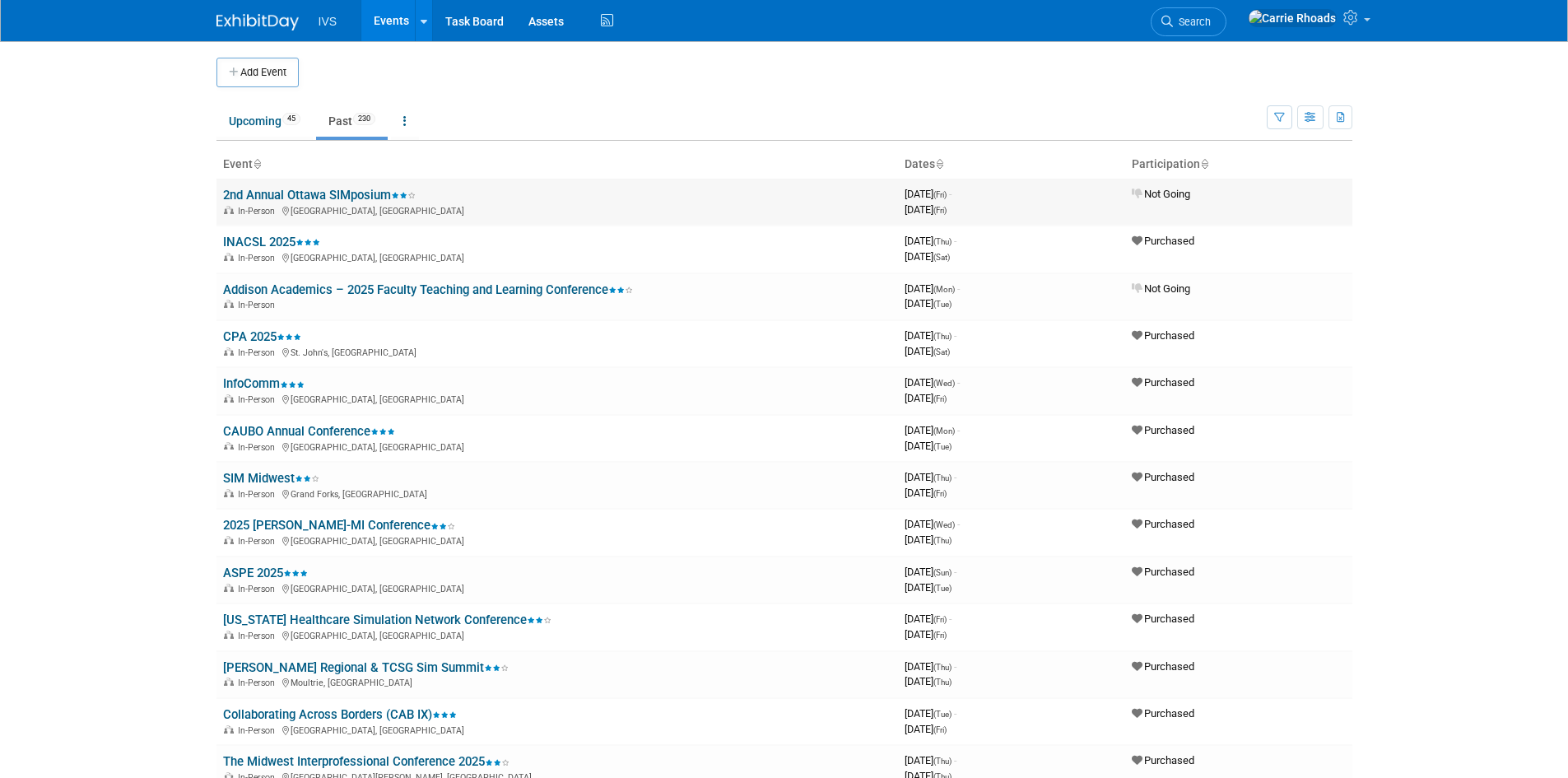 scroll, scrollTop: 0, scrollLeft: 0, axis: both 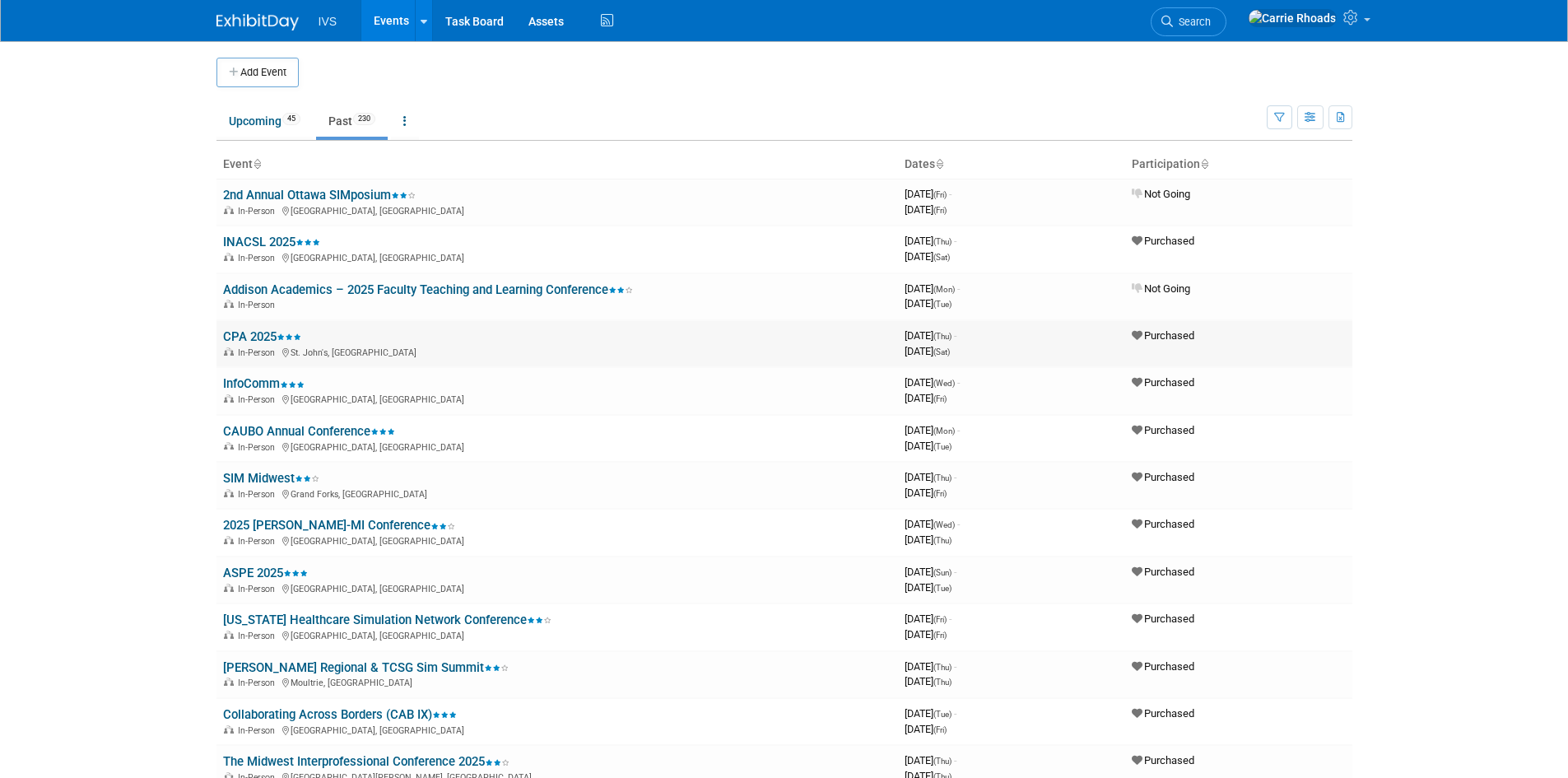 click on "CPA 2025" at bounding box center (262, 337) 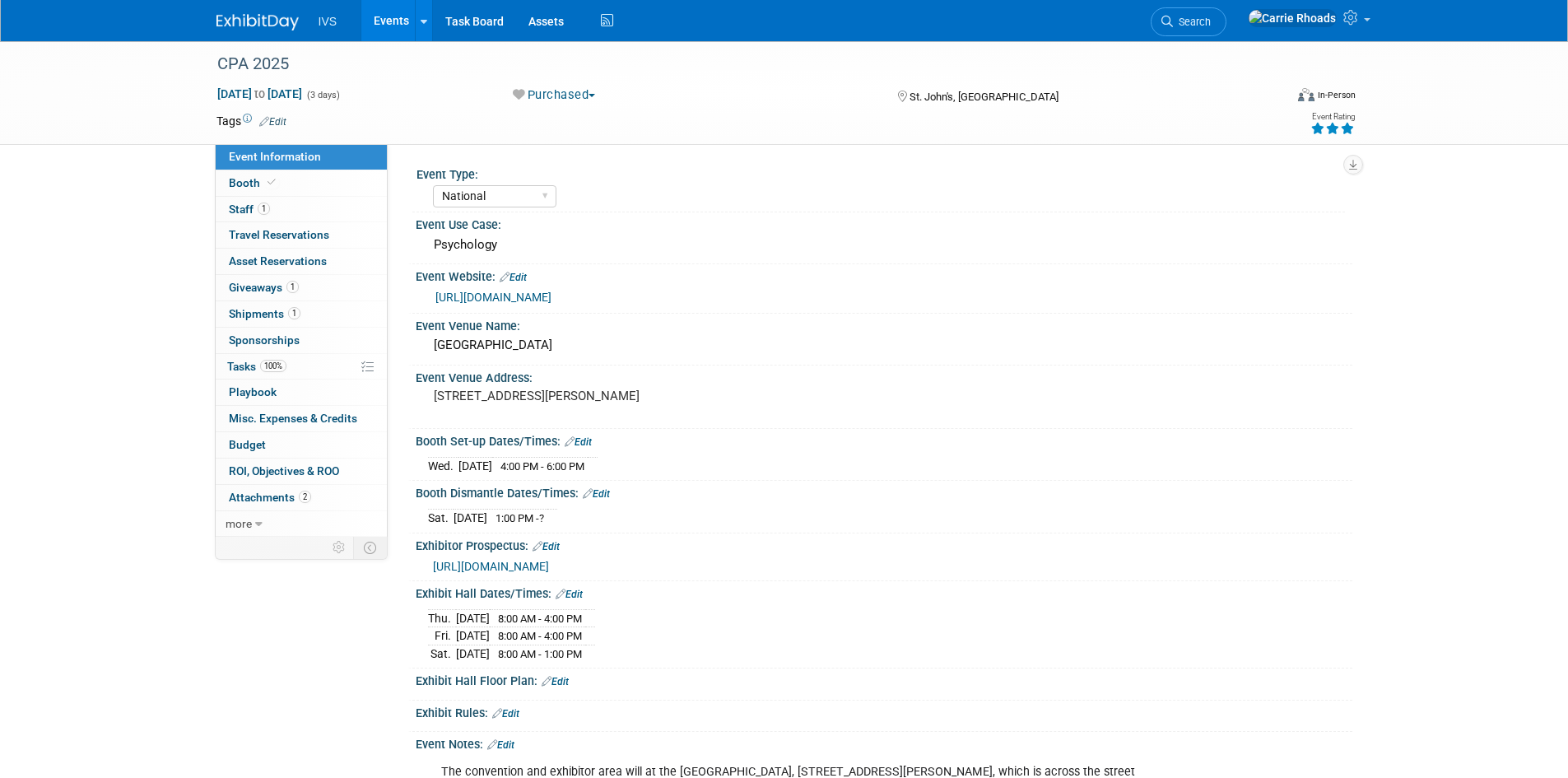 select on "National" 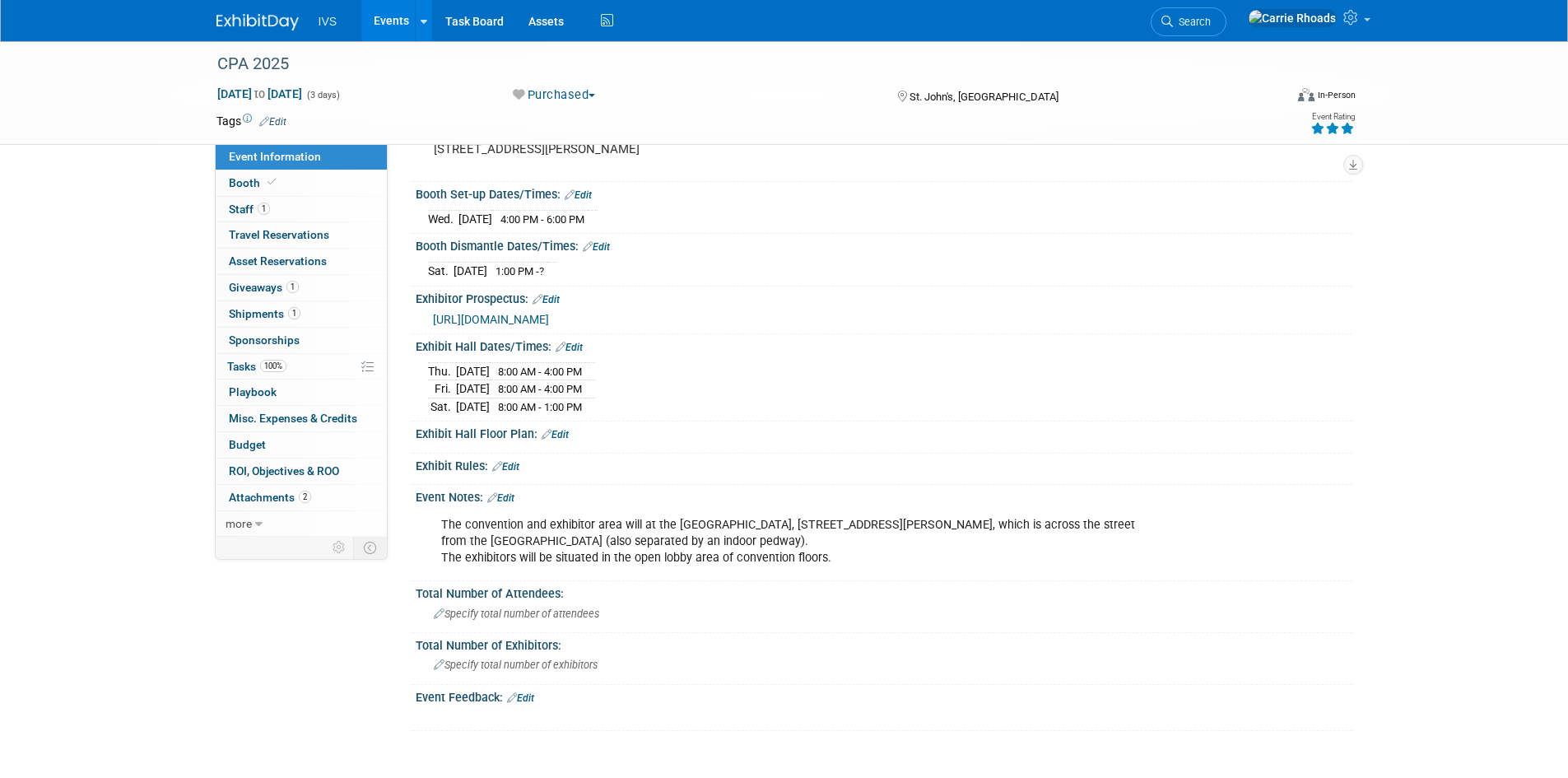 scroll, scrollTop: 0, scrollLeft: 0, axis: both 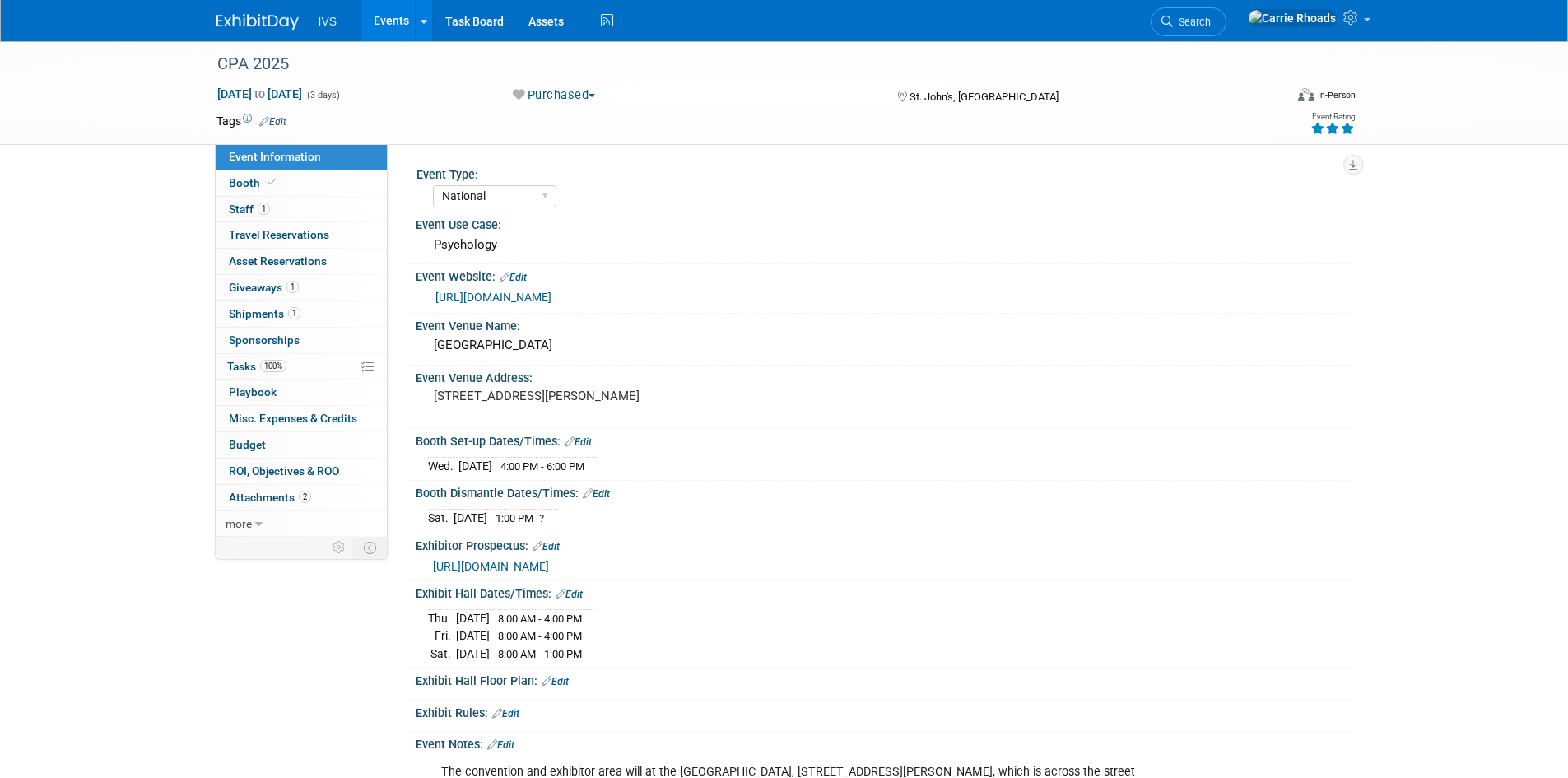 click at bounding box center [258, 22] 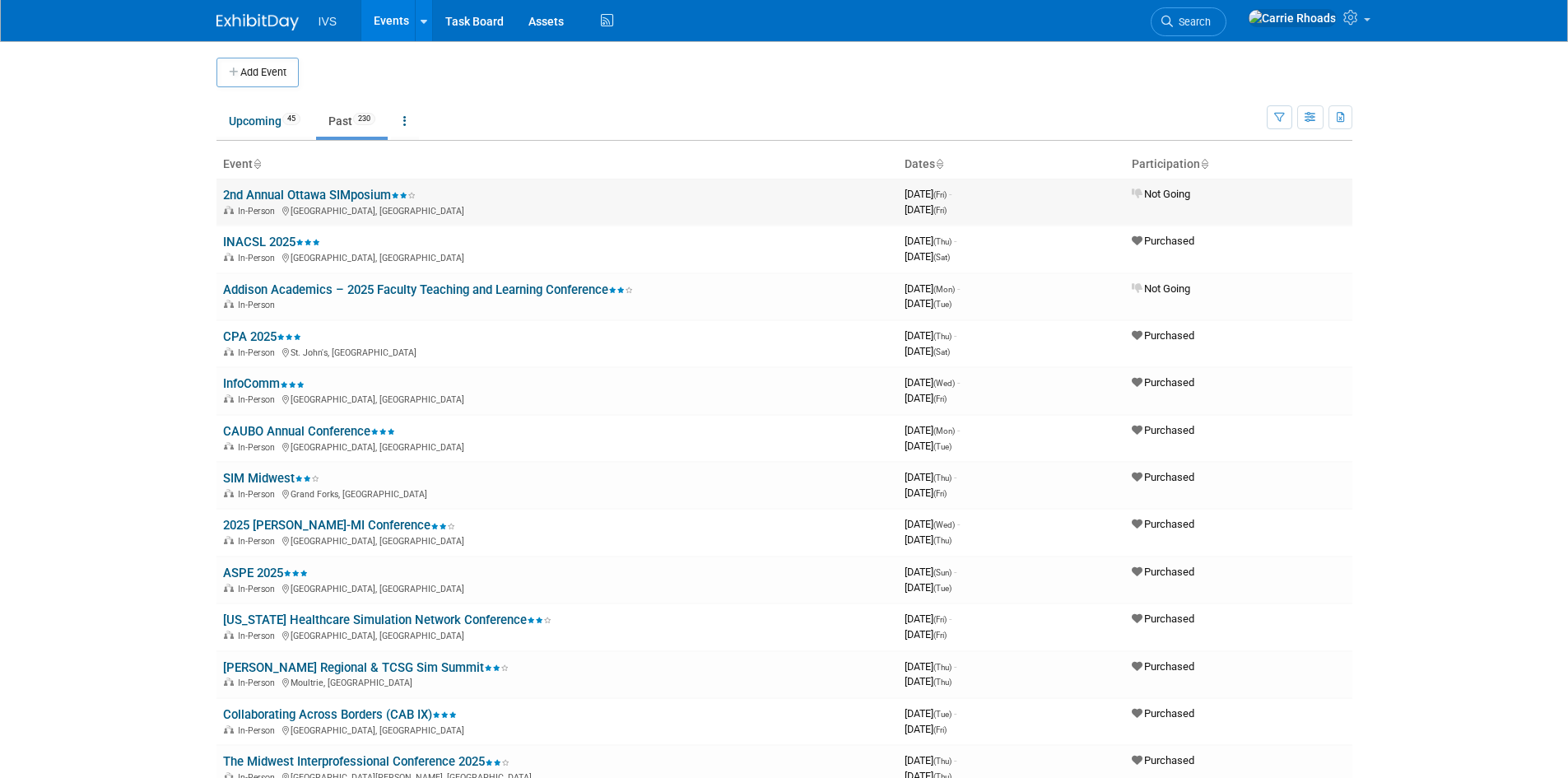 scroll, scrollTop: 0, scrollLeft: 0, axis: both 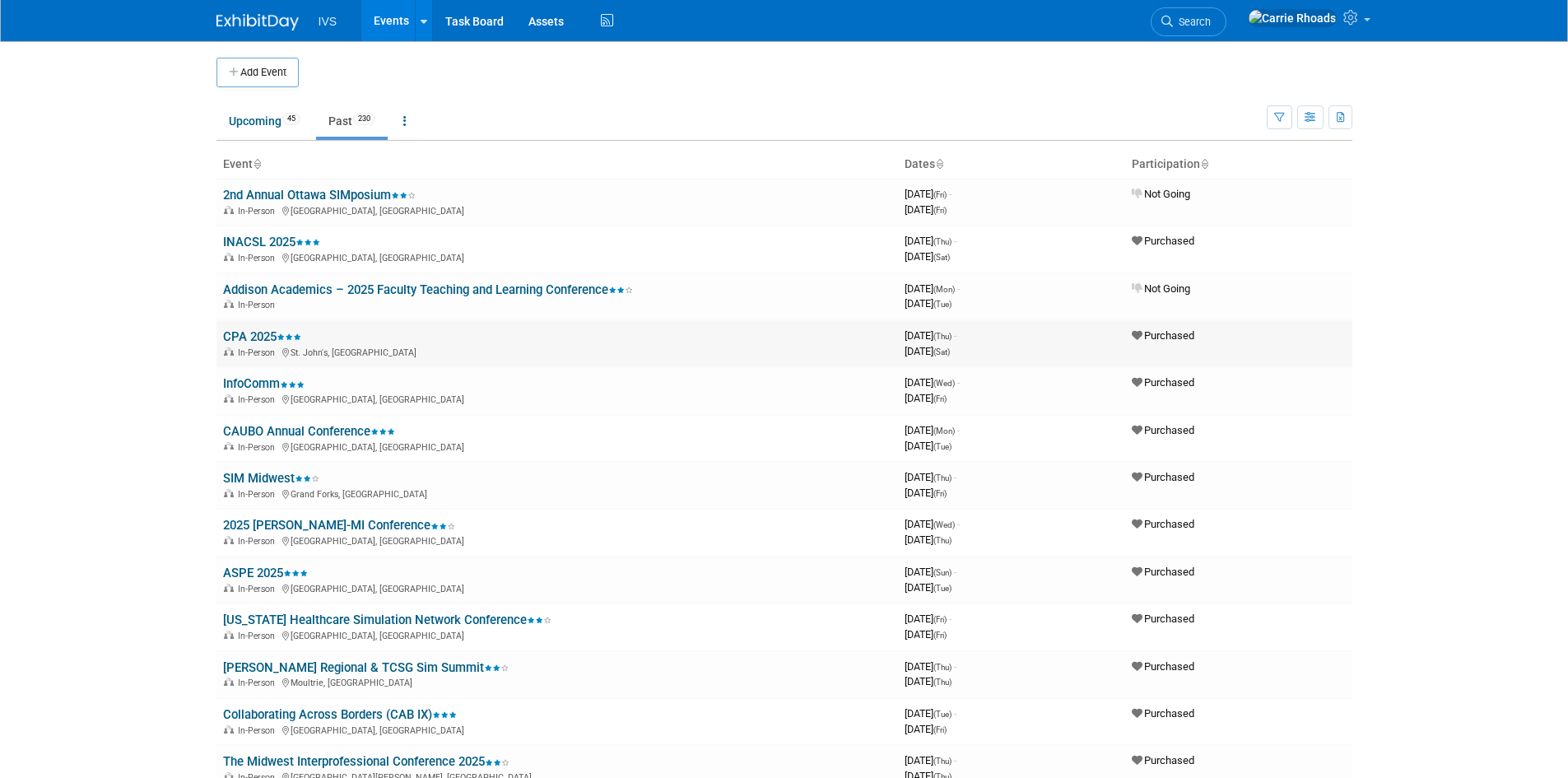 click on "CPA 2025" at bounding box center (262, 337) 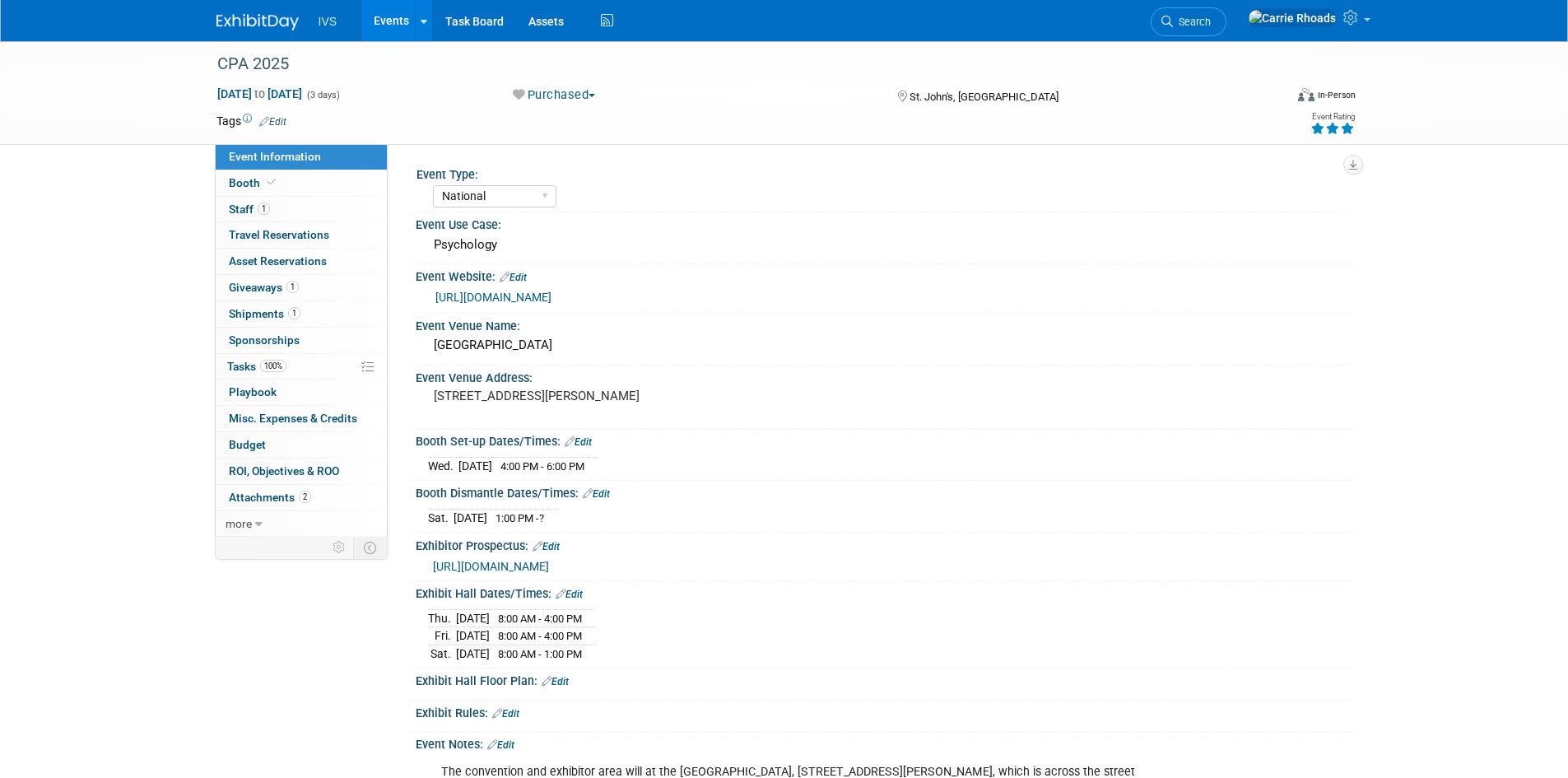 select on "National" 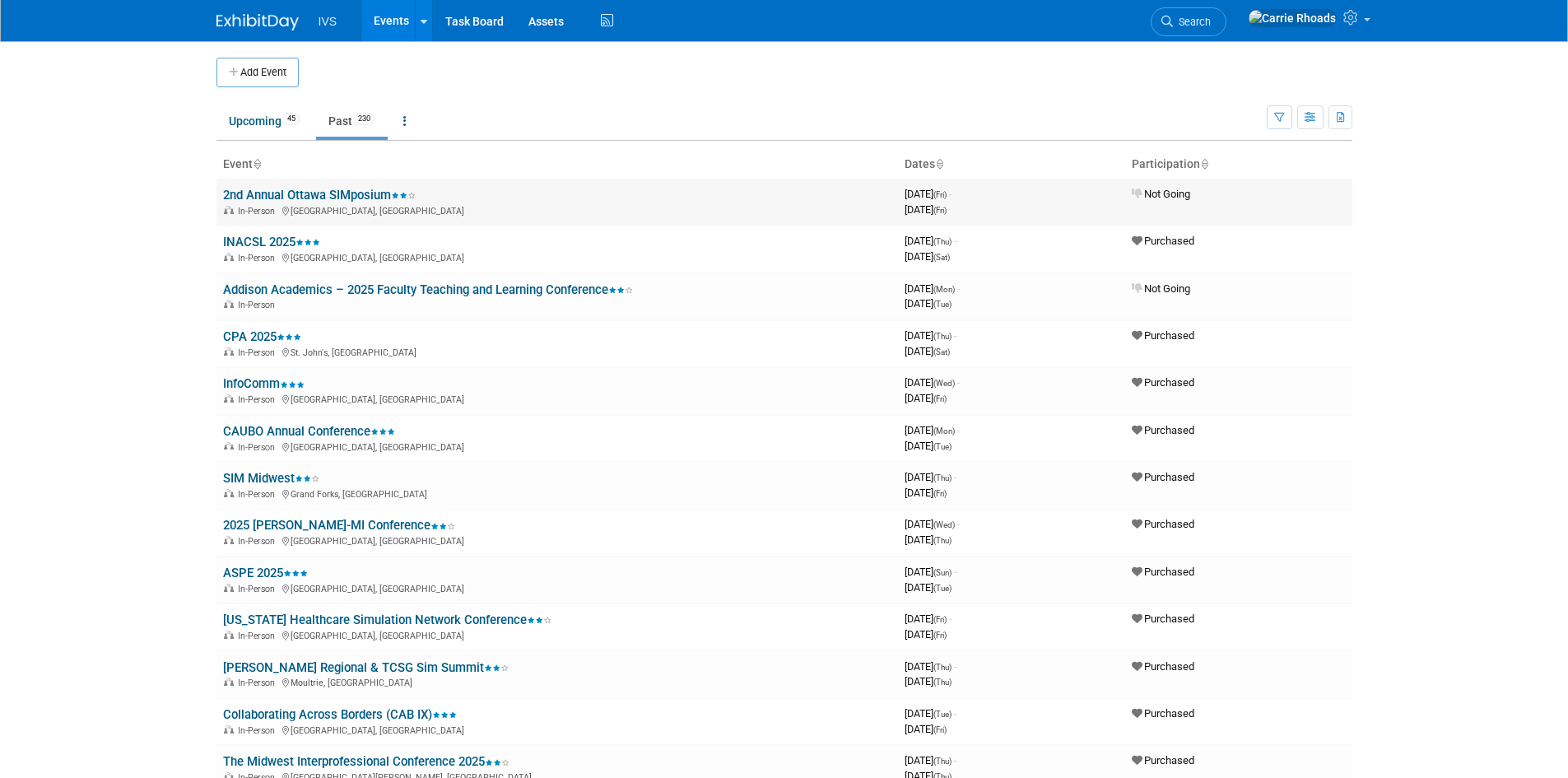 scroll, scrollTop: 0, scrollLeft: 0, axis: both 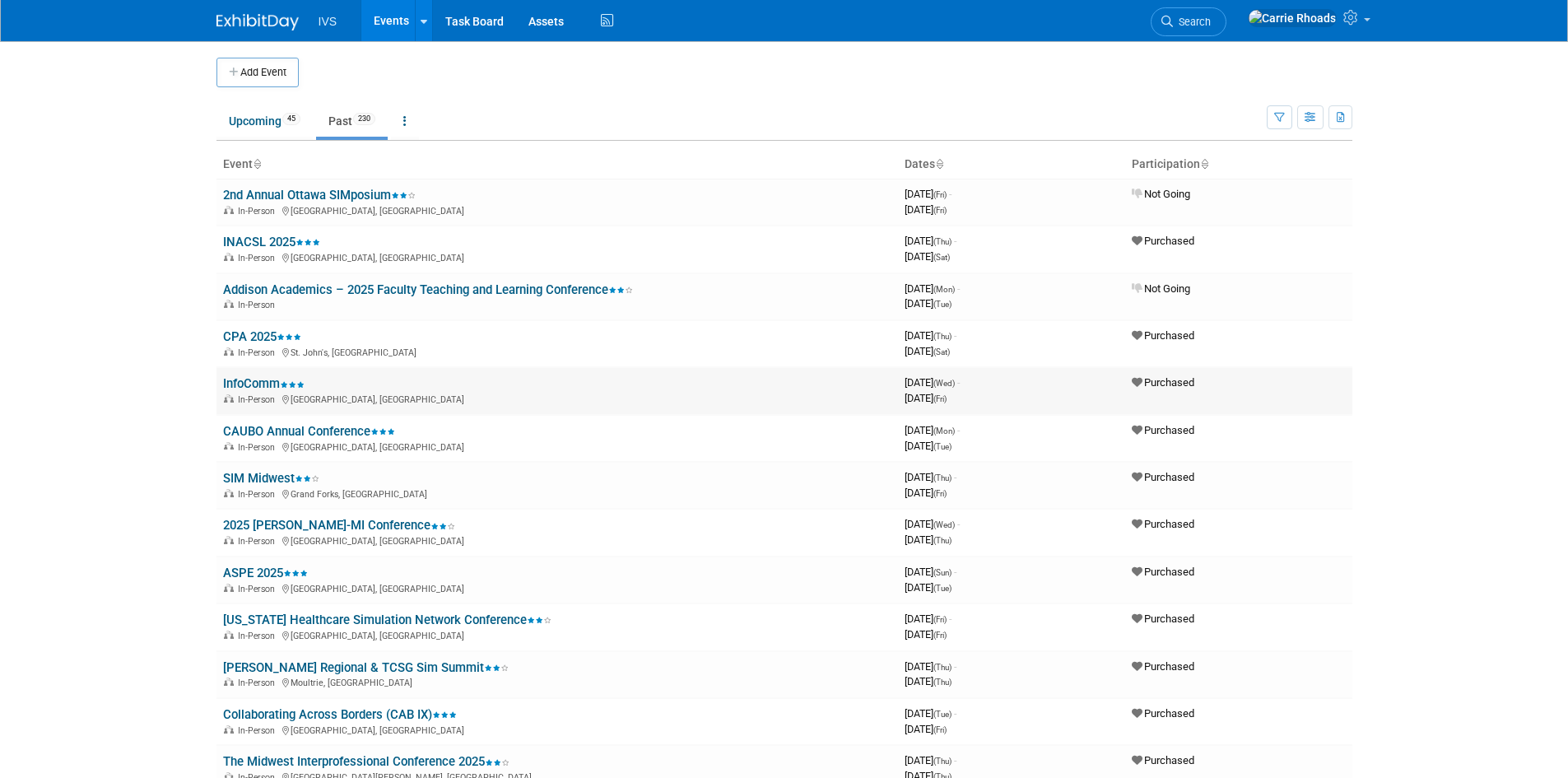 click on "InfoComm" at bounding box center (263, 384) 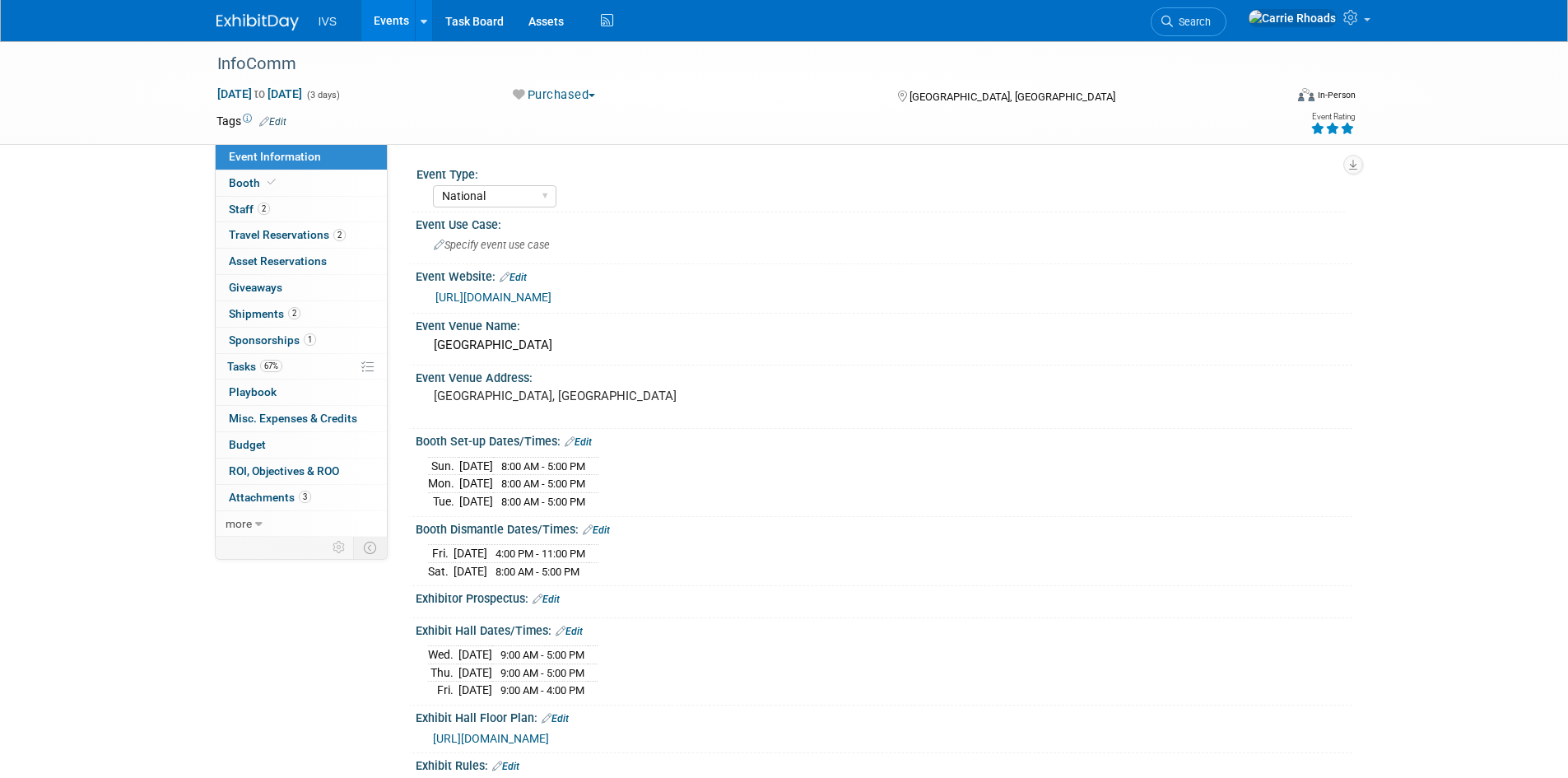 select on "National" 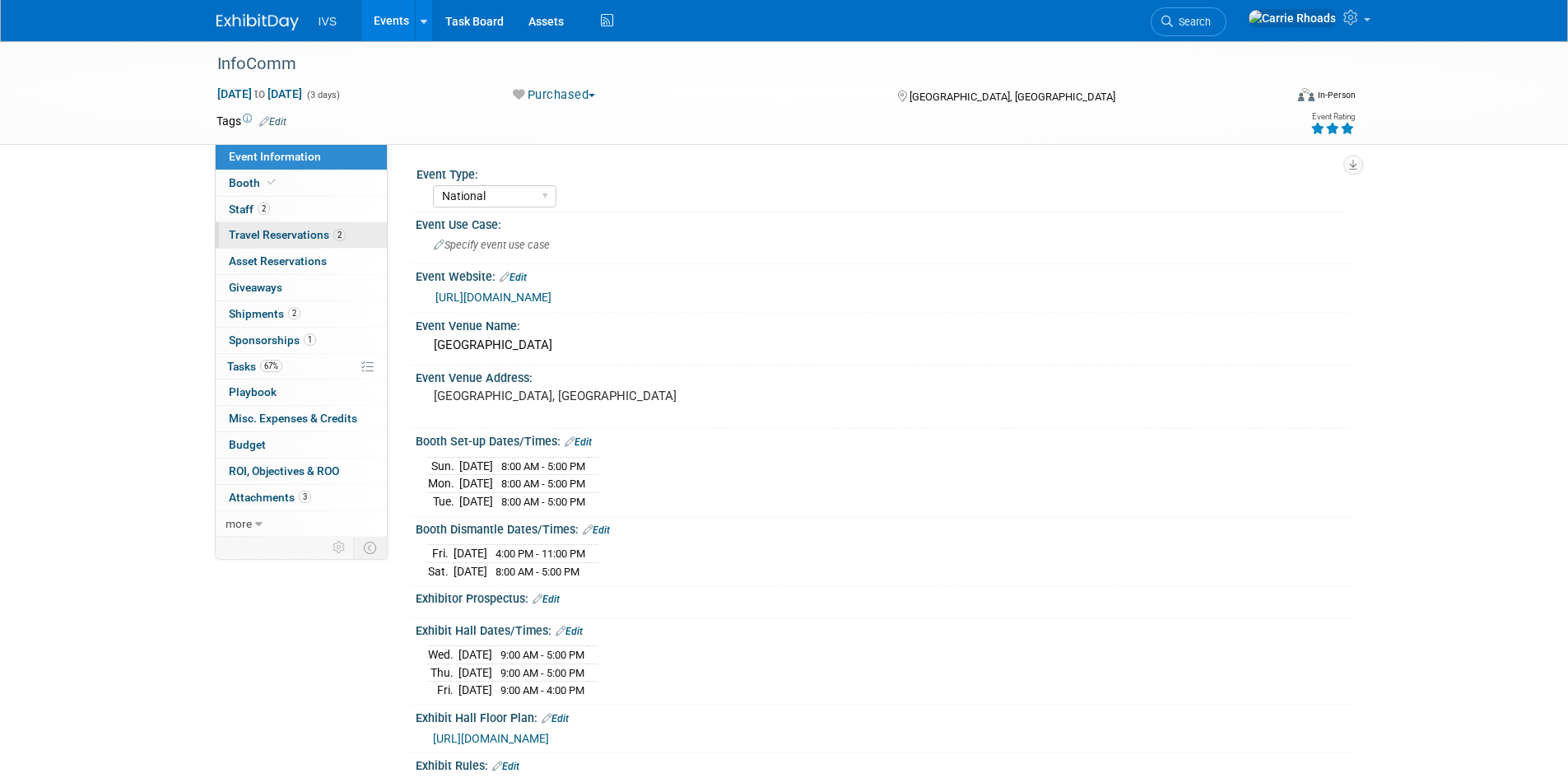 click on "Travel Reservations 2" at bounding box center (287, 235) 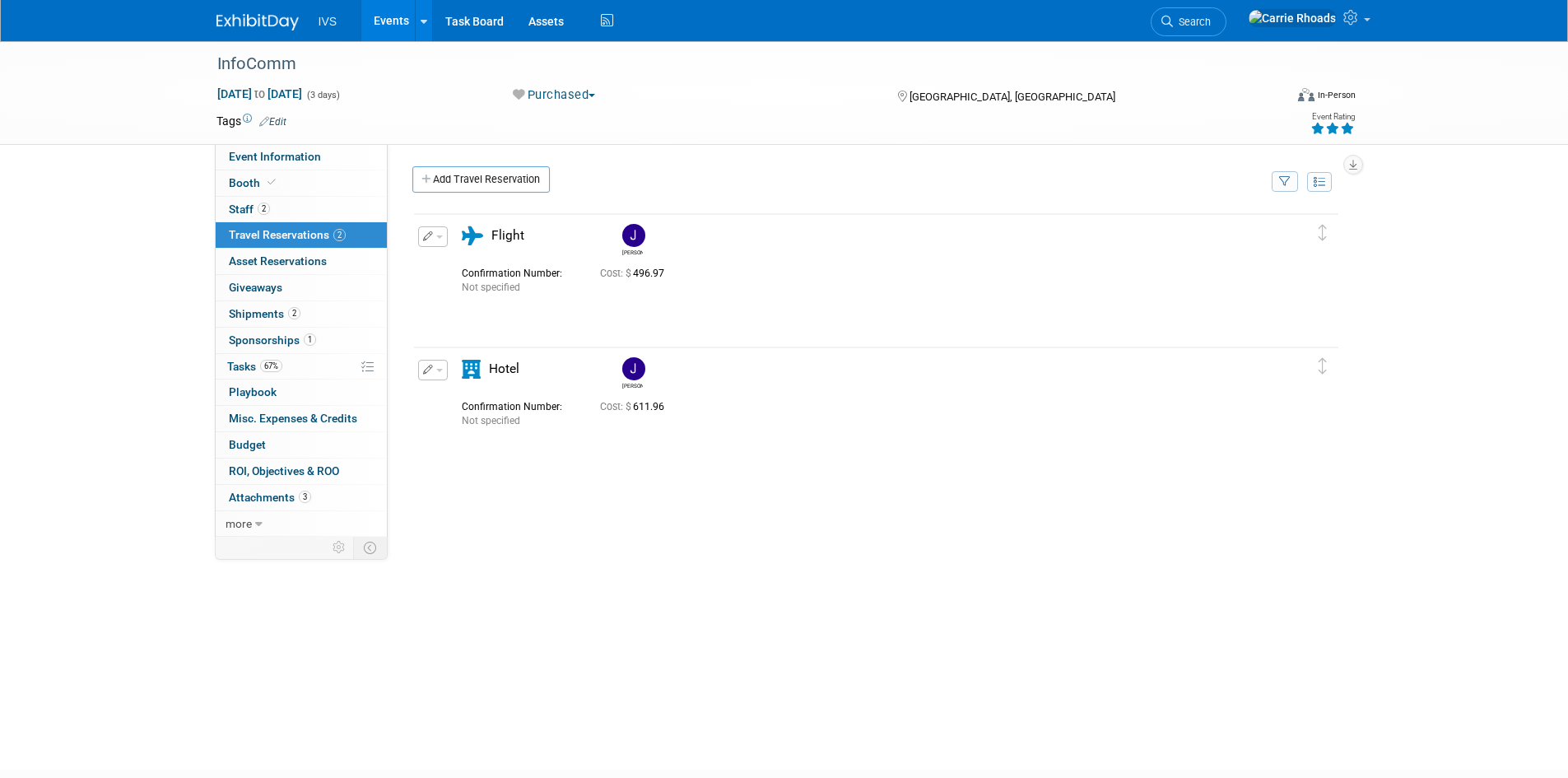 click at bounding box center [258, 22] 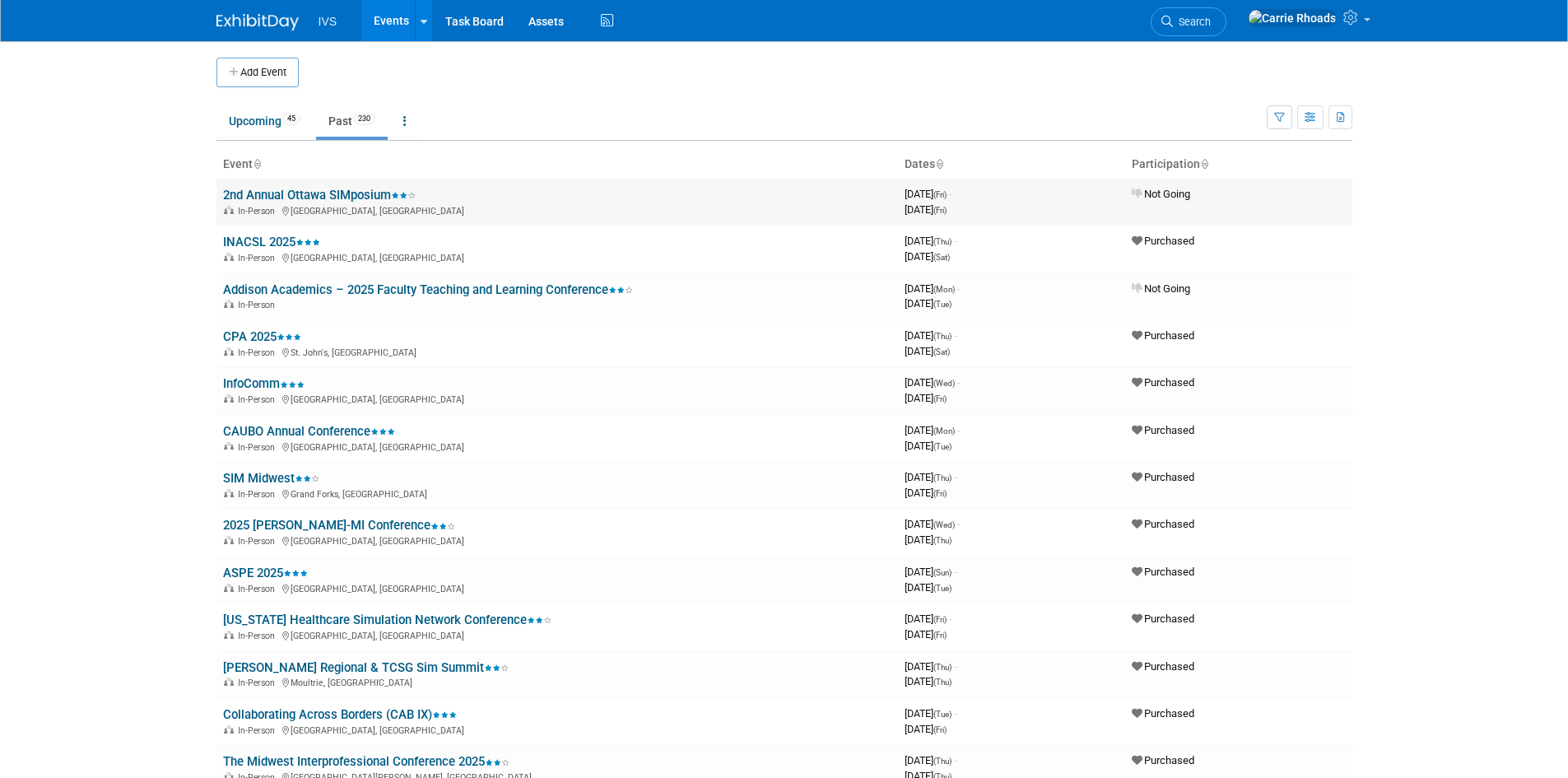 scroll, scrollTop: 0, scrollLeft: 0, axis: both 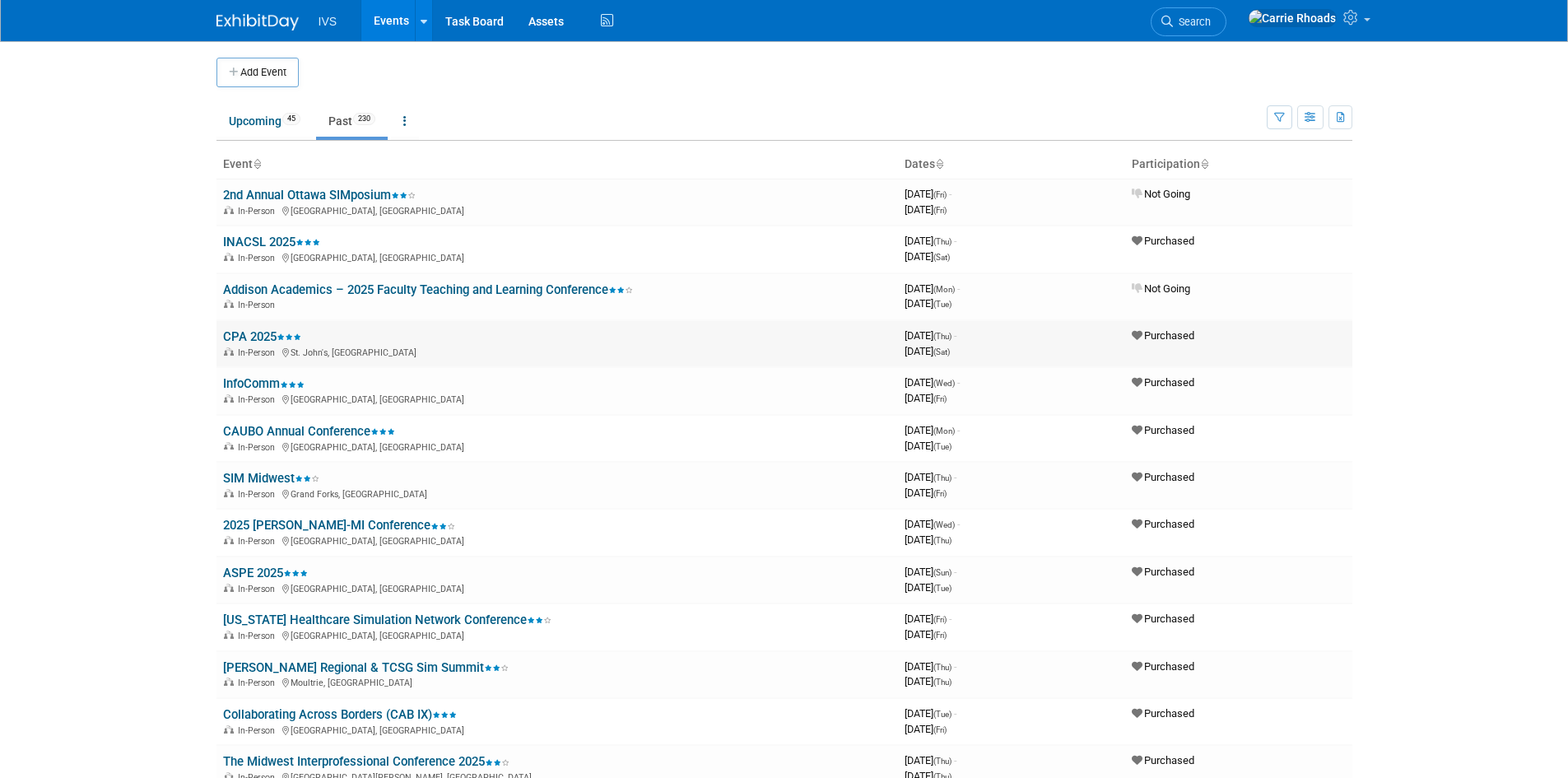 click on "CPA 2025" at bounding box center [262, 337] 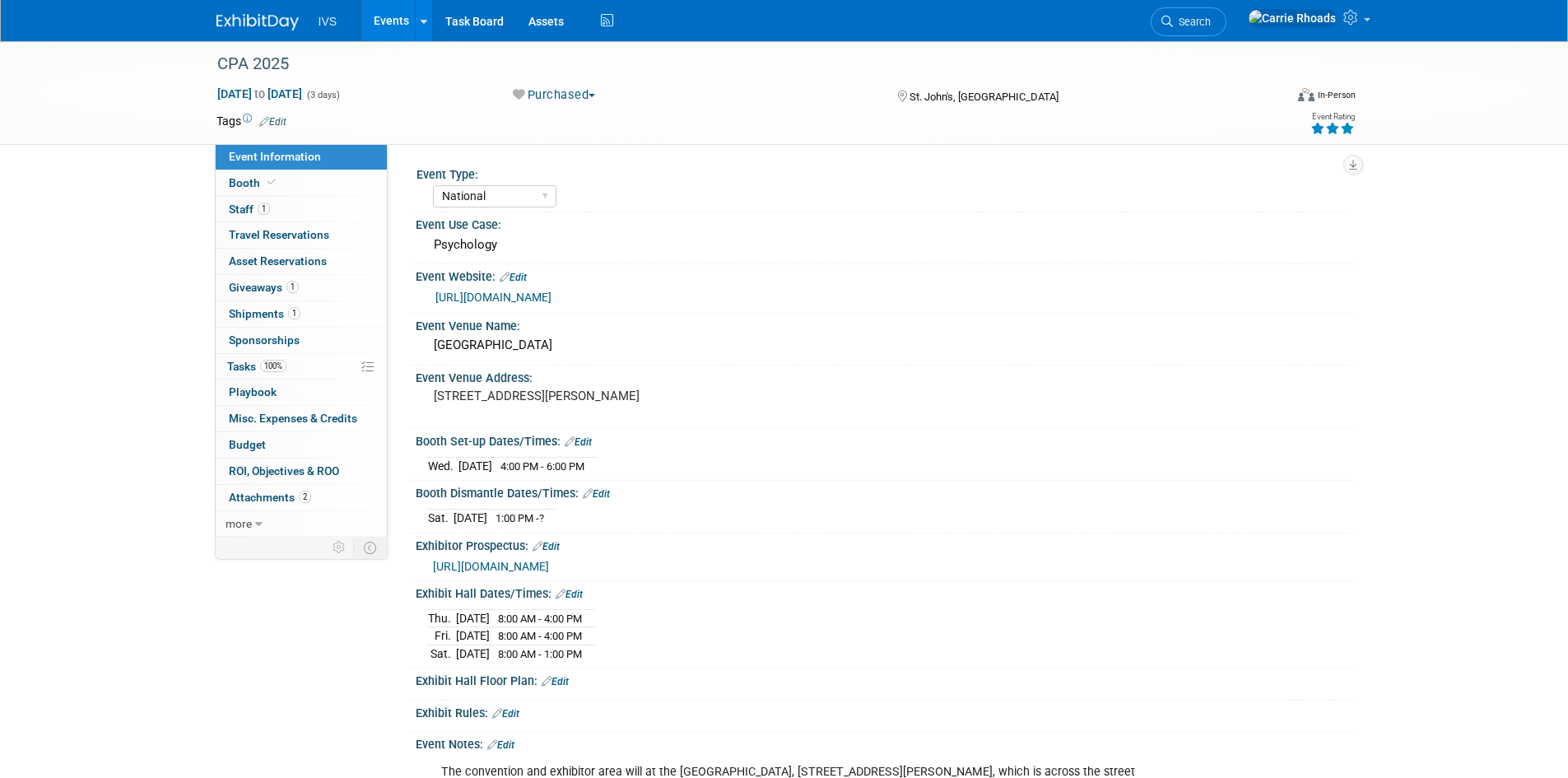 select on "National" 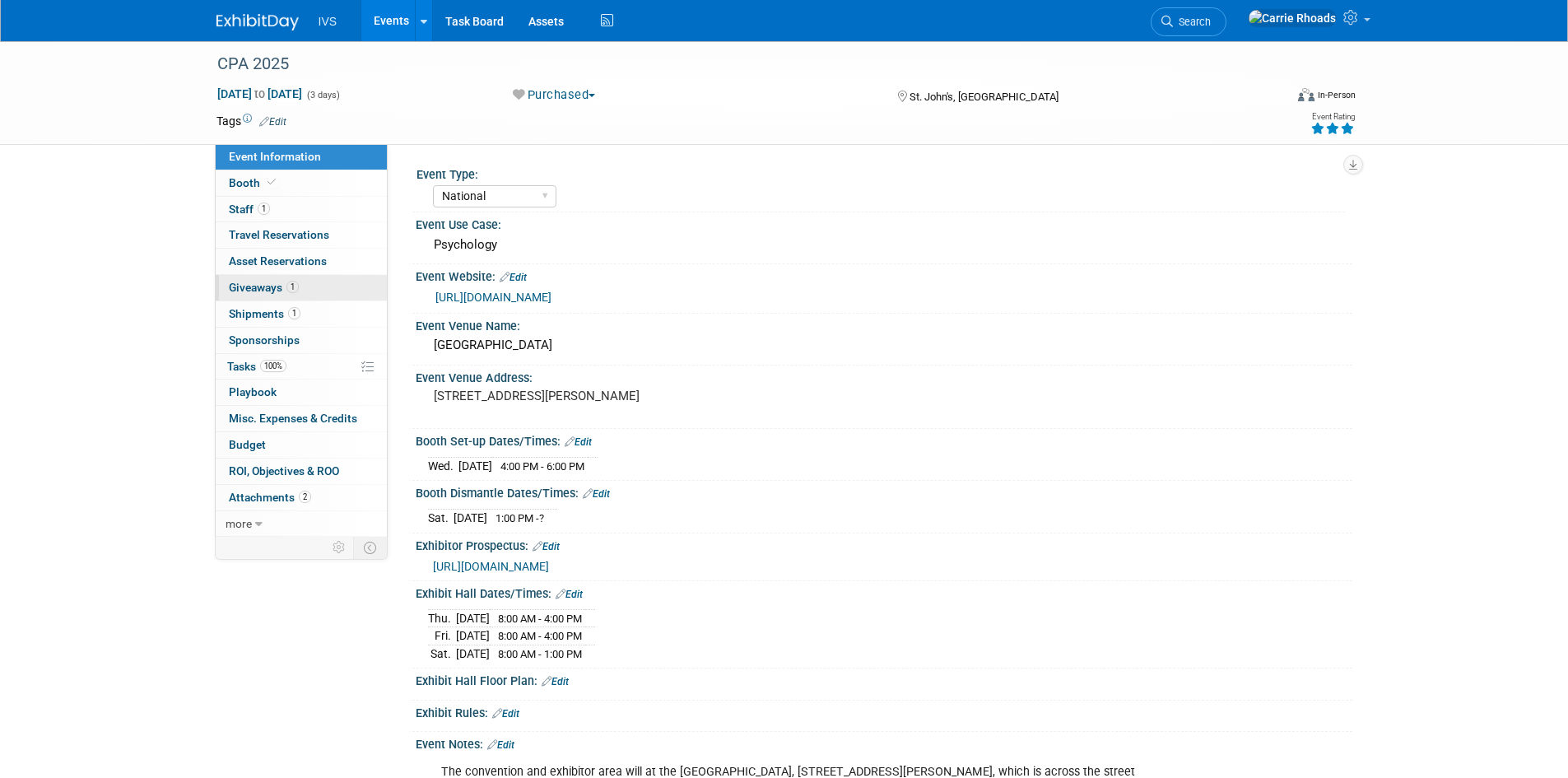 click on "Giveaways 1" at bounding box center [263, 287] 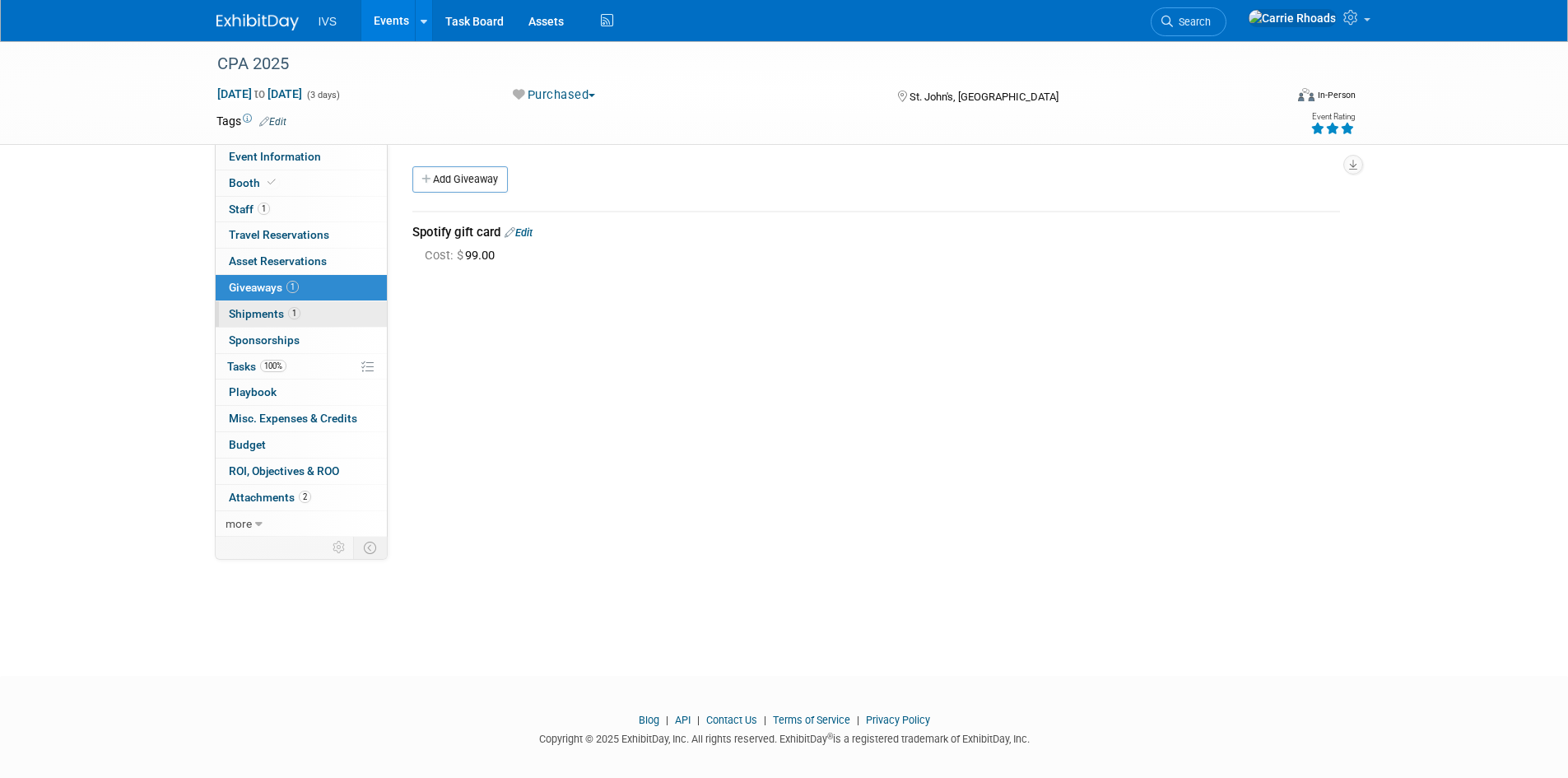 click on "Shipments 1" at bounding box center [264, 314] 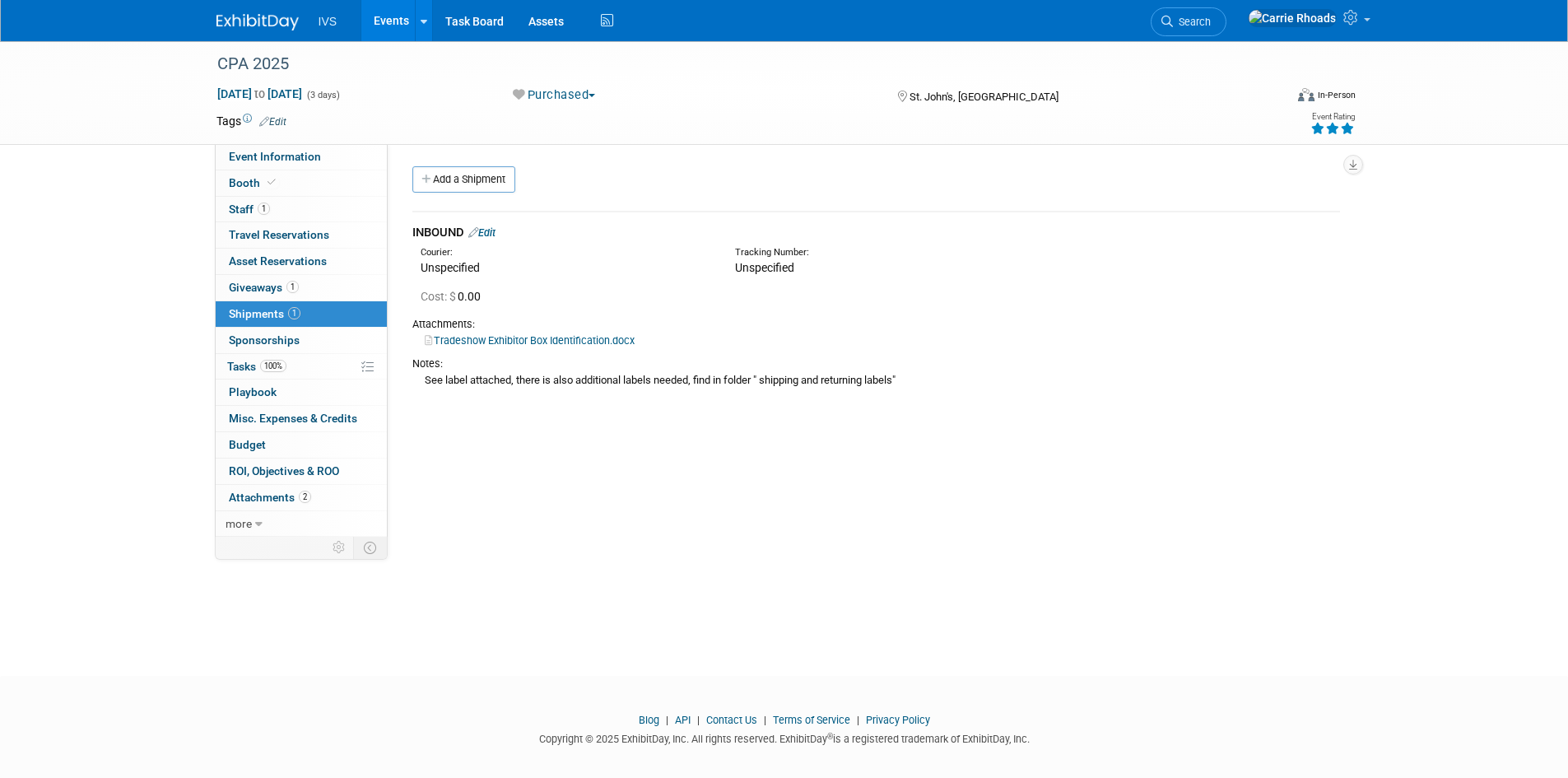 click at bounding box center (258, 22) 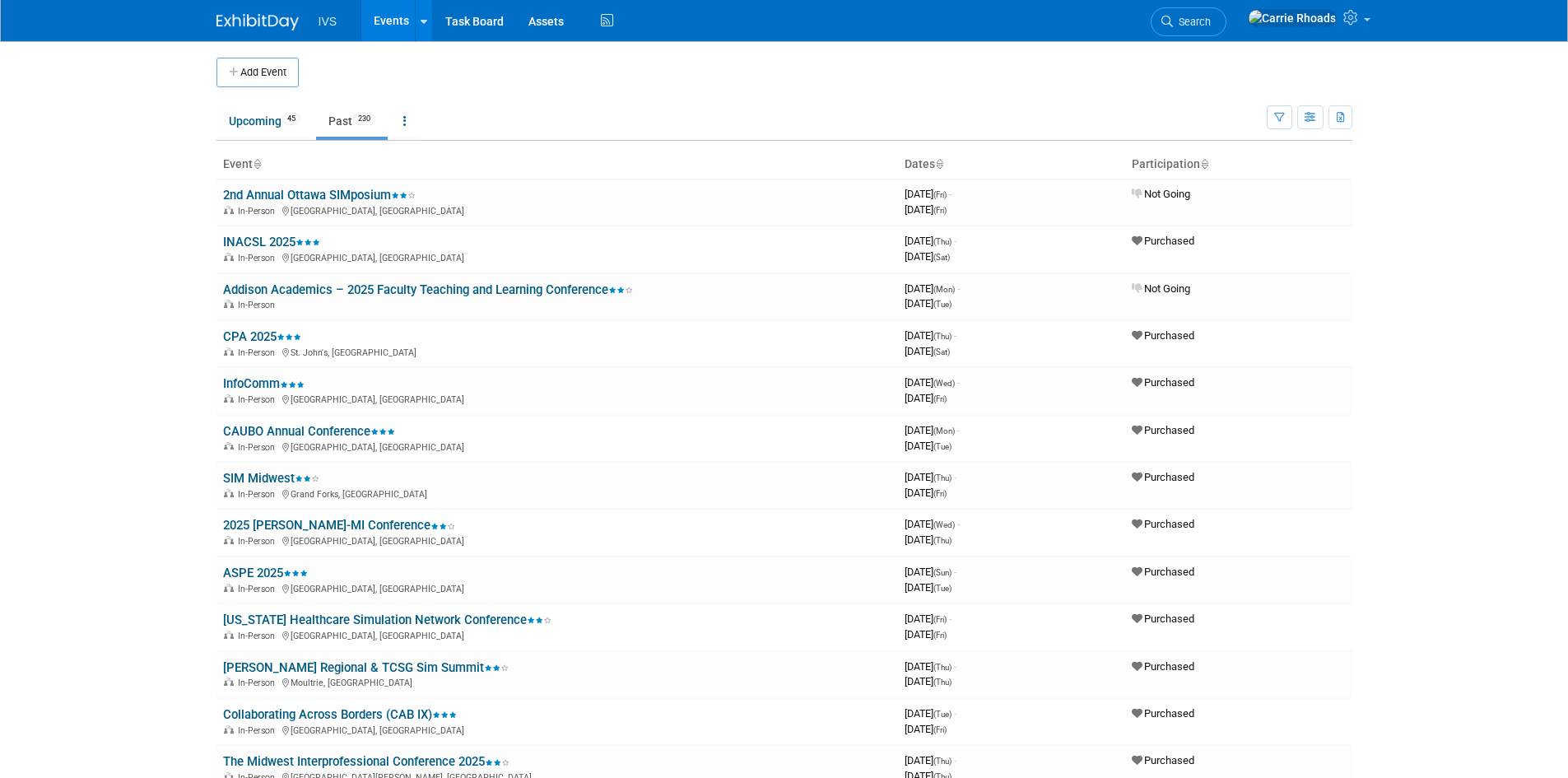 scroll, scrollTop: 0, scrollLeft: 0, axis: both 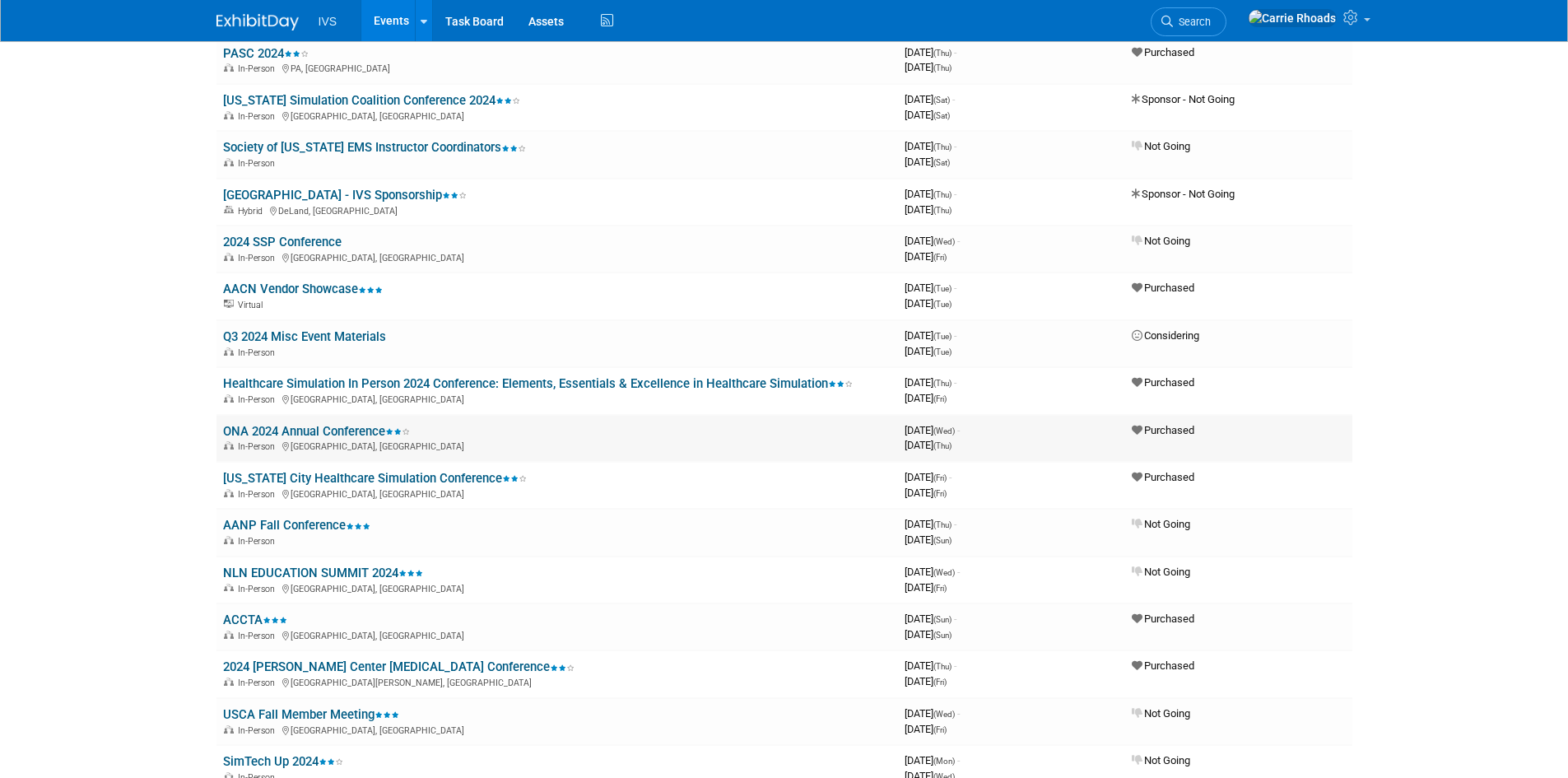 click on "ONA 2024 Annual Conference" at bounding box center [316, 431] 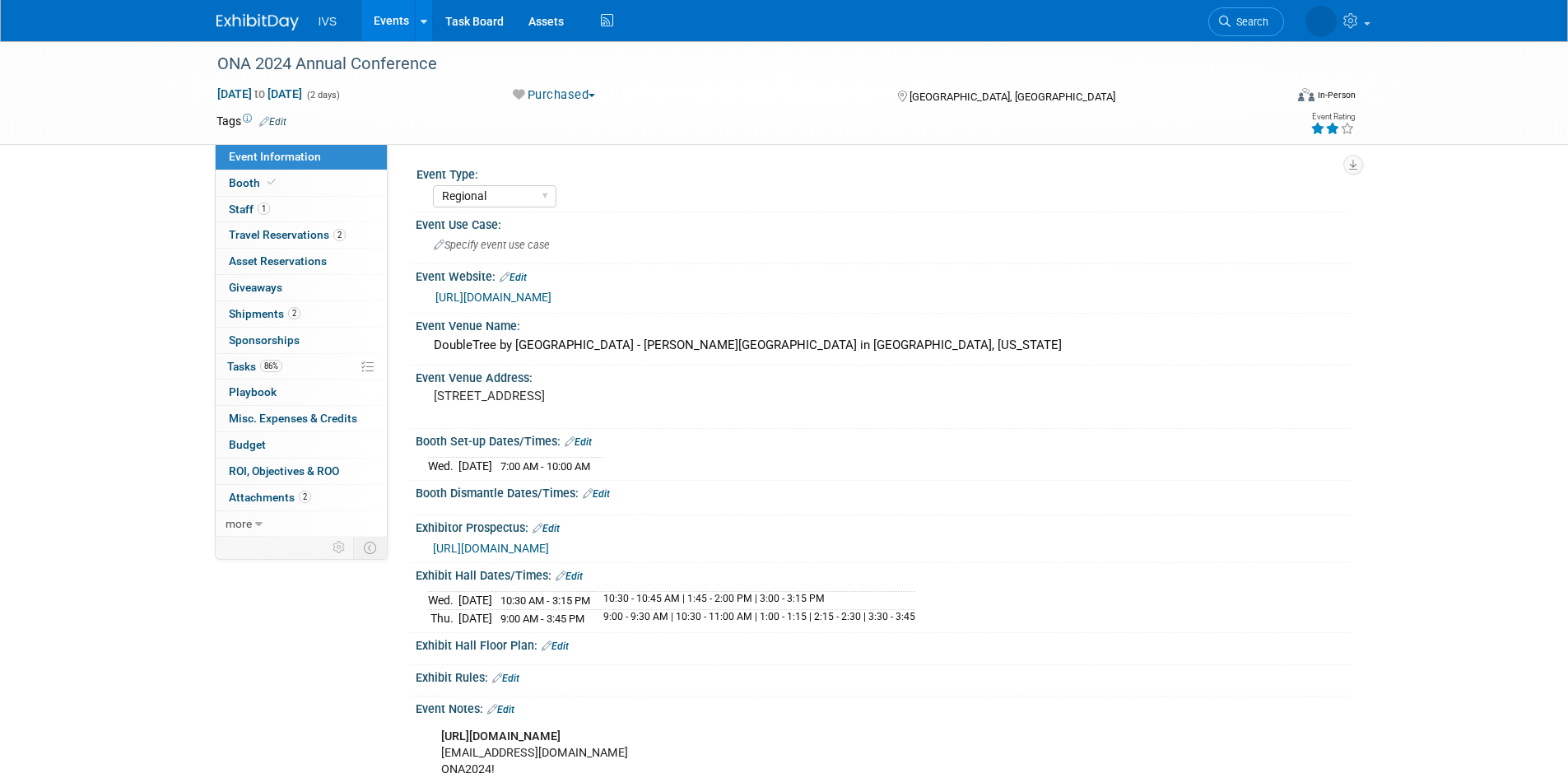 select on "Regional" 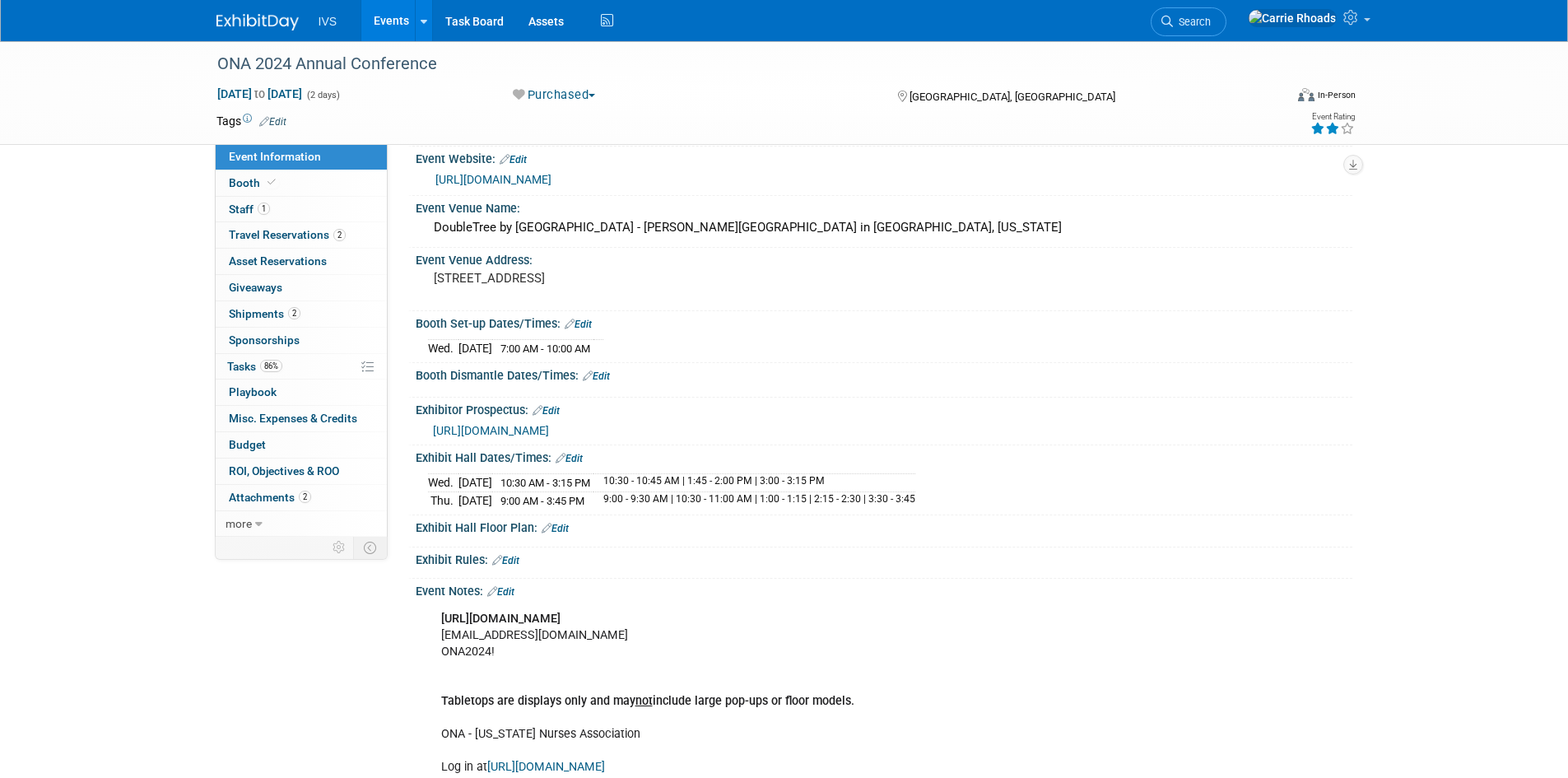 scroll, scrollTop: 82, scrollLeft: 0, axis: vertical 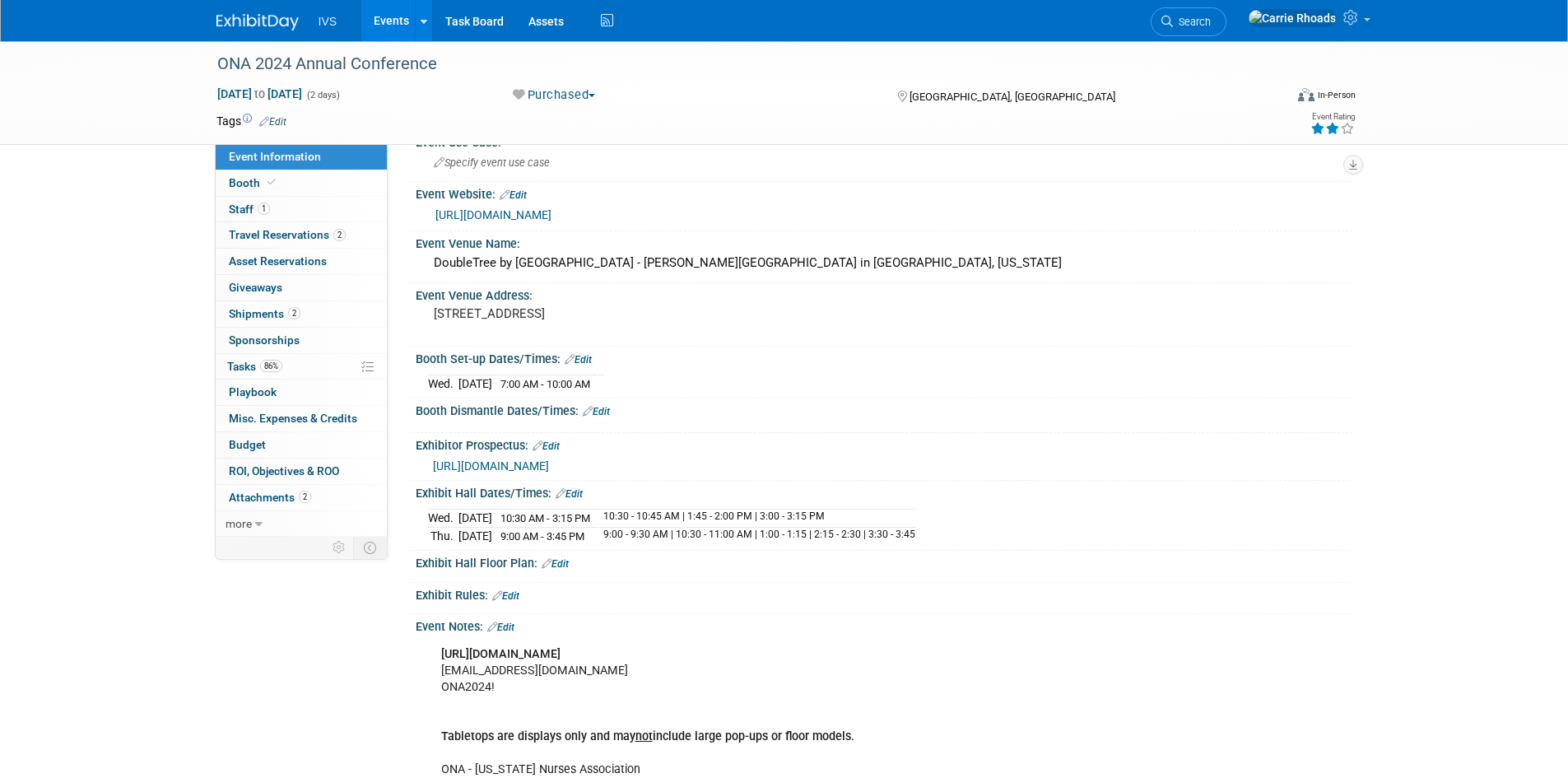 click at bounding box center (258, 22) 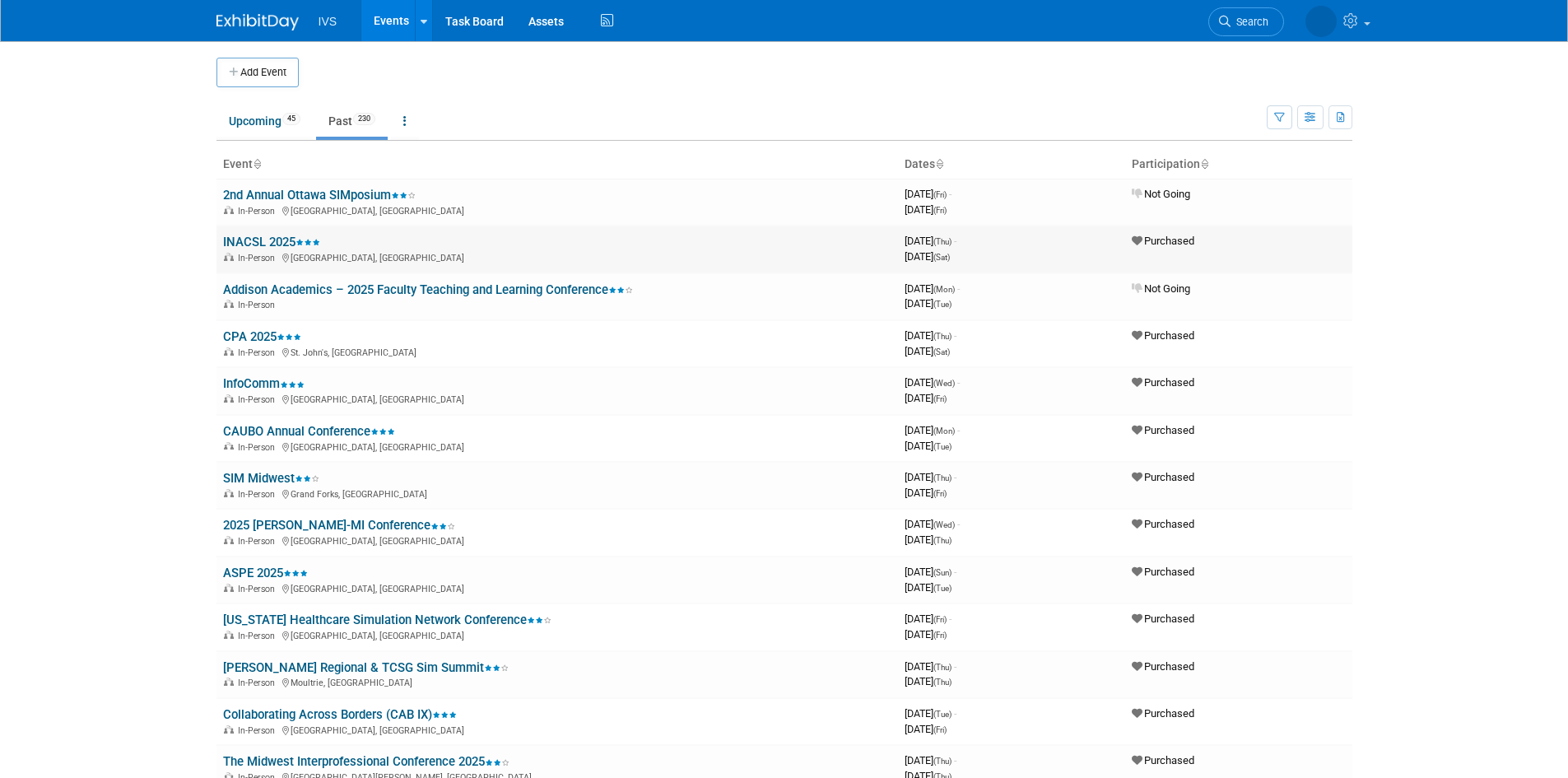 scroll, scrollTop: 0, scrollLeft: 0, axis: both 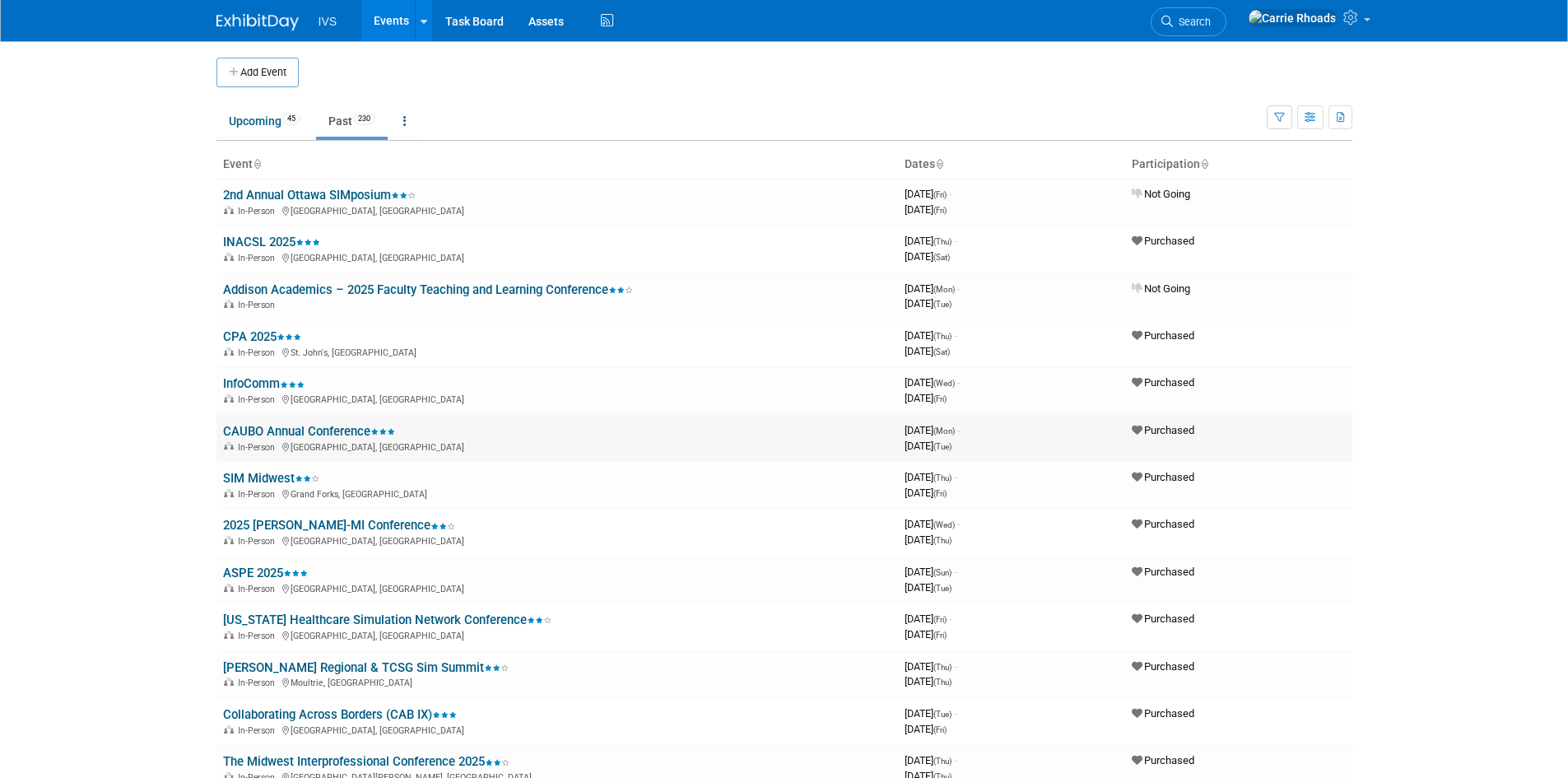 click on "CAUBO Annual Conference" at bounding box center (309, 431) 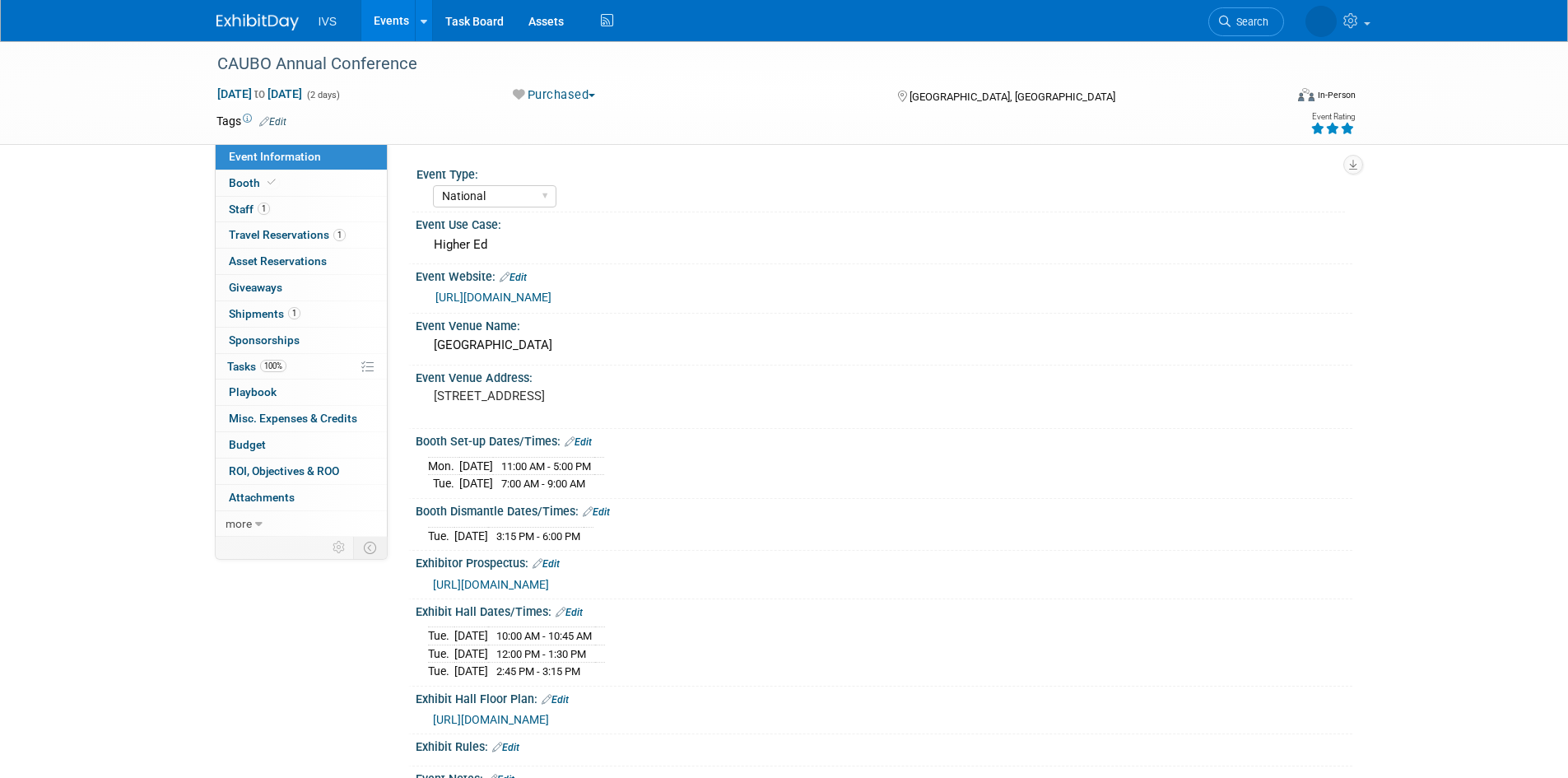 select on "National" 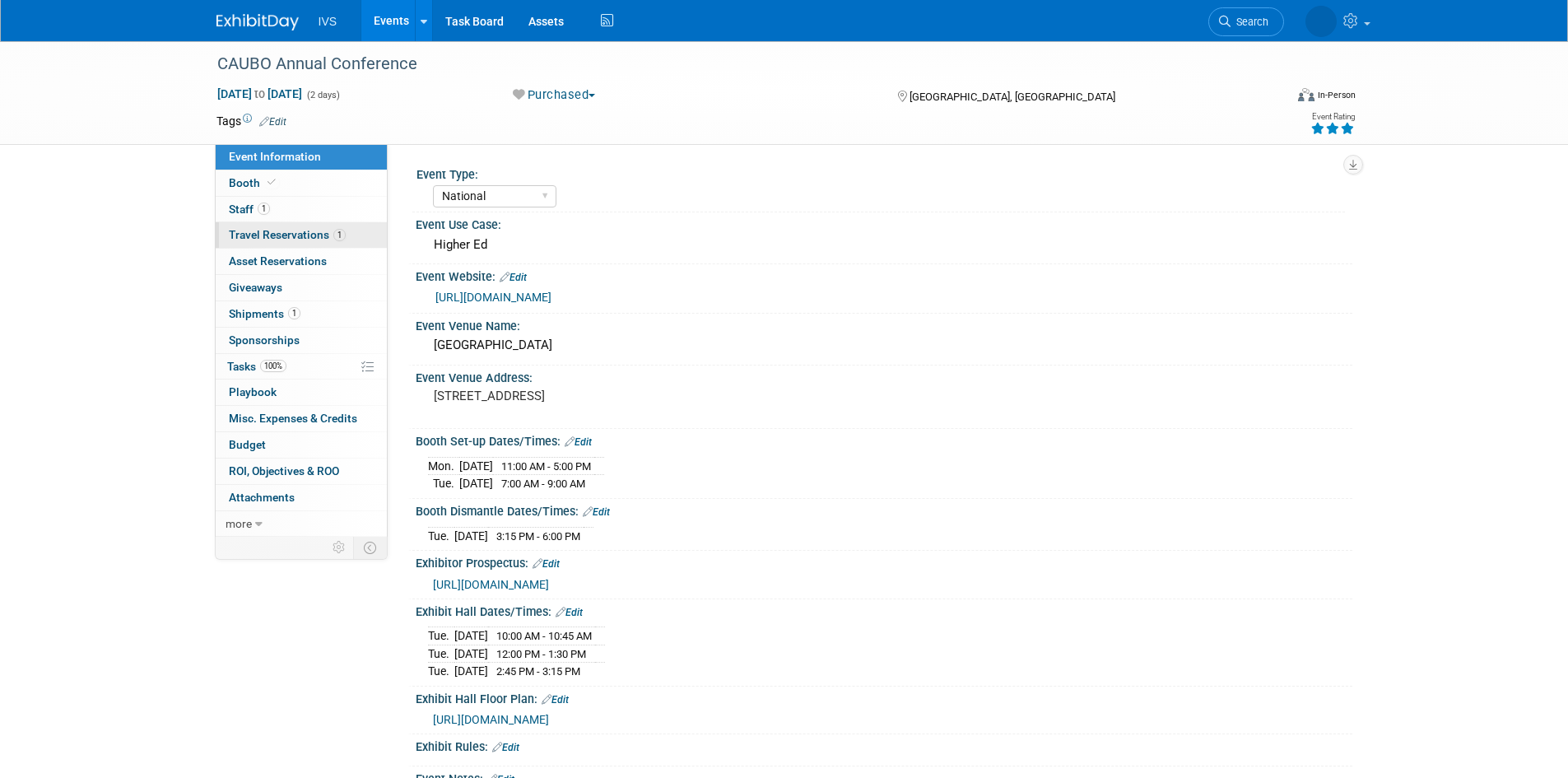 click on "Travel Reservations 1" at bounding box center [287, 235] 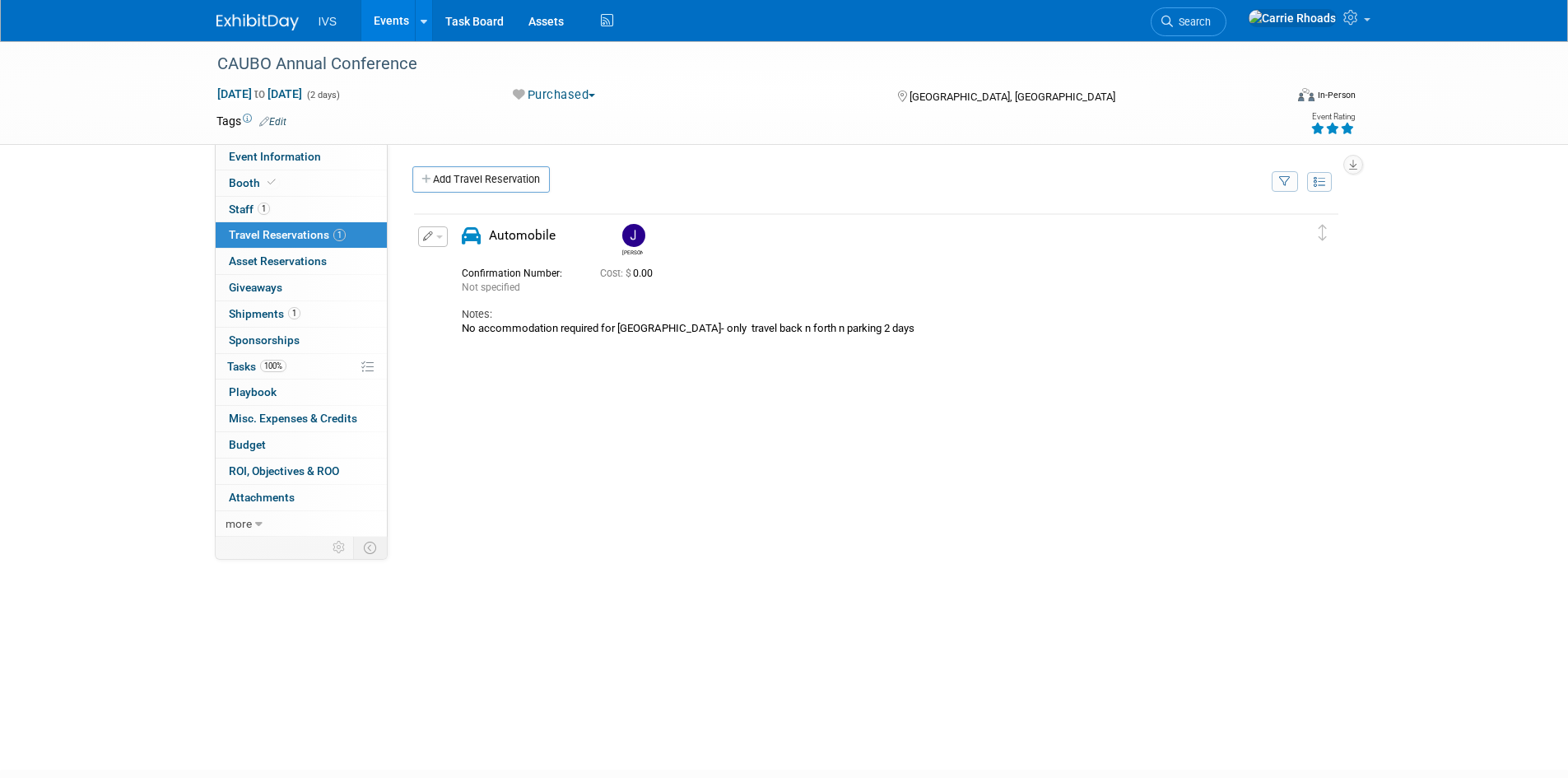 click at bounding box center [433, 236] 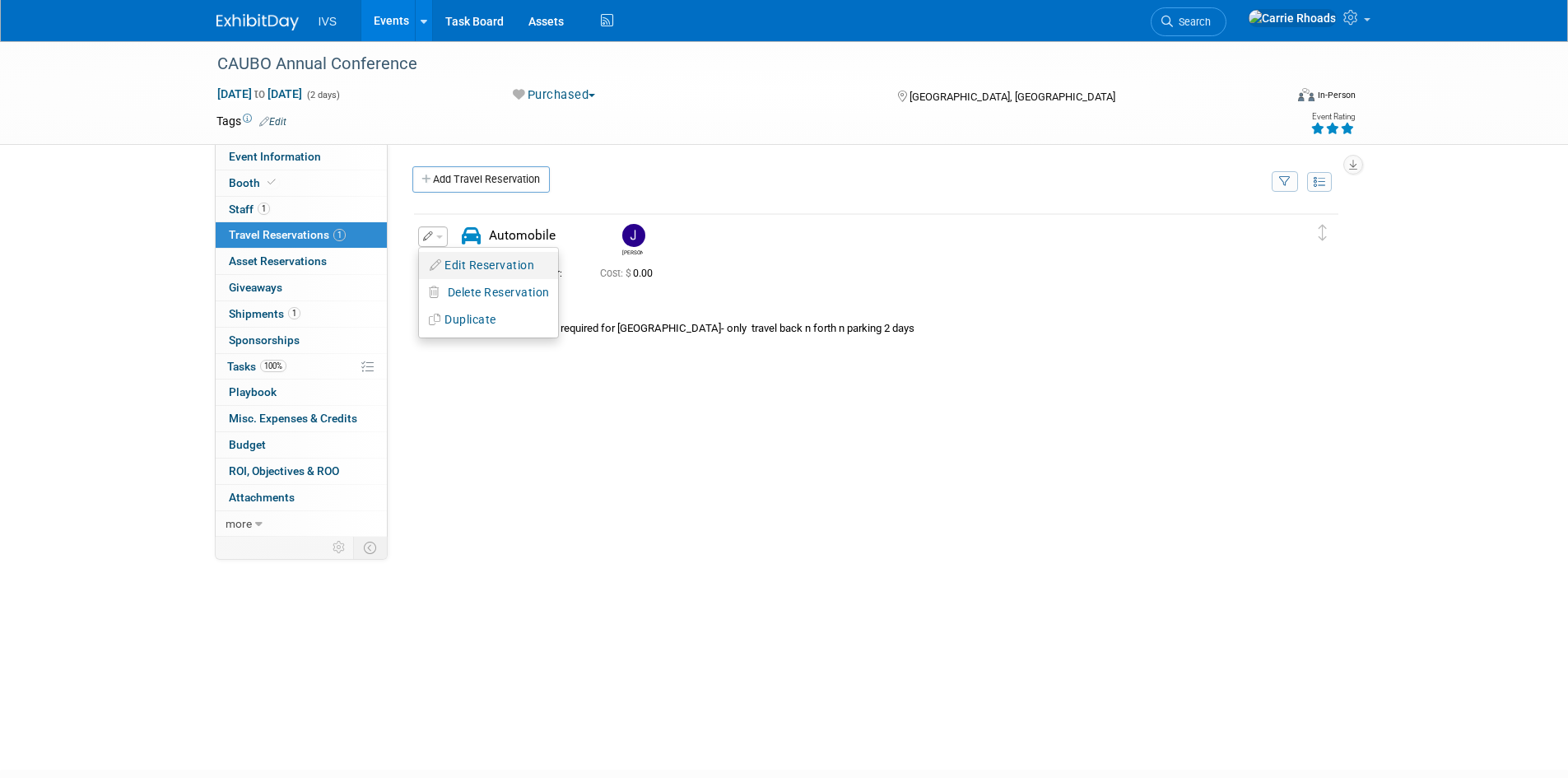 click on "Edit Reservation" at bounding box center [488, 265] 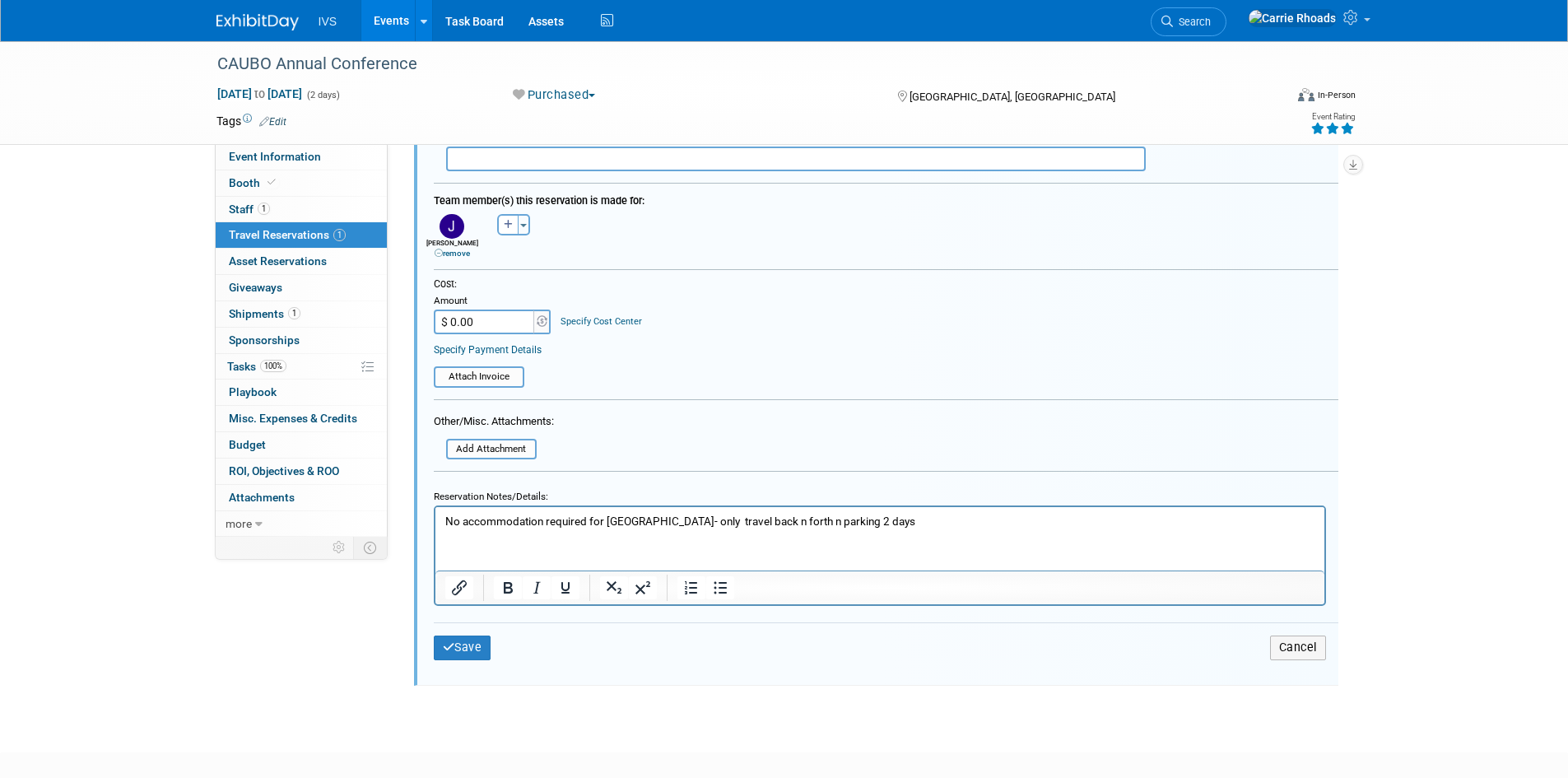 scroll, scrollTop: 523, scrollLeft: 0, axis: vertical 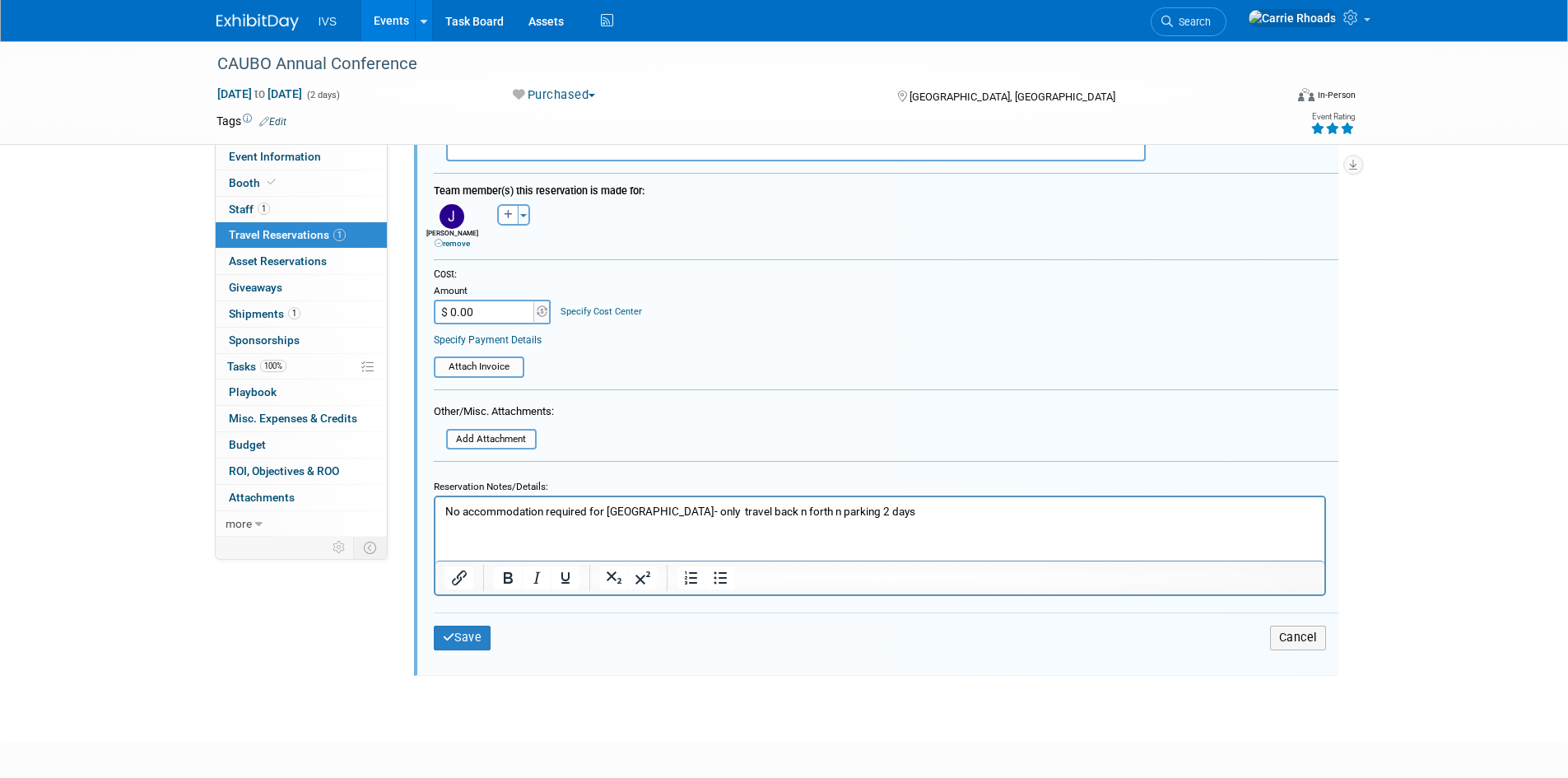 click on "No accommodation required for Edmonton- only  travel back n forth n parking 2 days" at bounding box center (879, 511) 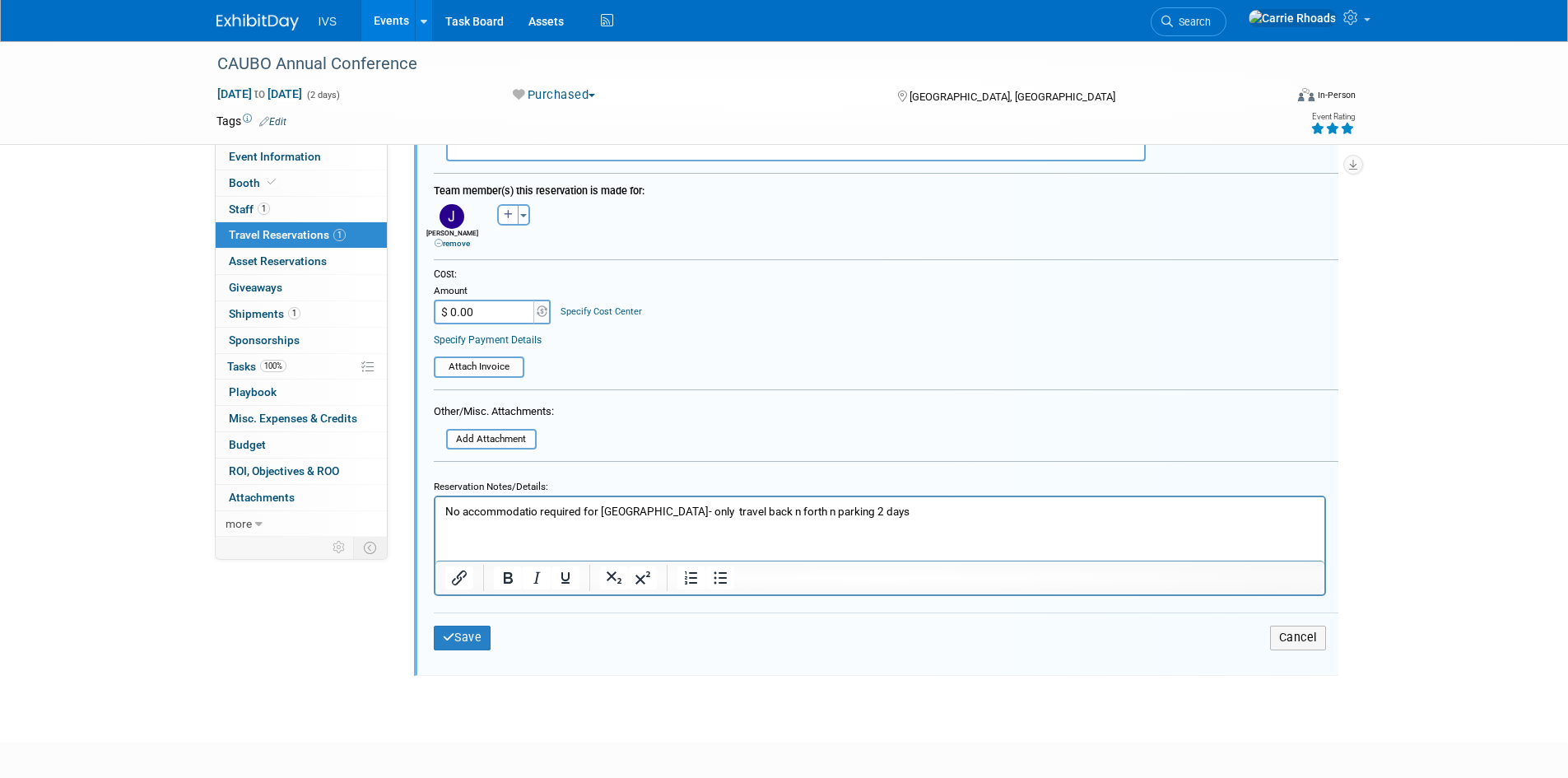 type 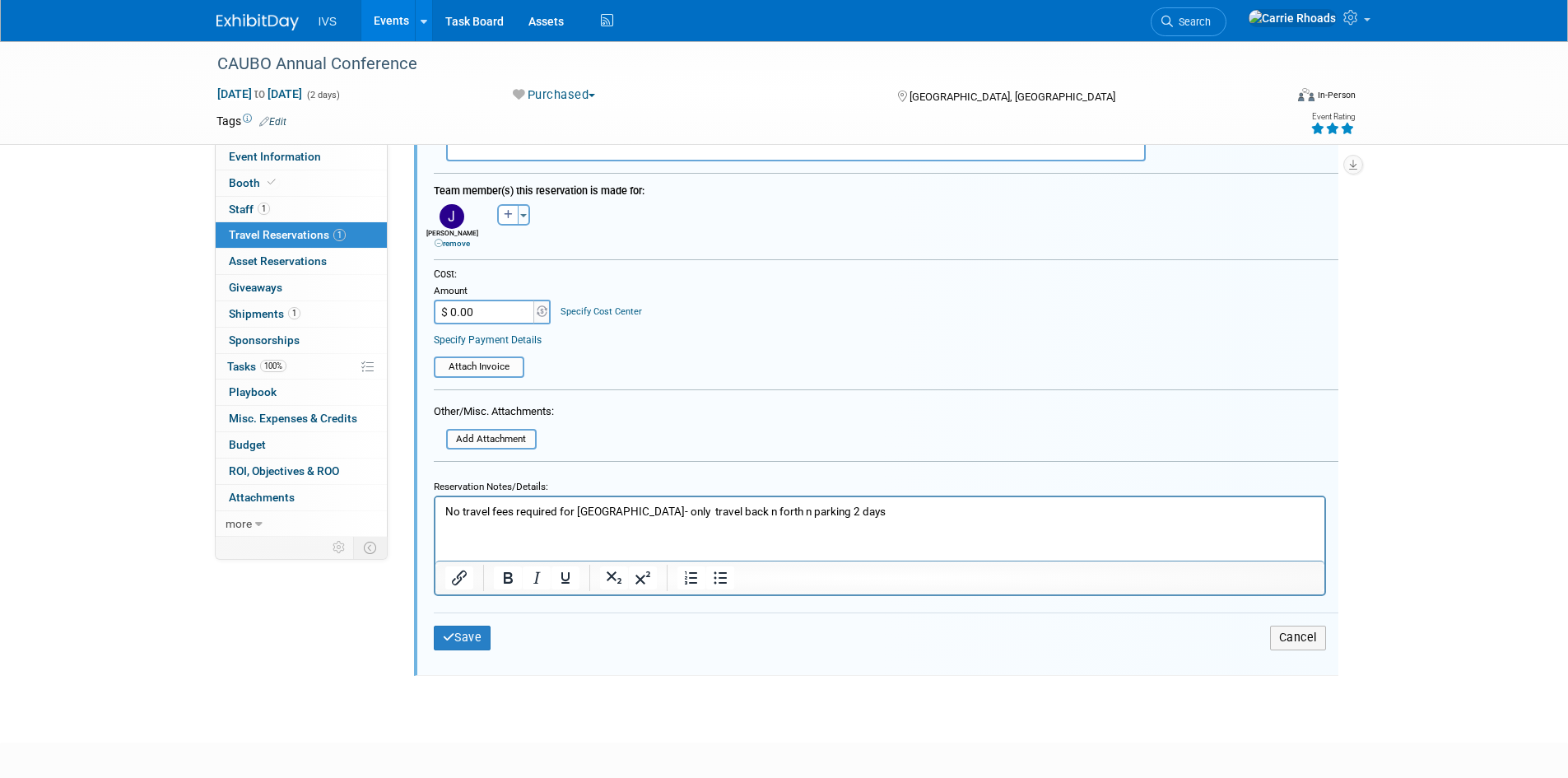 click on "No travel fees required for Edmonton- only  travel back n forth n parking 2 days" at bounding box center [879, 511] 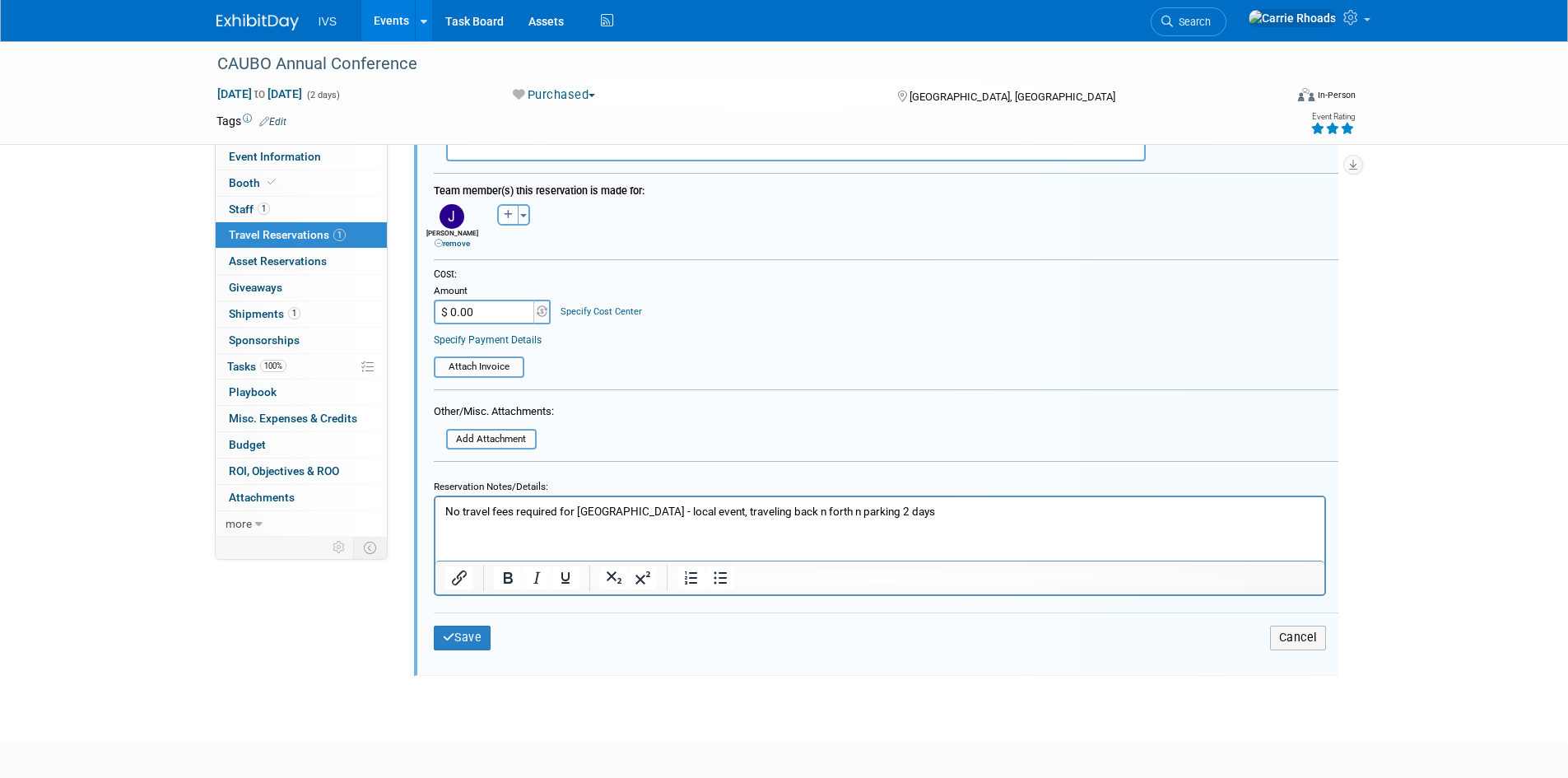 click on "No travel fees required for Edmonton - local event, traveling back n forth n parking 2 days" at bounding box center (879, 508) 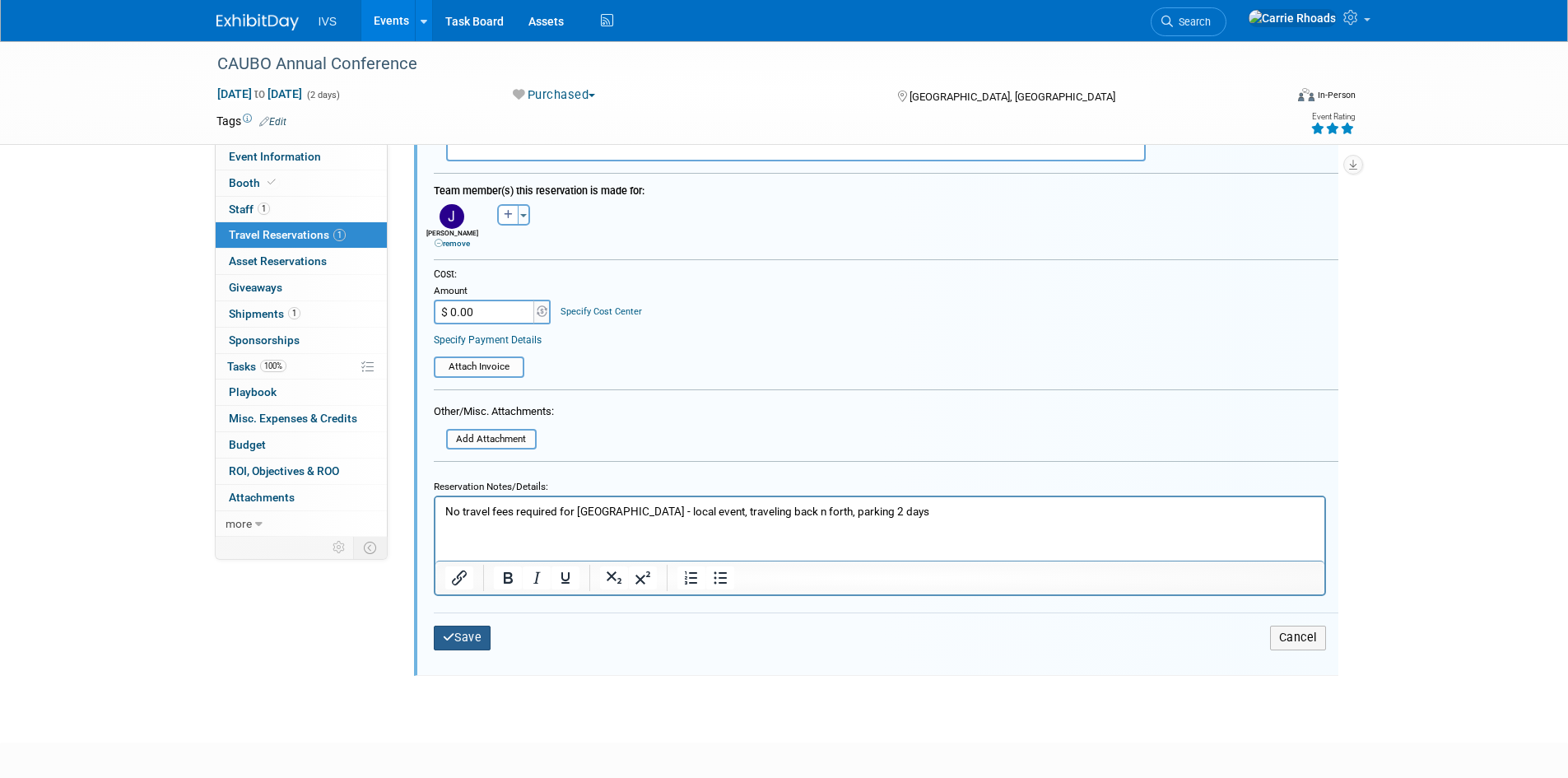 click on "Save" at bounding box center [463, 637] 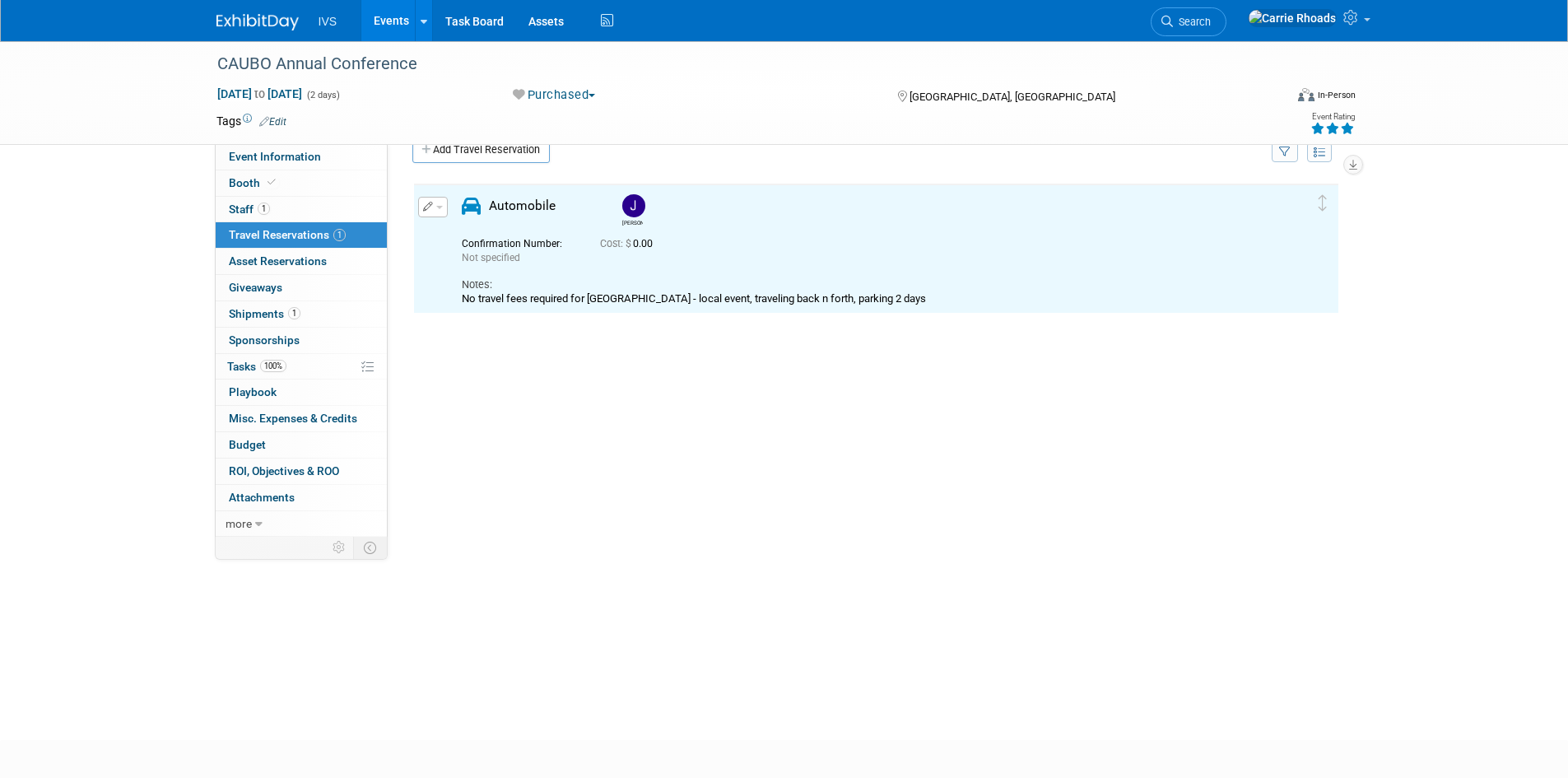 scroll, scrollTop: 29, scrollLeft: 0, axis: vertical 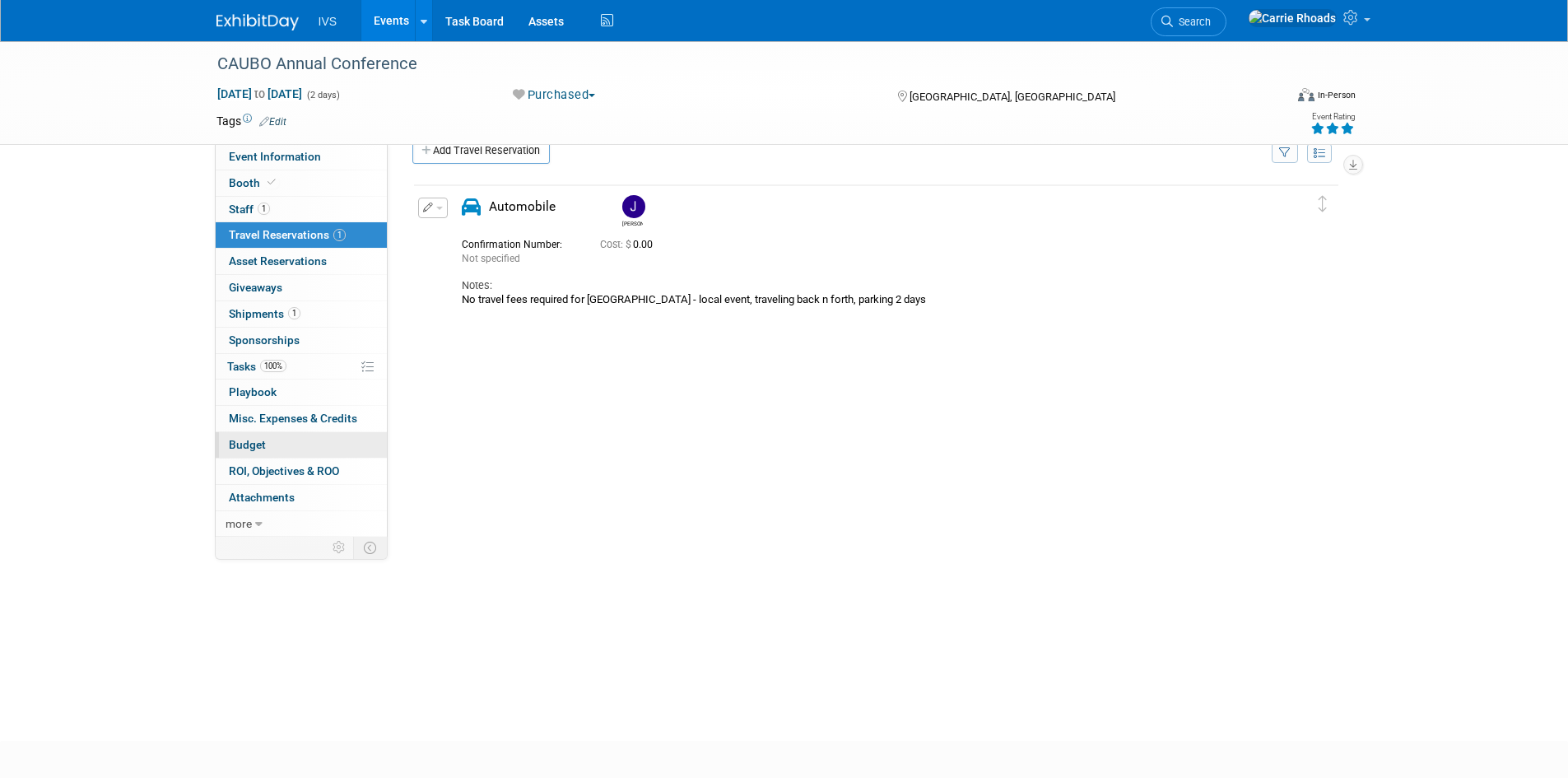 click on "Budget" at bounding box center (247, 445) 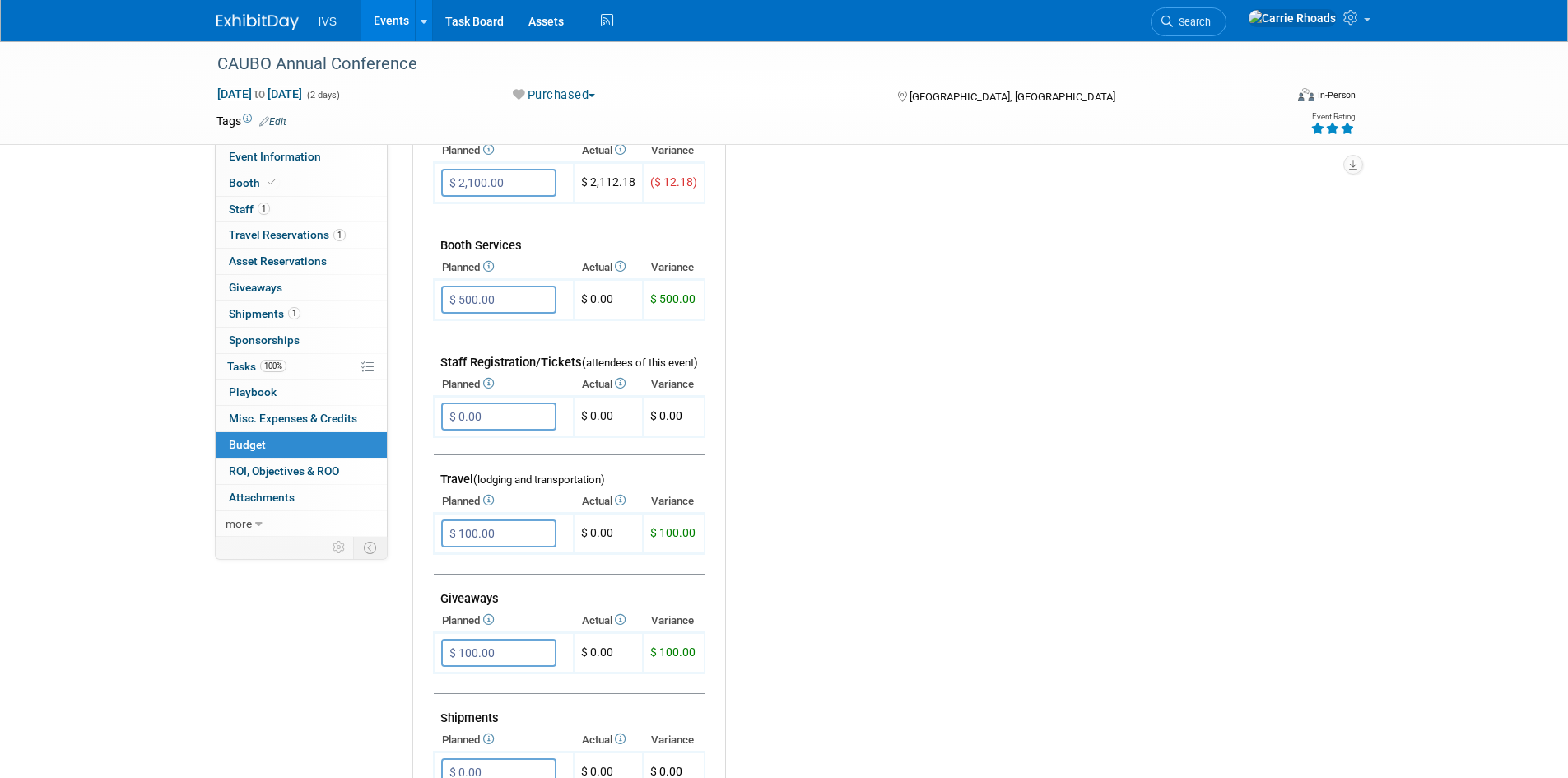 scroll, scrollTop: 412, scrollLeft: 0, axis: vertical 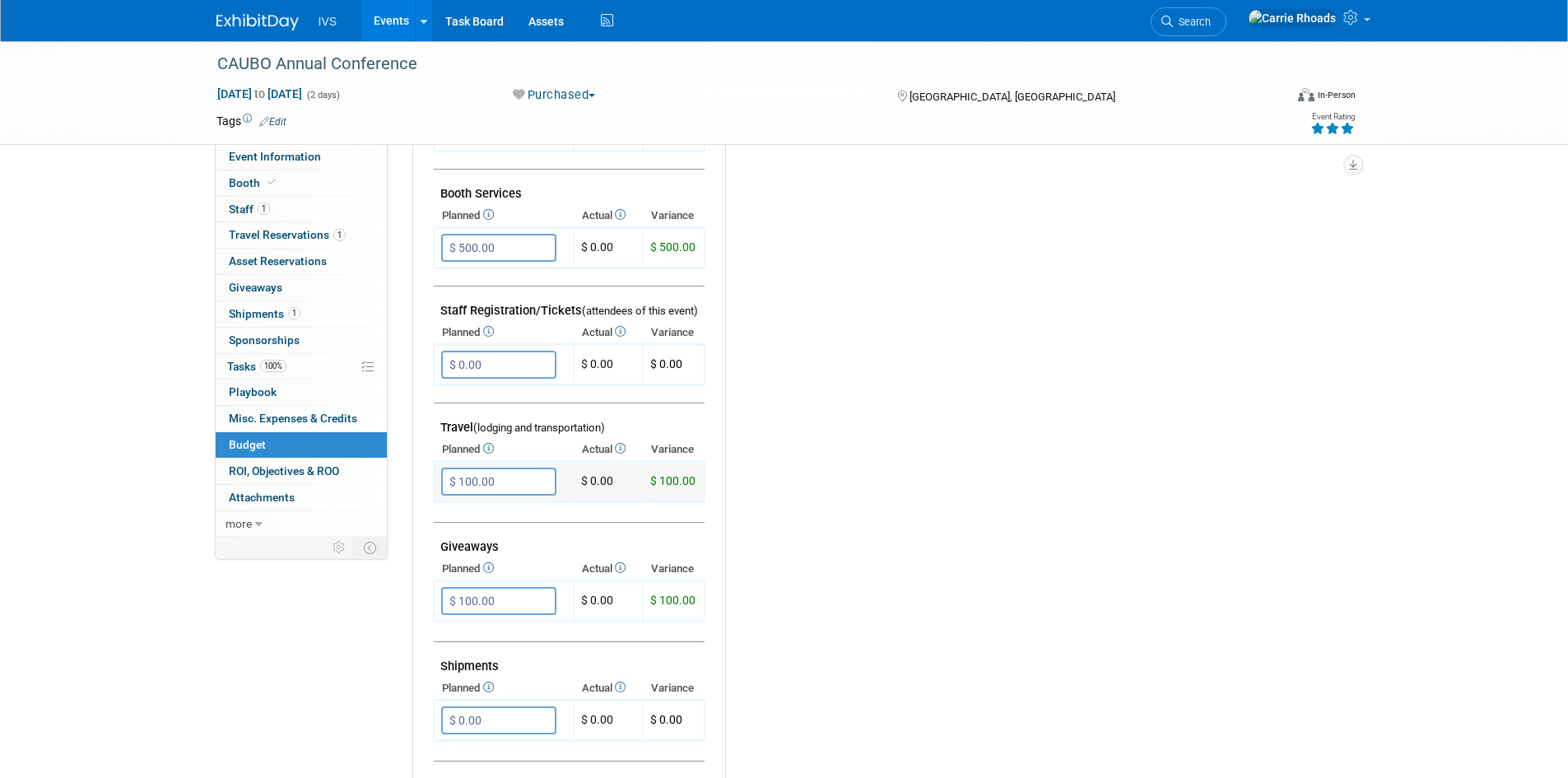 click on "$ 100.00" at bounding box center [499, 482] 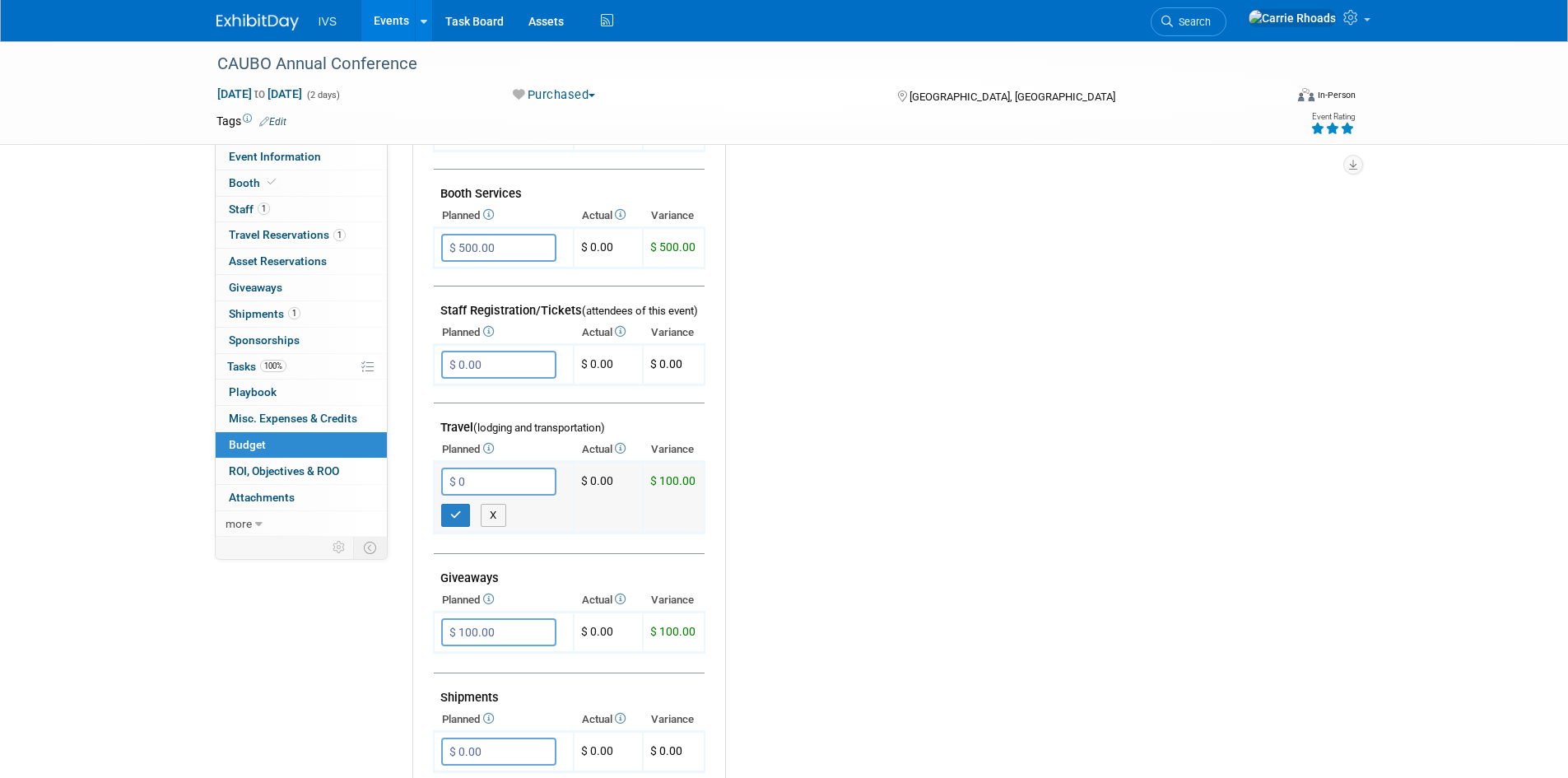 type on "$ 0.00" 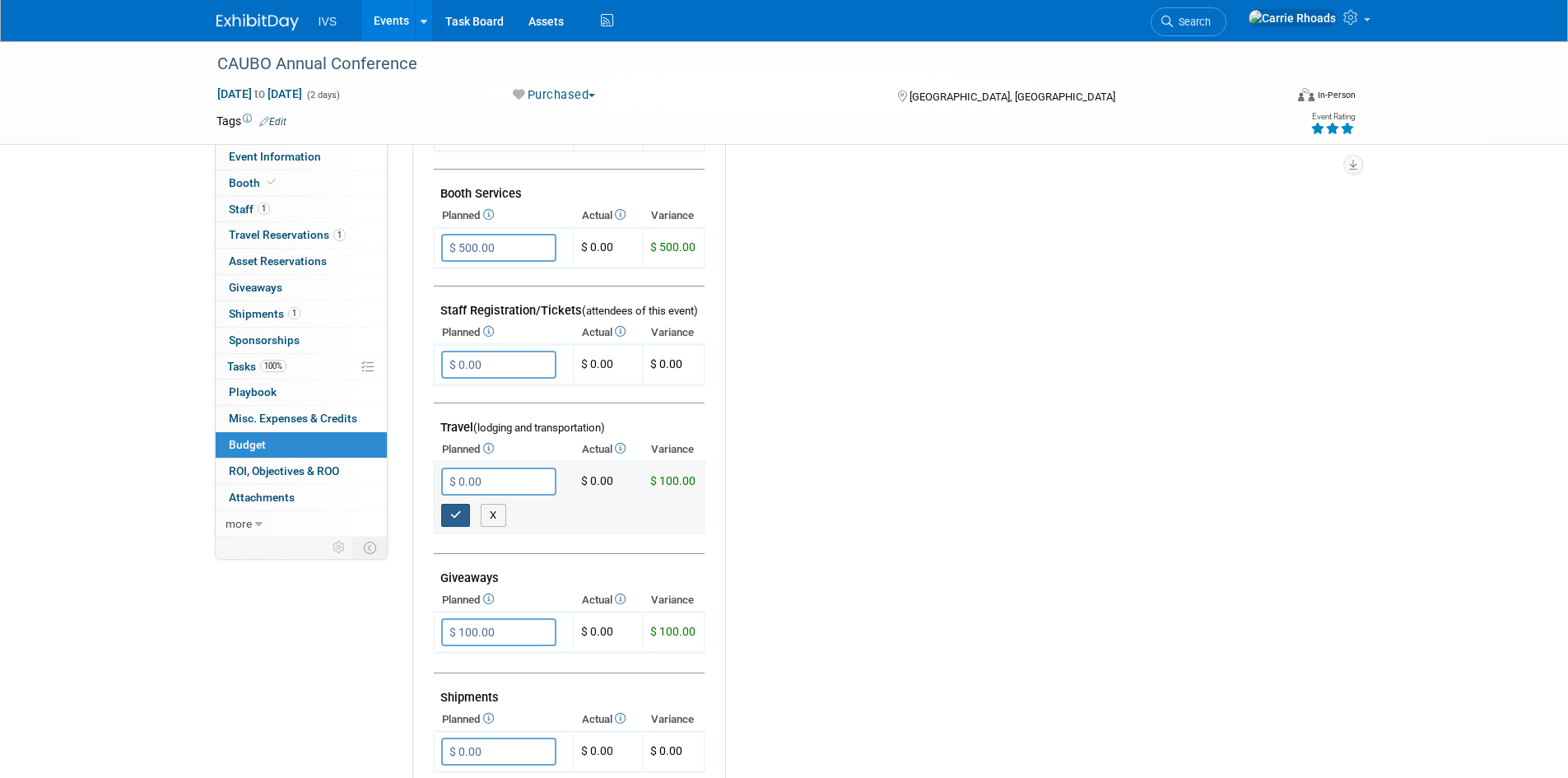 type 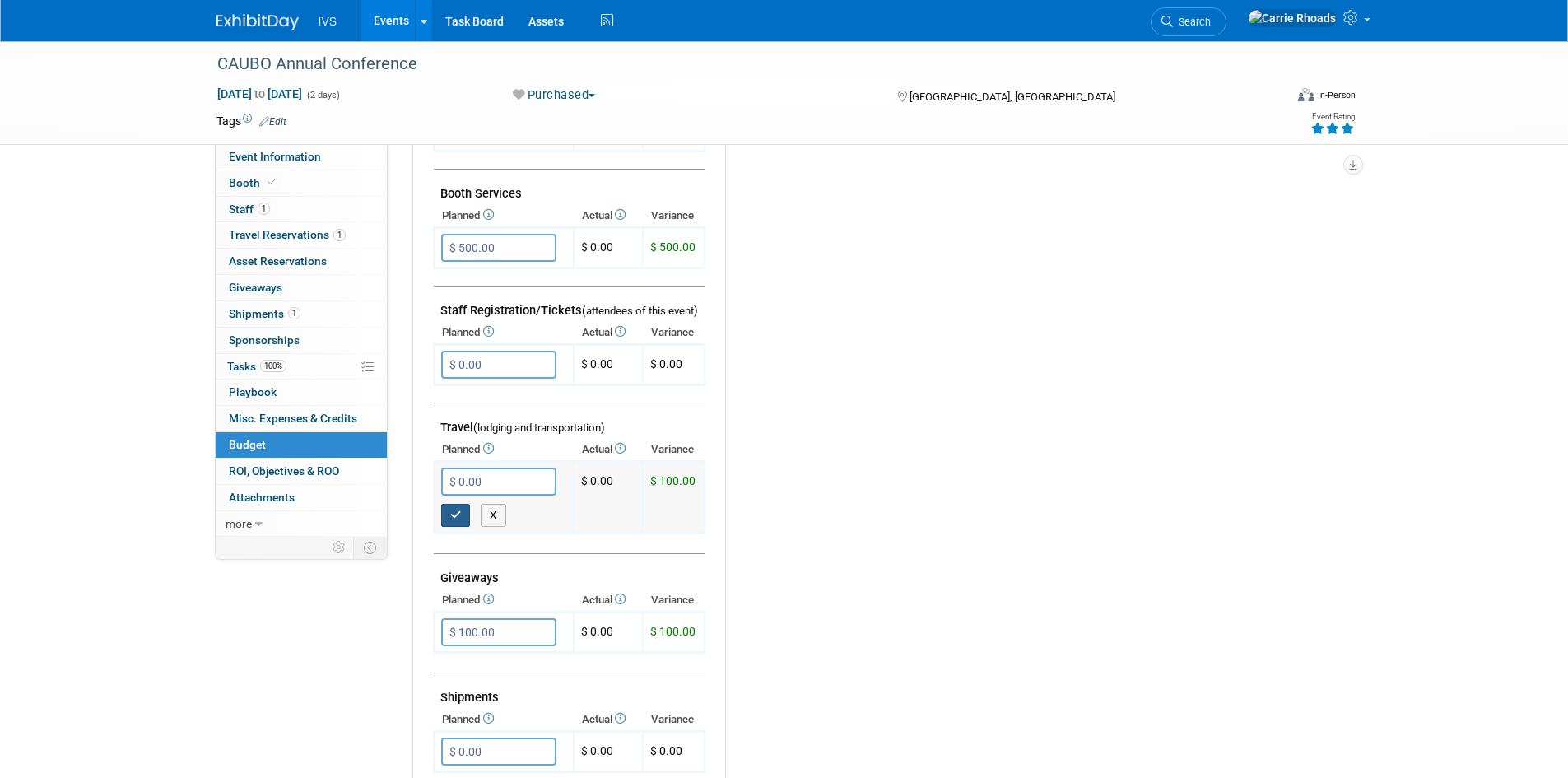 click at bounding box center (456, 515) 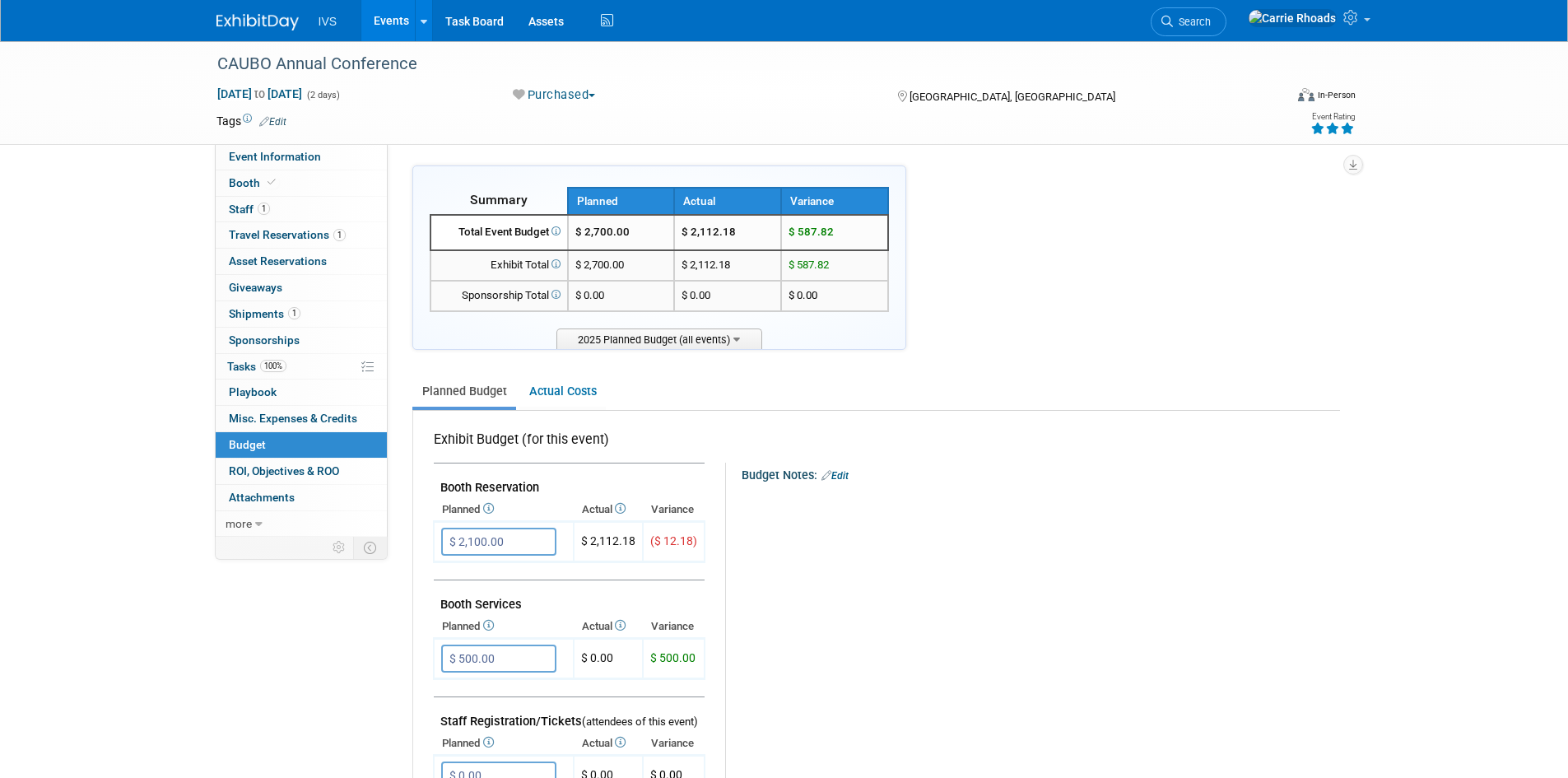 scroll, scrollTop: 0, scrollLeft: 0, axis: both 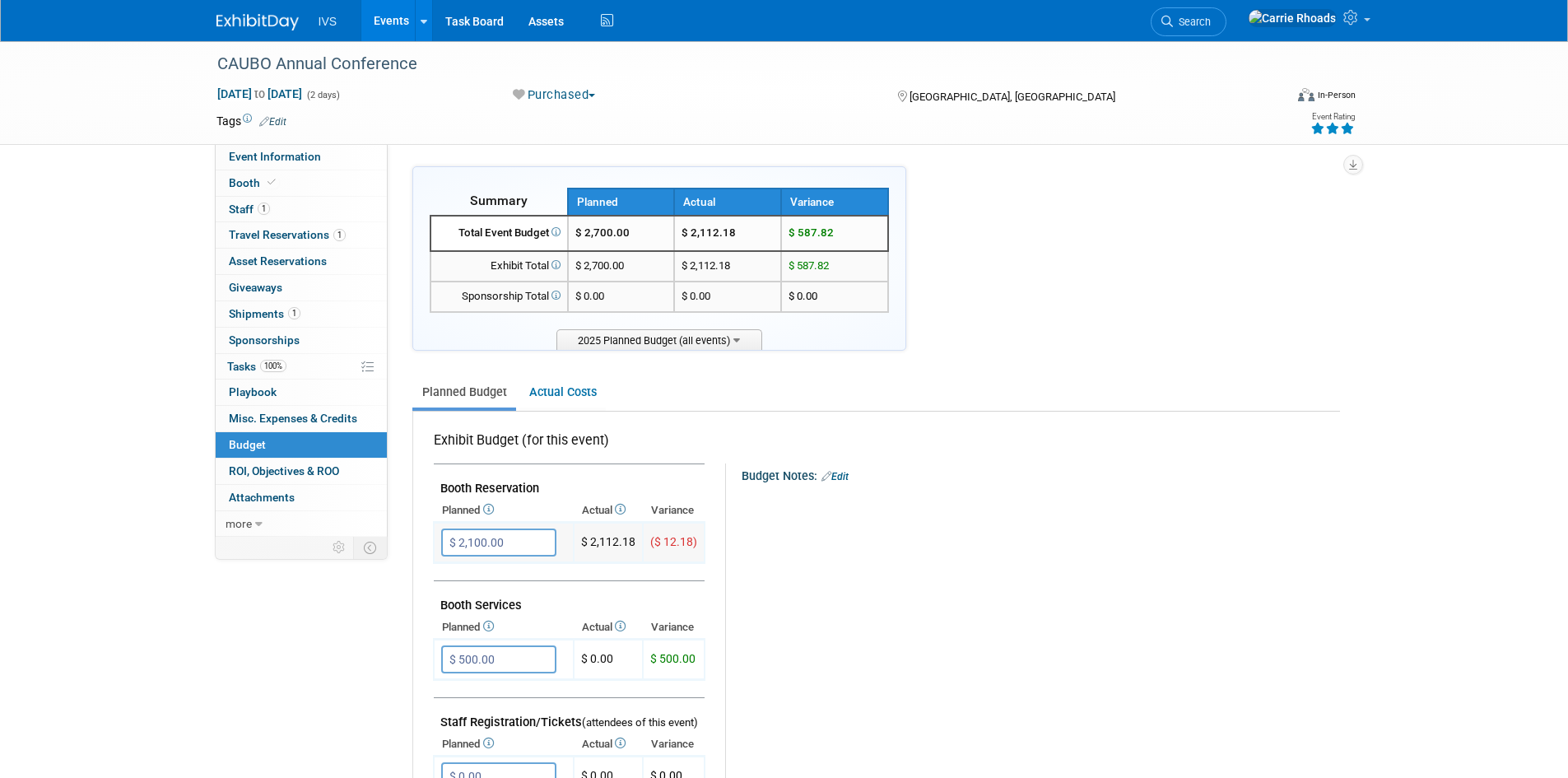 click on "$ 2,100.00" at bounding box center [499, 543] 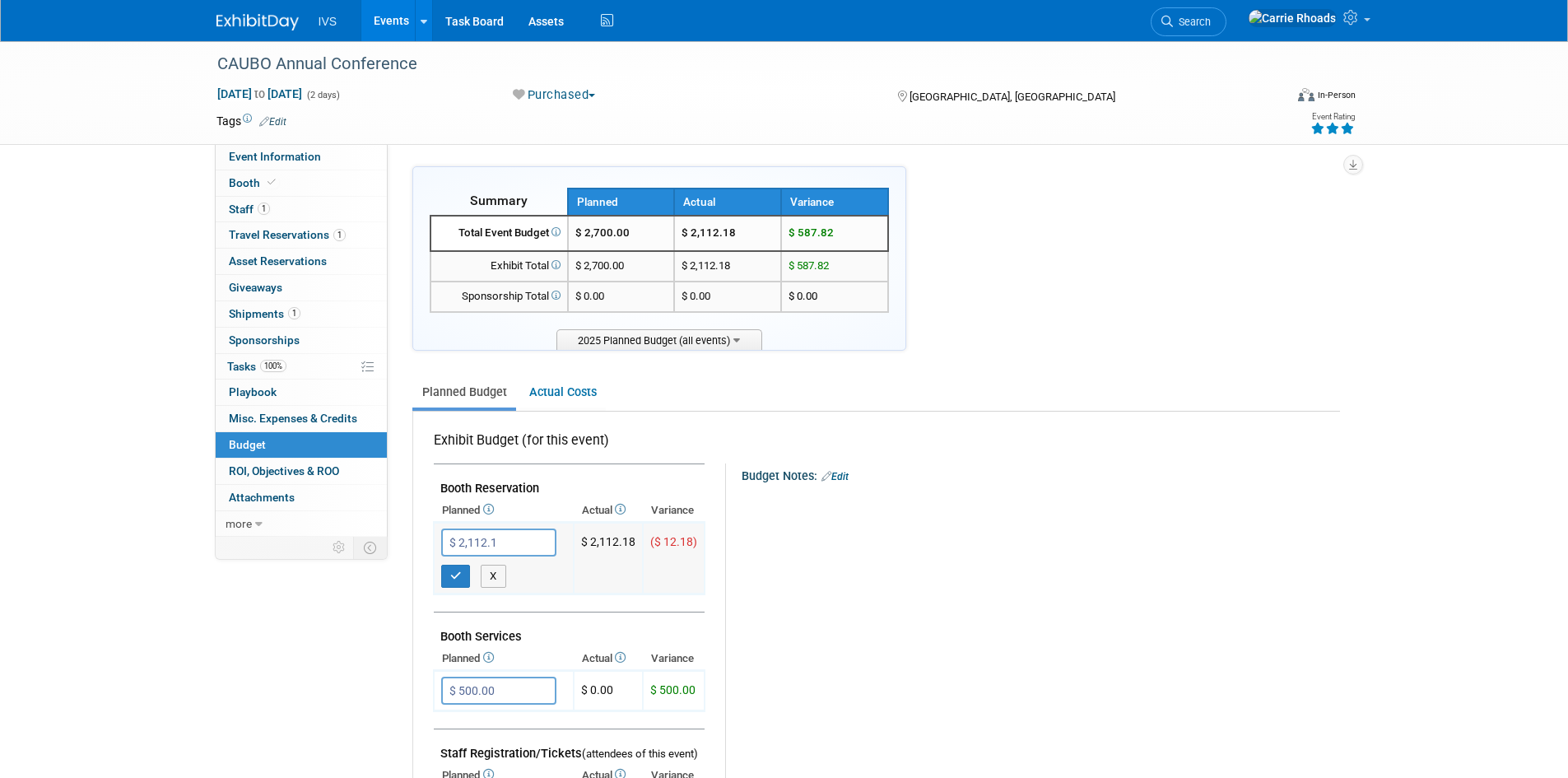 type on "$ 2,112.18" 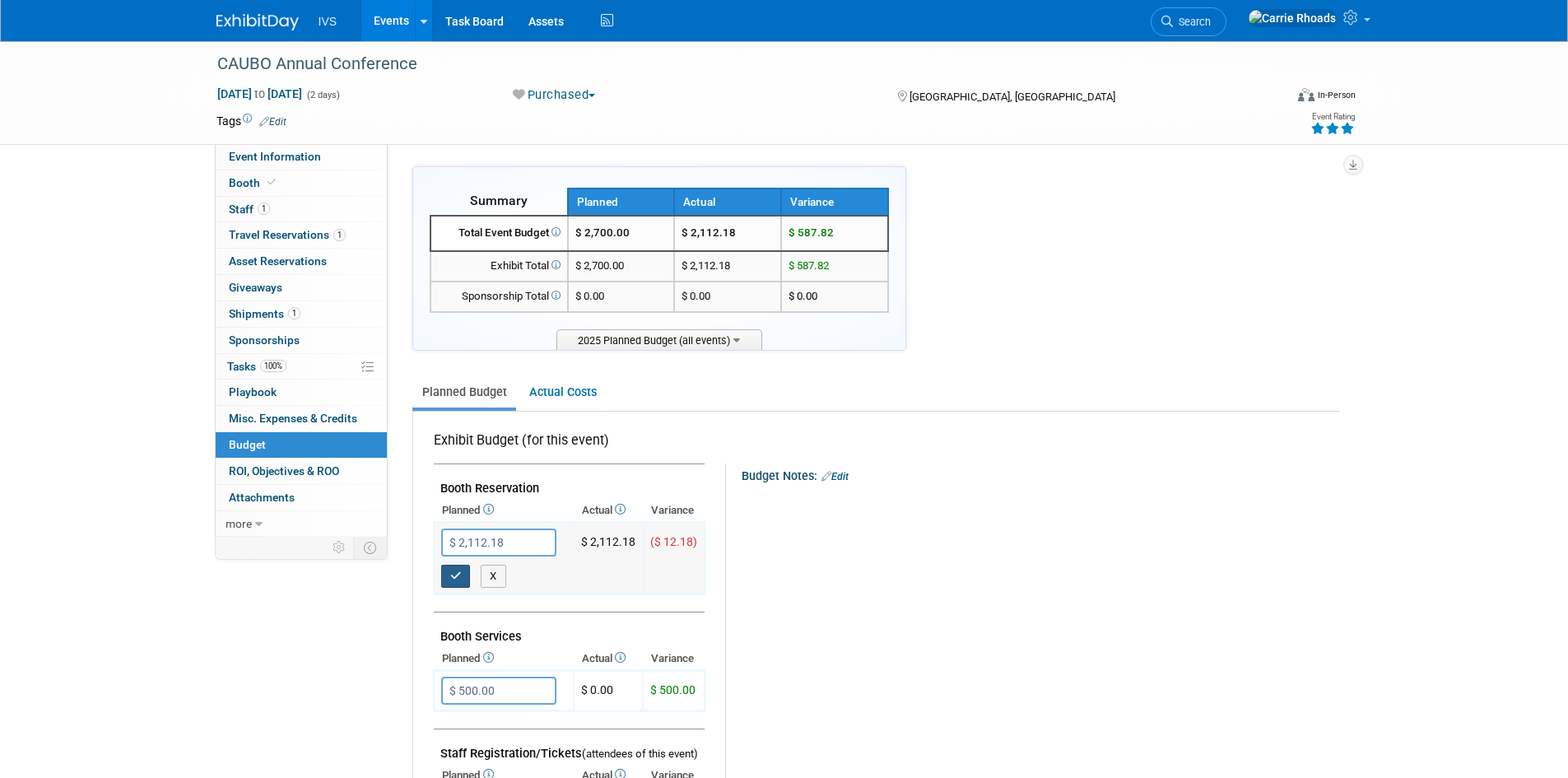 click at bounding box center (456, 575) 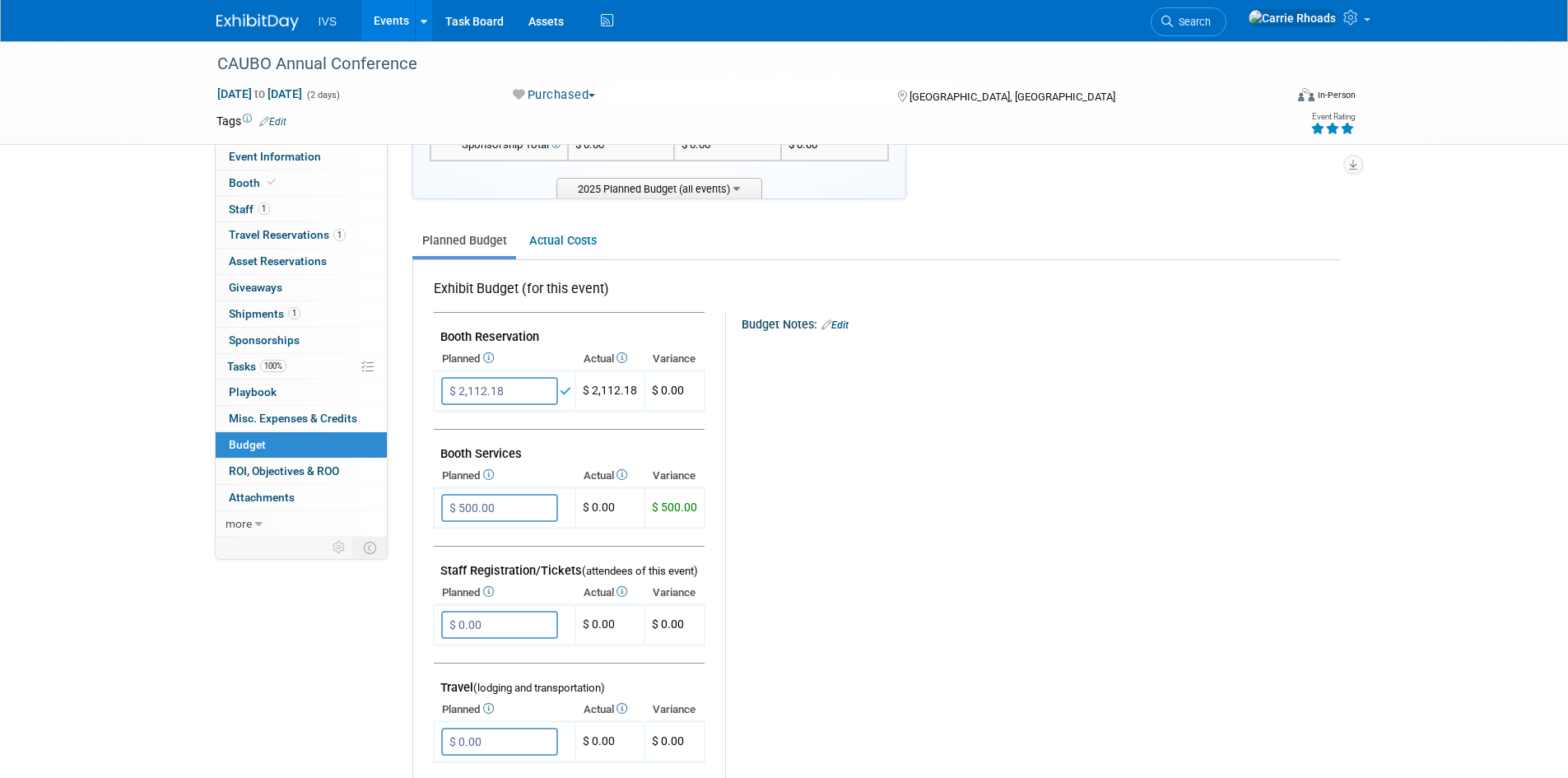 scroll, scrollTop: 165, scrollLeft: 0, axis: vertical 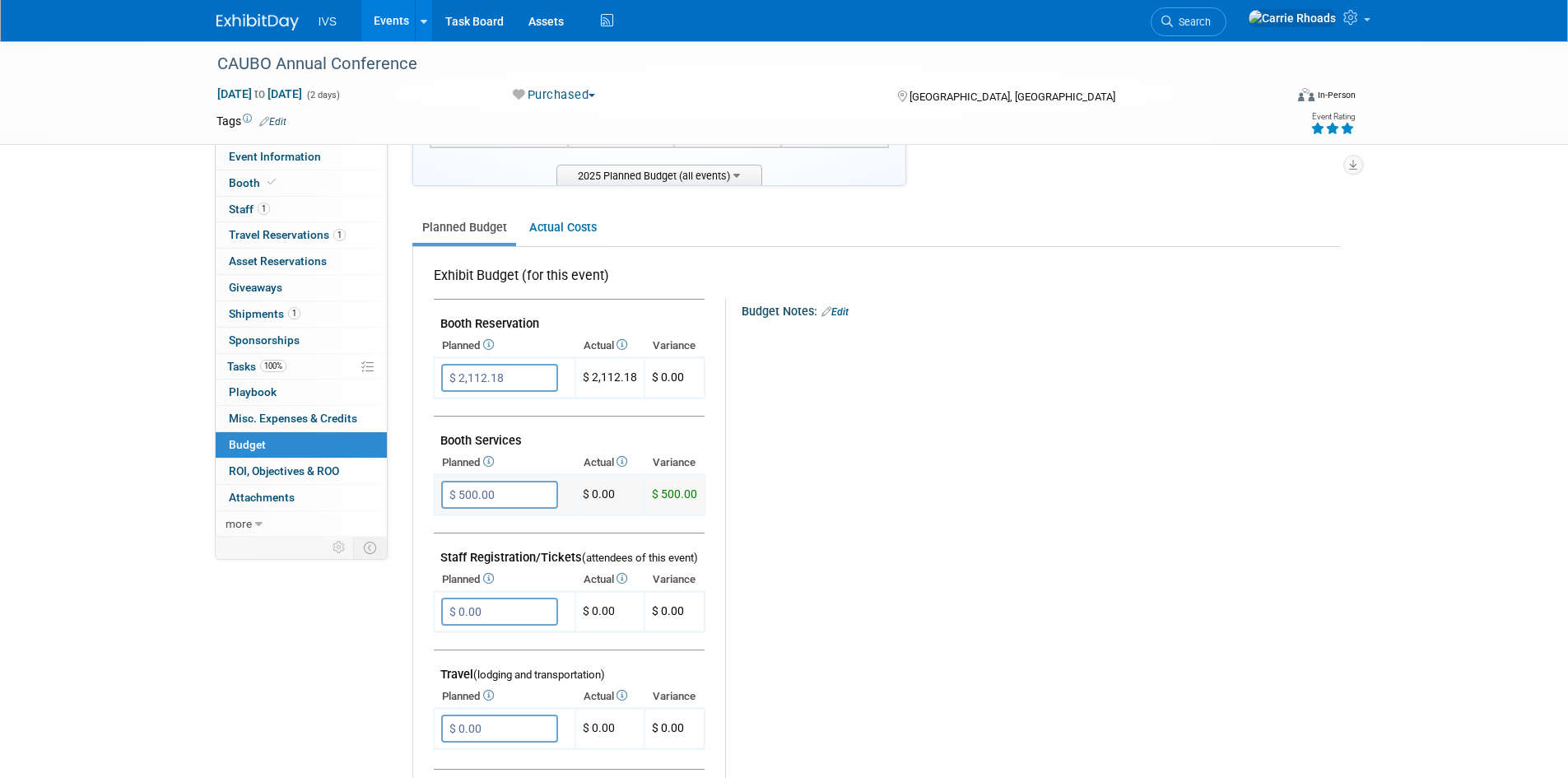 click on "$ 500.00" at bounding box center [500, 495] 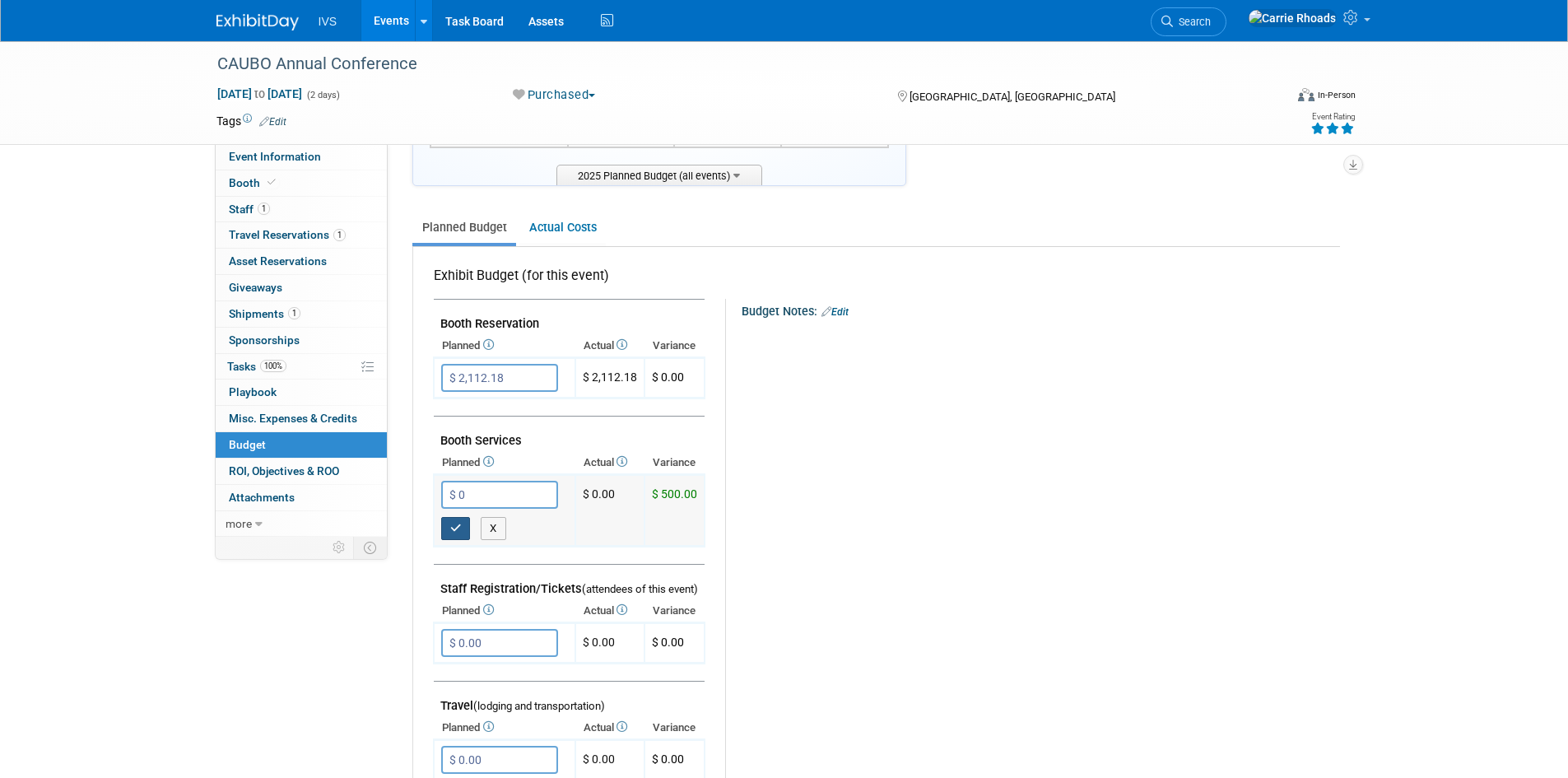 type on "$ 0.00" 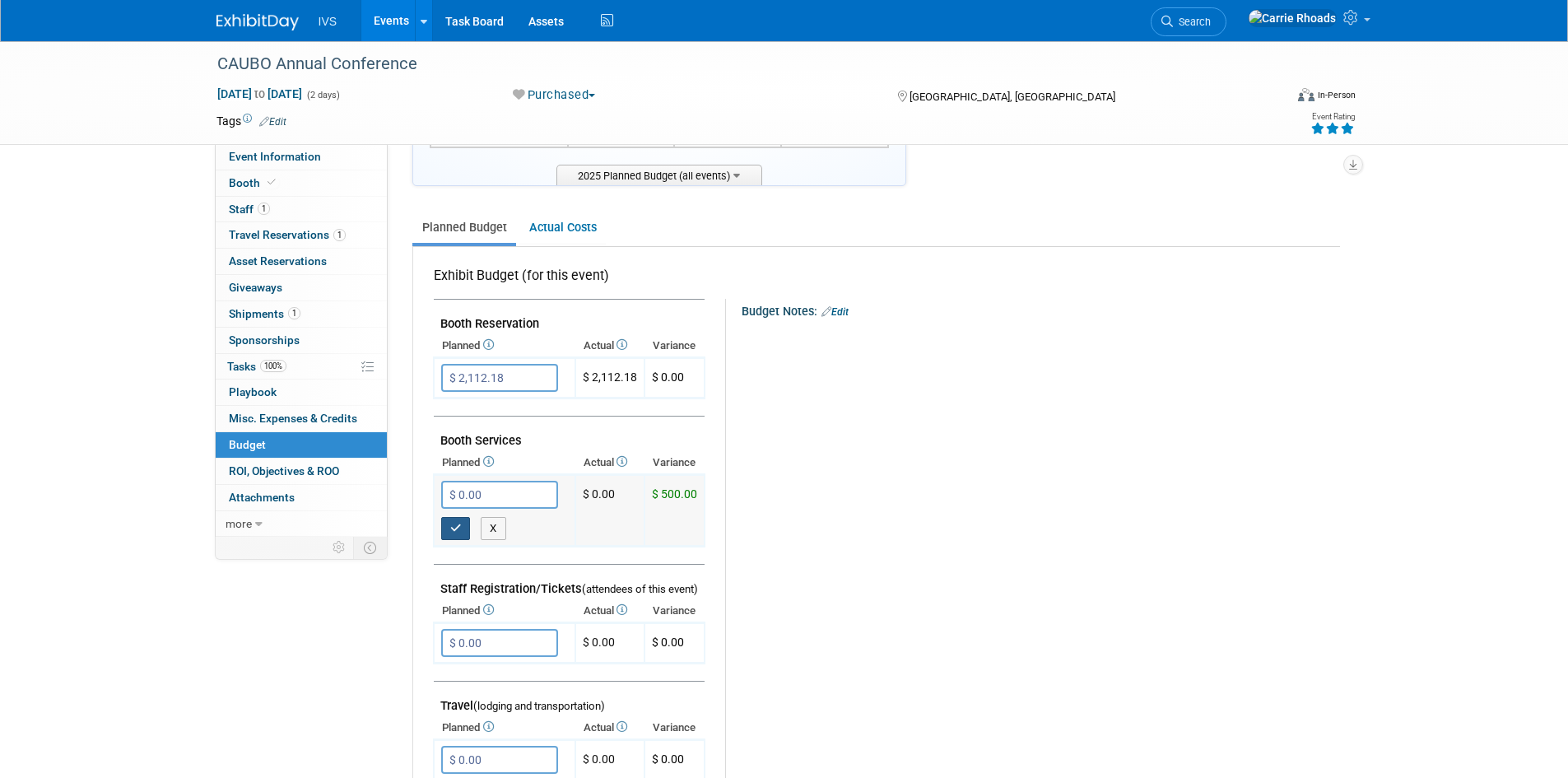 click at bounding box center (456, 529) 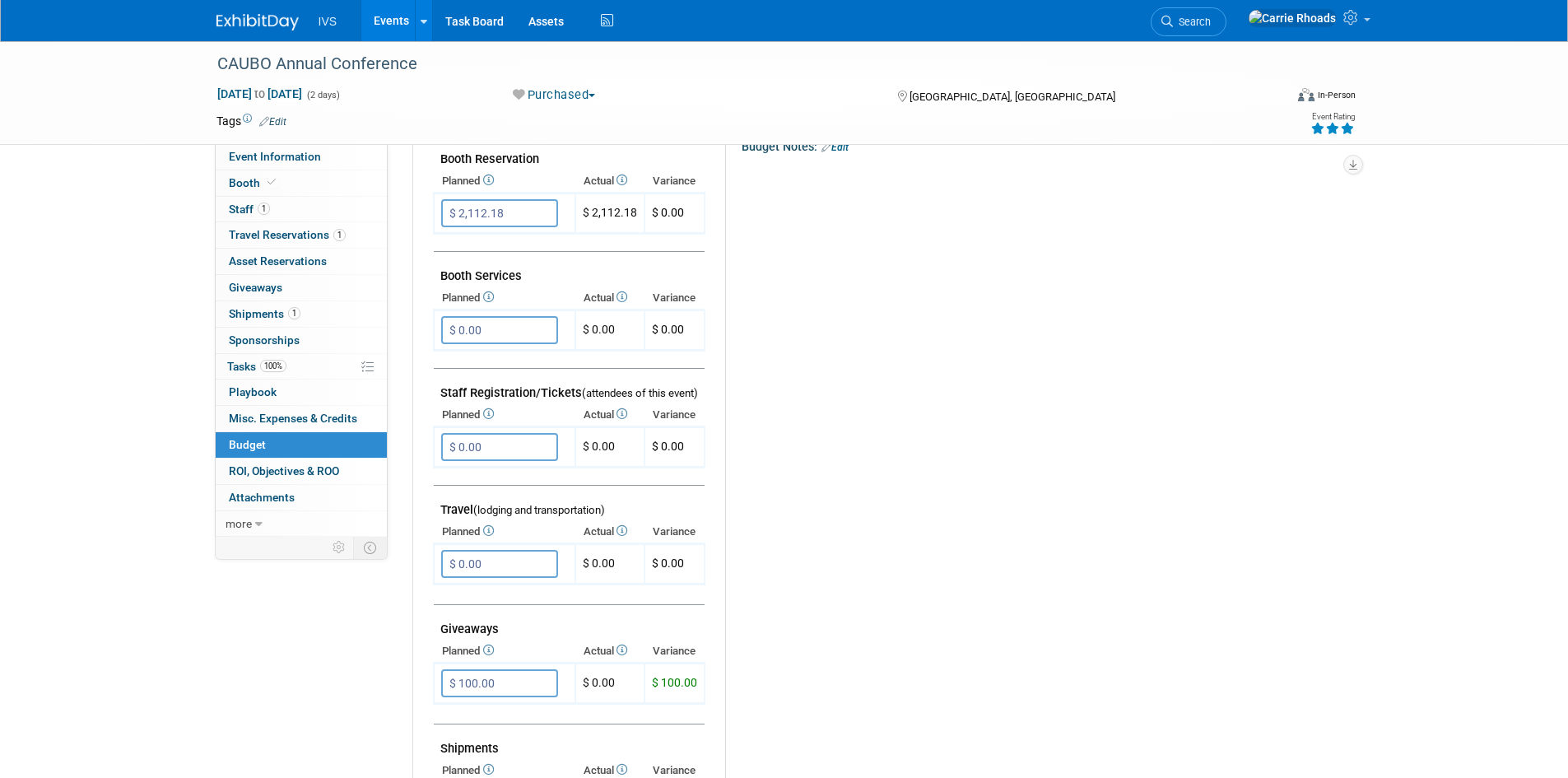 scroll, scrollTop: 0, scrollLeft: 0, axis: both 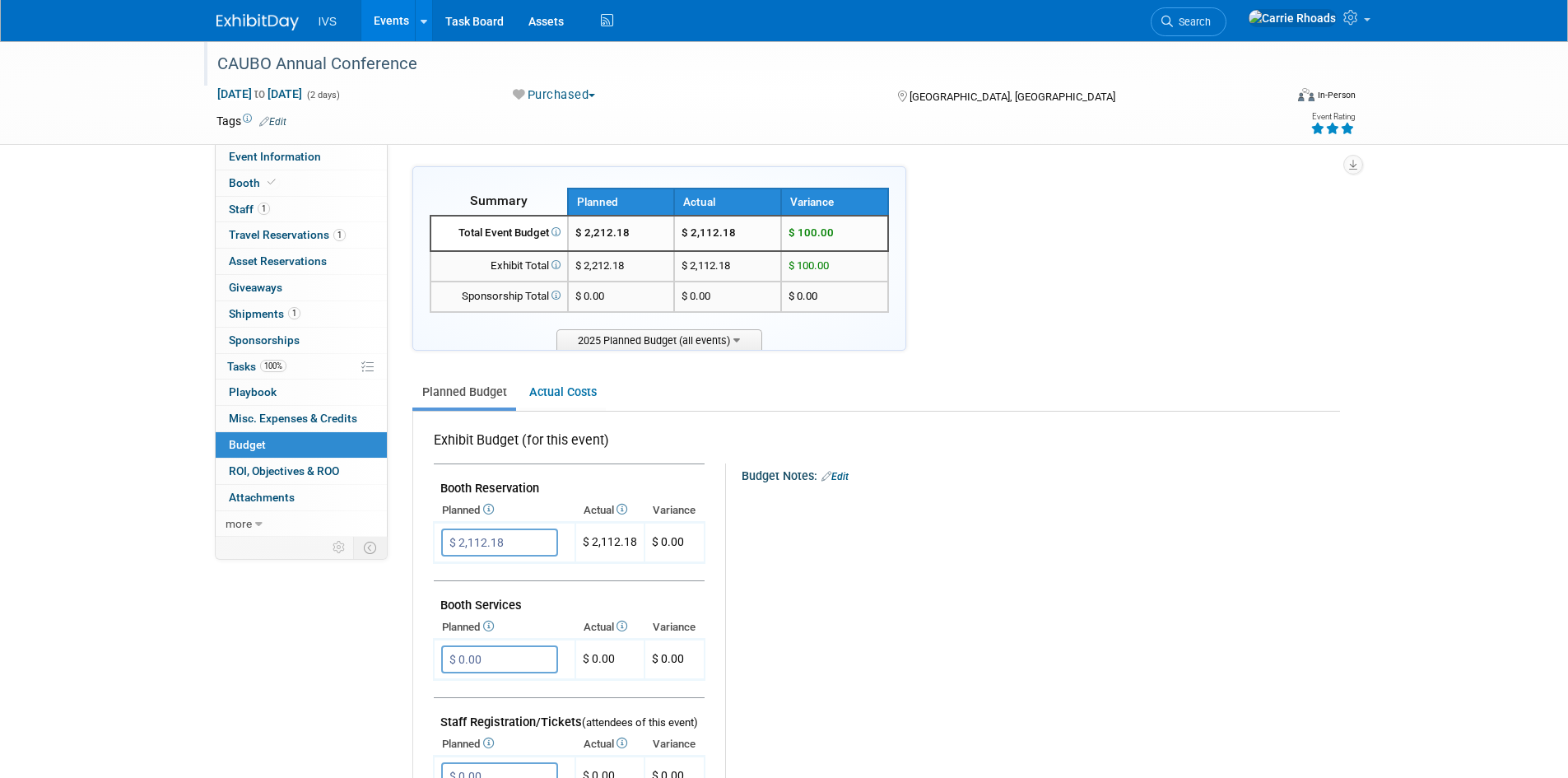 click on "CAUBO Annual Conference" at bounding box center [735, 64] 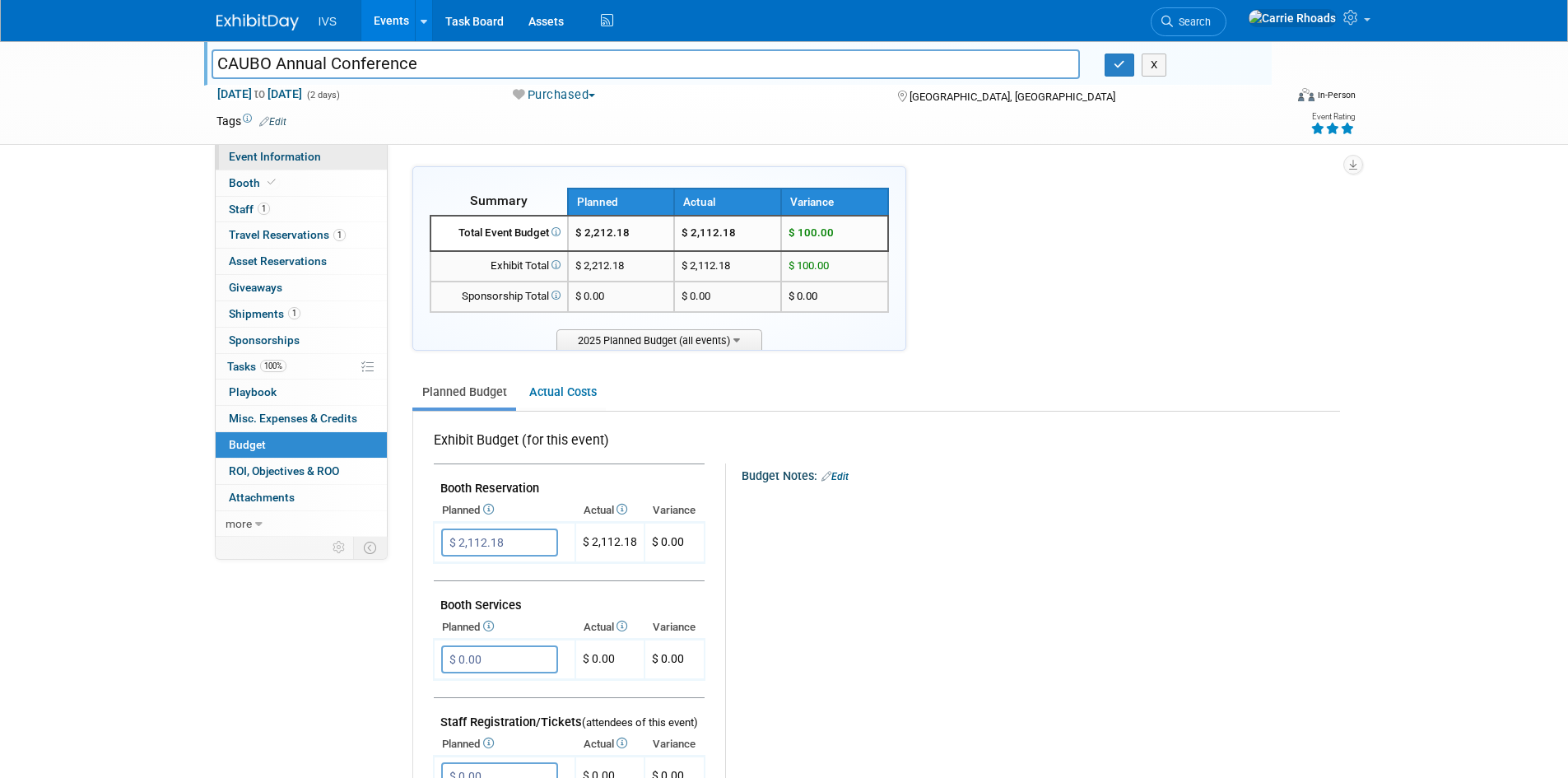 click on "Event Information" at bounding box center [275, 156] 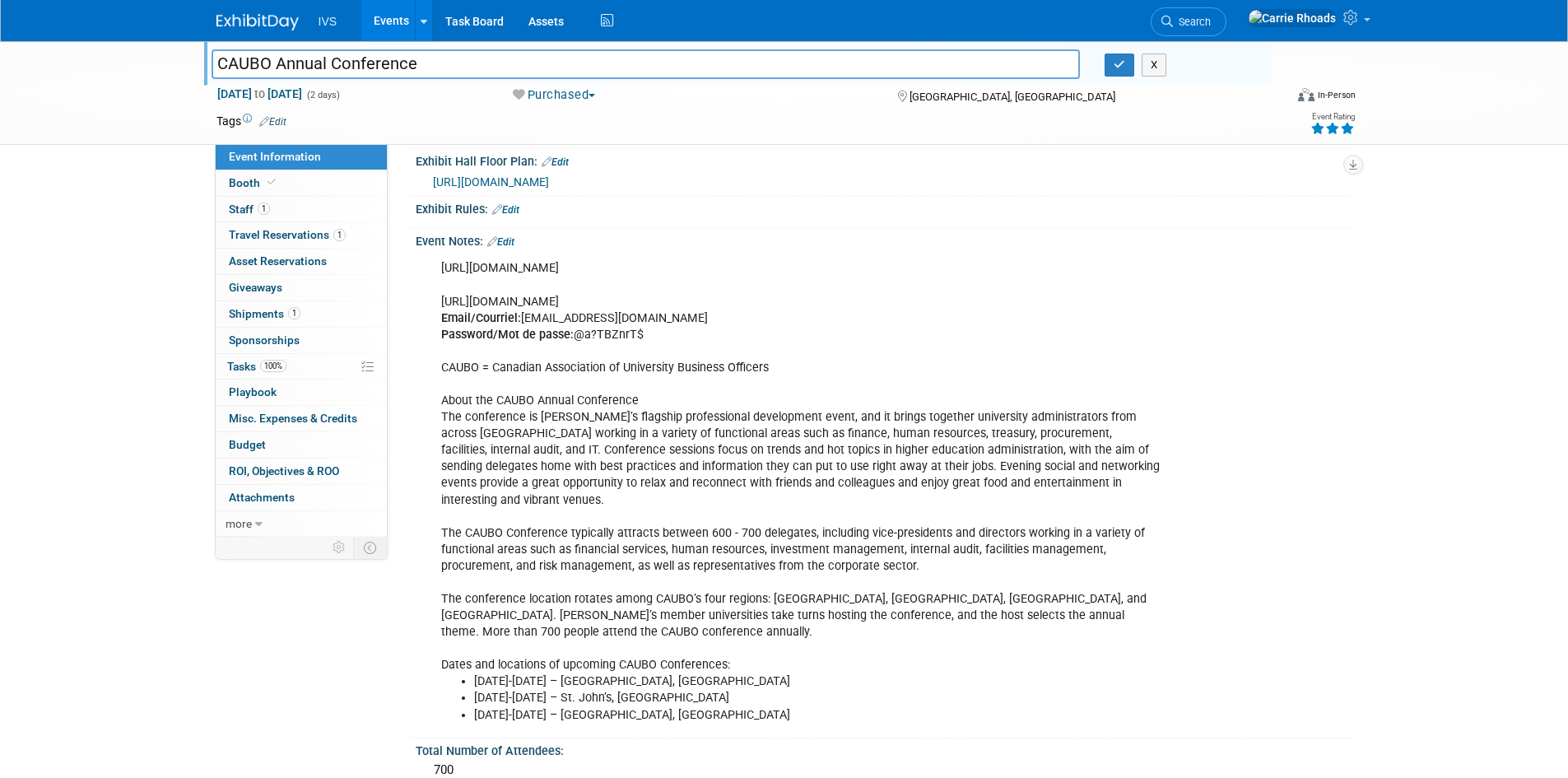 scroll, scrollTop: 576, scrollLeft: 0, axis: vertical 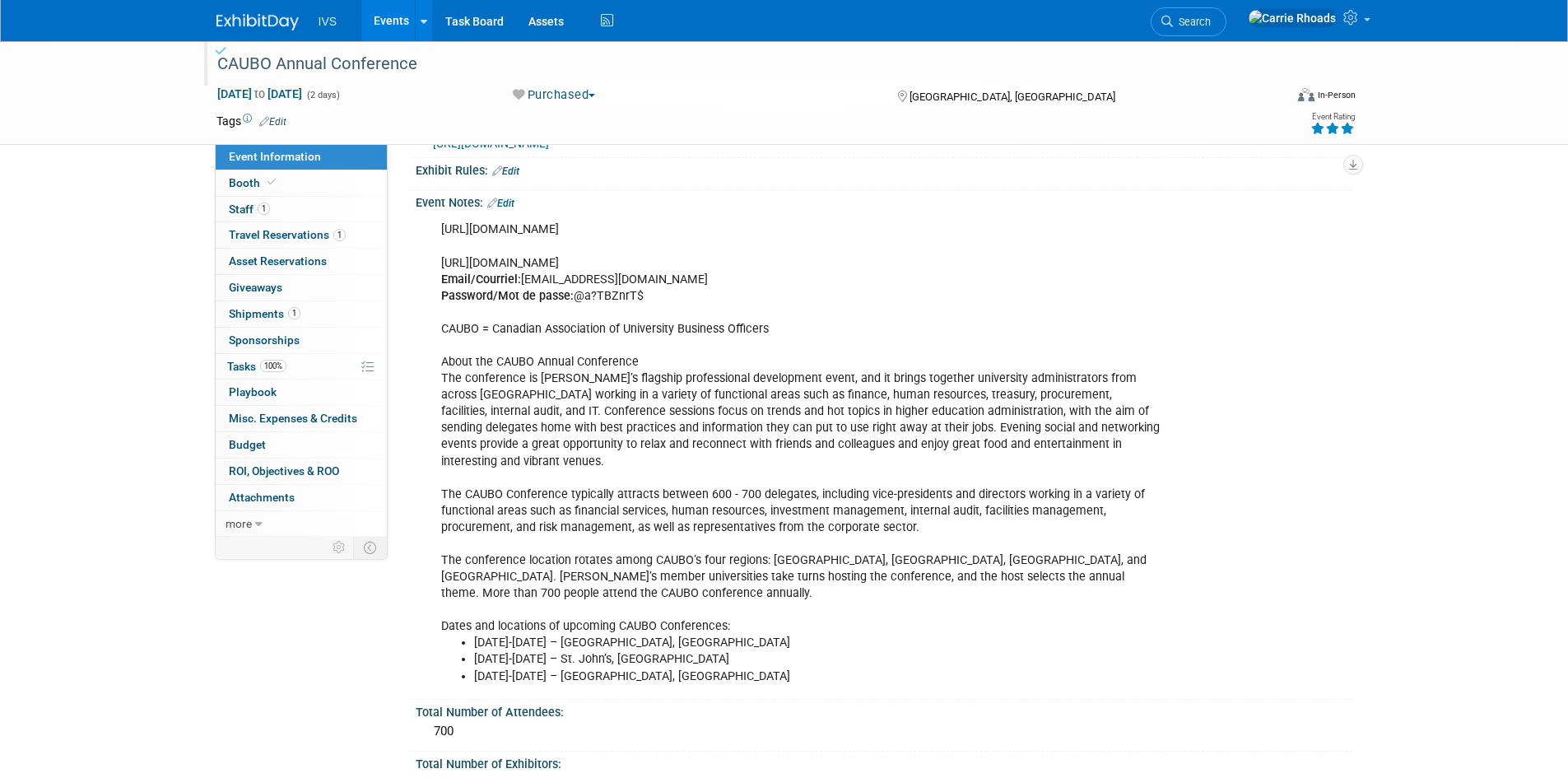 click at bounding box center (258, 22) 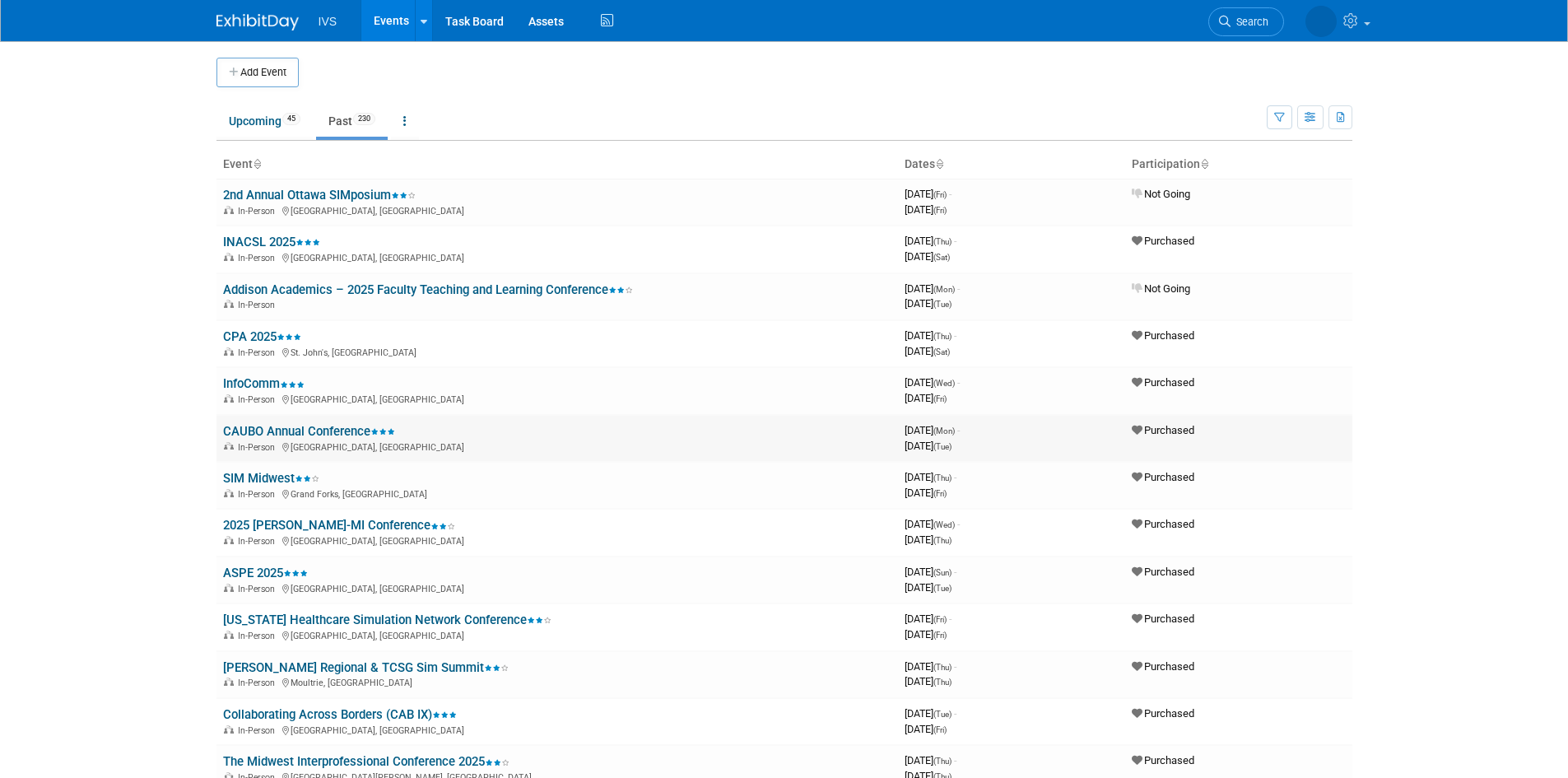 scroll, scrollTop: 0, scrollLeft: 0, axis: both 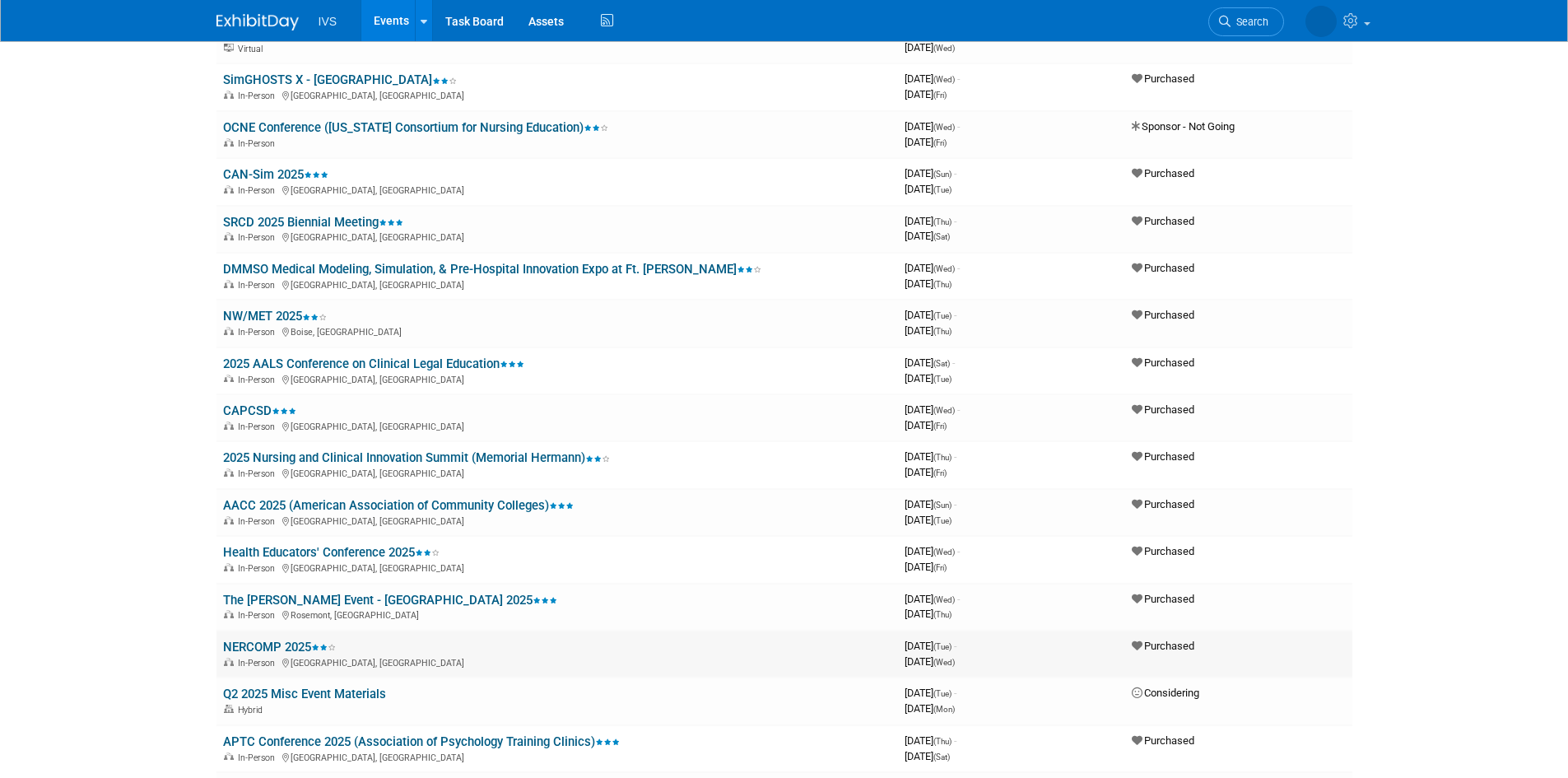click on "NERCOMP 2025" at bounding box center [279, 647] 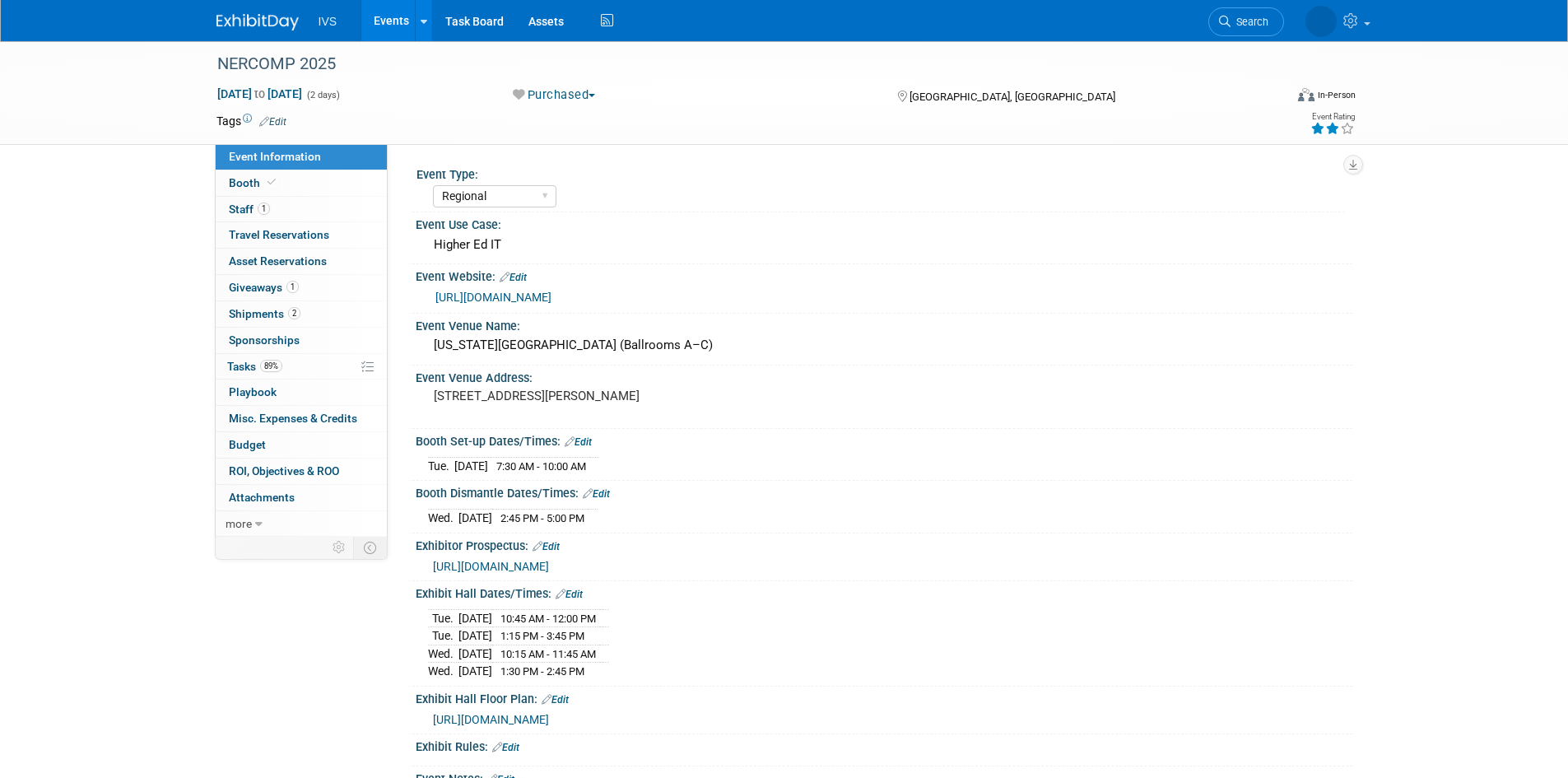 select on "Regional" 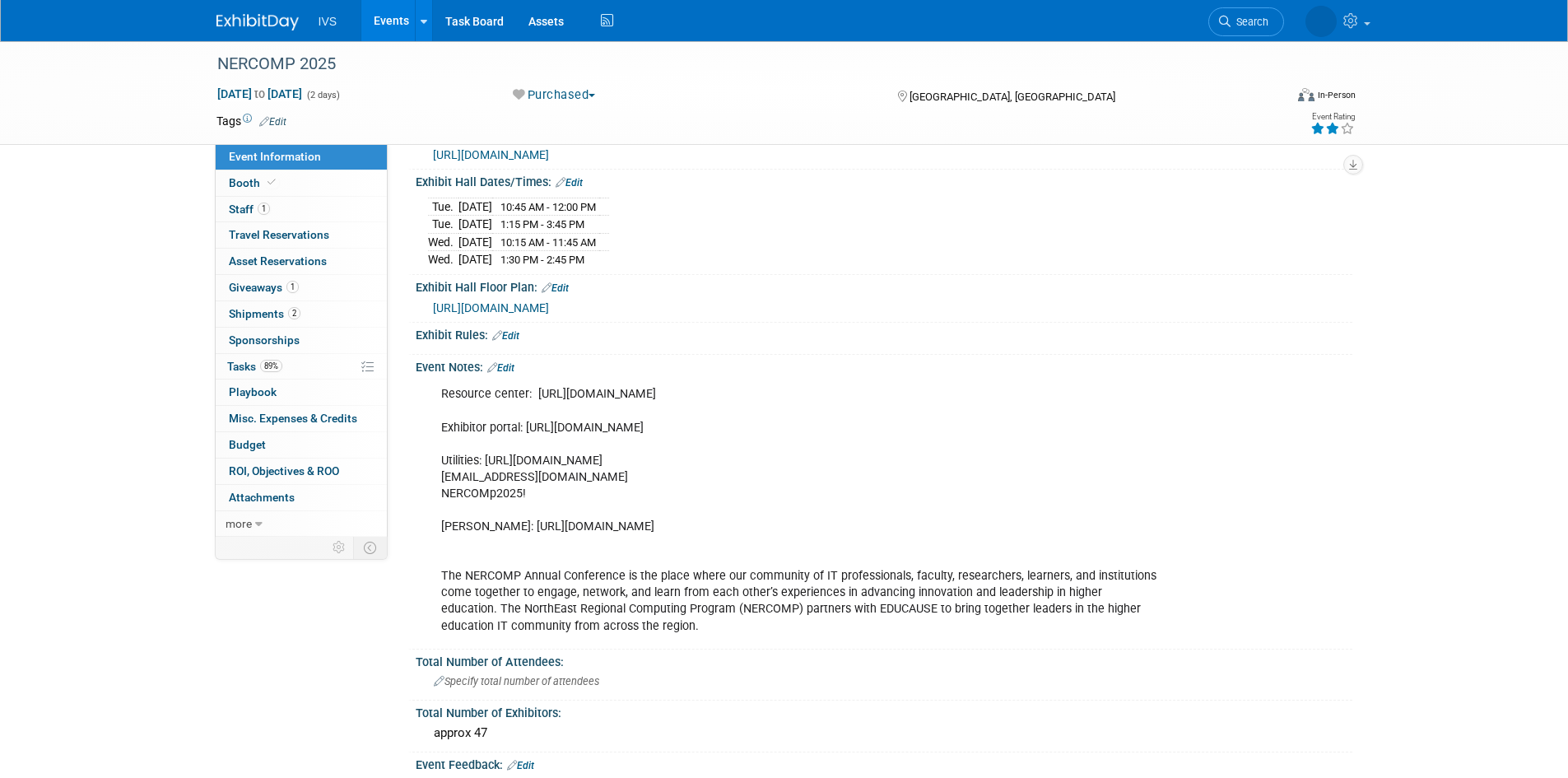 scroll, scrollTop: 494, scrollLeft: 0, axis: vertical 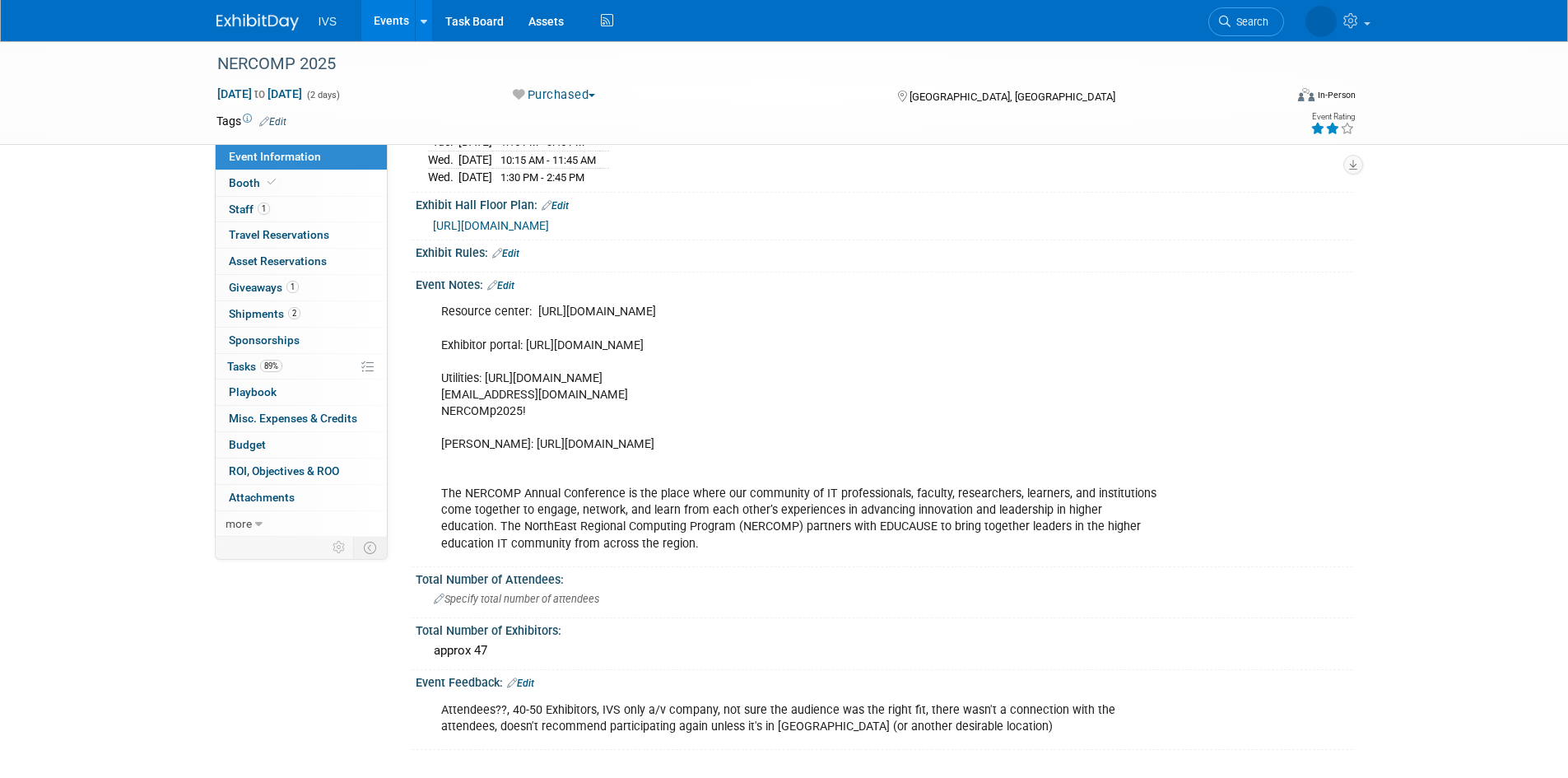 click at bounding box center (258, 22) 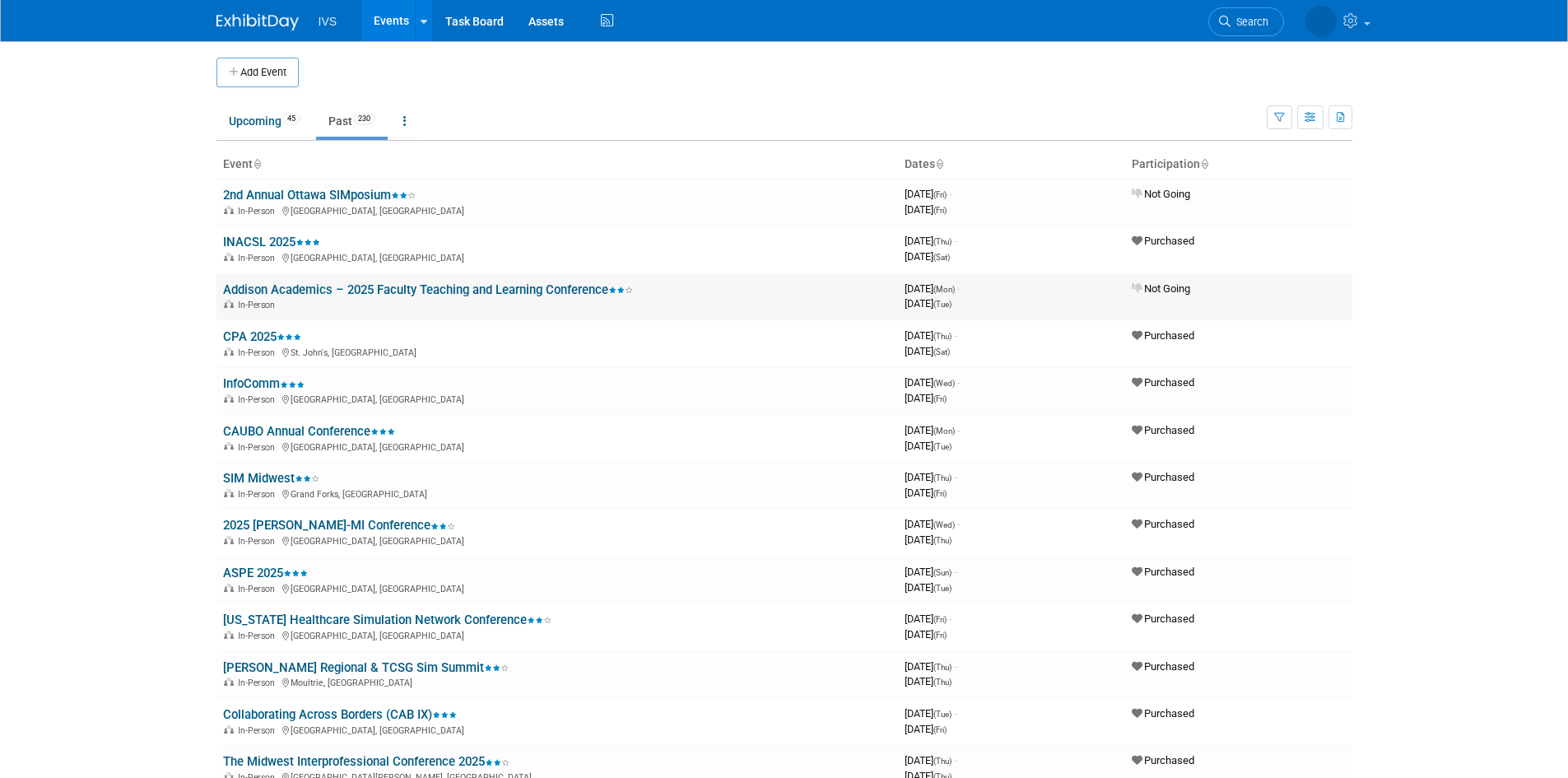 scroll, scrollTop: 0, scrollLeft: 0, axis: both 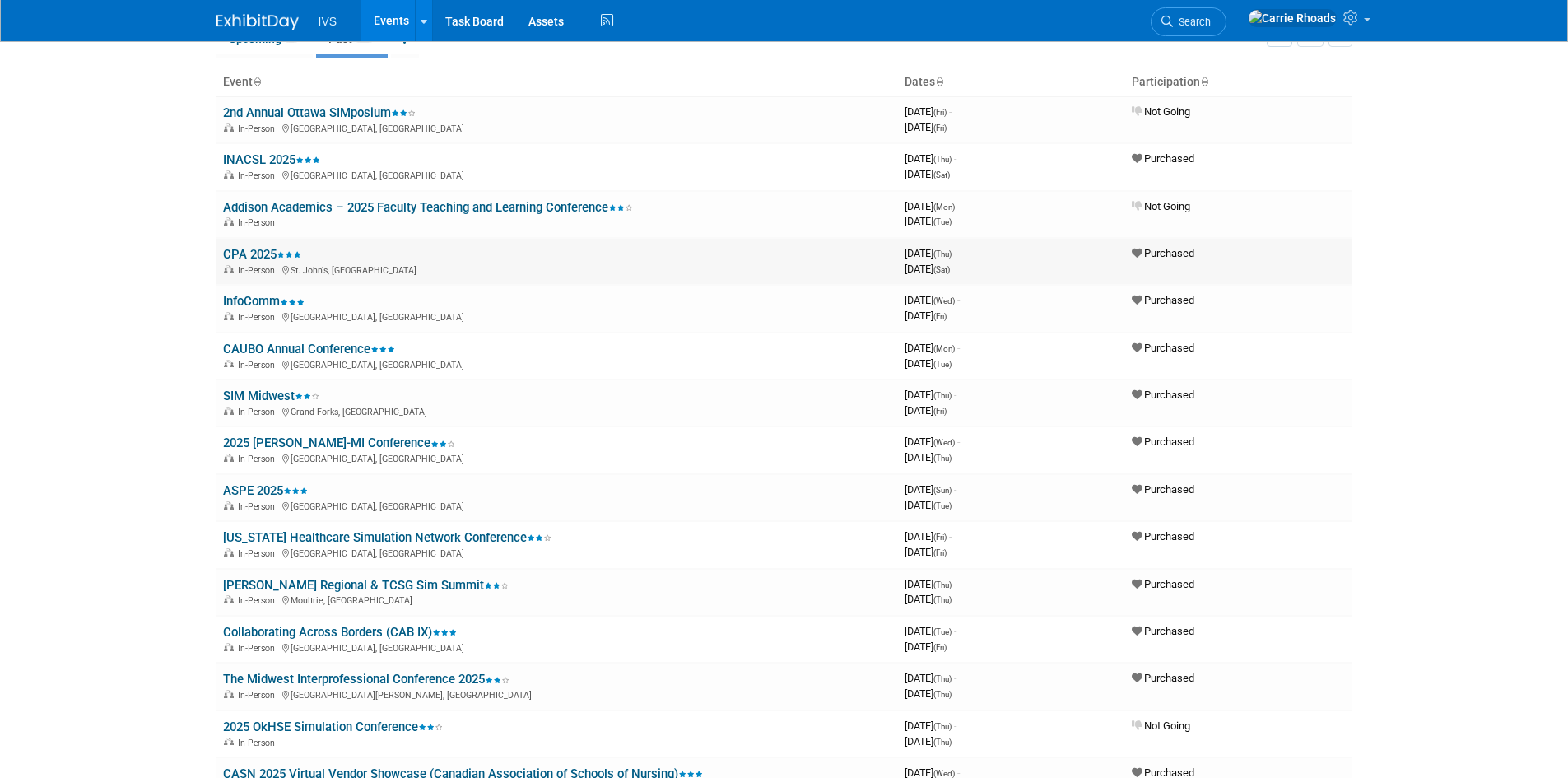 click on "CPA 2025" at bounding box center (262, 254) 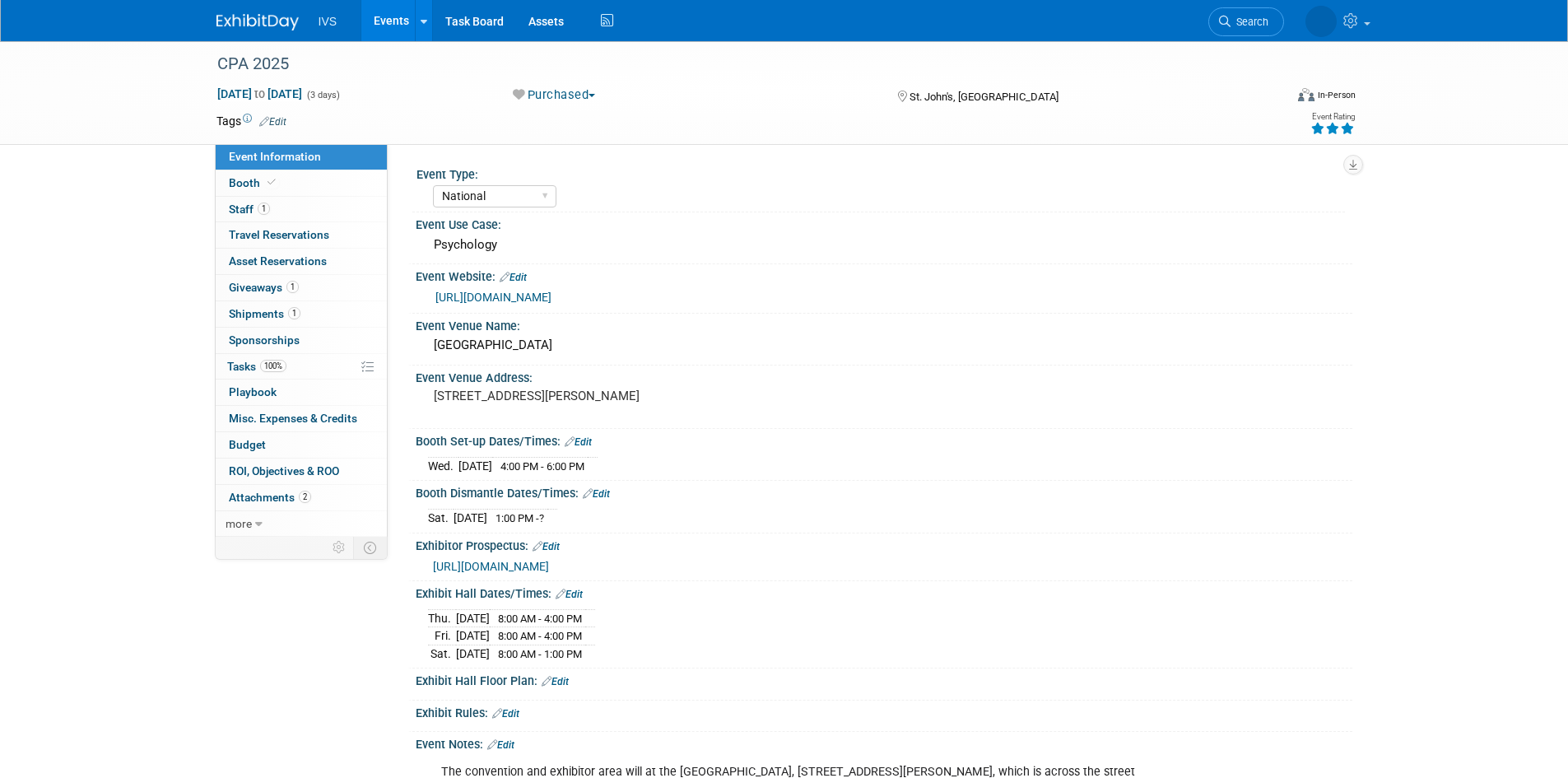 select on "National" 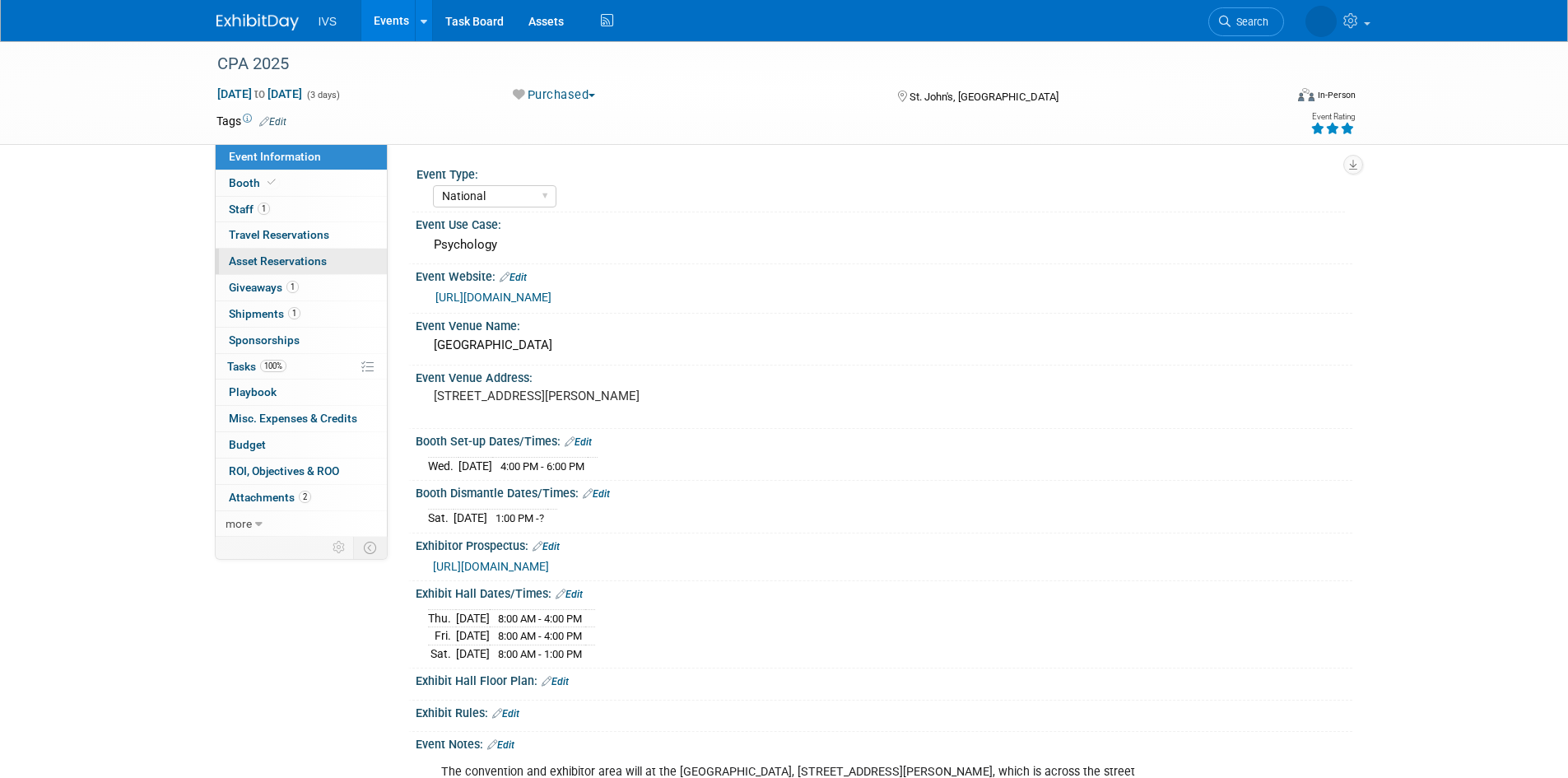 scroll, scrollTop: 0, scrollLeft: 0, axis: both 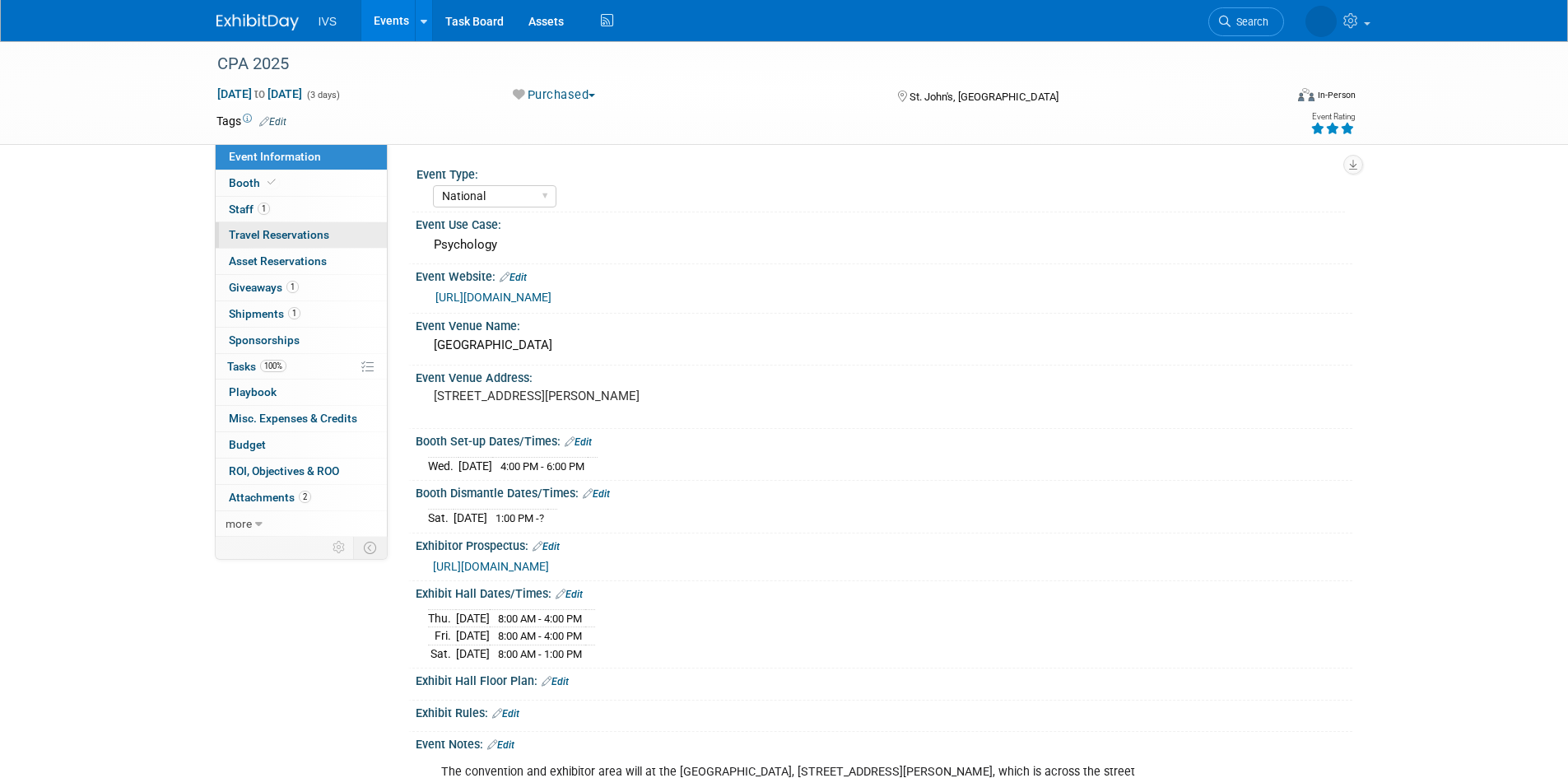 click on "Travel Reservations 0" at bounding box center [279, 235] 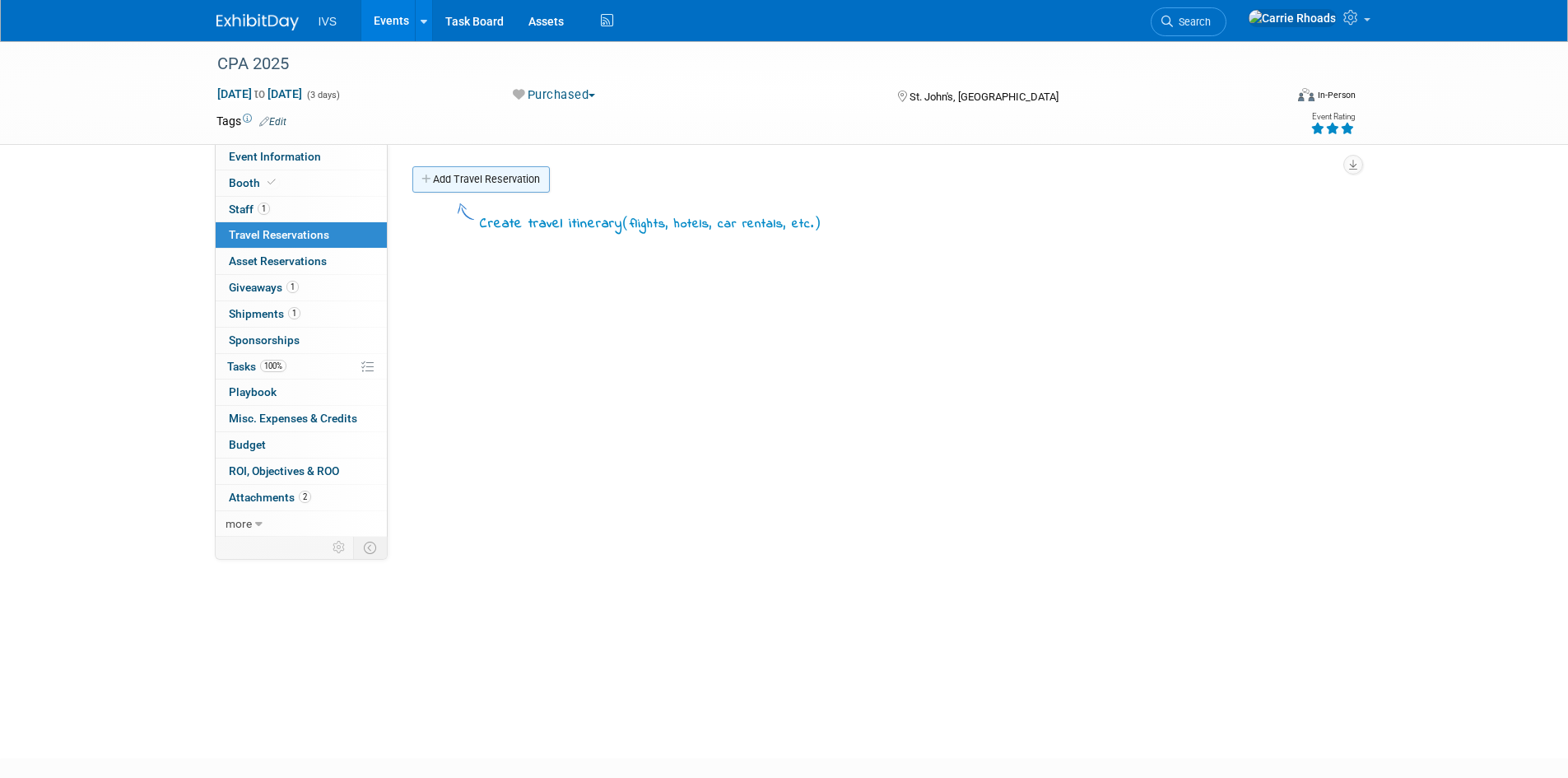 click on "Add Travel Reservation" at bounding box center [481, 179] 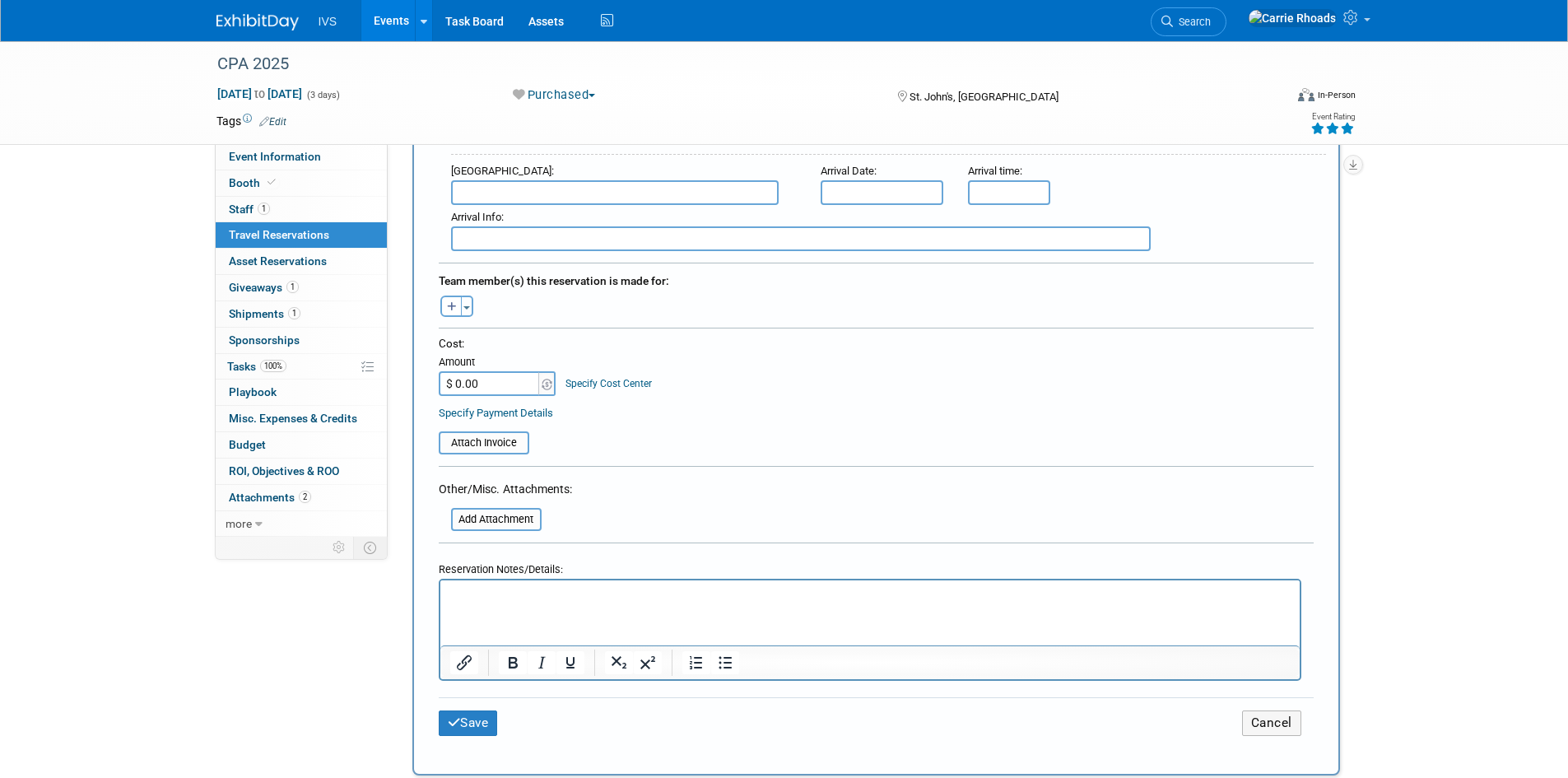 scroll, scrollTop: 659, scrollLeft: 0, axis: vertical 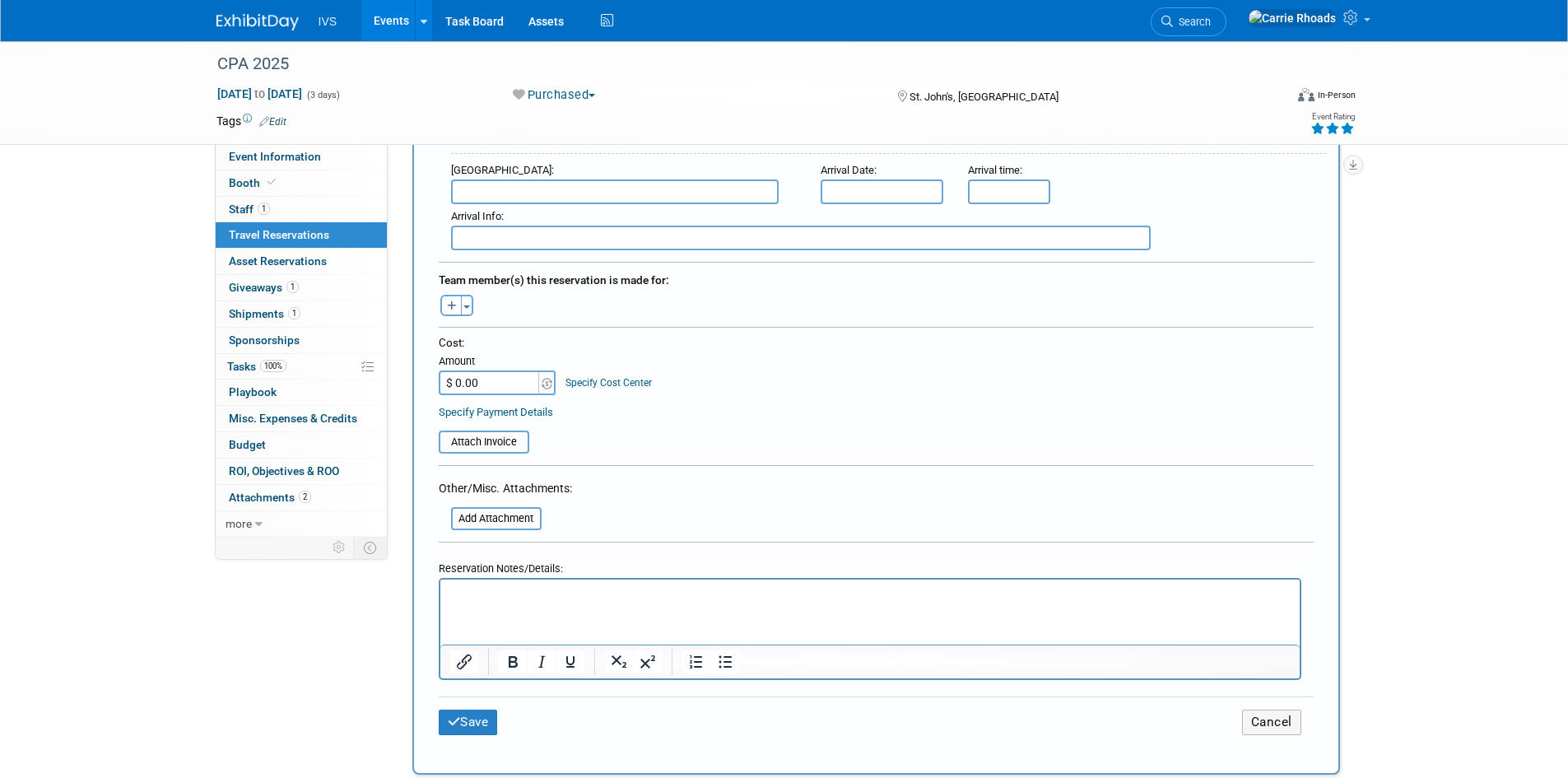 click at bounding box center (869, 594) 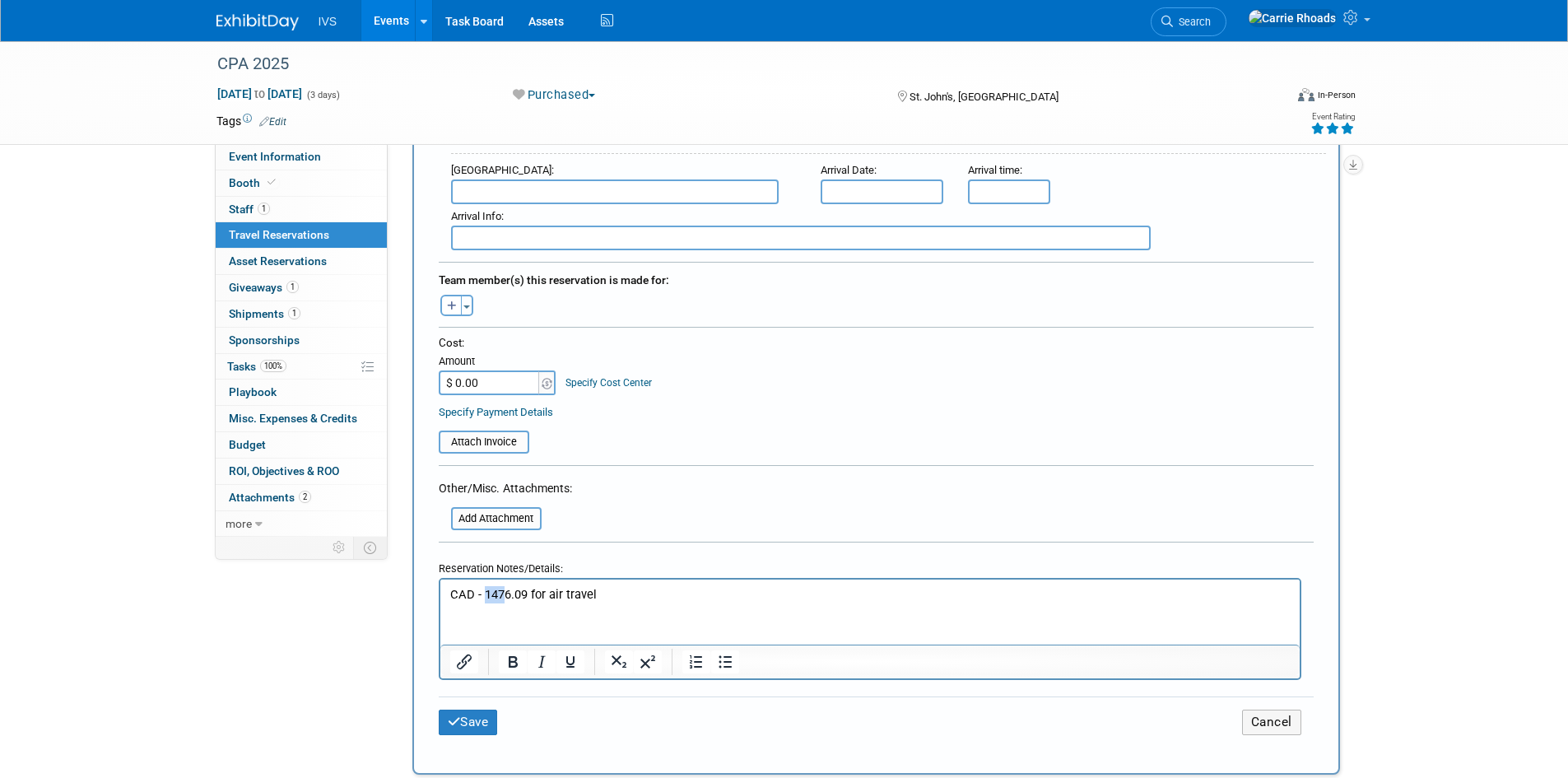 drag, startPoint x: 482, startPoint y: 589, endPoint x: 505, endPoint y: 589, distance: 23 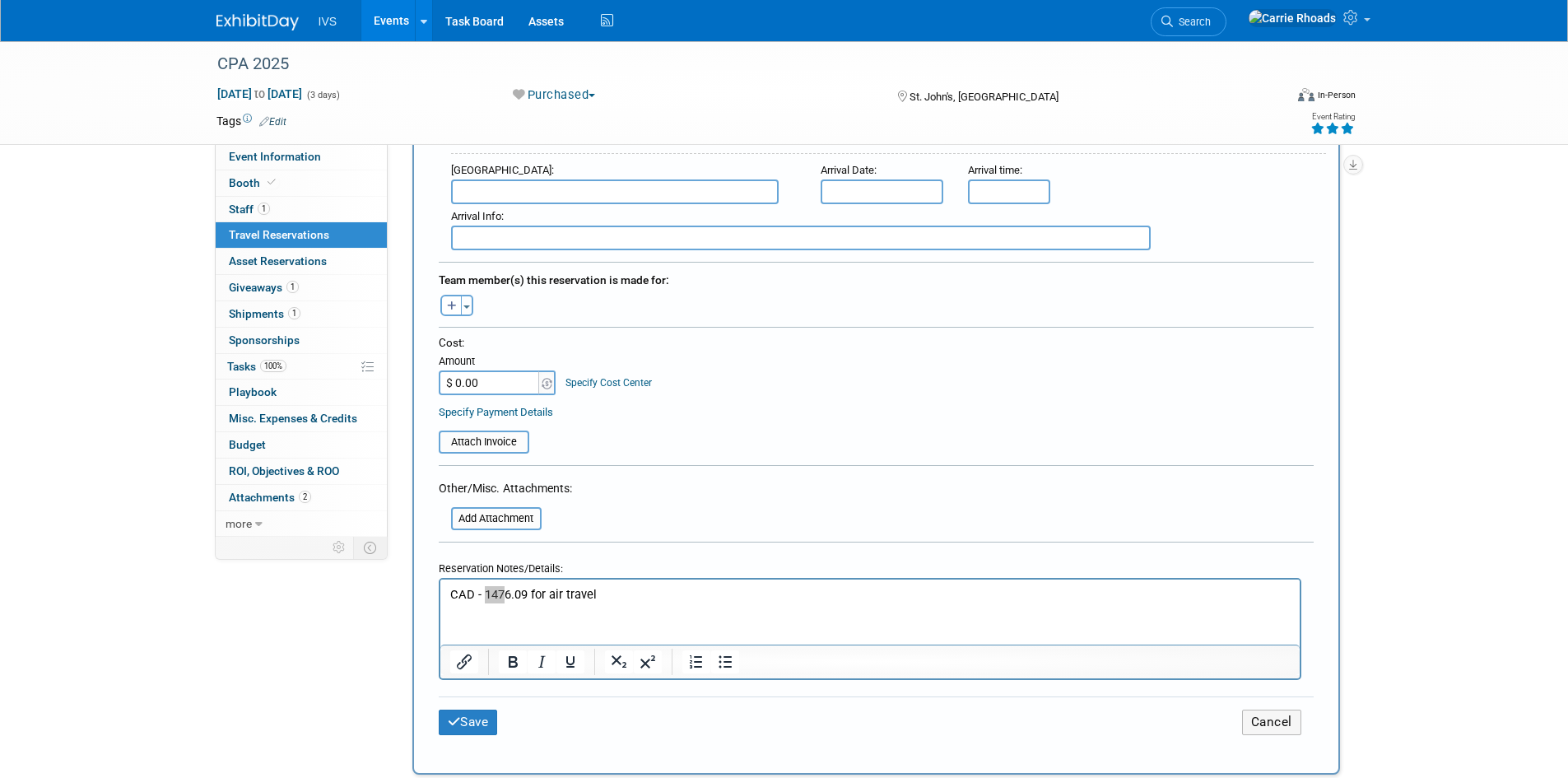 drag, startPoint x: 763, startPoint y: 565, endPoint x: 737, endPoint y: 567, distance: 26.07681 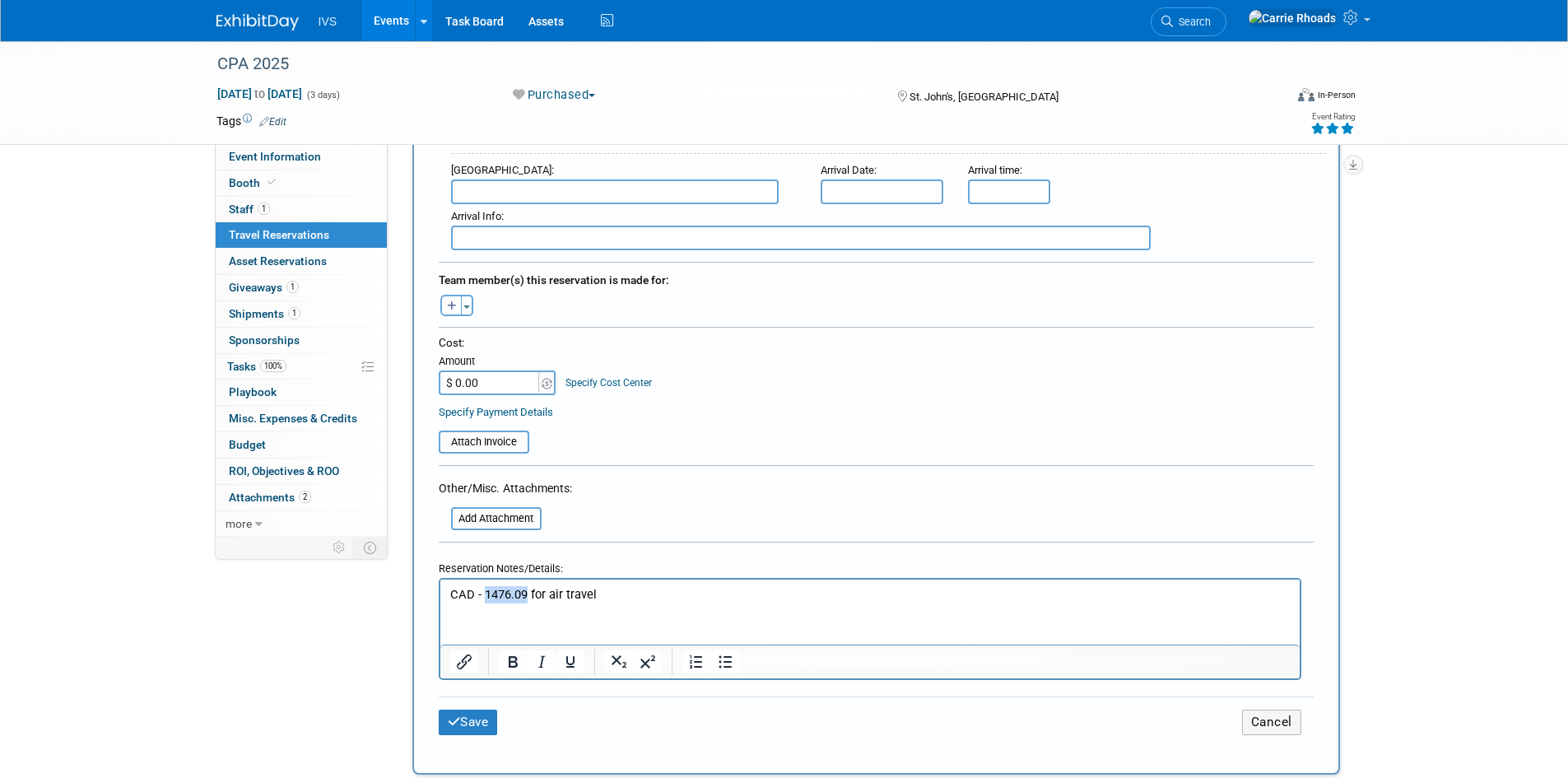 drag, startPoint x: 524, startPoint y: 589, endPoint x: 485, endPoint y: 589, distance: 39 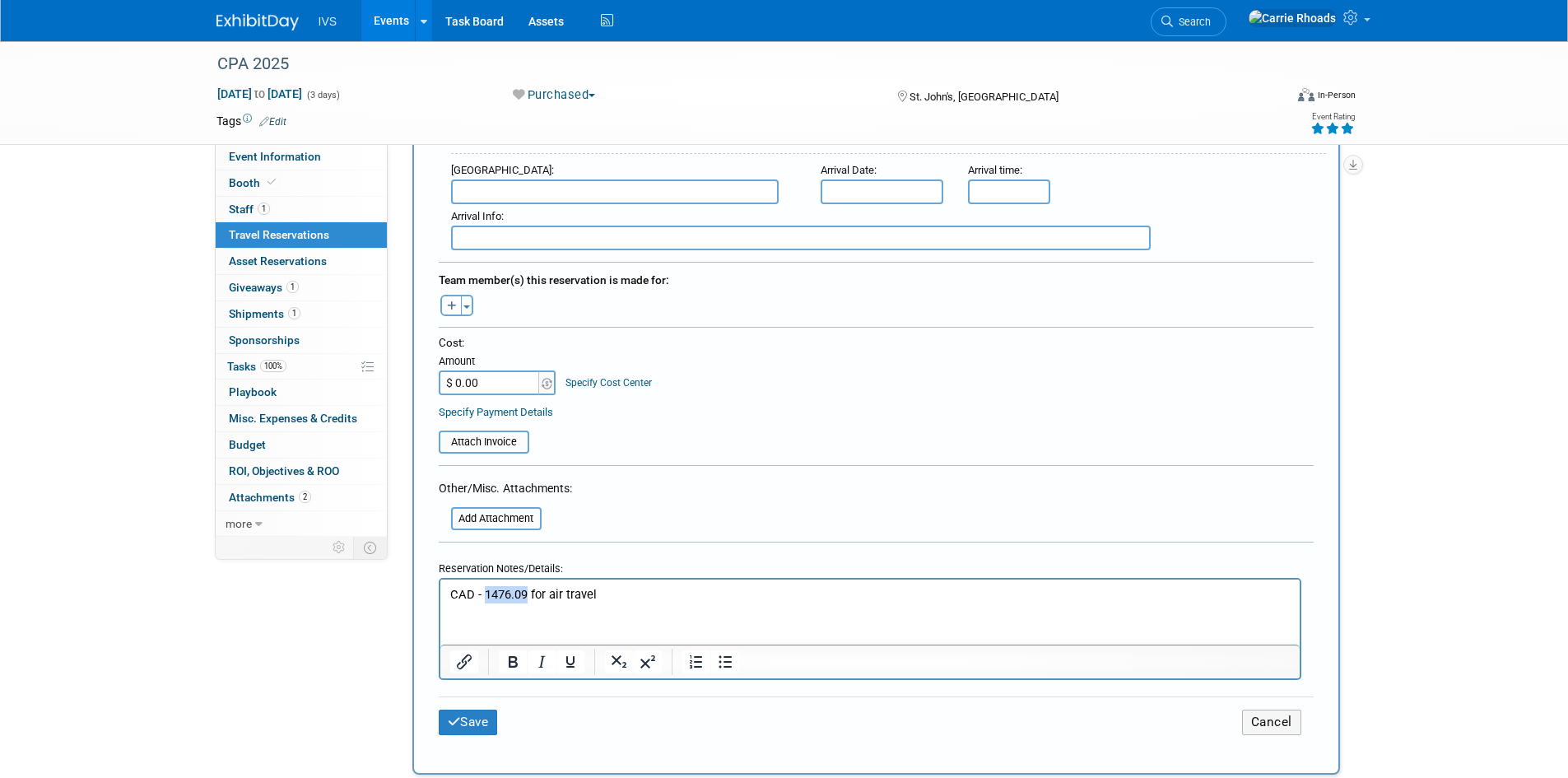 click on "CAD - 1476.09 for air travel" at bounding box center [869, 594] 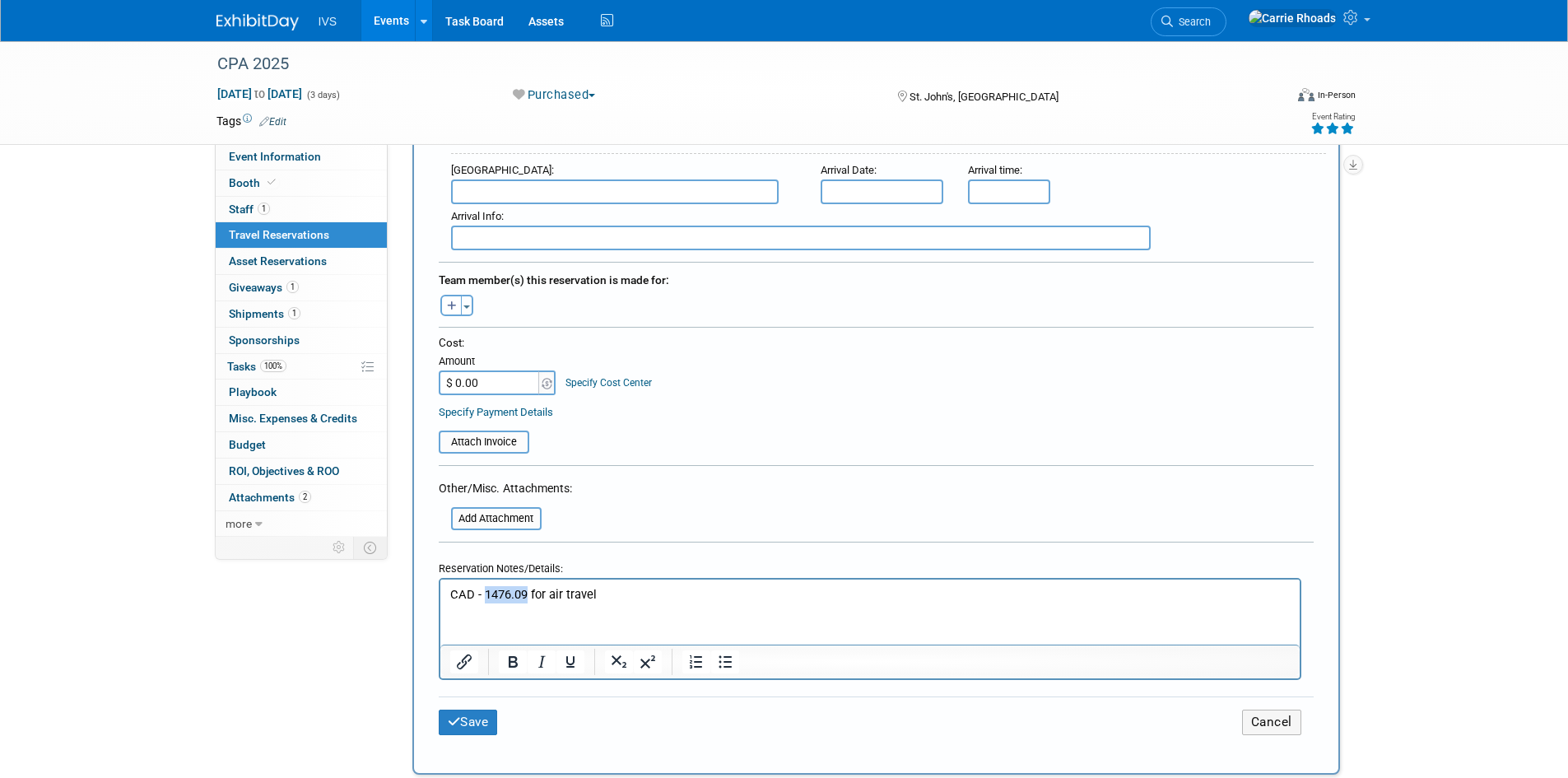 copy on "1476.09" 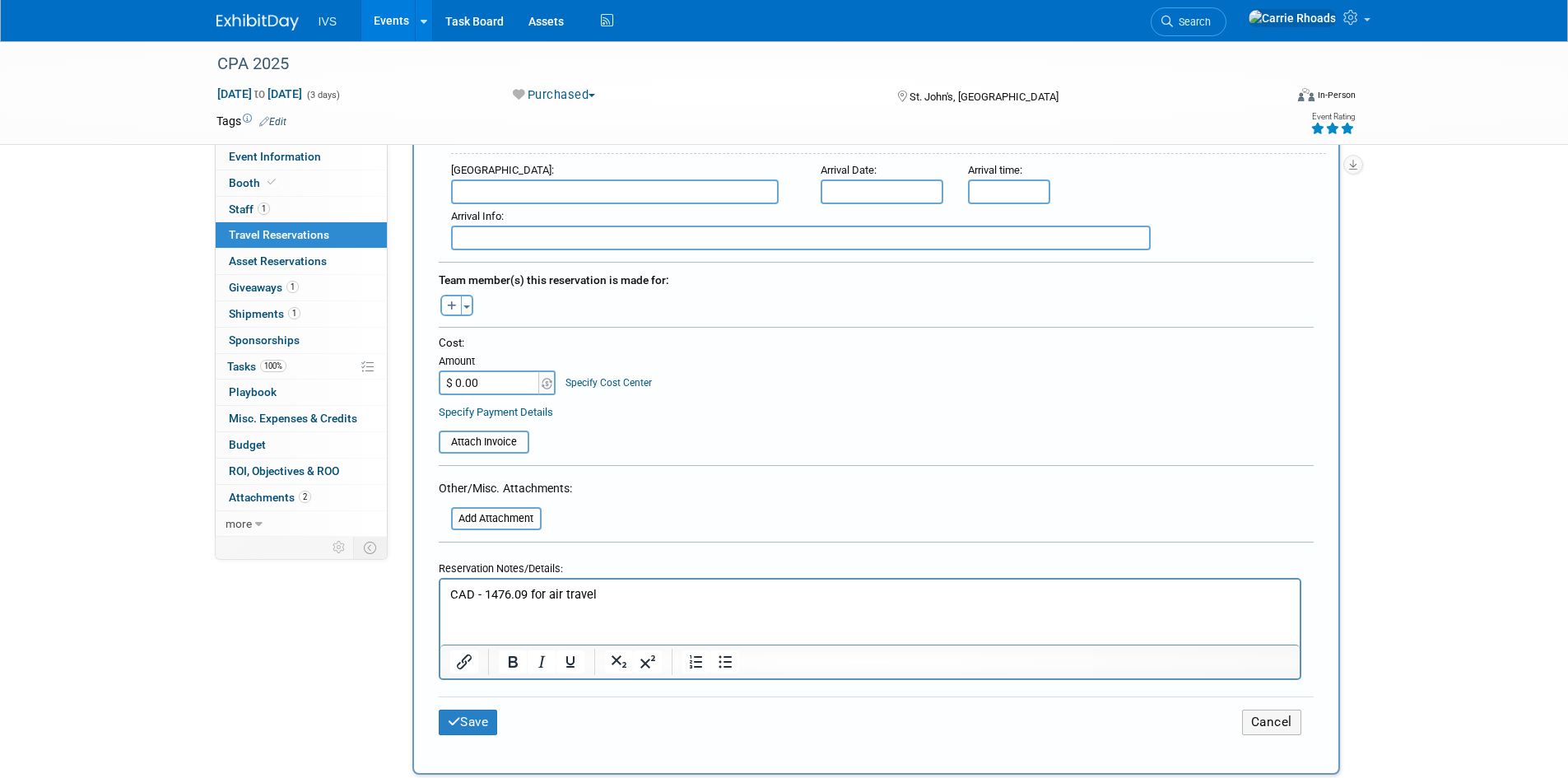 click on "CAD - 1476.09 for air travel" at bounding box center [869, 594] 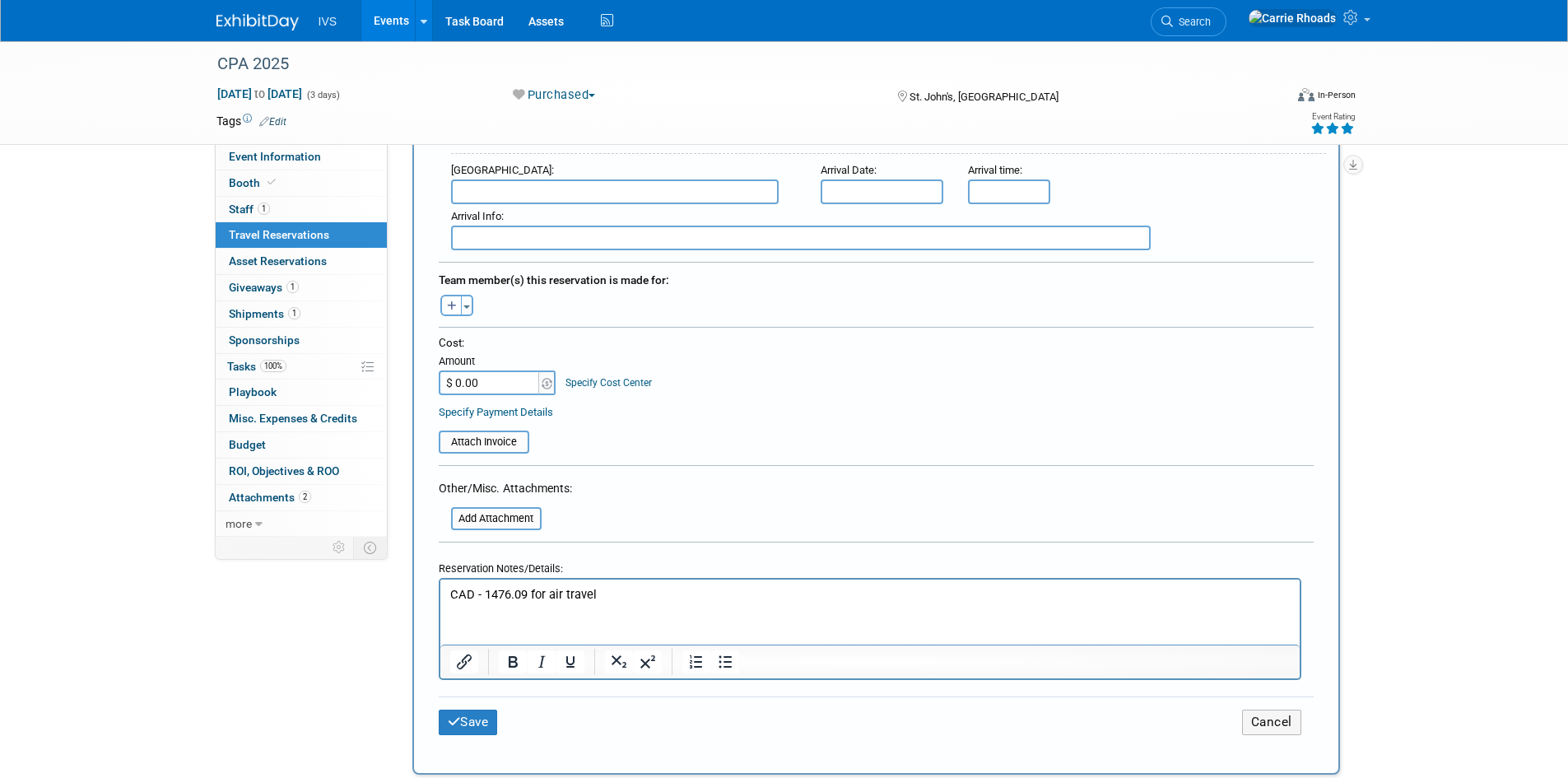 type 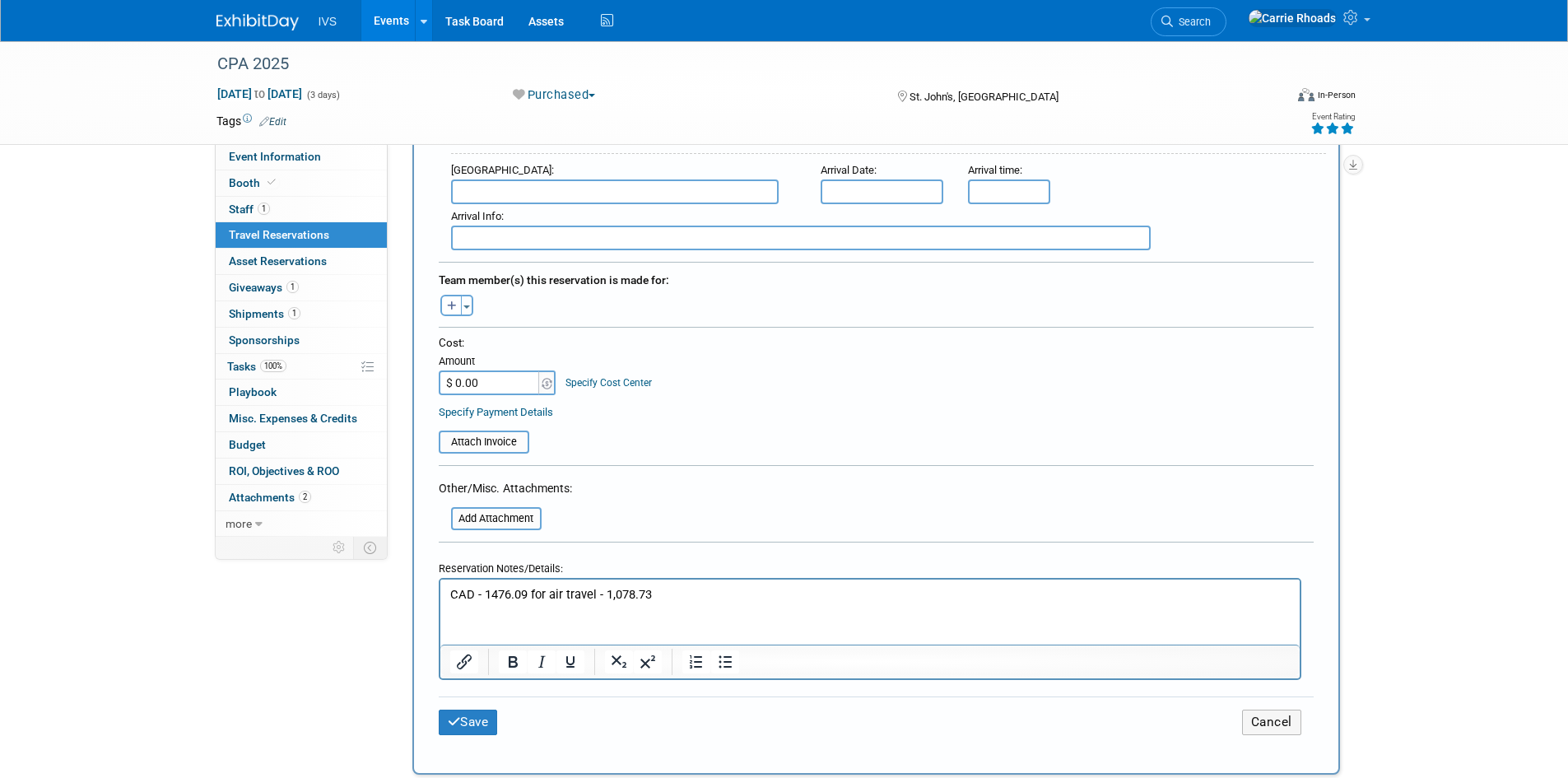 click on "CAD - 1476.09 for air travel - 1,078.73" at bounding box center (869, 590) 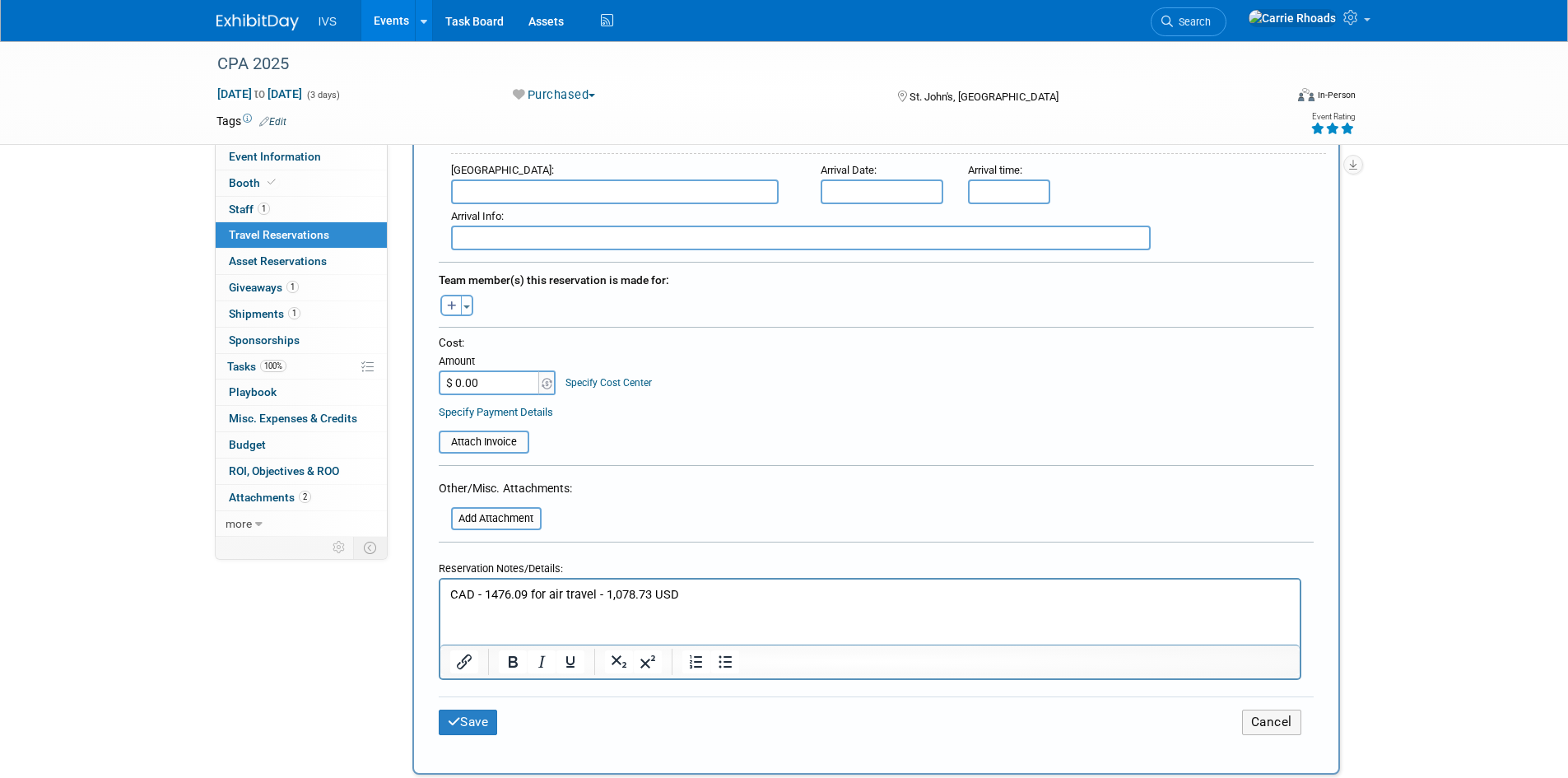 click on "$ 0.00" at bounding box center [490, 383] 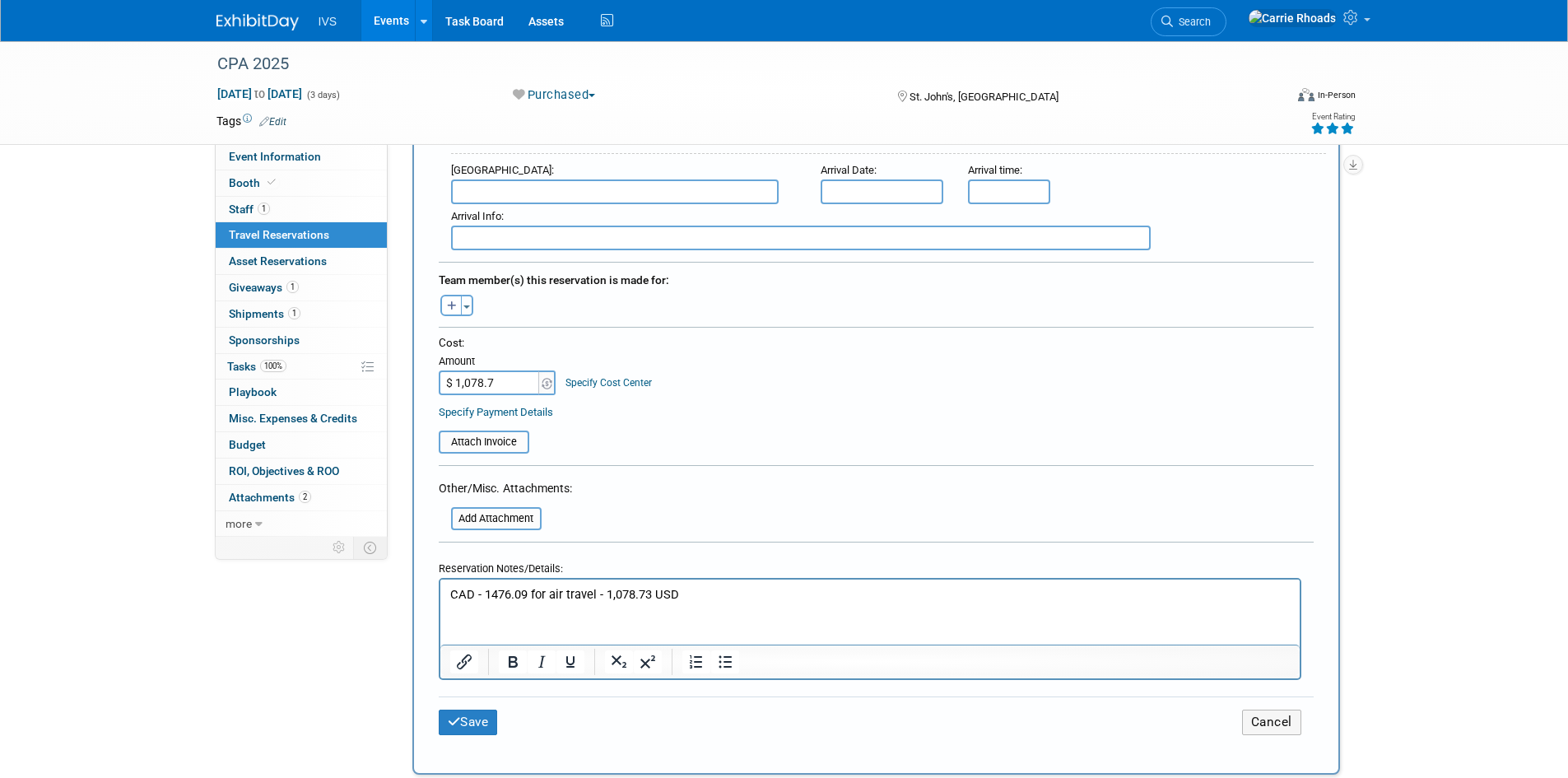 type on "$ 1,078.73" 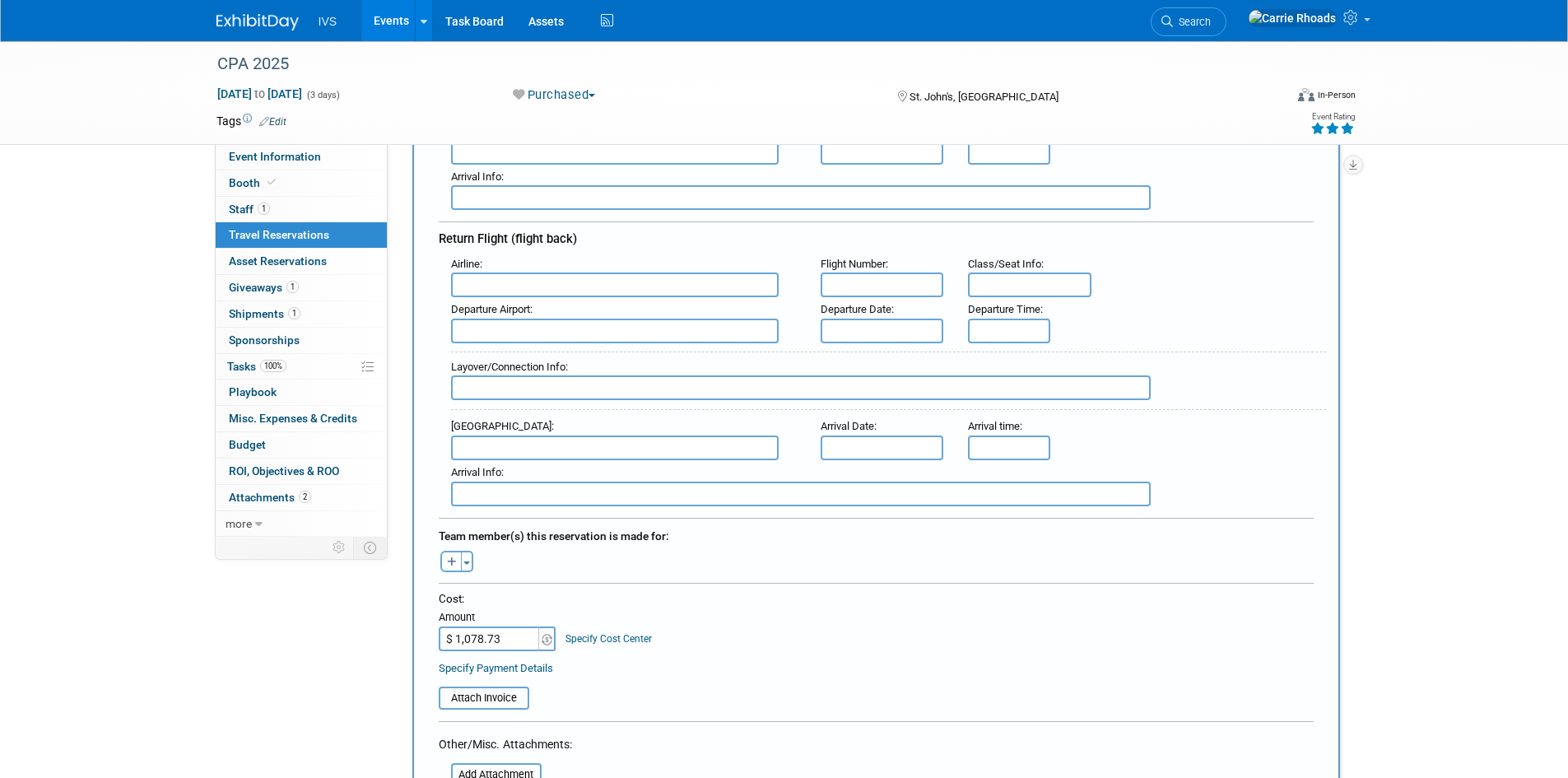 scroll, scrollTop: 412, scrollLeft: 0, axis: vertical 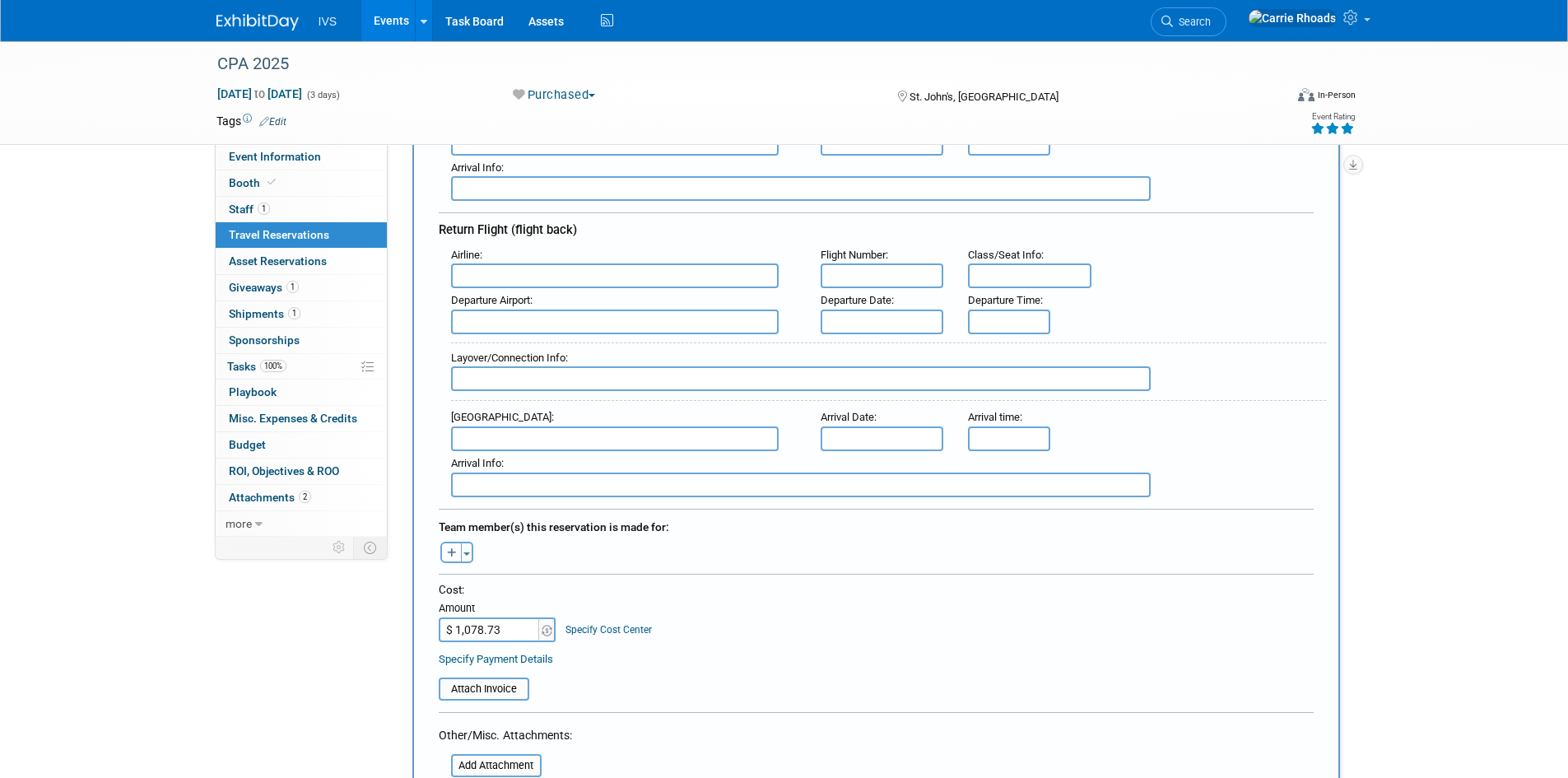 click at bounding box center (452, 553) 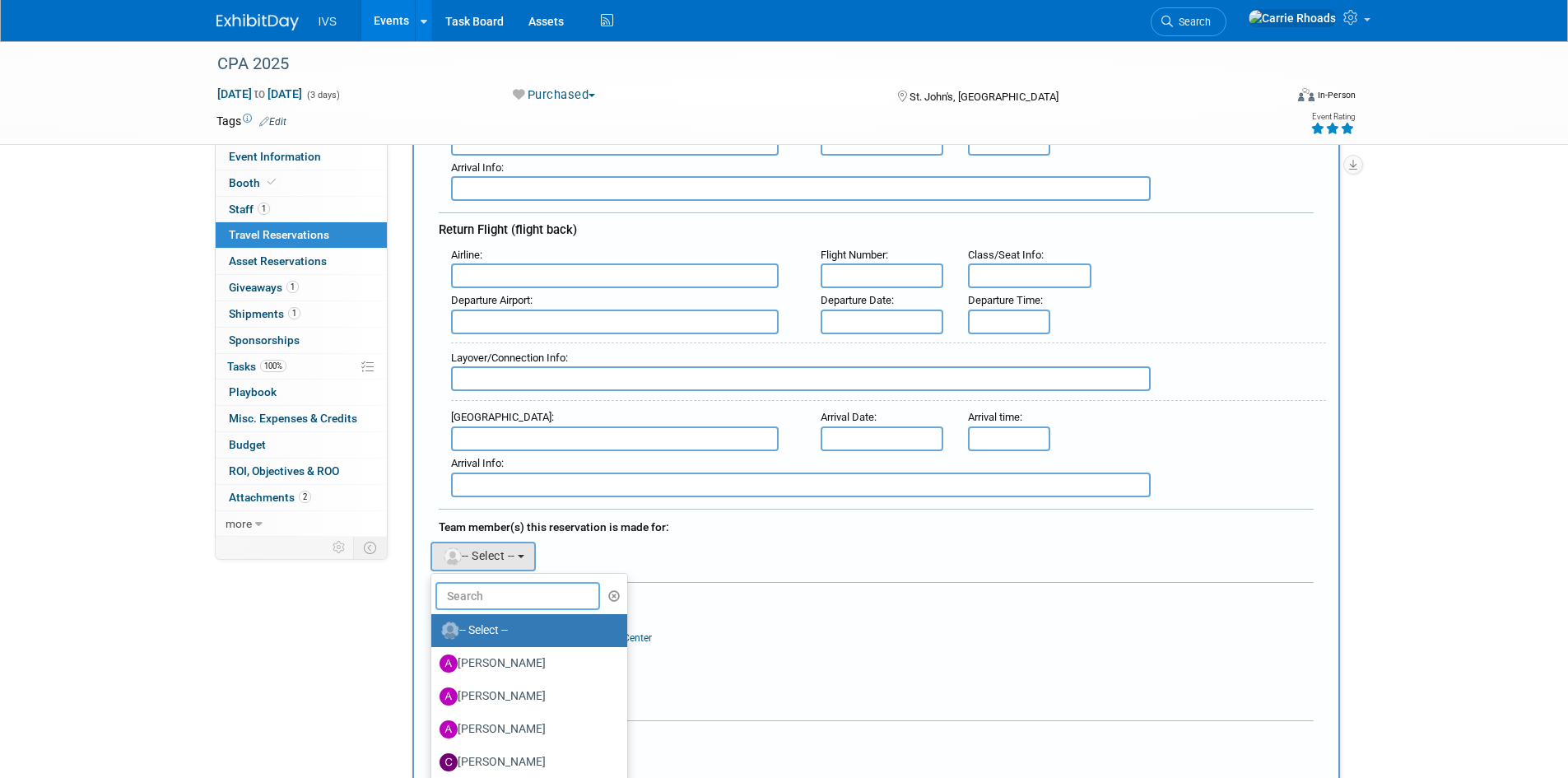 click at bounding box center (518, 596) 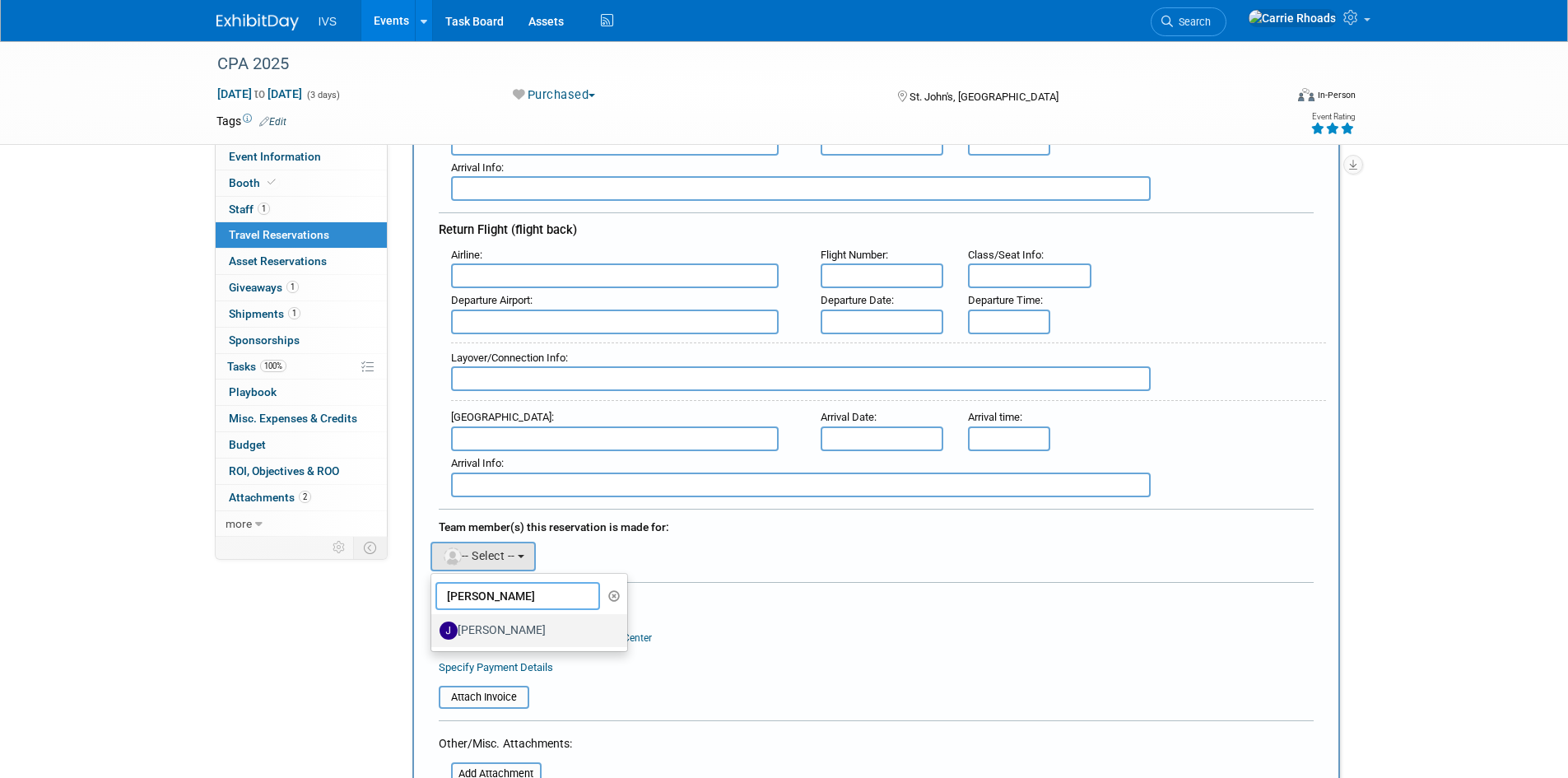 type on "John Fer" 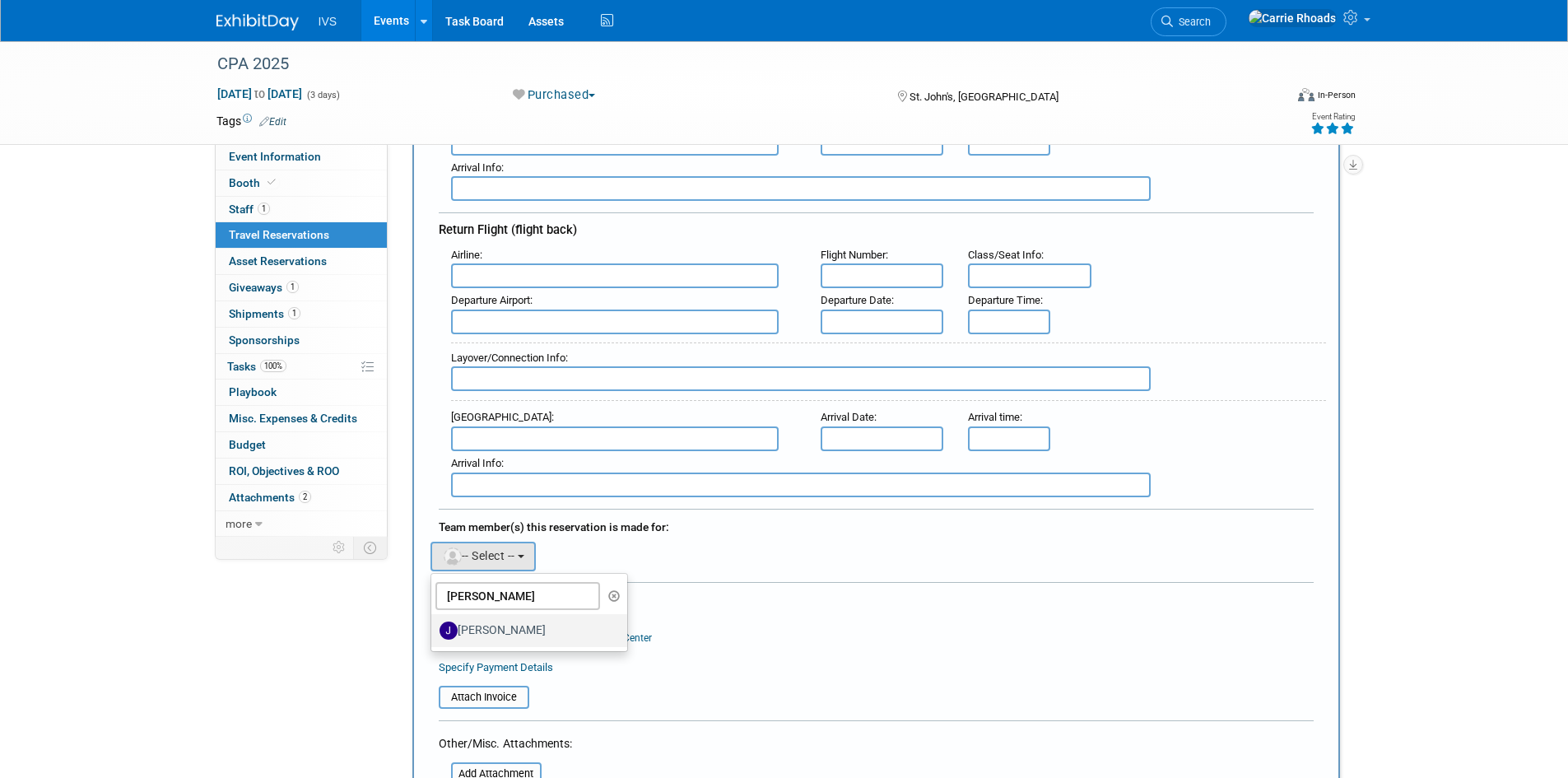 click on "John Fernandes" at bounding box center [525, 631] 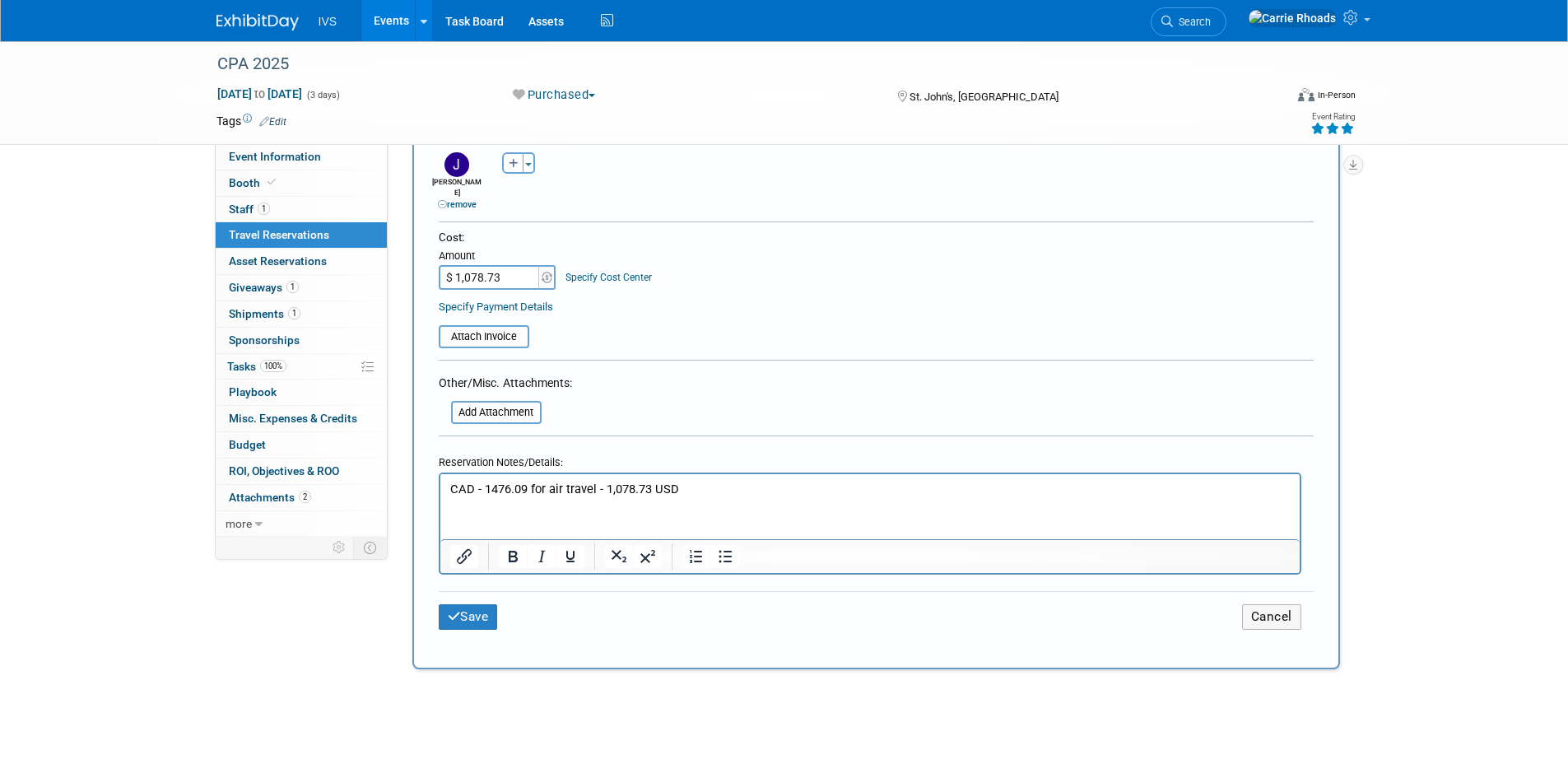 scroll, scrollTop: 823, scrollLeft: 0, axis: vertical 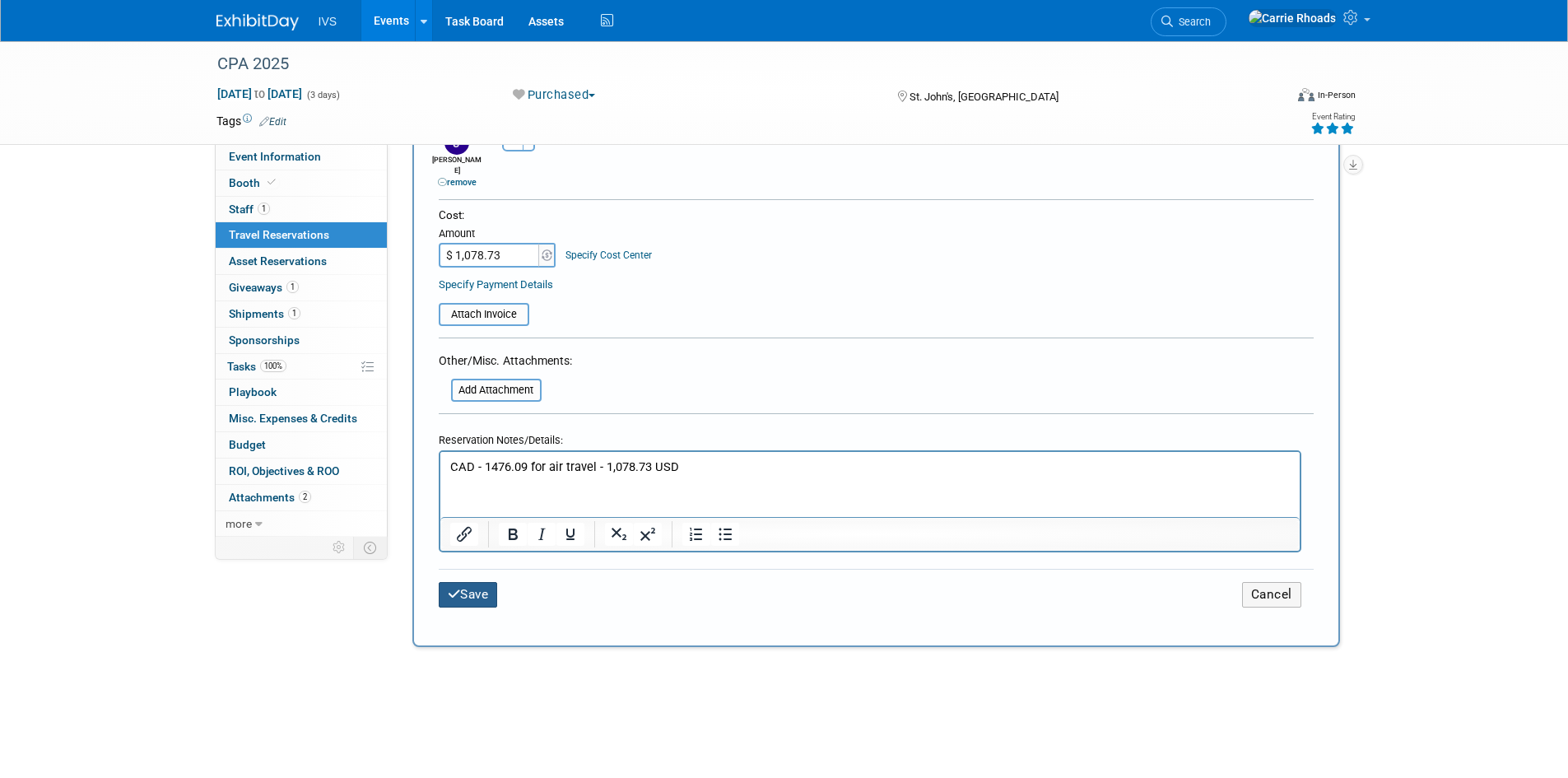 click on "Save" at bounding box center [468, 594] 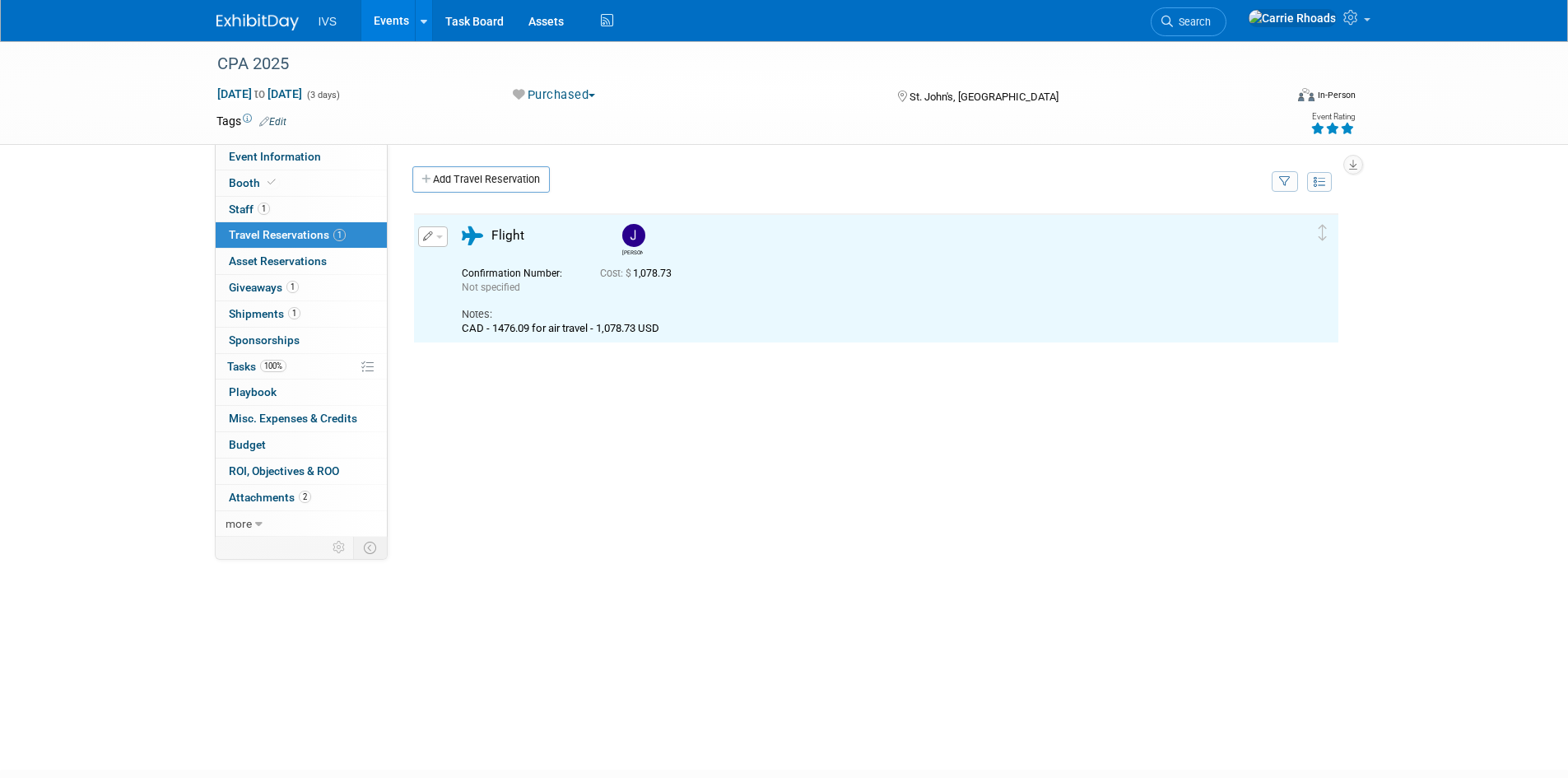 scroll, scrollTop: 0, scrollLeft: 0, axis: both 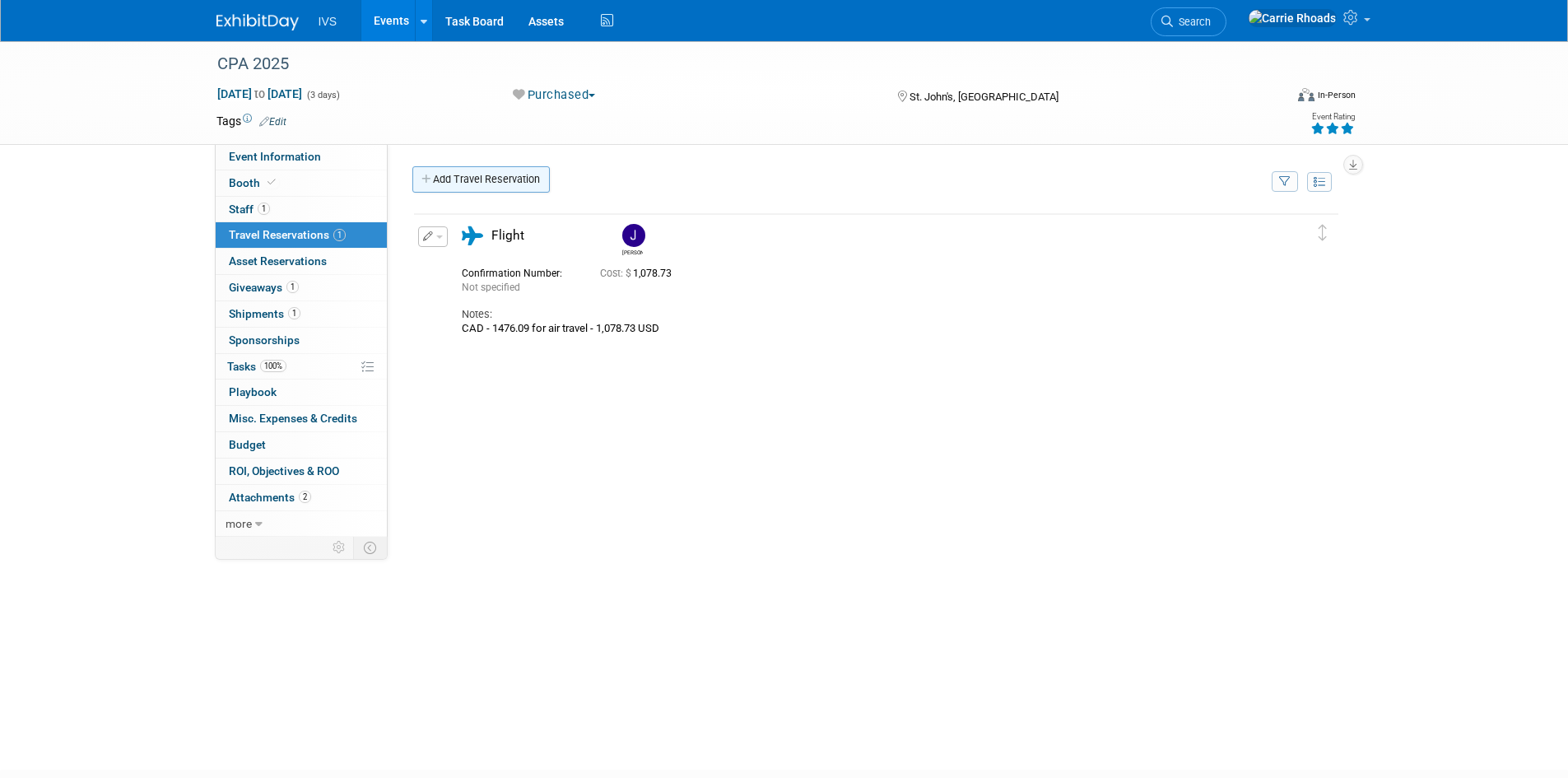 click on "Add Travel Reservation" at bounding box center [481, 179] 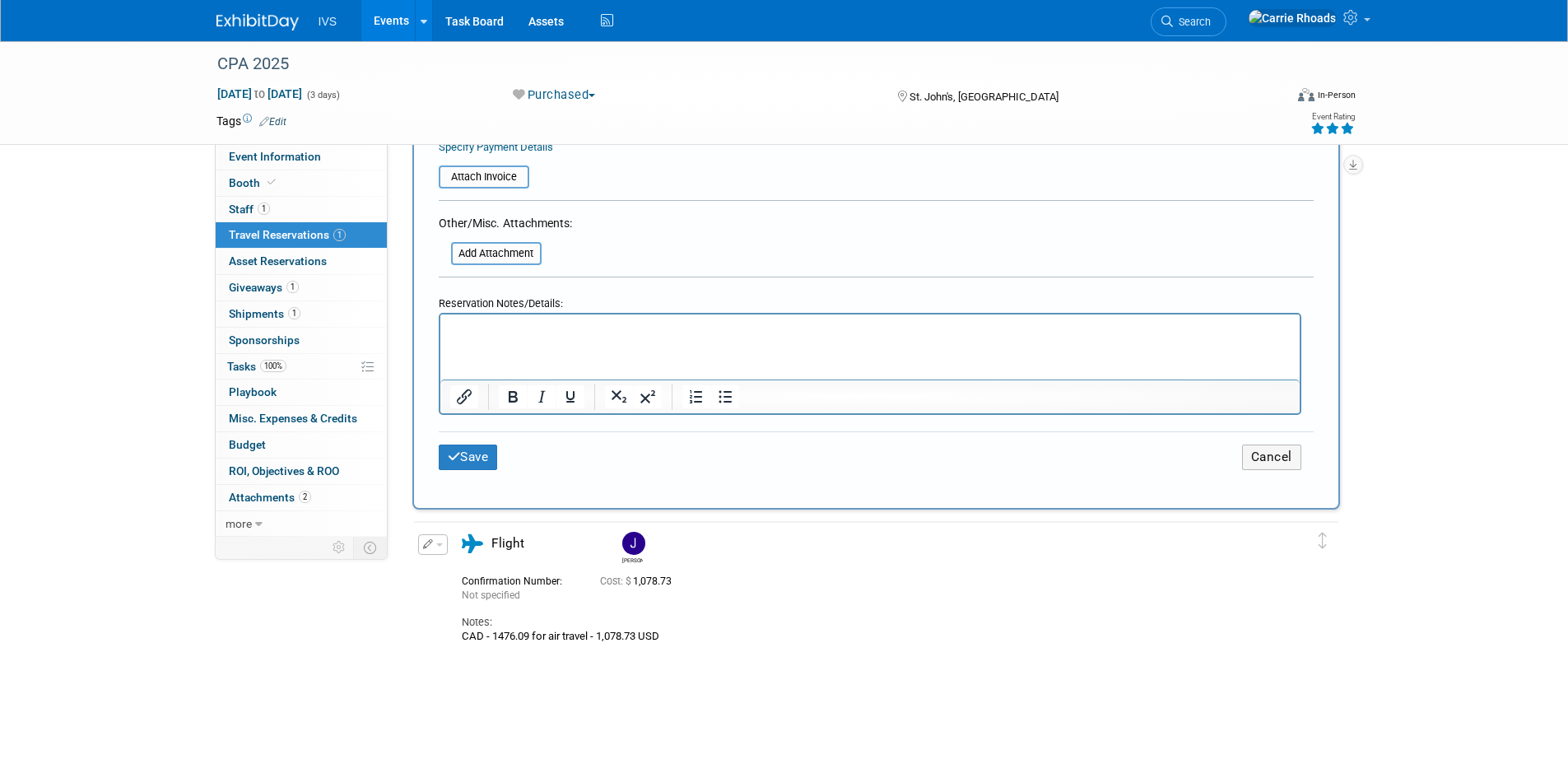 scroll, scrollTop: 988, scrollLeft: 0, axis: vertical 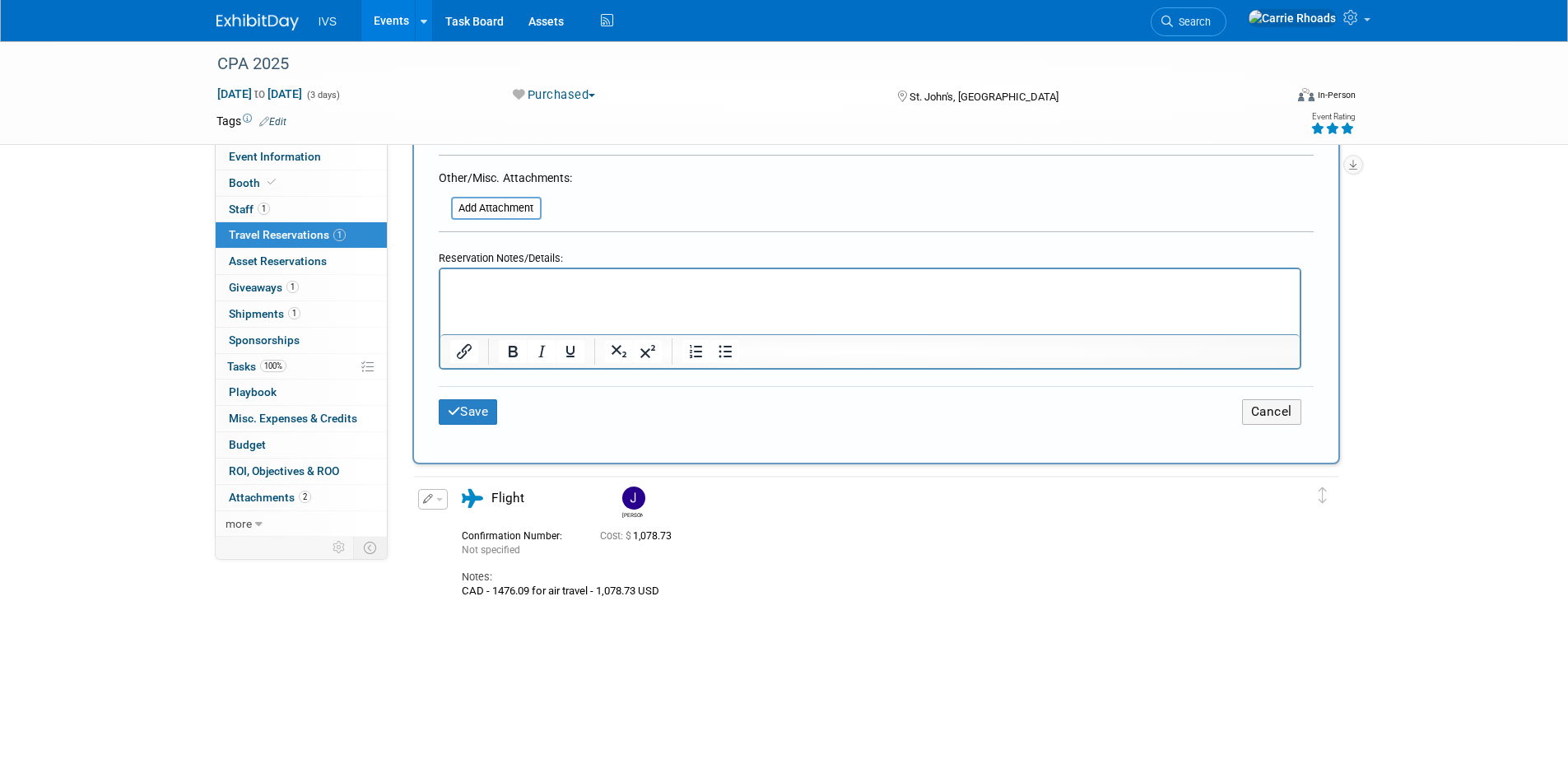 click at bounding box center (869, 280) 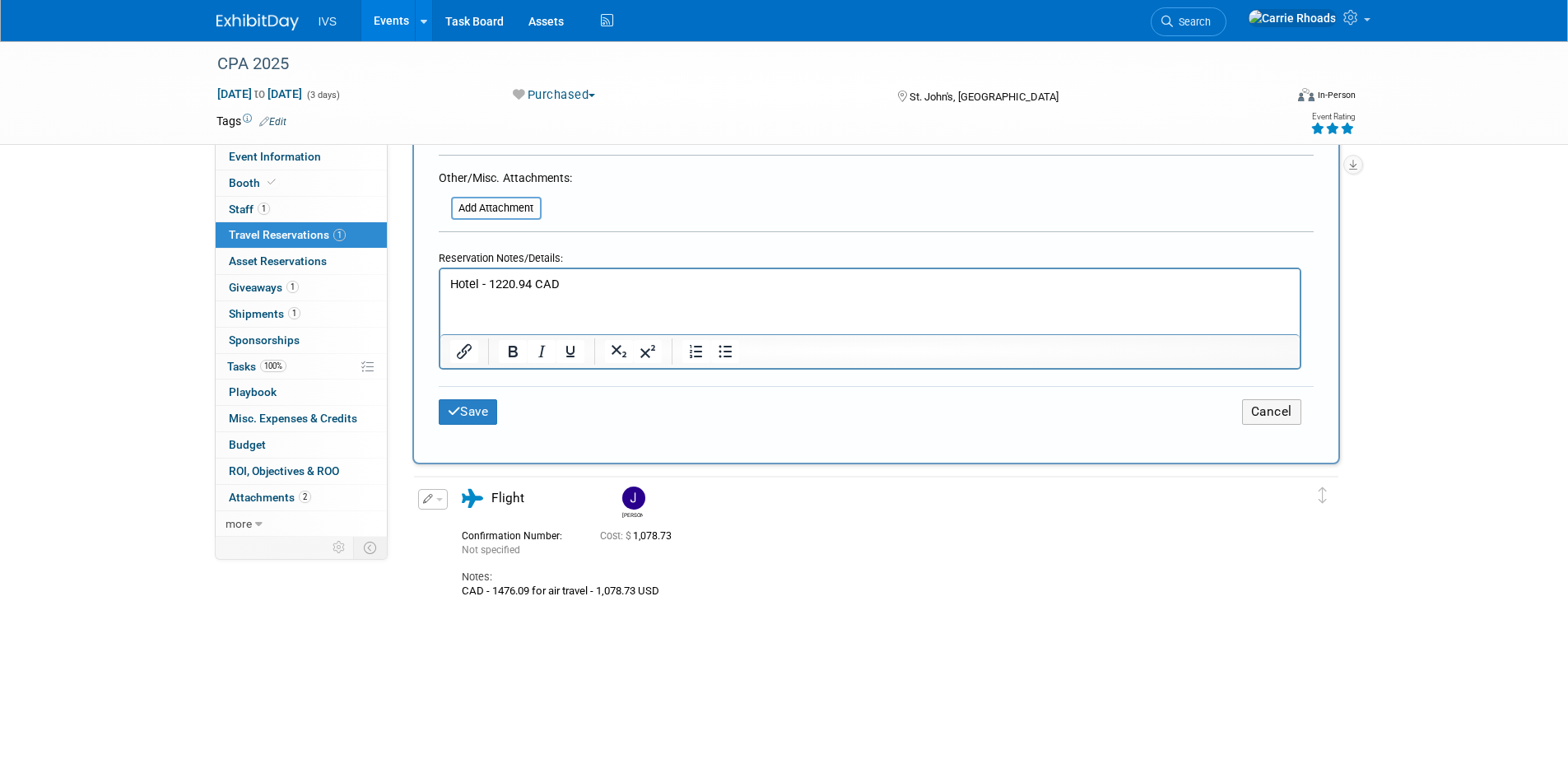 click on "Hotel - 1220.94 CAD" at bounding box center [869, 283] 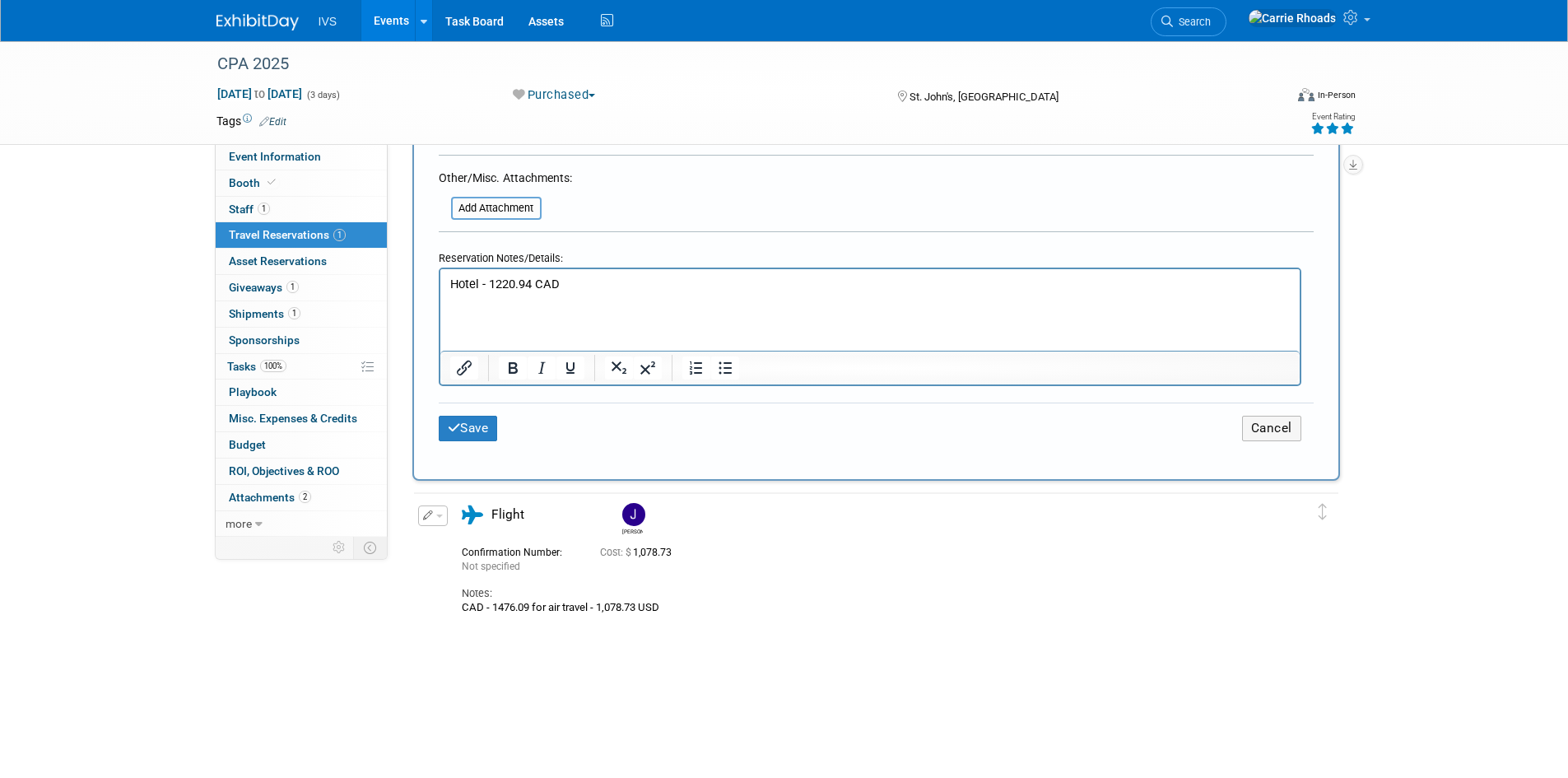 click on "Hotel - 1220.94 CAD" at bounding box center [869, 283] 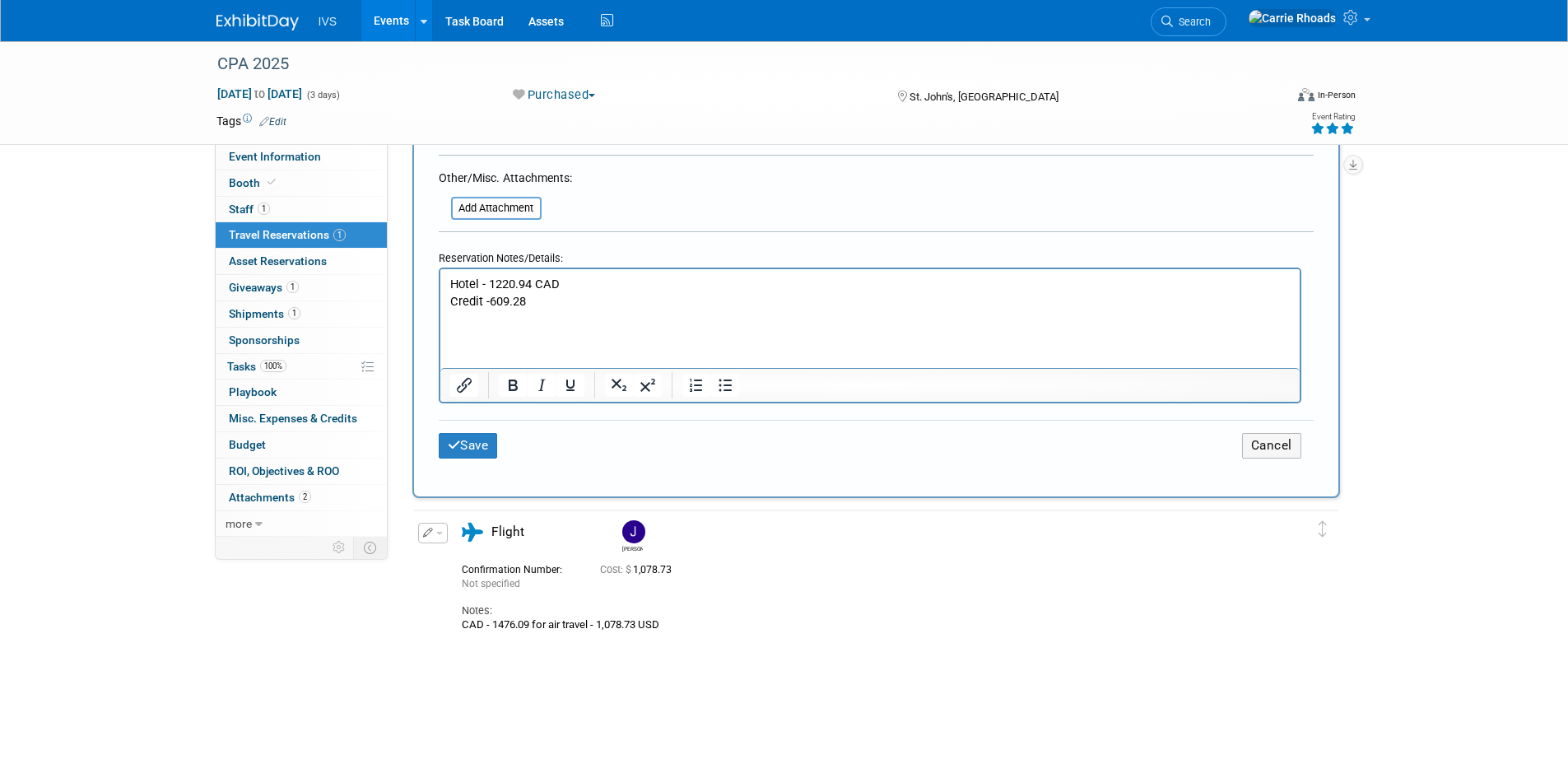 click on "Credit -609.28" at bounding box center (869, 300) 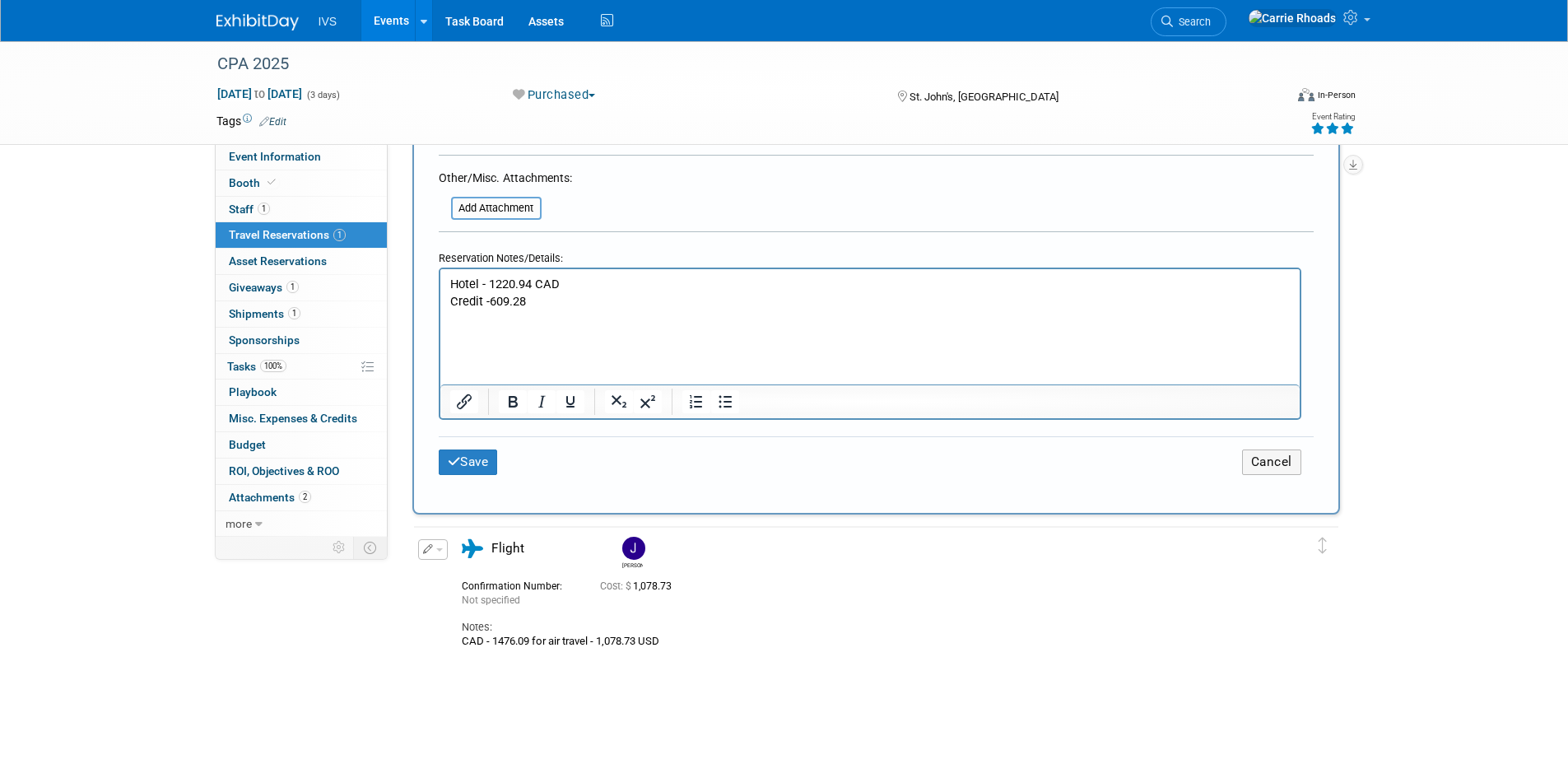 click at bounding box center [869, 334] 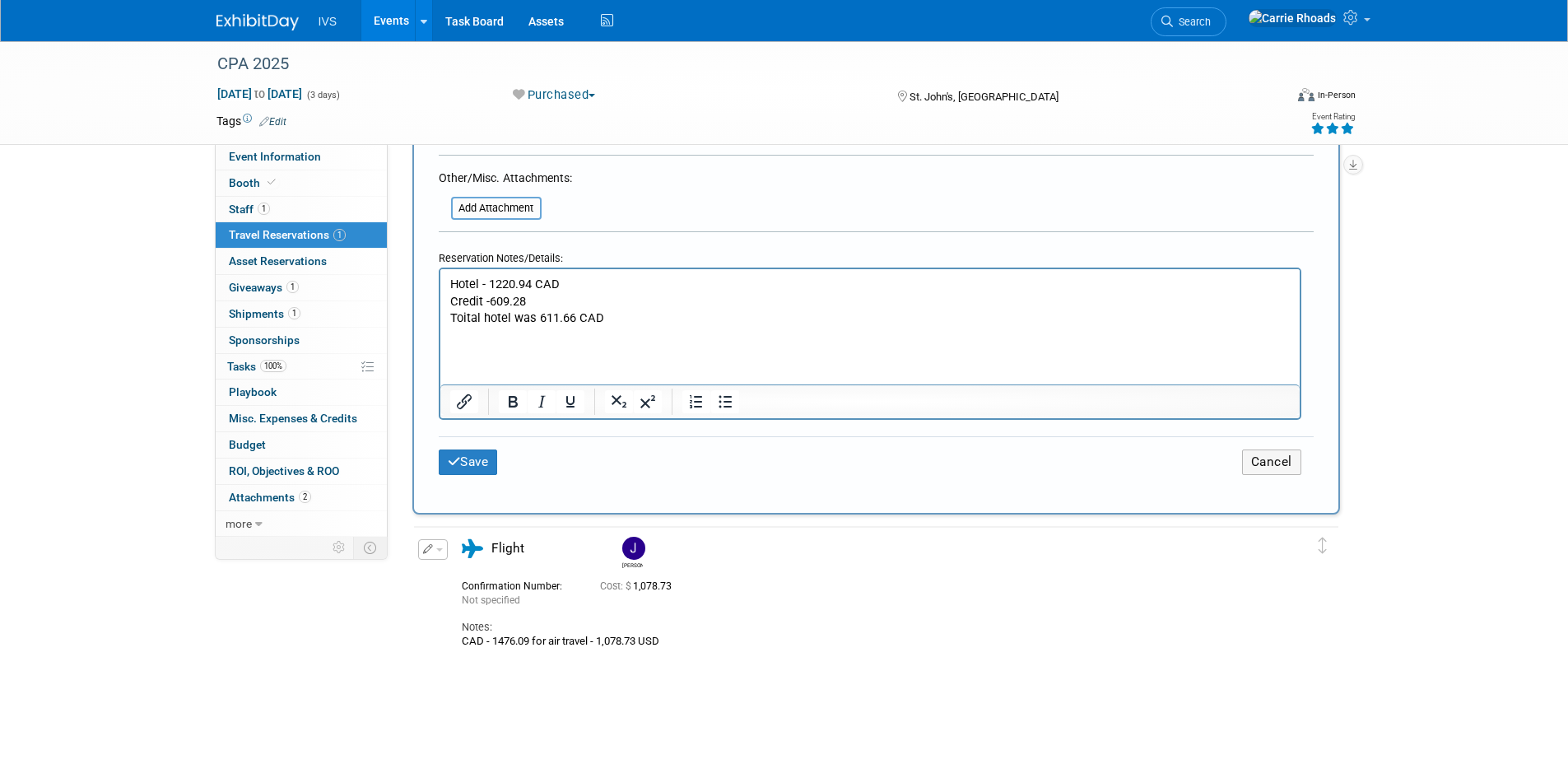 drag, startPoint x: 465, startPoint y: 320, endPoint x: 519, endPoint y: 318, distance: 54.037024 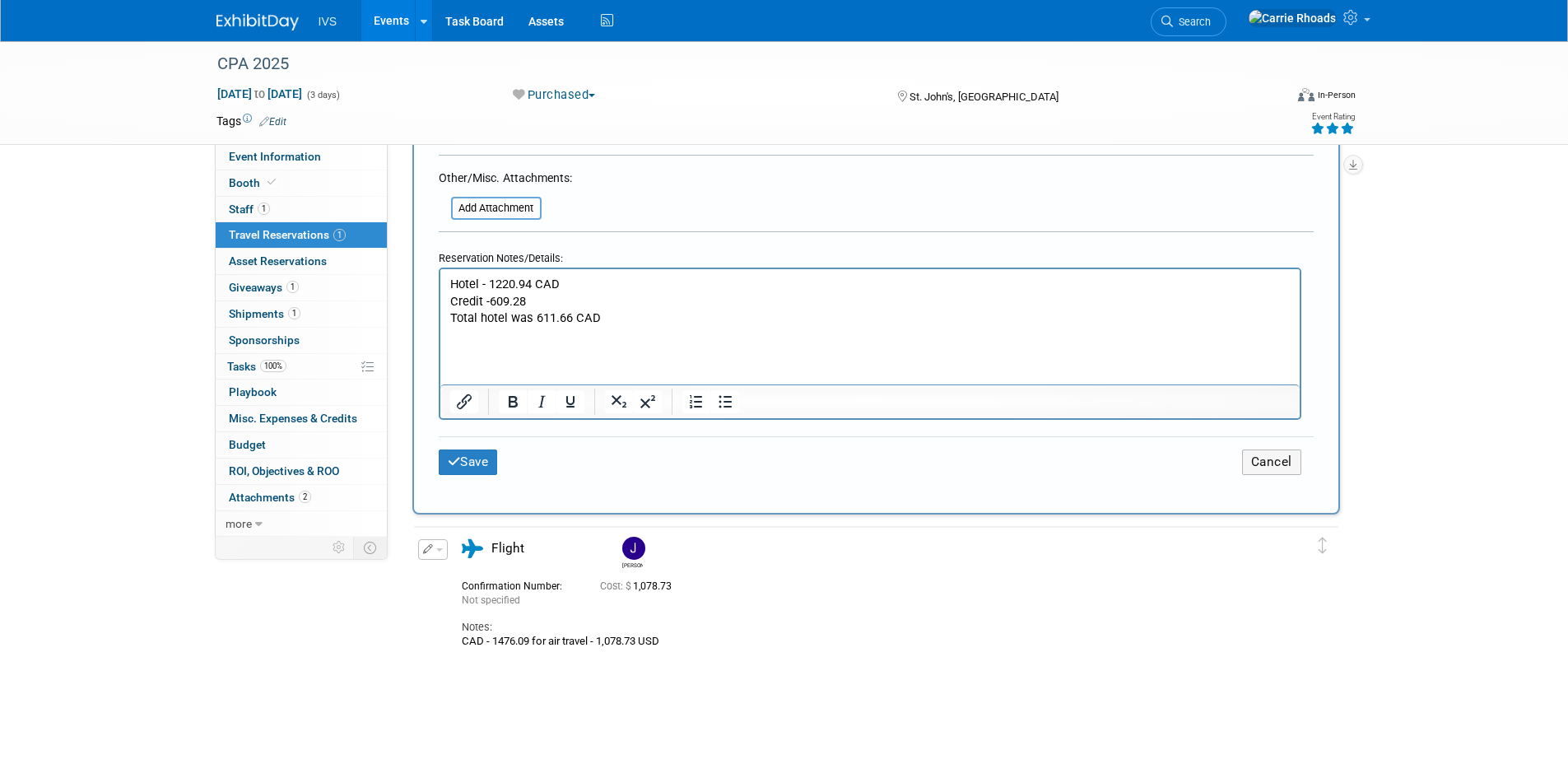 click on "Total hotel was 611.66 CAD" at bounding box center [869, 317] 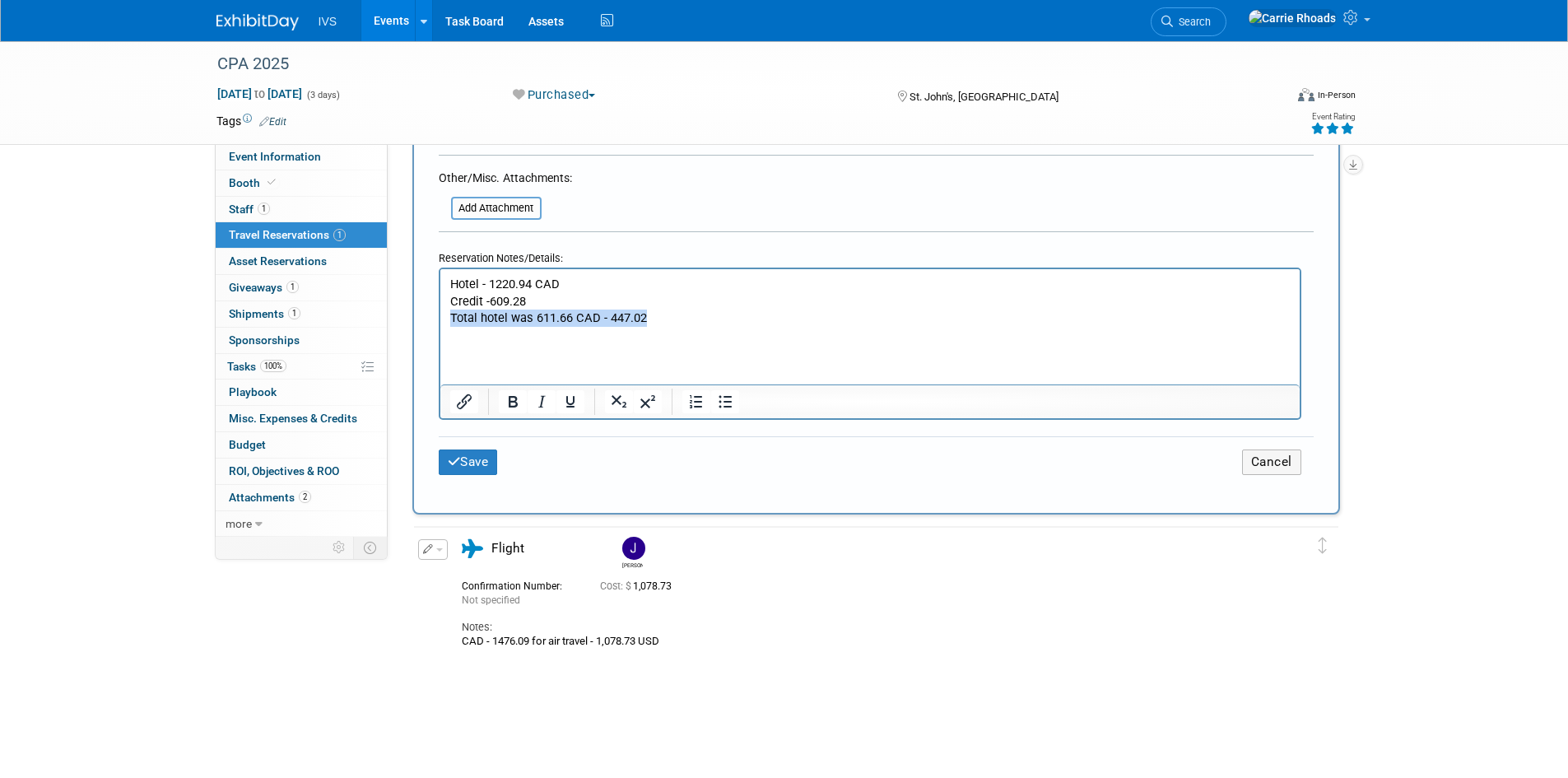 click on "Hotel - 1220.94 CAD Credit -609.28 Total hotel was 611.66 CAD - 447.02" at bounding box center (869, 309) 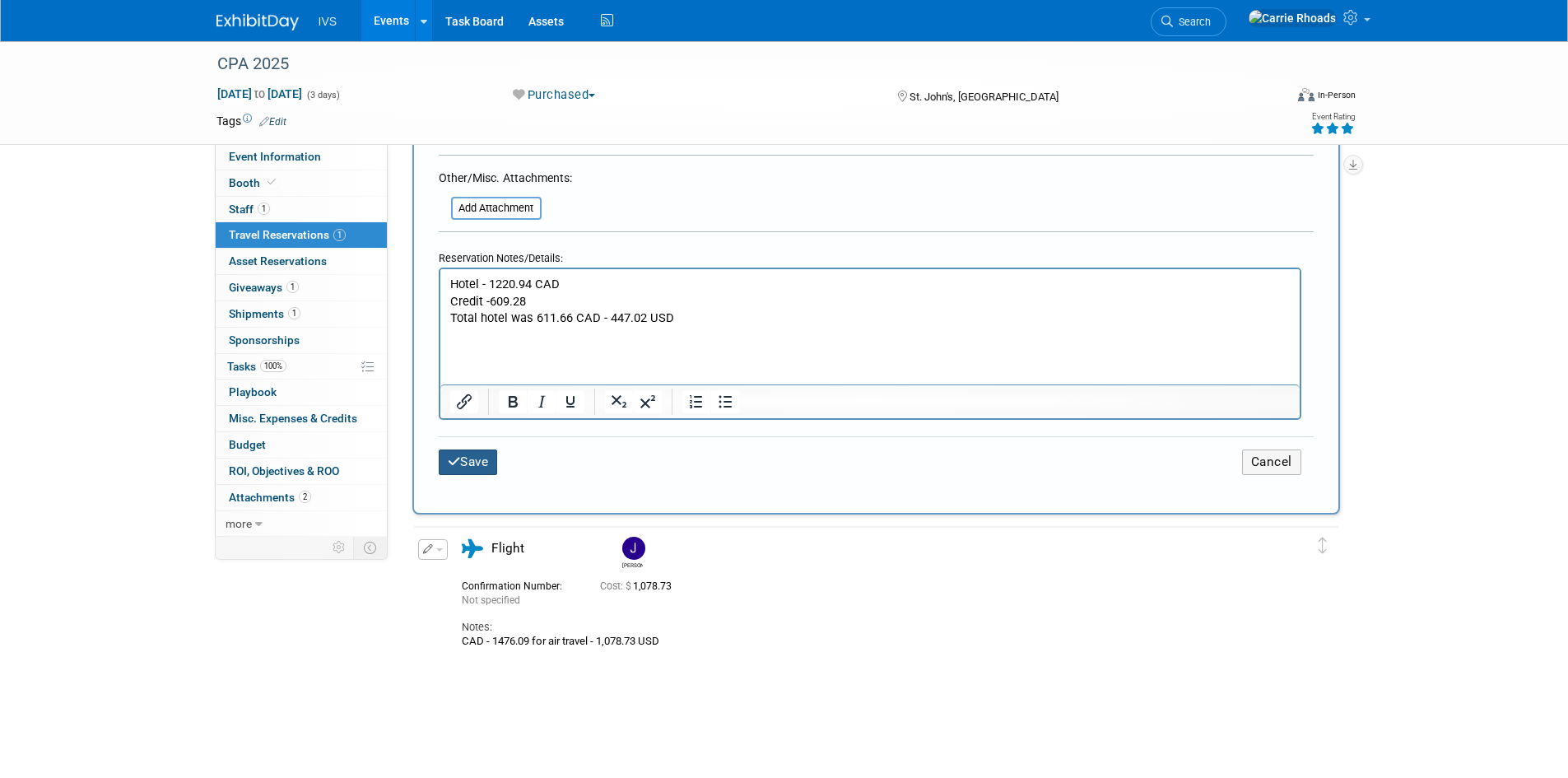 click on "Save" at bounding box center (468, 462) 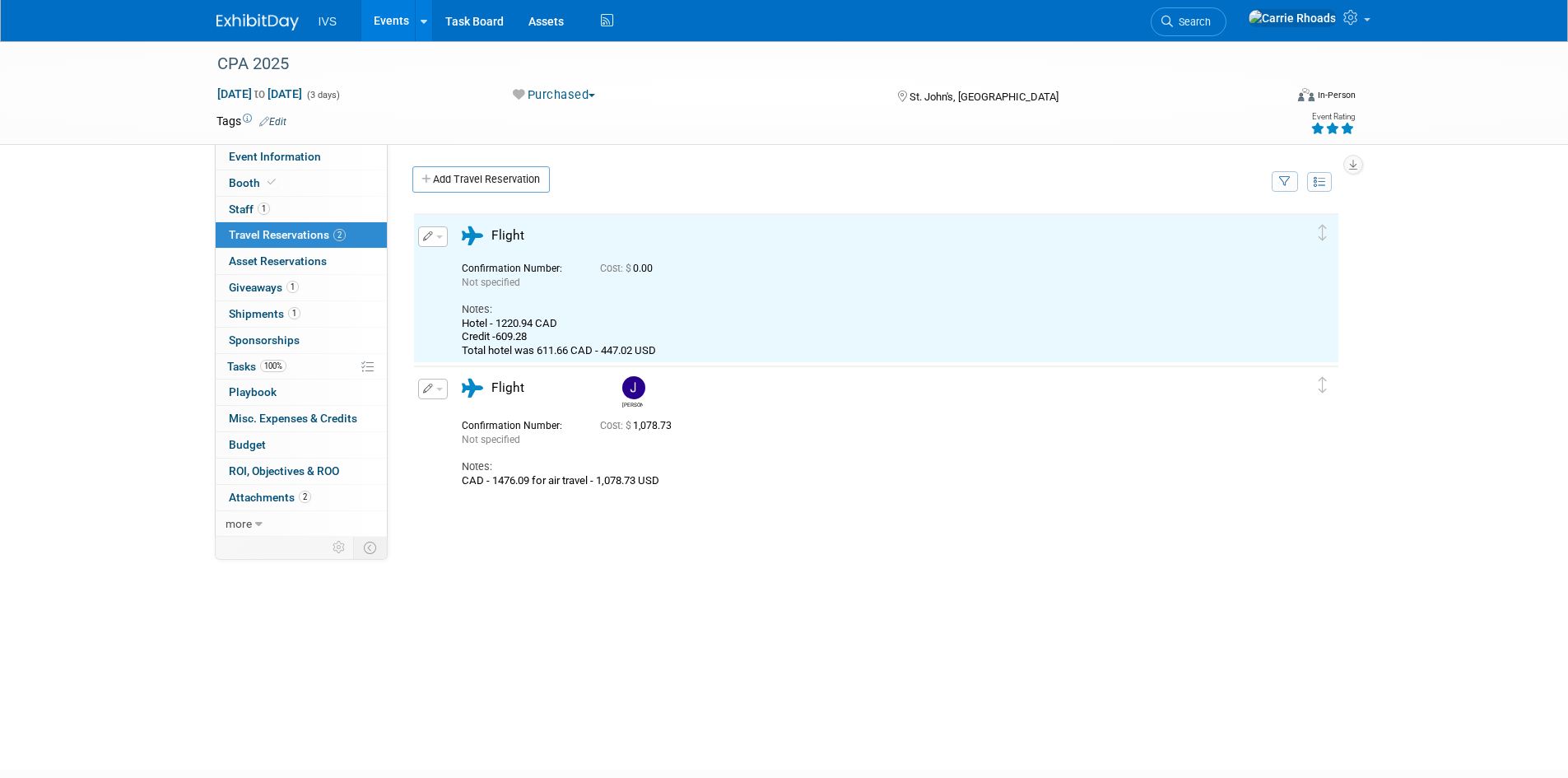 scroll, scrollTop: 0, scrollLeft: 0, axis: both 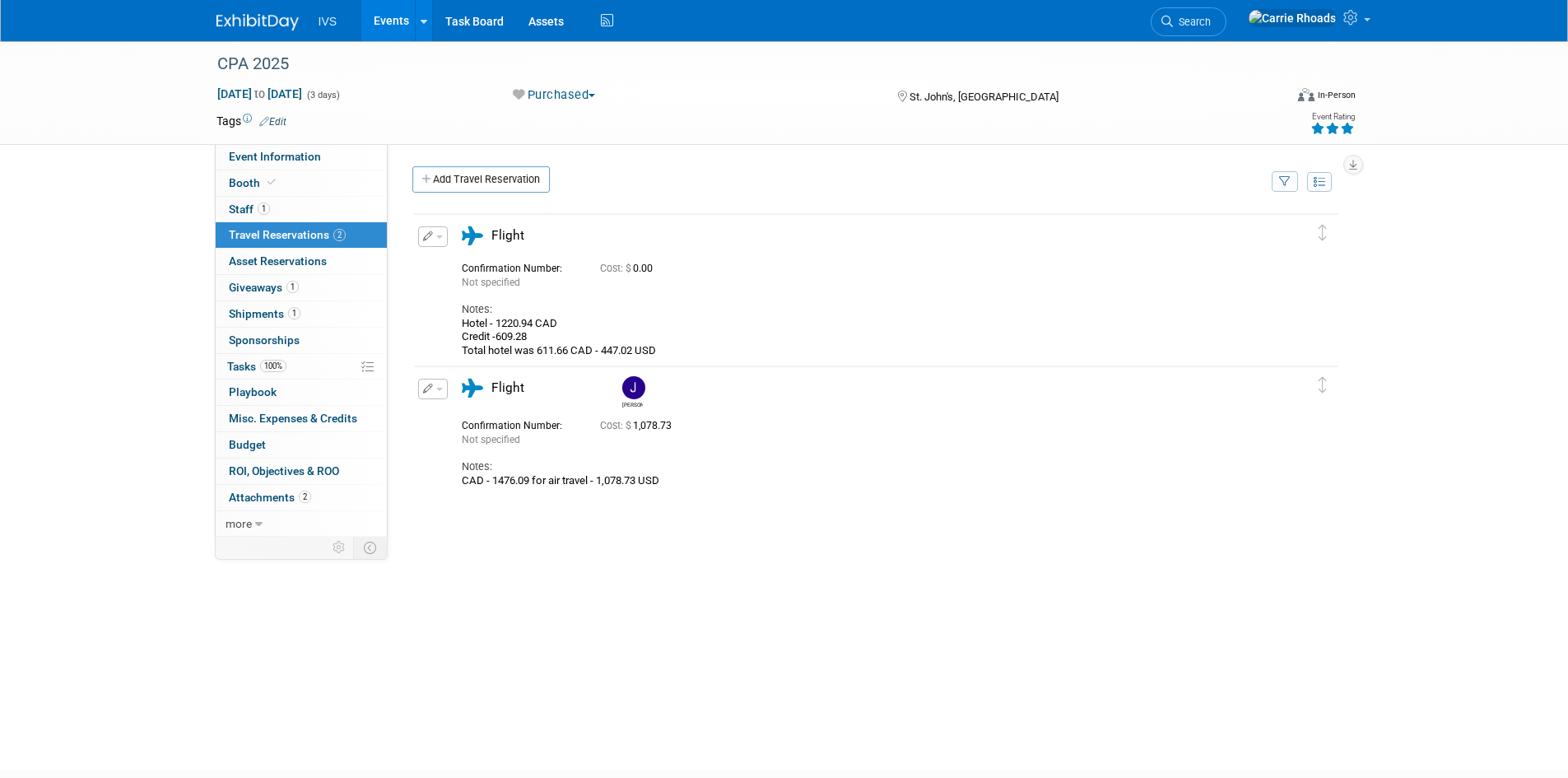 click at bounding box center [433, 236] 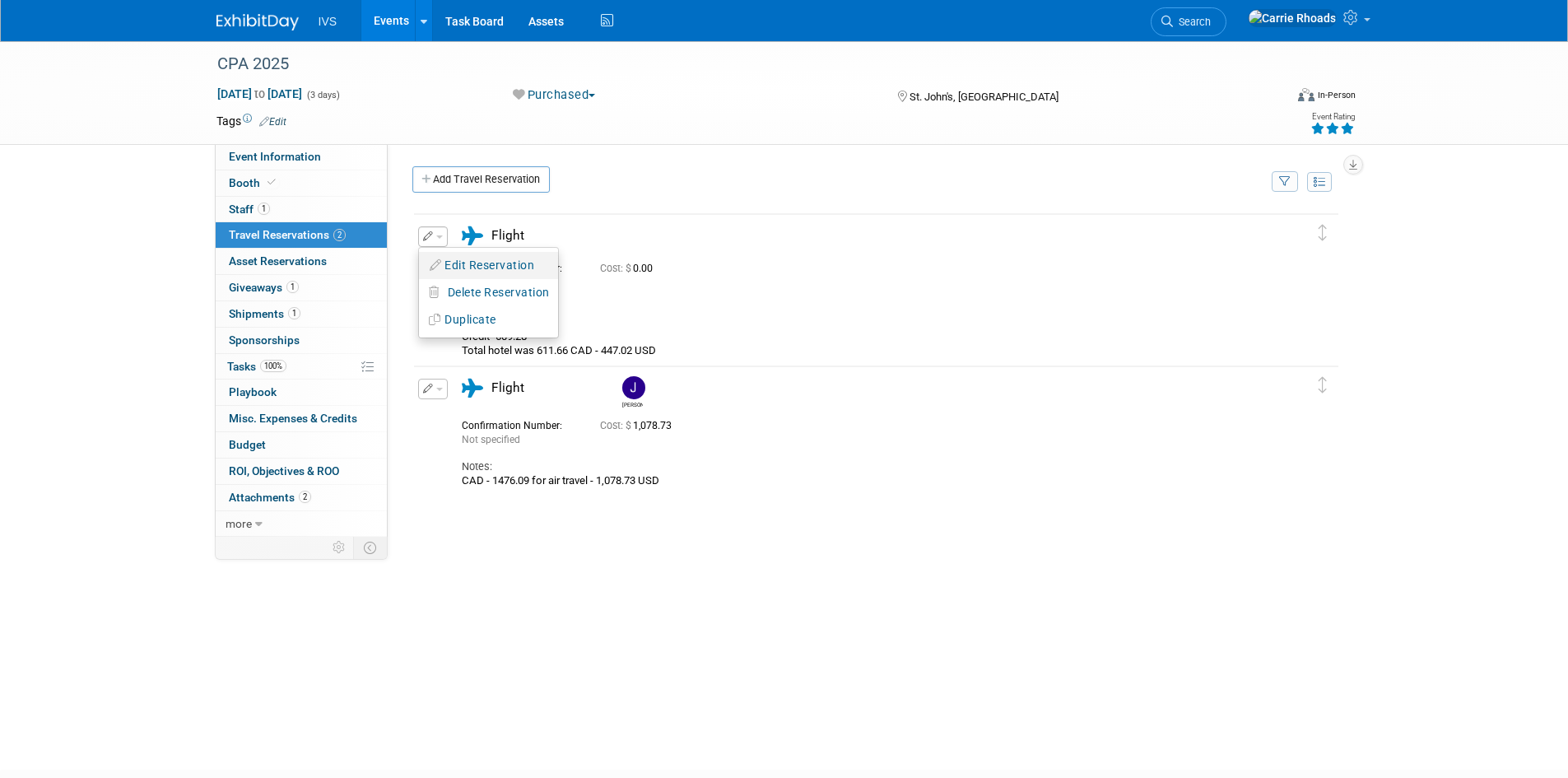 click on "Edit Reservation" at bounding box center (488, 265) 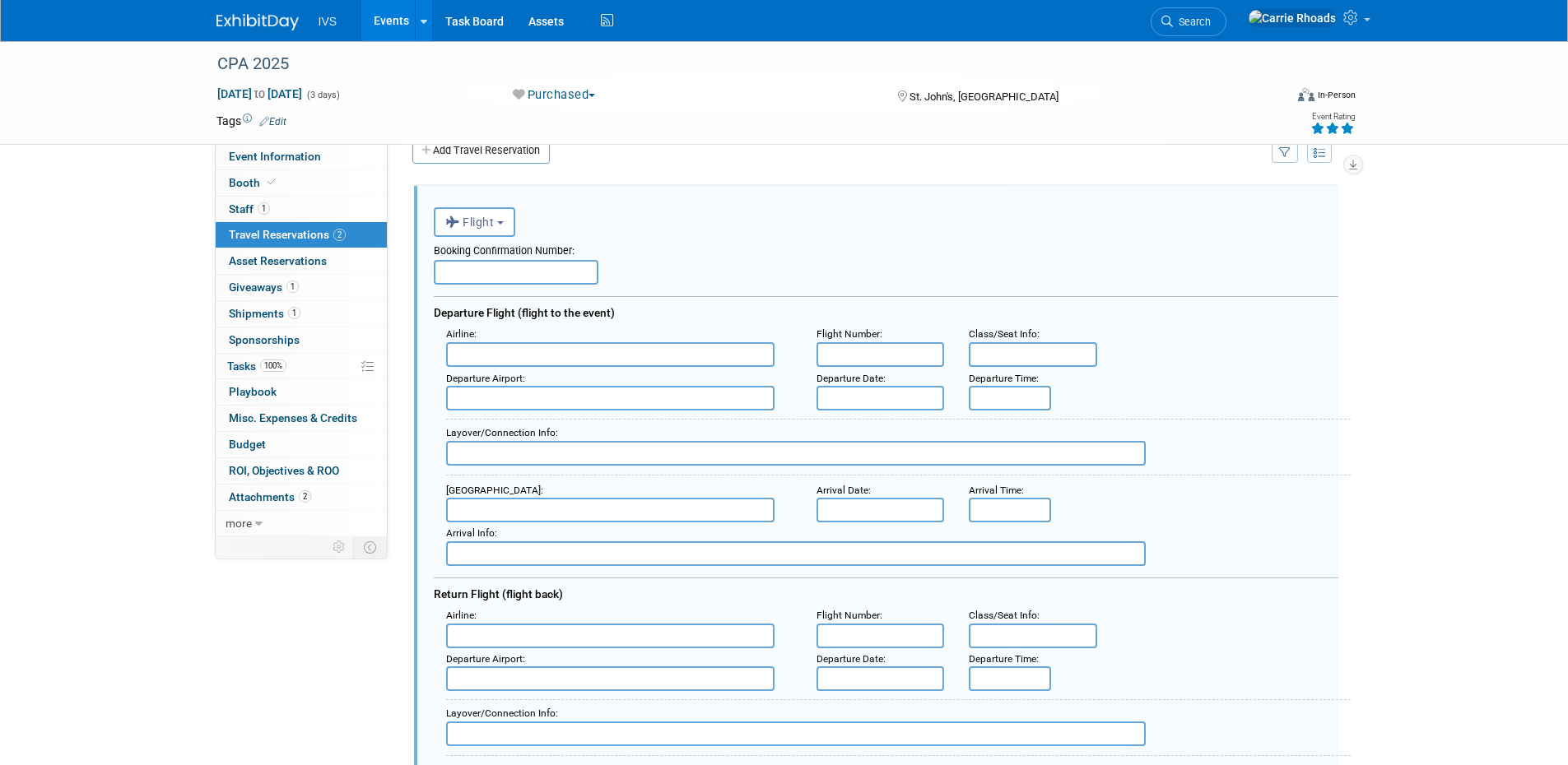 scroll, scrollTop: 0, scrollLeft: 0, axis: both 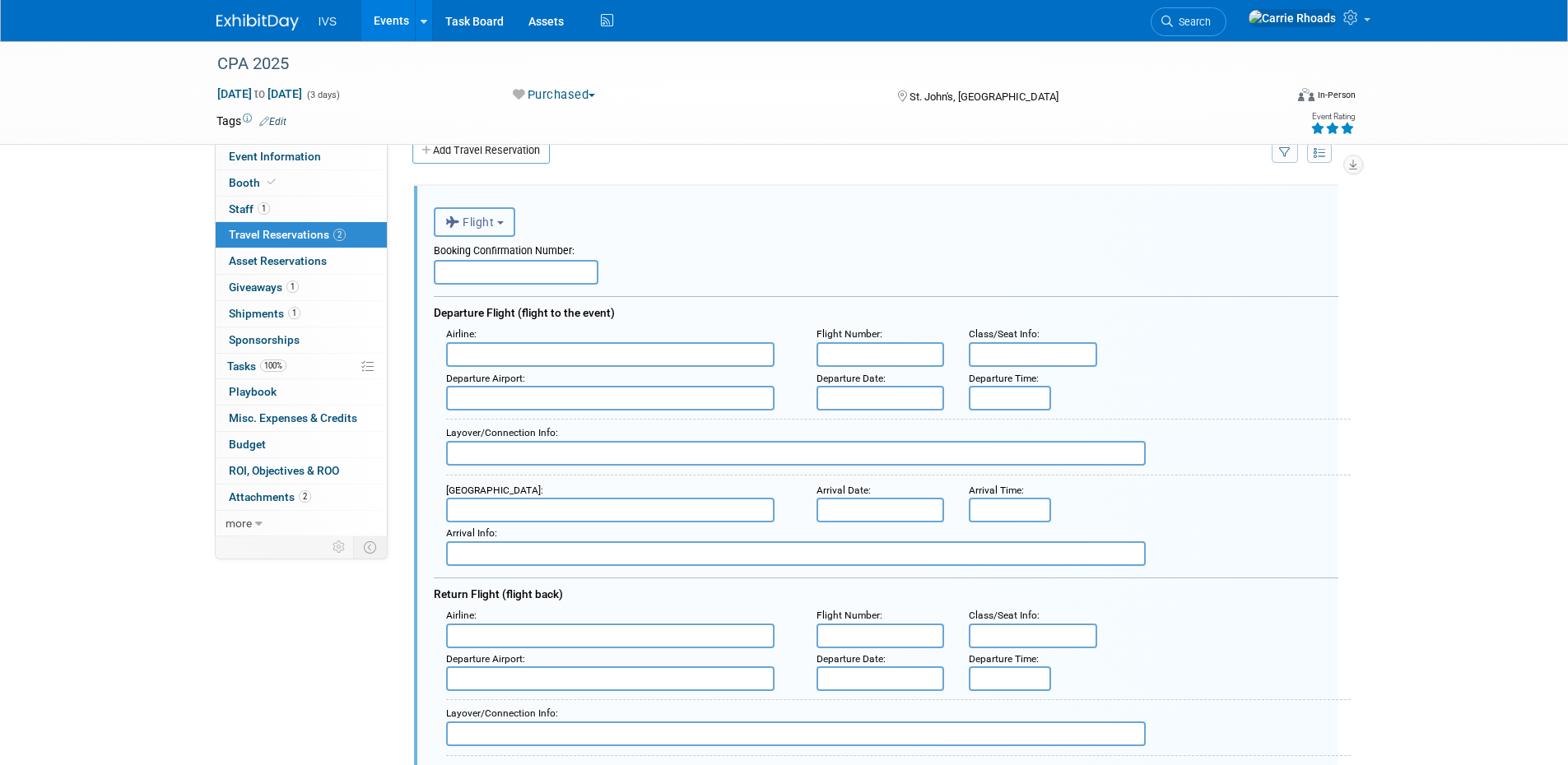 click on "Flight" at bounding box center [474, 222] 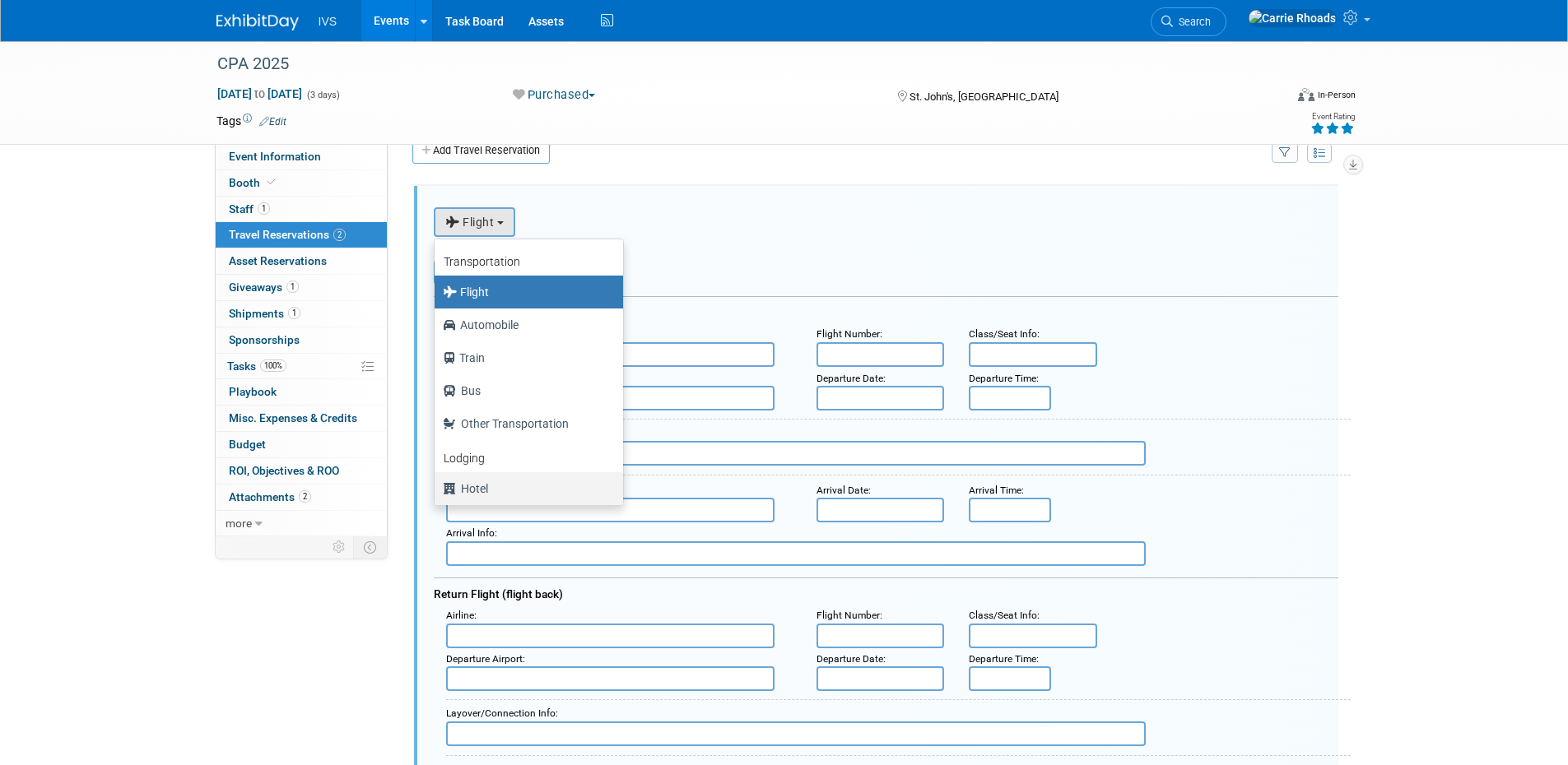 click on "Hotel" at bounding box center (524, 489) 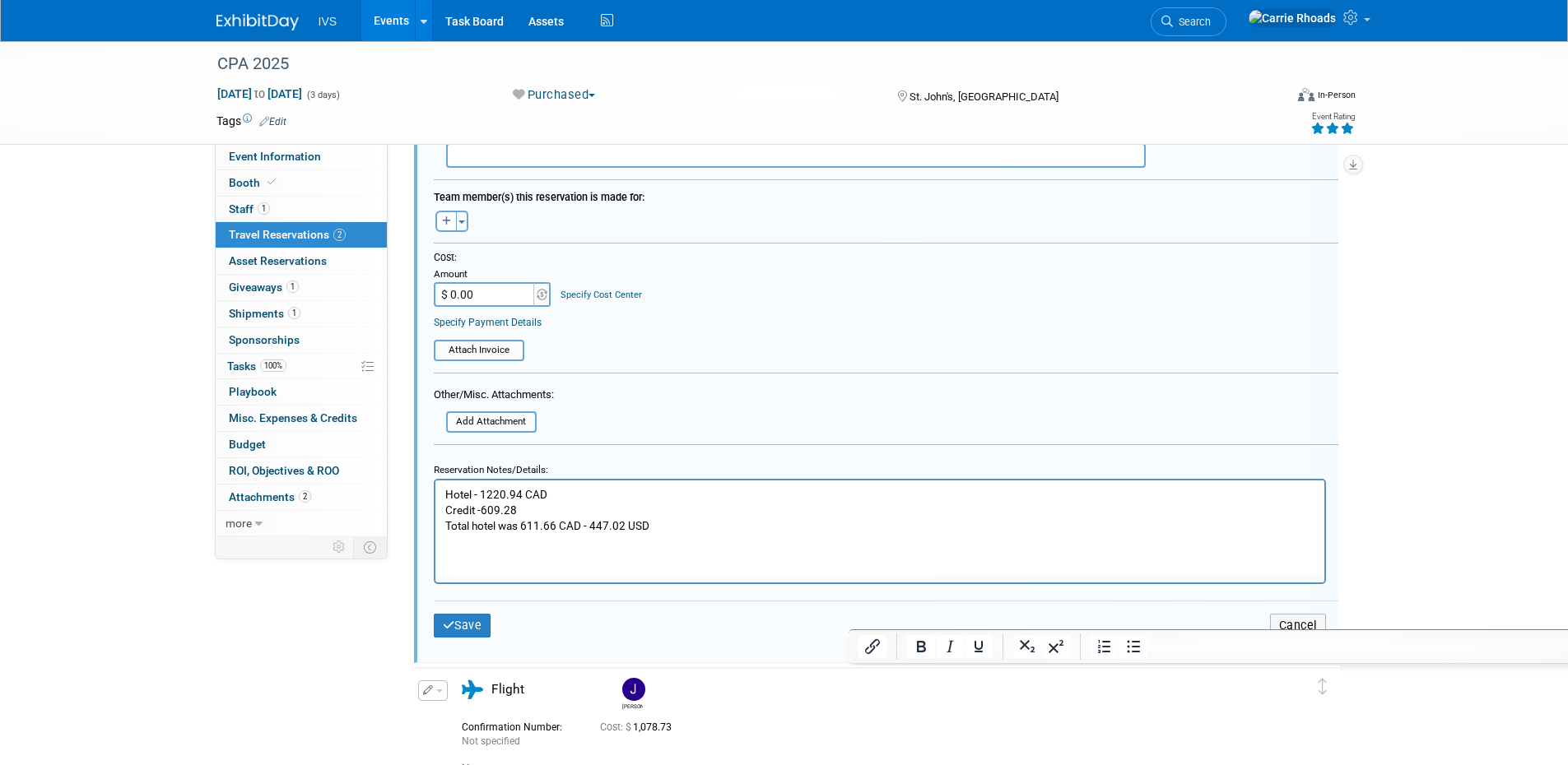 scroll, scrollTop: 522, scrollLeft: 0, axis: vertical 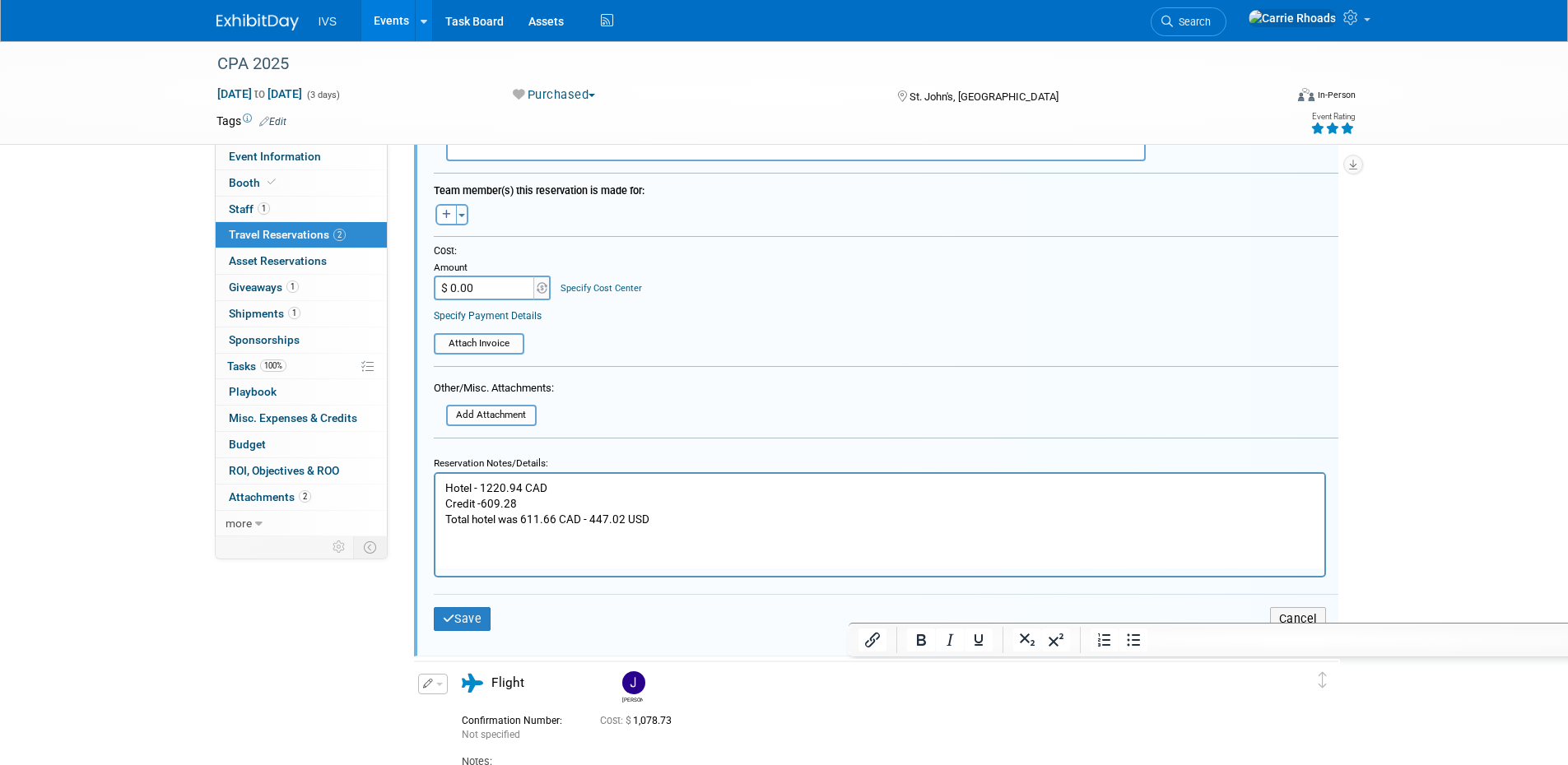 click on "$ 0.00" at bounding box center [485, 288] 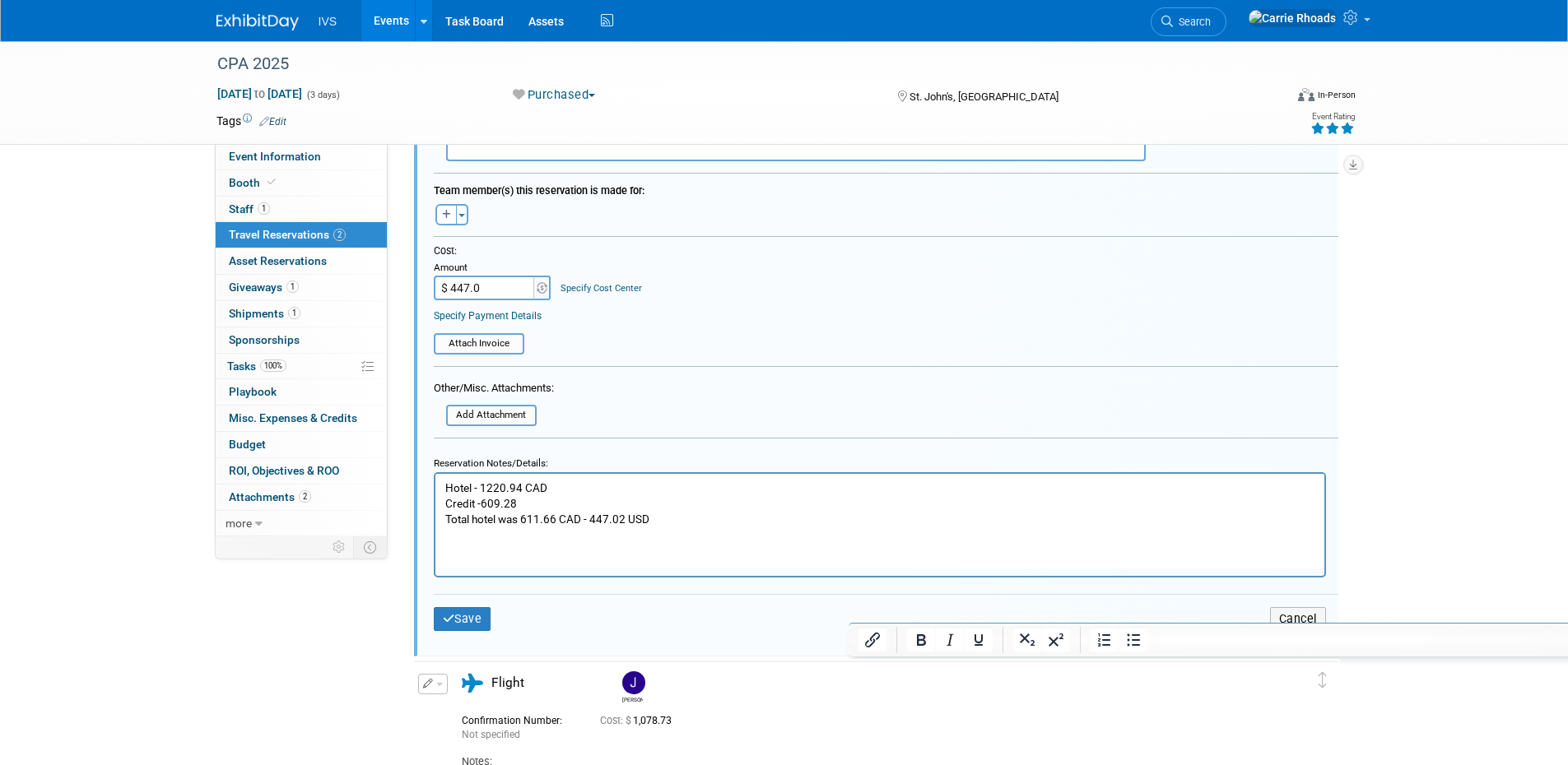 type on "$ 447.02" 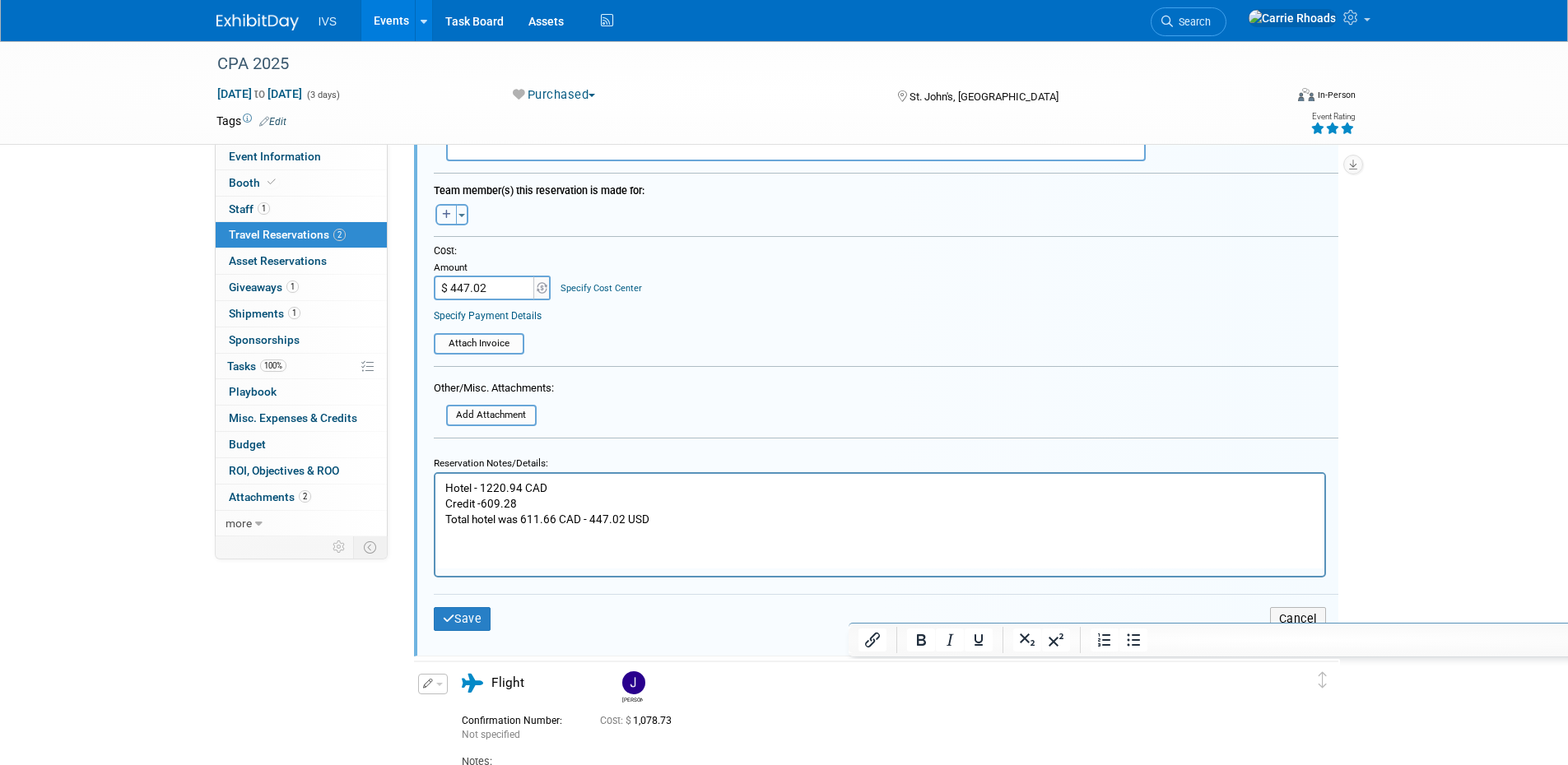 click at bounding box center (446, 215) 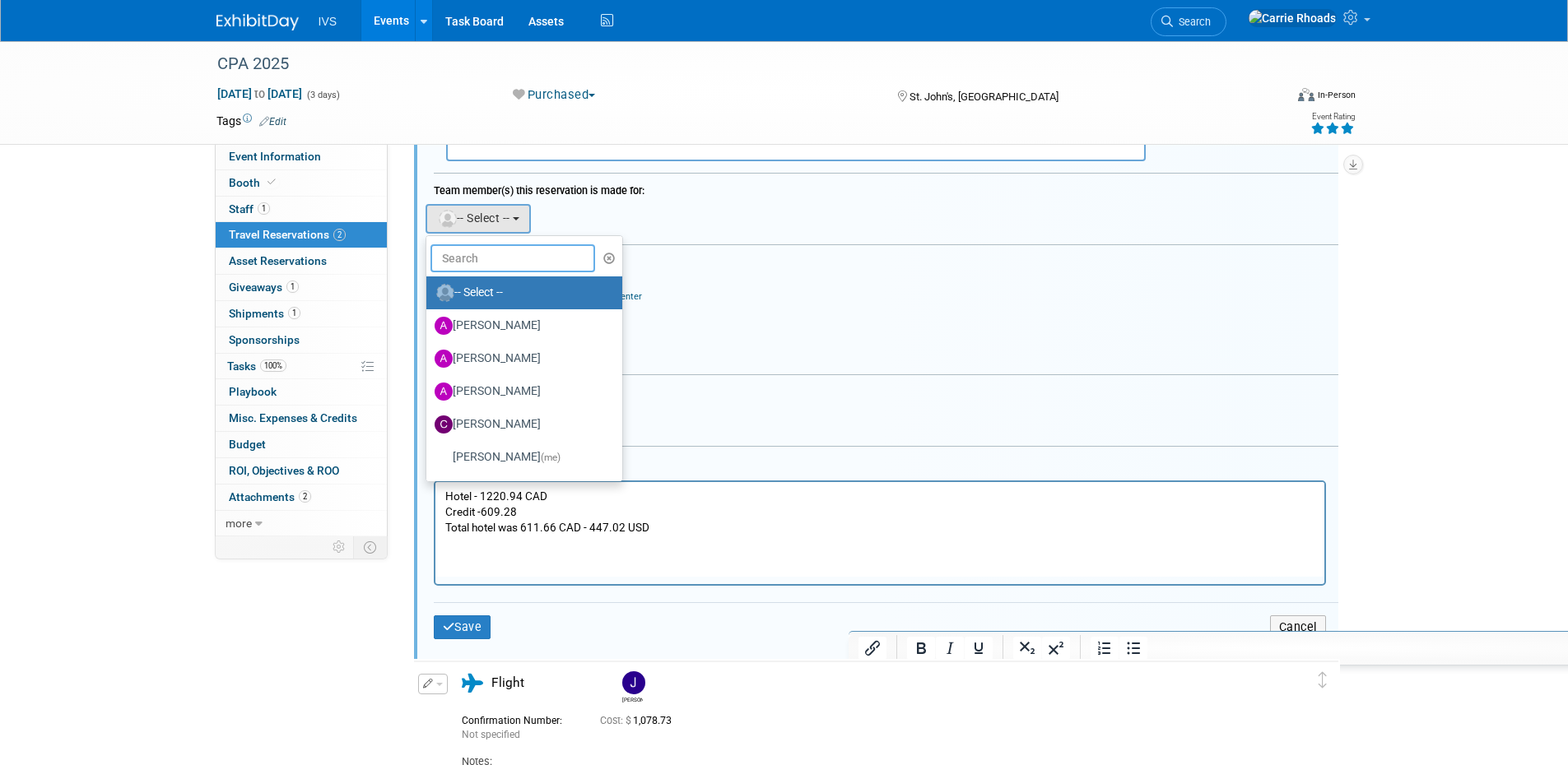 click at bounding box center (513, 258) 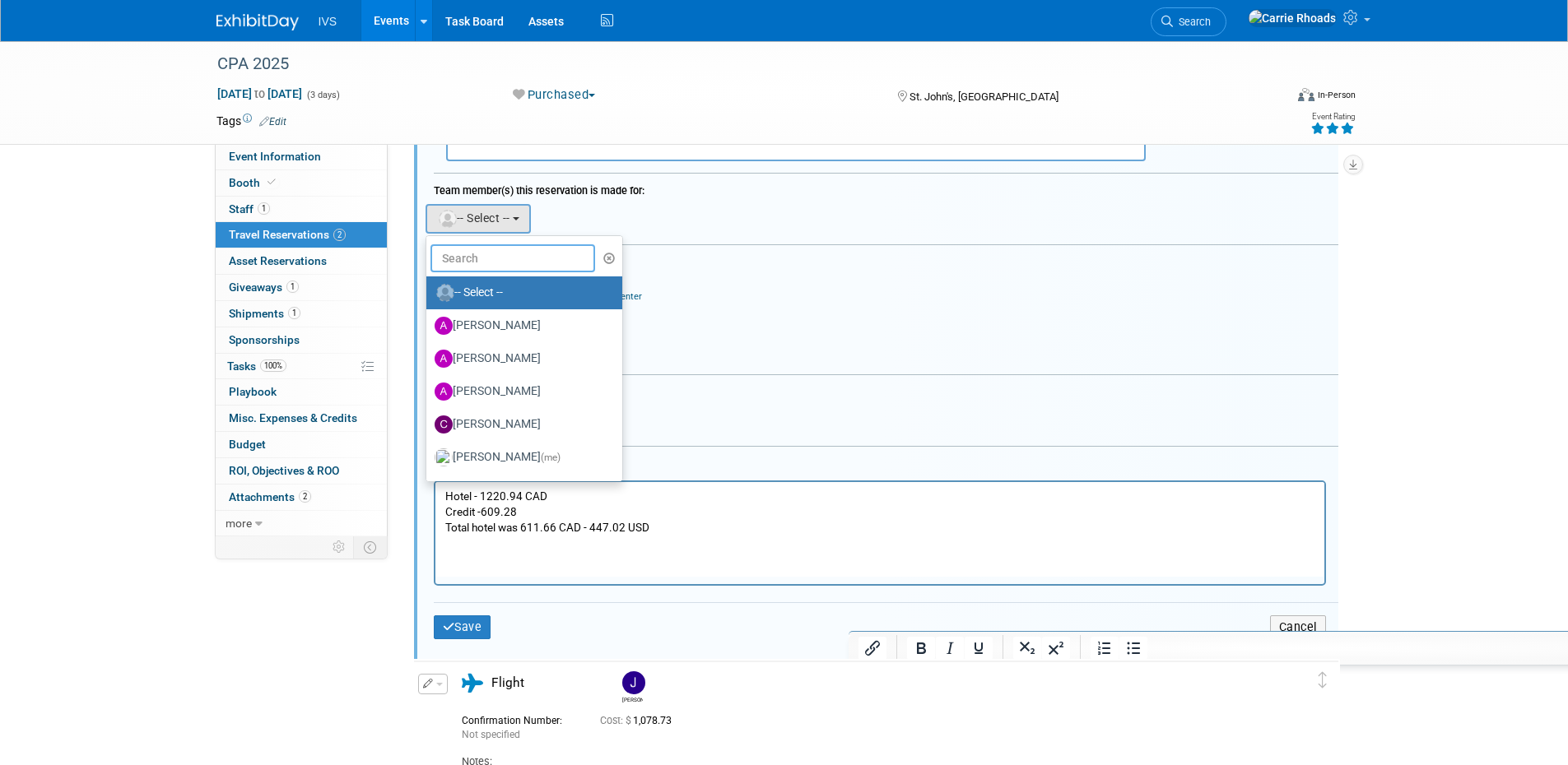 click at bounding box center [513, 258] 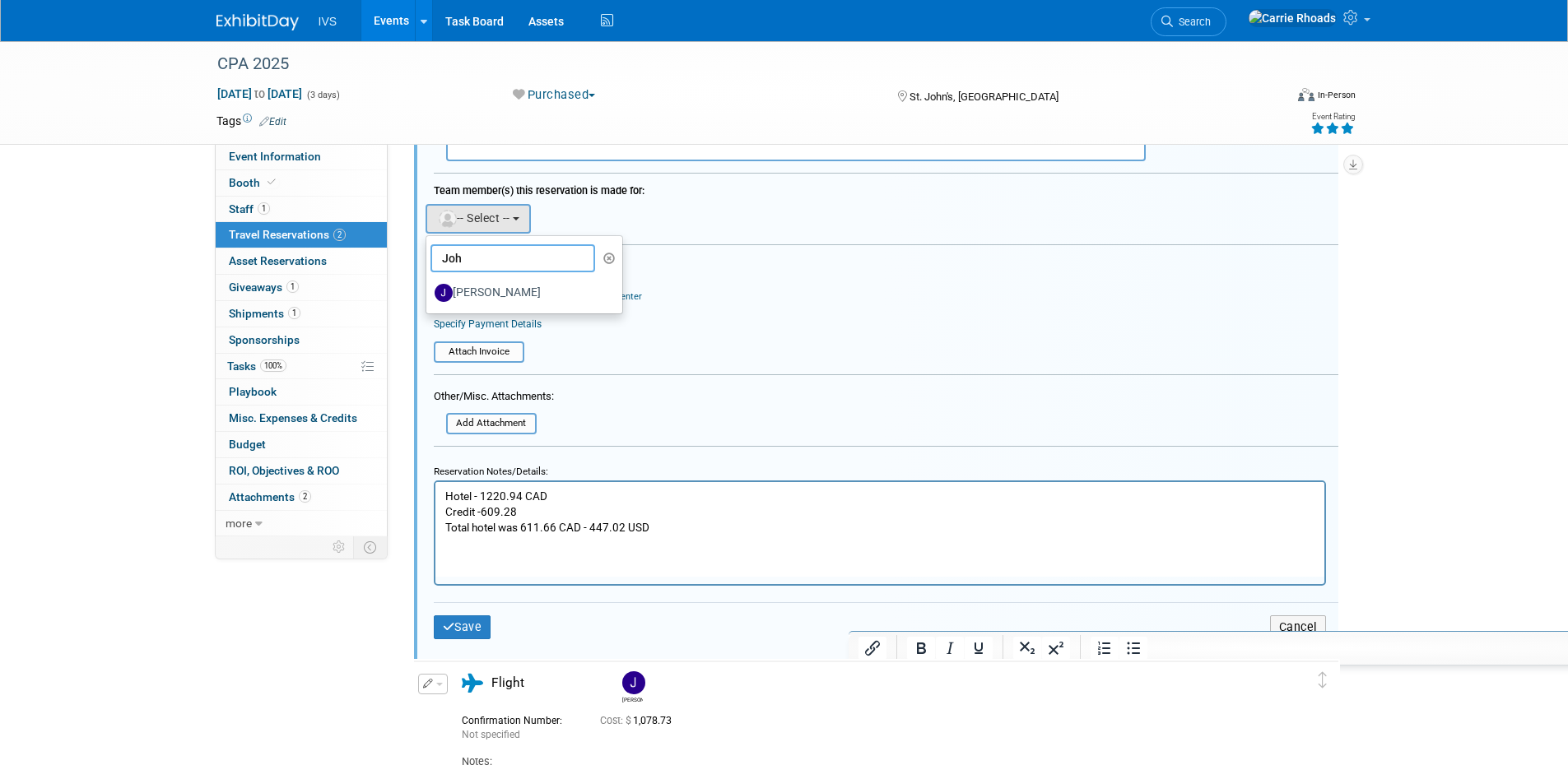 type on "Joh" 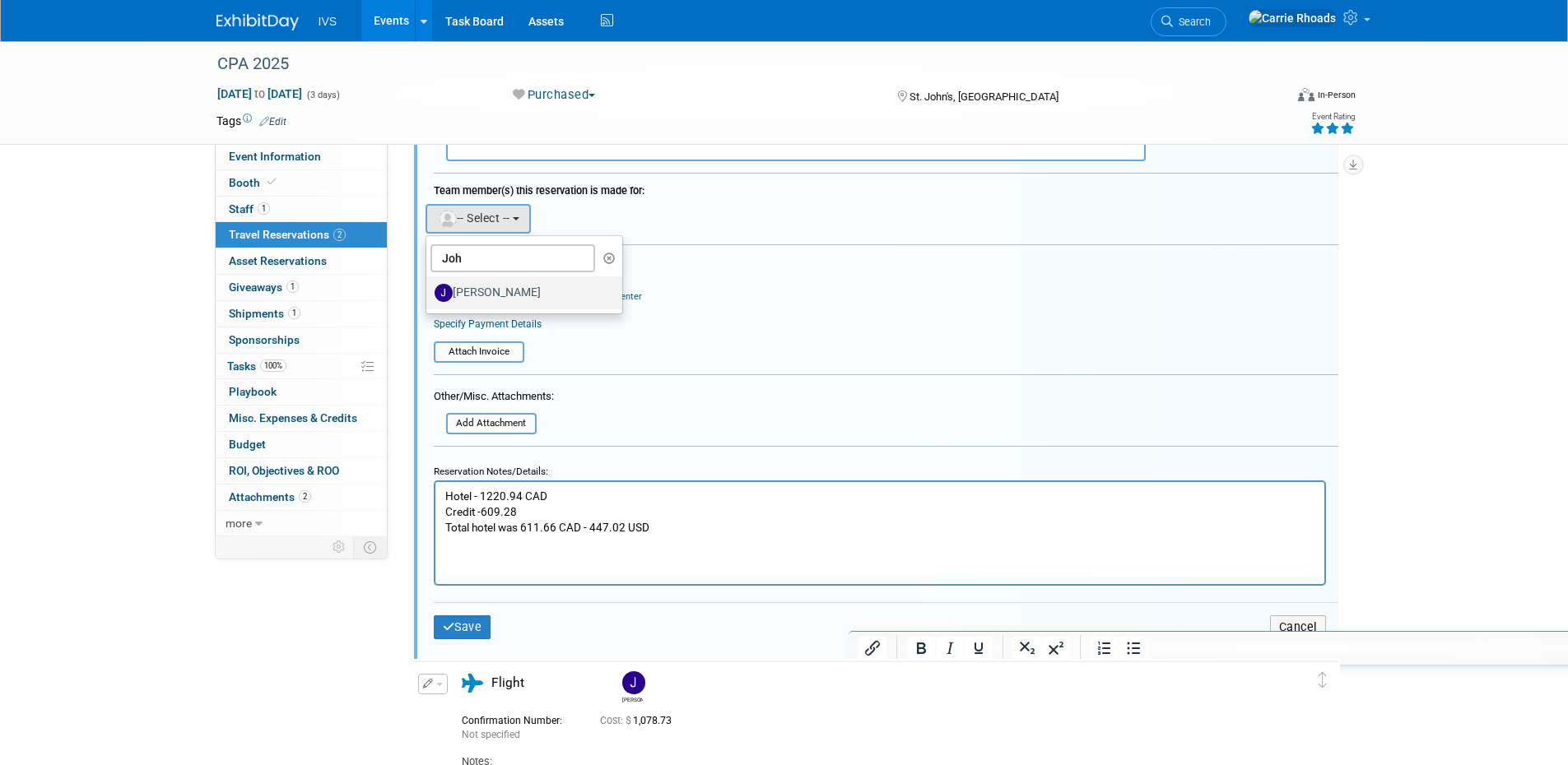 click on "John Fernandes" at bounding box center (520, 293) 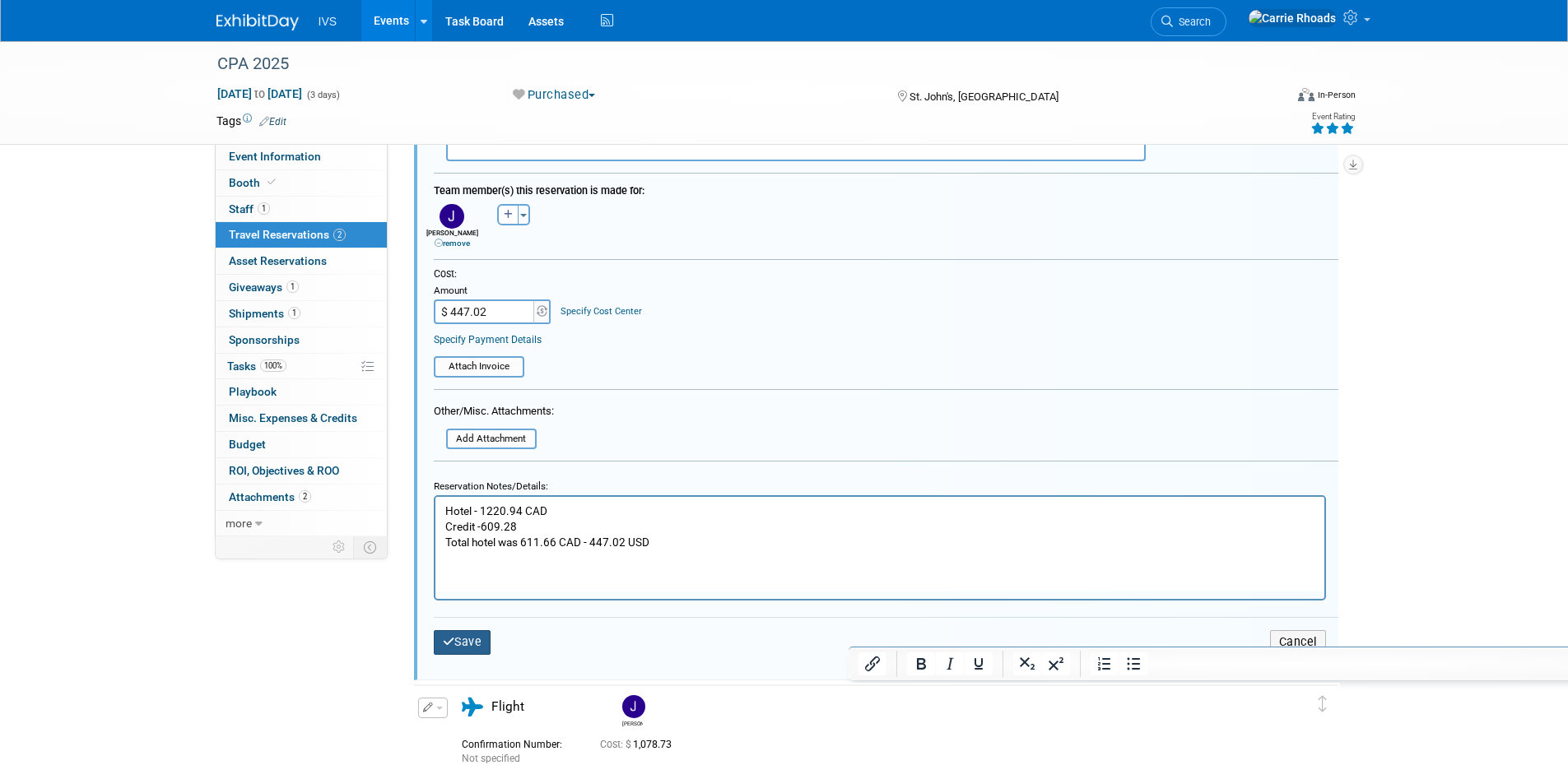 click on "Save" at bounding box center [463, 642] 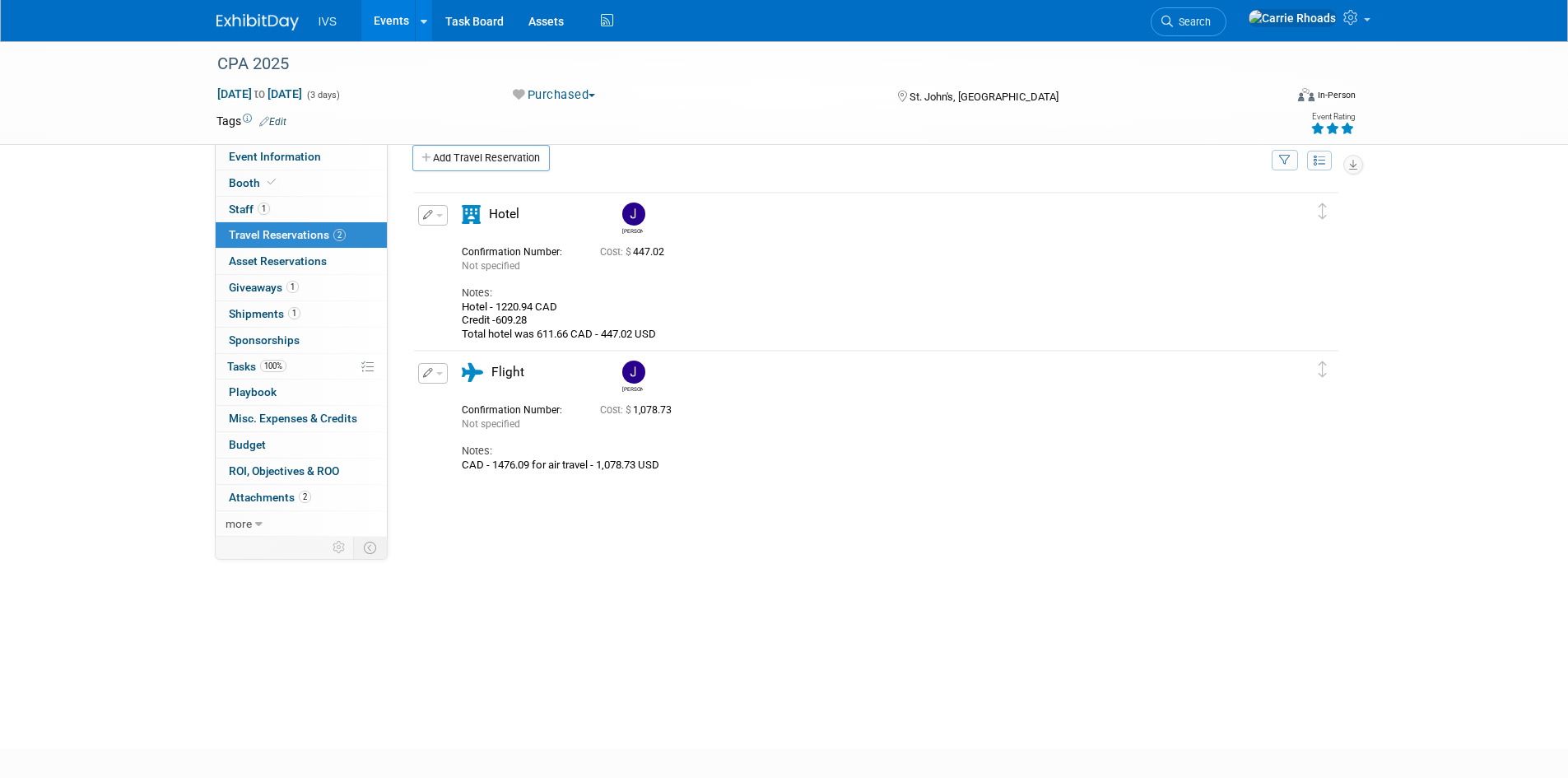 scroll, scrollTop: 0, scrollLeft: 0, axis: both 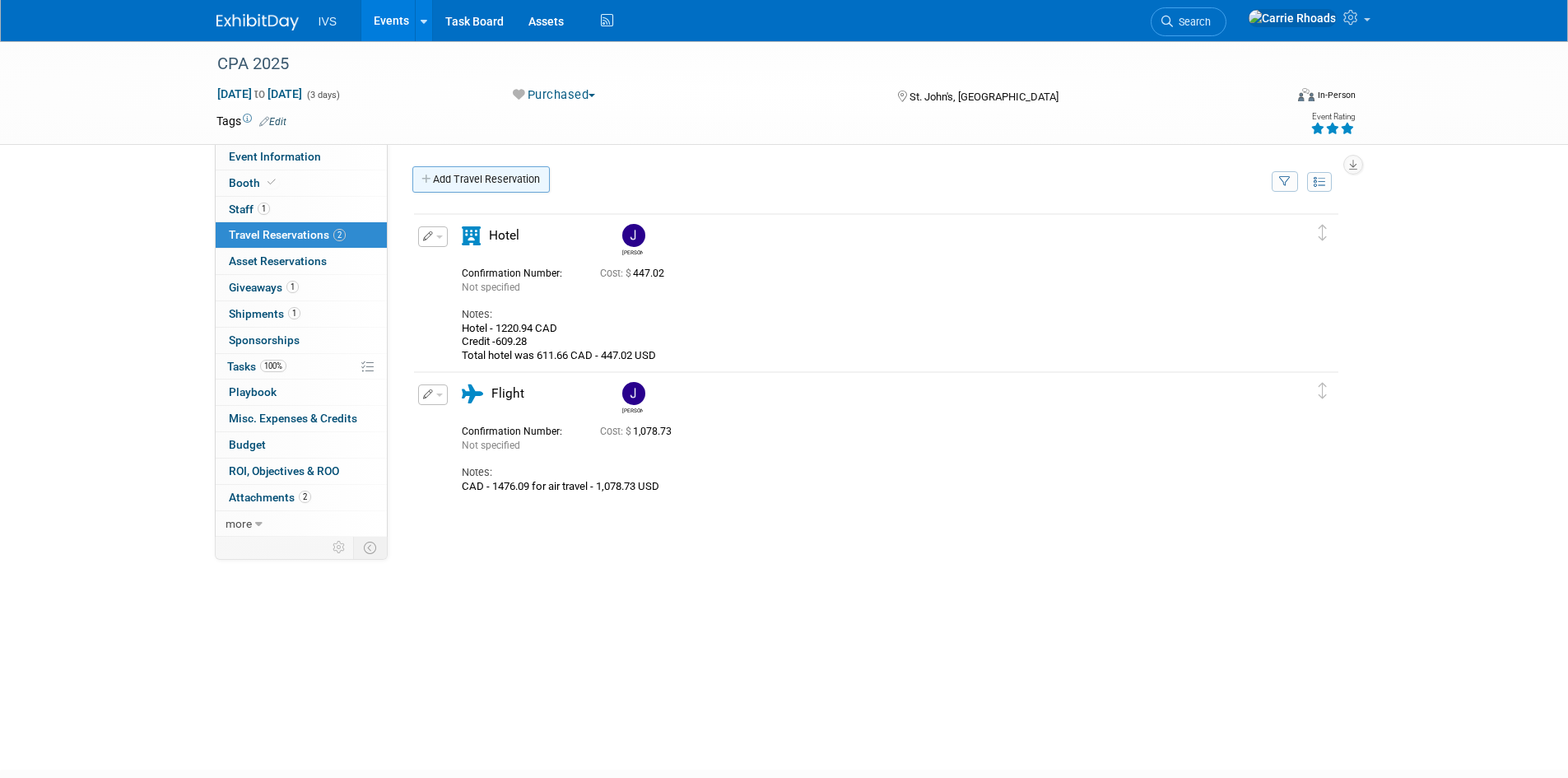 click on "Add Travel Reservation" at bounding box center [481, 179] 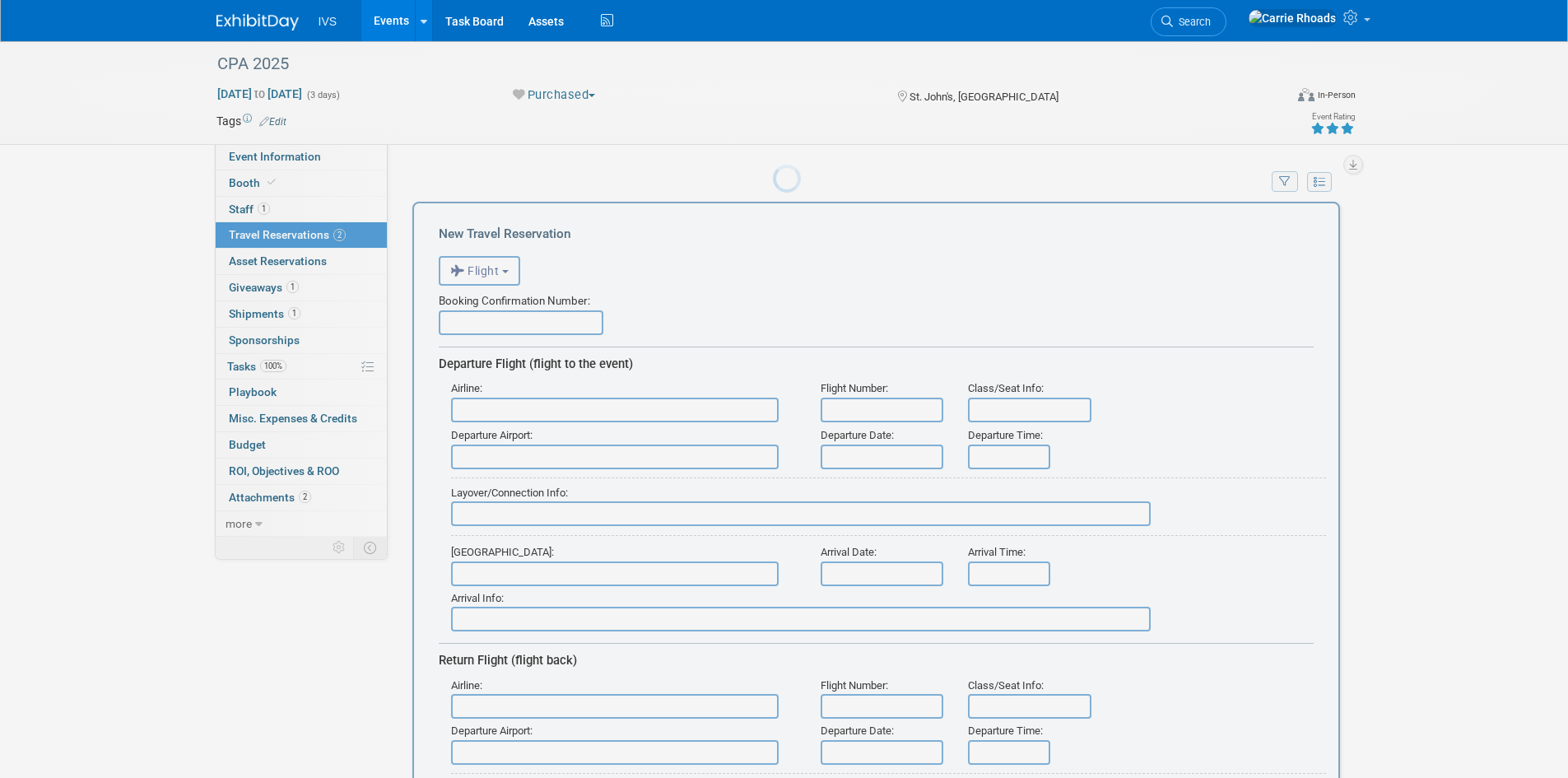 scroll, scrollTop: 0, scrollLeft: 0, axis: both 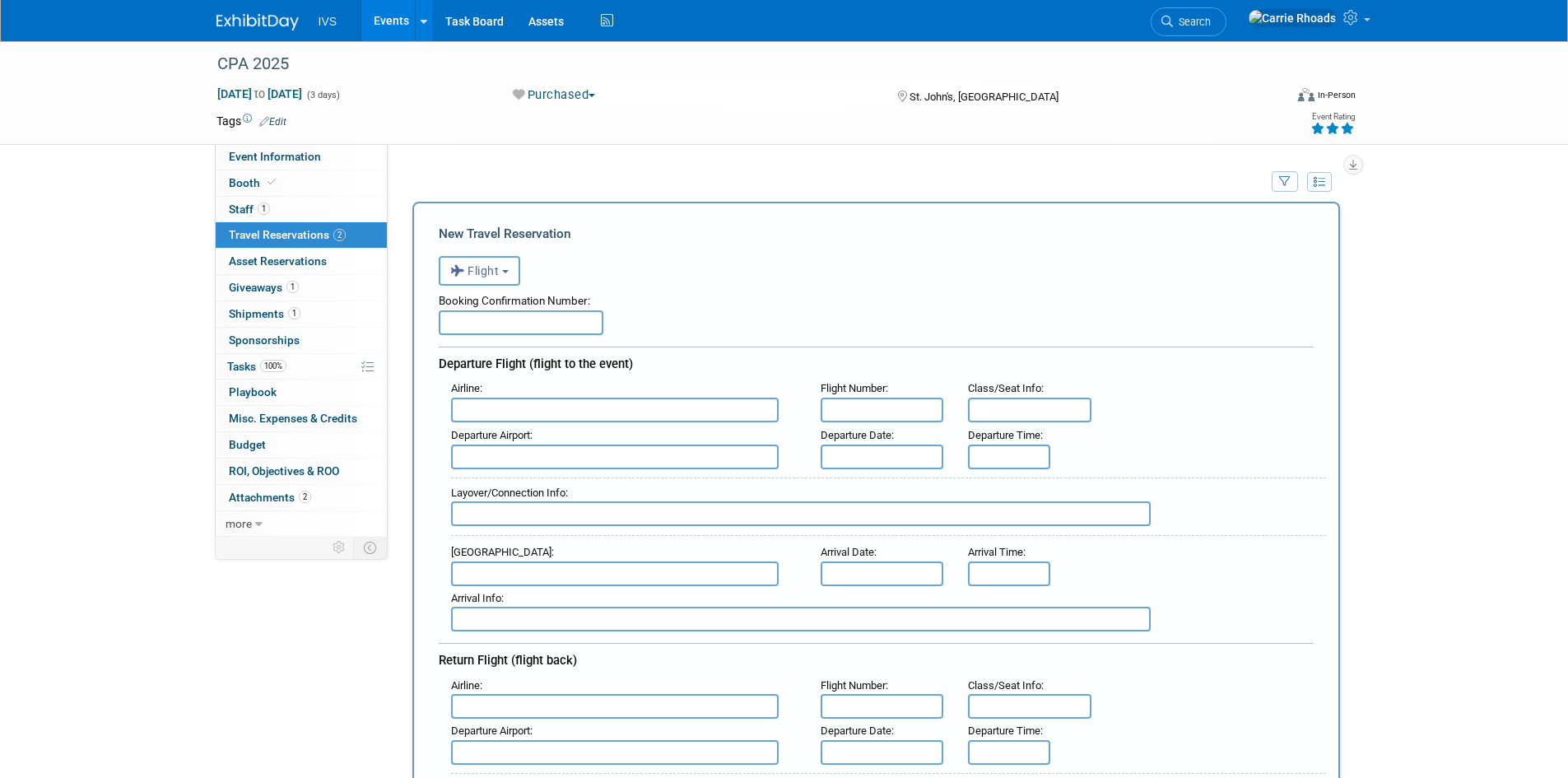 click at bounding box center [505, 272] 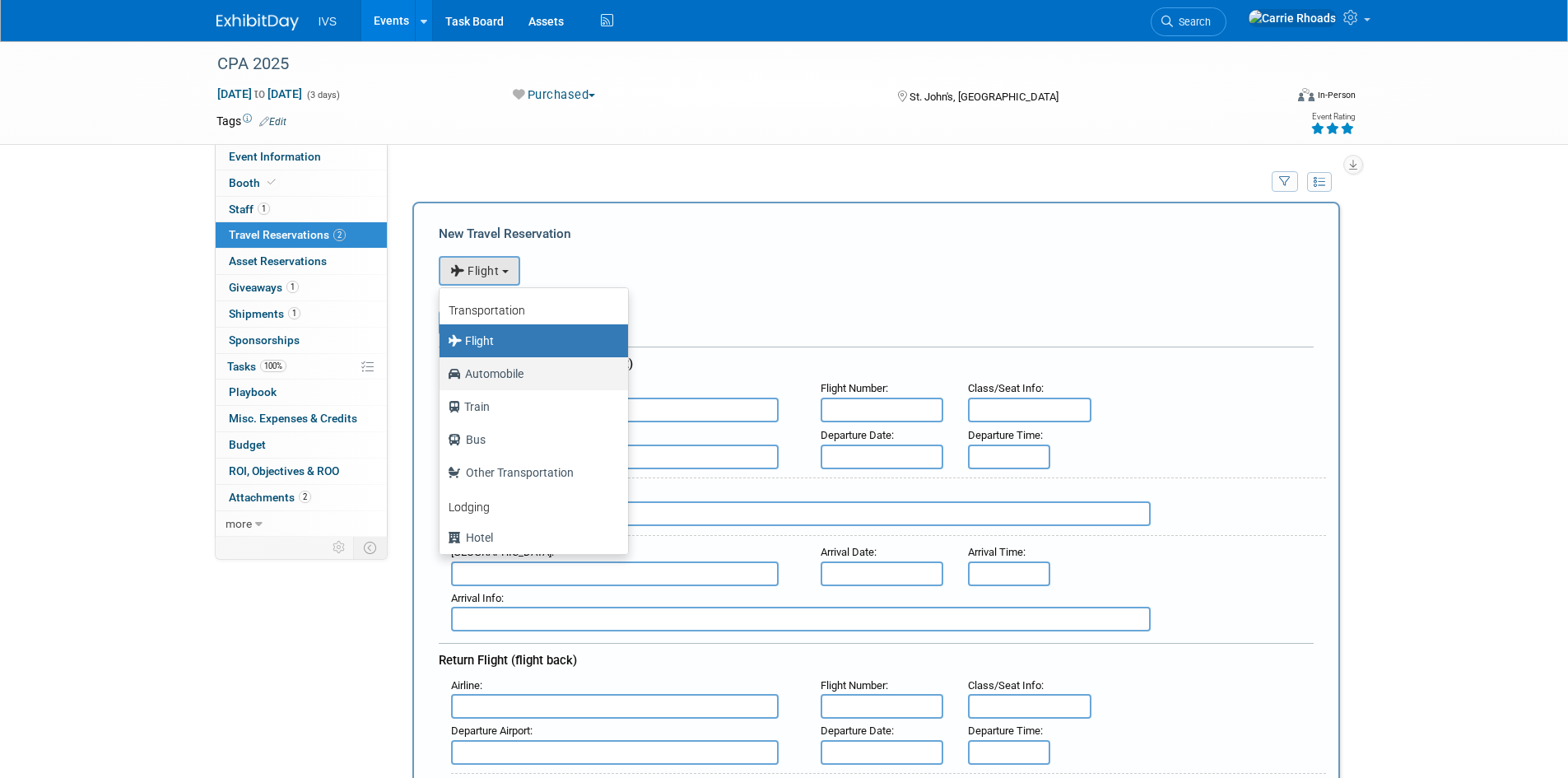 click on "Automobile" at bounding box center (529, 374) 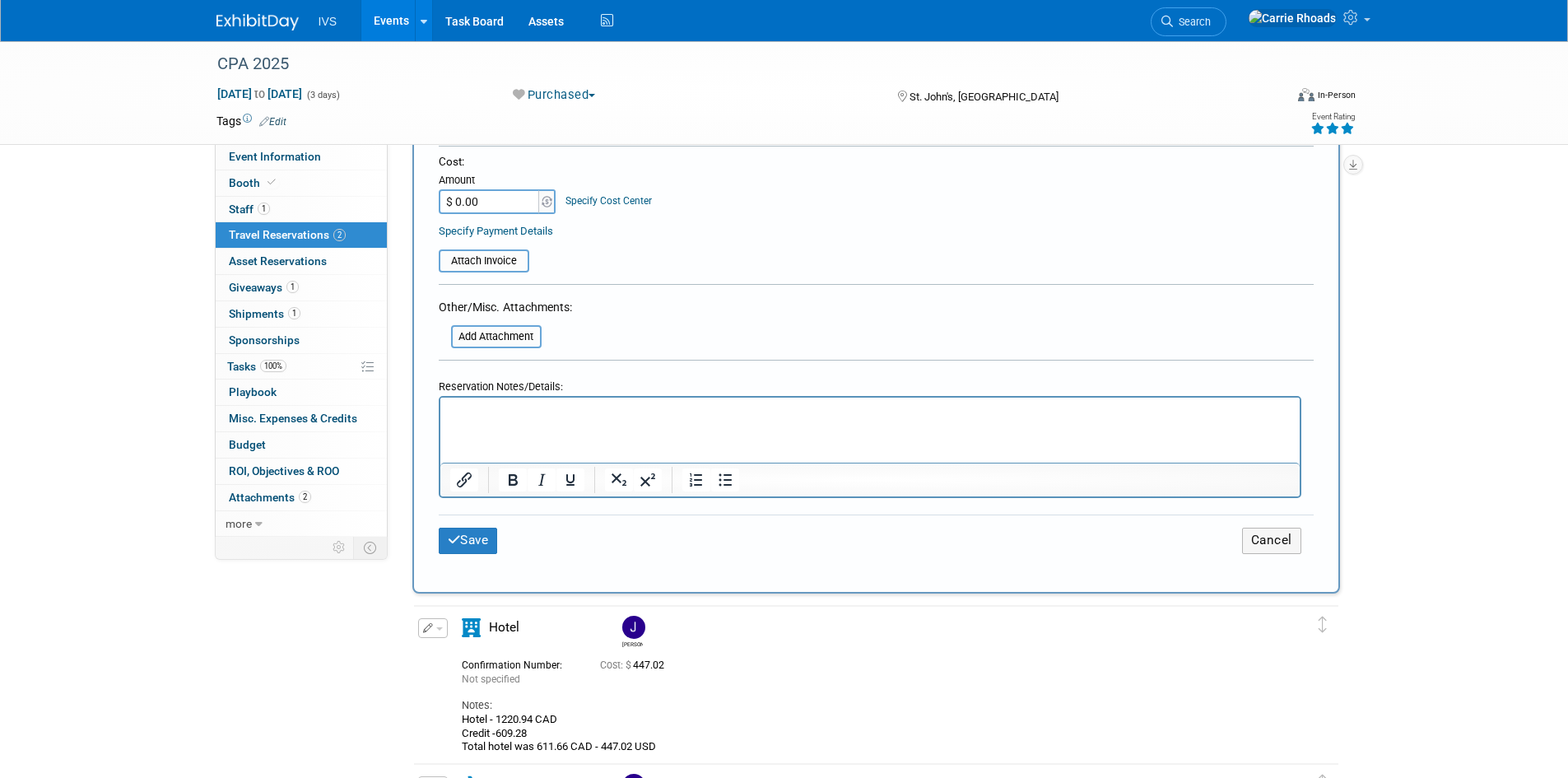 scroll, scrollTop: 659, scrollLeft: 0, axis: vertical 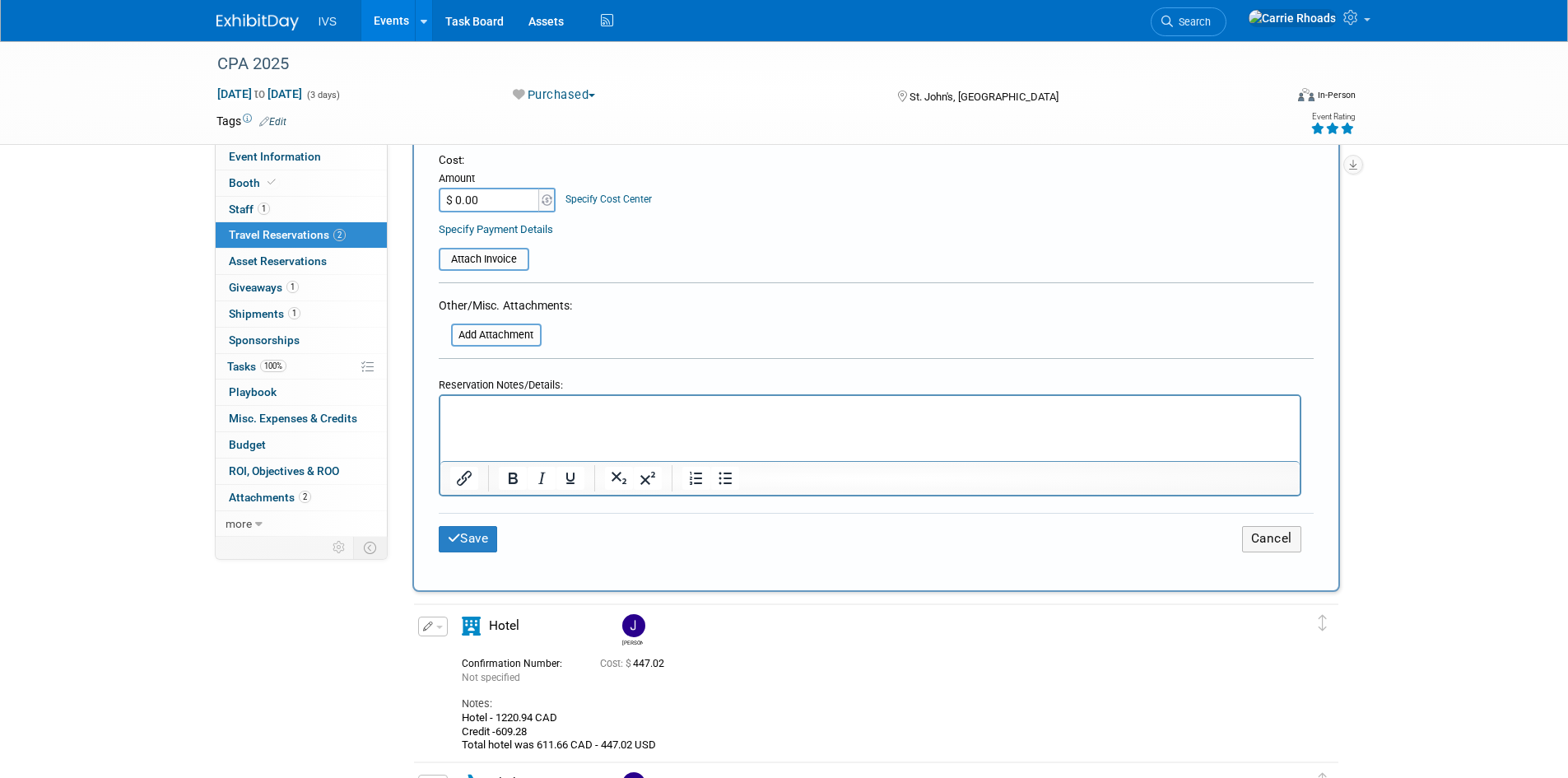 click at bounding box center (869, 411) 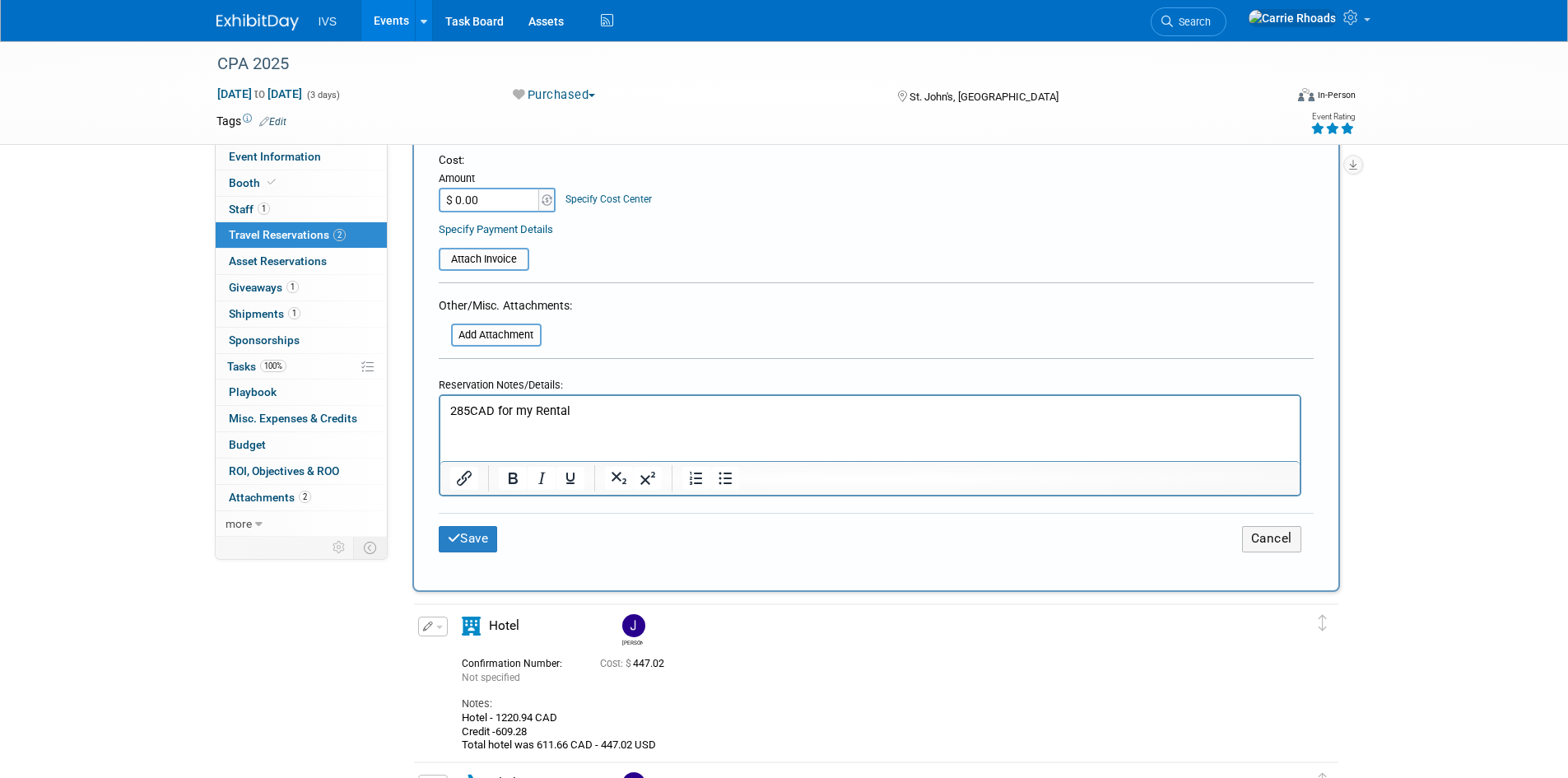 click on "285CAD for my Rental" at bounding box center (869, 408) 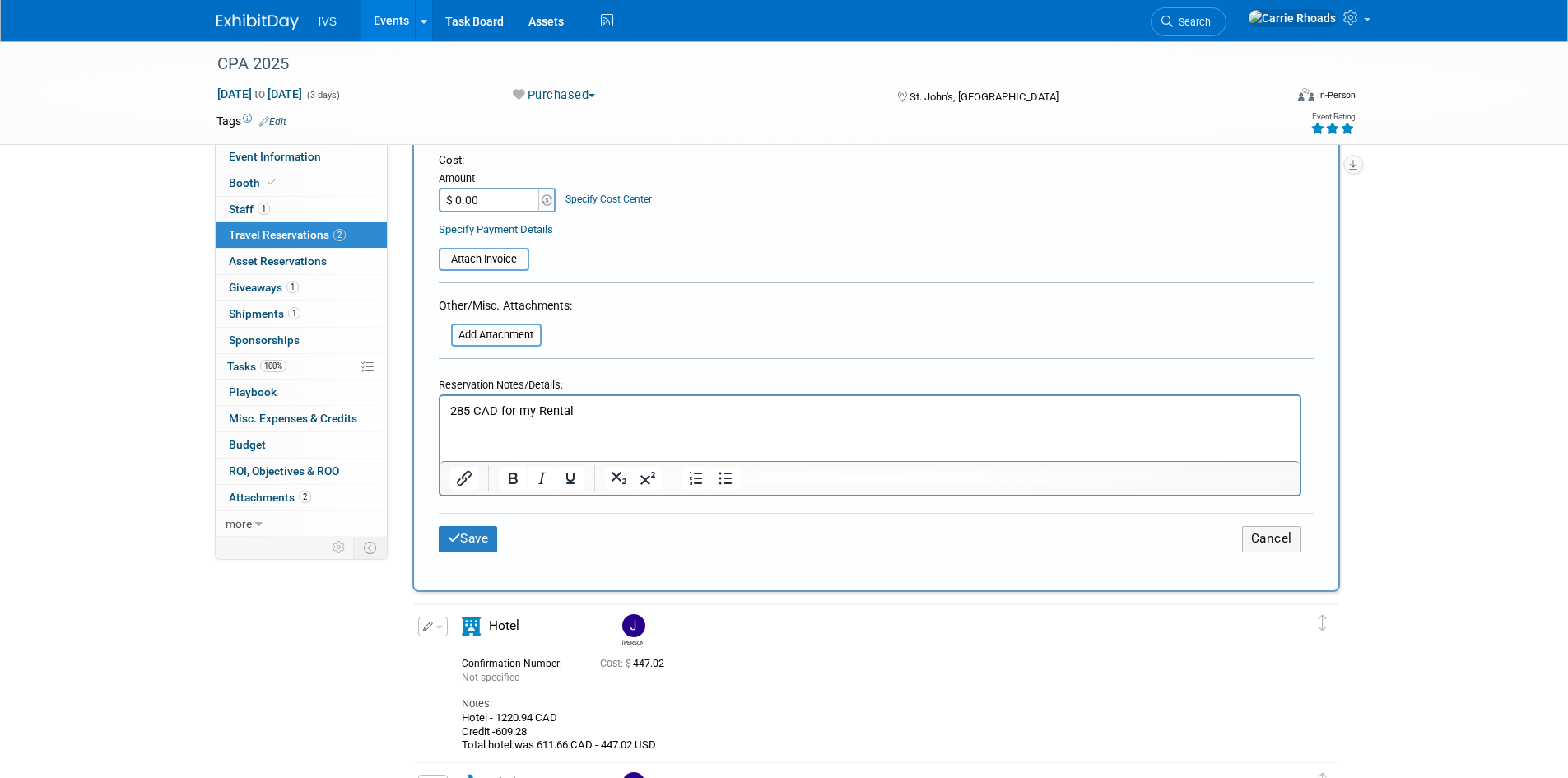 click on "285 CAD for my Rental" at bounding box center [869, 411] 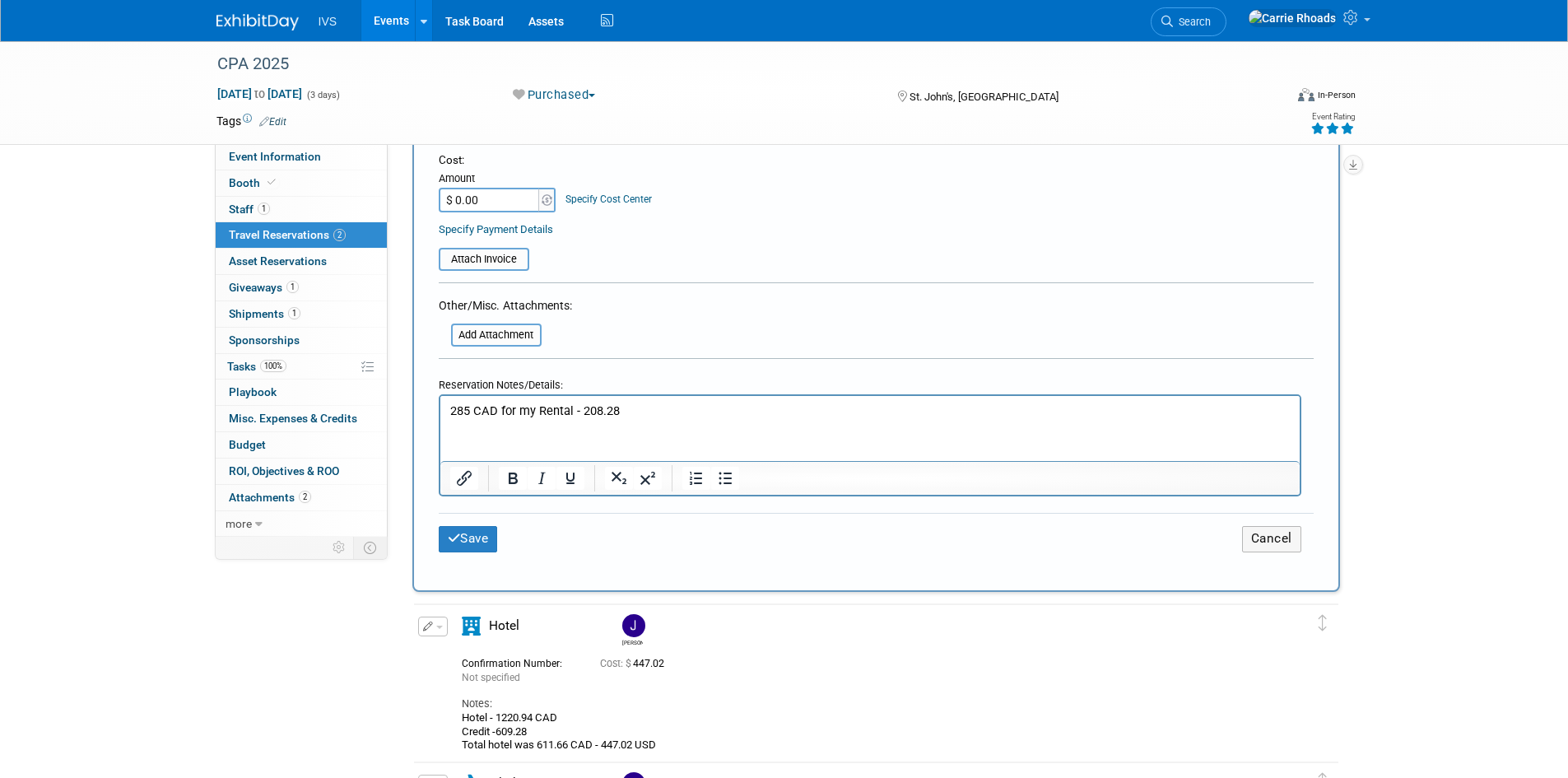 click on "285 CAD for my Rental - 208.28" at bounding box center [869, 408] 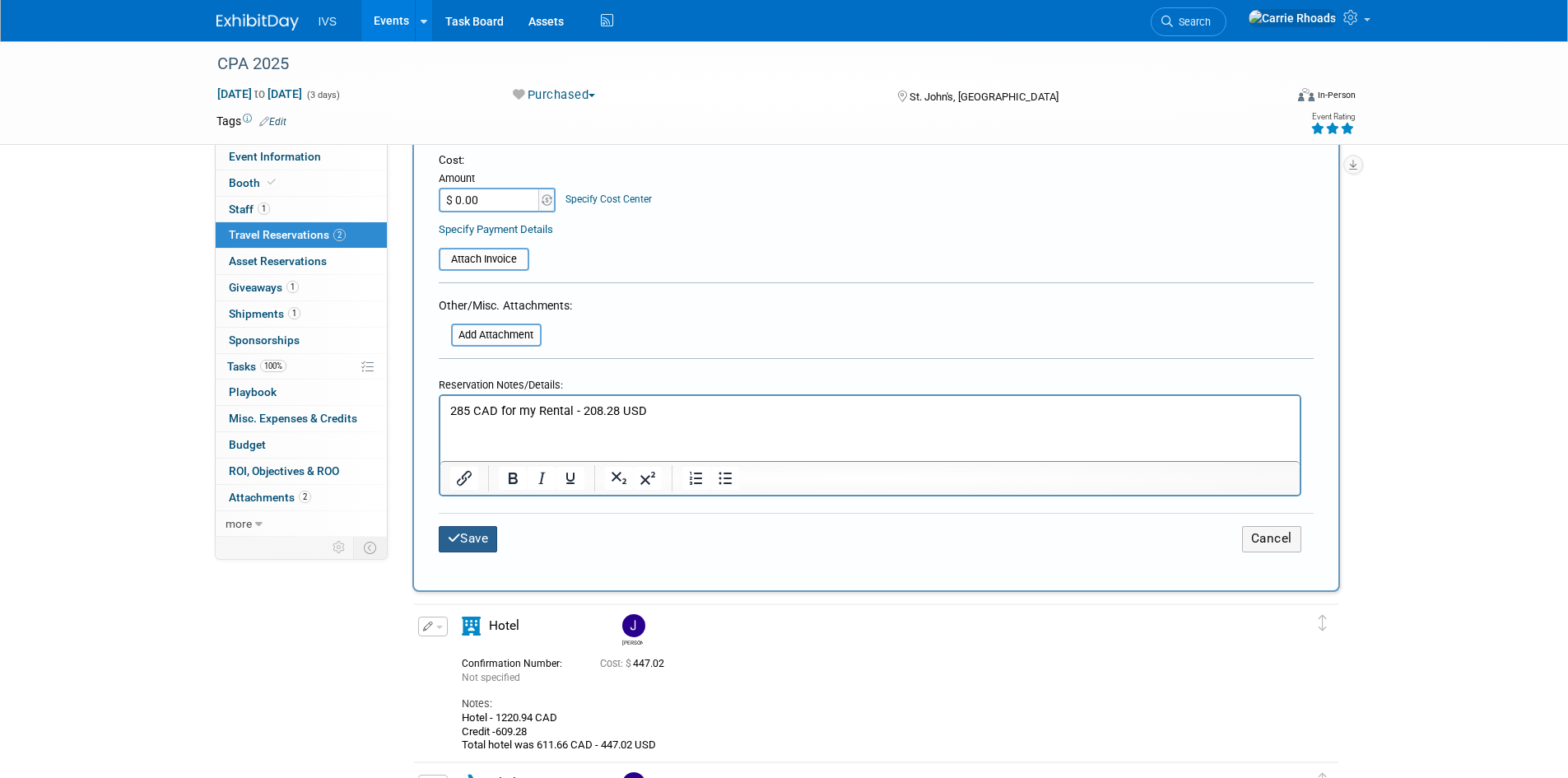 click on "Save" at bounding box center (468, 538) 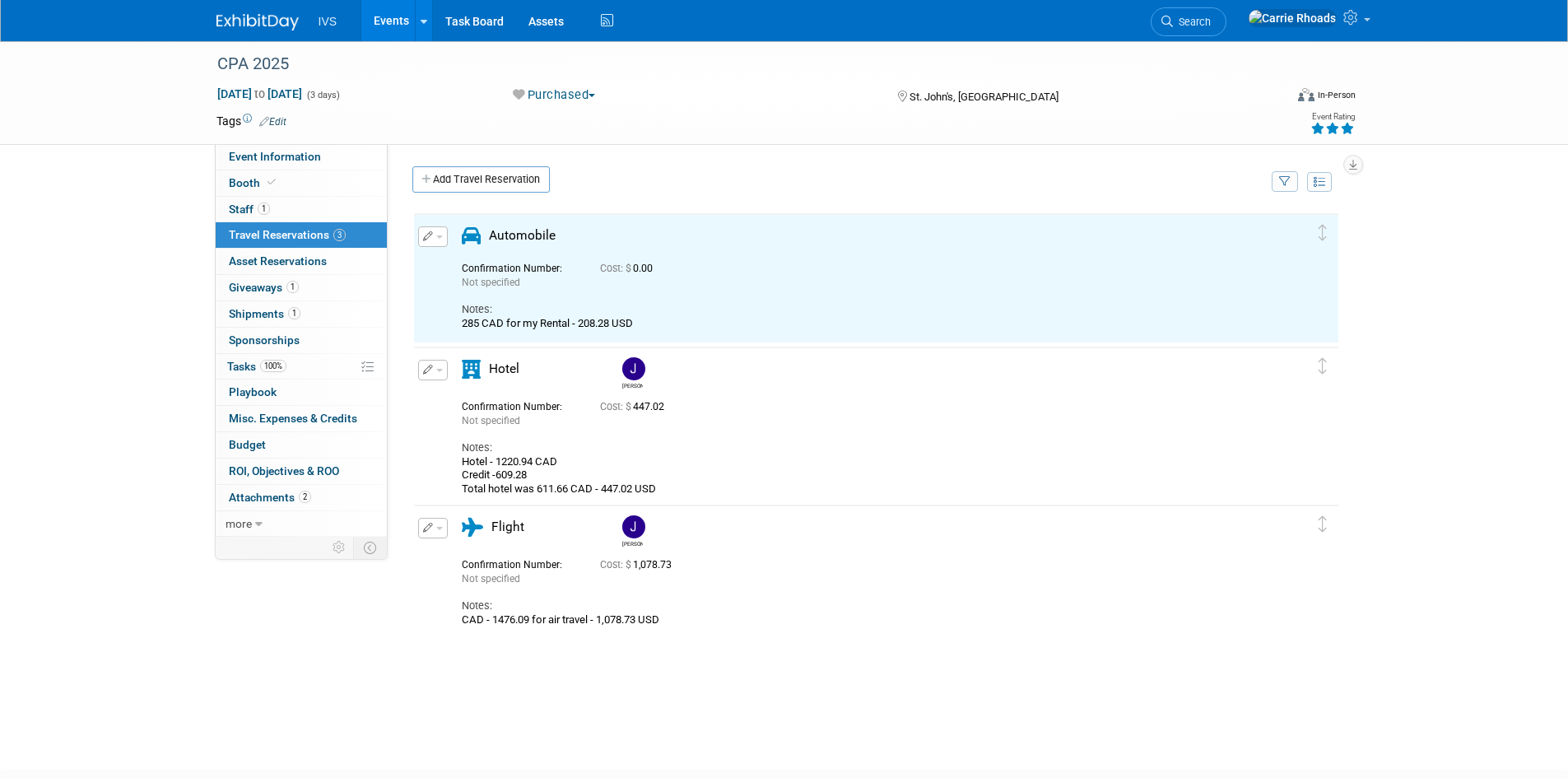scroll, scrollTop: 0, scrollLeft: 0, axis: both 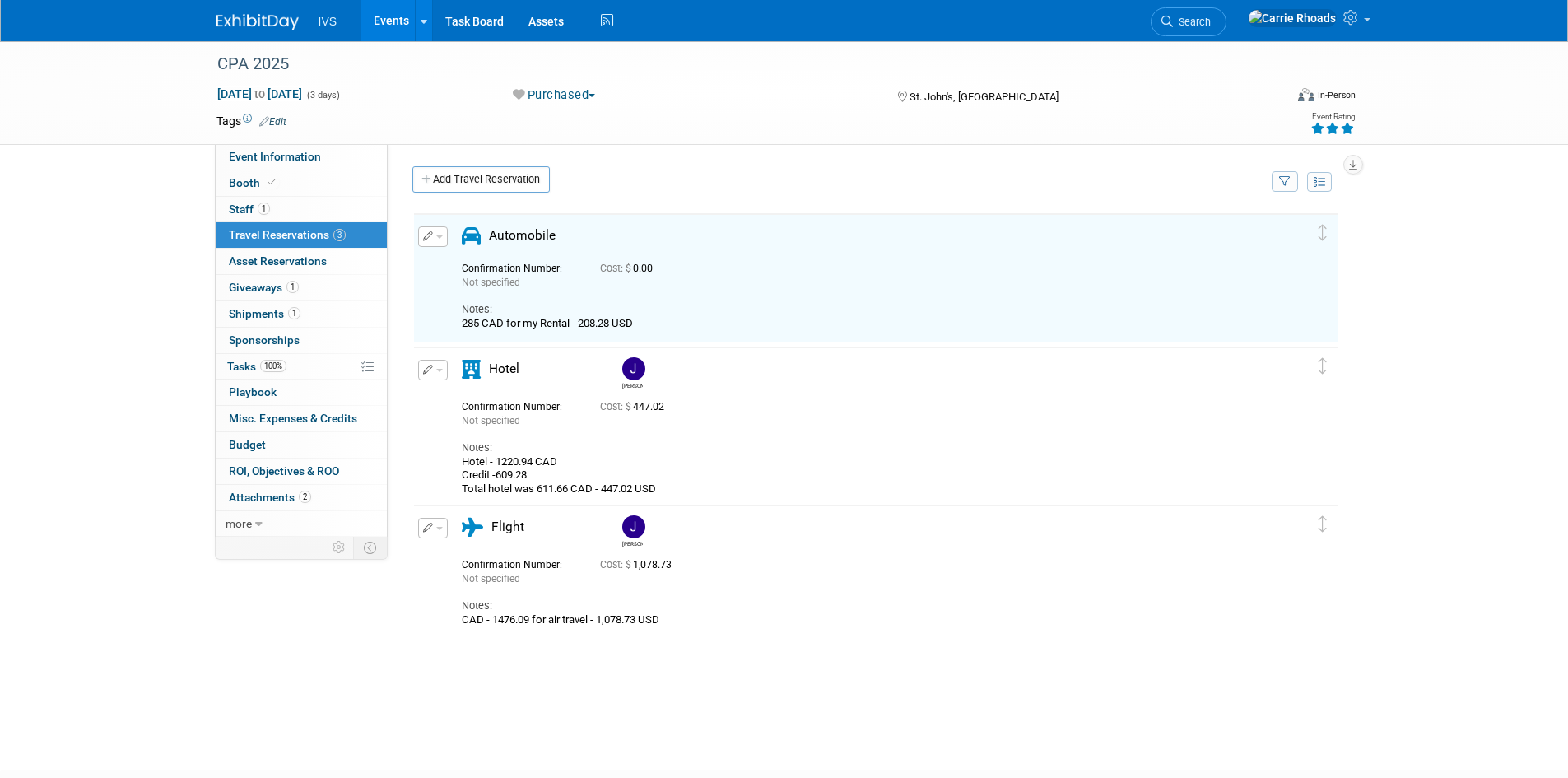 click at bounding box center (433, 236) 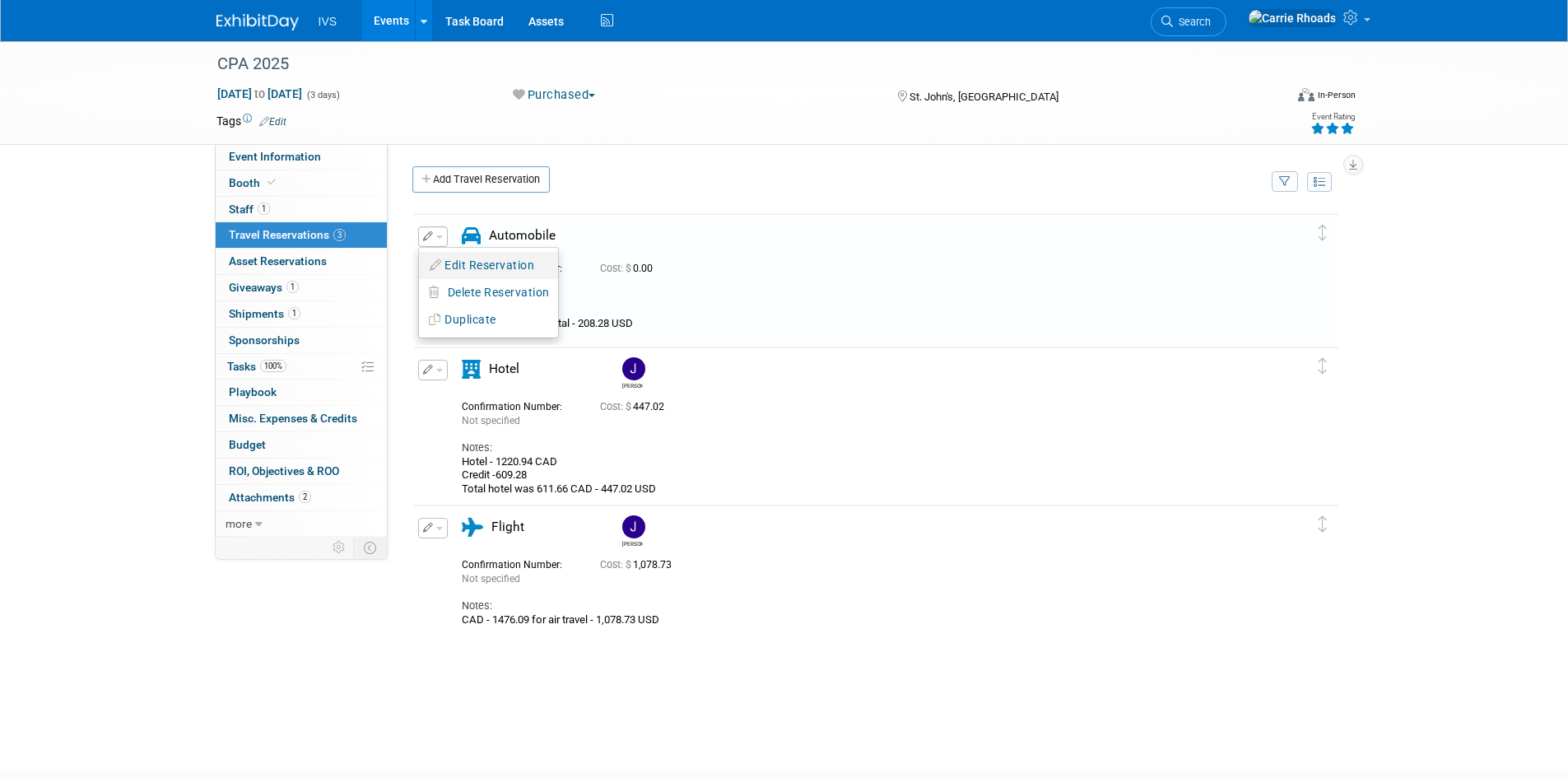 click on "Edit Reservation" at bounding box center (488, 265) 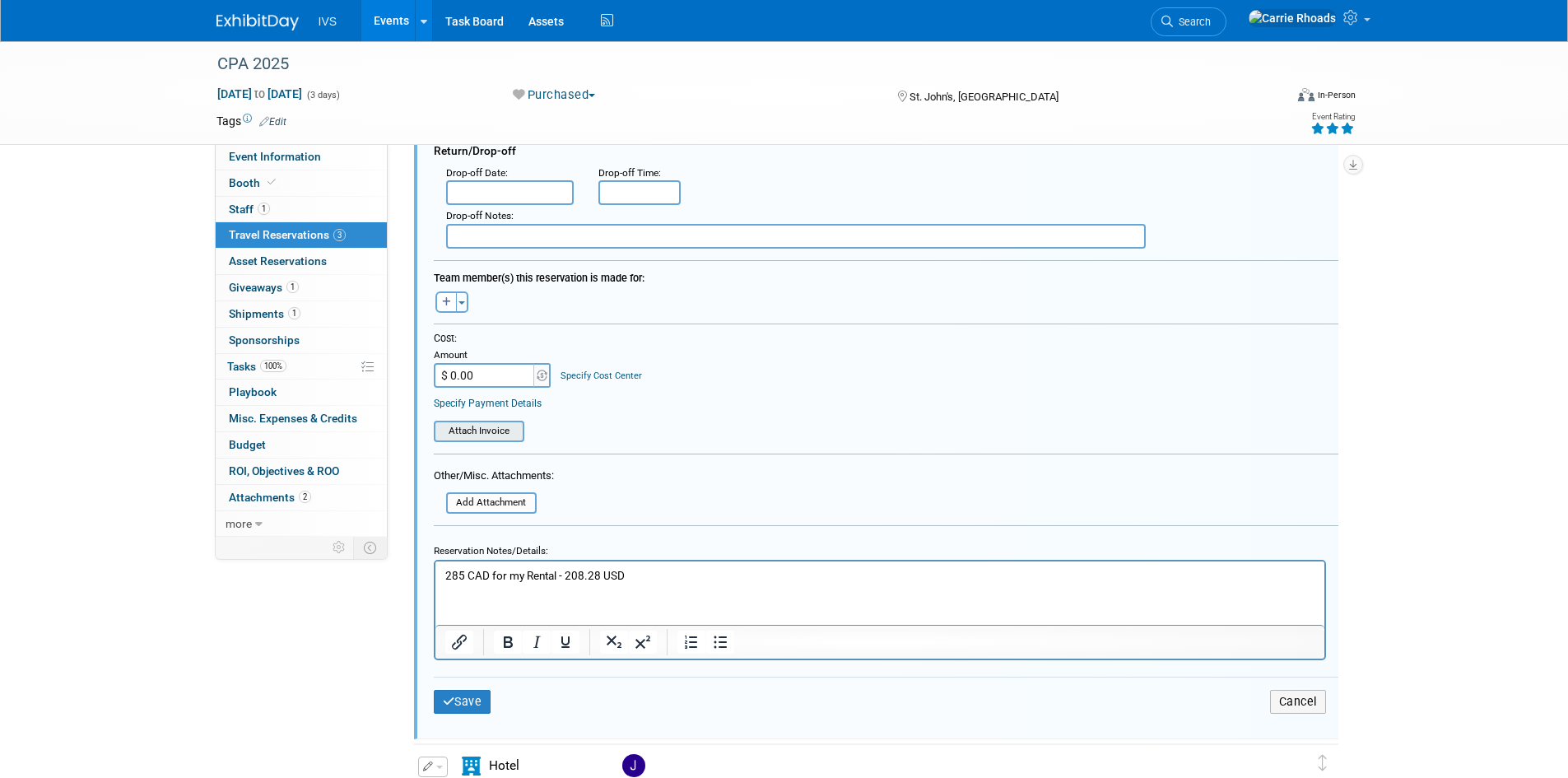 scroll, scrollTop: 440, scrollLeft: 0, axis: vertical 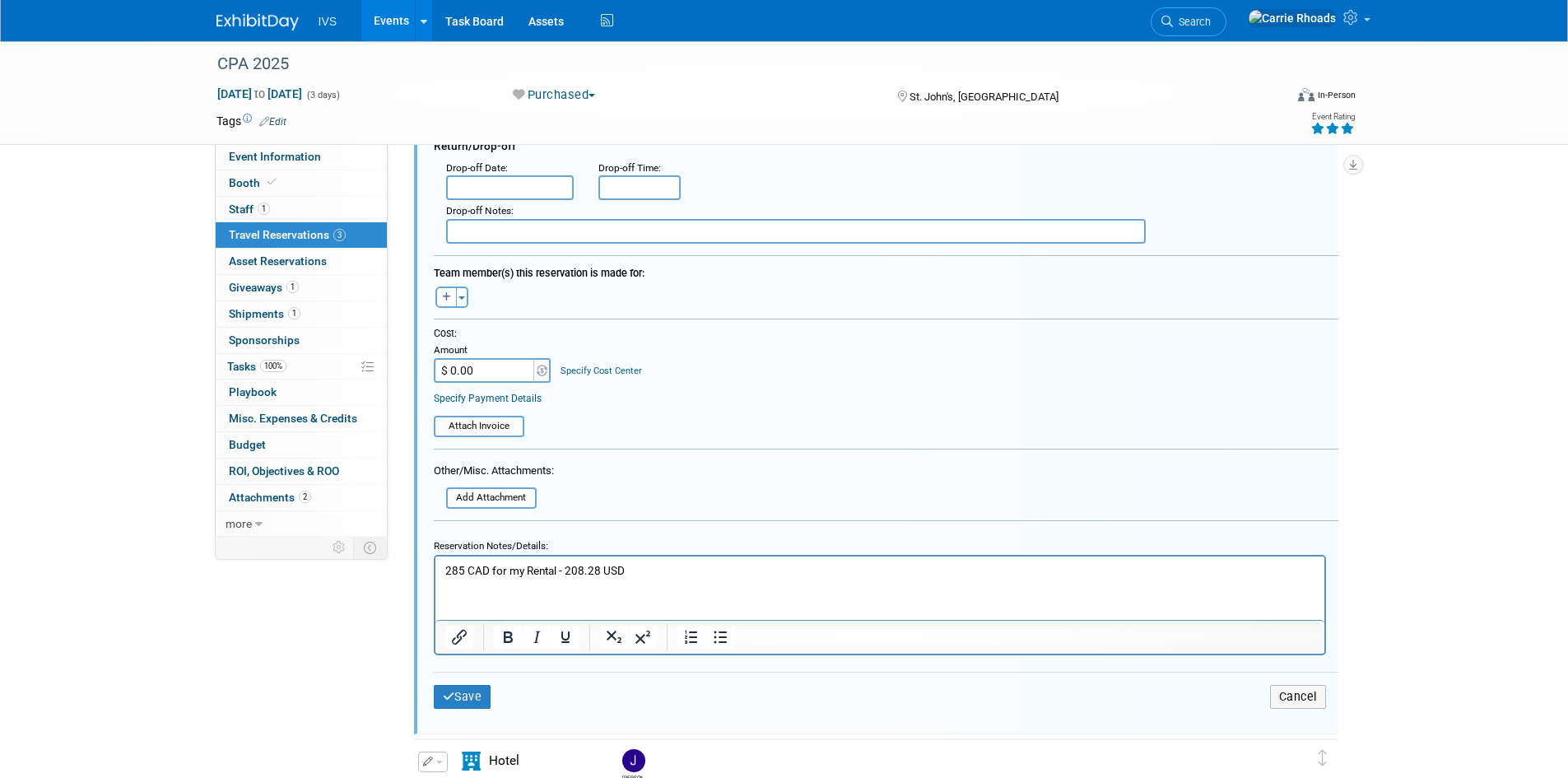 click on "$ 0.00" at bounding box center (485, 370) 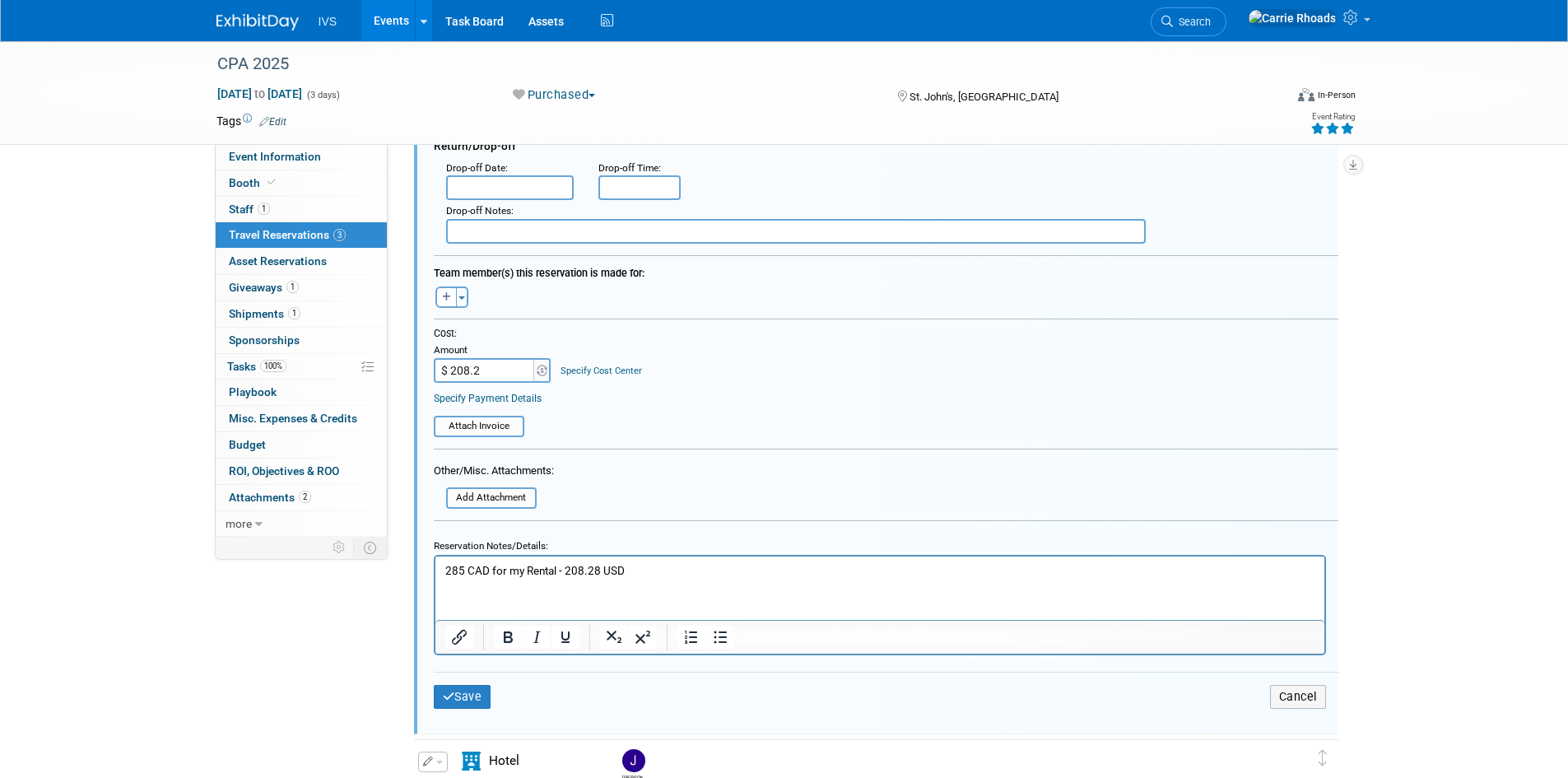 type on "$ 208.28" 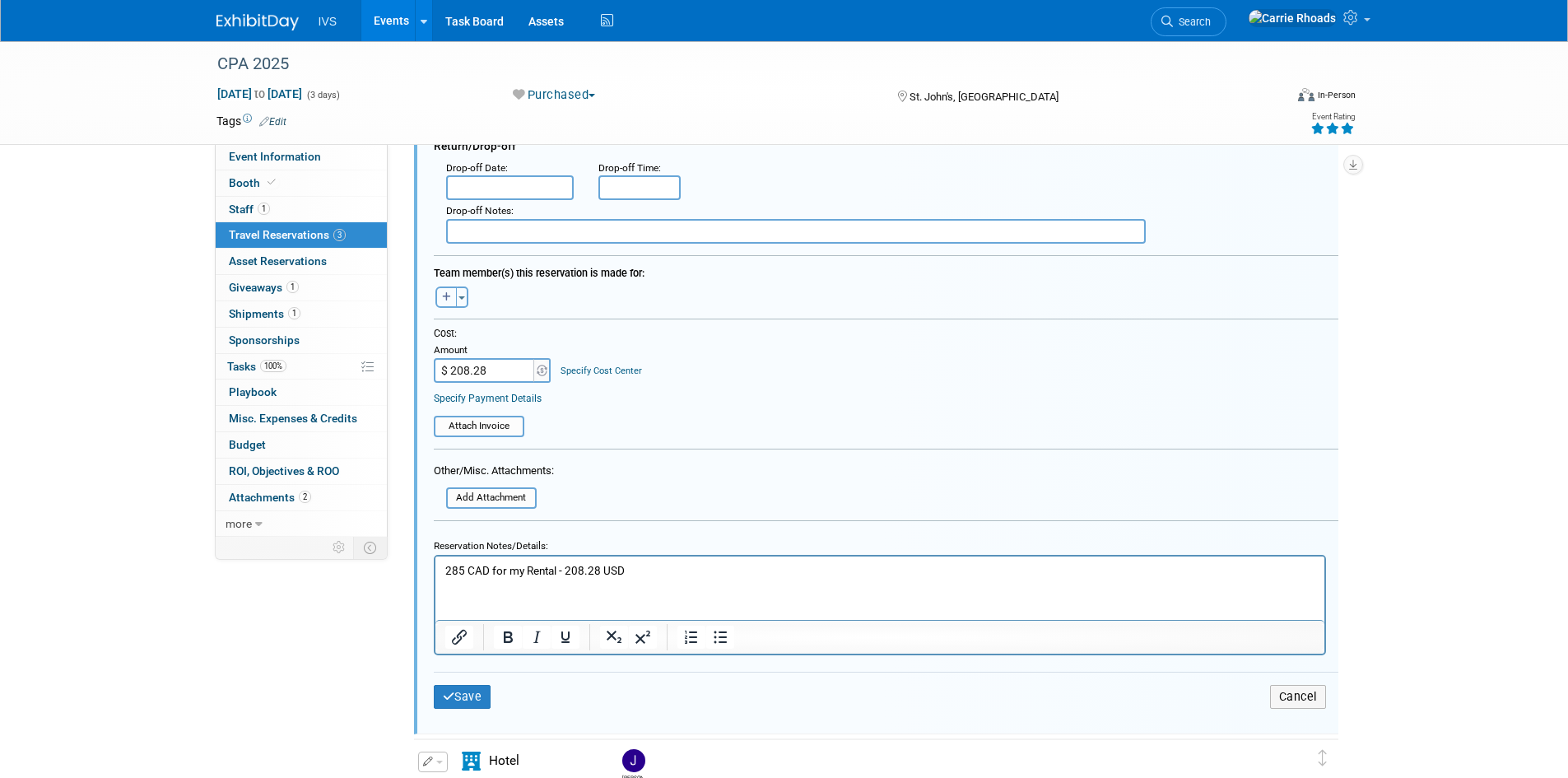 click at bounding box center [446, 297] 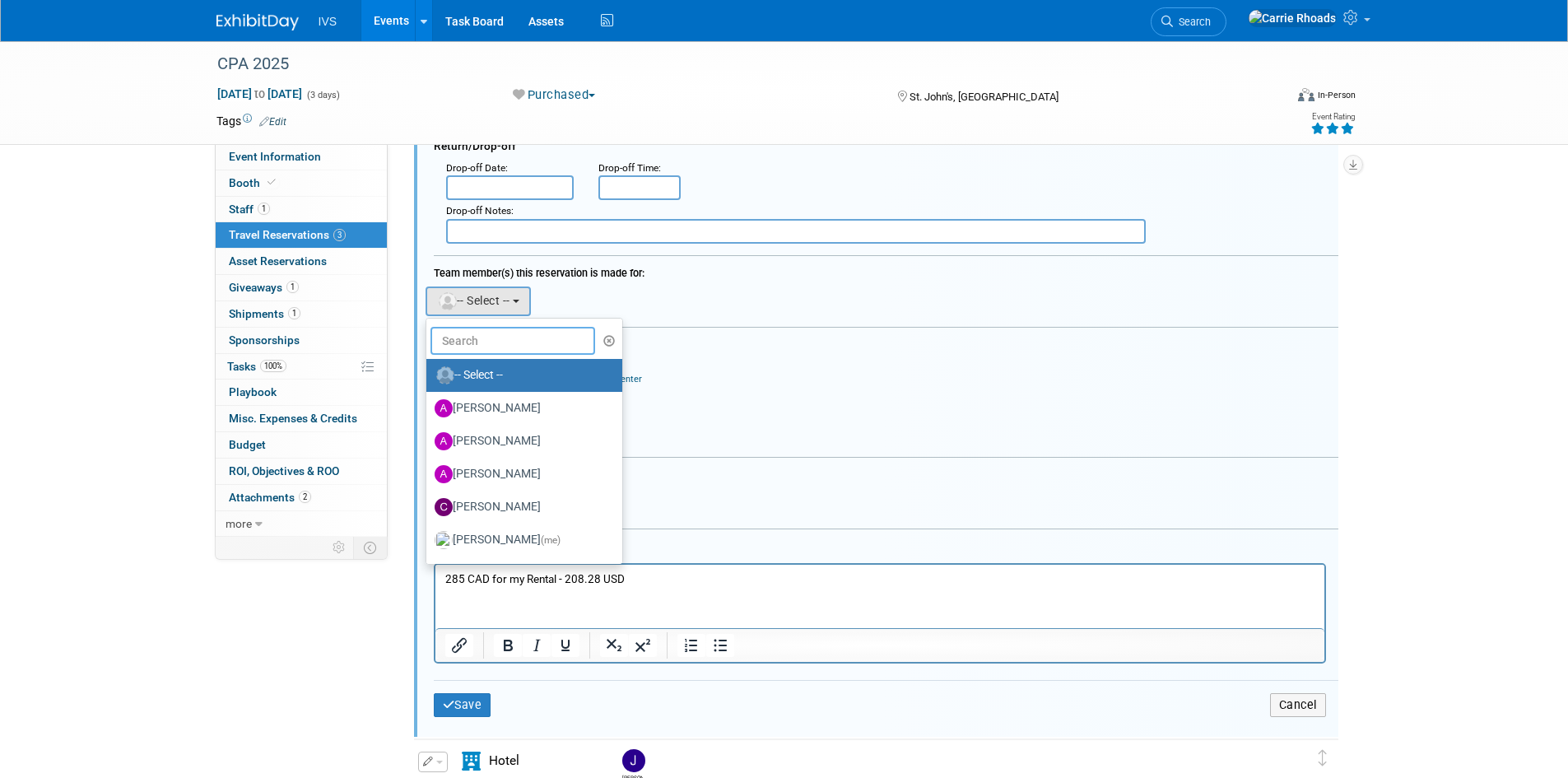 click at bounding box center (513, 341) 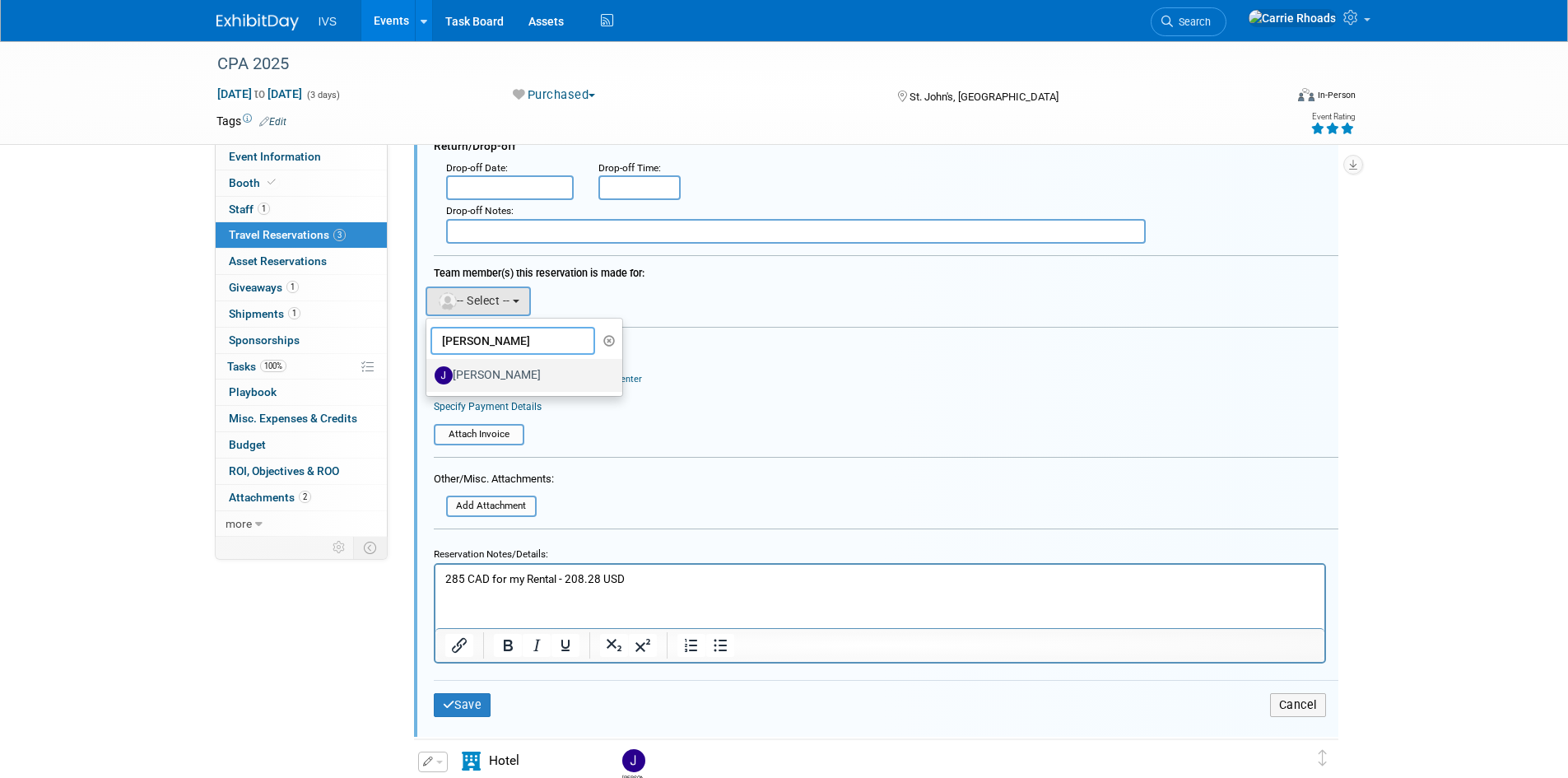 type on "john" 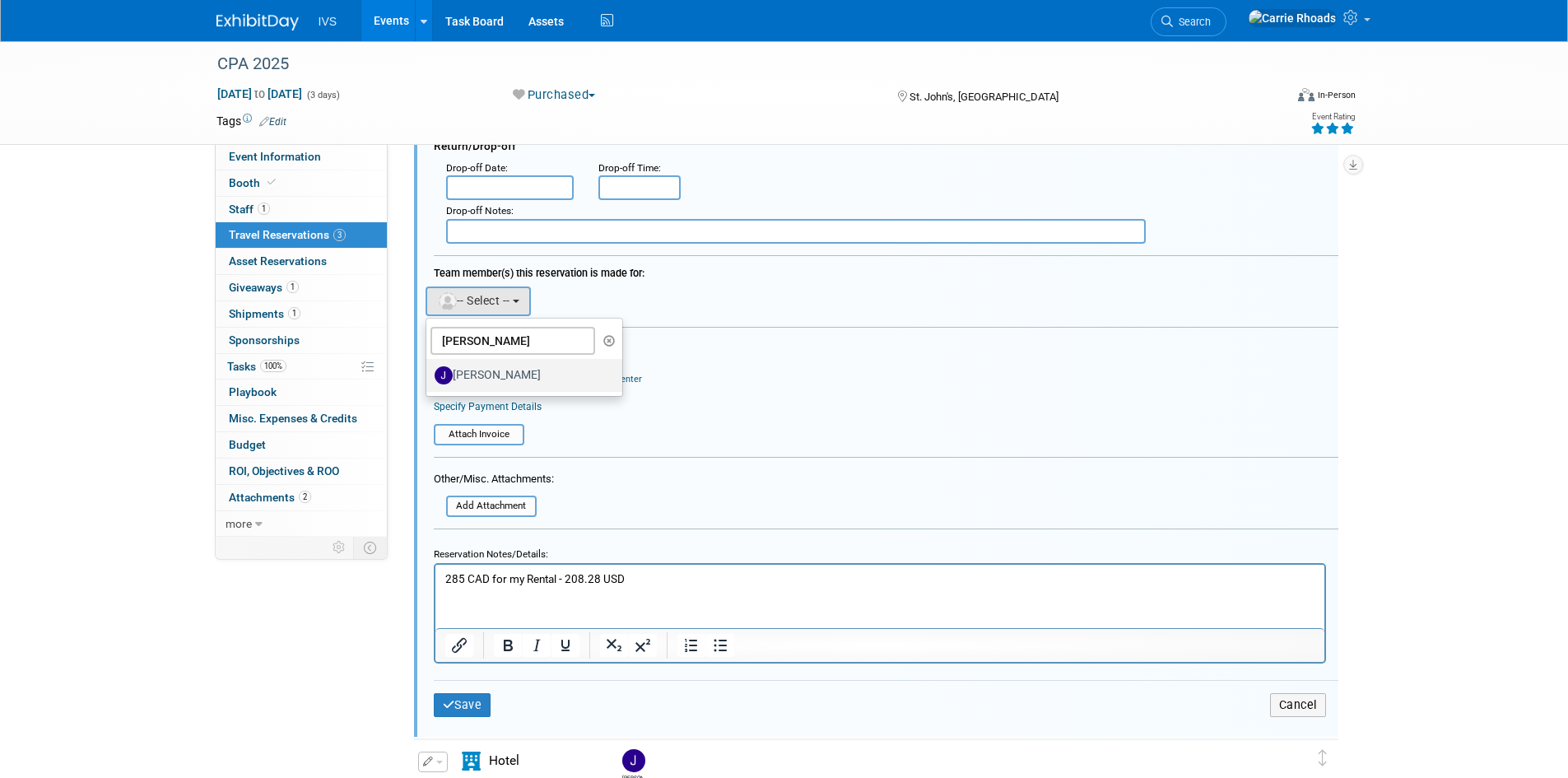 click on "John Fernandes" at bounding box center [520, 375] 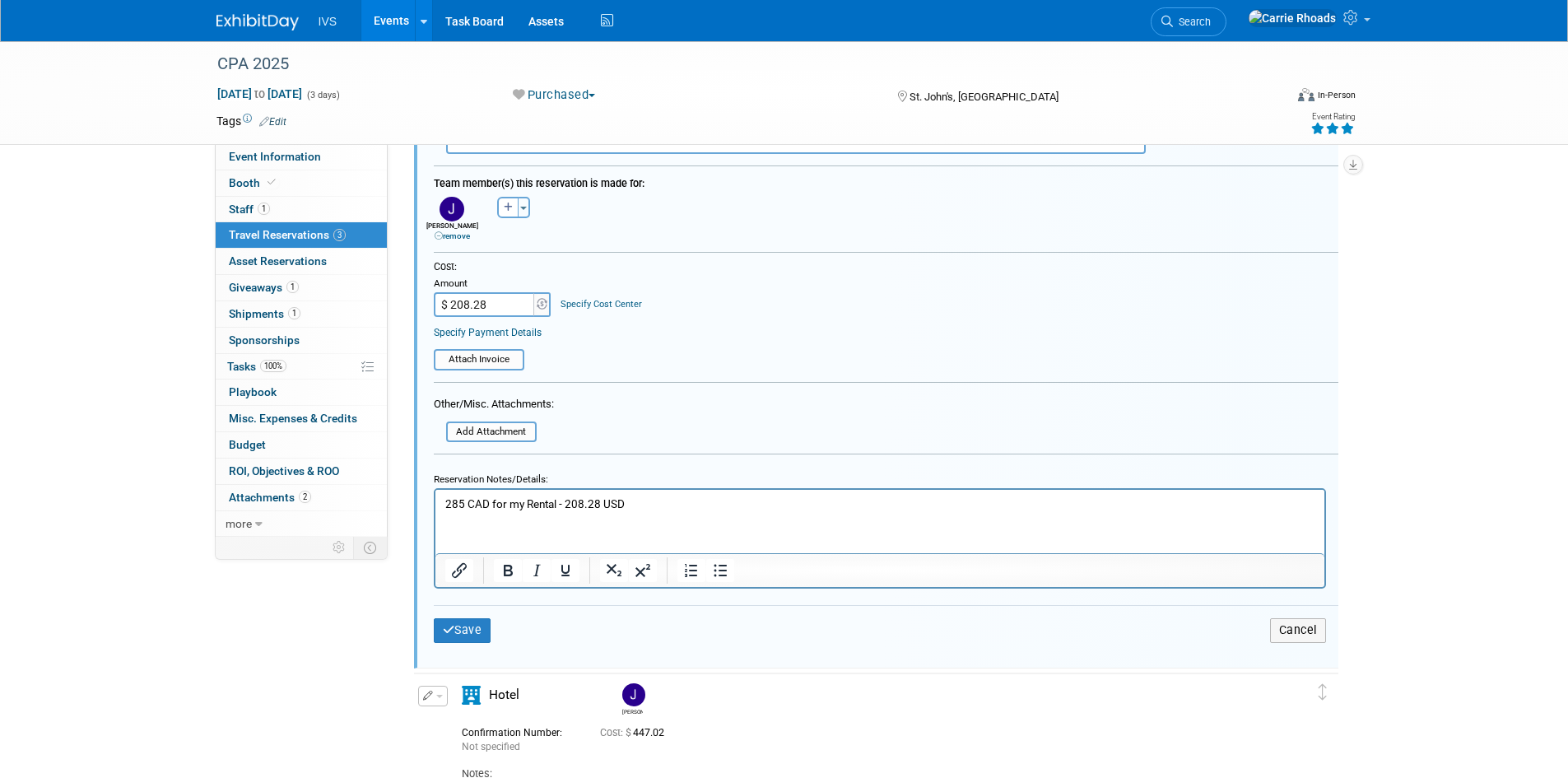scroll, scrollTop: 605, scrollLeft: 0, axis: vertical 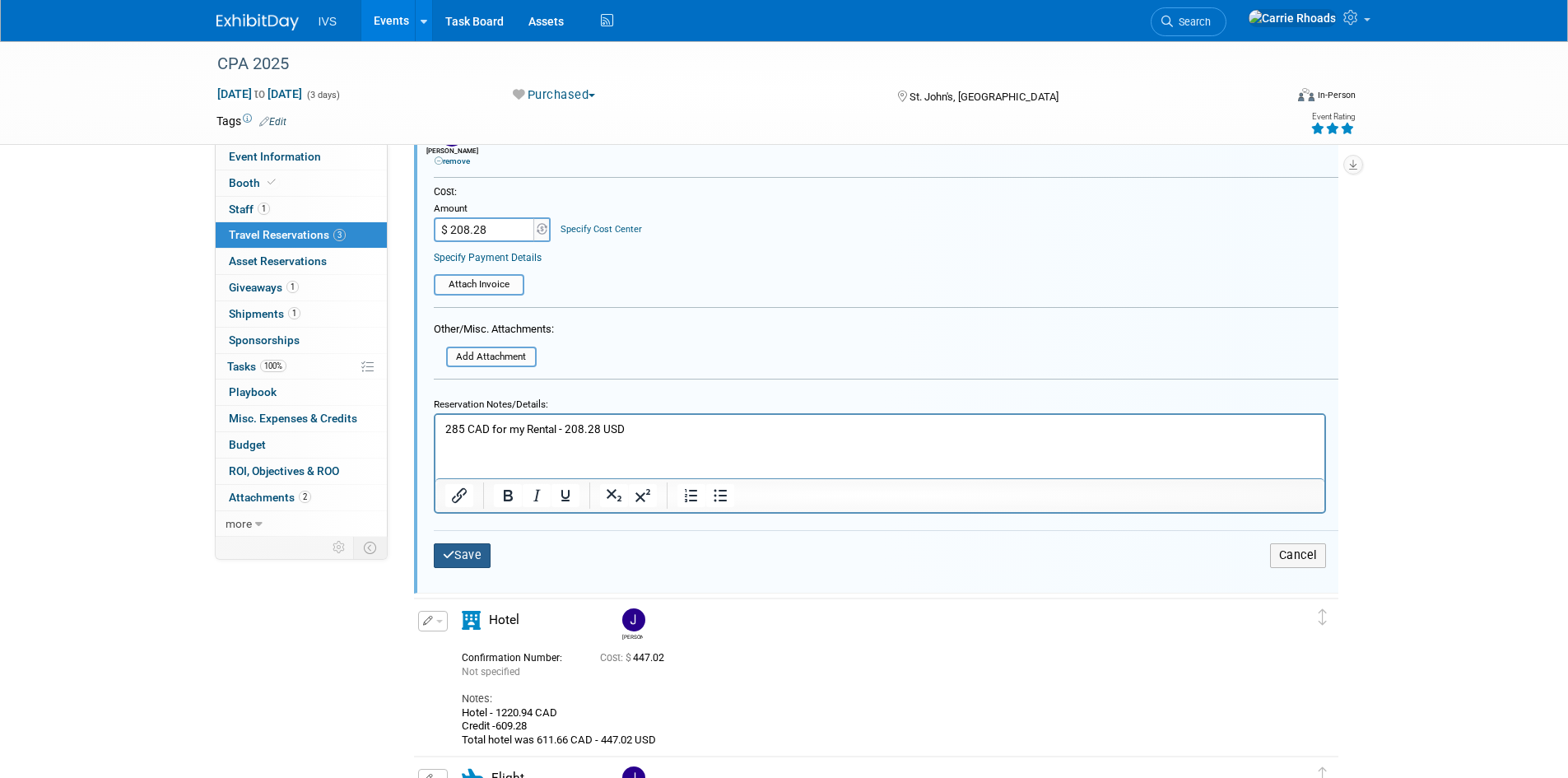click at bounding box center [449, 555] 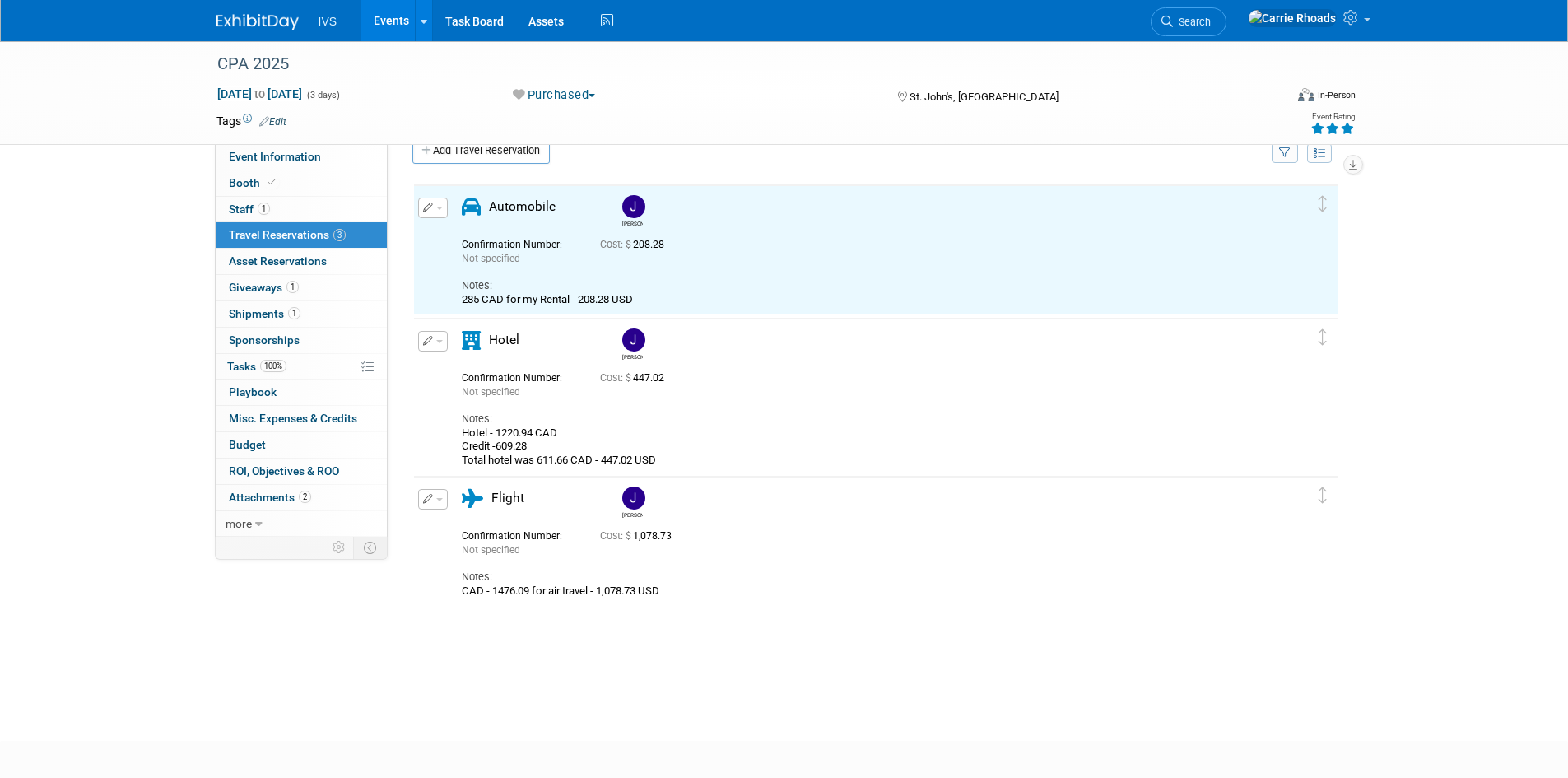 scroll, scrollTop: 0, scrollLeft: 0, axis: both 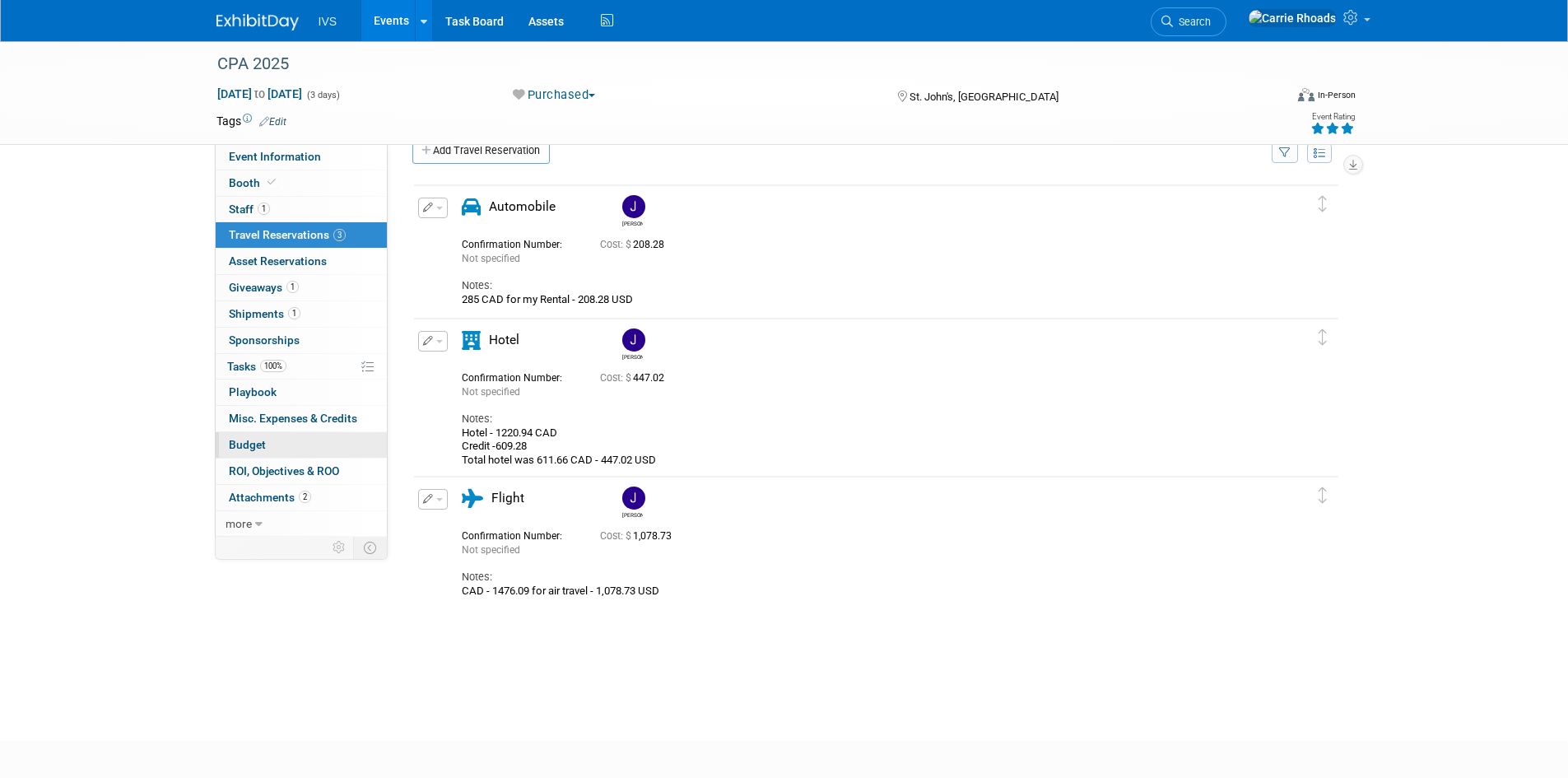 click on "Budget" at bounding box center [247, 445] 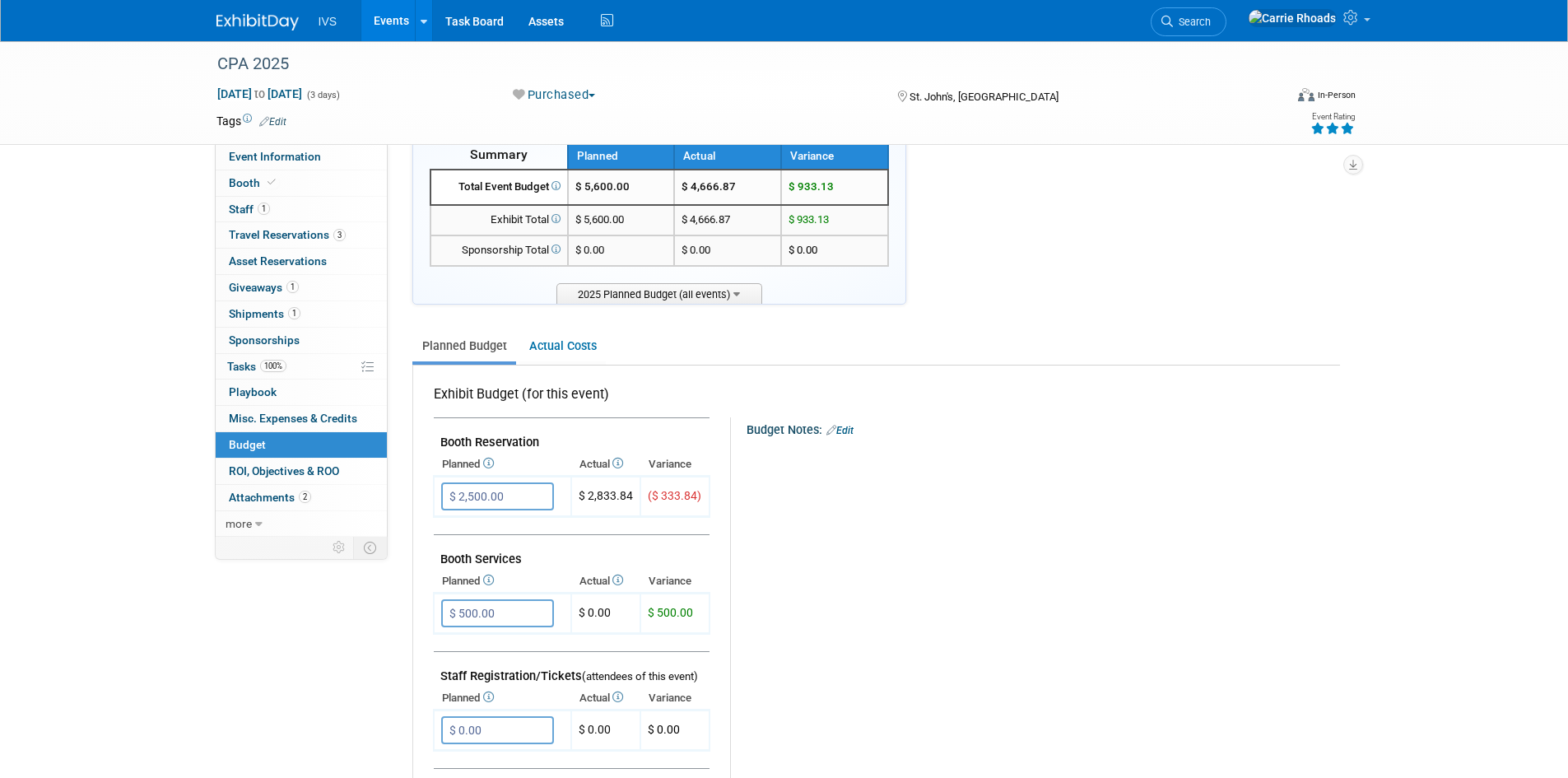 scroll, scrollTop: 165, scrollLeft: 0, axis: vertical 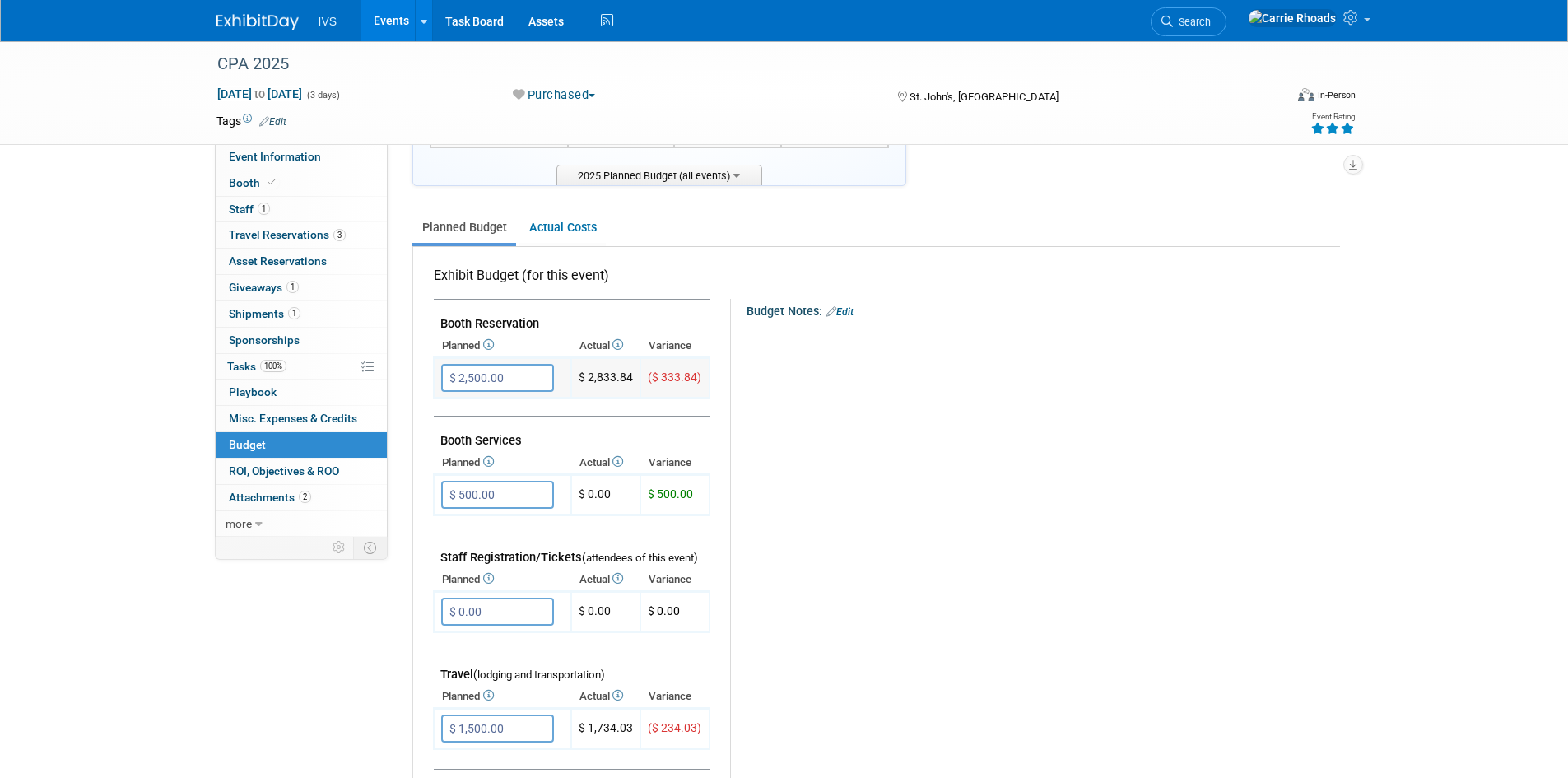click on "$ 2,500.00" at bounding box center [497, 378] 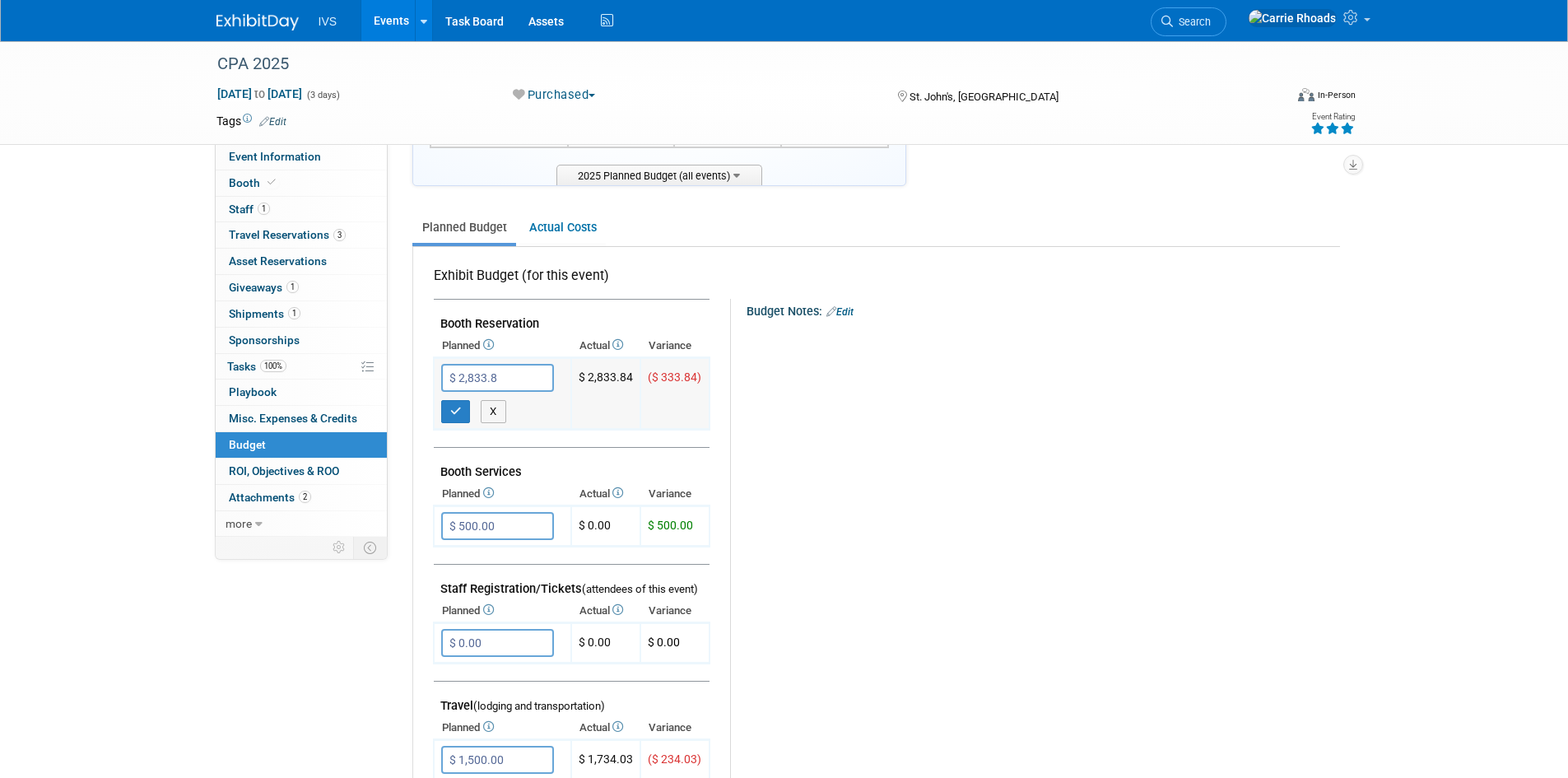 type on "$ 2,833.84" 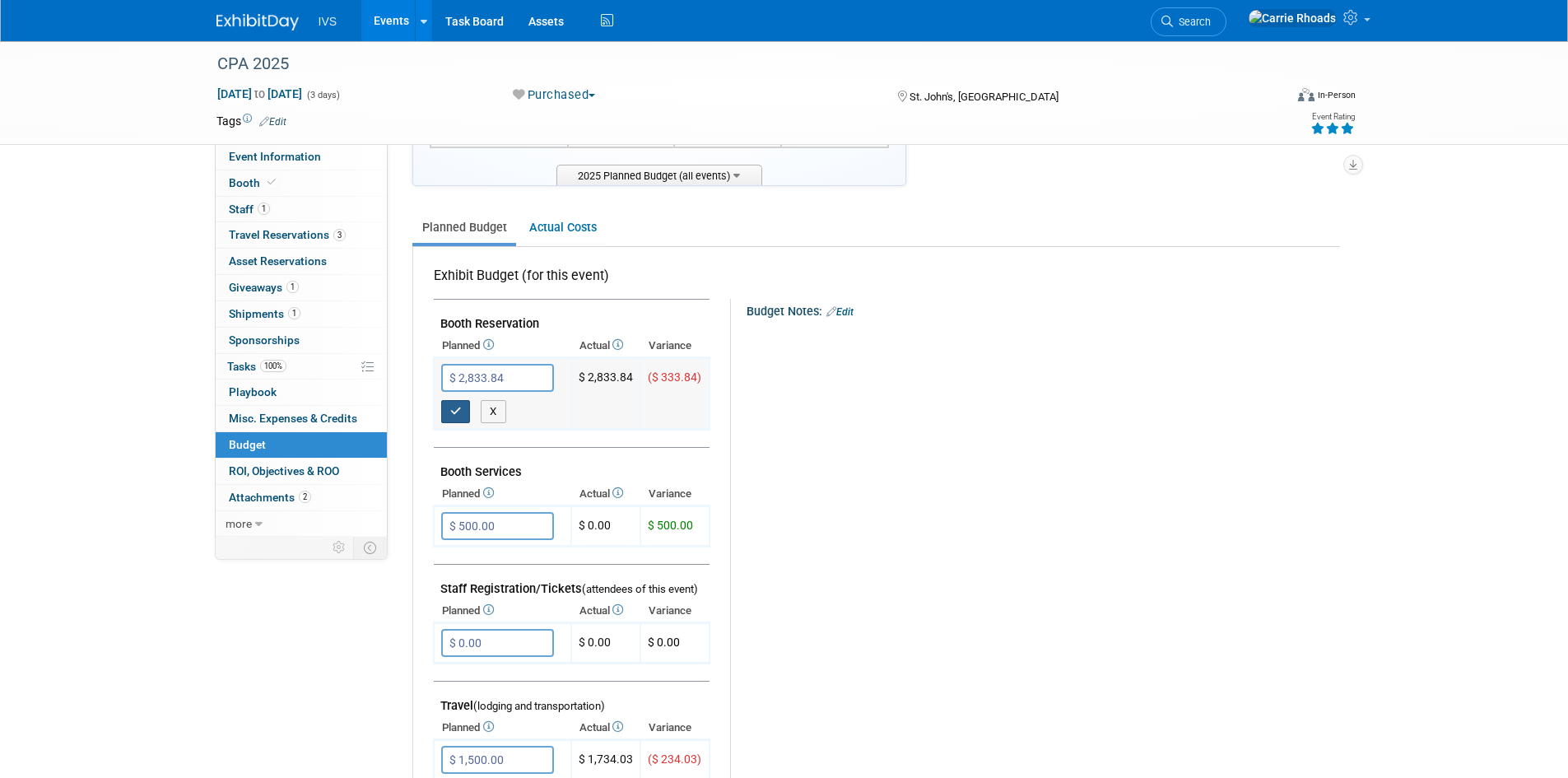 click at bounding box center [456, 412] 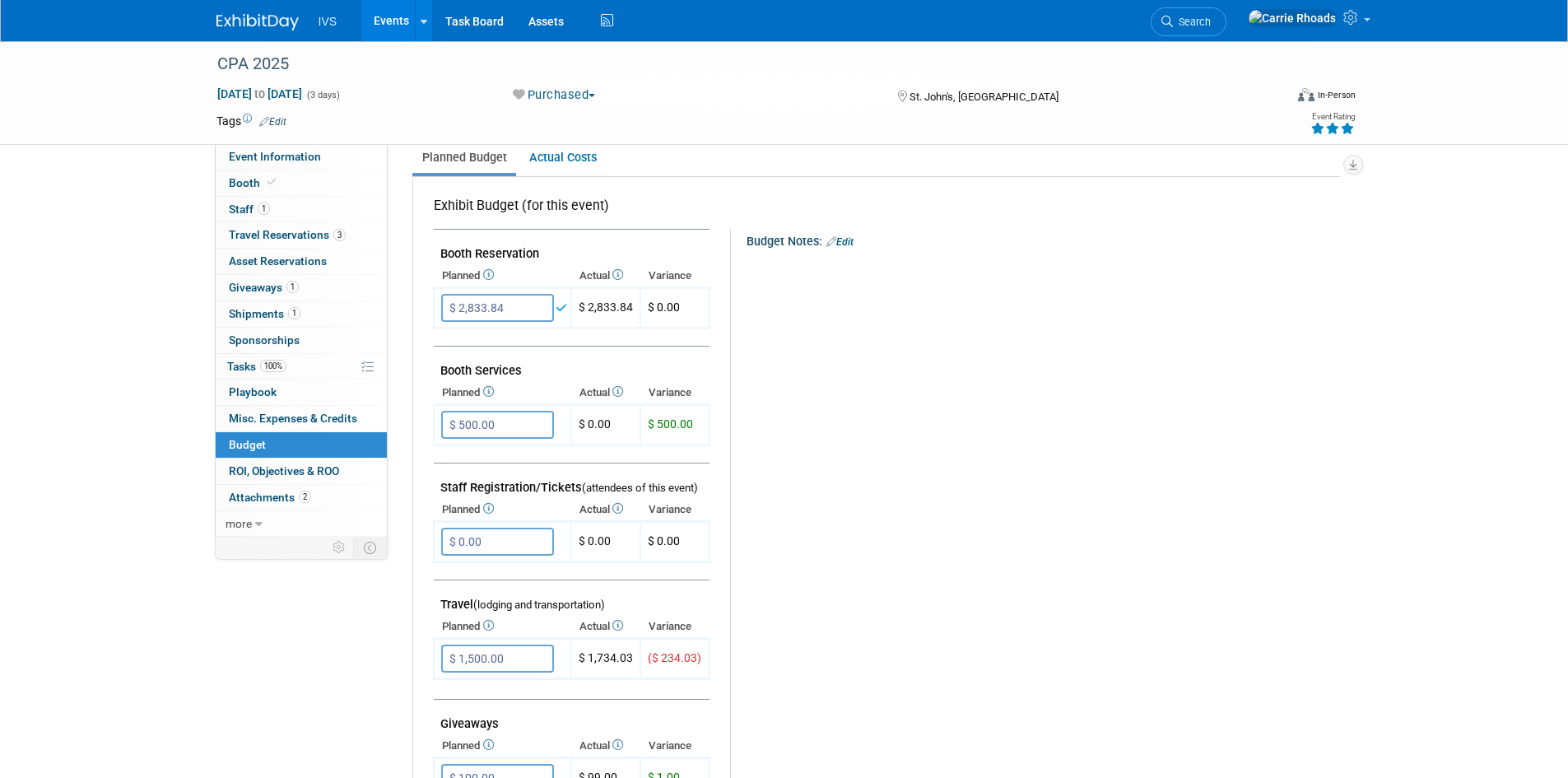 scroll, scrollTop: 247, scrollLeft: 0, axis: vertical 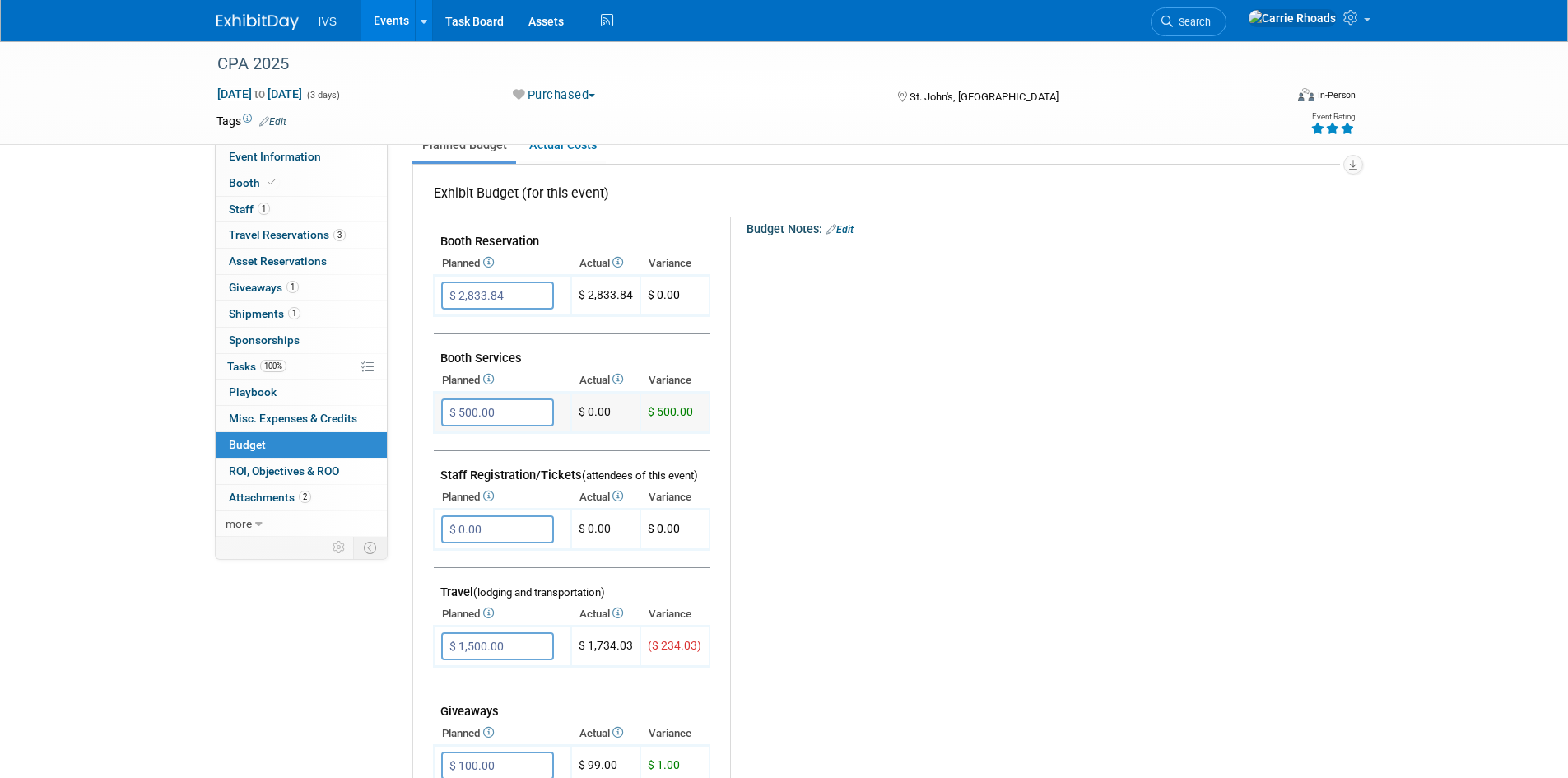 click on "$ 500.00" at bounding box center [497, 412] 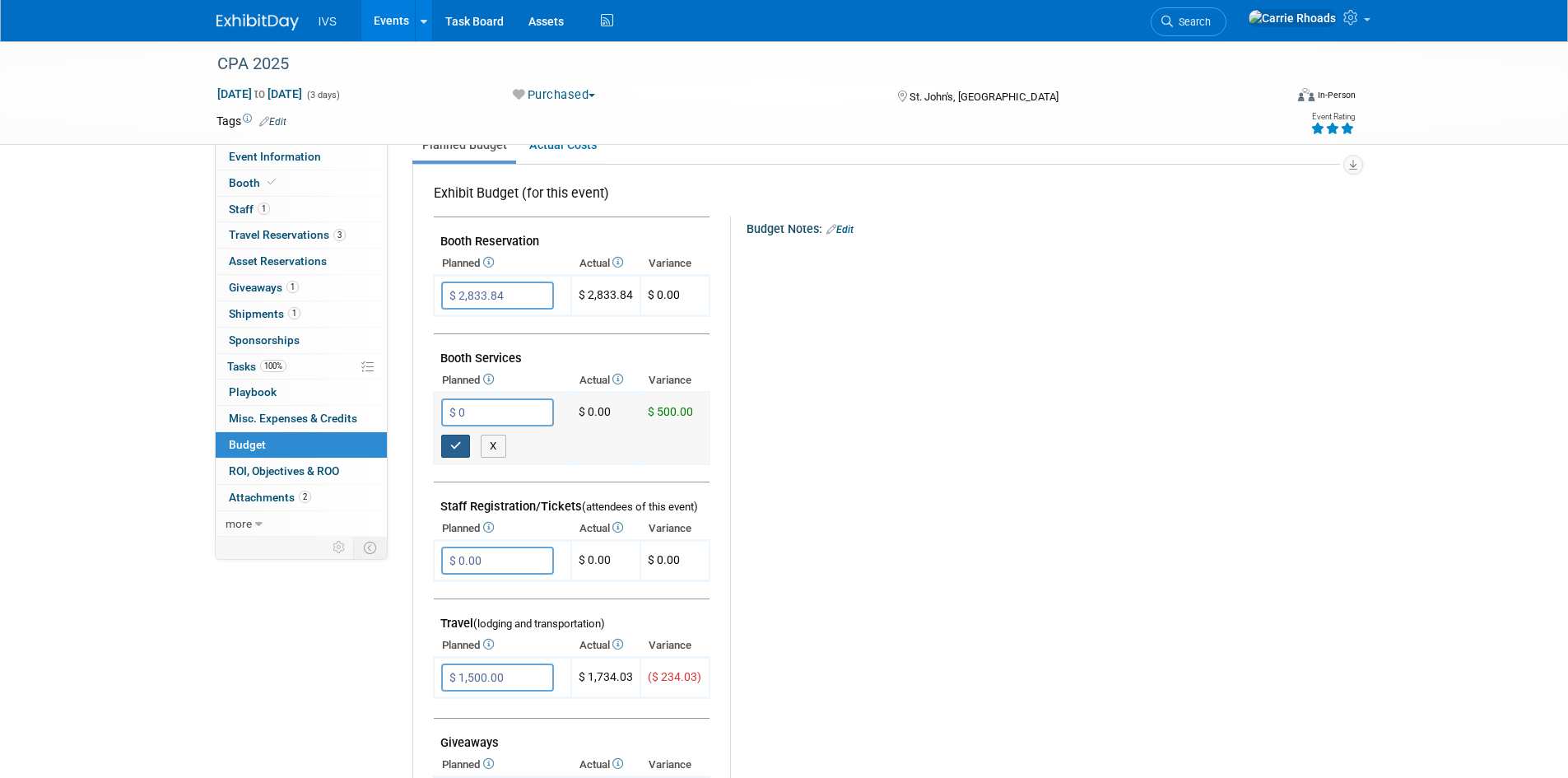 type on "$ 0.00" 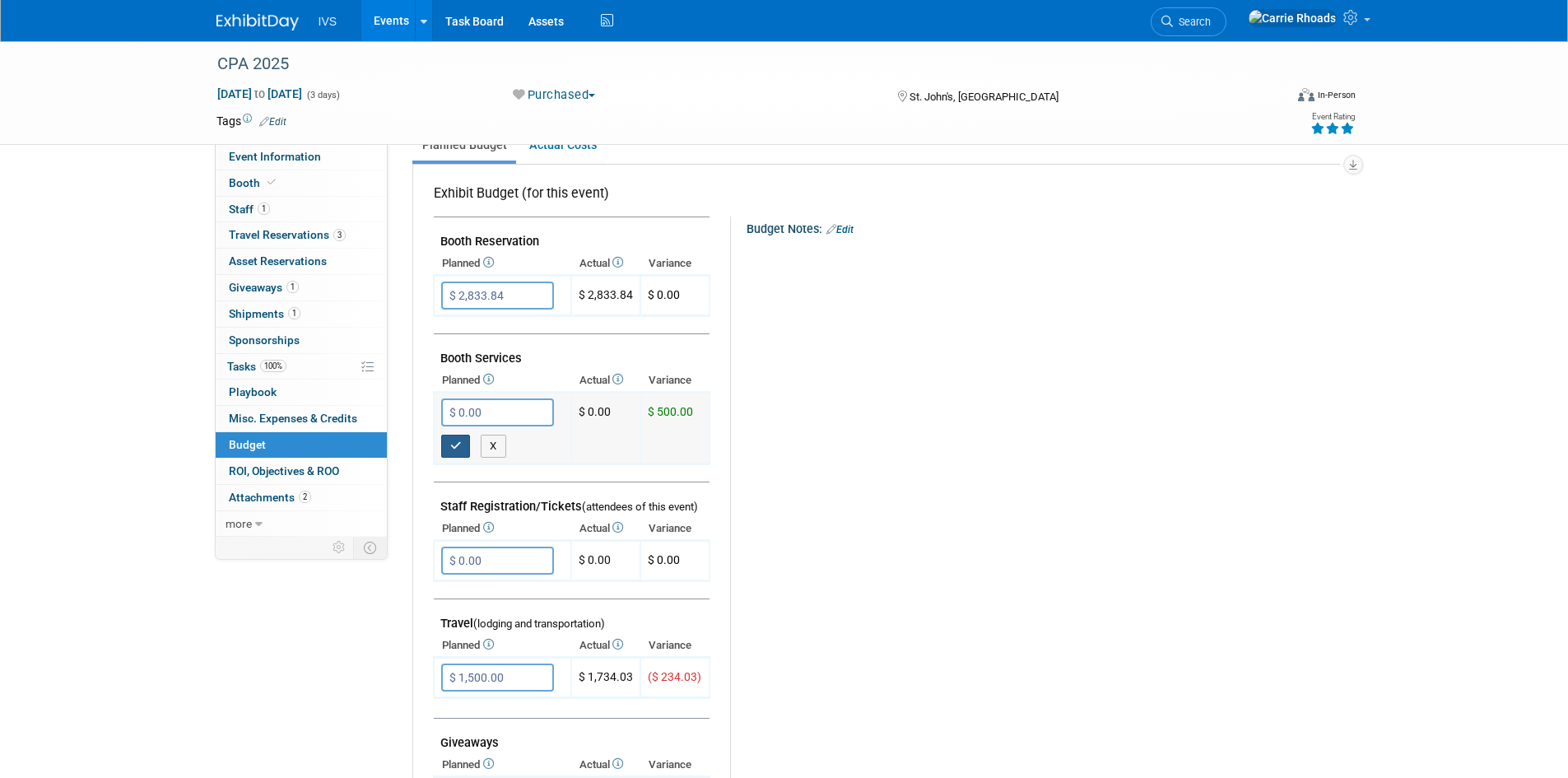 click at bounding box center (456, 446) 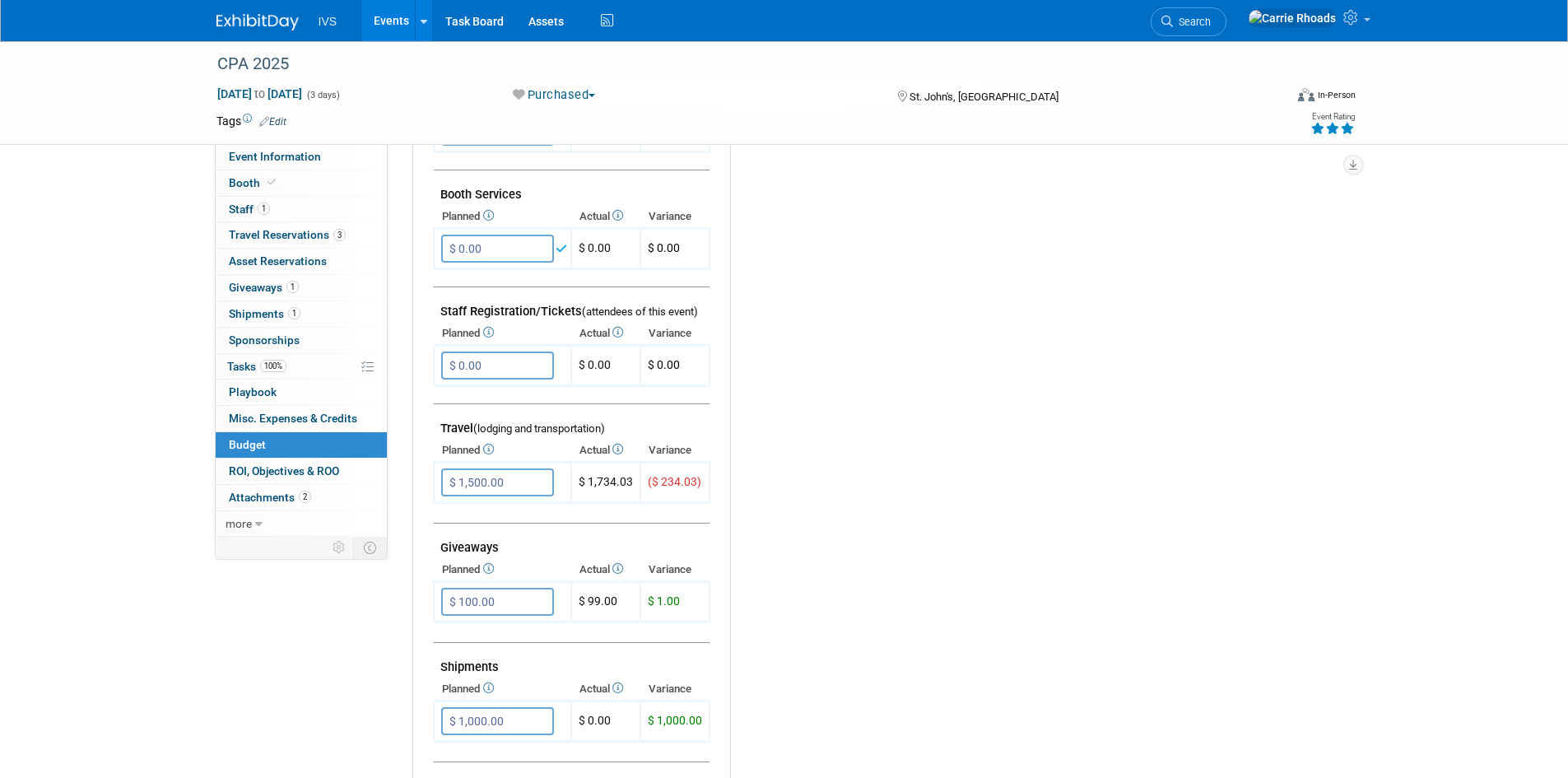 scroll, scrollTop: 412, scrollLeft: 0, axis: vertical 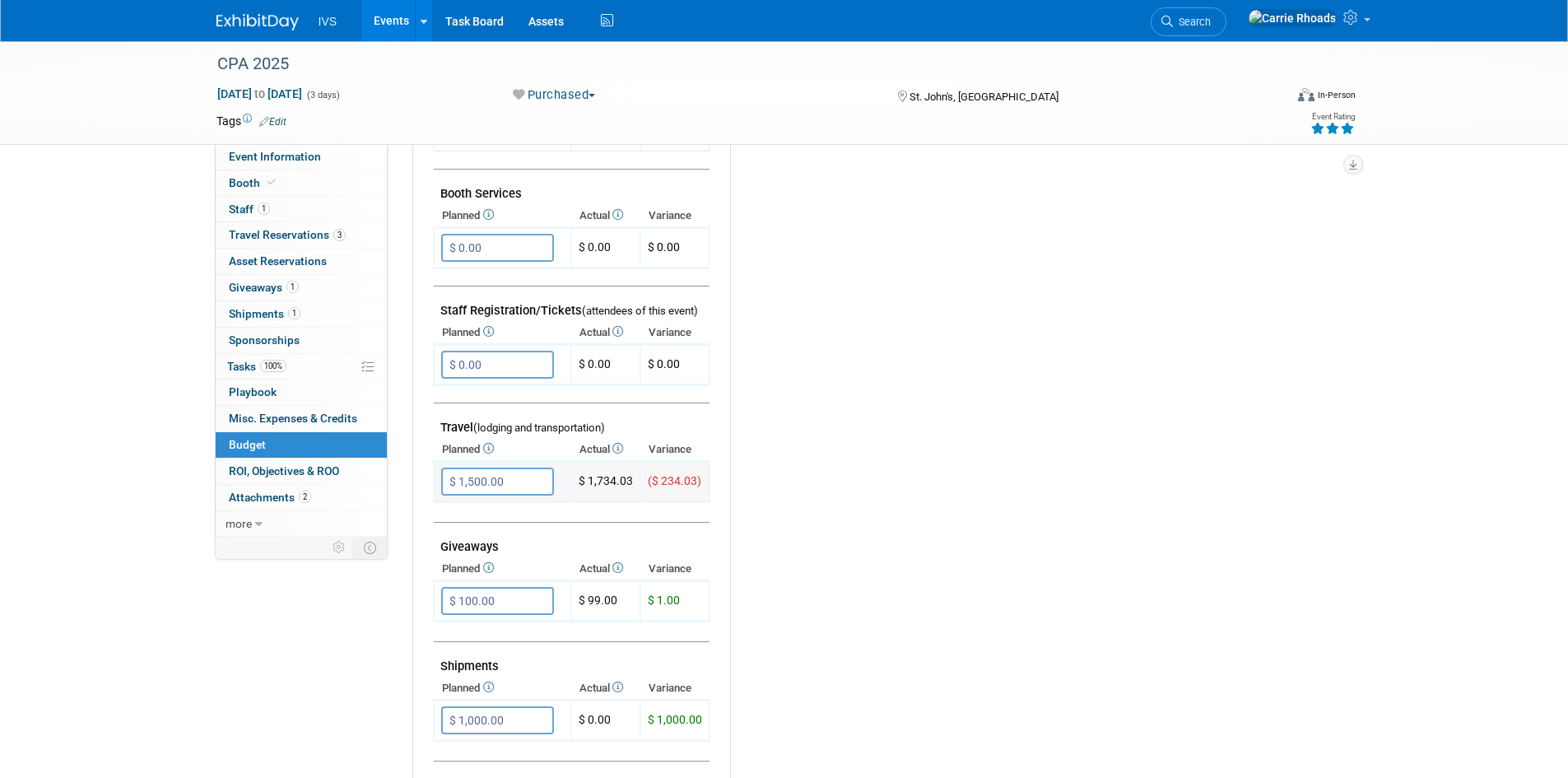 click on "$ 1,500.00" at bounding box center (497, 482) 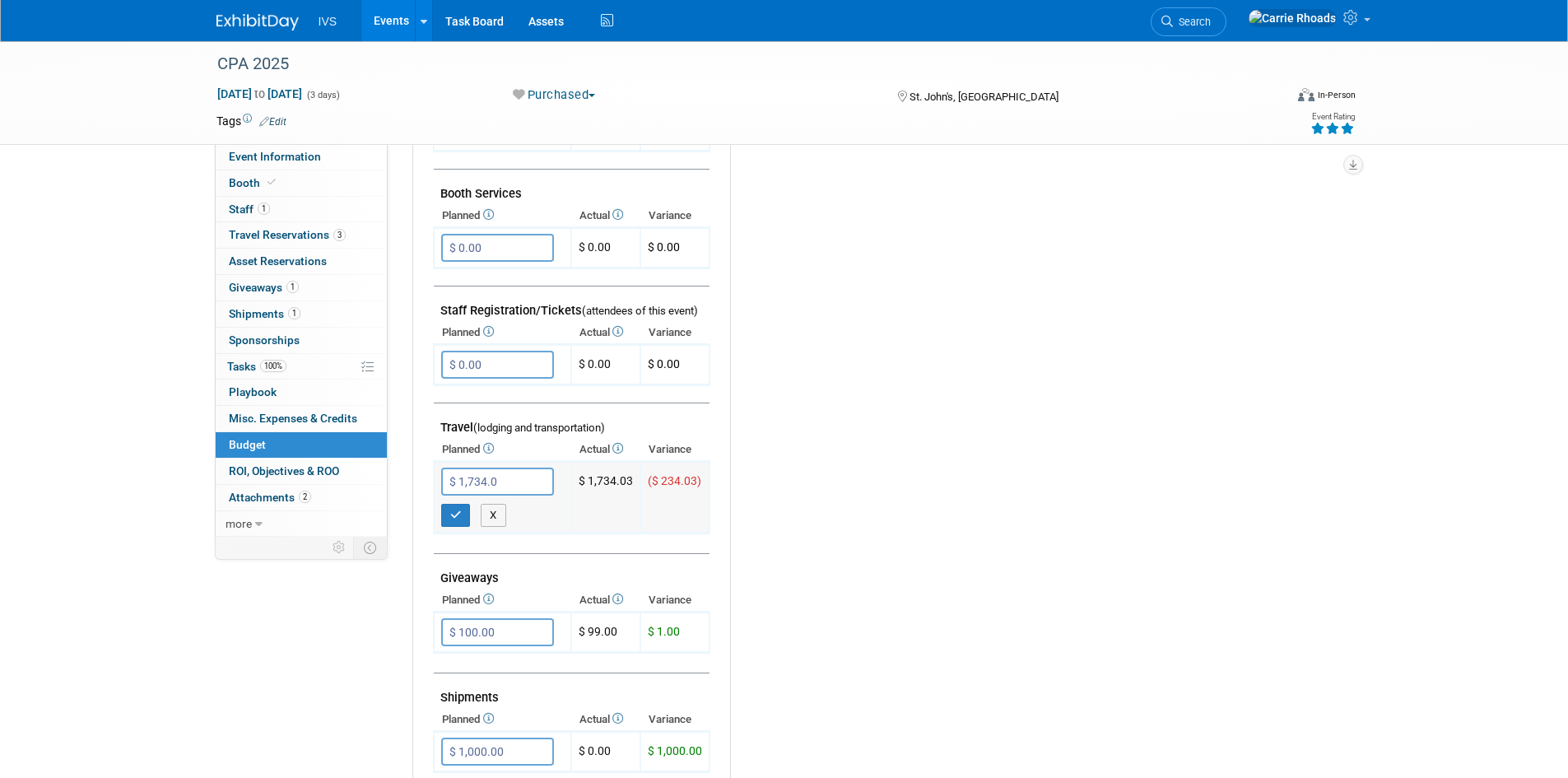 type on "$ 1,734.03" 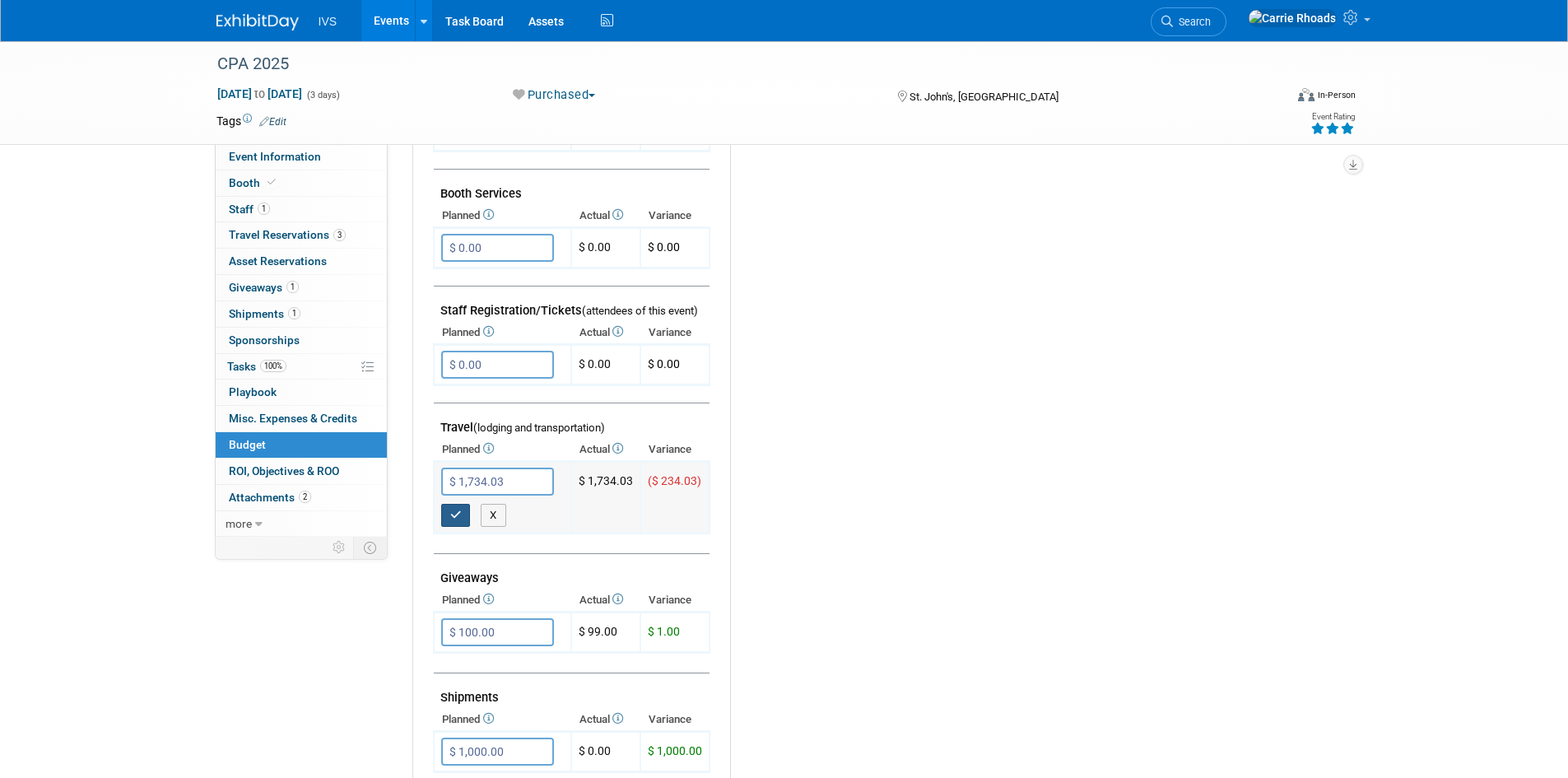 click at bounding box center (456, 515) 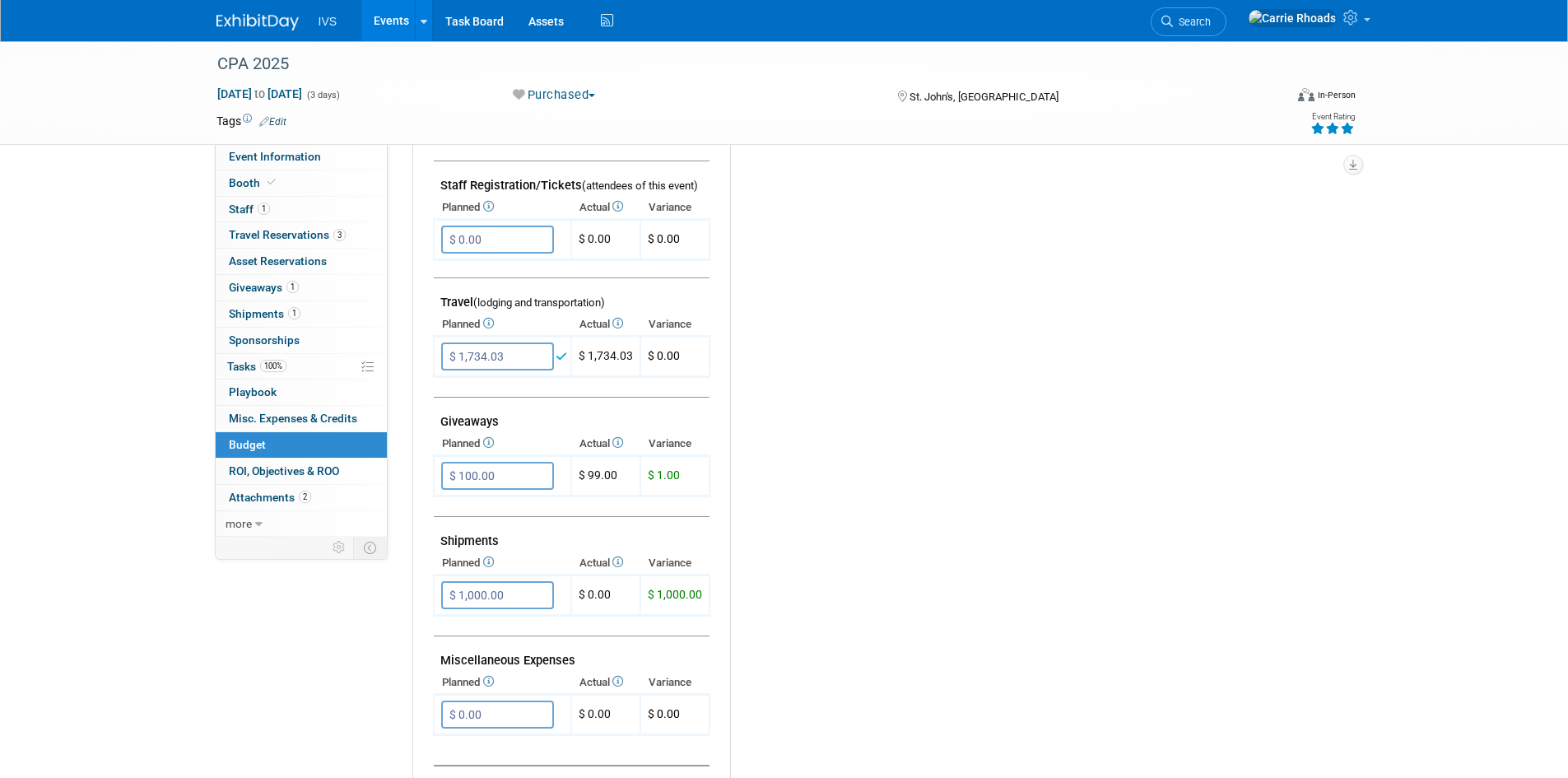 scroll, scrollTop: 576, scrollLeft: 0, axis: vertical 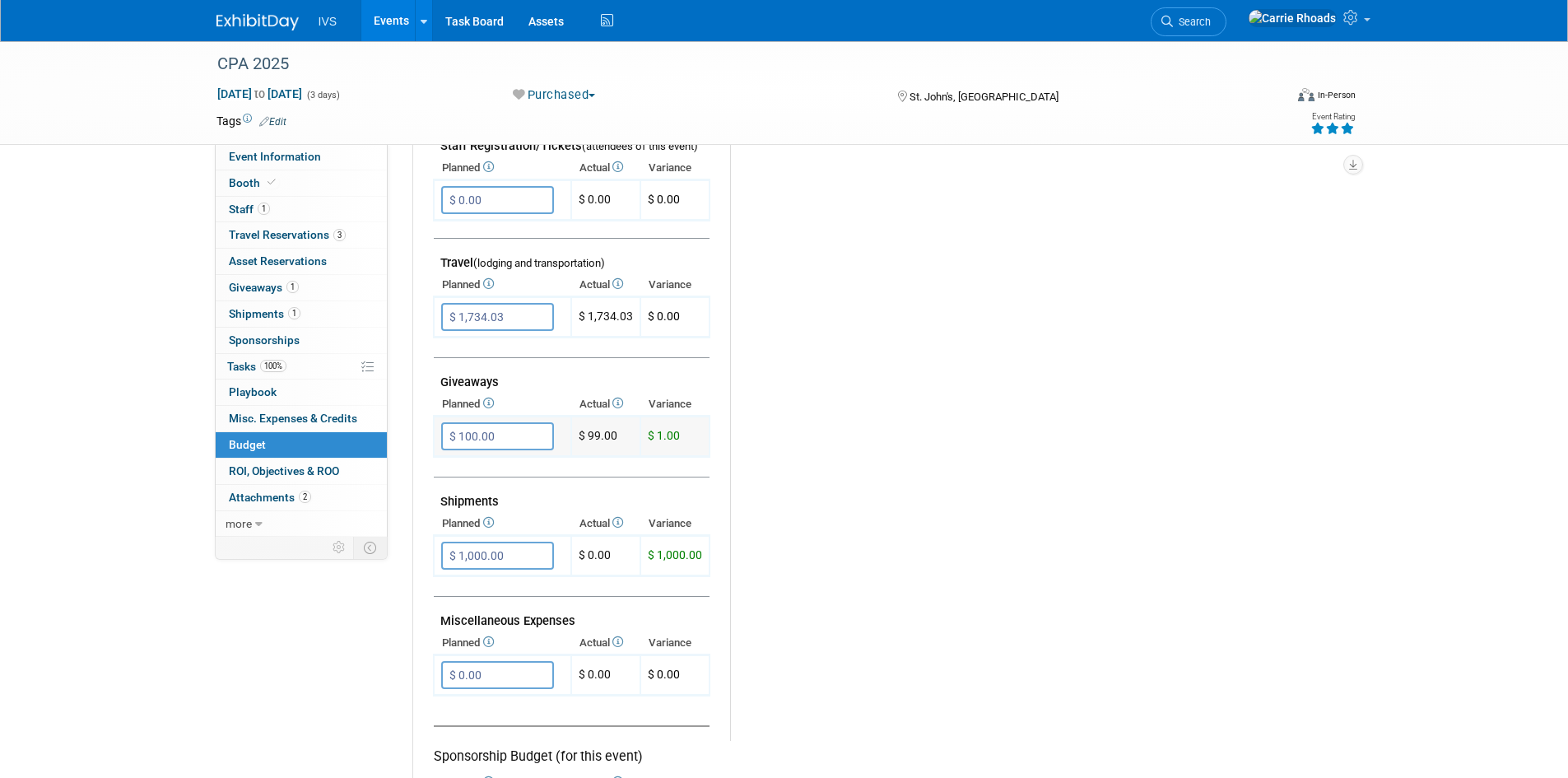 click on "$ 100.00" at bounding box center [497, 436] 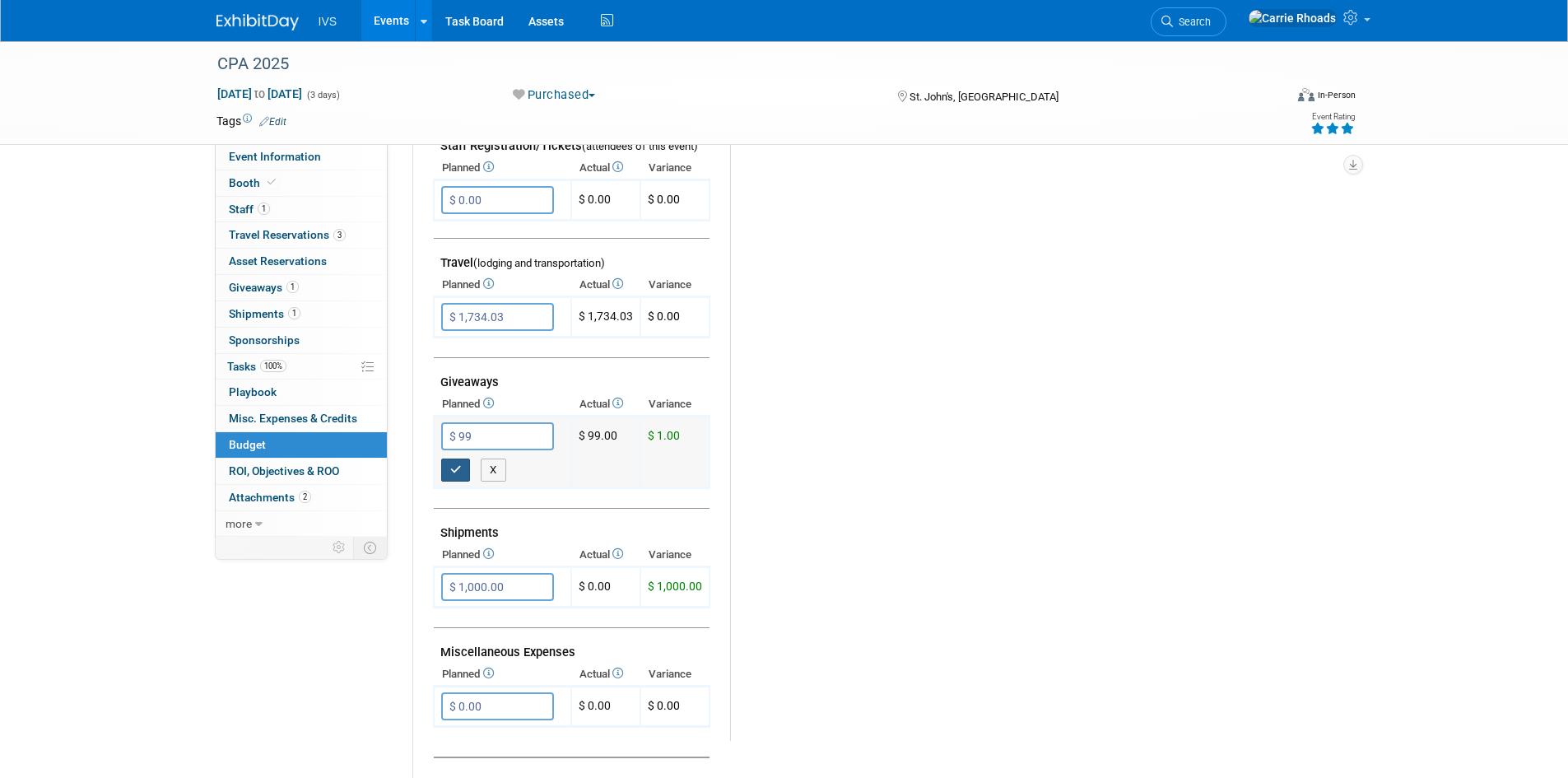 type on "$ 99.00" 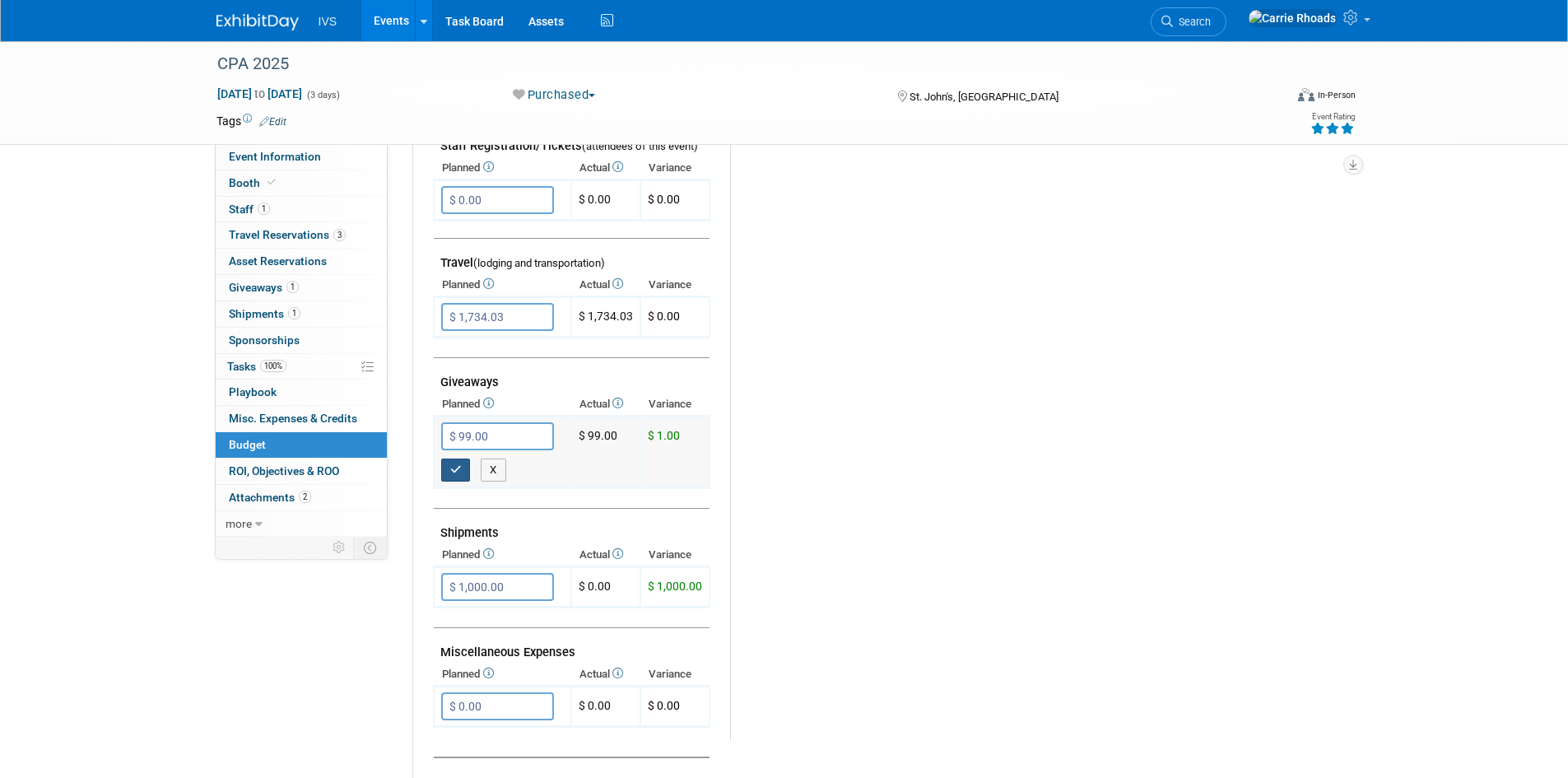 click at bounding box center [456, 469] 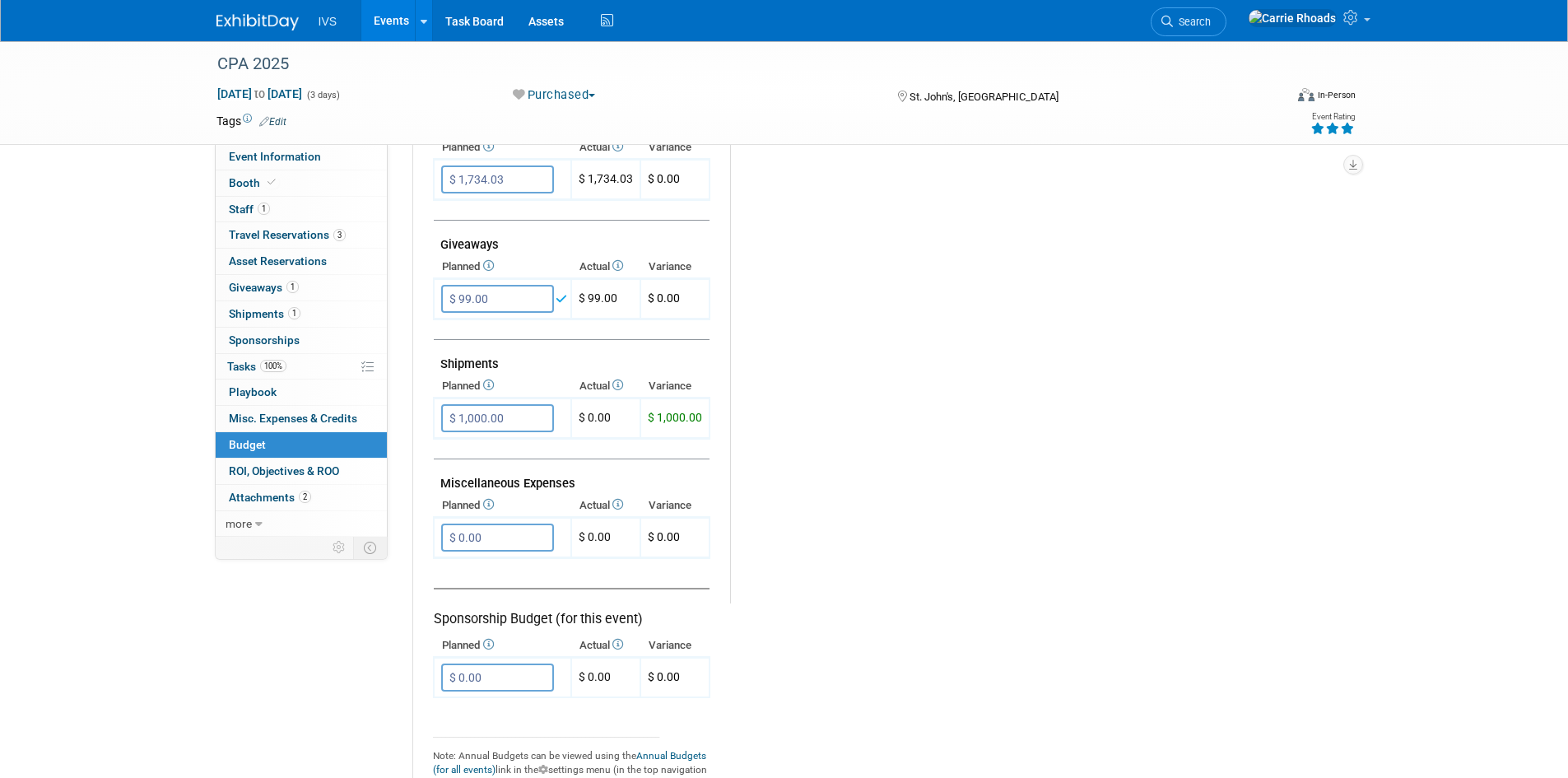 scroll, scrollTop: 741, scrollLeft: 0, axis: vertical 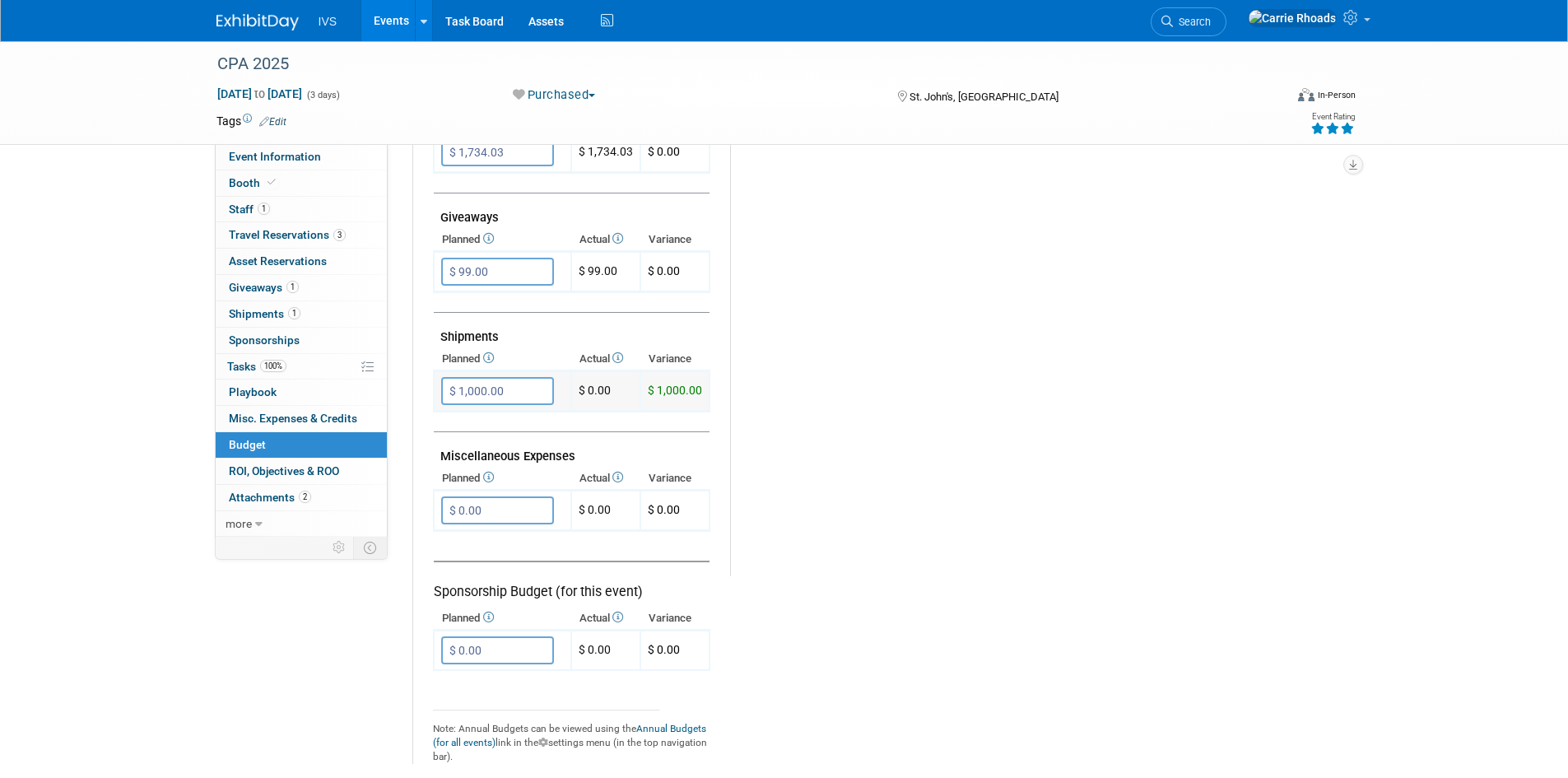 click on "$ 1,000.00" at bounding box center (497, 391) 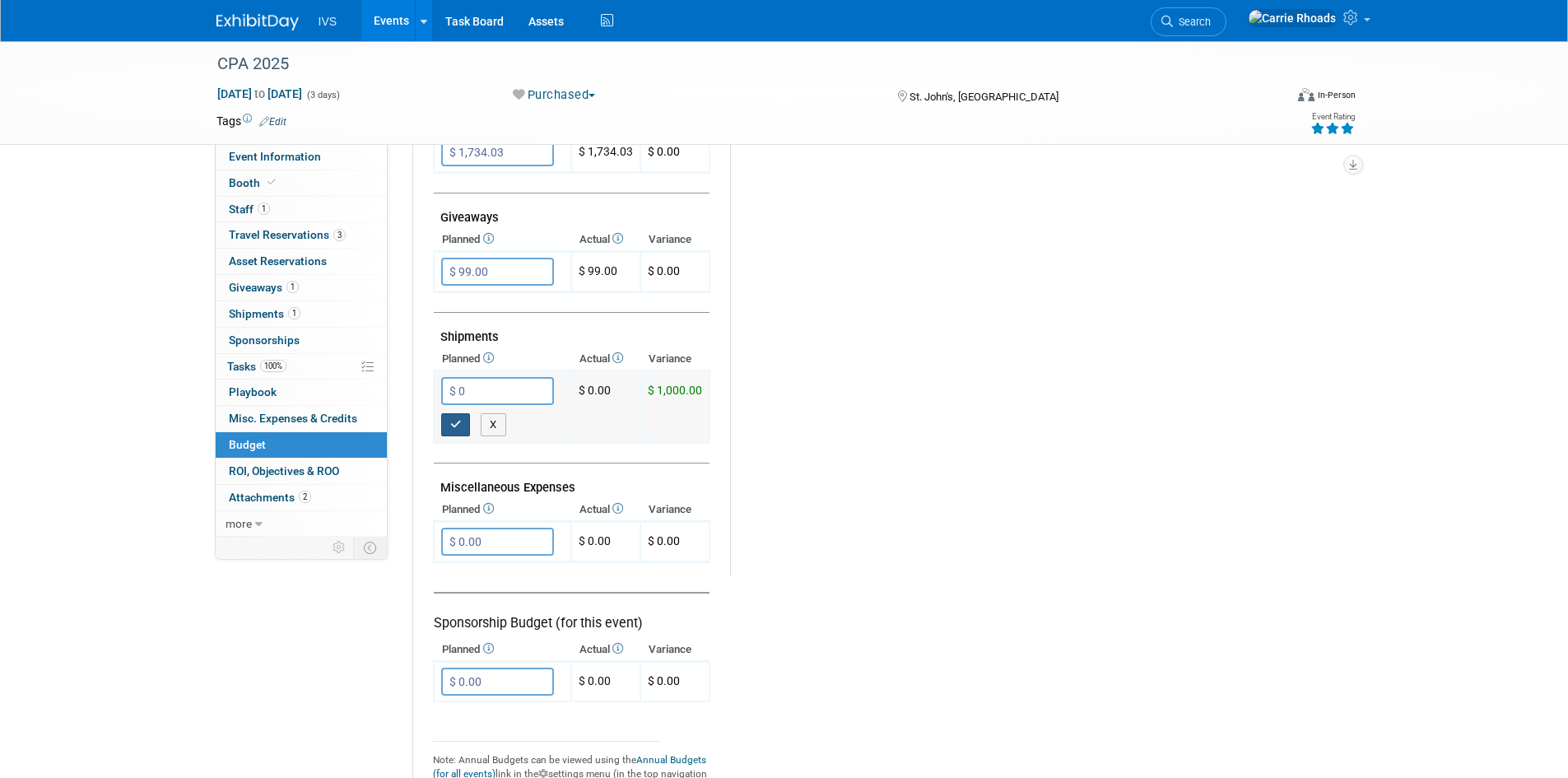 type on "$ 0.00" 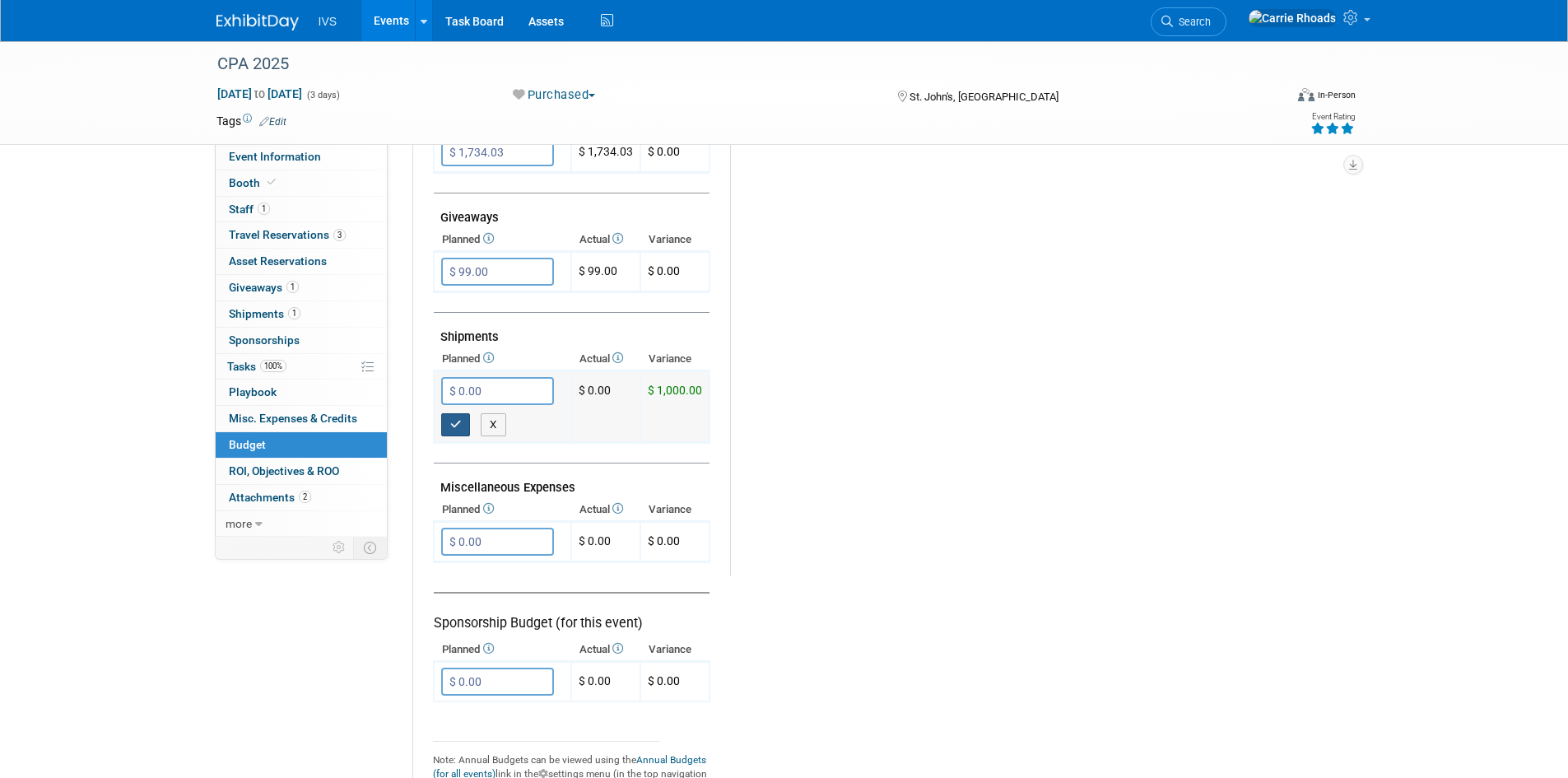 click at bounding box center [456, 424] 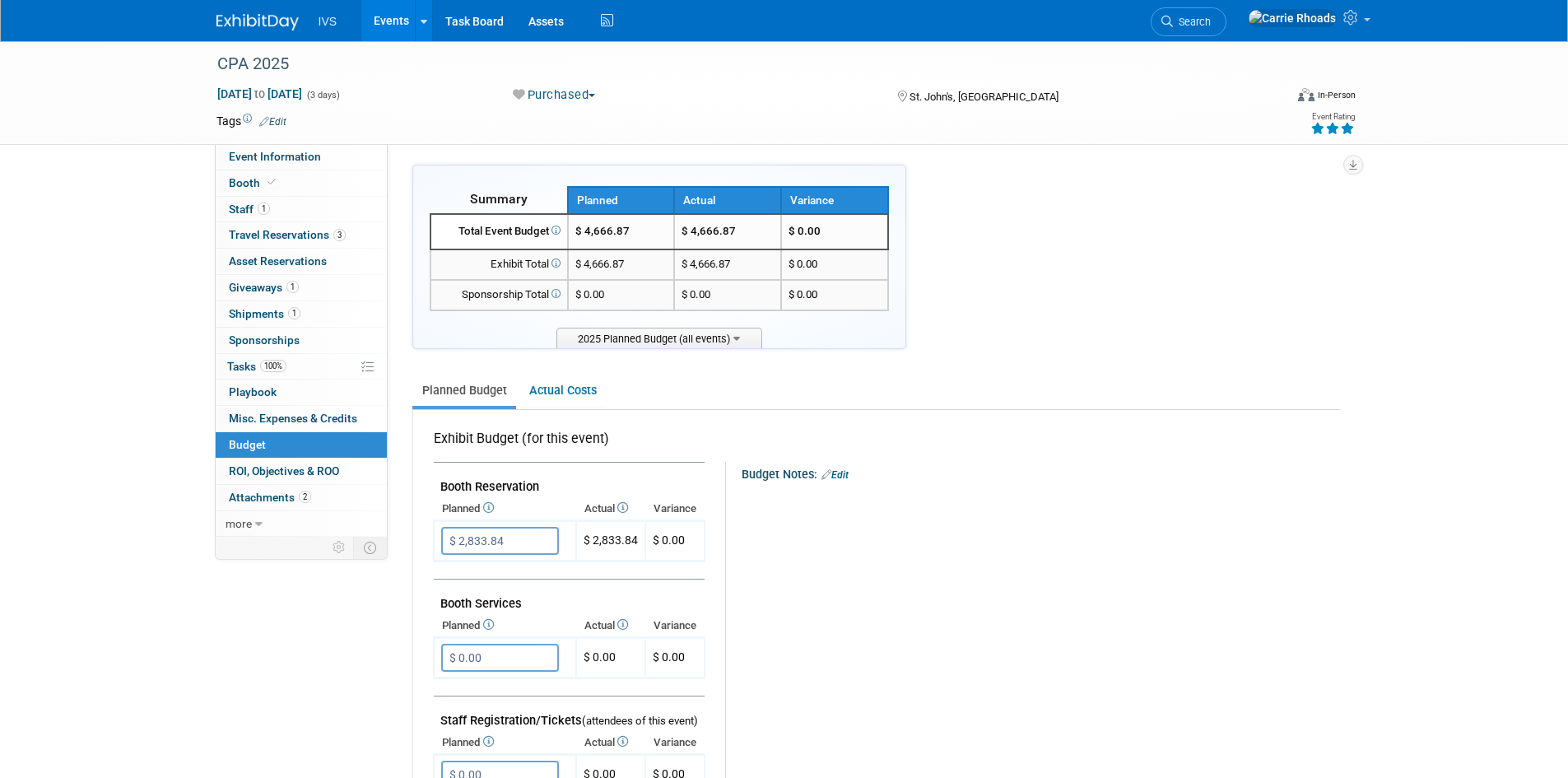 scroll, scrollTop: 0, scrollLeft: 0, axis: both 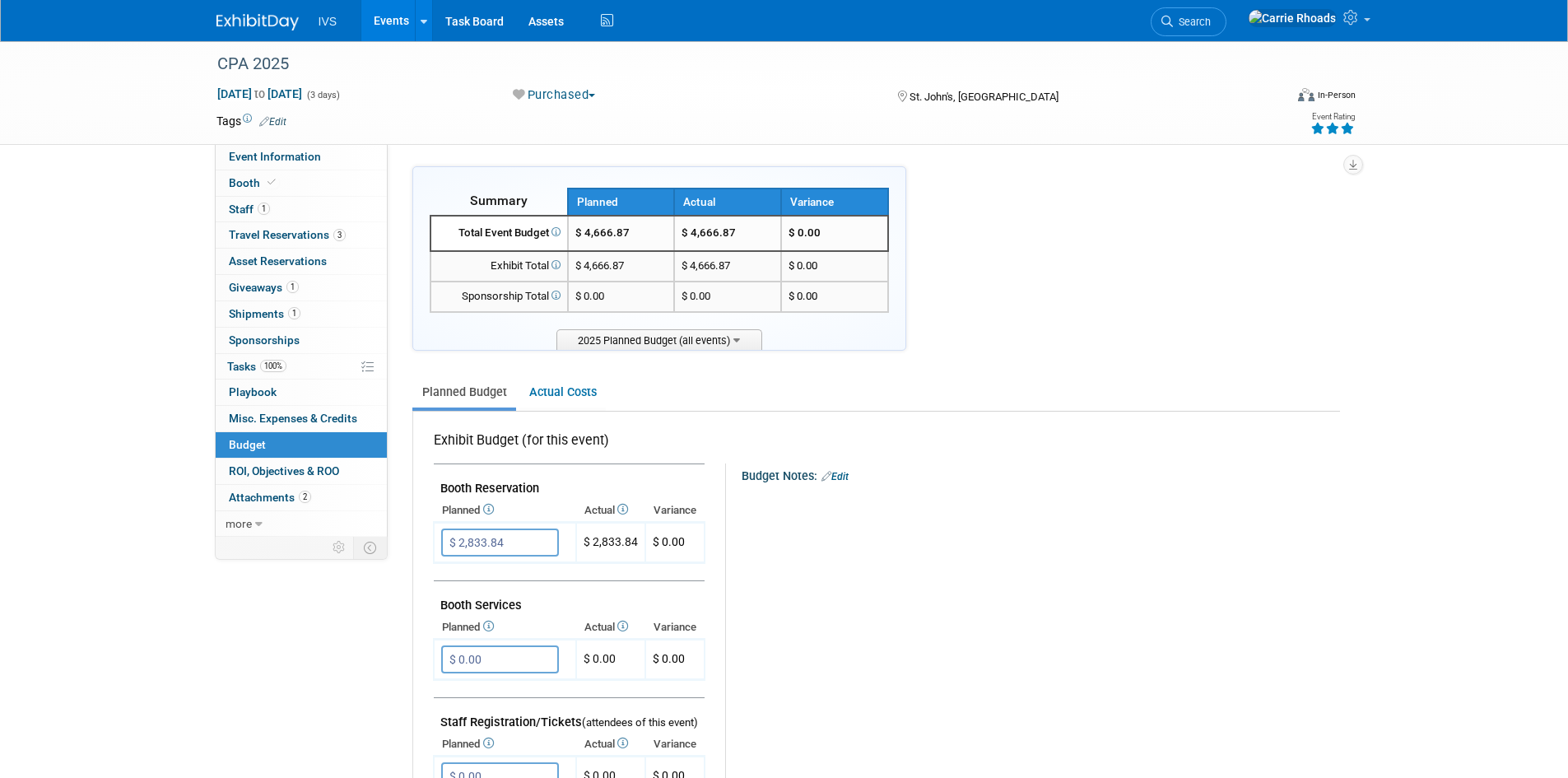 click at bounding box center (258, 22) 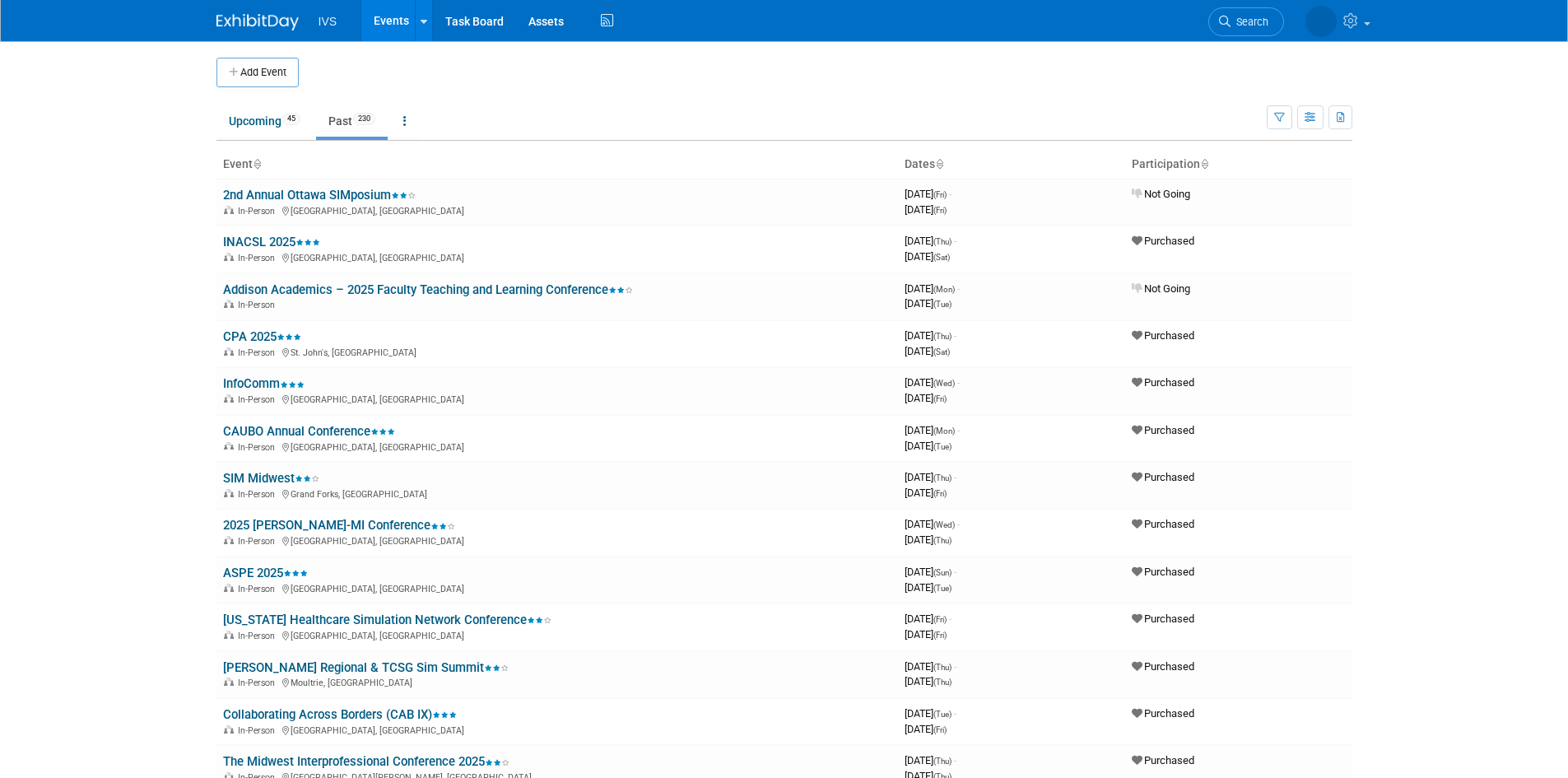 scroll, scrollTop: 0, scrollLeft: 0, axis: both 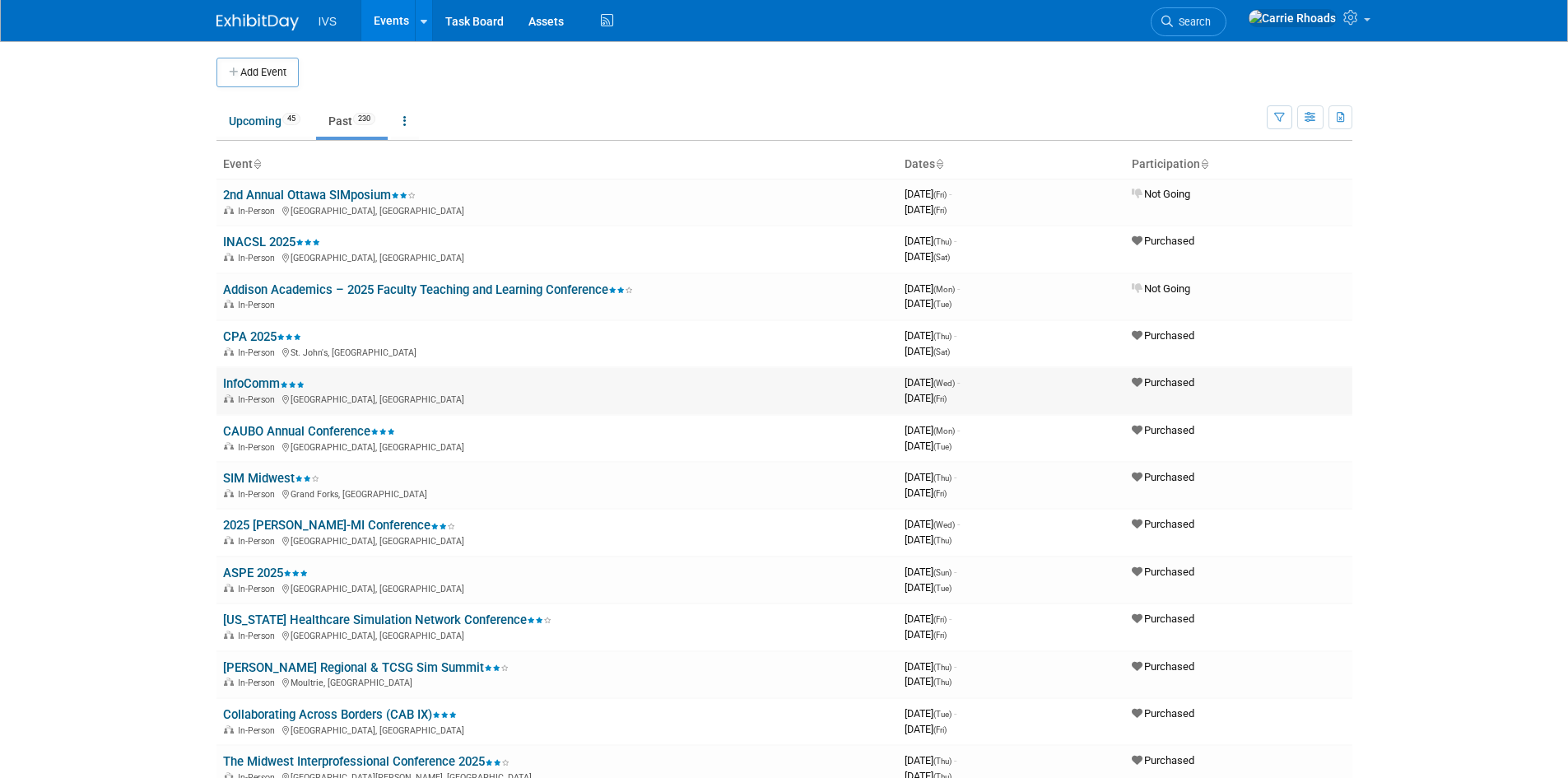 click on "InfoComm" at bounding box center (263, 384) 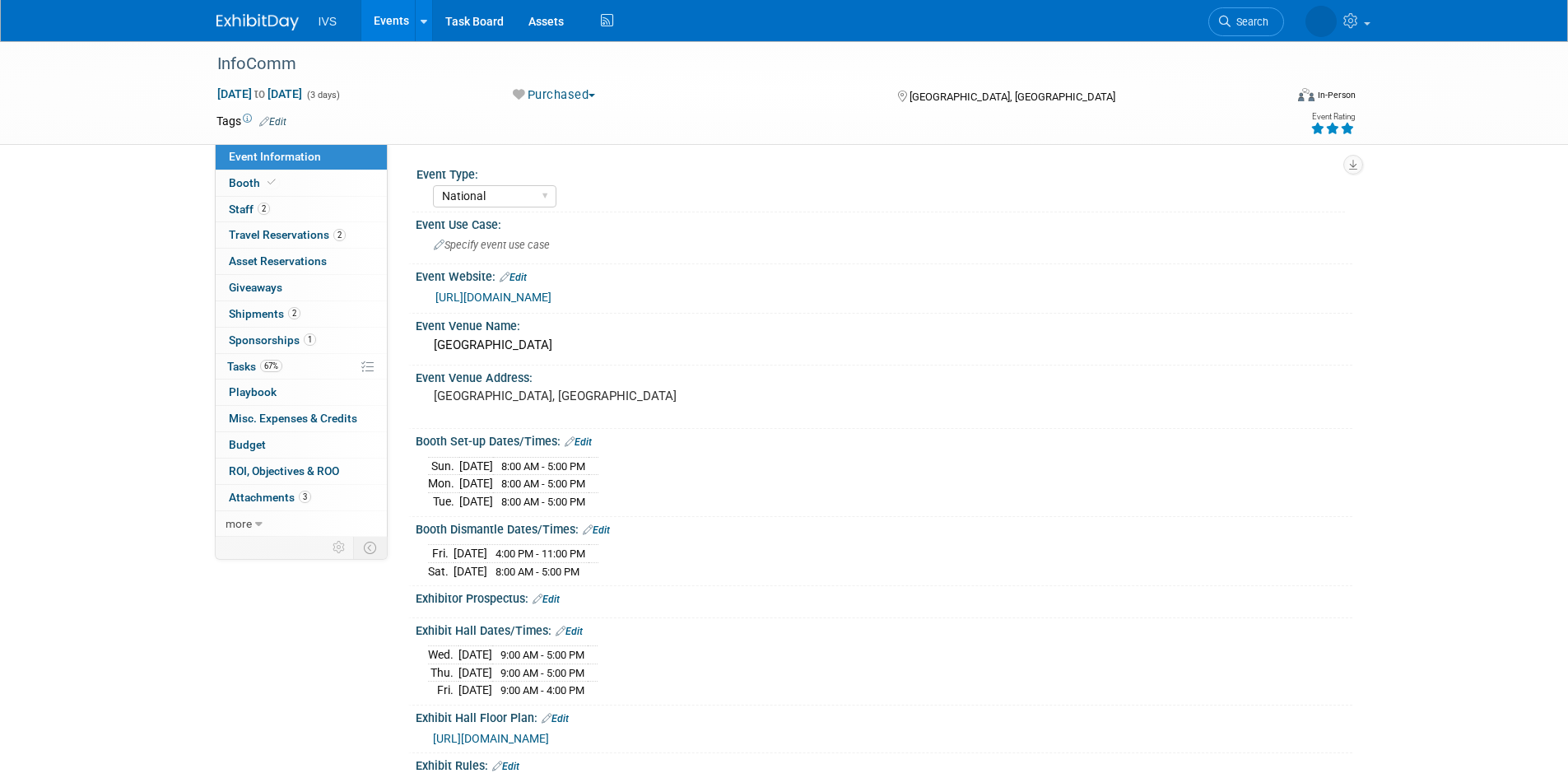 select on "National" 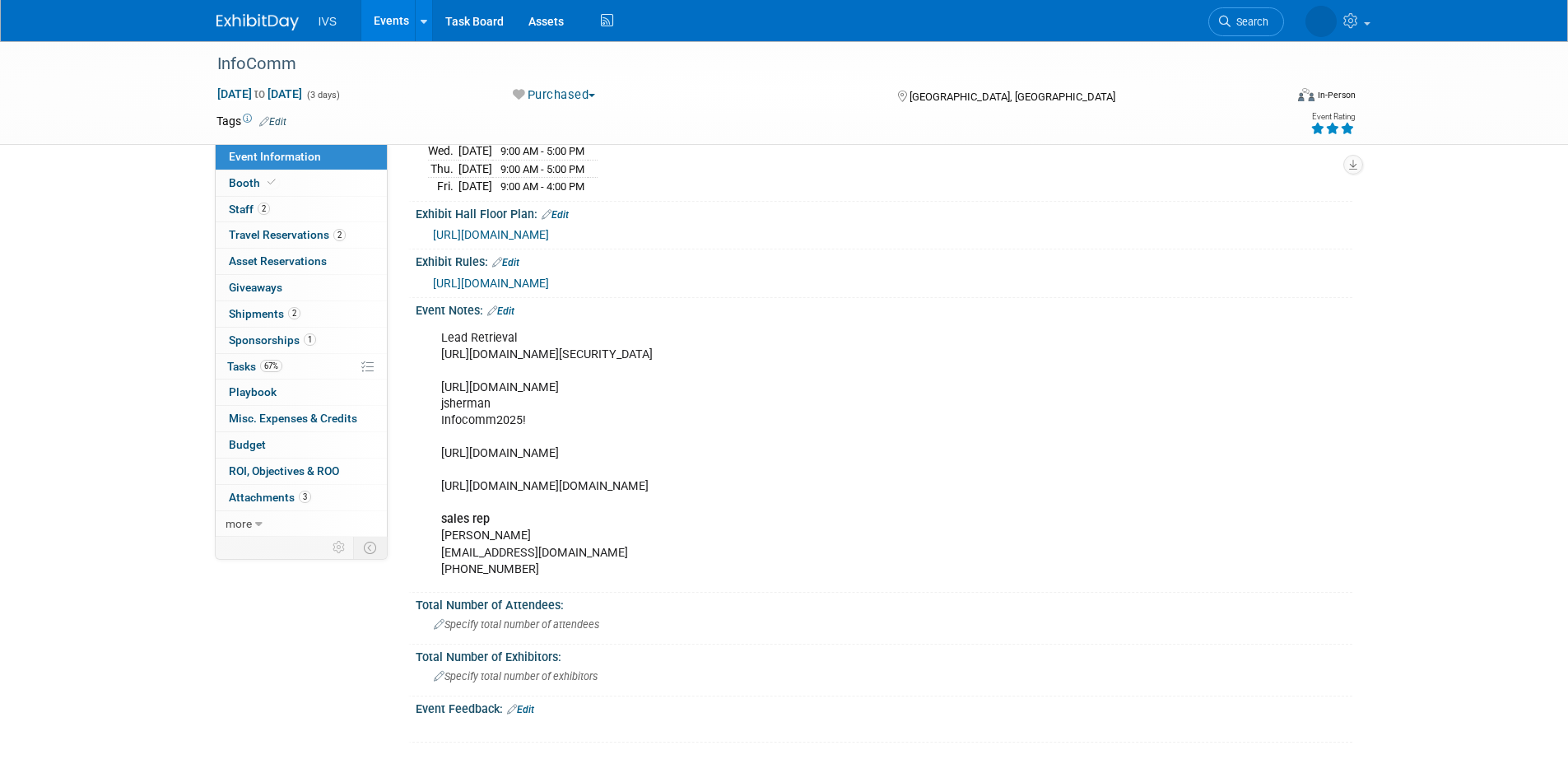 scroll, scrollTop: 329, scrollLeft: 0, axis: vertical 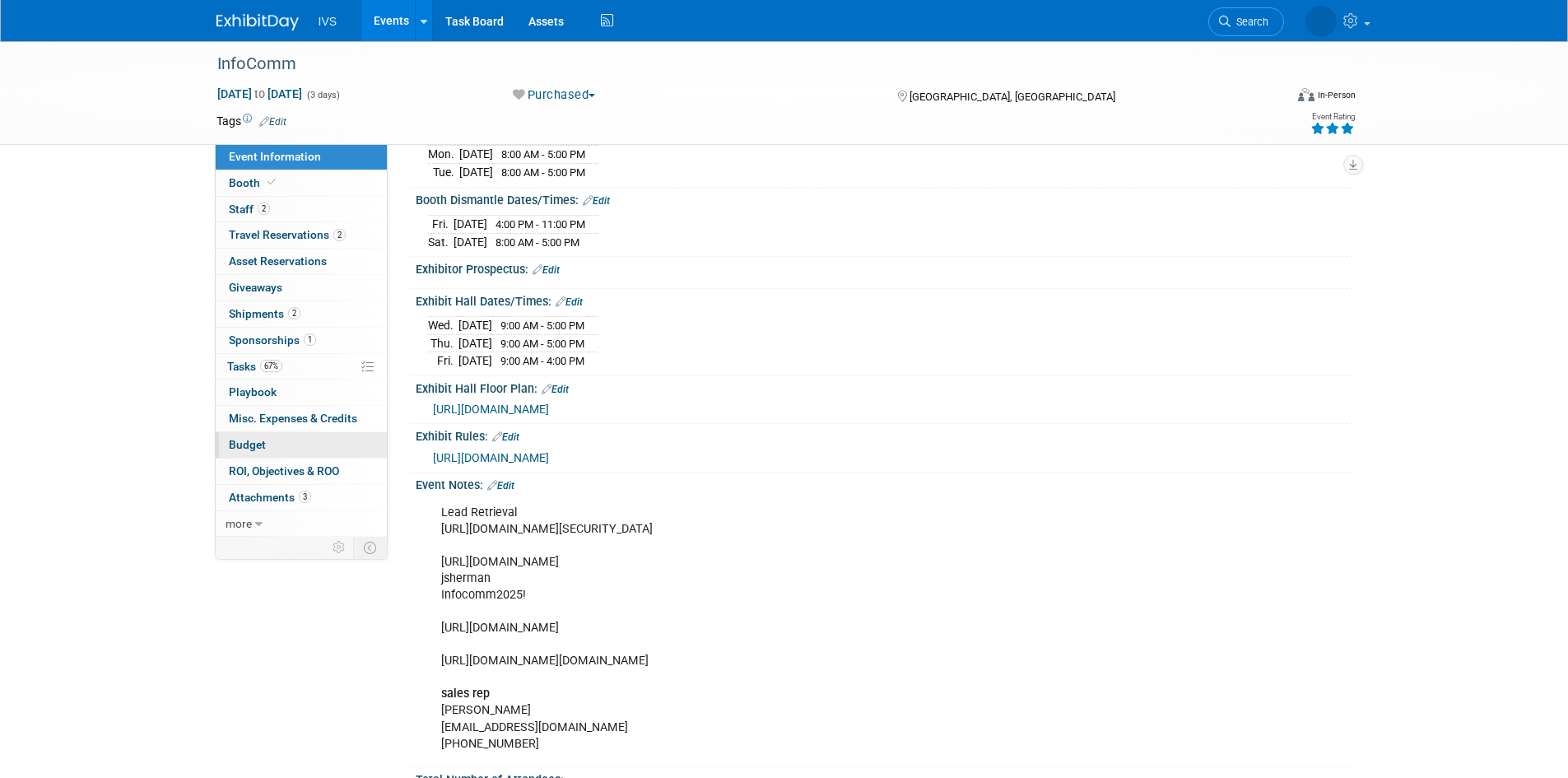 click on "Budget" at bounding box center (301, 445) 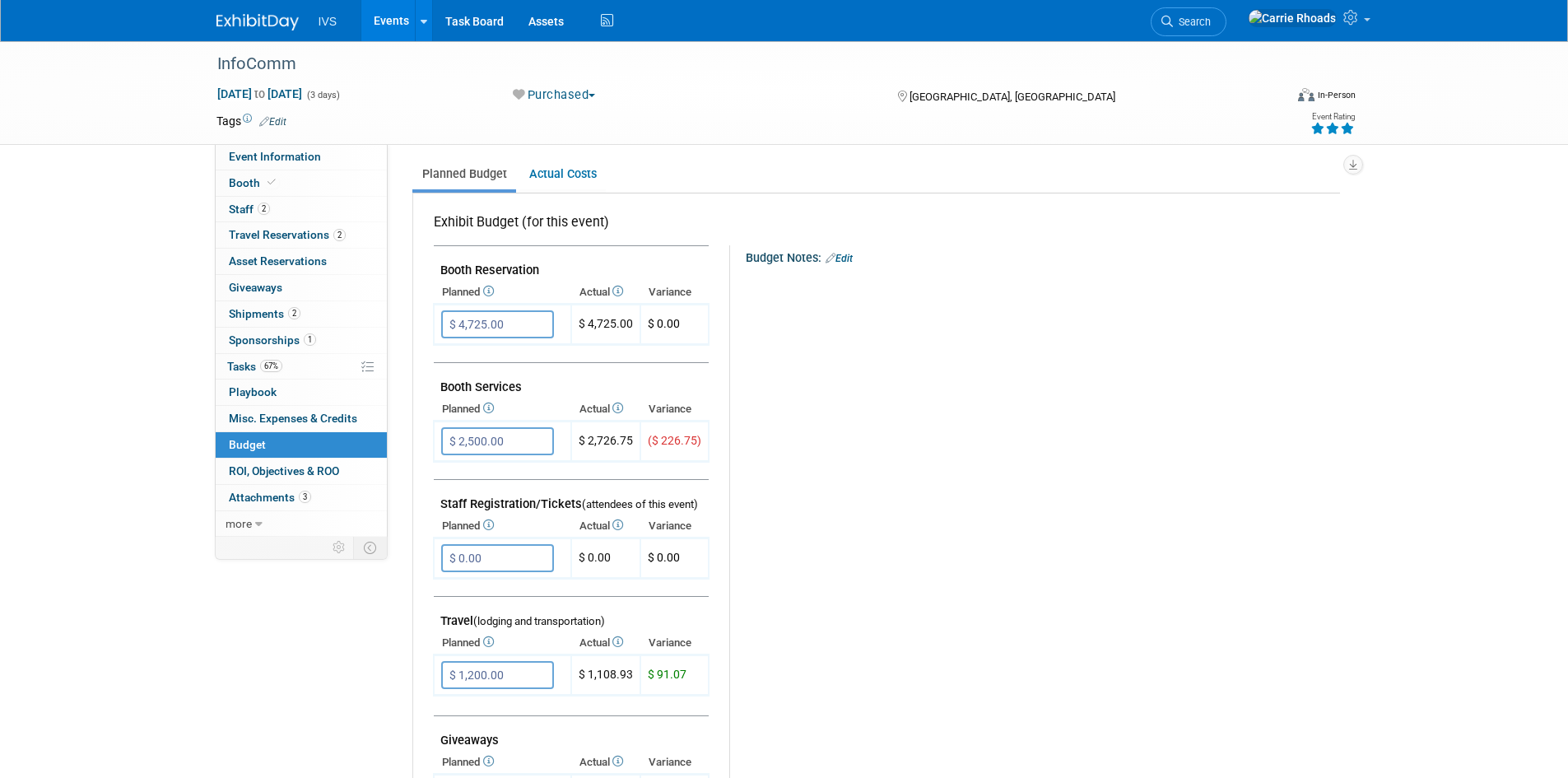 scroll, scrollTop: 247, scrollLeft: 0, axis: vertical 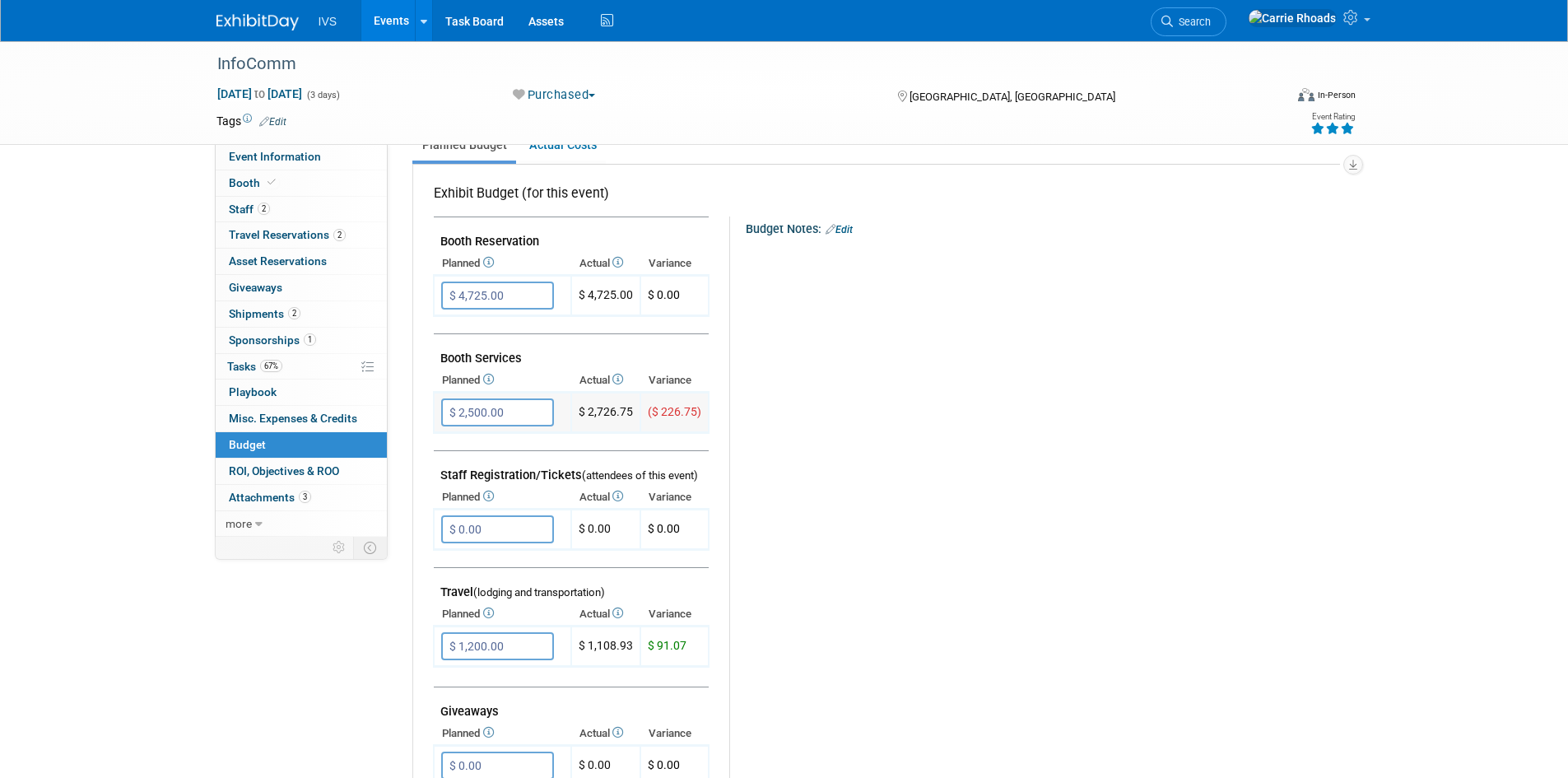 click on "$ 2,500.00" at bounding box center [497, 412] 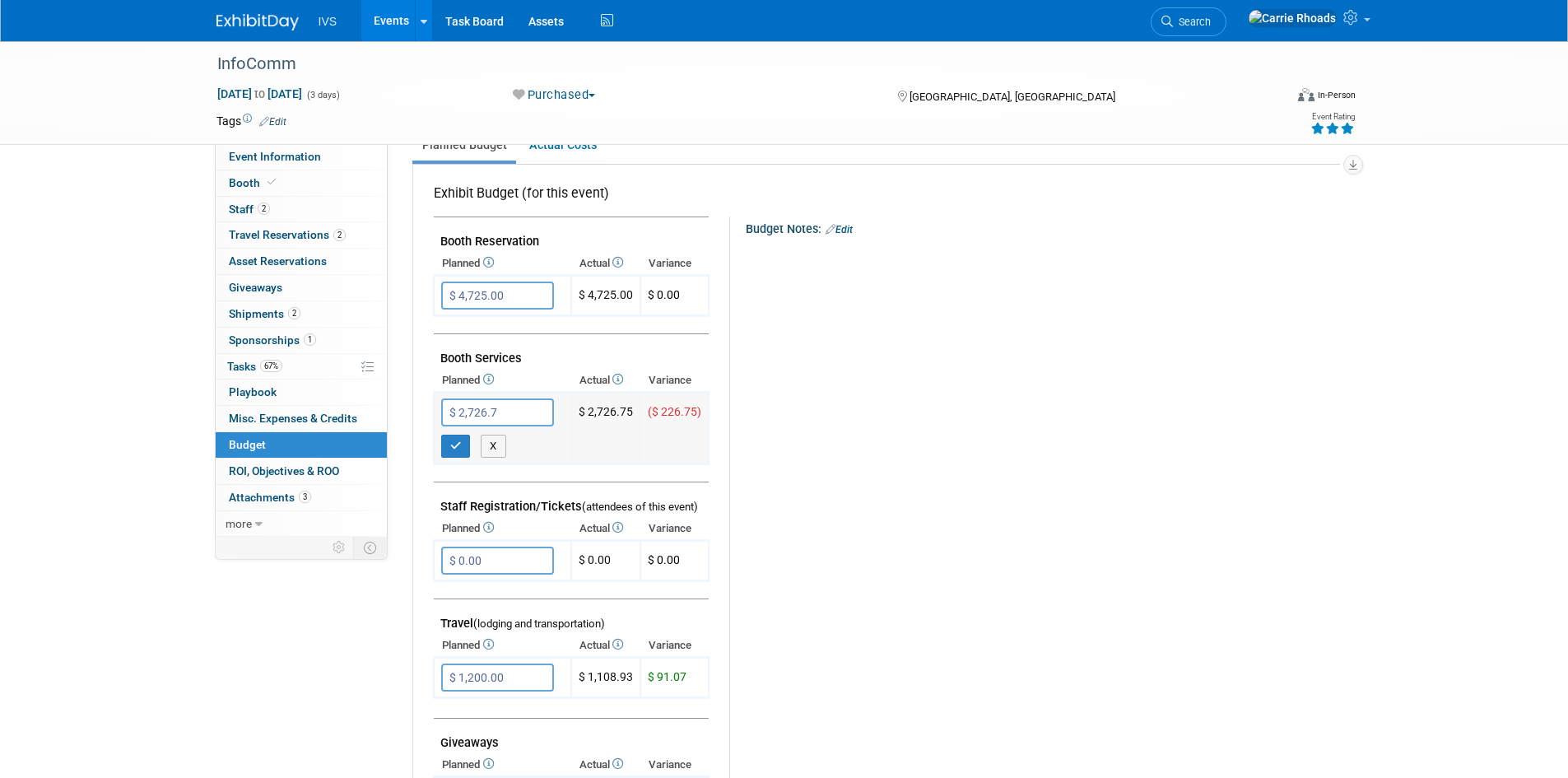 type on "$ 2,726.75" 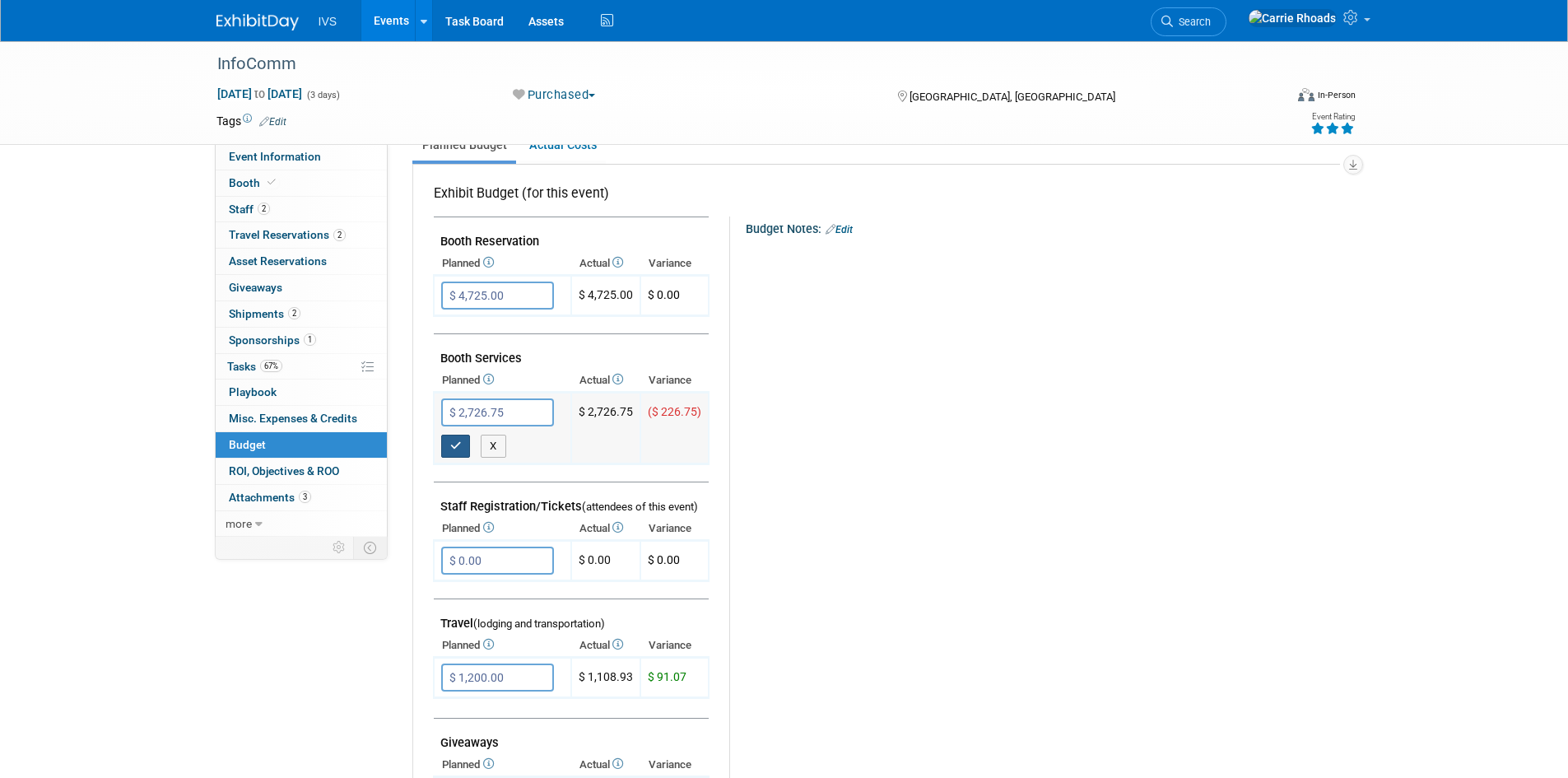 click at bounding box center (456, 445) 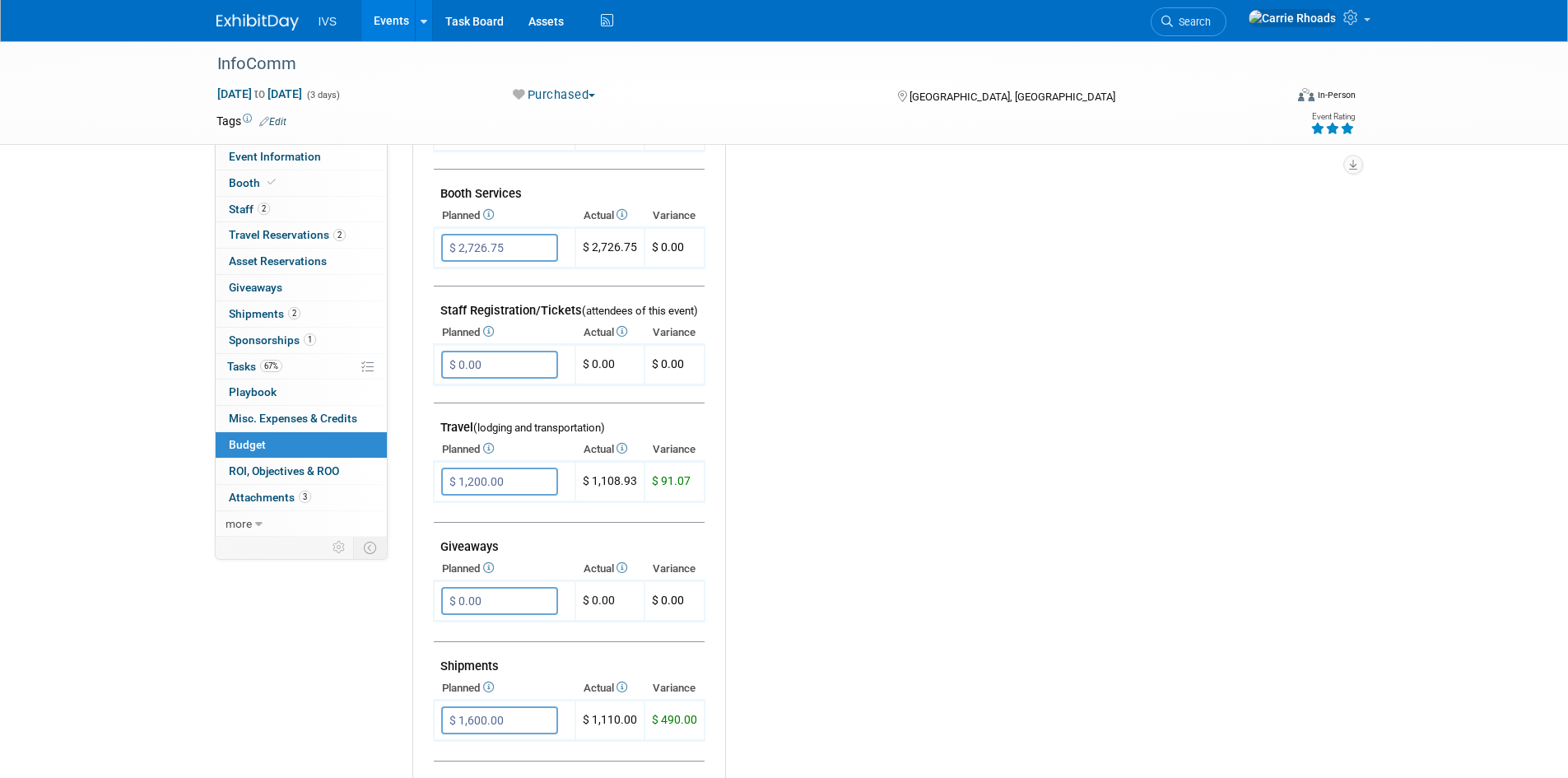 scroll, scrollTop: 494, scrollLeft: 0, axis: vertical 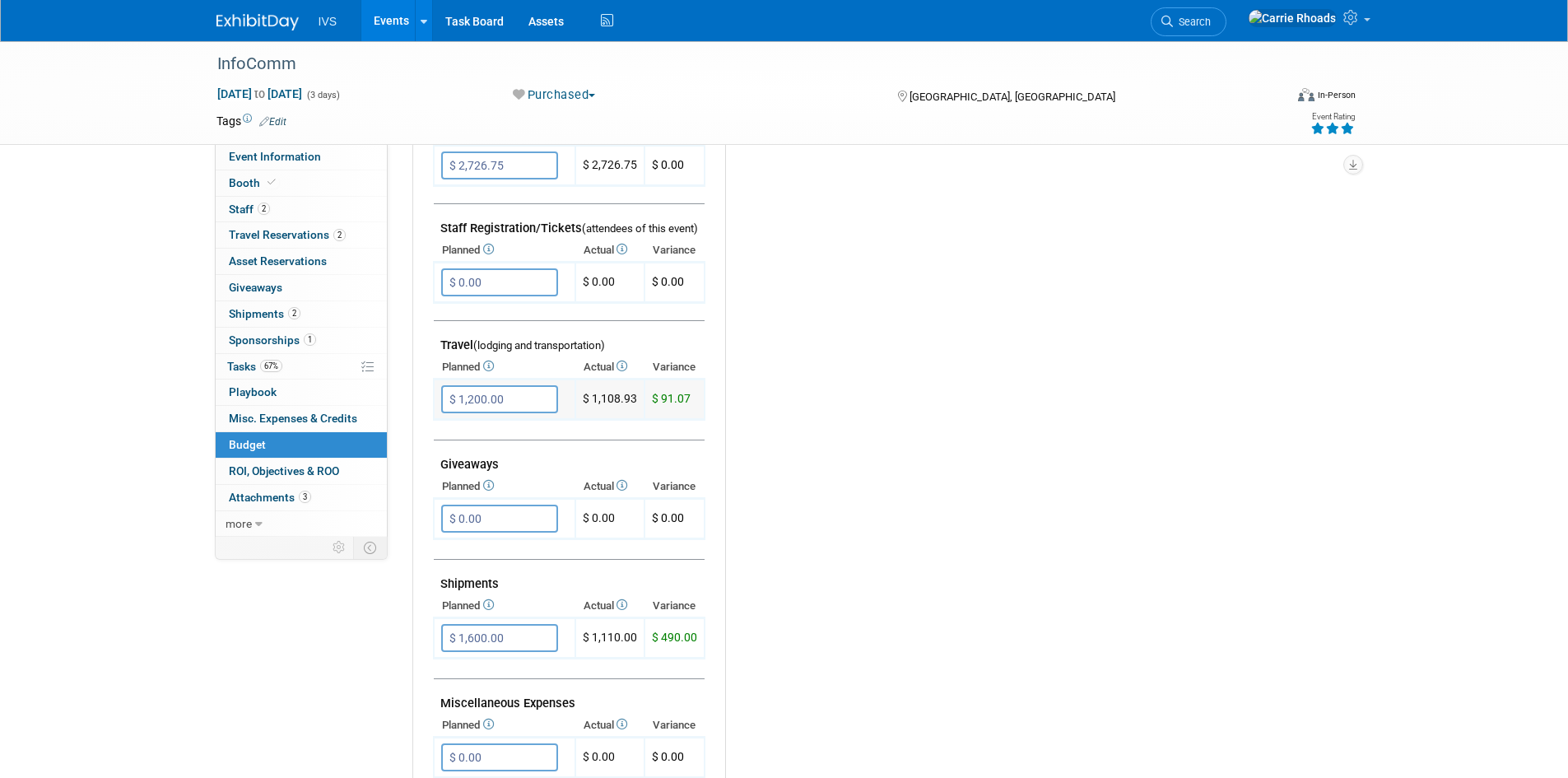 click on "$ 1,200.00" at bounding box center (500, 399) 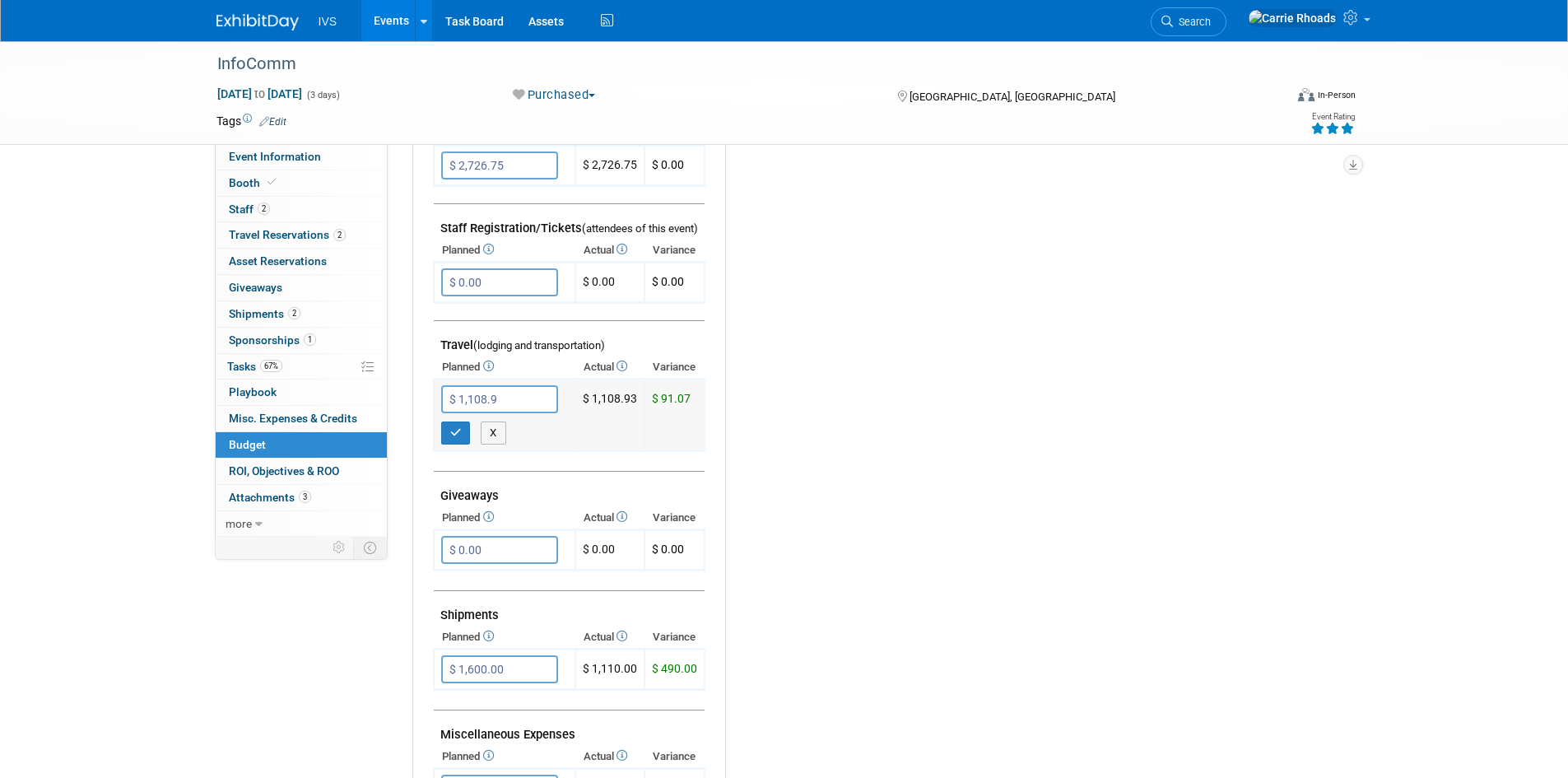 type on "$ 1,108.93" 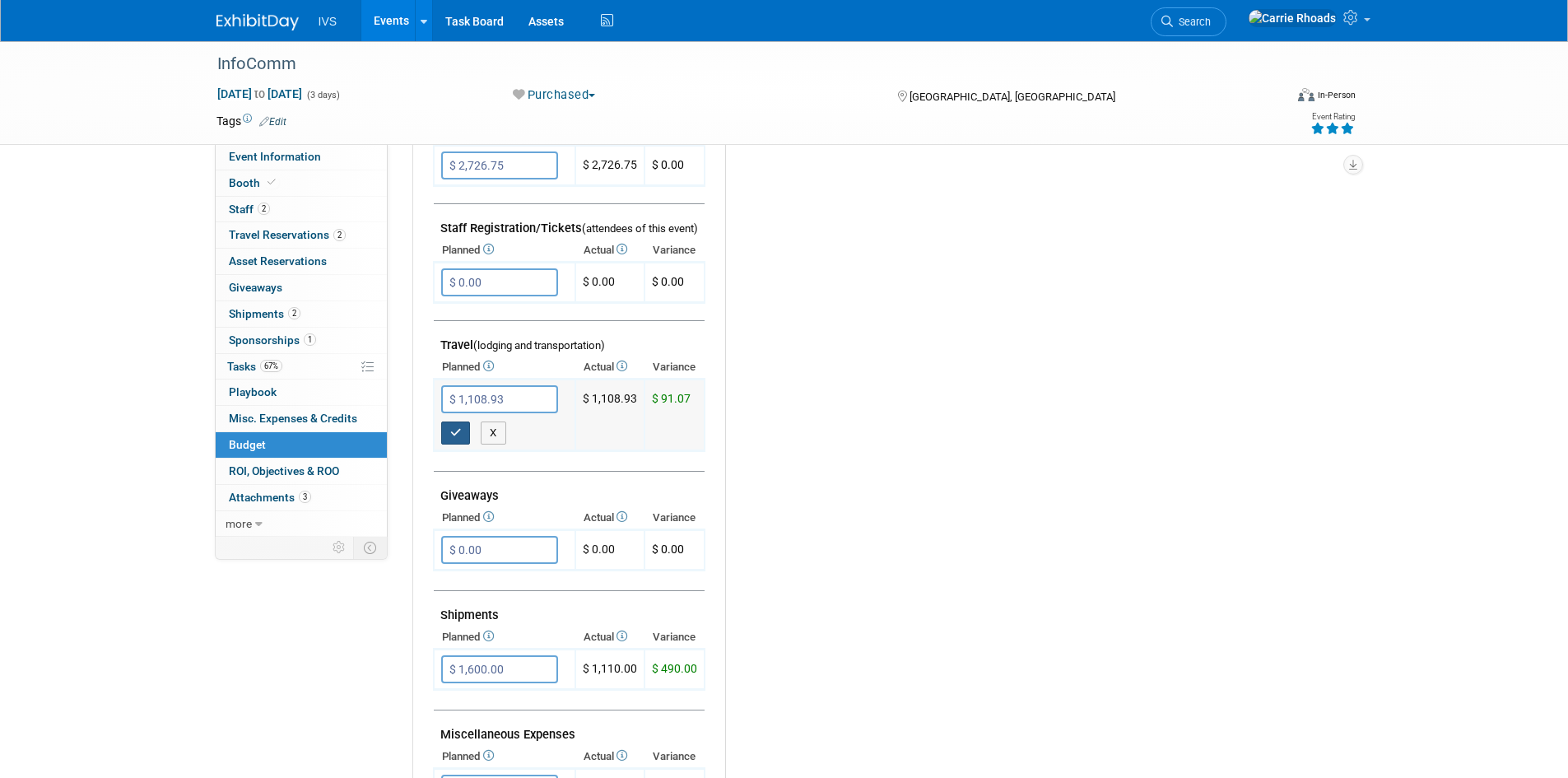 click at bounding box center (456, 432) 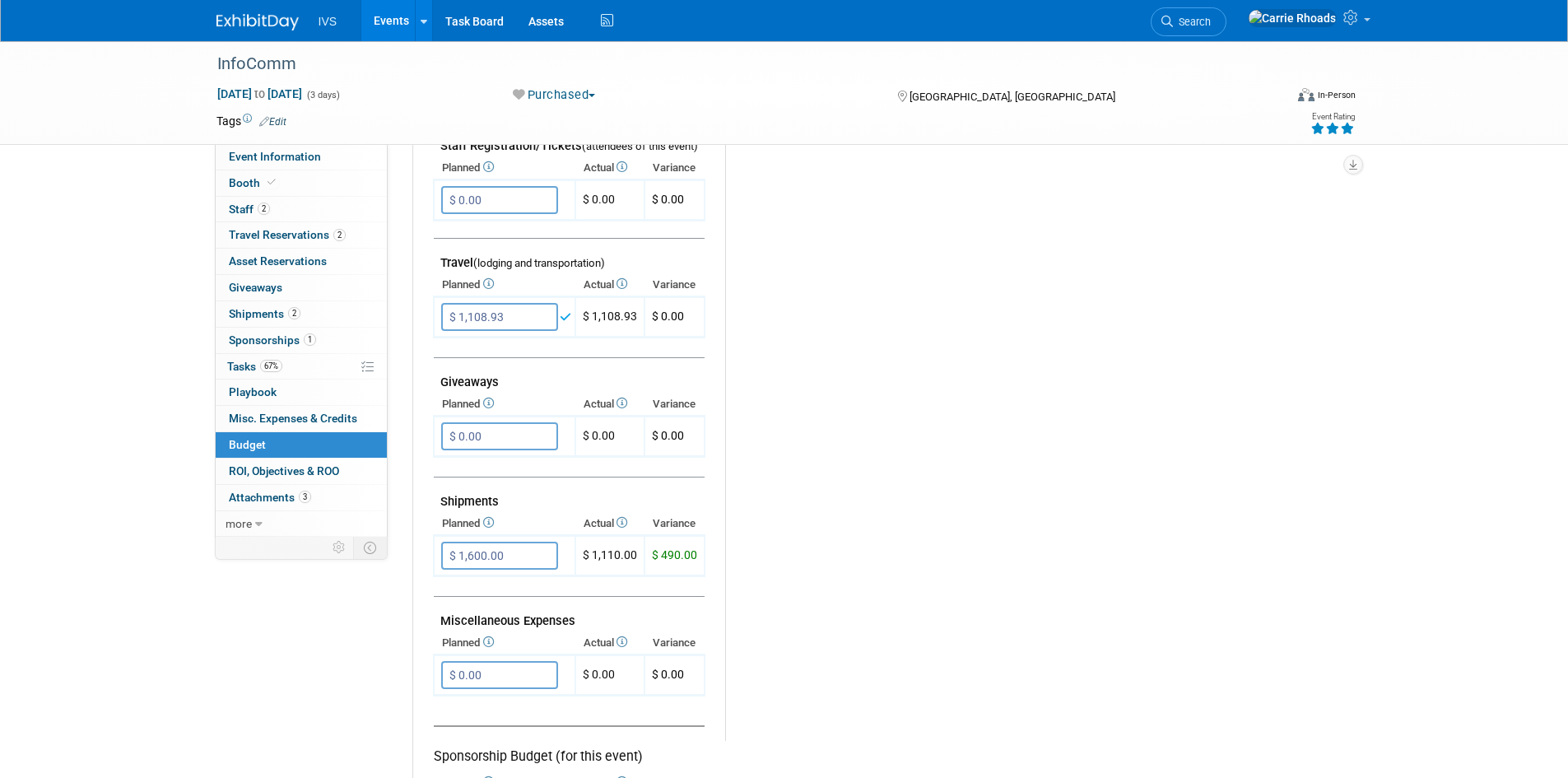 scroll, scrollTop: 659, scrollLeft: 0, axis: vertical 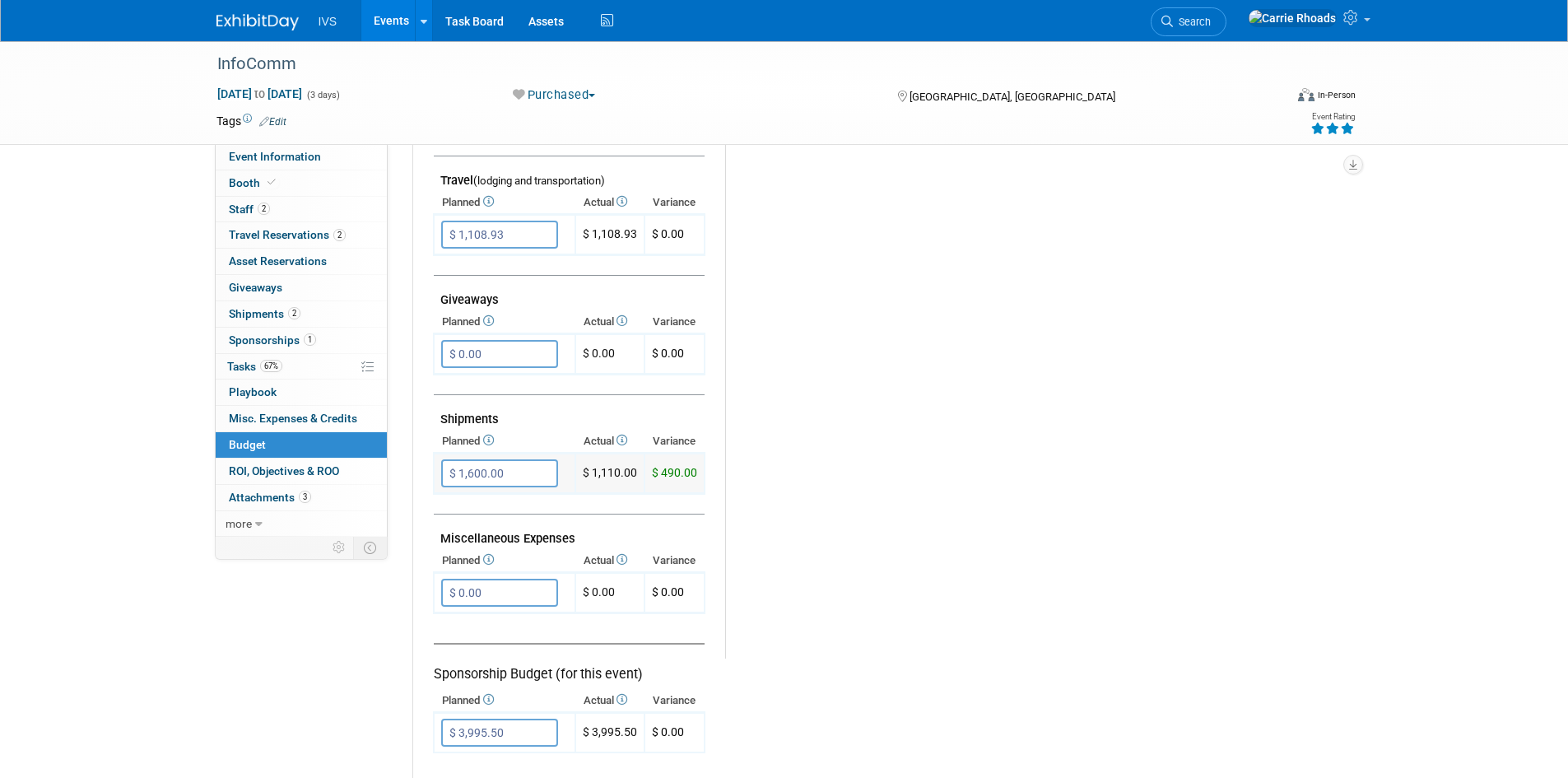 click on "$ 1,600.00" at bounding box center (500, 473) 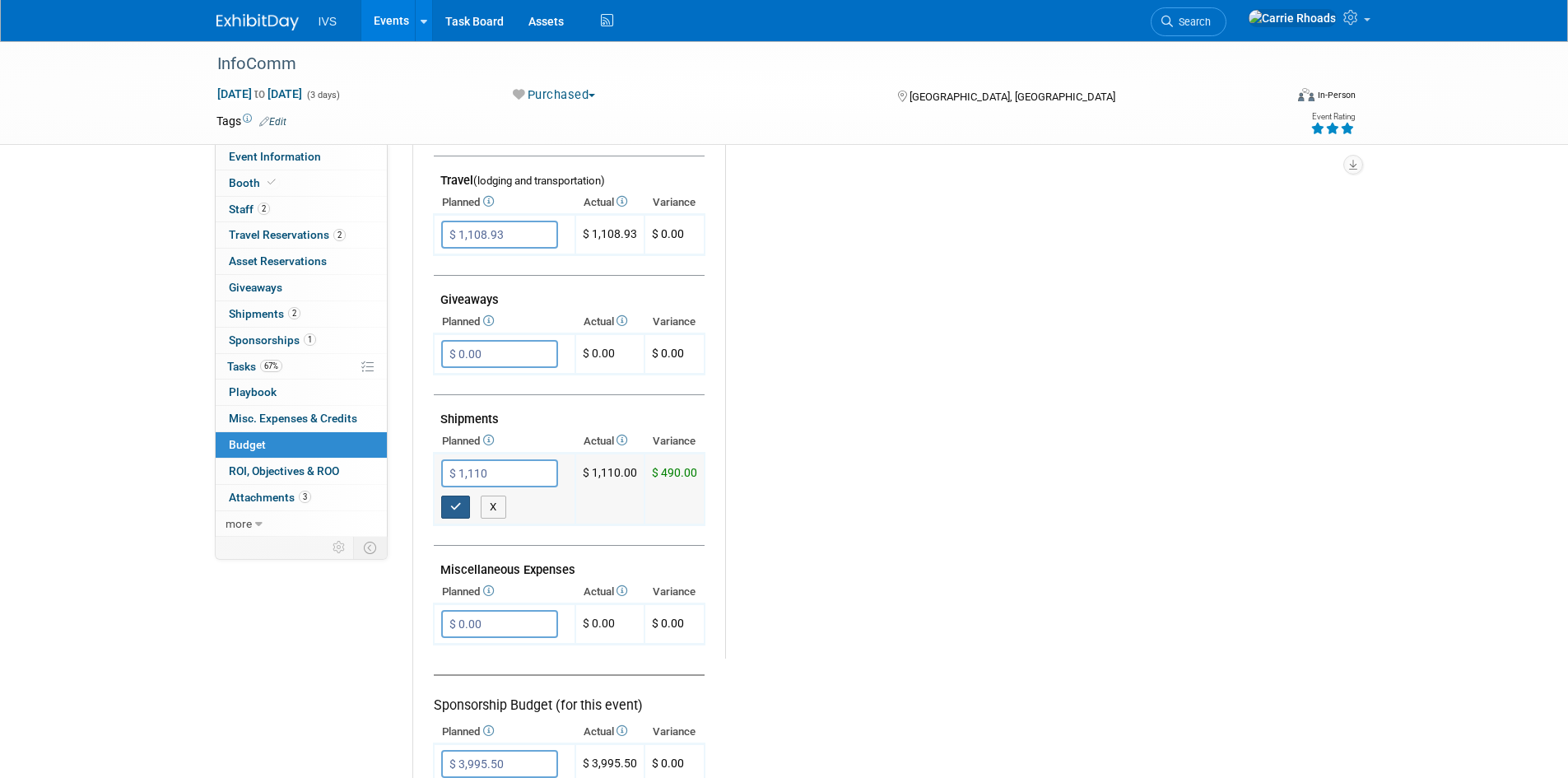 type on "$ 1,110.00" 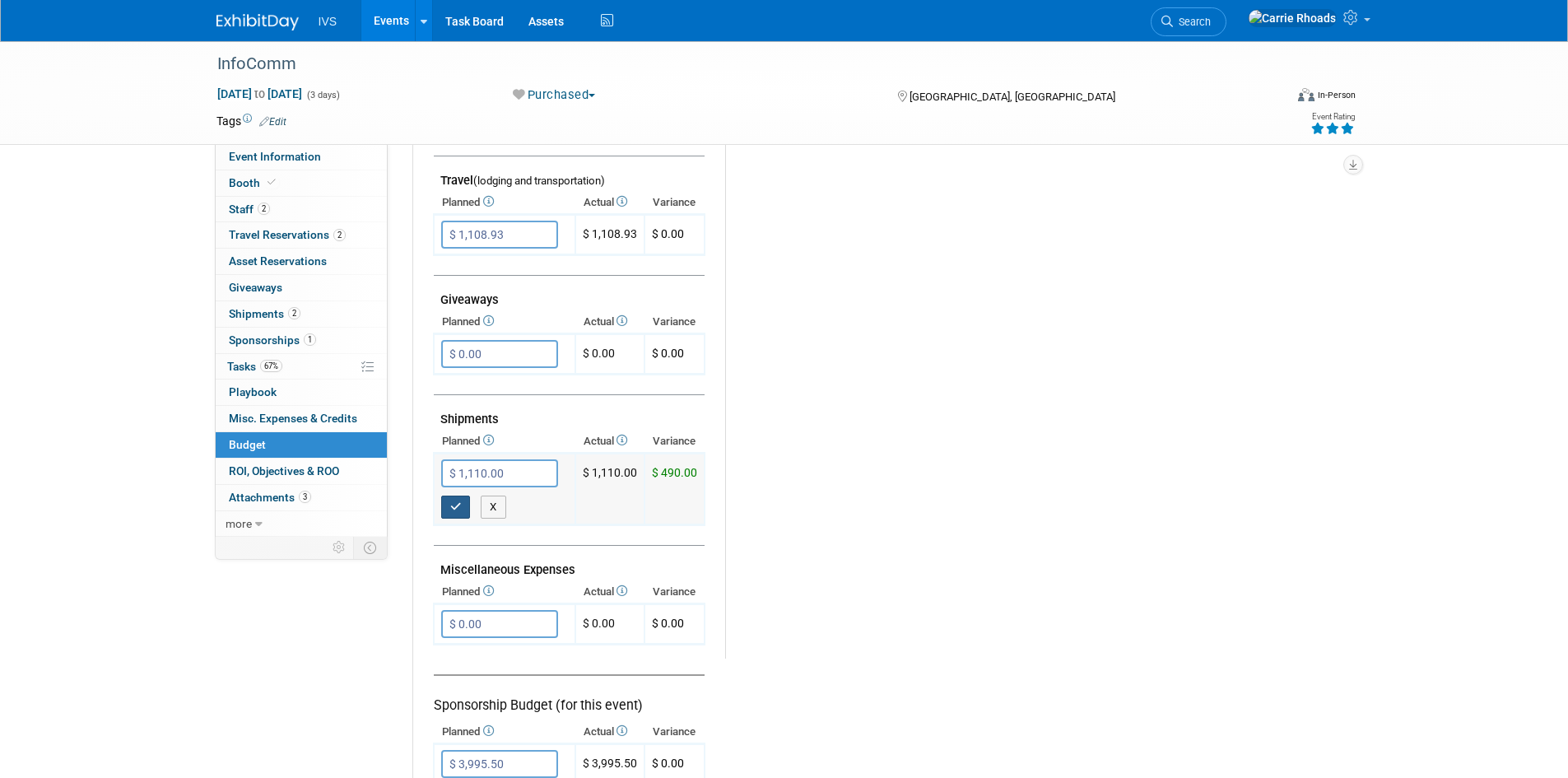 click at bounding box center [456, 506] 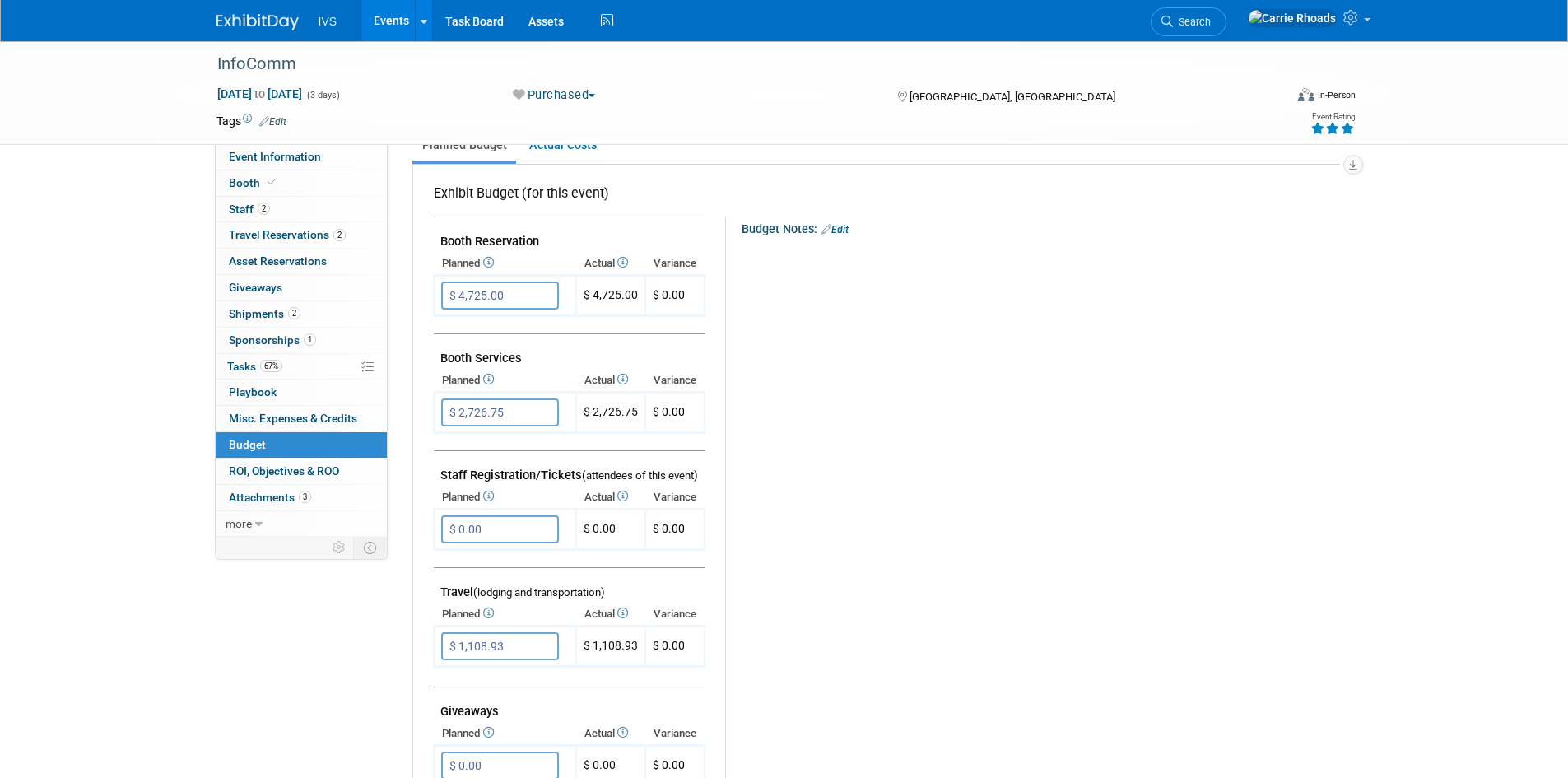 scroll, scrollTop: 0, scrollLeft: 0, axis: both 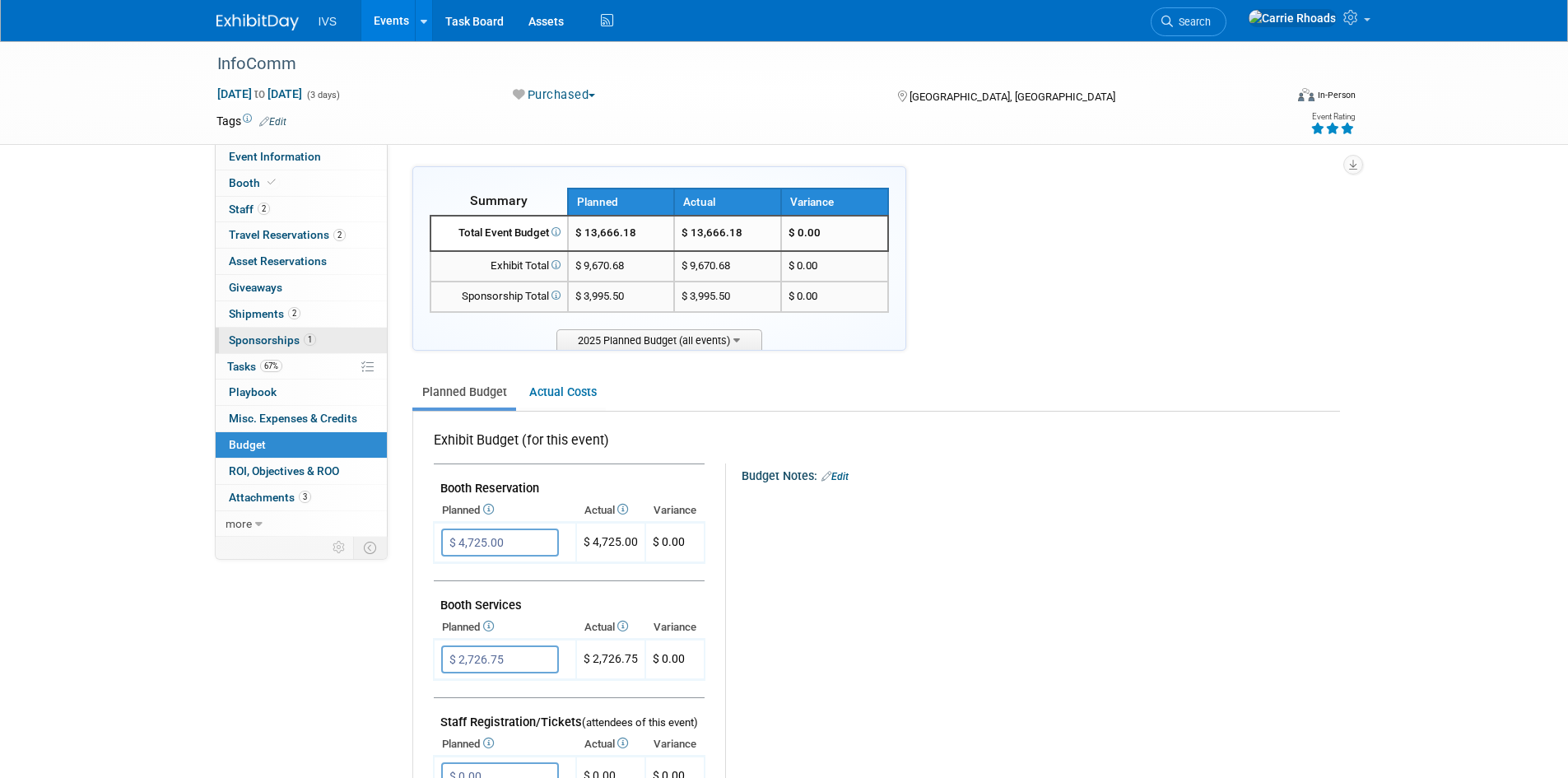 click on "Sponsorships 1" at bounding box center (272, 340) 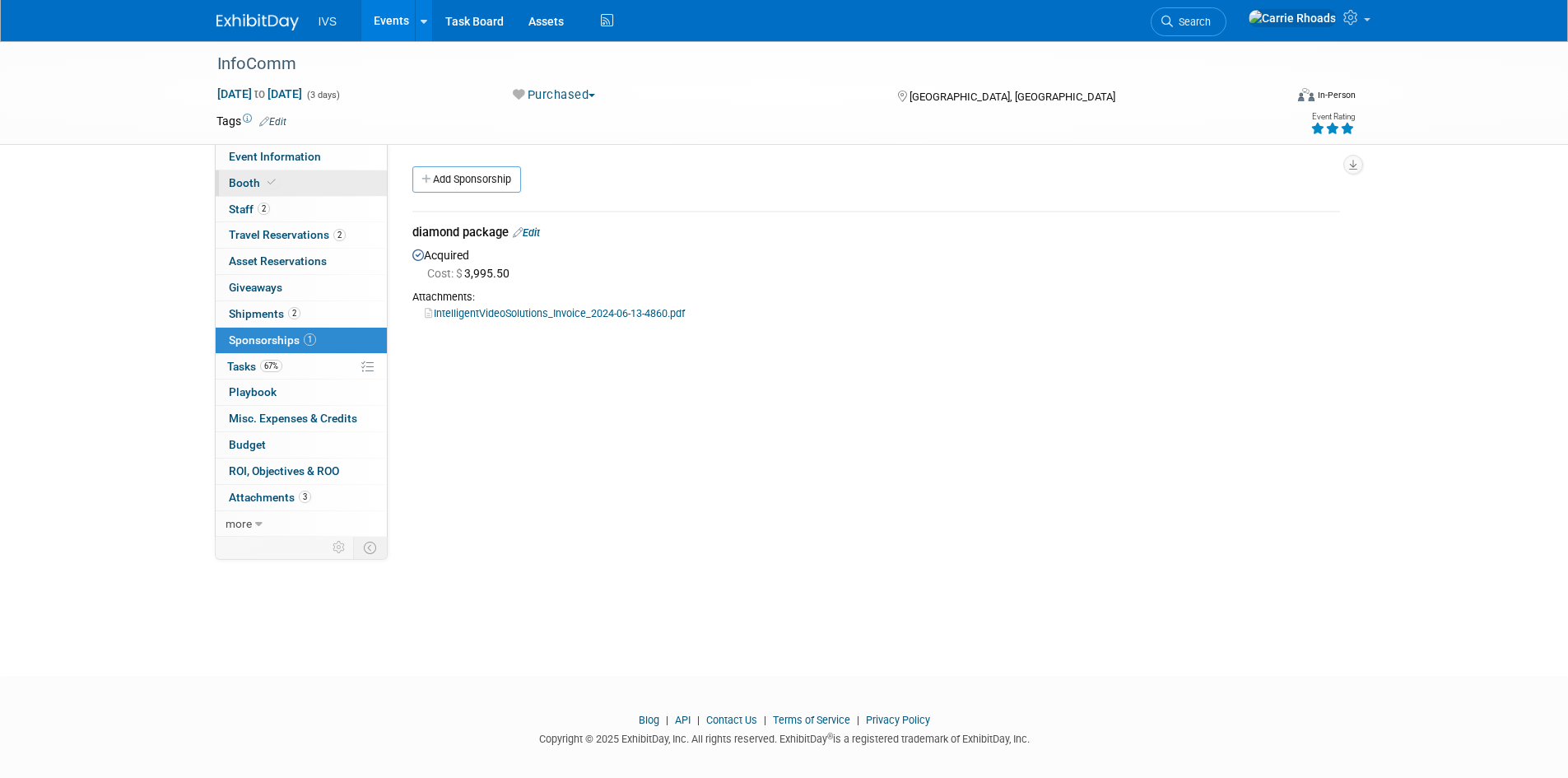 click on "Booth" at bounding box center [254, 183] 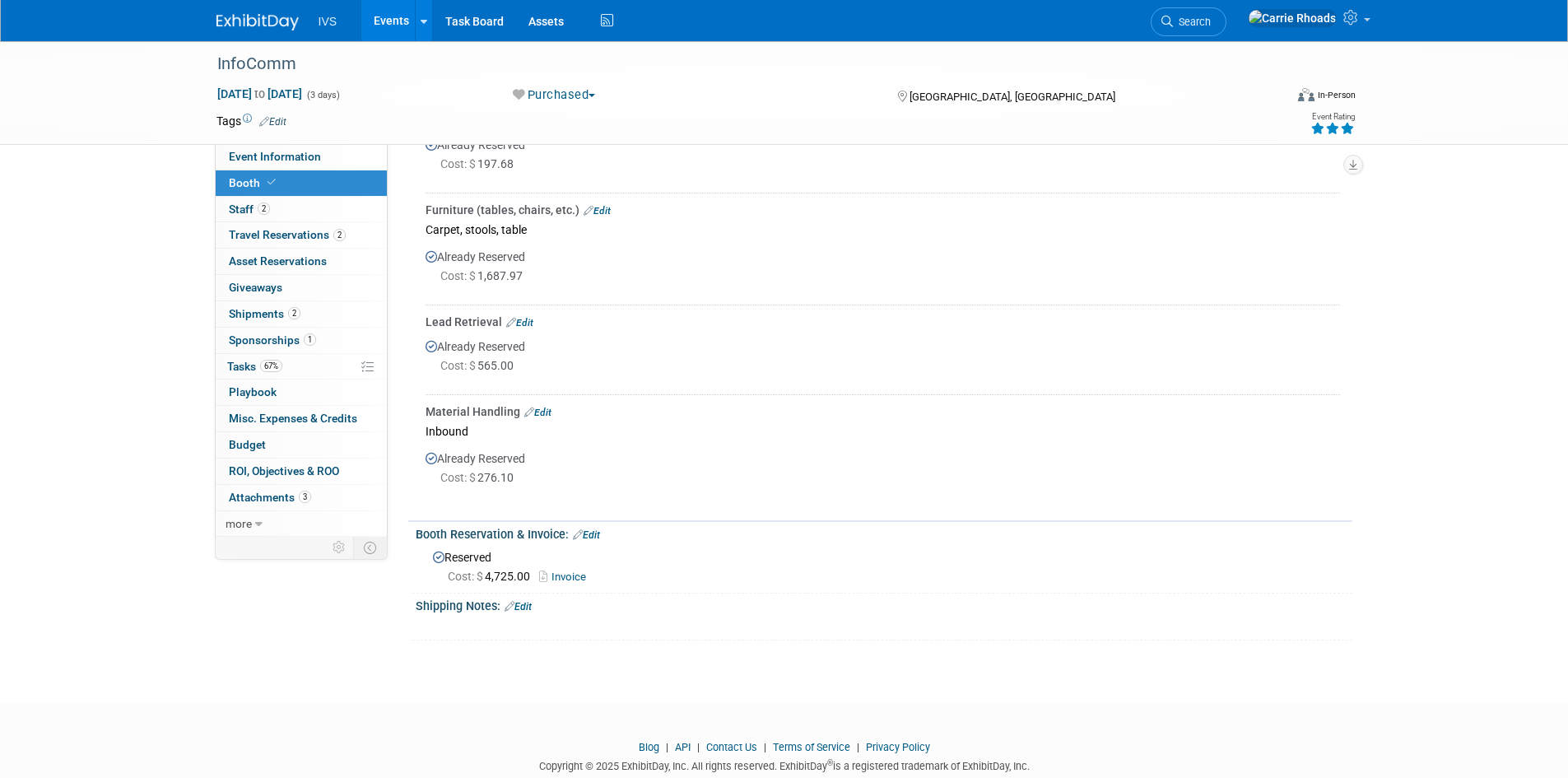 scroll, scrollTop: 0, scrollLeft: 0, axis: both 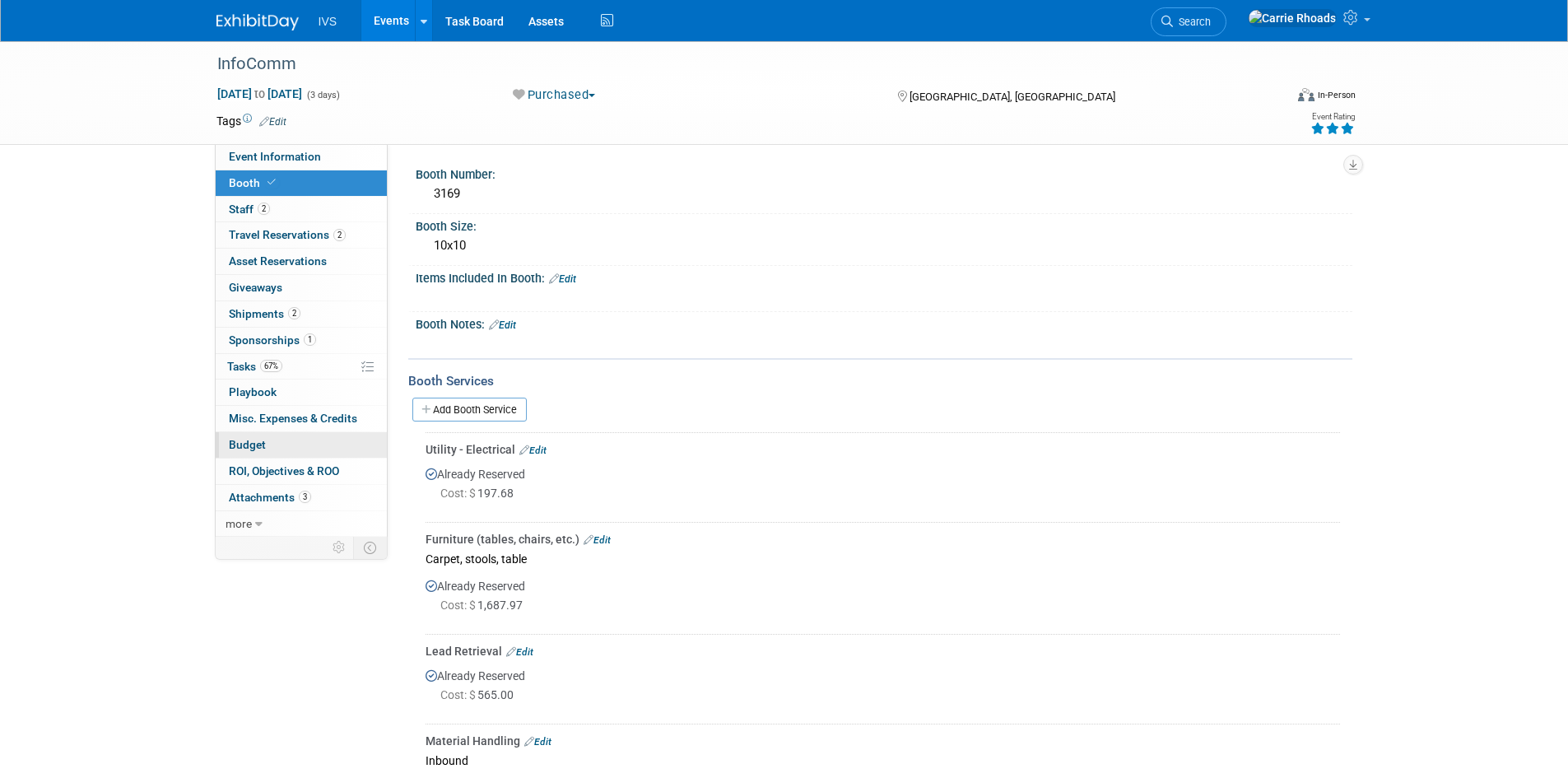 click on "Budget" at bounding box center (247, 445) 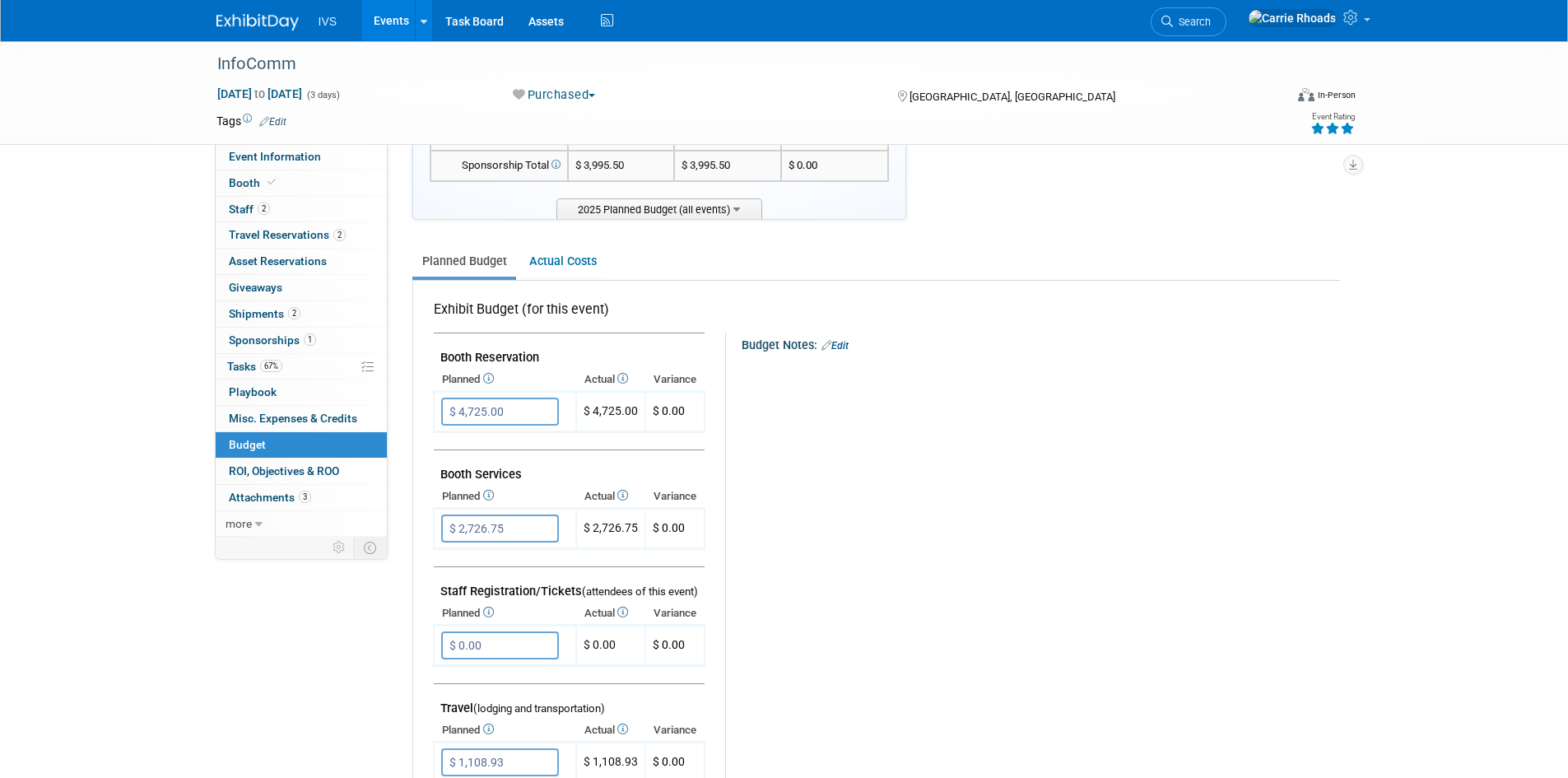 scroll, scrollTop: 0, scrollLeft: 0, axis: both 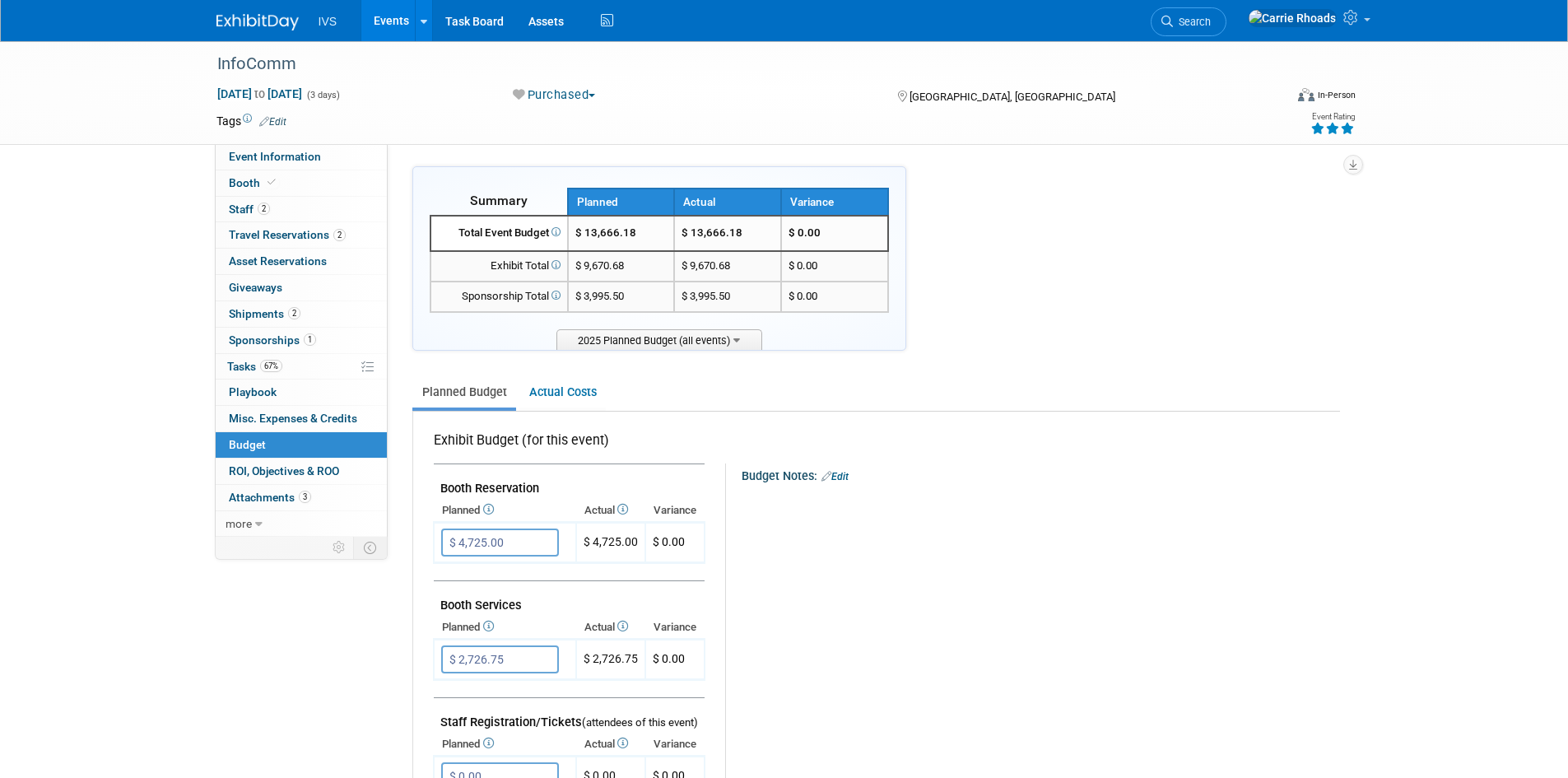click at bounding box center (258, 22) 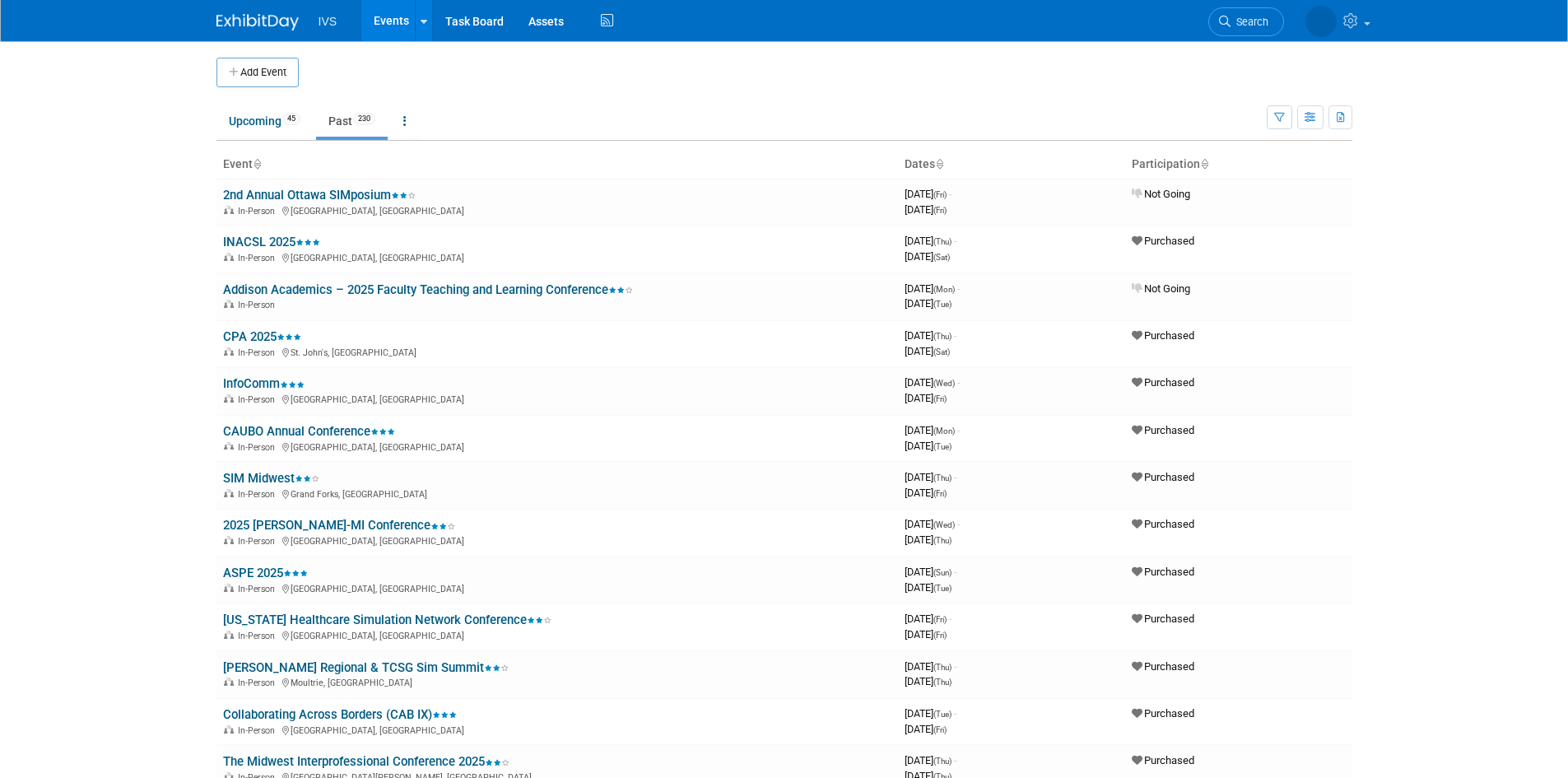 scroll, scrollTop: 0, scrollLeft: 0, axis: both 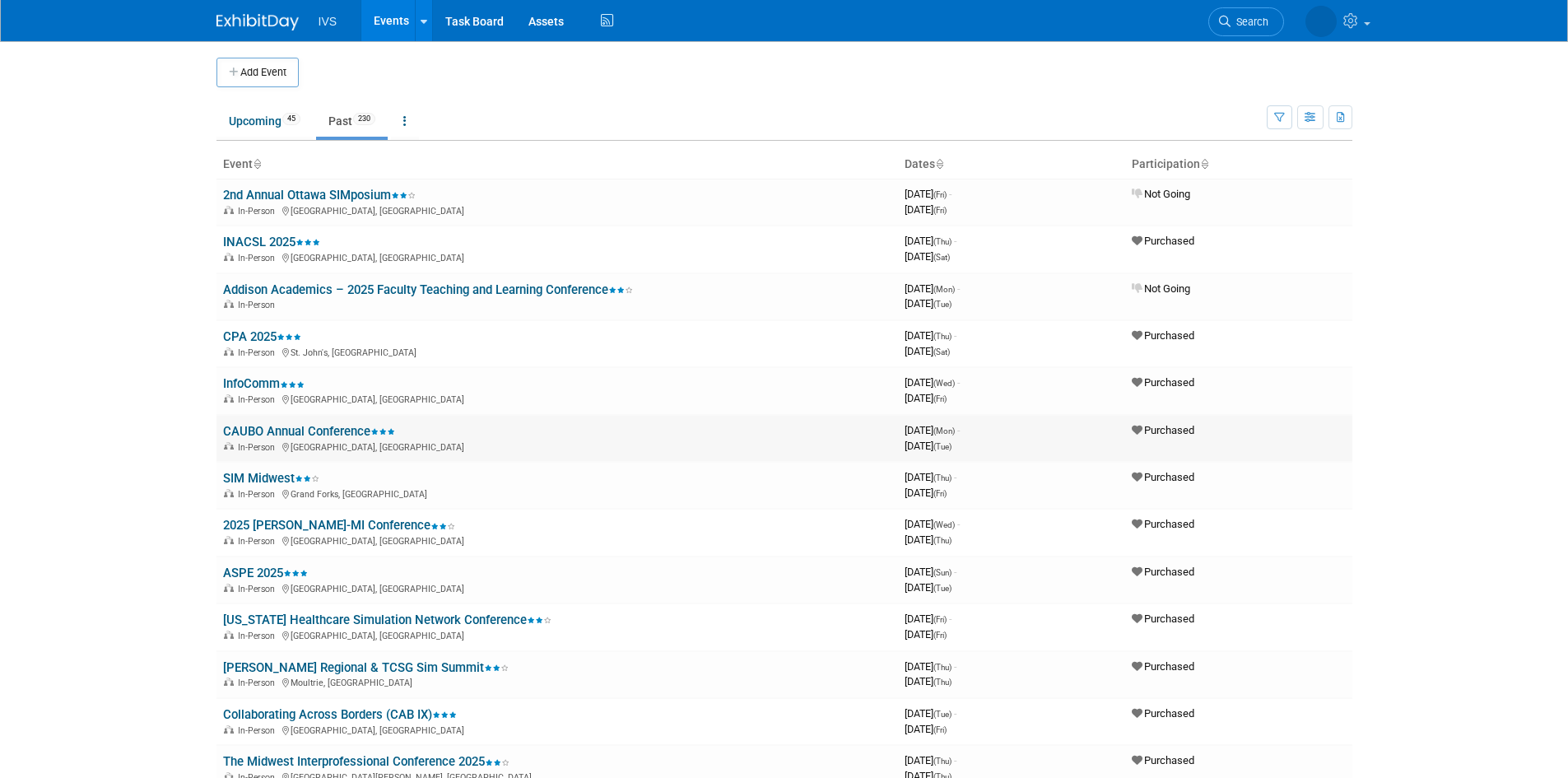click on "CAUBO Annual Conference" at bounding box center [309, 431] 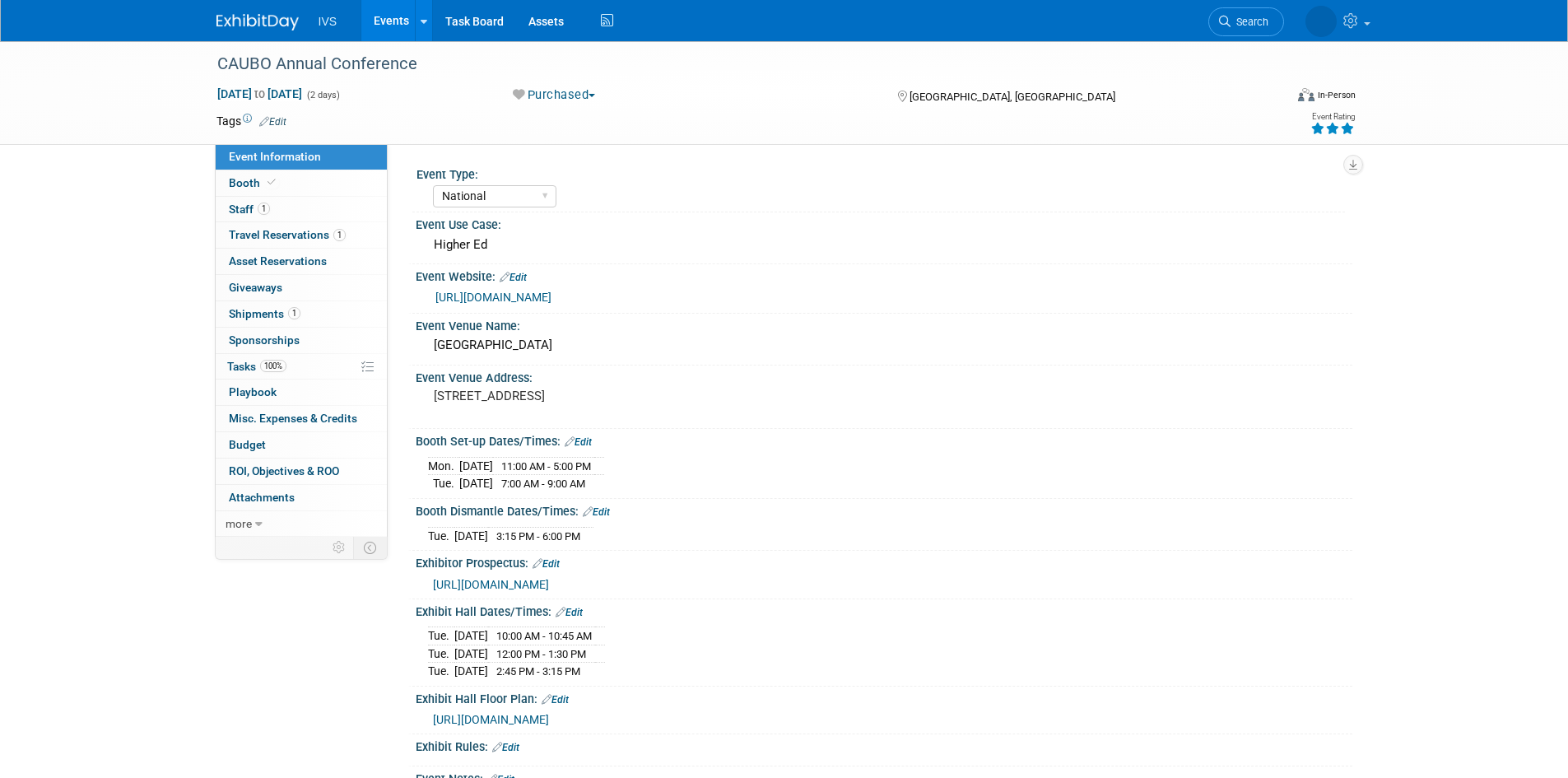 select on "National" 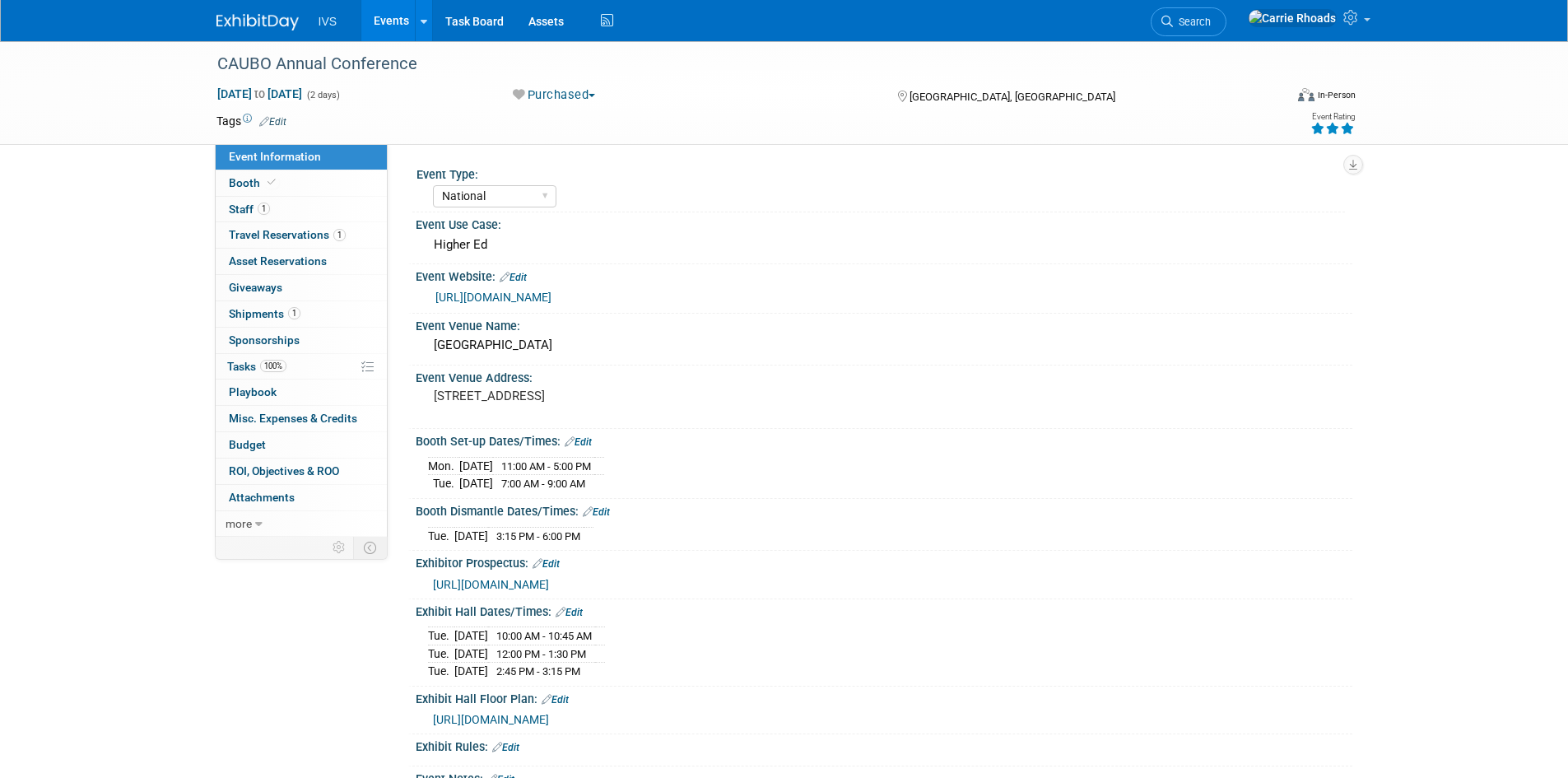 click at bounding box center [258, 22] 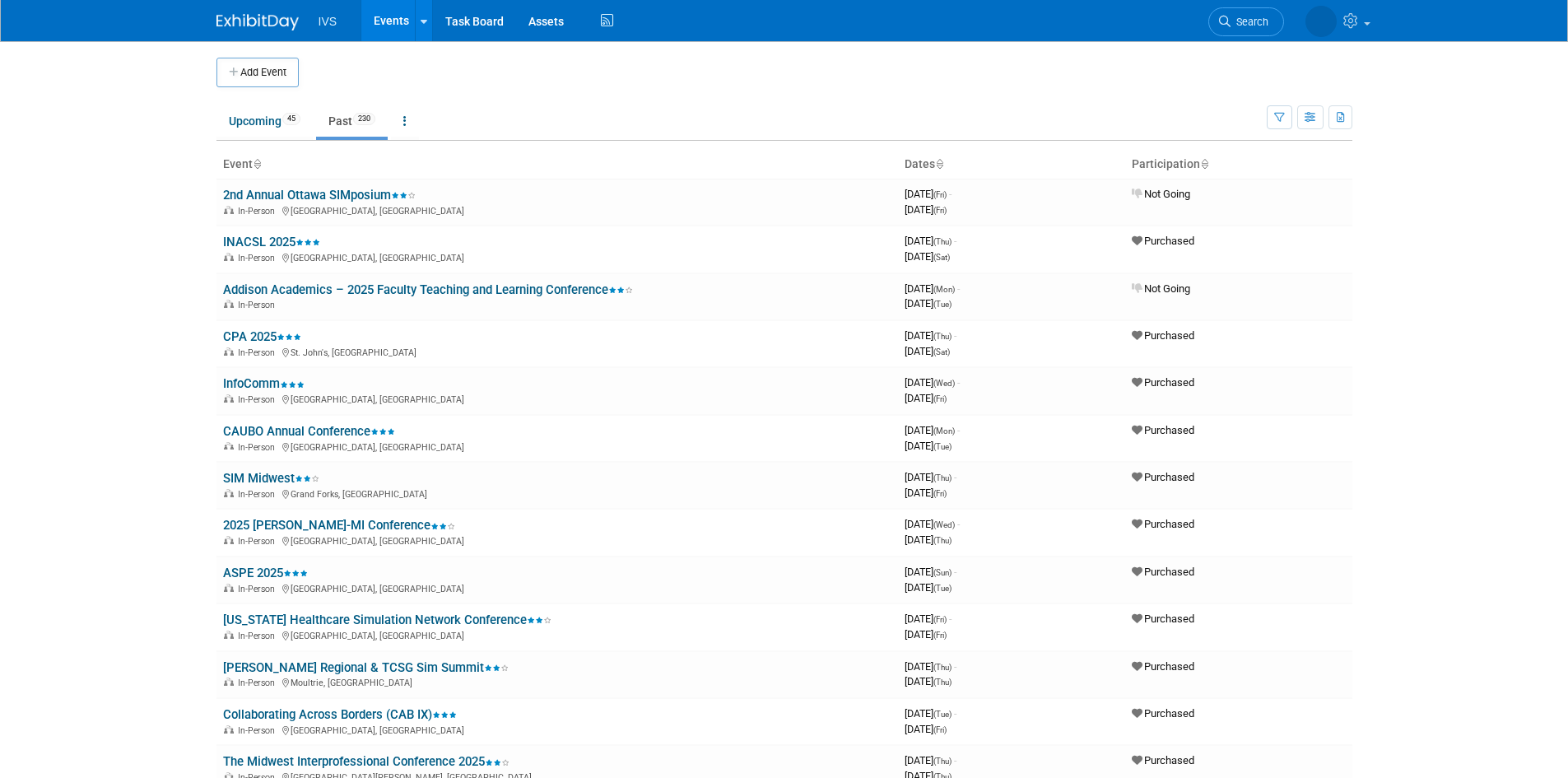 scroll, scrollTop: 0, scrollLeft: 0, axis: both 